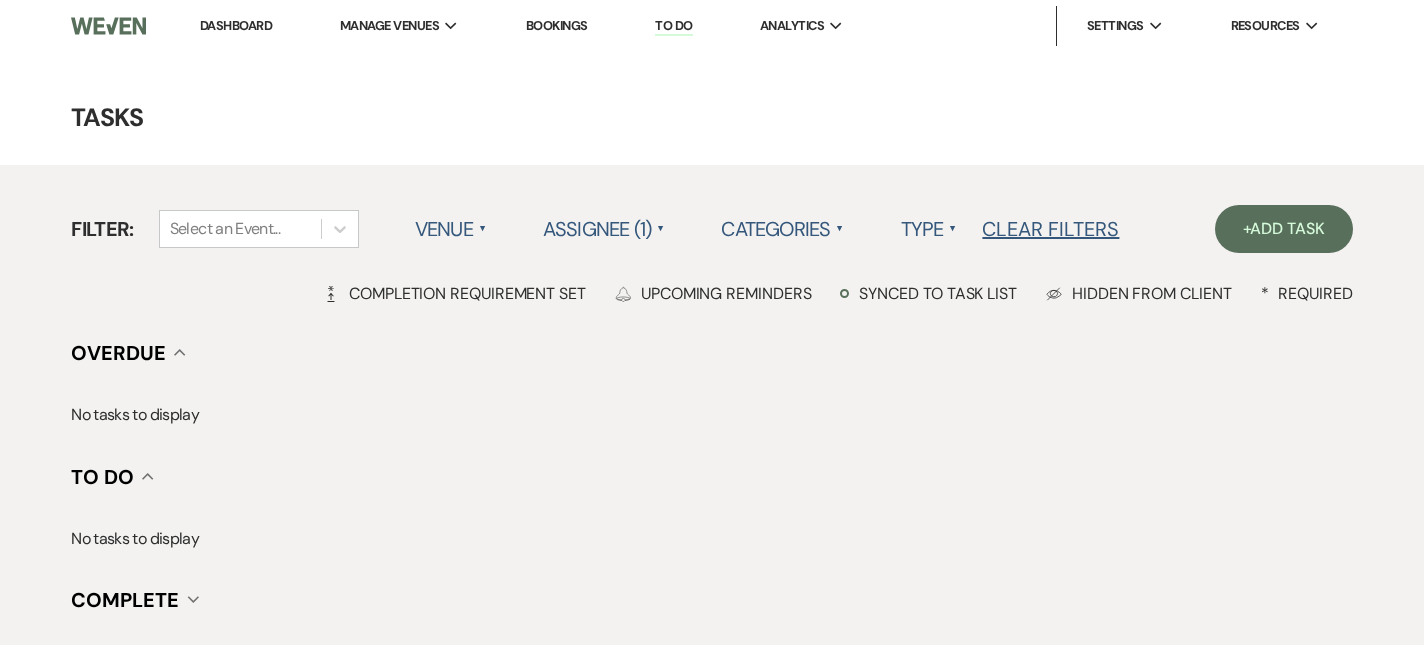scroll, scrollTop: 0, scrollLeft: 0, axis: both 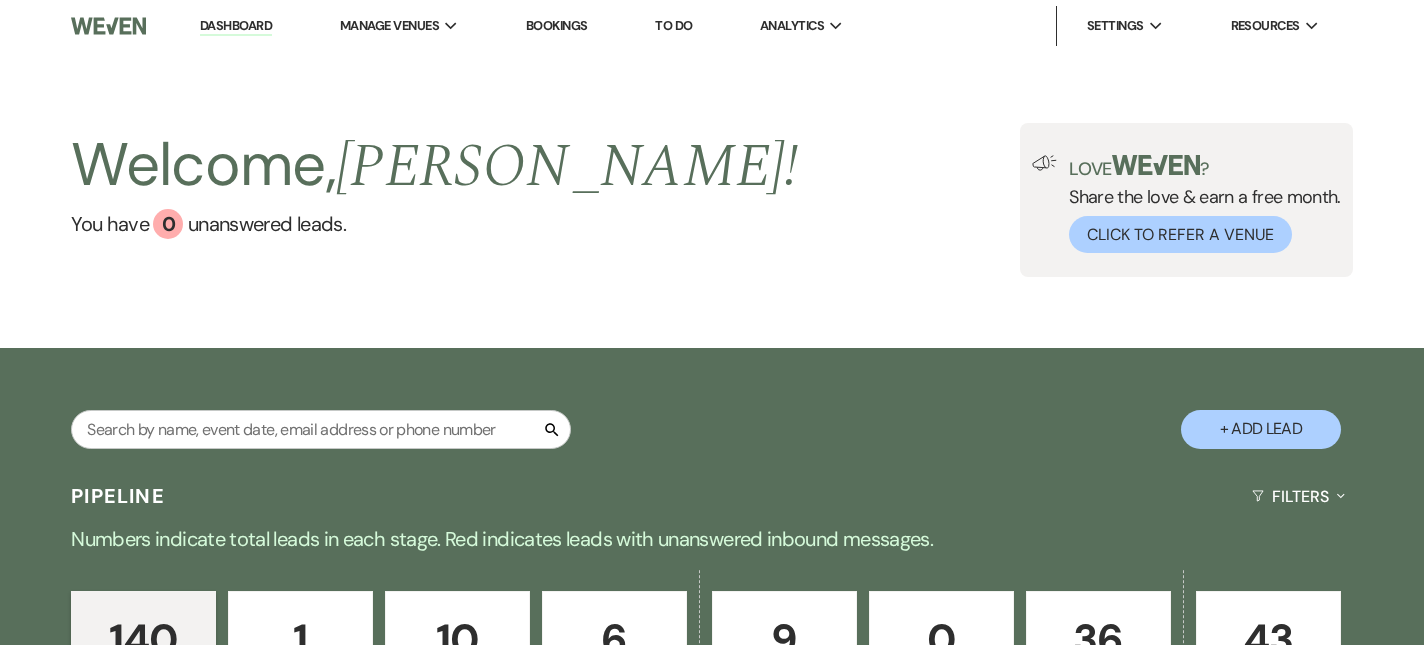 click on "6" at bounding box center [614, 639] 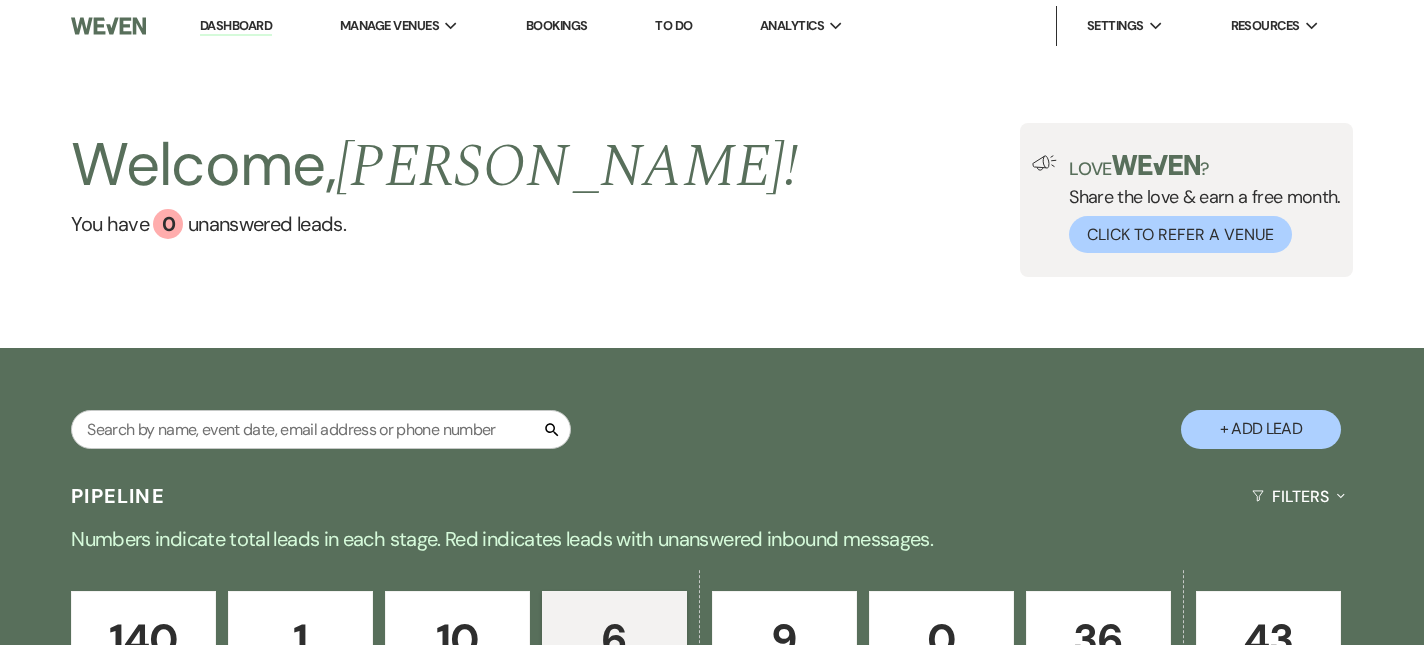 scroll, scrollTop: 210, scrollLeft: 0, axis: vertical 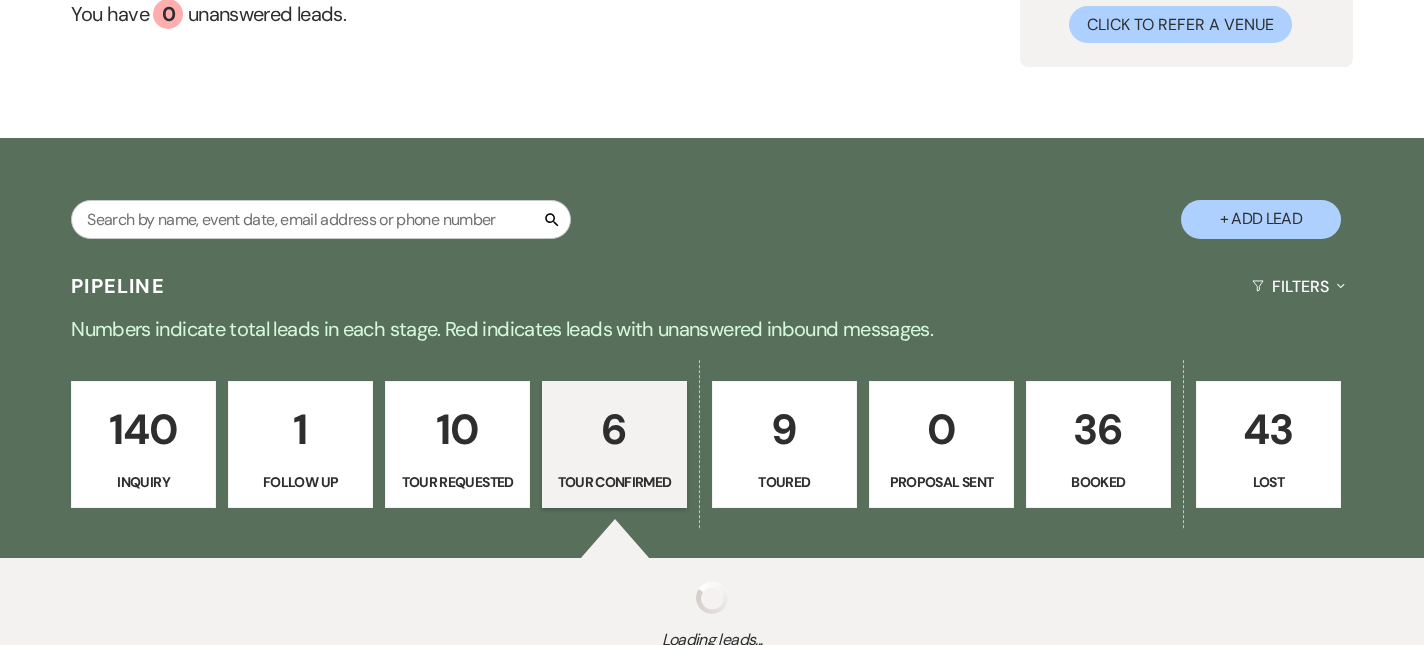 click on "6" at bounding box center (614, 429) 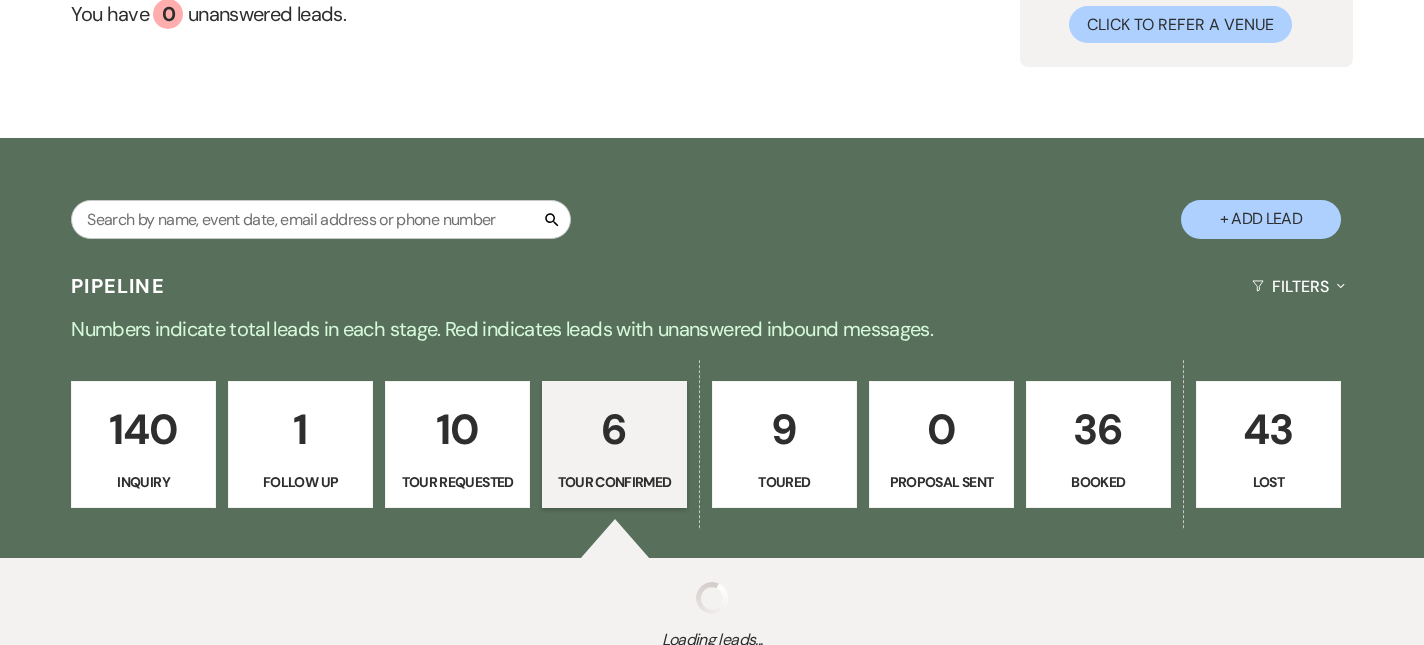 select on "4" 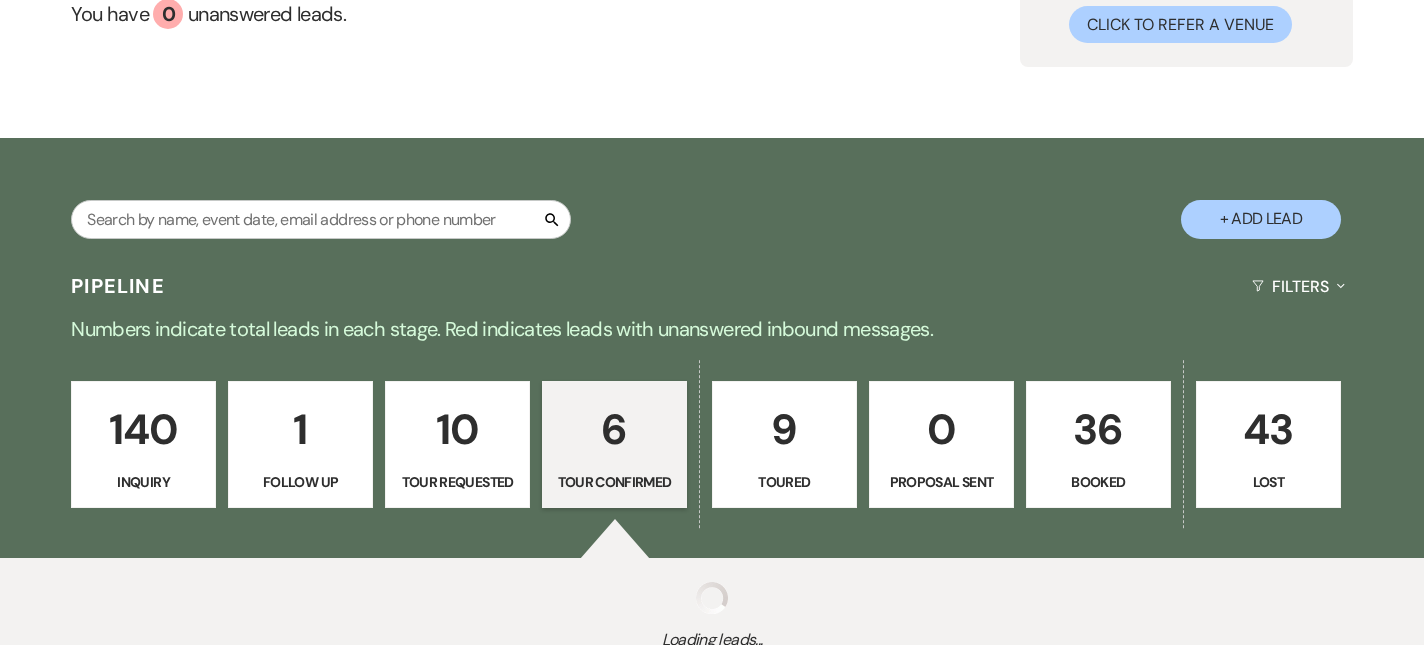 select on "4" 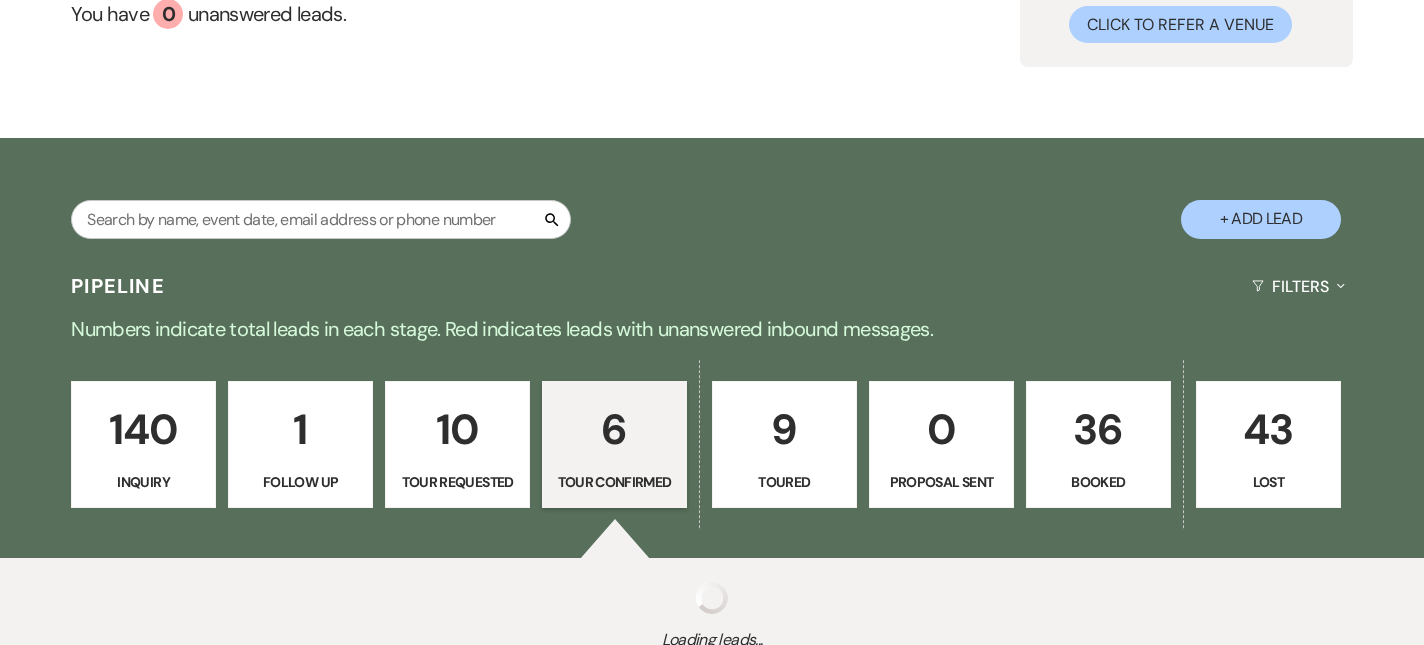 select on "4" 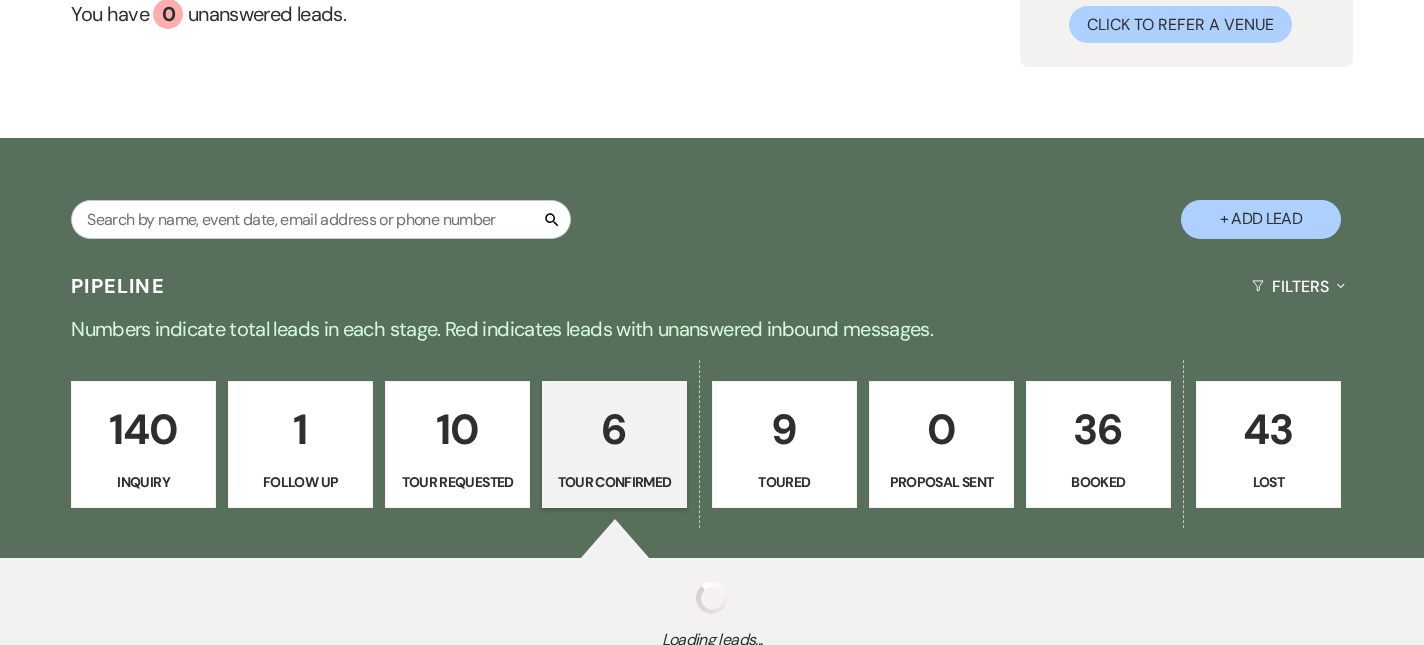 select on "4" 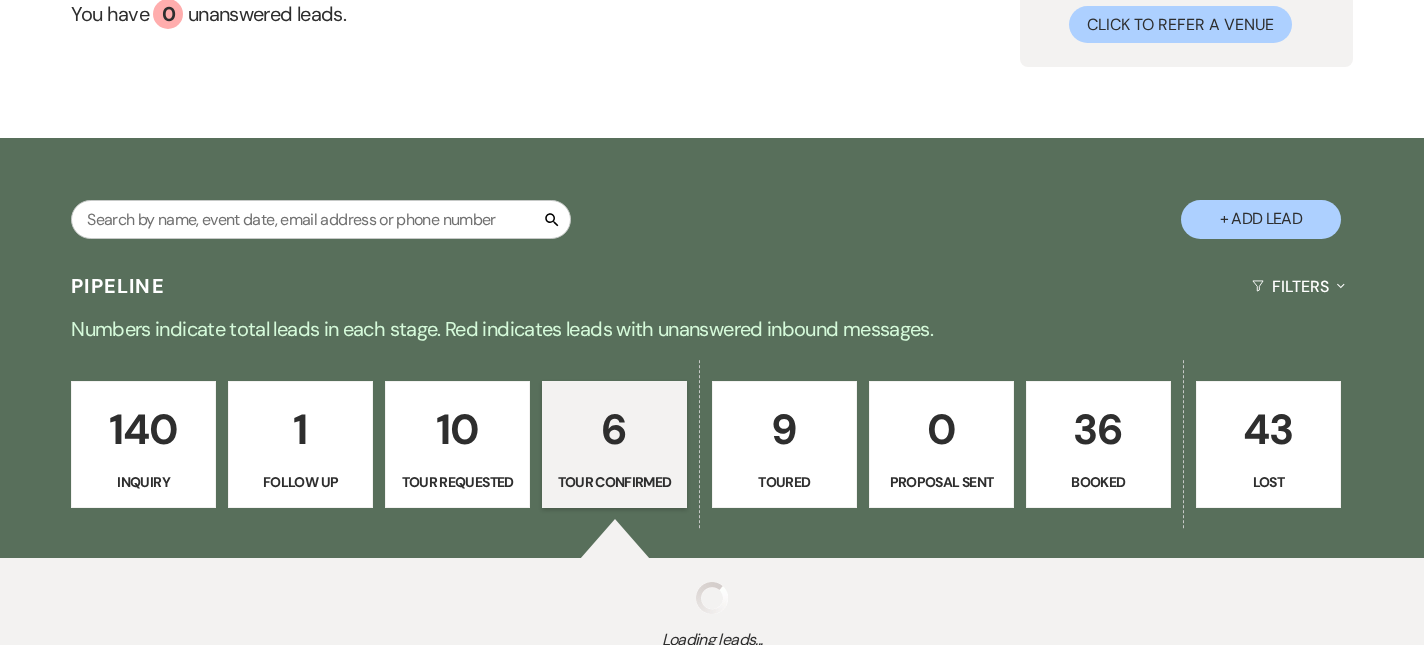 select on "4" 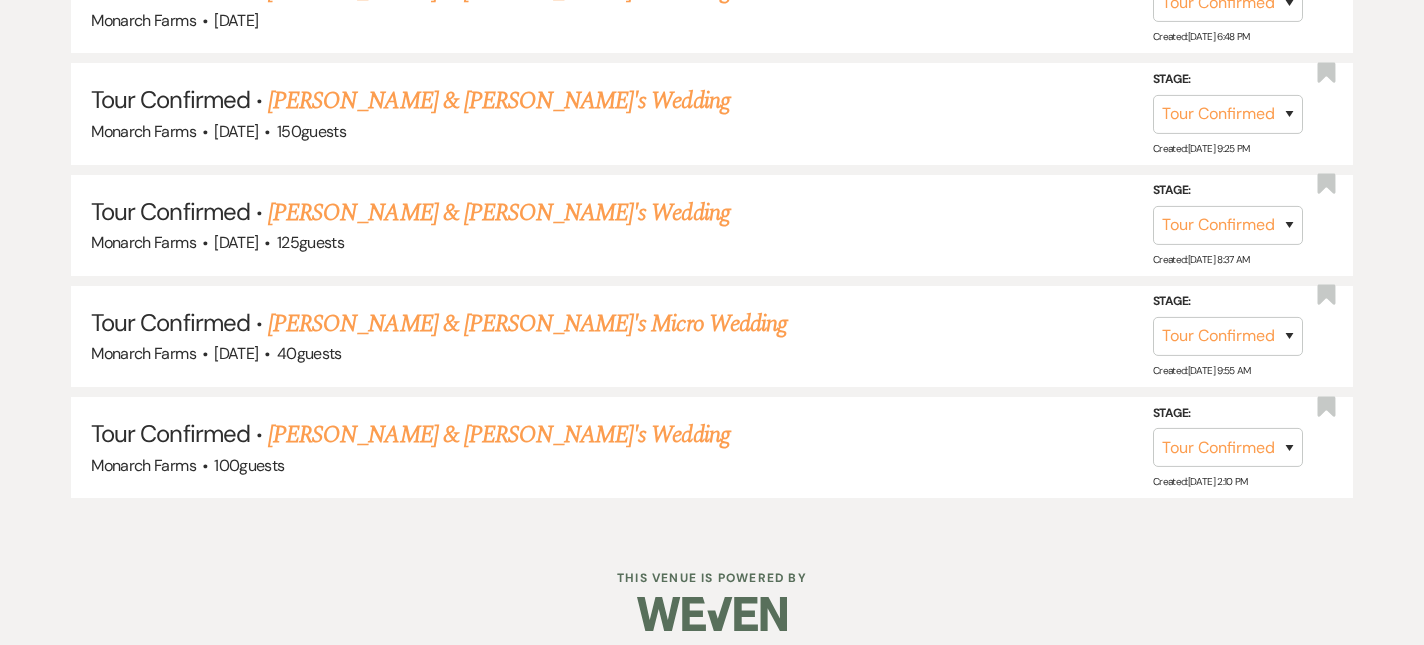 scroll, scrollTop: 1173, scrollLeft: 0, axis: vertical 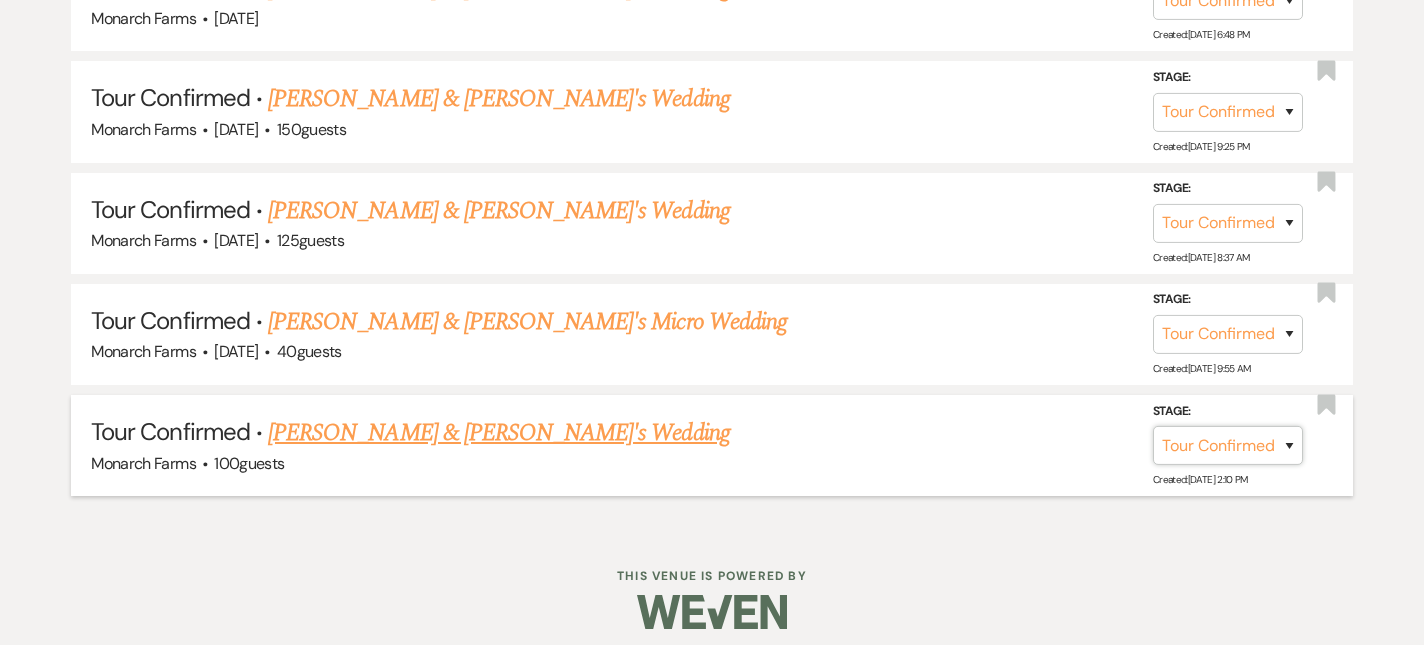 click on "Inquiry Follow Up Tour Requested Tour Confirmed Toured Proposal Sent Booked Lost" at bounding box center [1228, 445] 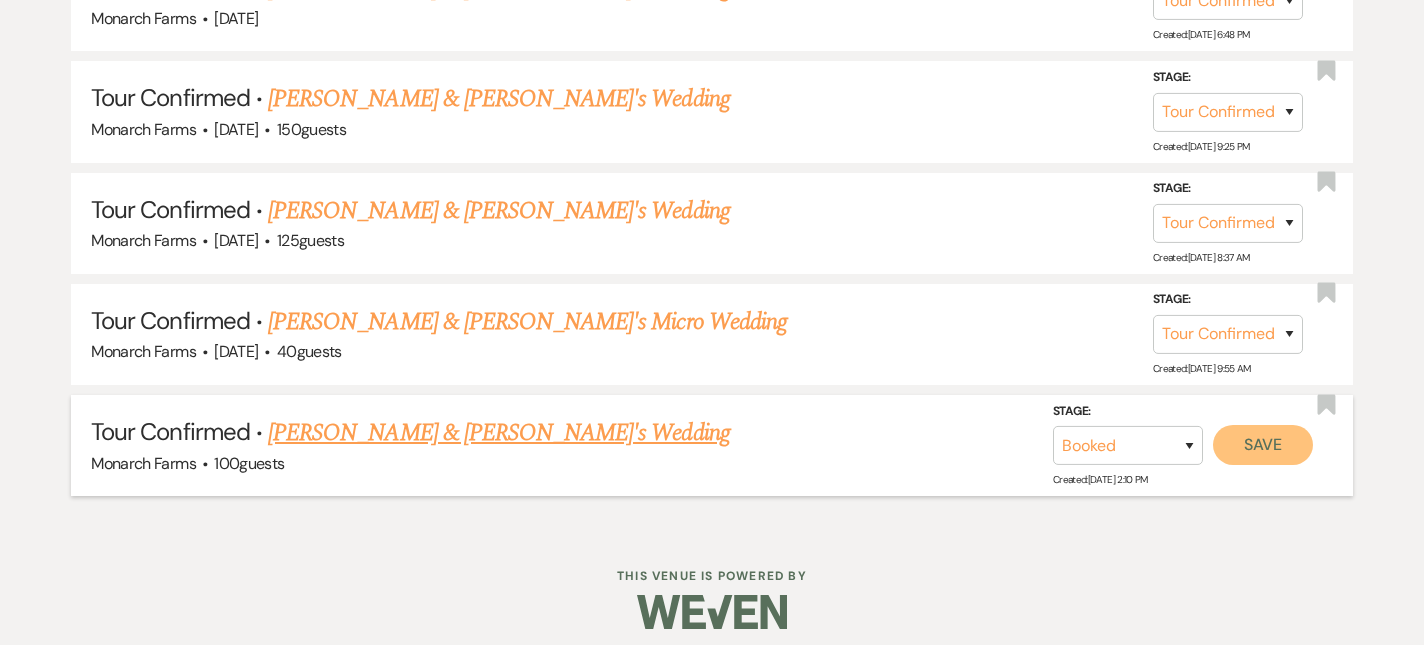 click on "Save" at bounding box center [1263, 445] 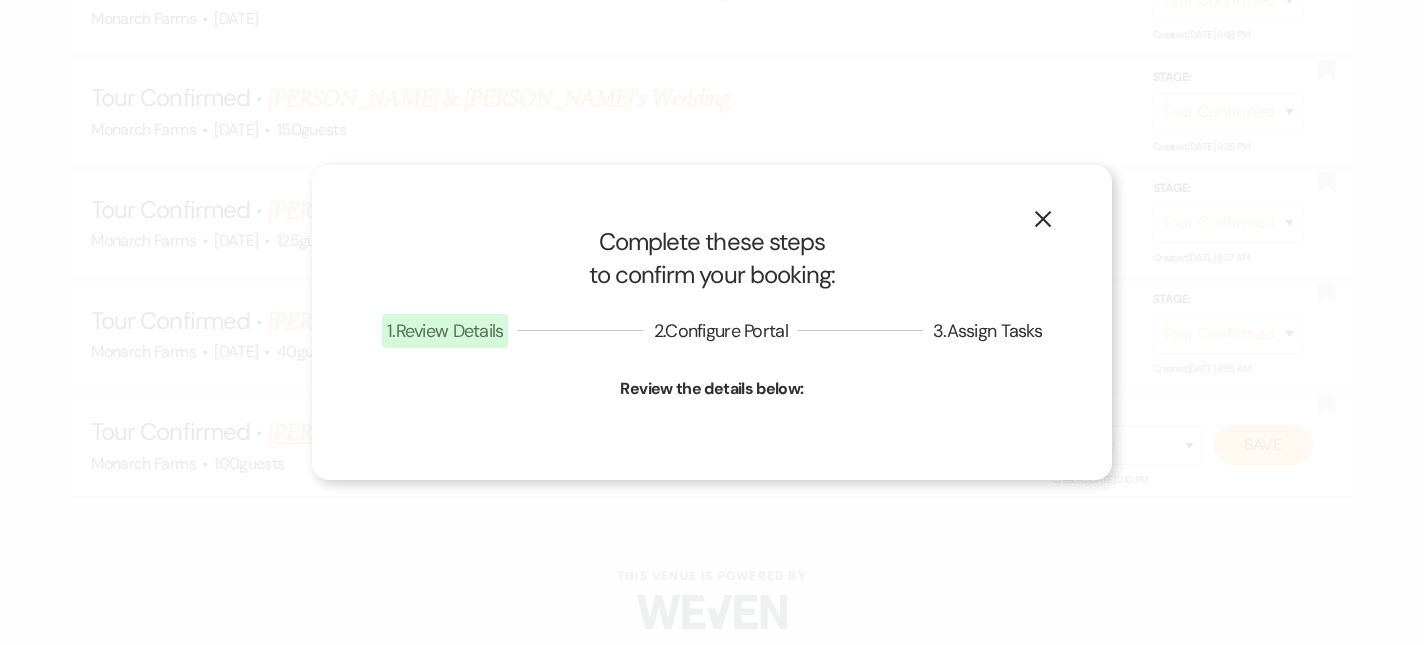 select on "1" 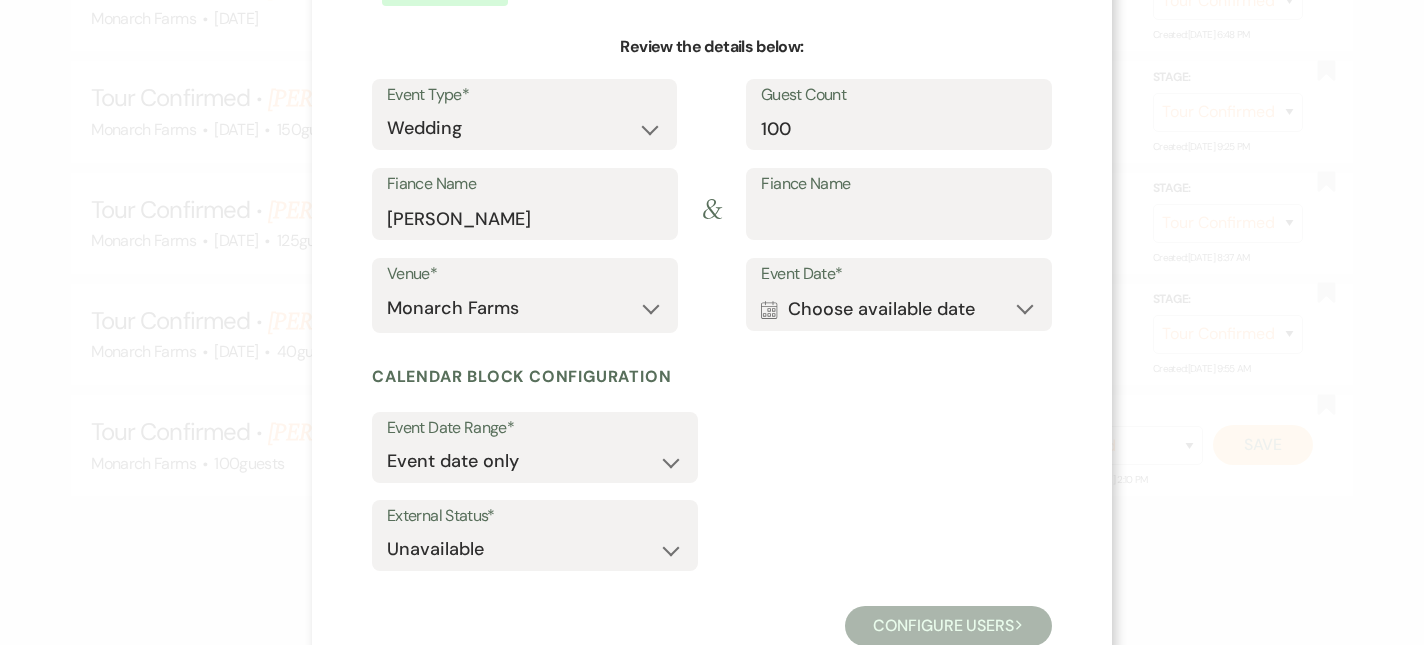 scroll, scrollTop: 178, scrollLeft: 0, axis: vertical 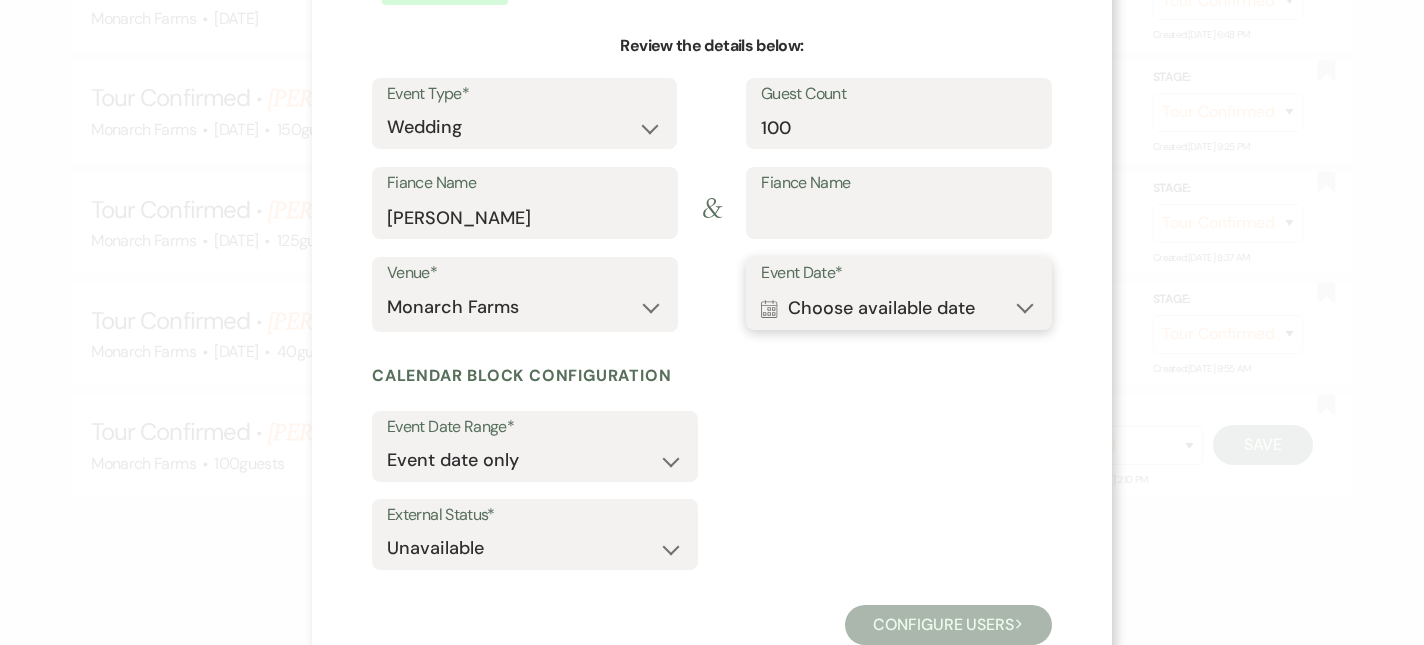 click on "Calendar Choose available date Expand" at bounding box center (899, 308) 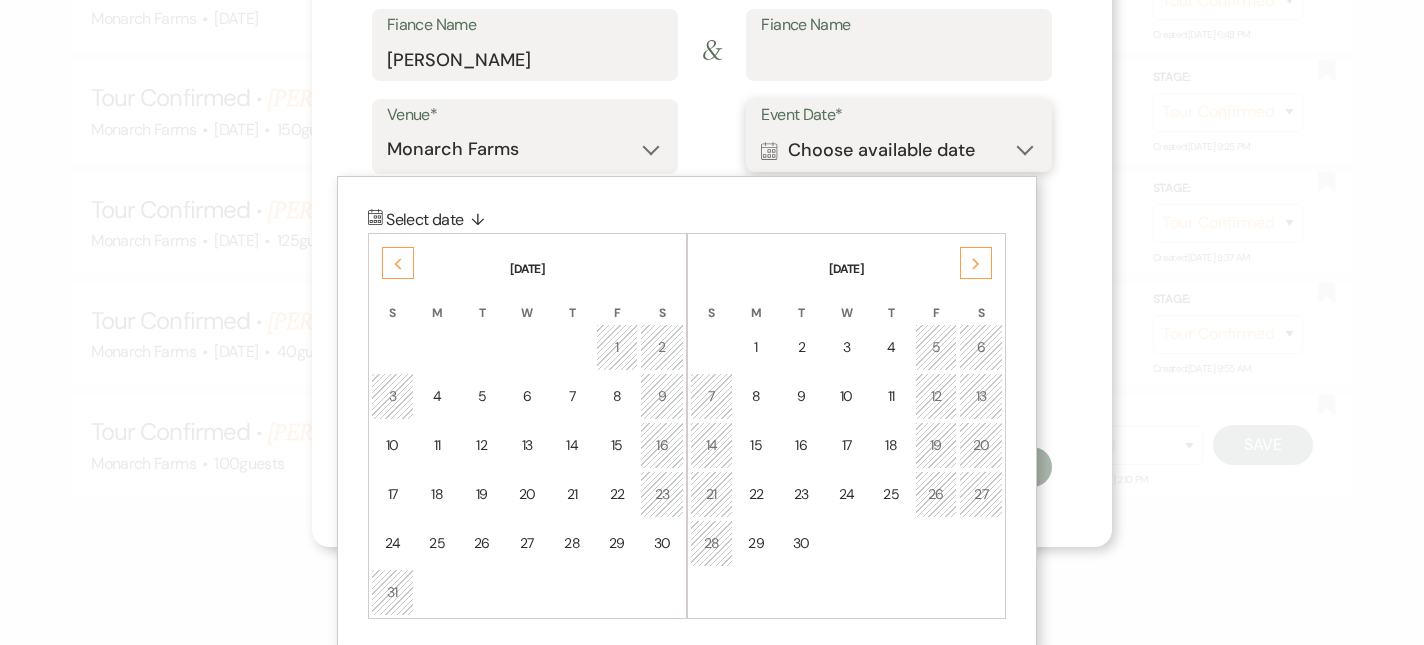 scroll, scrollTop: 333, scrollLeft: 0, axis: vertical 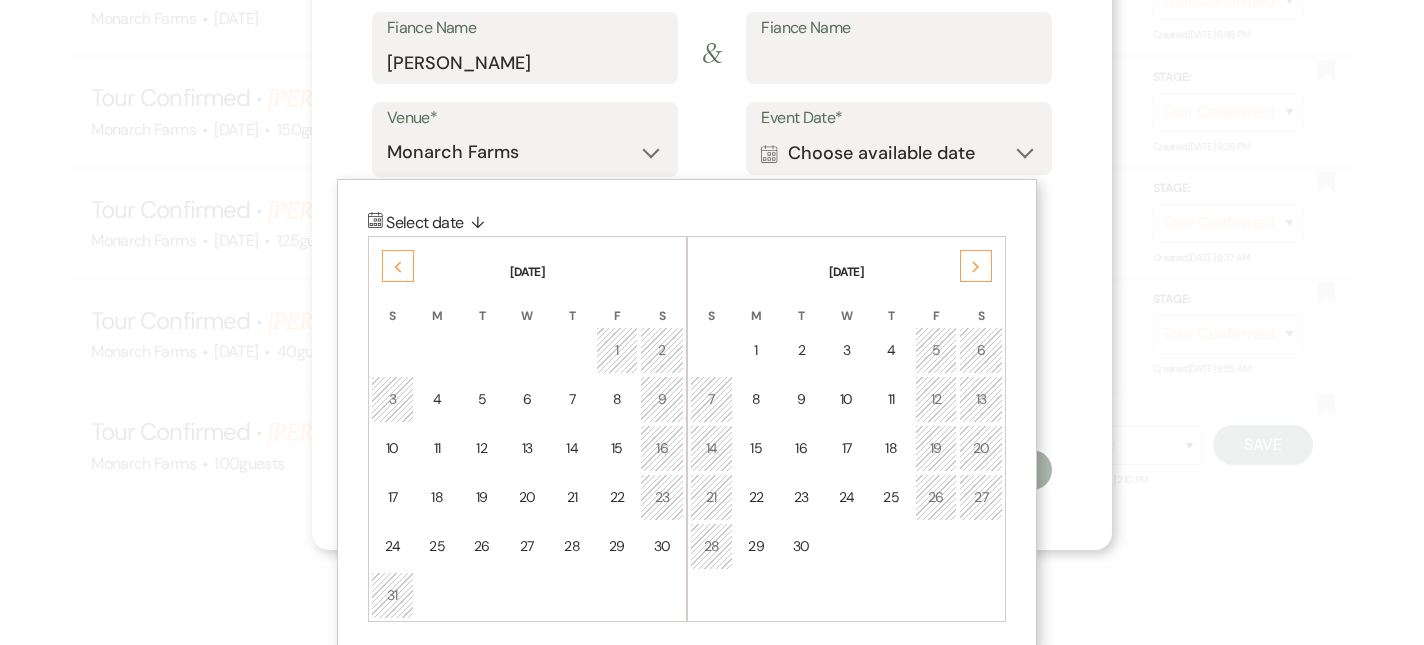 click on "Next" 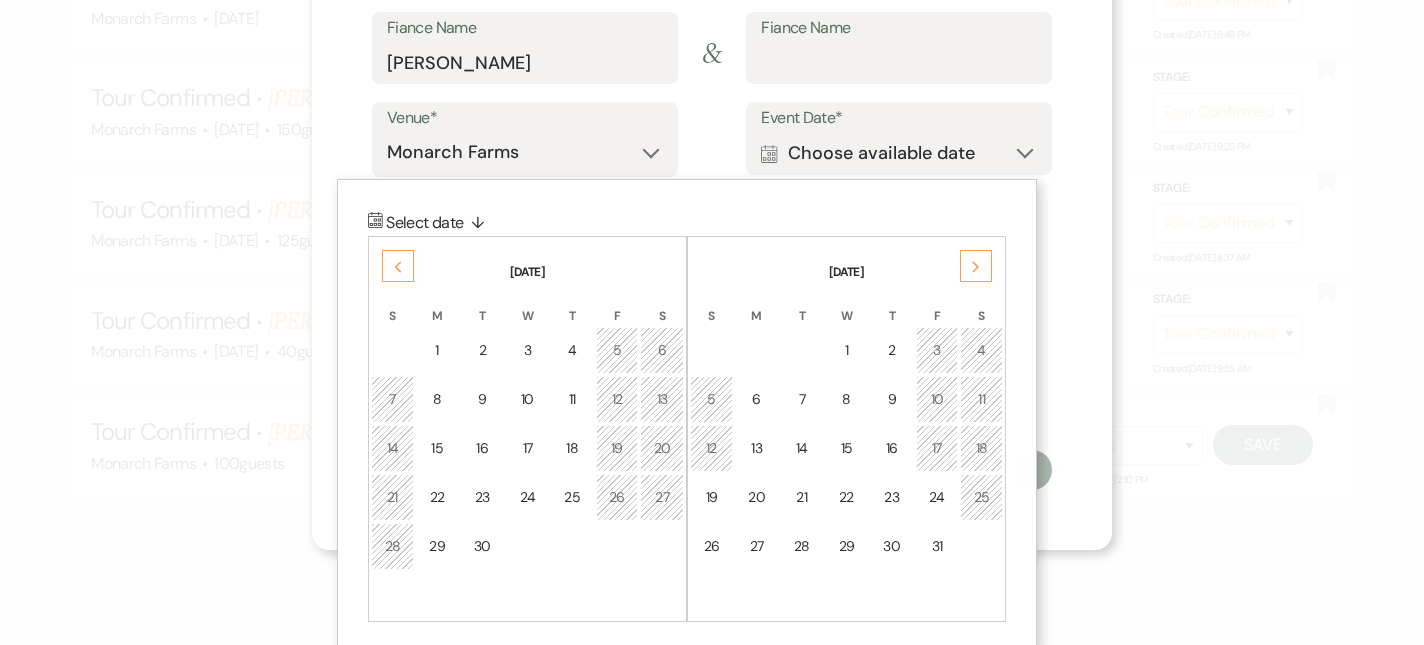 click on "Next" 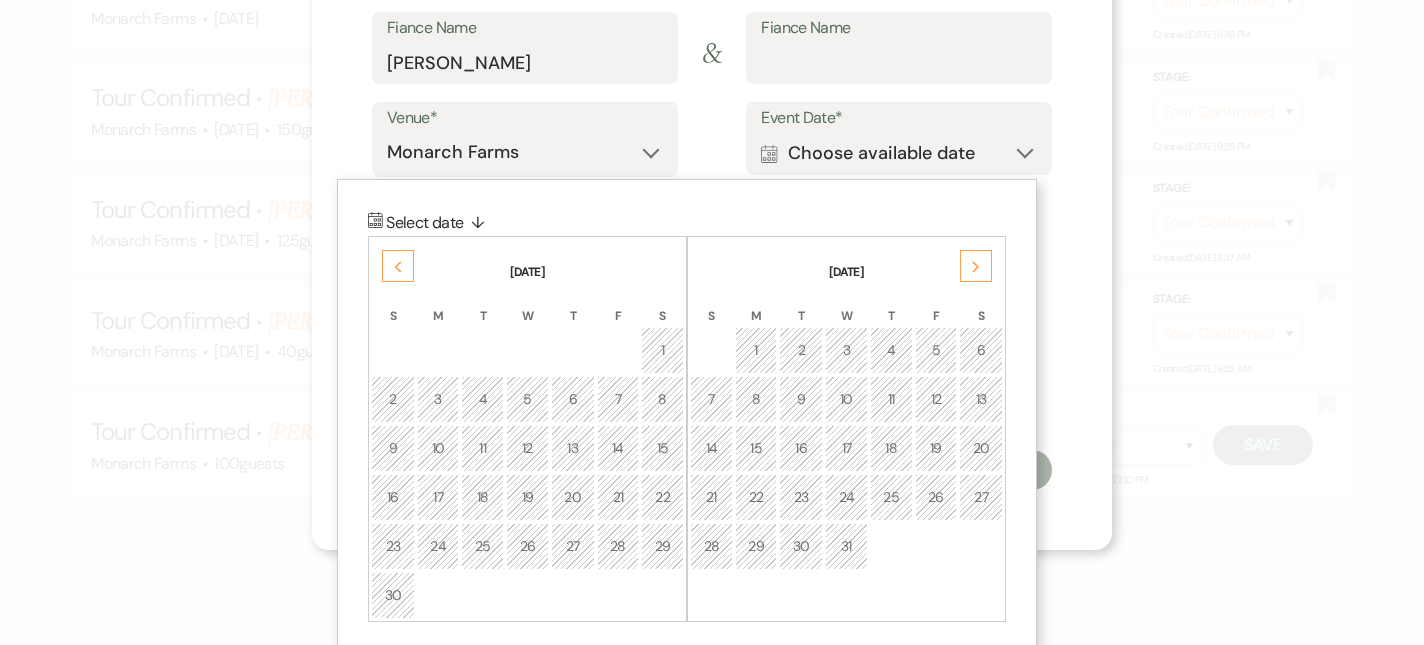 click on "Next" 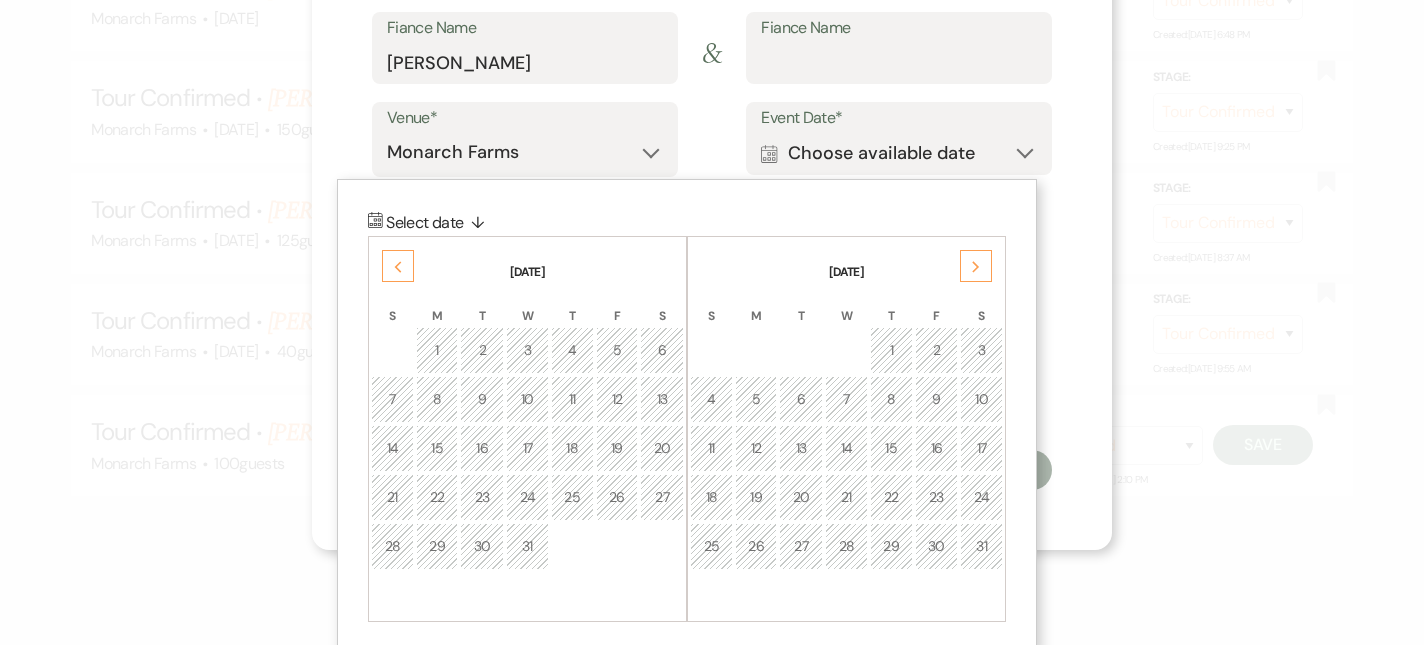 click on "Next" 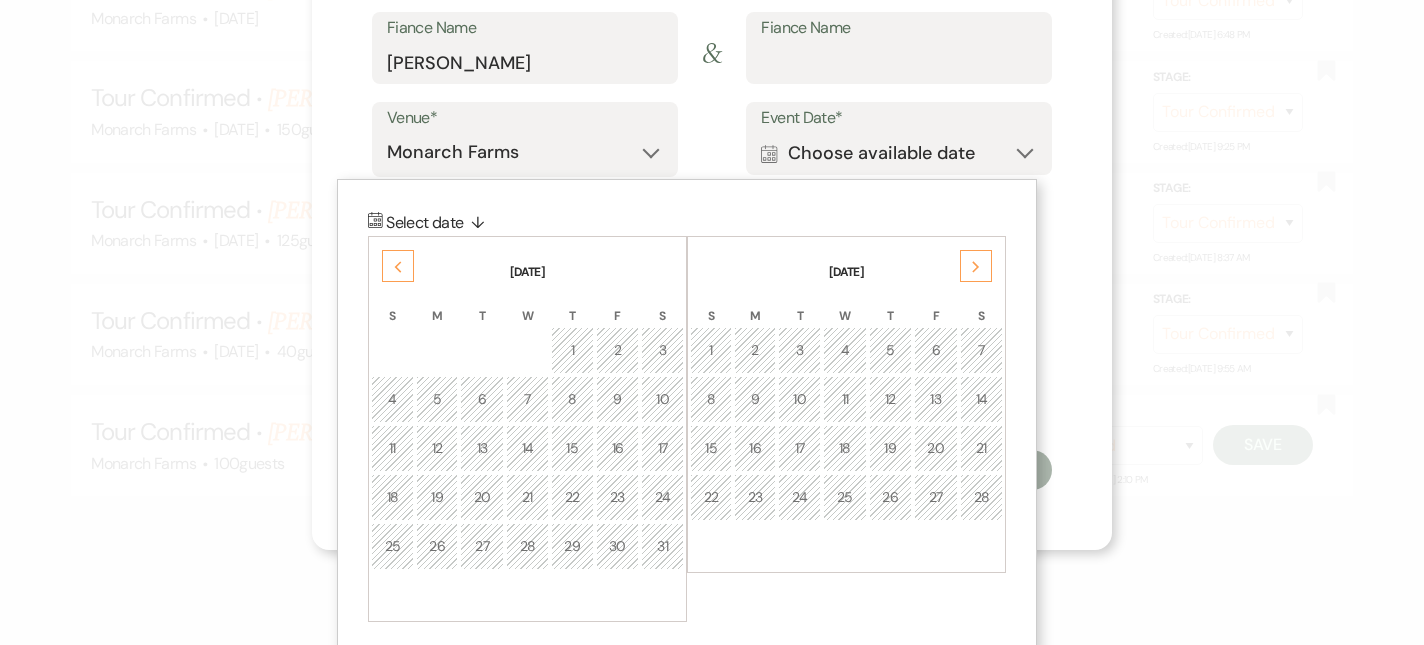 click on "Next" 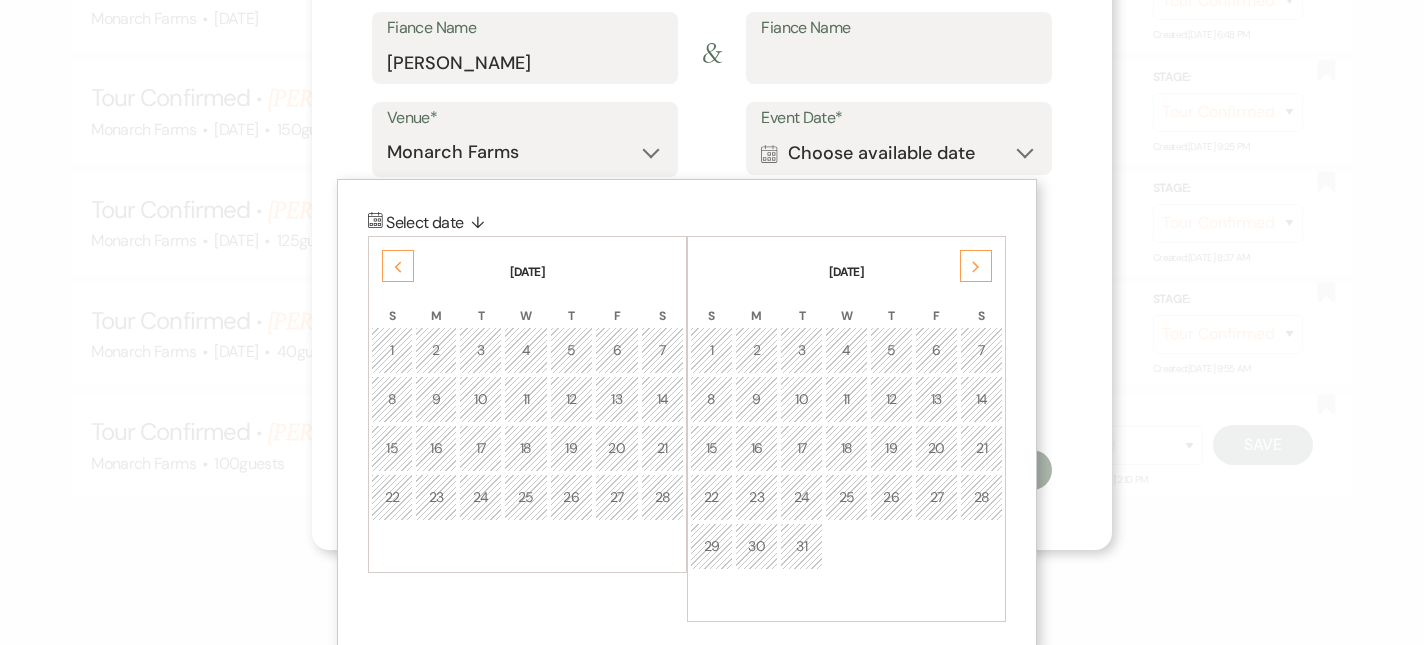 click on "Next" 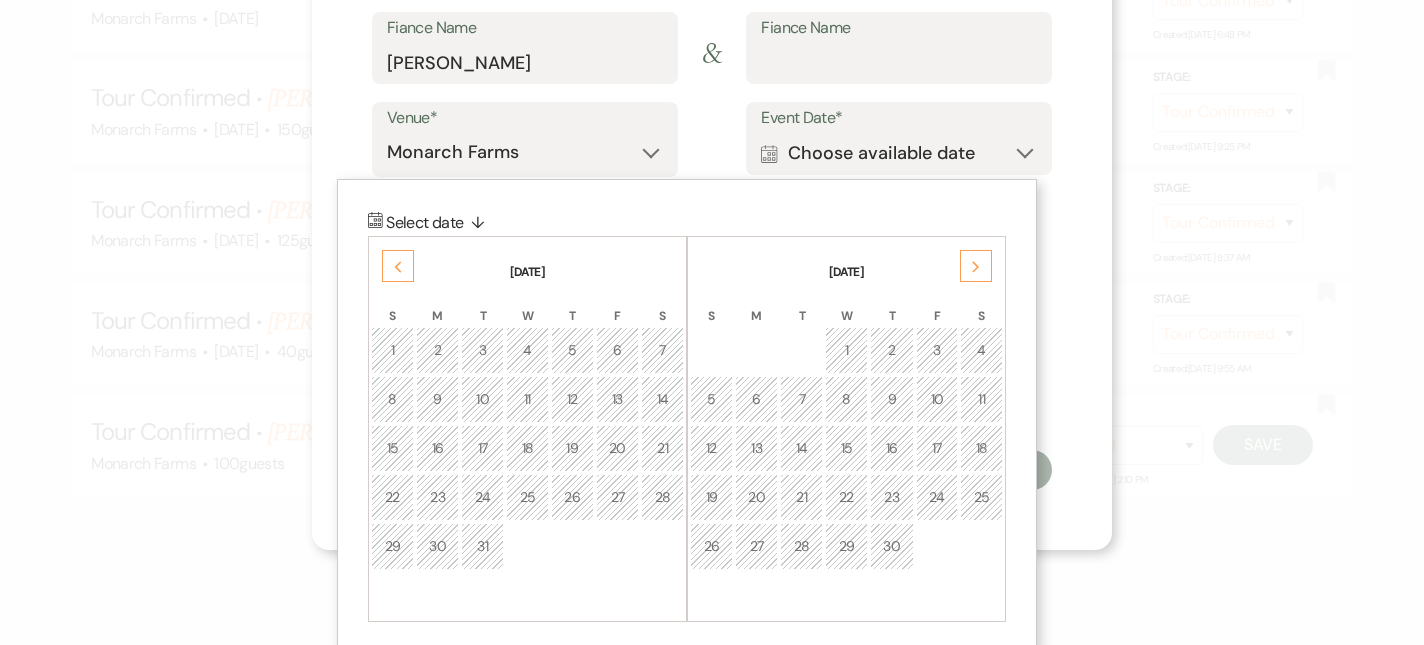 click on "Next" 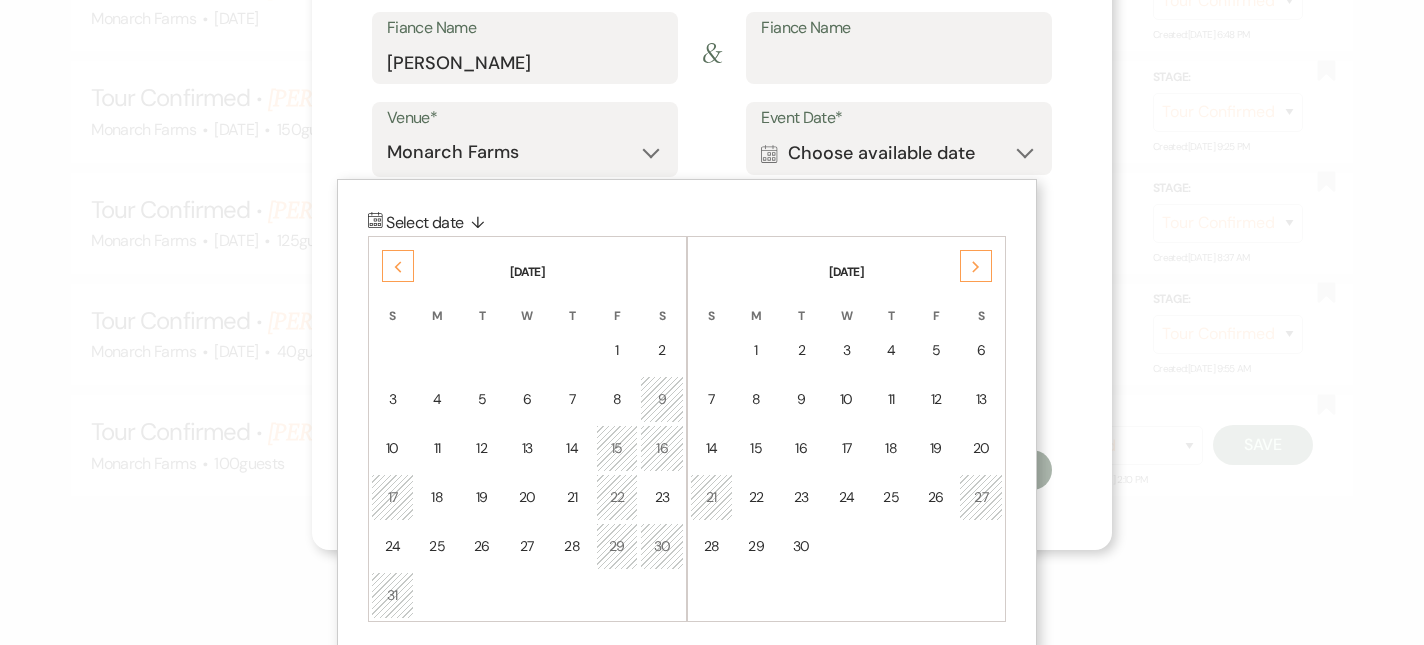 click on "Next" 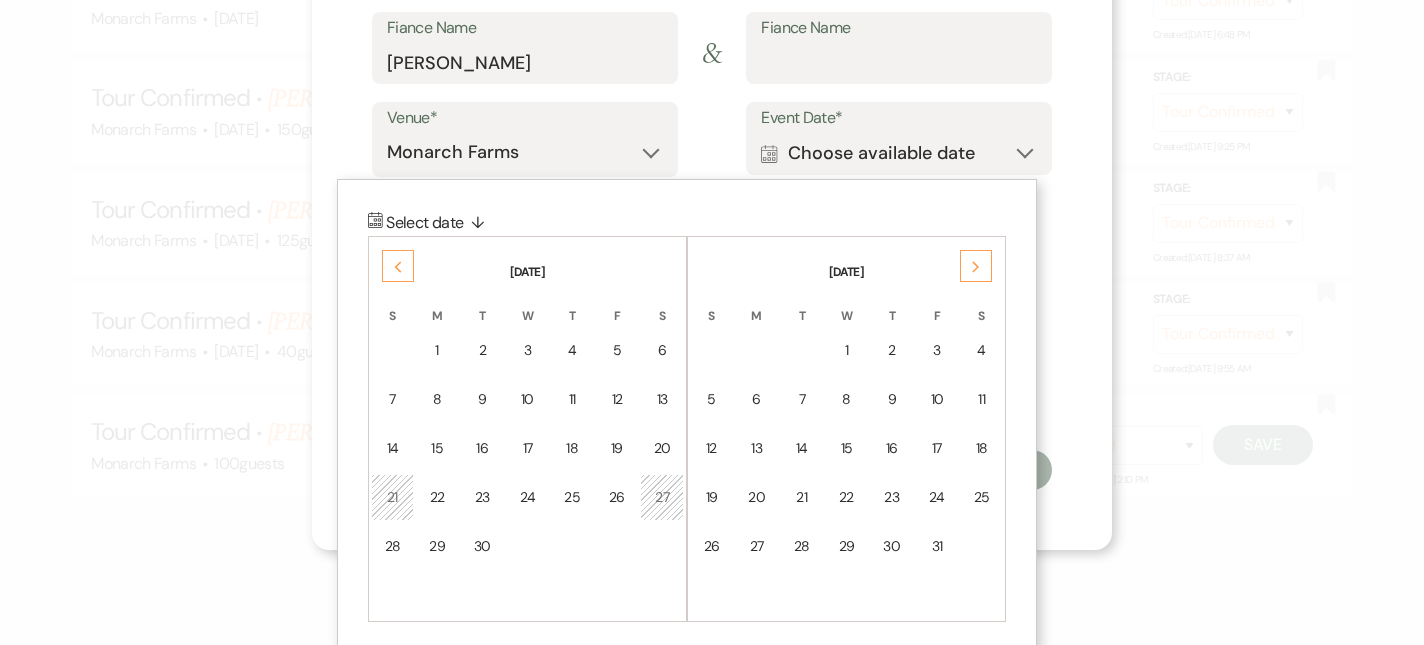 click on "Next" 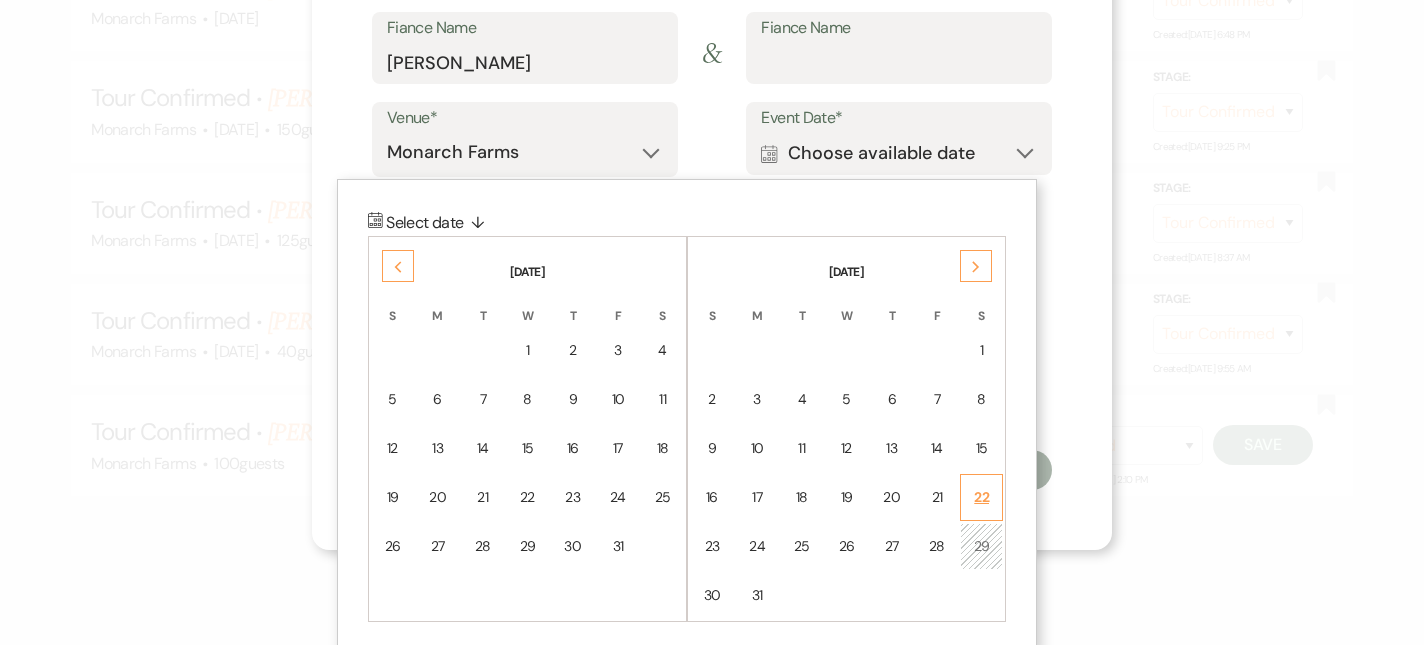 click on "22" at bounding box center (981, 497) 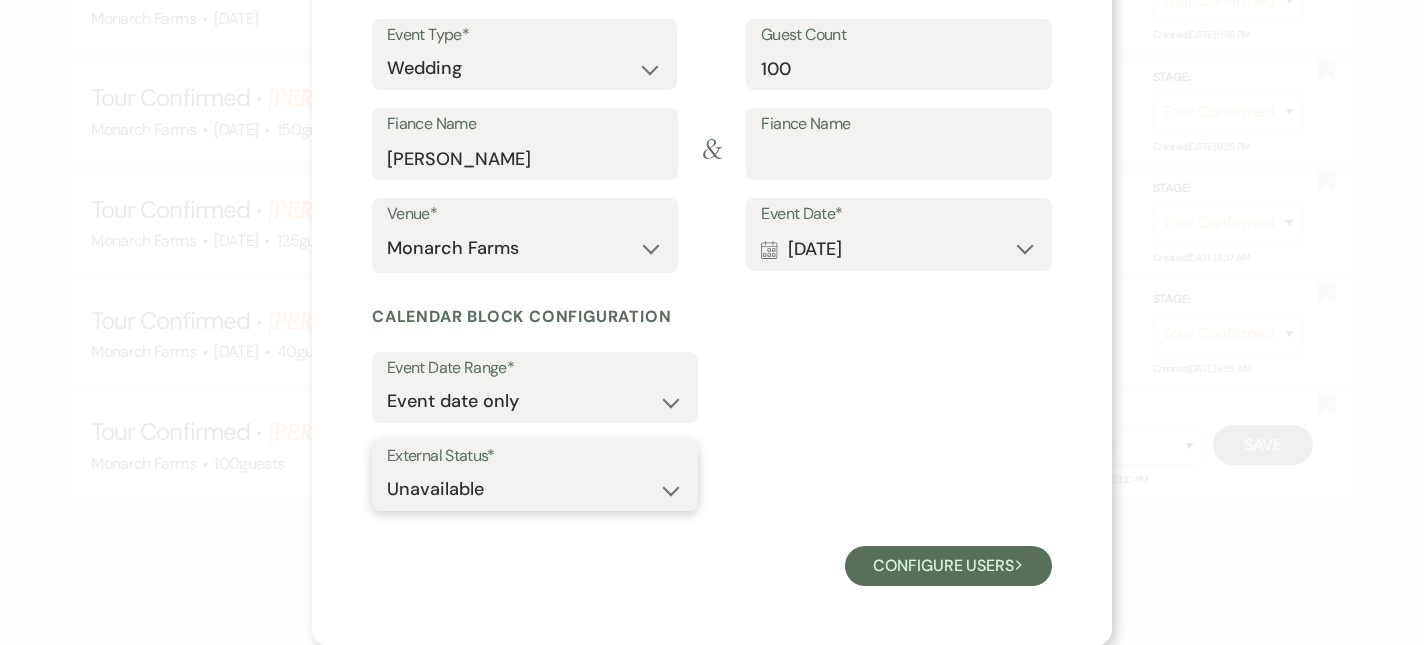 click on "Available Unavailable" at bounding box center [535, 489] 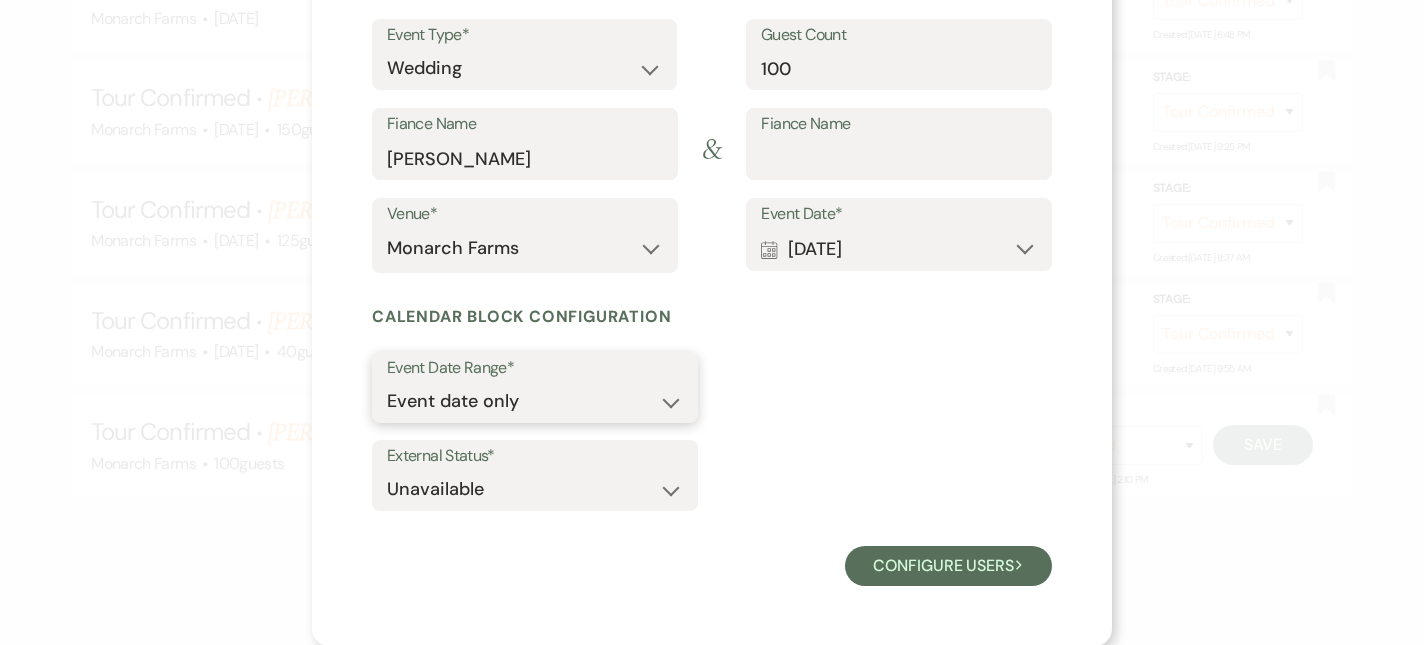 click on "Event date only Event date and" at bounding box center [535, 401] 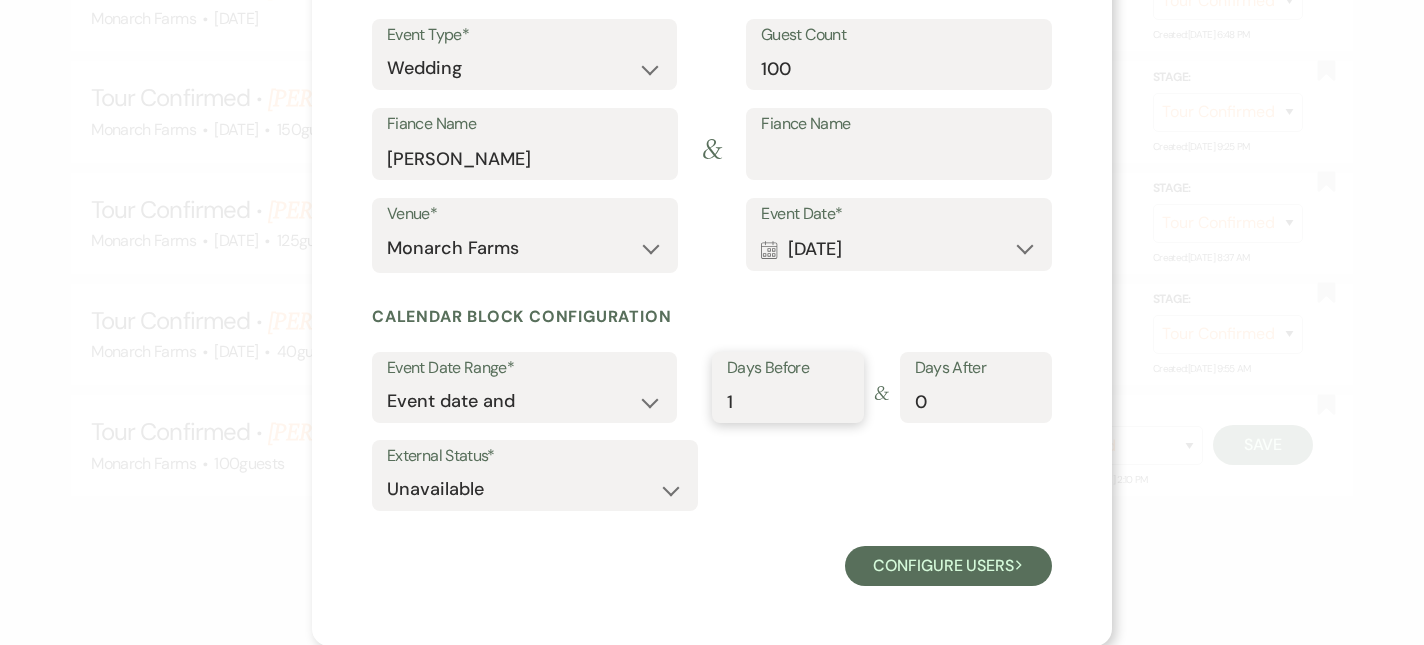 type on "1" 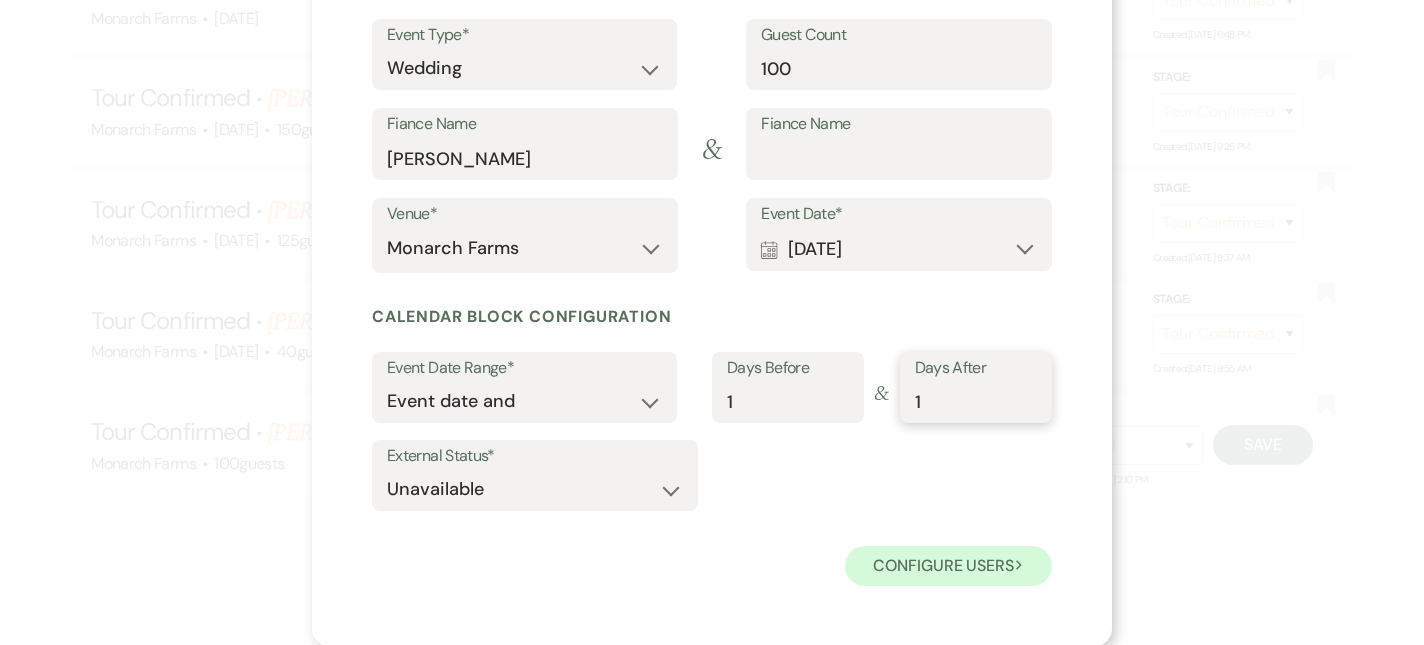 type on "1" 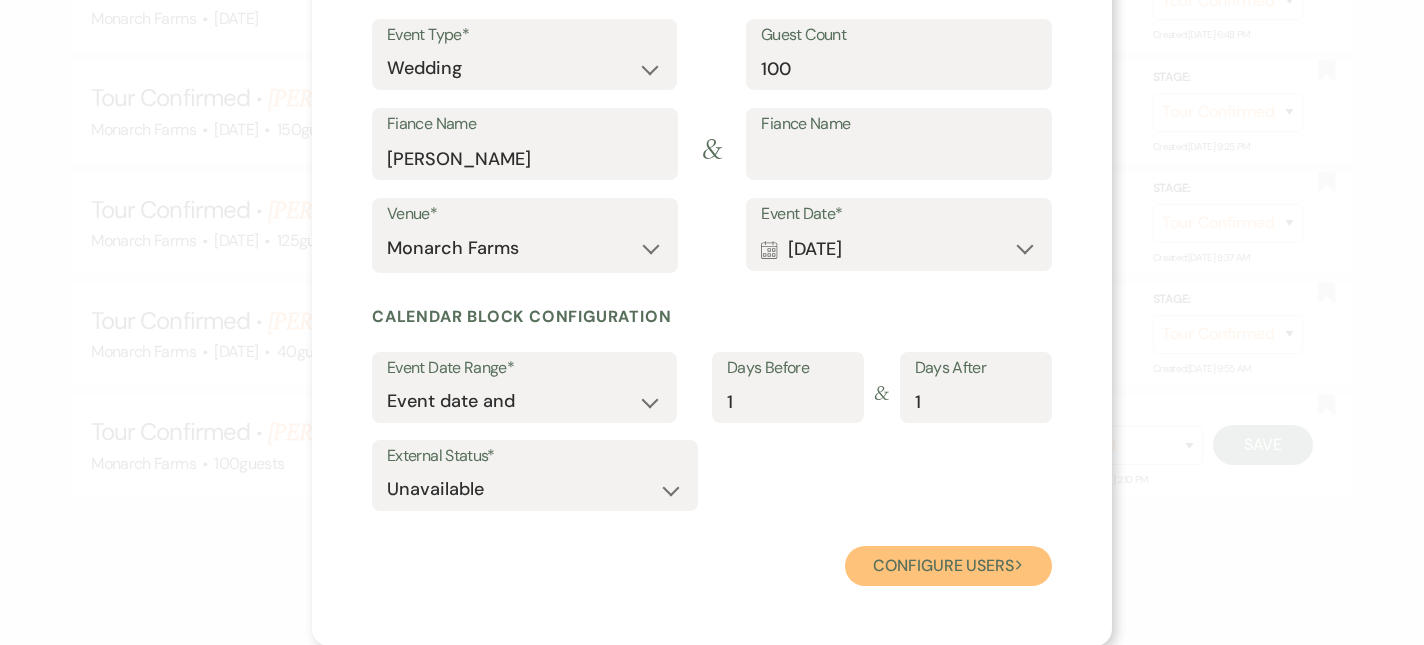 click on "Configure users  Next" at bounding box center [948, 566] 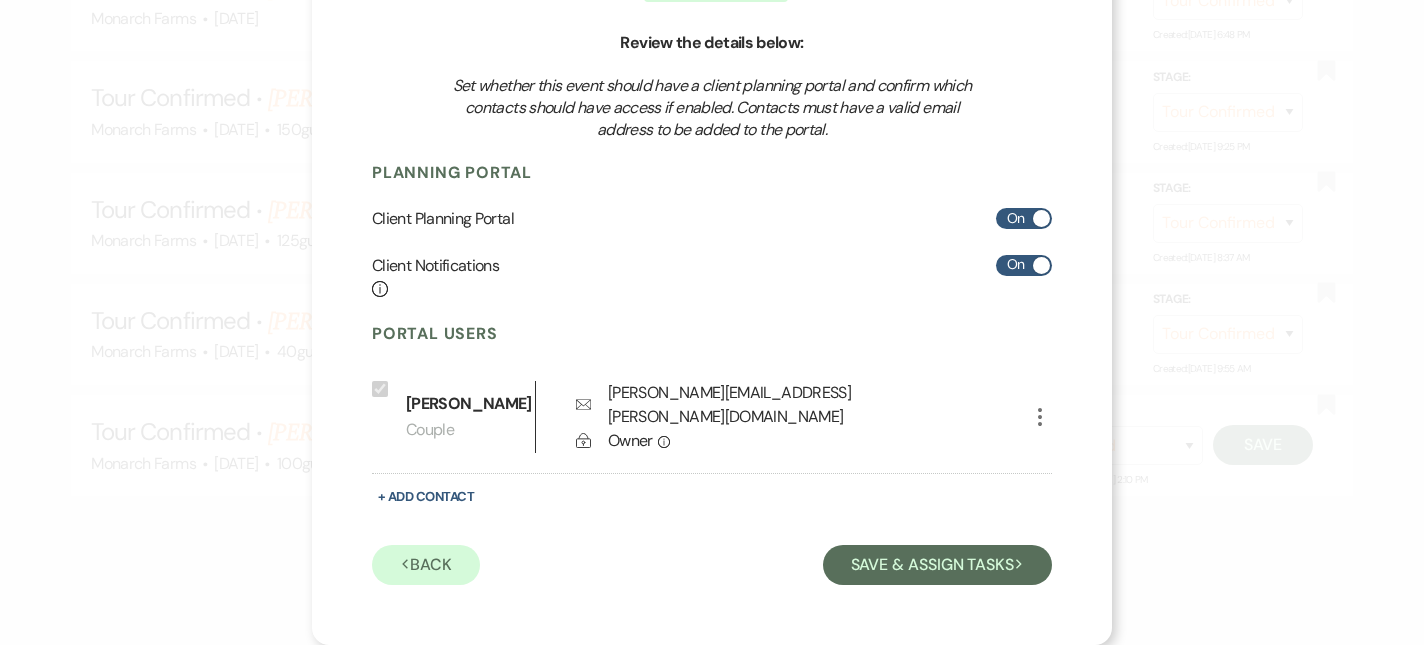 scroll, scrollTop: 186, scrollLeft: 0, axis: vertical 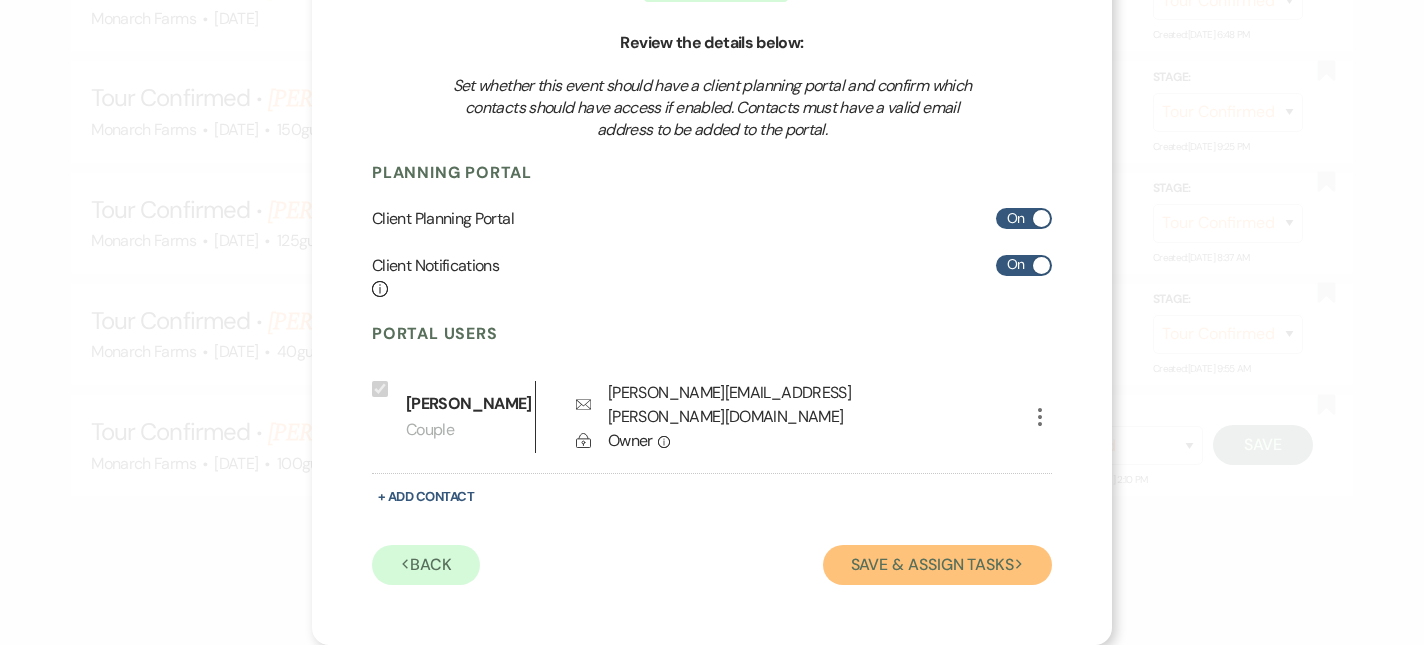 click on "Save & Assign Tasks  Next" at bounding box center [937, 565] 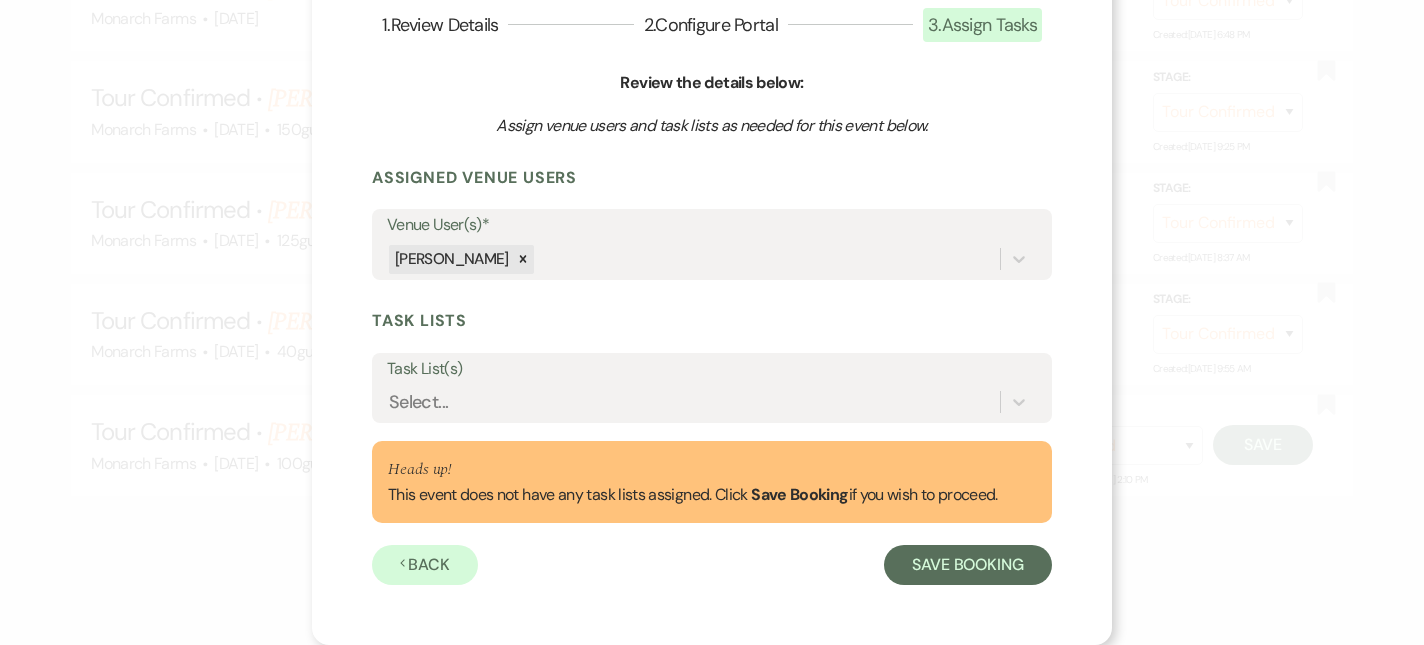 scroll, scrollTop: 141, scrollLeft: 0, axis: vertical 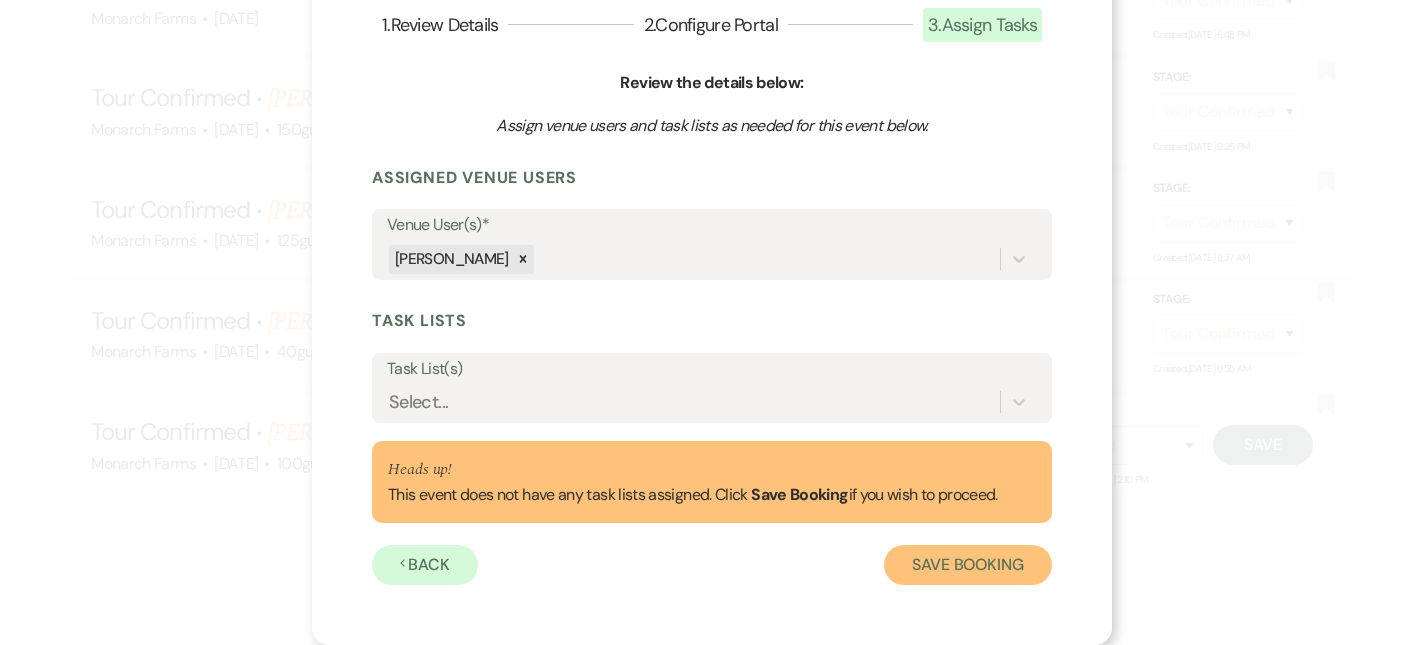 click on "Save Booking" at bounding box center [968, 565] 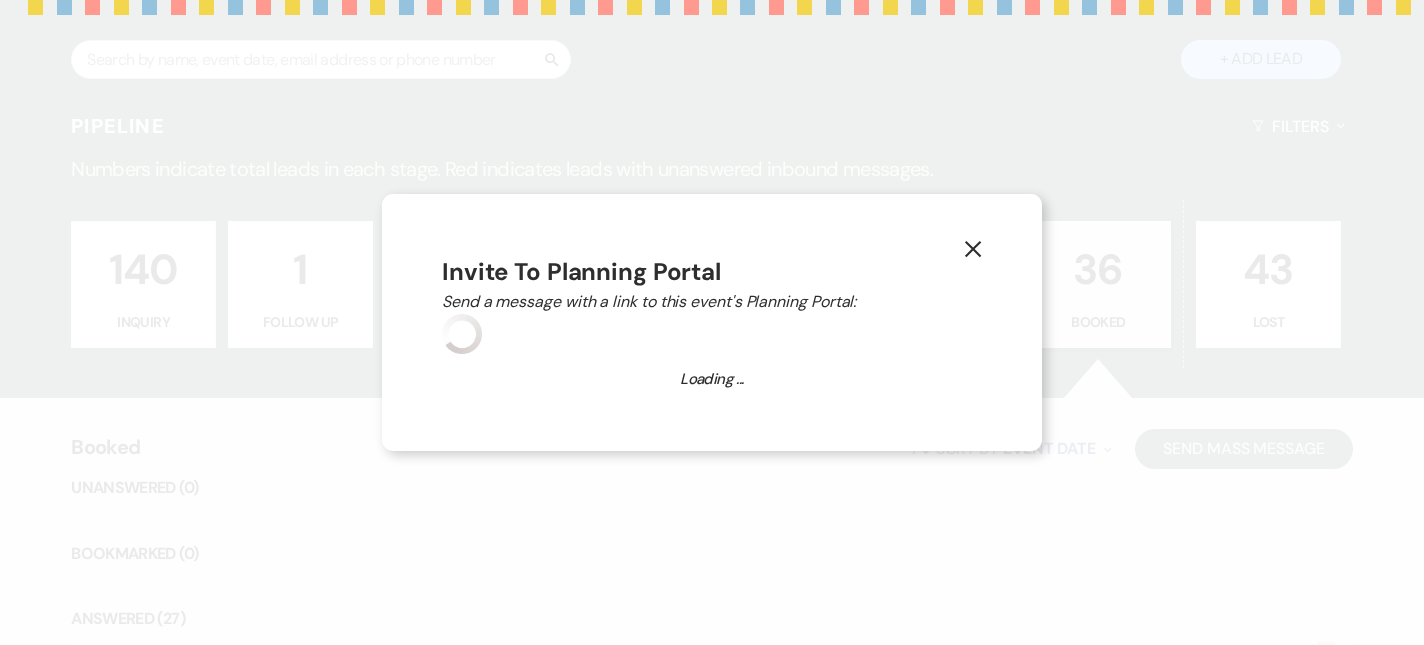 scroll, scrollTop: 1173, scrollLeft: 0, axis: vertical 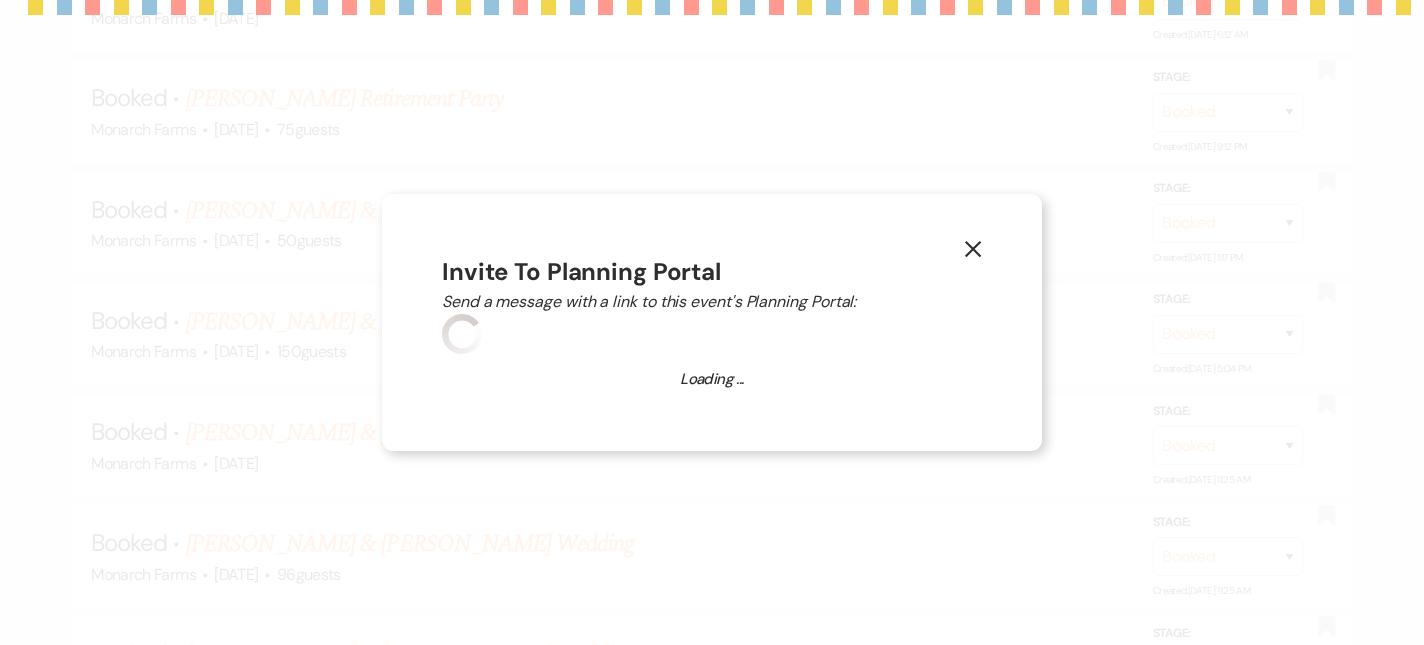 select on "14" 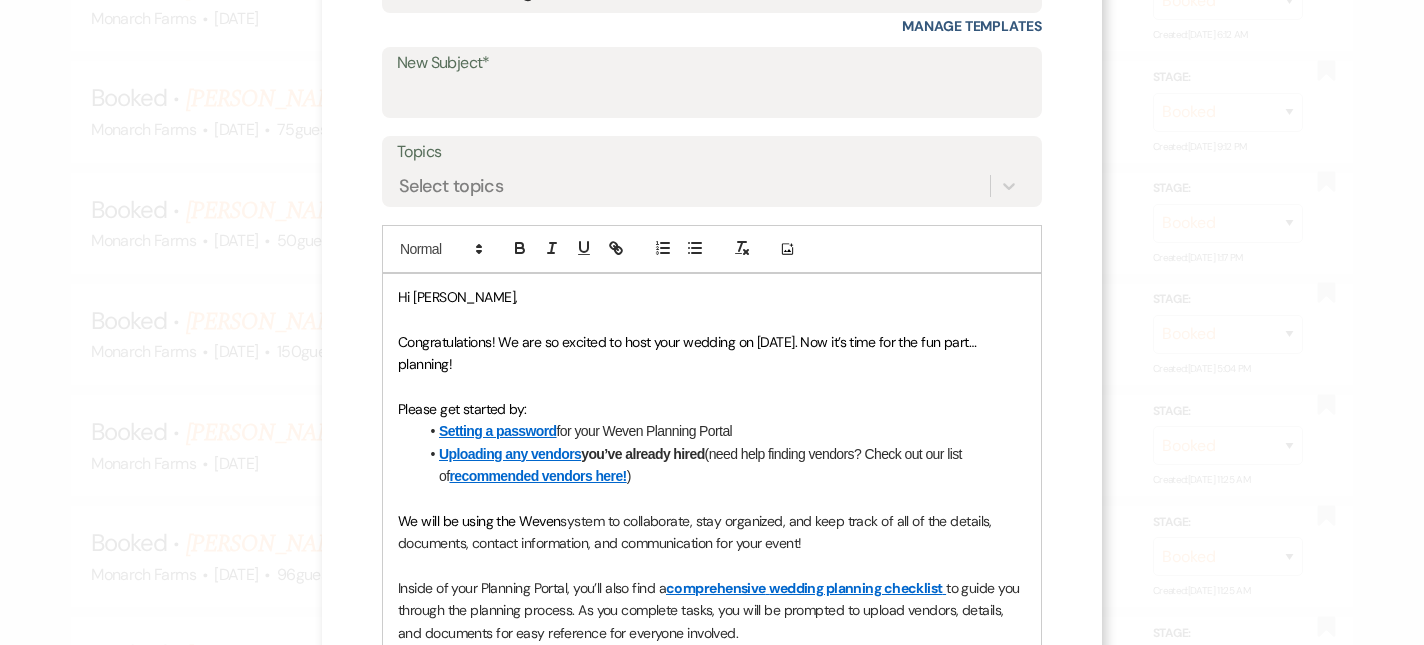 scroll, scrollTop: 286, scrollLeft: 0, axis: vertical 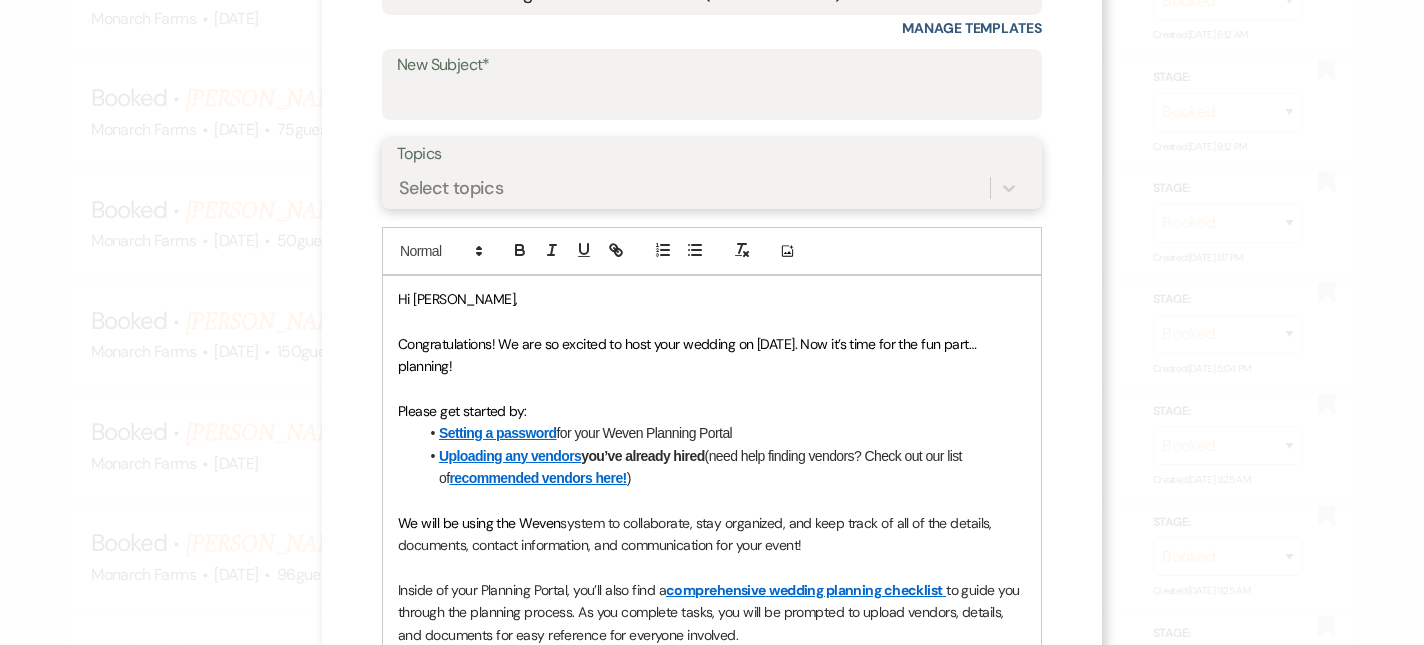 click on "Select topics" at bounding box center (693, 188) 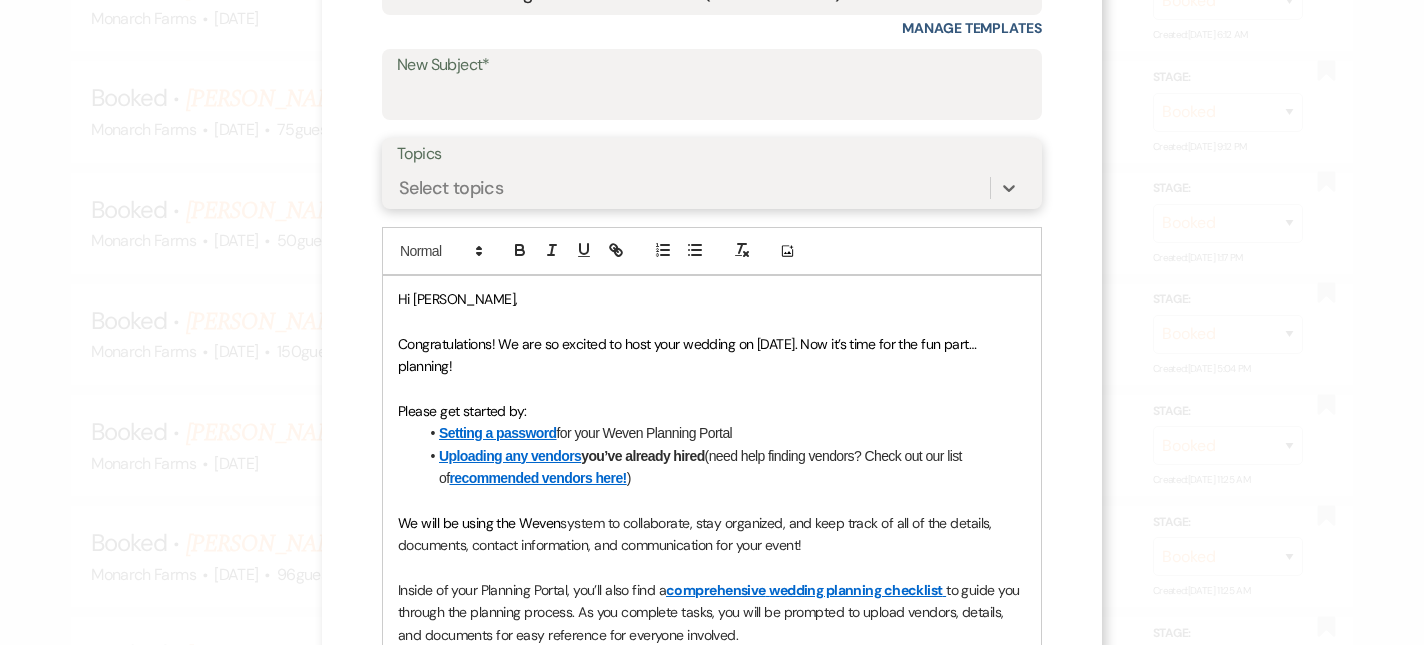 click on "Select topics" at bounding box center (693, 188) 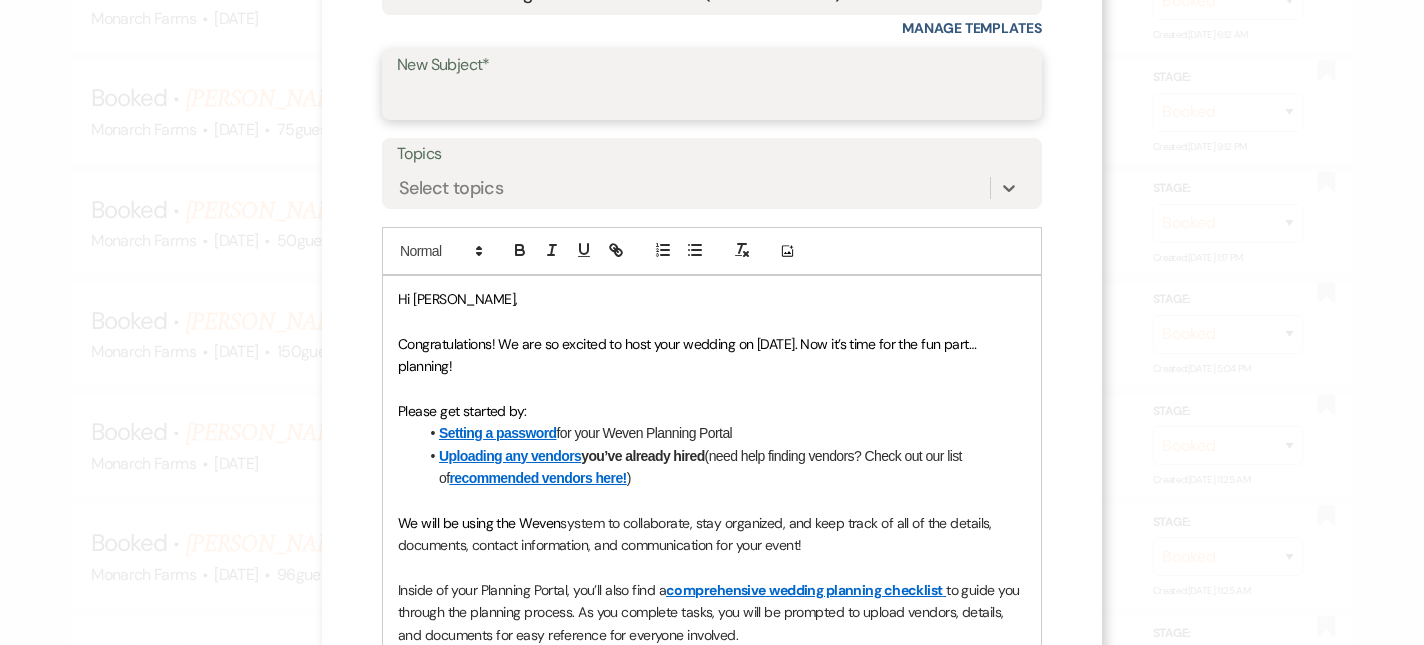 click on "New Subject*" at bounding box center (712, 98) 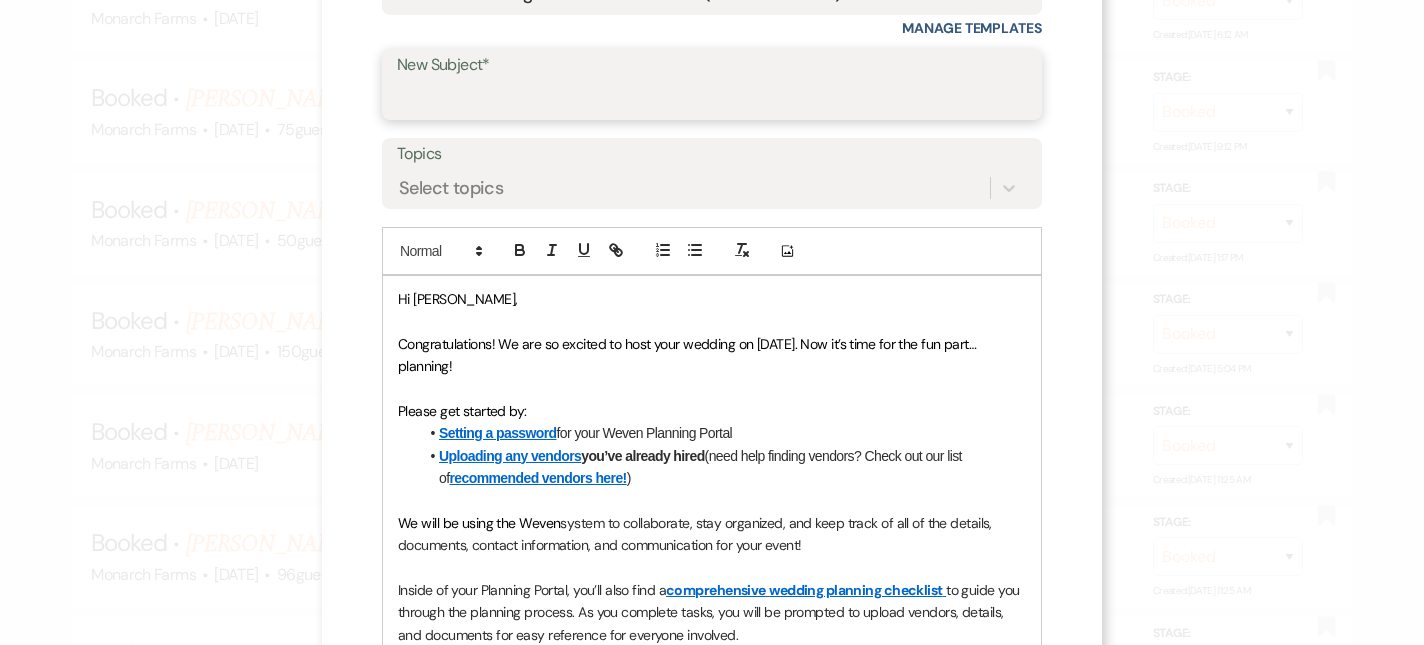 type on "Wedding at [GEOGRAPHIC_DATA]" 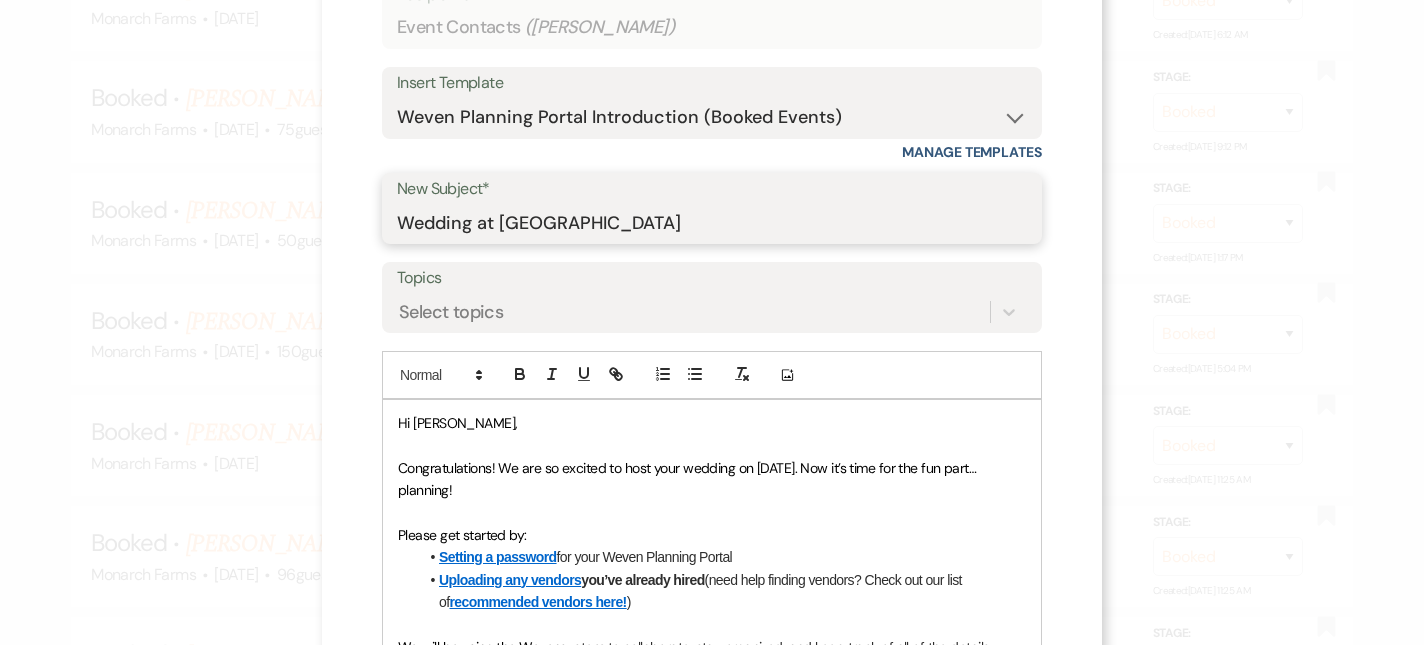 scroll, scrollTop: 159, scrollLeft: 0, axis: vertical 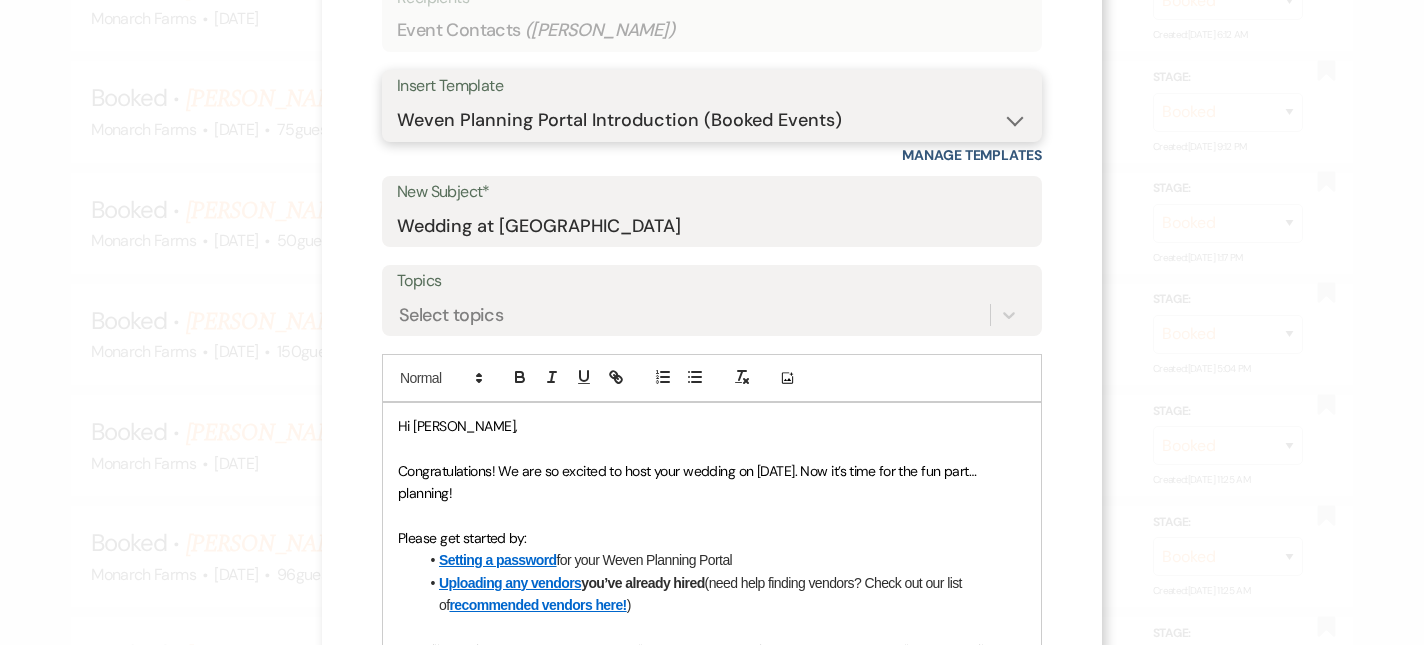 click on "-- Weven Planning Portal Introduction (Booked Events) Initial Inquiry Response Tour Request Response Follow Up Contract (Pre-Booked Leads) Tour Request Response - All Events Wedding Contract Template Initial Inquiry Response- Wedding Initial Inquiry- Micro-Wedding Private Event Contract (Pre-Booked Leads) Tour Booked- Winter Initial Inquiry Response- Private Event Add Ons Initial Inquiry- BOTH Follow Up- All Events" at bounding box center [712, 120] 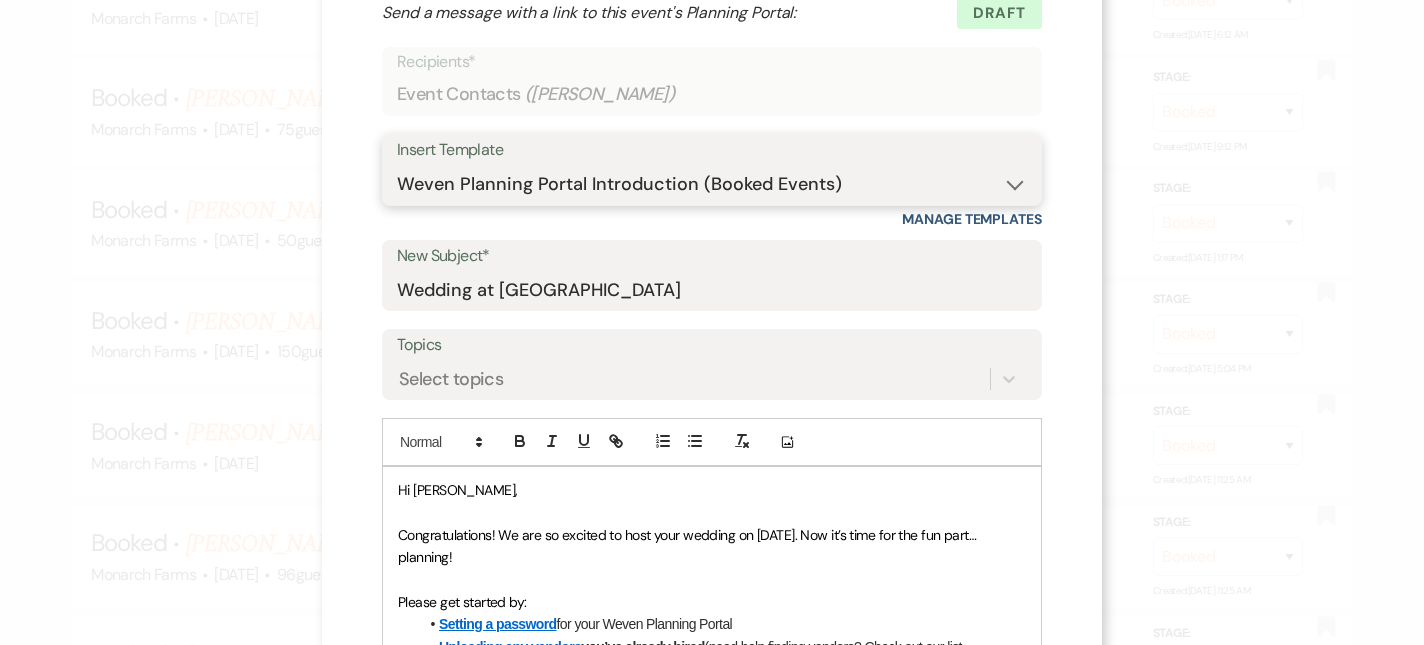 scroll, scrollTop: 91, scrollLeft: 0, axis: vertical 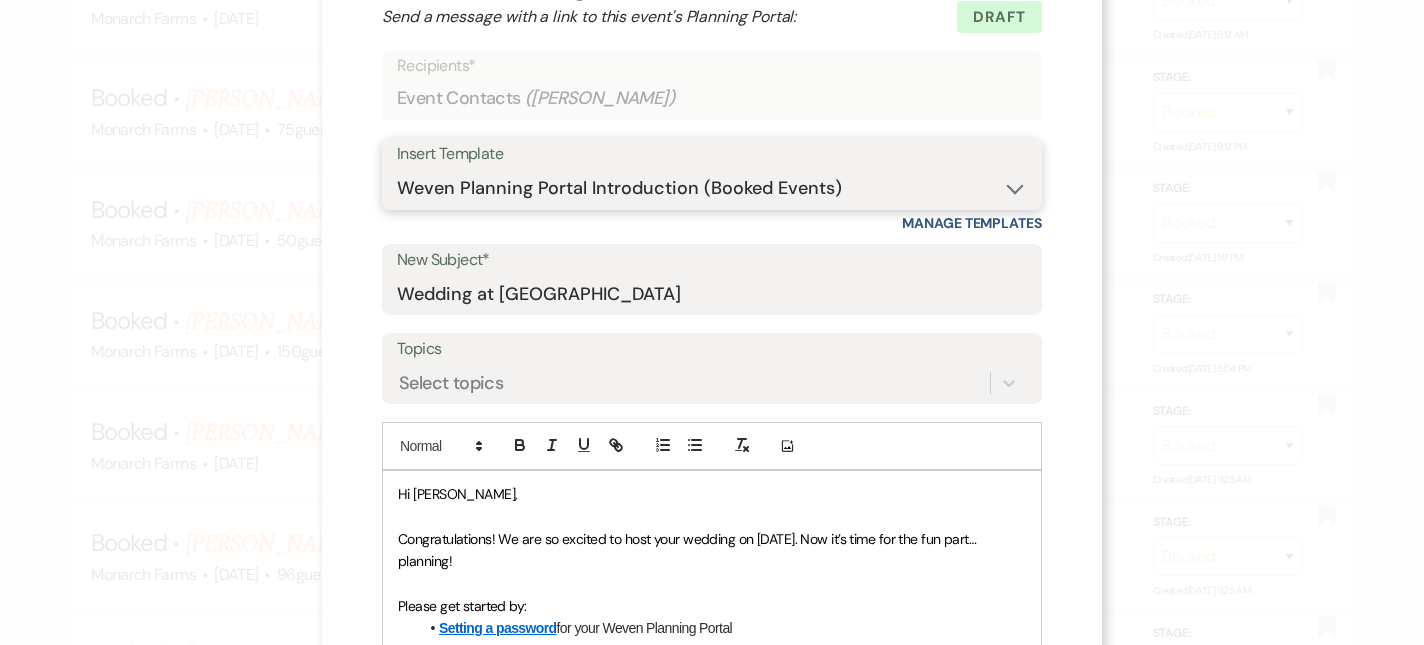 click on "-- Weven Planning Portal Introduction (Booked Events) Initial Inquiry Response Tour Request Response Follow Up Contract (Pre-Booked Leads) Tour Request Response - All Events Wedding Contract Template Initial Inquiry Response- Wedding Initial Inquiry- Micro-Wedding Private Event Contract (Pre-Booked Leads) Tour Booked- Winter Initial Inquiry Response- Private Event Add Ons Initial Inquiry- BOTH Follow Up- All Events" at bounding box center (712, 188) 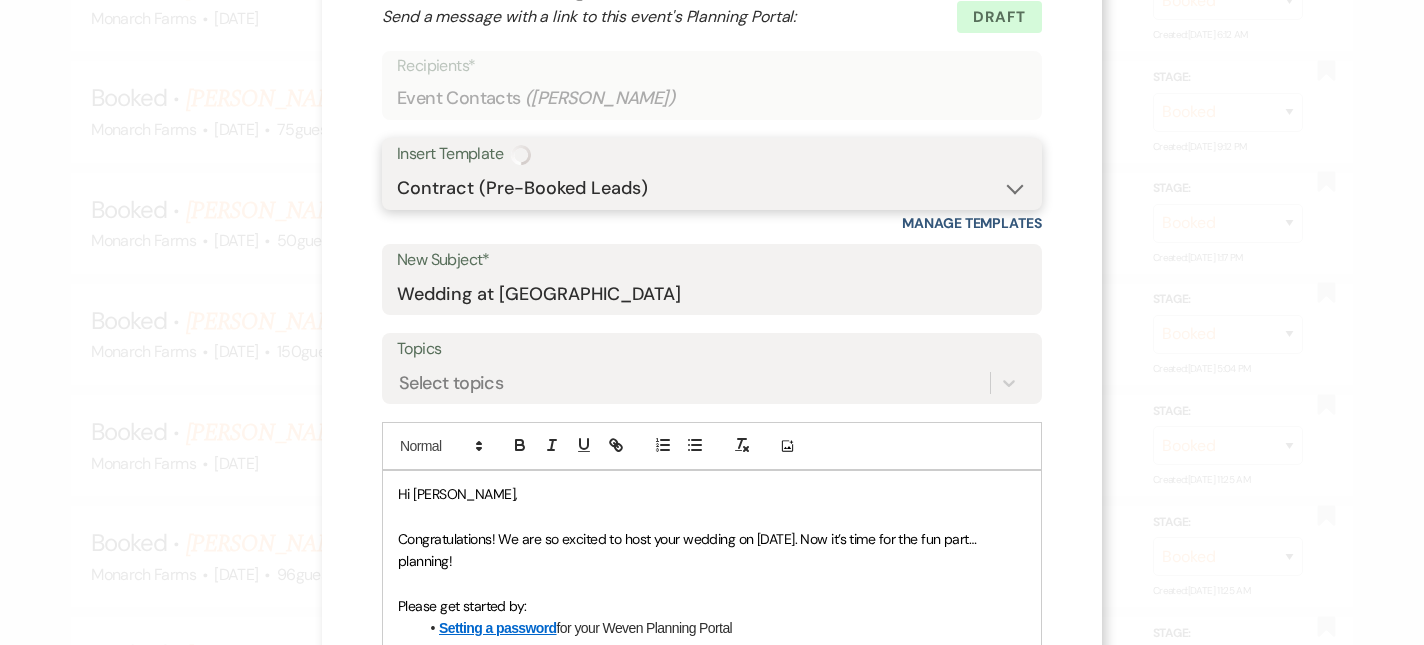 type on "Booking your event!" 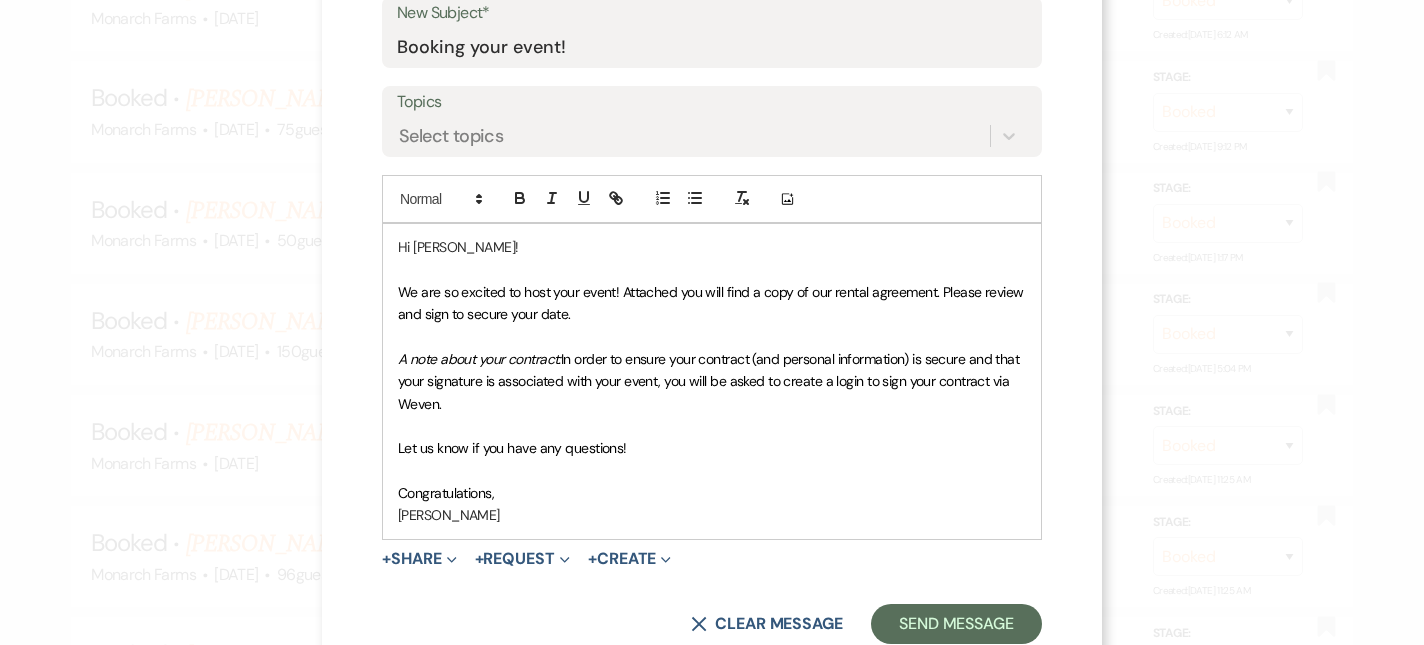scroll, scrollTop: 397, scrollLeft: 0, axis: vertical 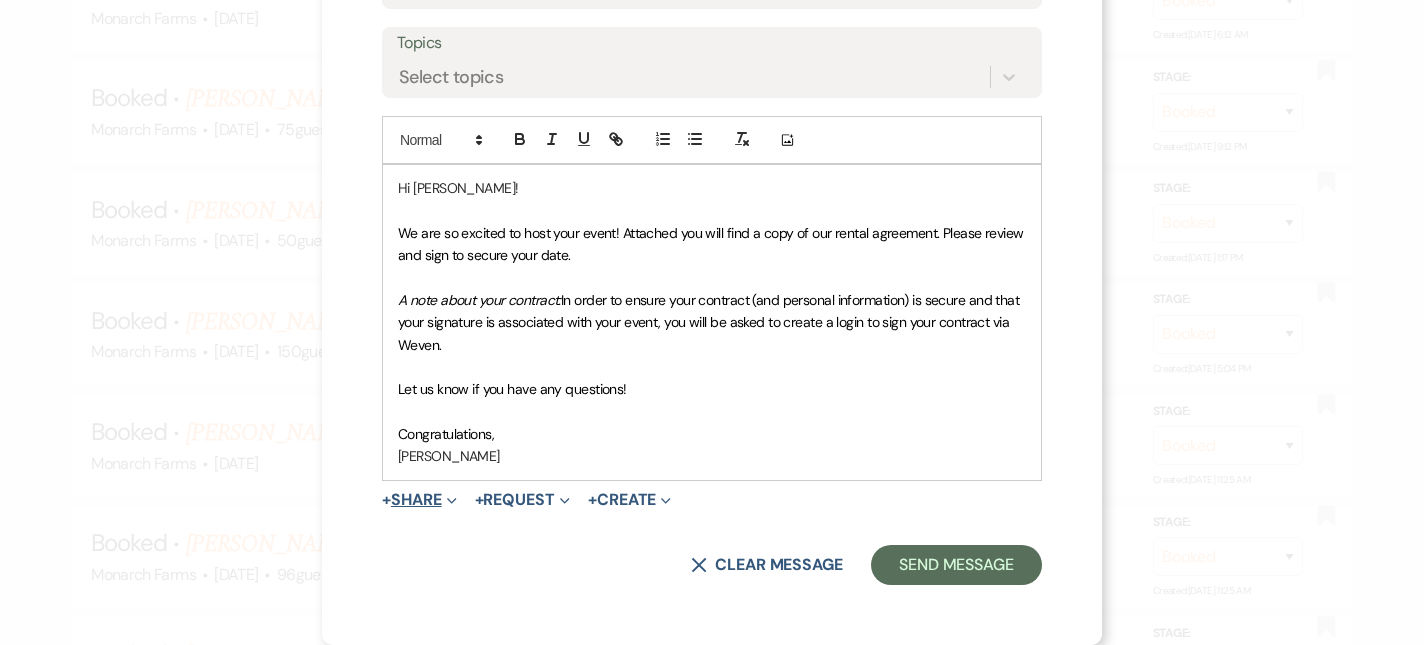 click on "Expand" 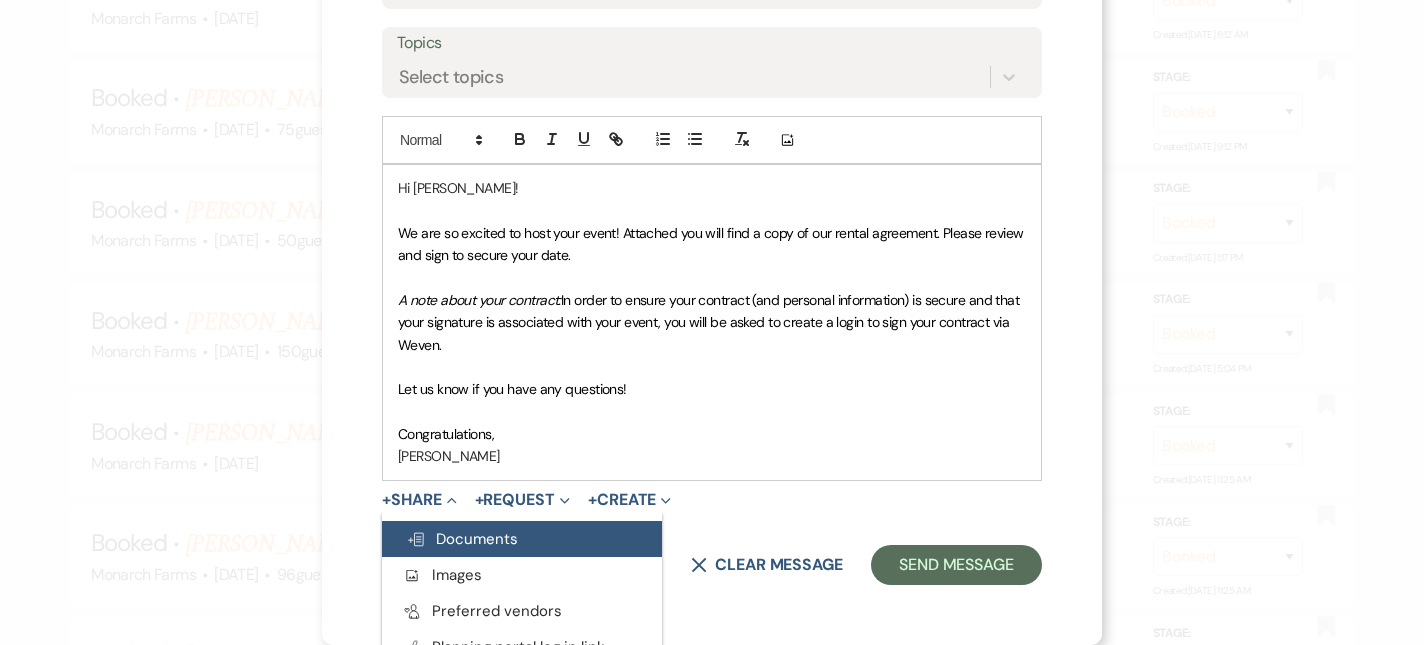 click on "Doc Upload Documents" at bounding box center (462, 539) 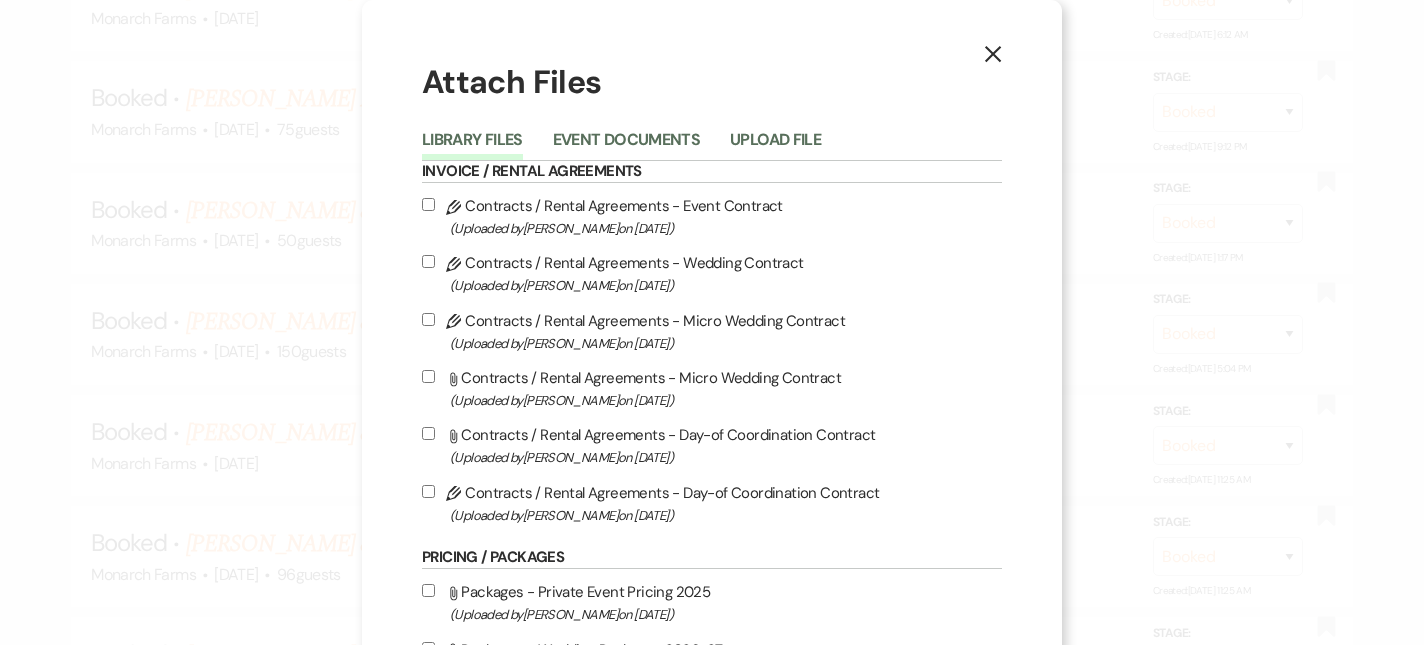 scroll, scrollTop: 12, scrollLeft: 0, axis: vertical 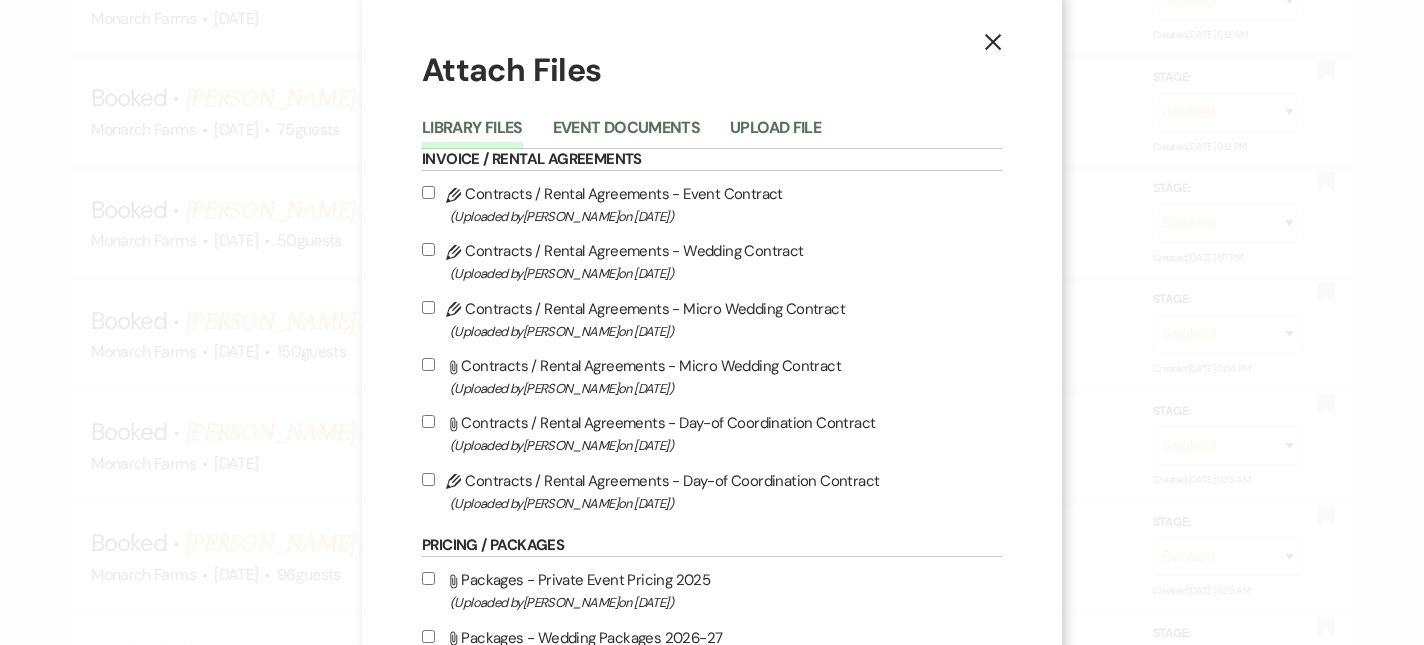 click on "Pencil Contracts / Rental Agreements - Wedding Contract (Uploaded by  [PERSON_NAME]  on   [DATE] )" at bounding box center (428, 249) 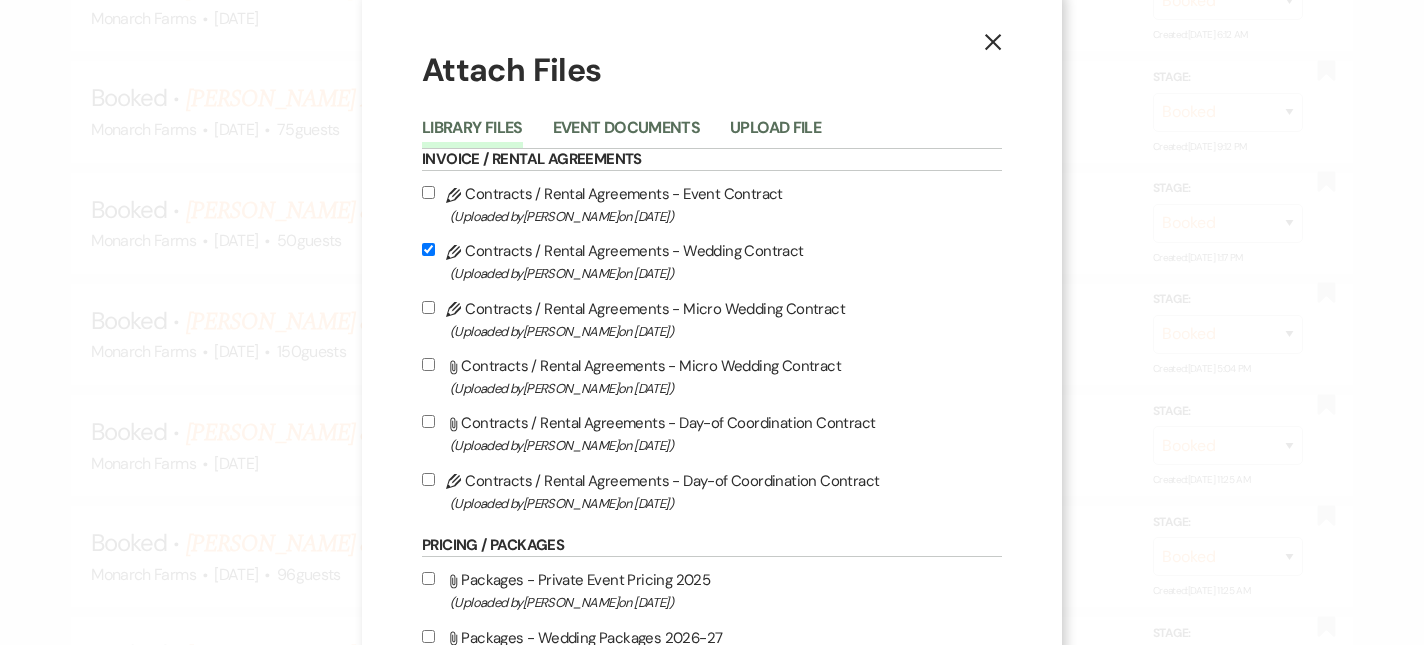 checkbox on "true" 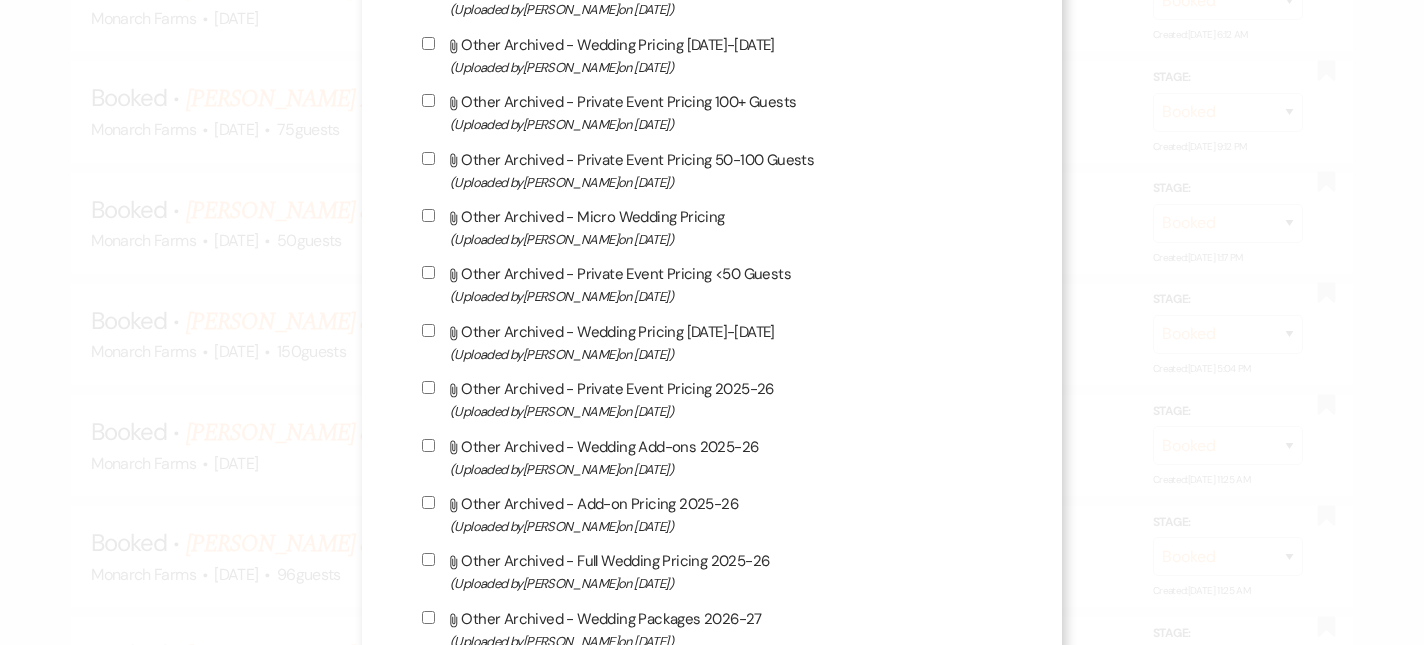 scroll, scrollTop: 1231, scrollLeft: 0, axis: vertical 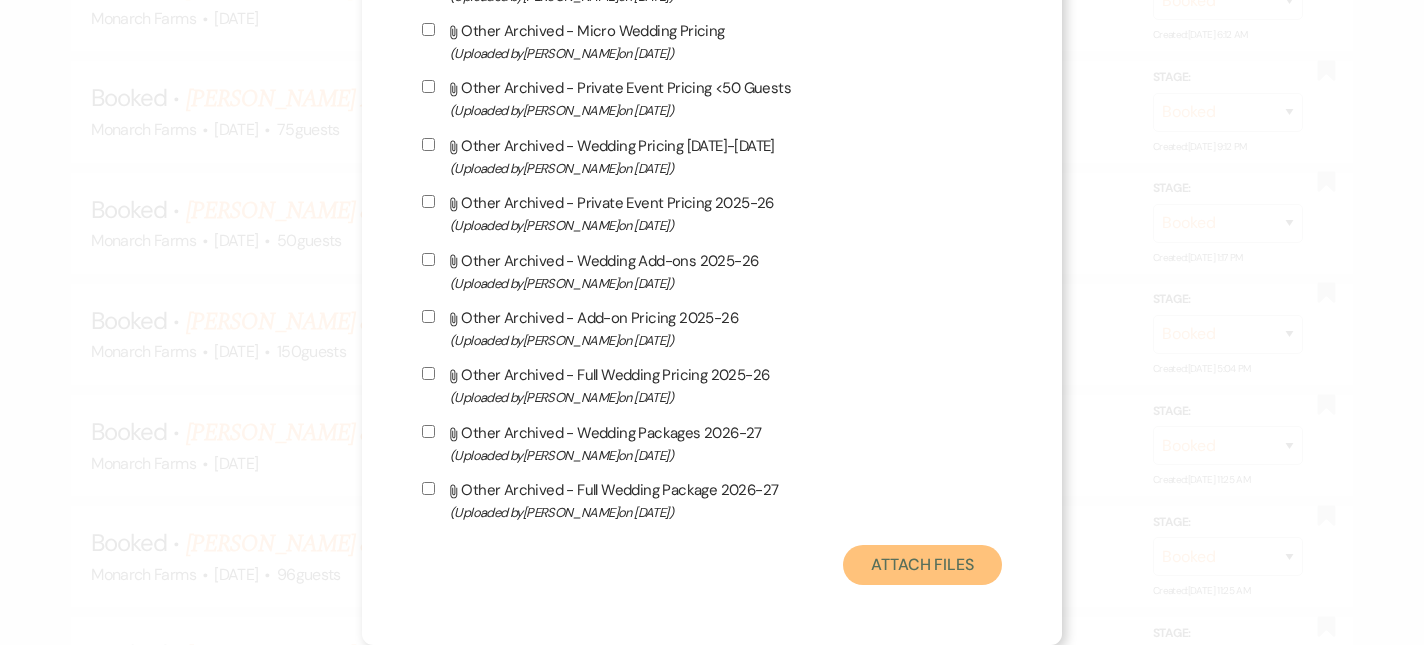 click on "Attach Files" at bounding box center [922, 565] 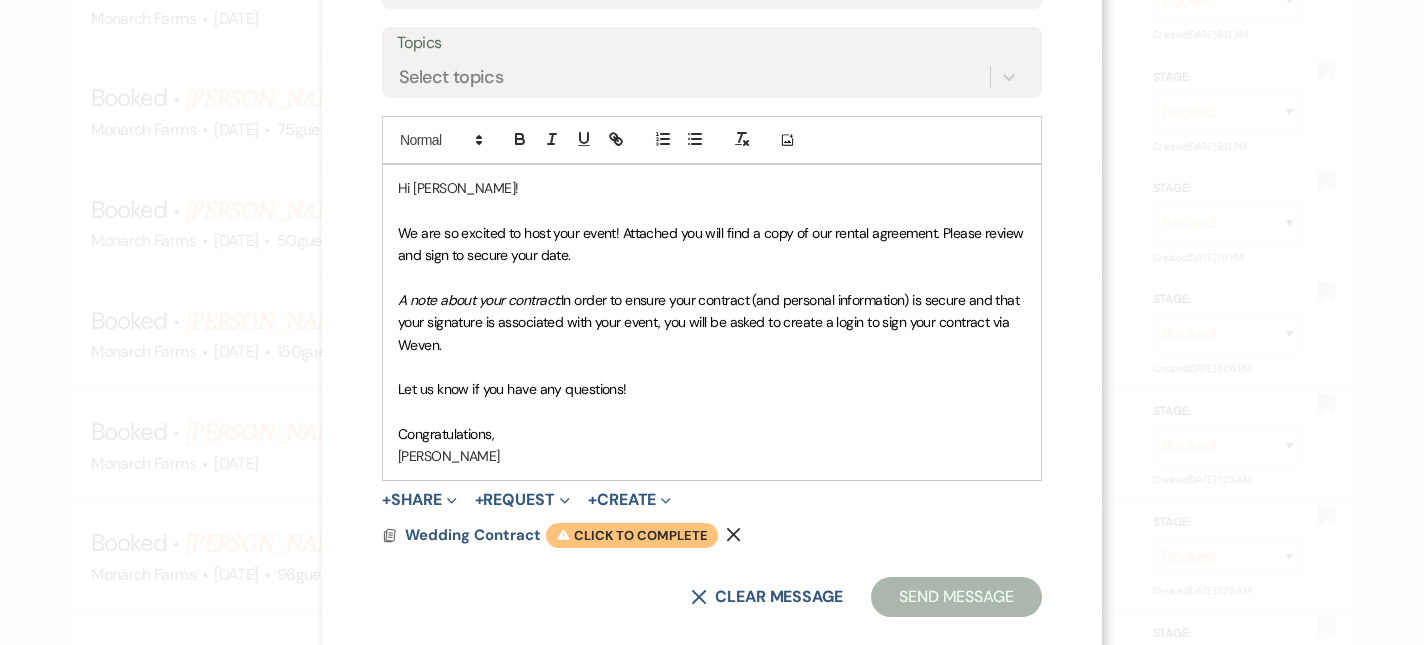 click on "Warning   Click to complete" at bounding box center (632, 536) 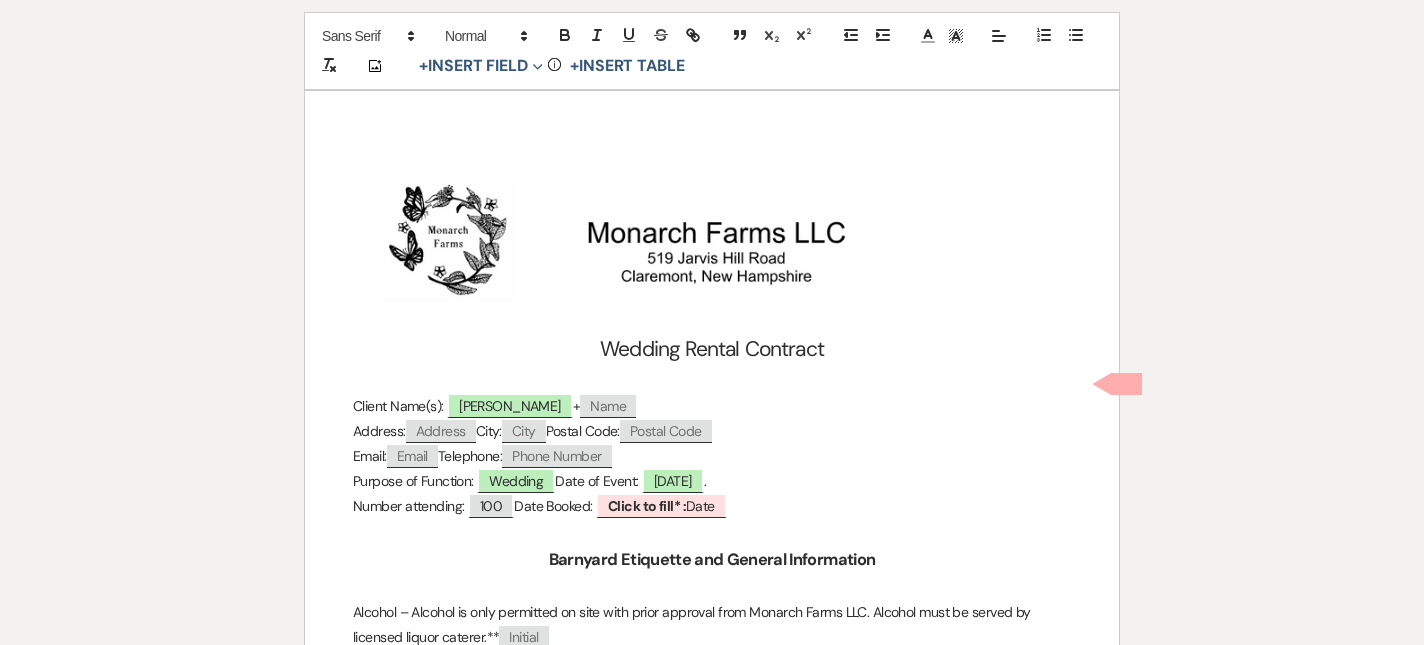 scroll, scrollTop: 0, scrollLeft: 0, axis: both 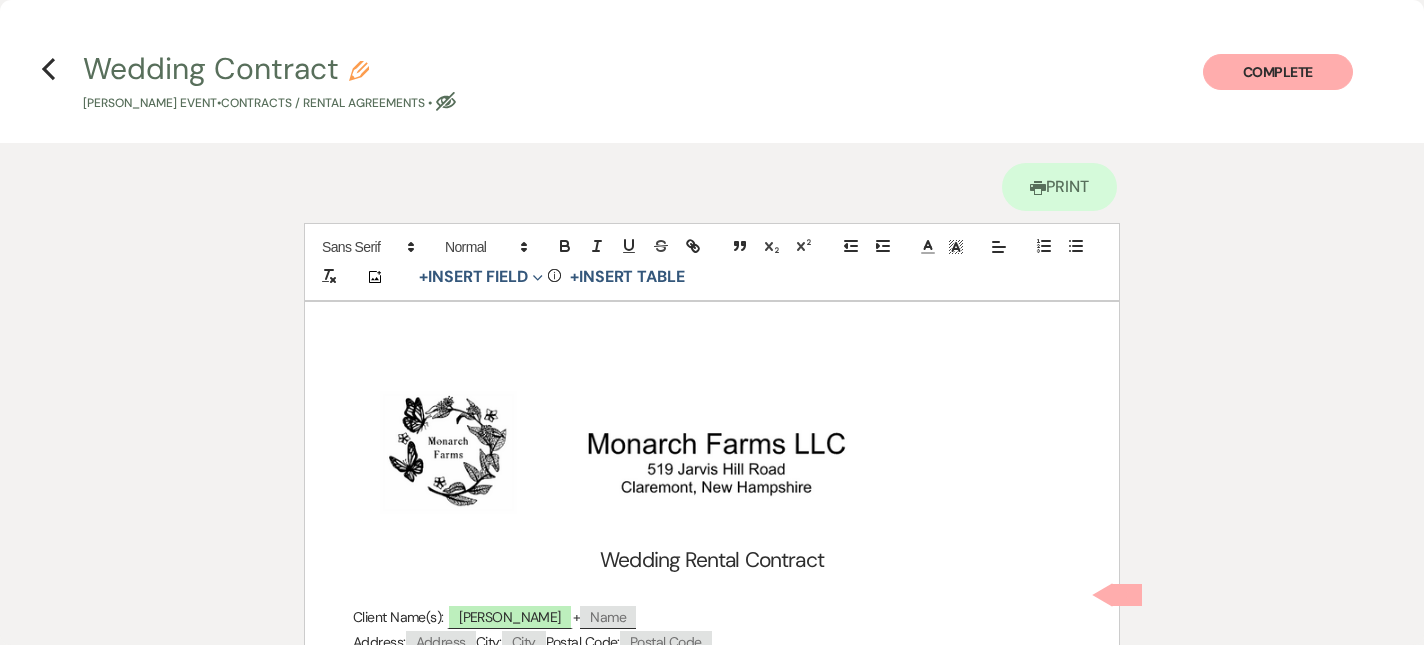 click on "Wedding Contract Pencil [PERSON_NAME] Event  •  Contracts / Rental Agreements   •  Eye Blocked" at bounding box center [269, 83] 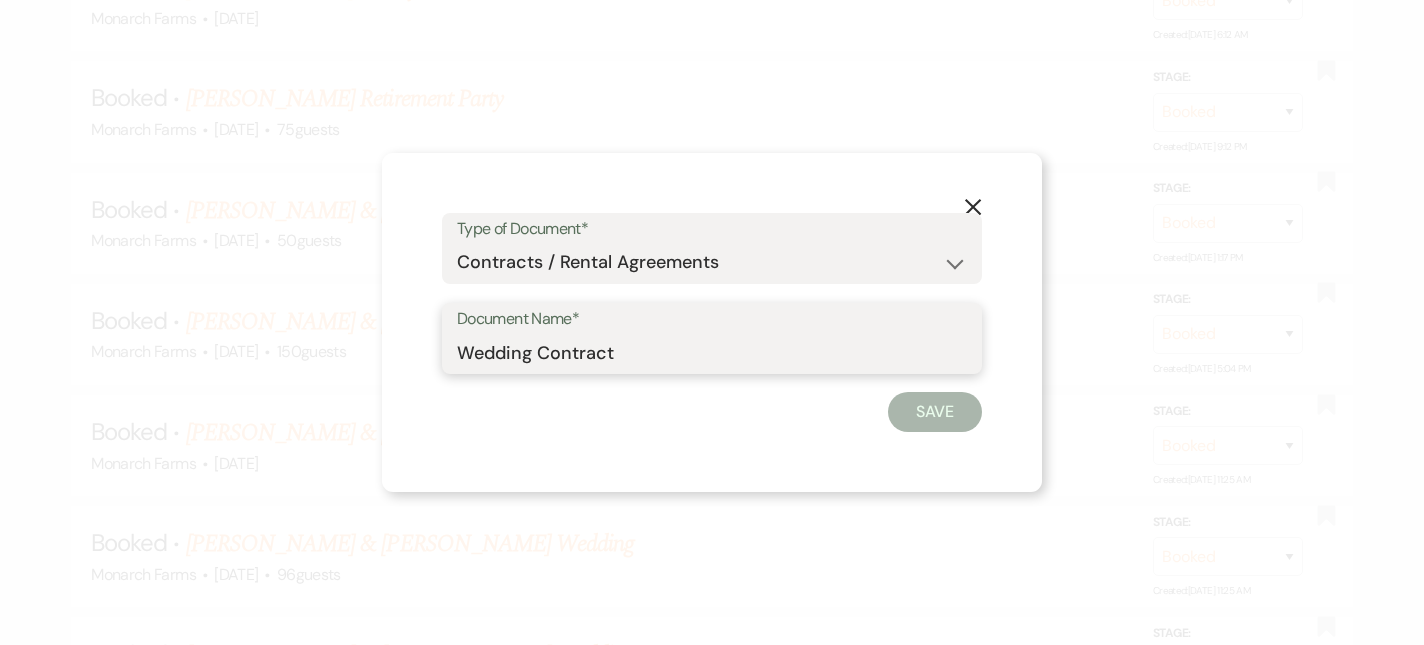 click on "Wedding Contract" at bounding box center (712, 352) 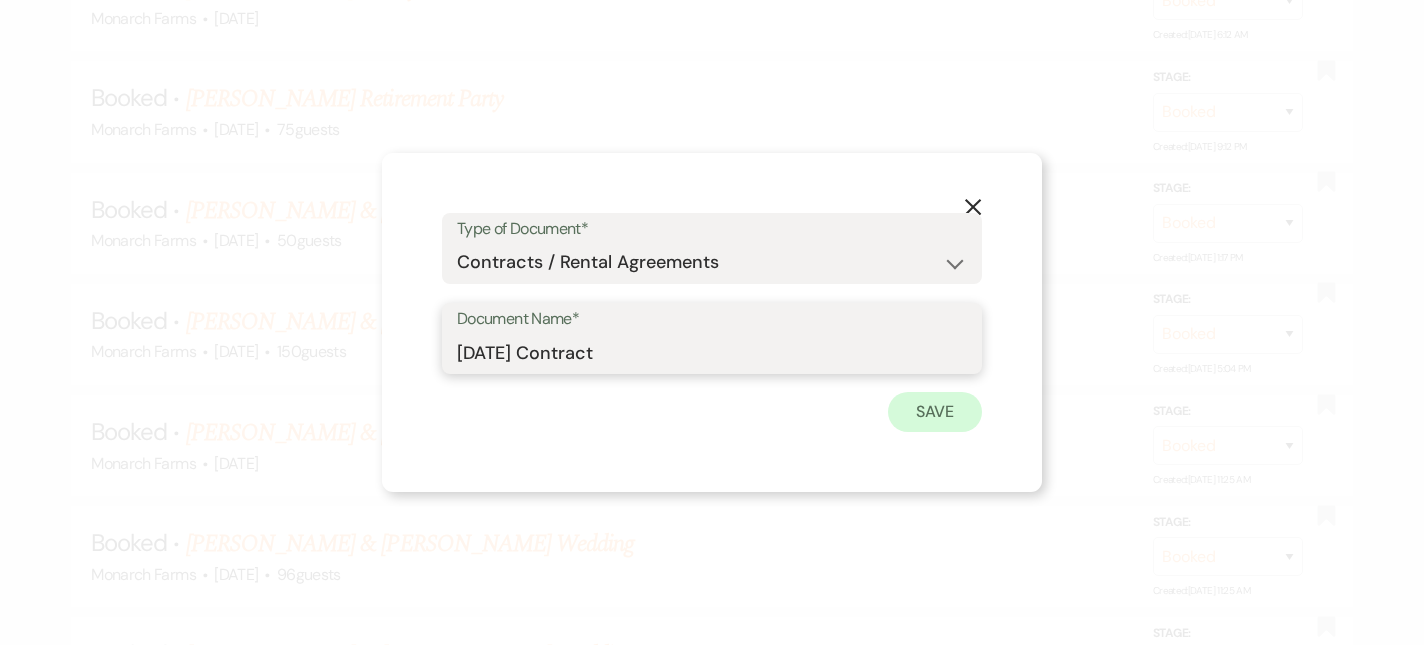 type on "[DATE] Contract" 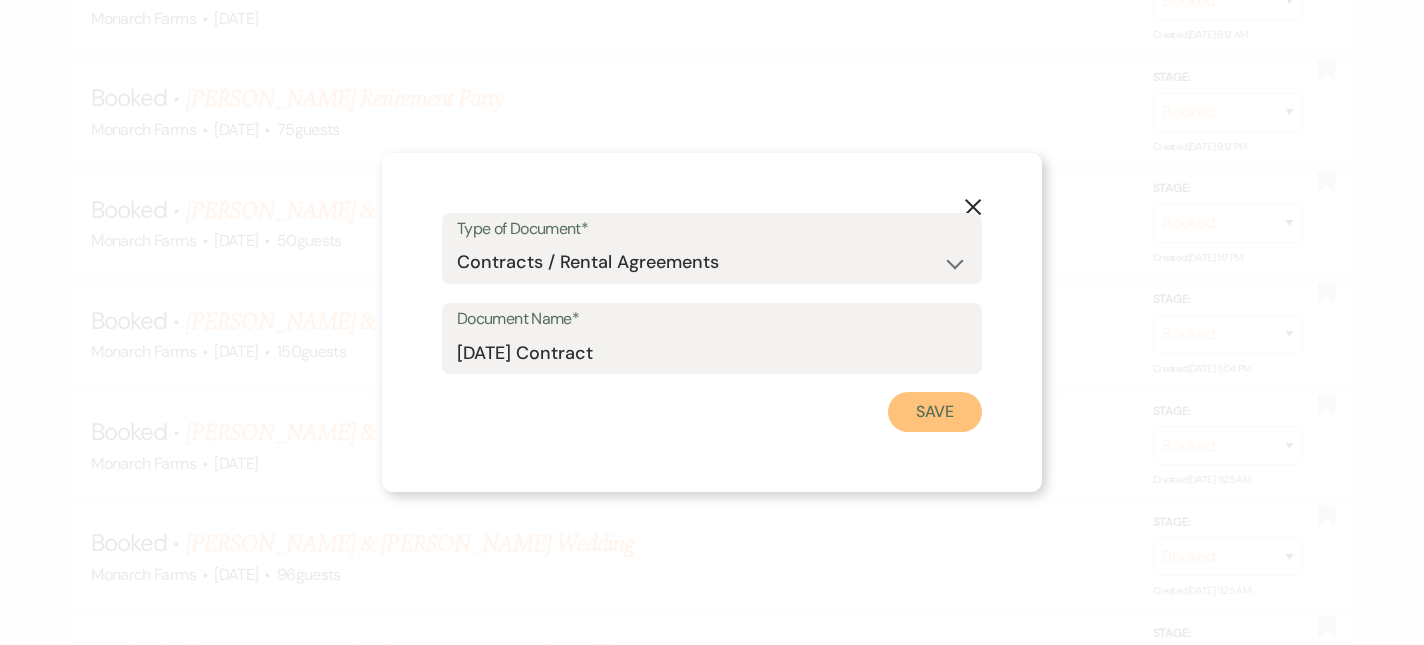 click on "Save" at bounding box center [935, 412] 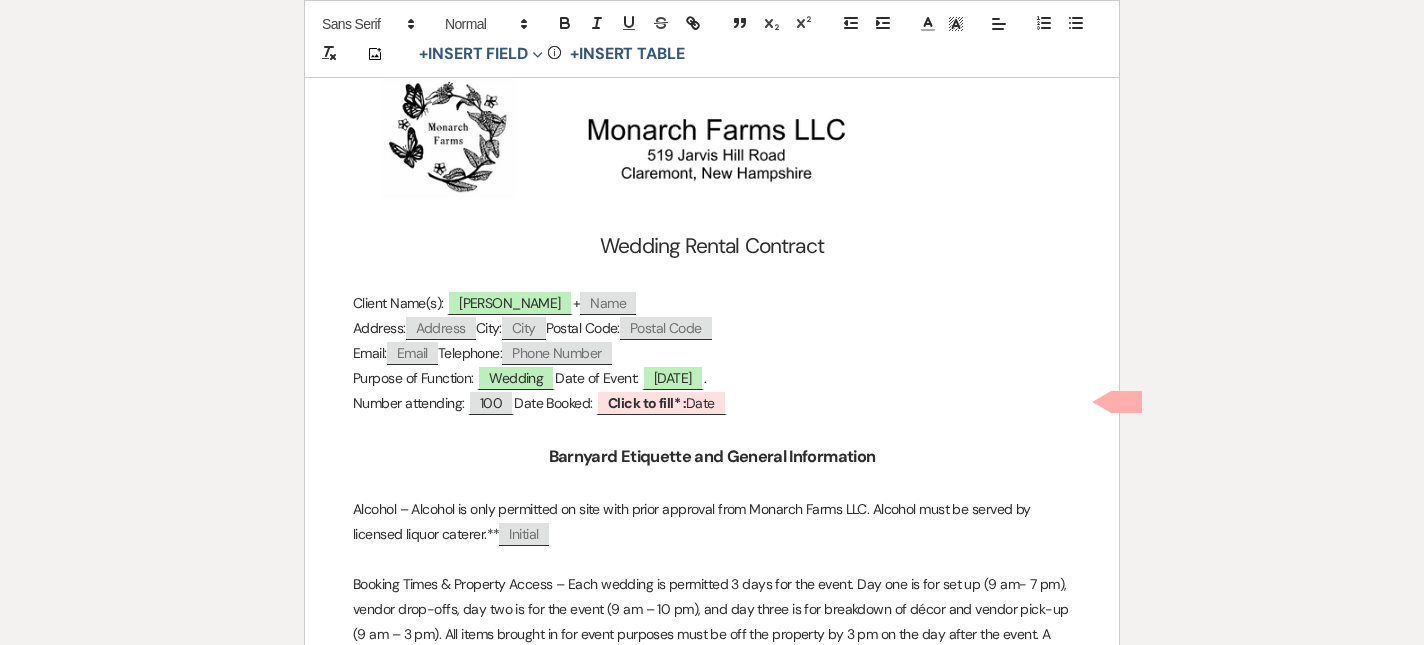 scroll, scrollTop: 315, scrollLeft: 0, axis: vertical 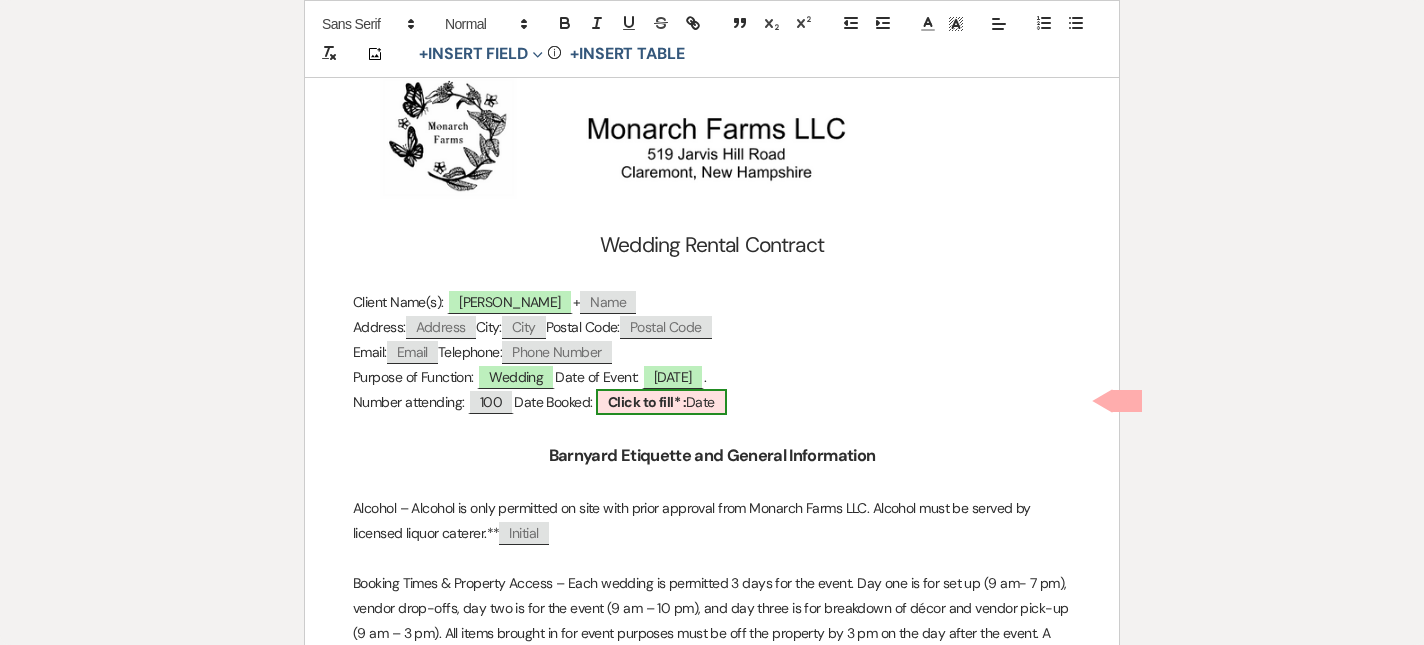 click on "Click to fill* :" at bounding box center [647, 402] 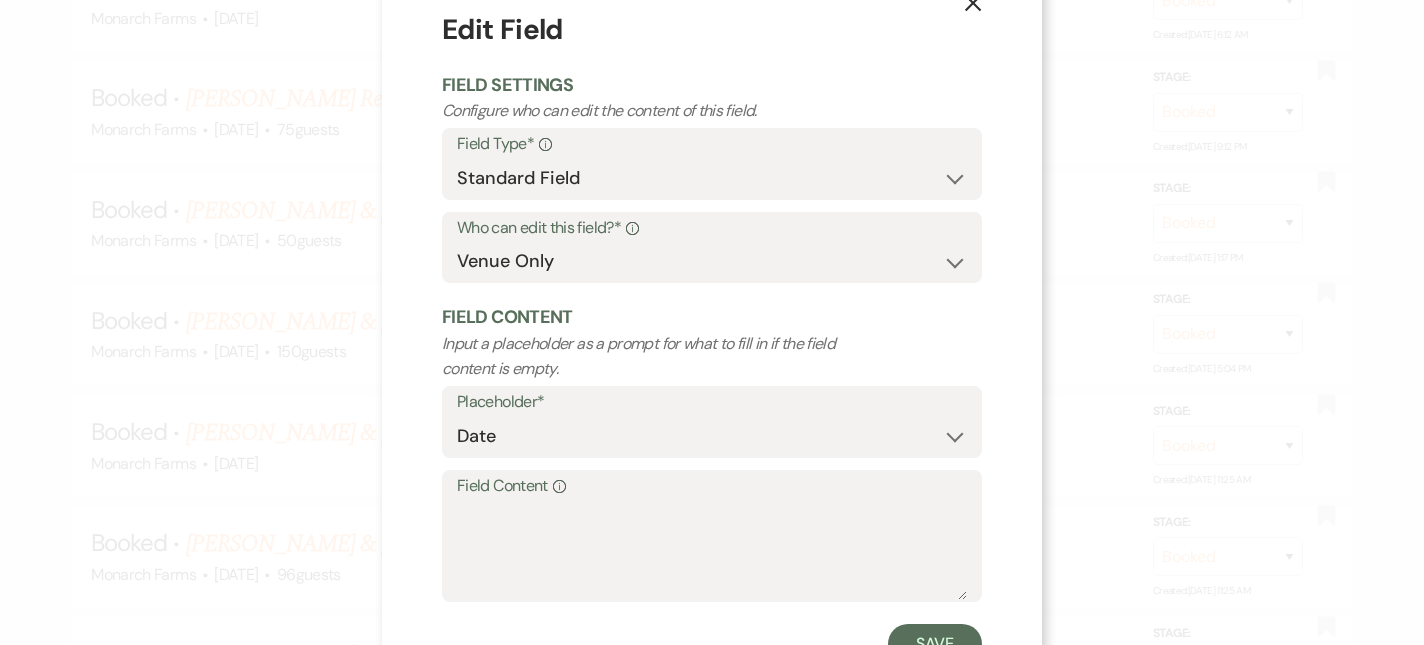 scroll, scrollTop: 48, scrollLeft: 0, axis: vertical 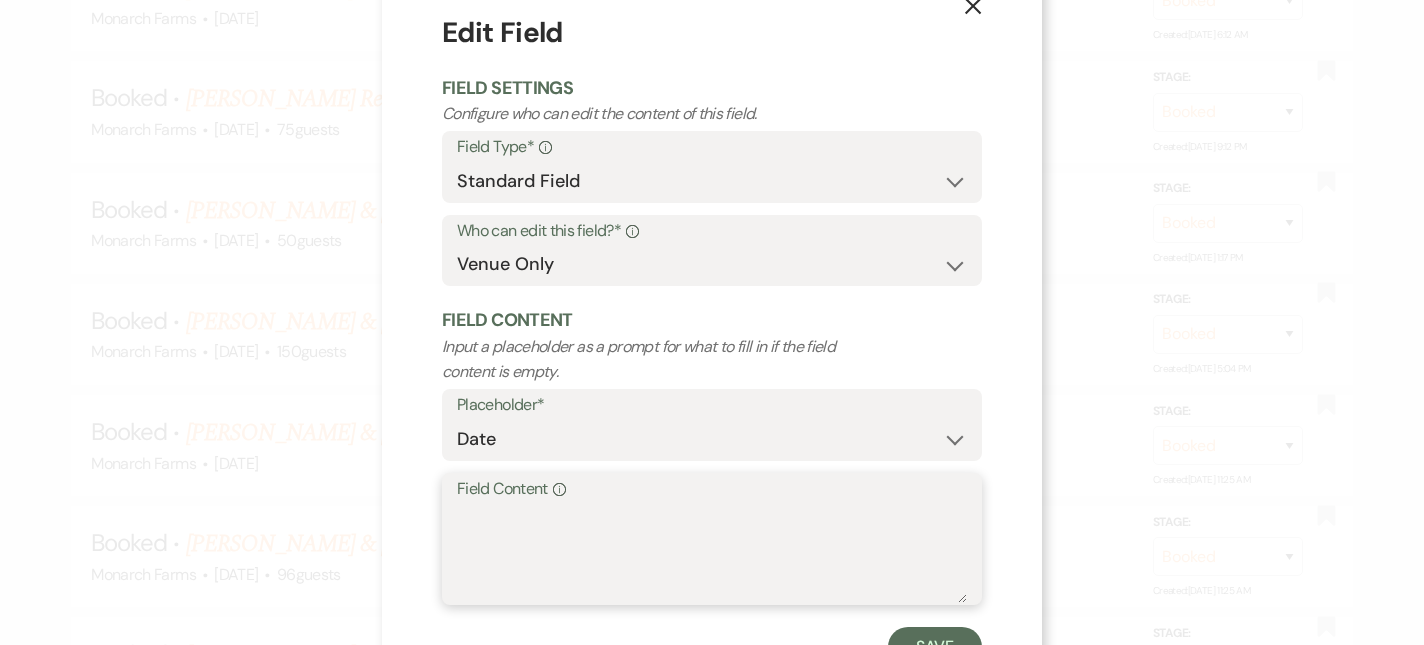 click on "Field Content Info" at bounding box center (712, 553) 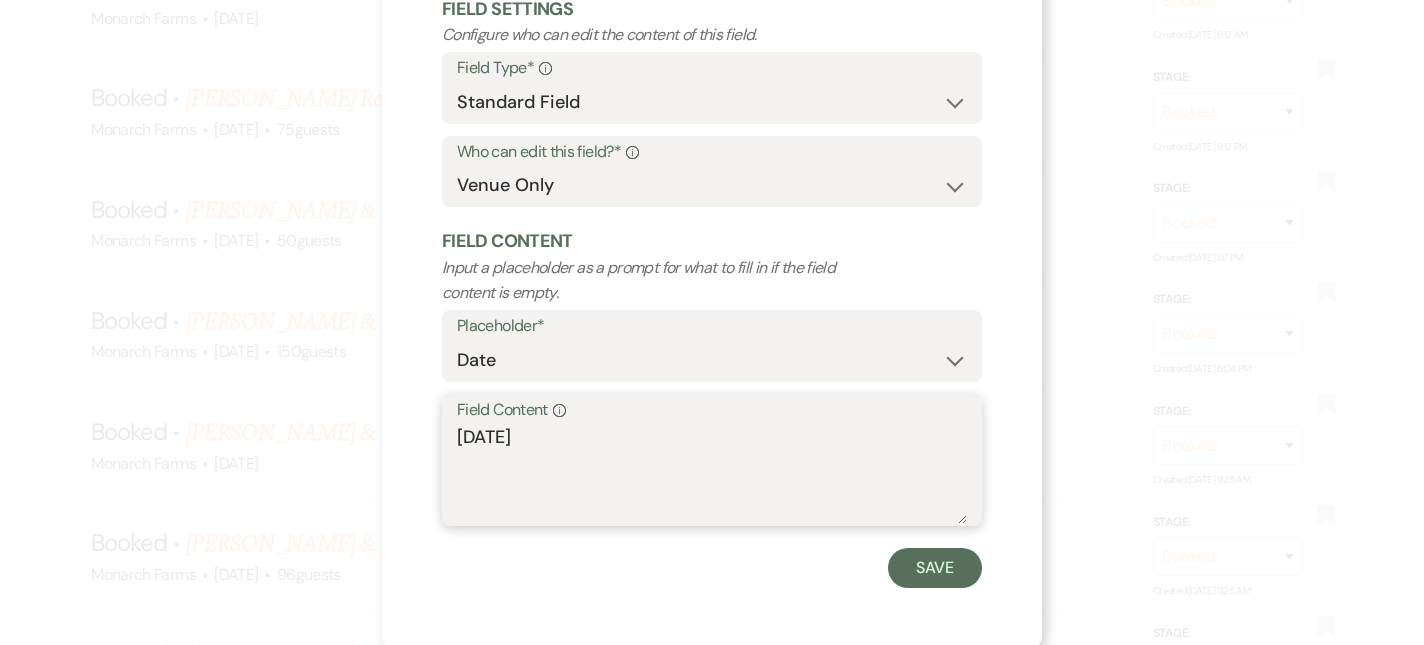 scroll, scrollTop: 130, scrollLeft: 0, axis: vertical 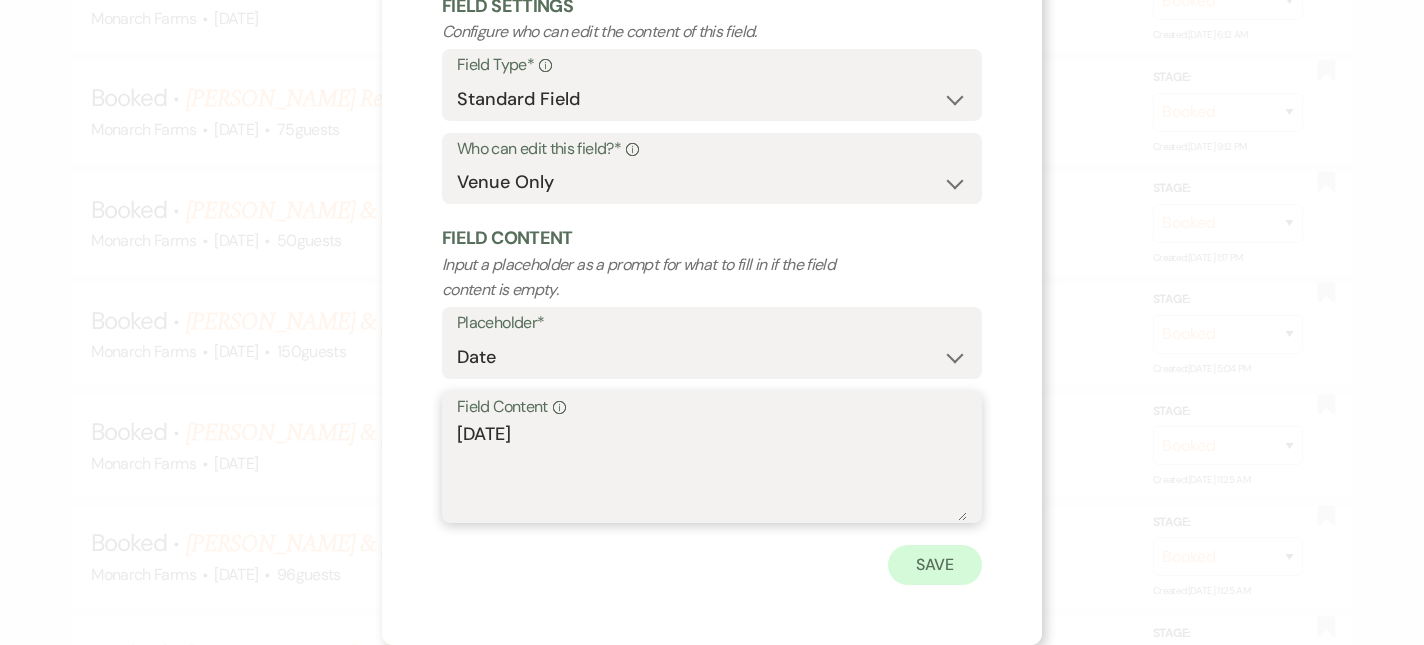 type on "[DATE]" 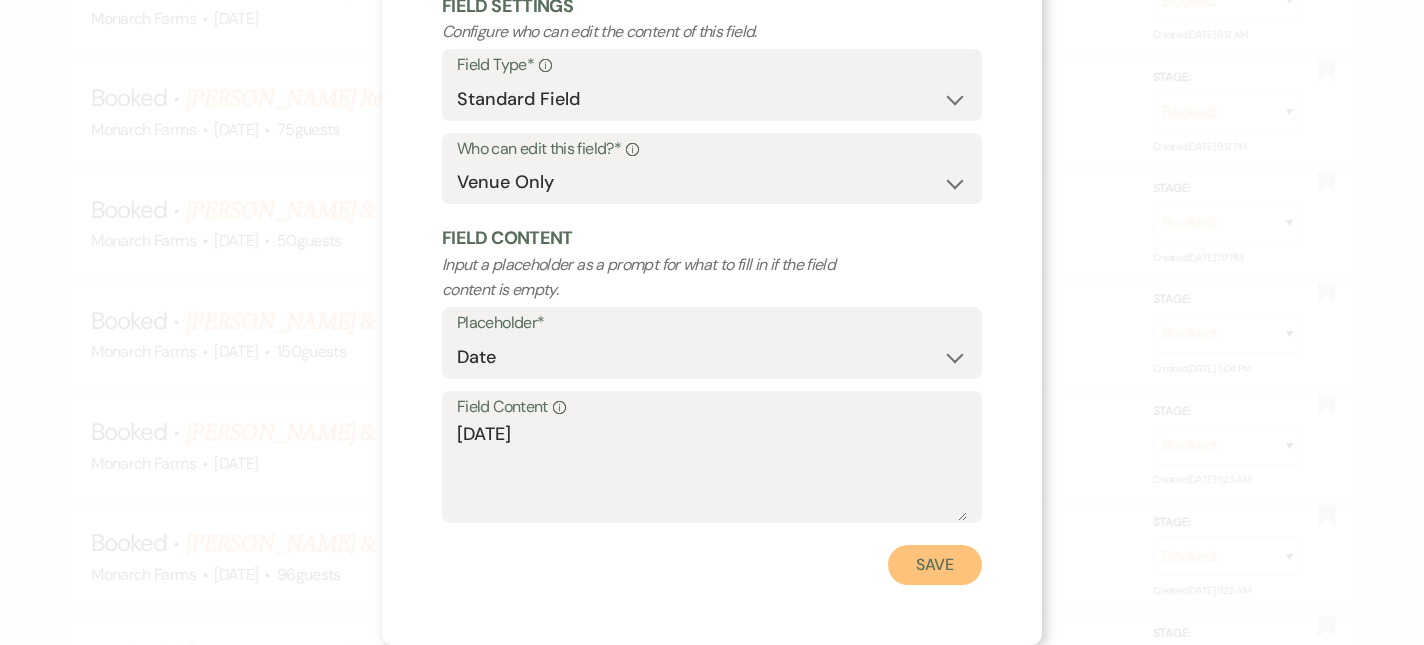 click on "Save" at bounding box center [935, 565] 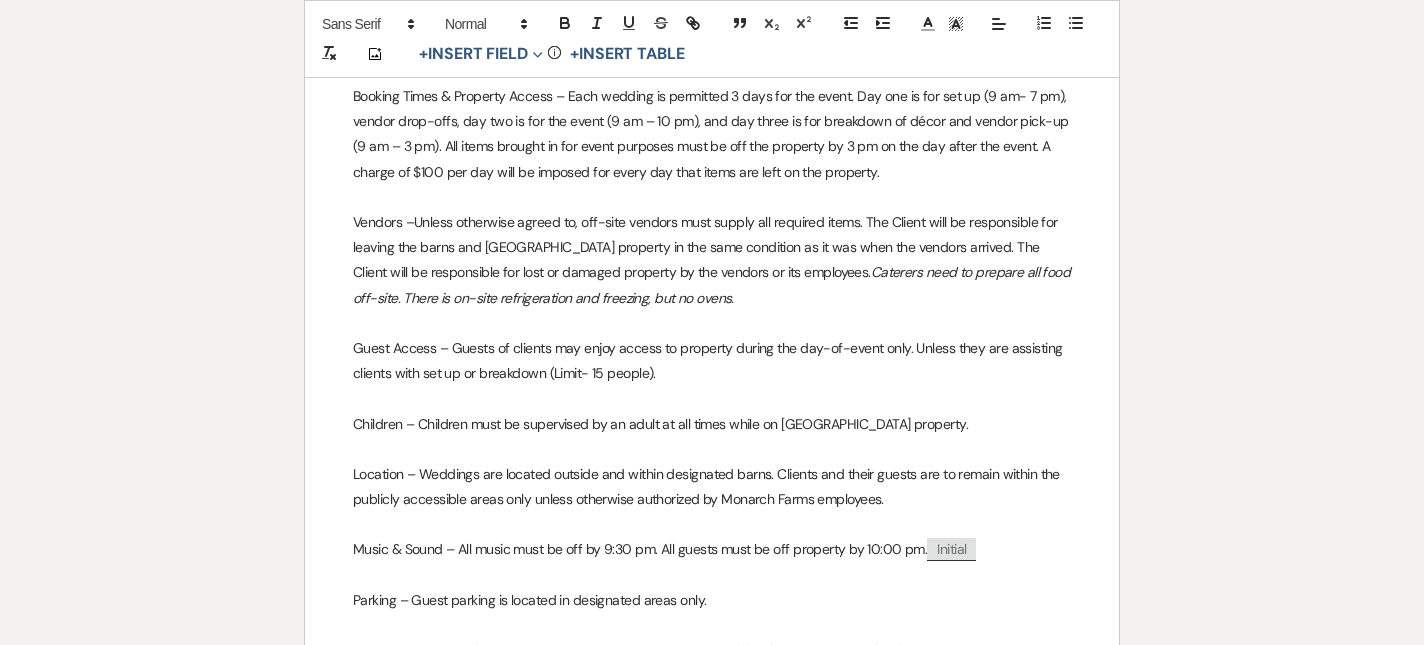 scroll, scrollTop: 709, scrollLeft: 0, axis: vertical 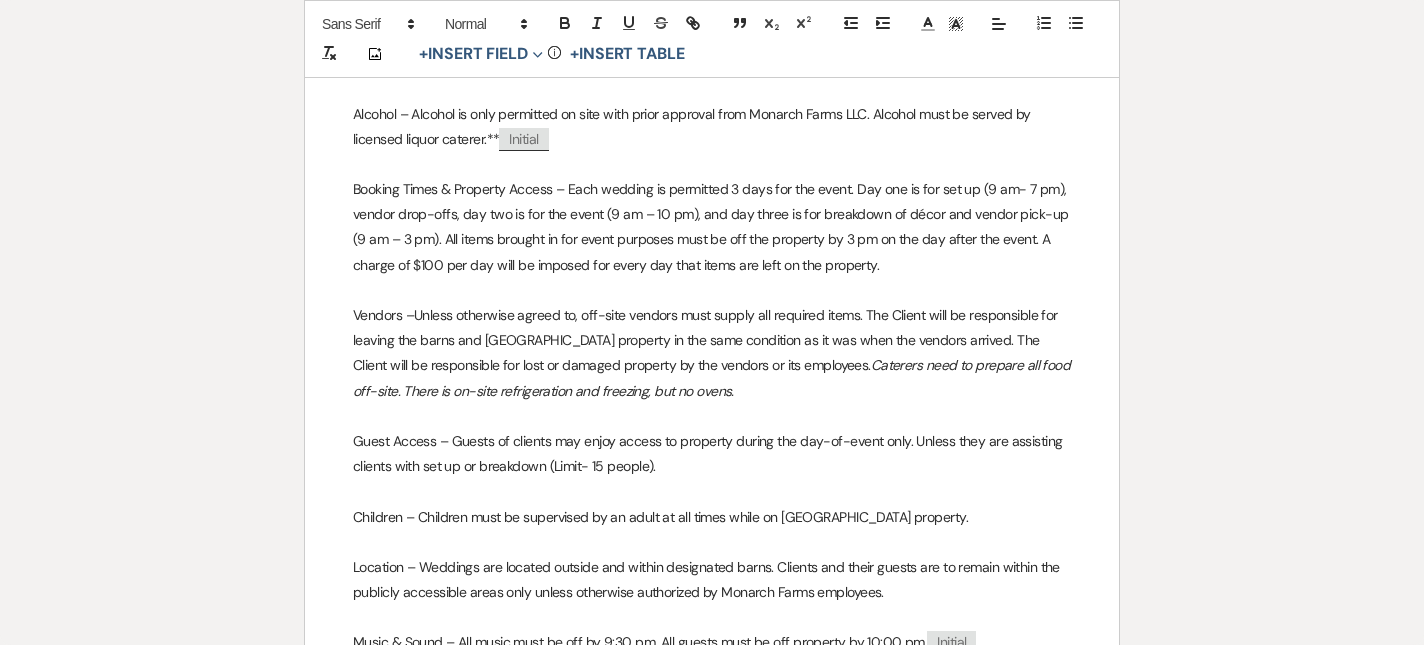 click on "Booking Times & Property Access – Each wedding is permitted 3 days for the event. Day one is for set up (9 am- 7 pm), vendor drop-offs, day two is for the event (9 am – 10 pm), and day three is for breakdown of décor and vendor pick-up (9 am – 3 pm). All items brought in for event purposes must be off the property by 3 pm on the day after the event. A charge of $100 per day will be imposed for every day that items are left on the property." at bounding box center [712, 227] 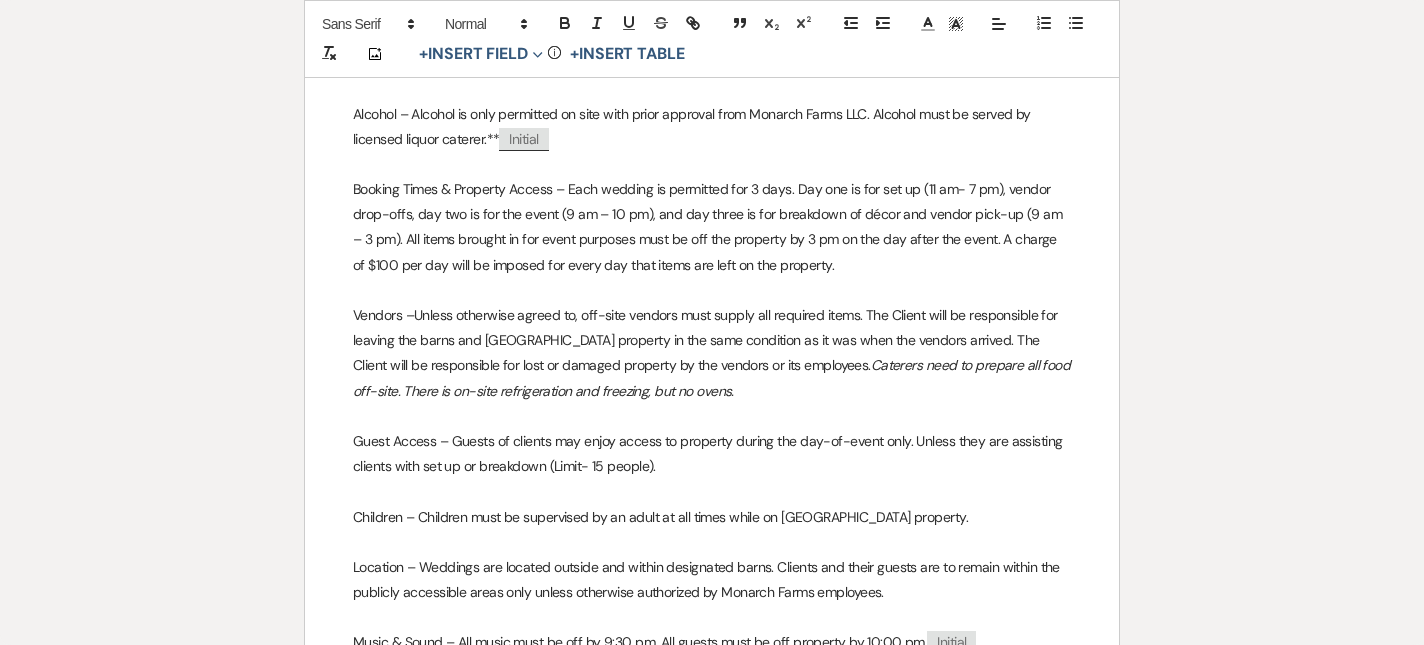 click on "Booking Times & Property Access – Each wedding is permitted for 3 days. Day one is for set up (11 am- 7 pm), vendor drop-offs, day two is for the event (9 am – 10 pm), and day three is for breakdown of décor and vendor pick-up (9 am – 3 pm). All items brought in for event purposes must be off the property by 3 pm on the day after the event. A charge of $100 per day will be imposed for every day that items are left on the property." at bounding box center [712, 227] 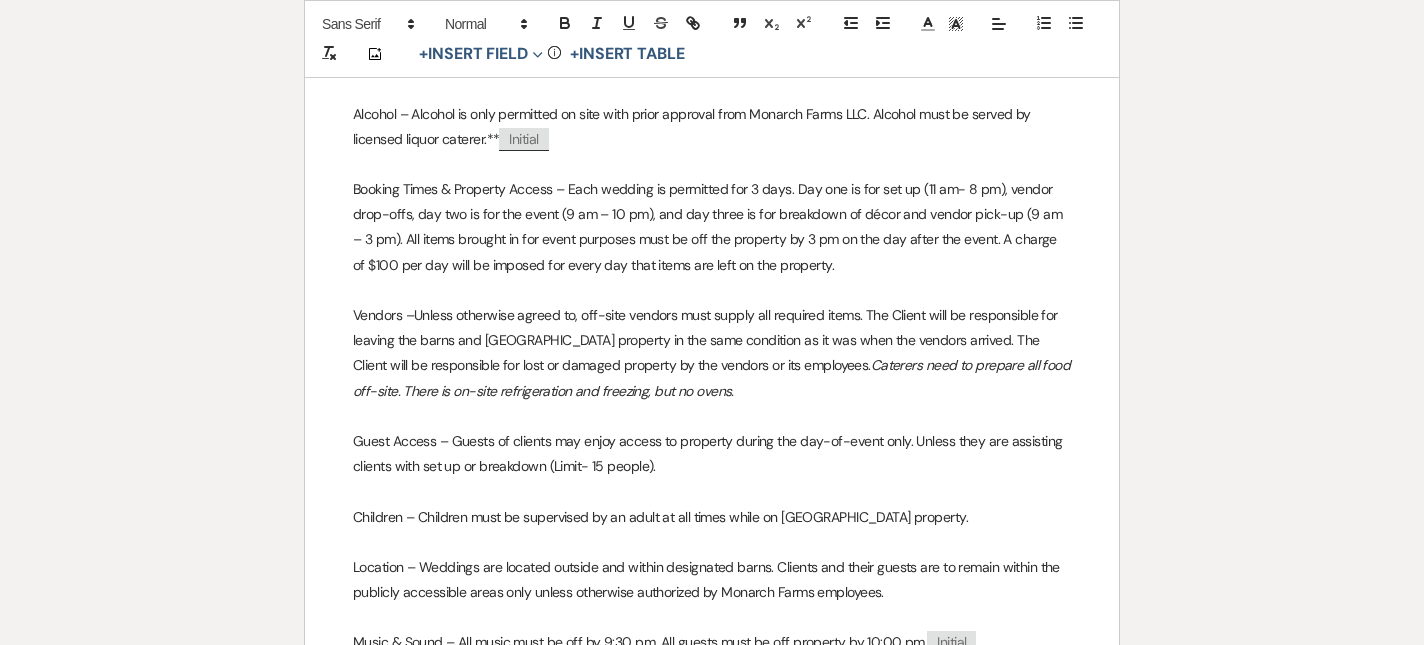 click on "Booking Times & Property Access – Each wedding is permitted for 3 days. Day one is for set up (11 am- 8 pm), vendor drop-offs, day two is for the event (9 am – 10 pm), and day three is for breakdown of décor and vendor pick-up (9 am – 3 pm). All items brought in for event purposes must be off the property by 3 pm on the day after the event. A charge of $100 per day will be imposed for every day that items are left on the property." at bounding box center [712, 227] 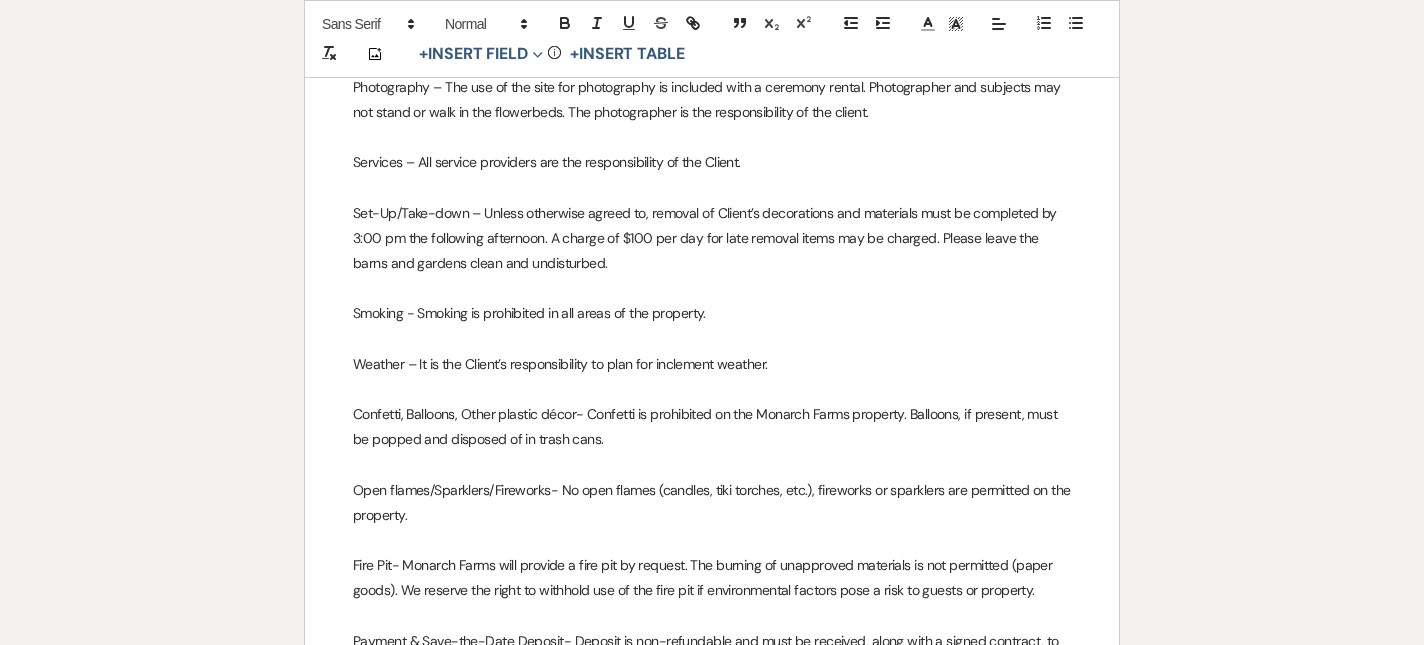 scroll, scrollTop: 1420, scrollLeft: 0, axis: vertical 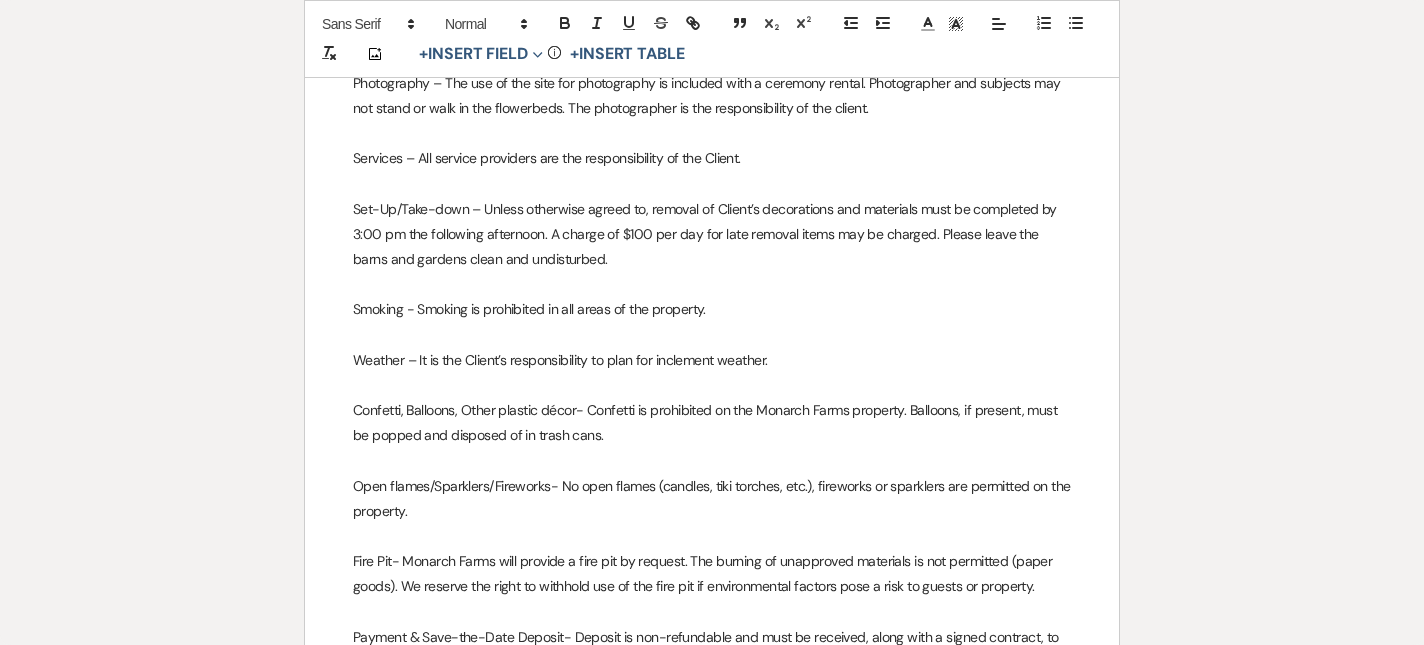click on "Set-Up/Take-down – Unless otherwise agreed to, removal of Client’s decorations and materials must be completed by 3:00 pm the following afternoon. A charge of $100 per day for late removal items may be charged. Please leave the barns and gardens clean and undisturbed." at bounding box center (712, 235) 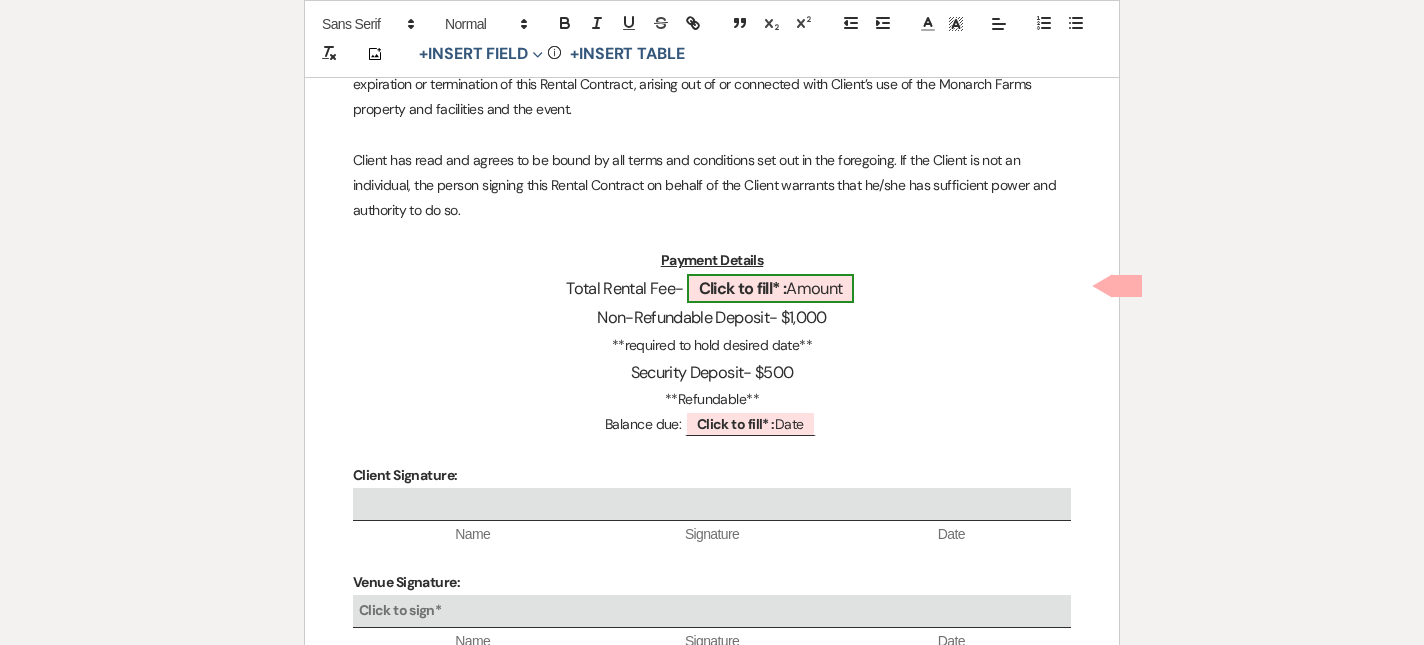 scroll, scrollTop: 2701, scrollLeft: 0, axis: vertical 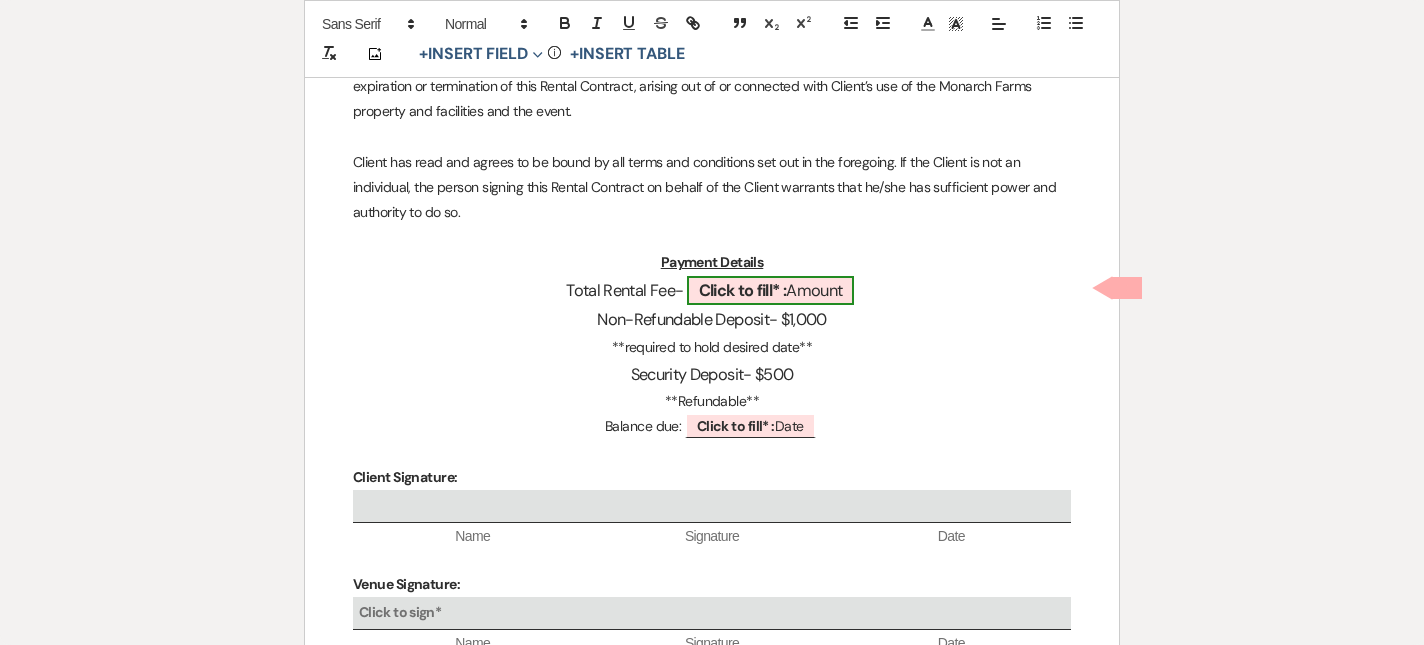 click on "Click to fill* :" at bounding box center [743, 290] 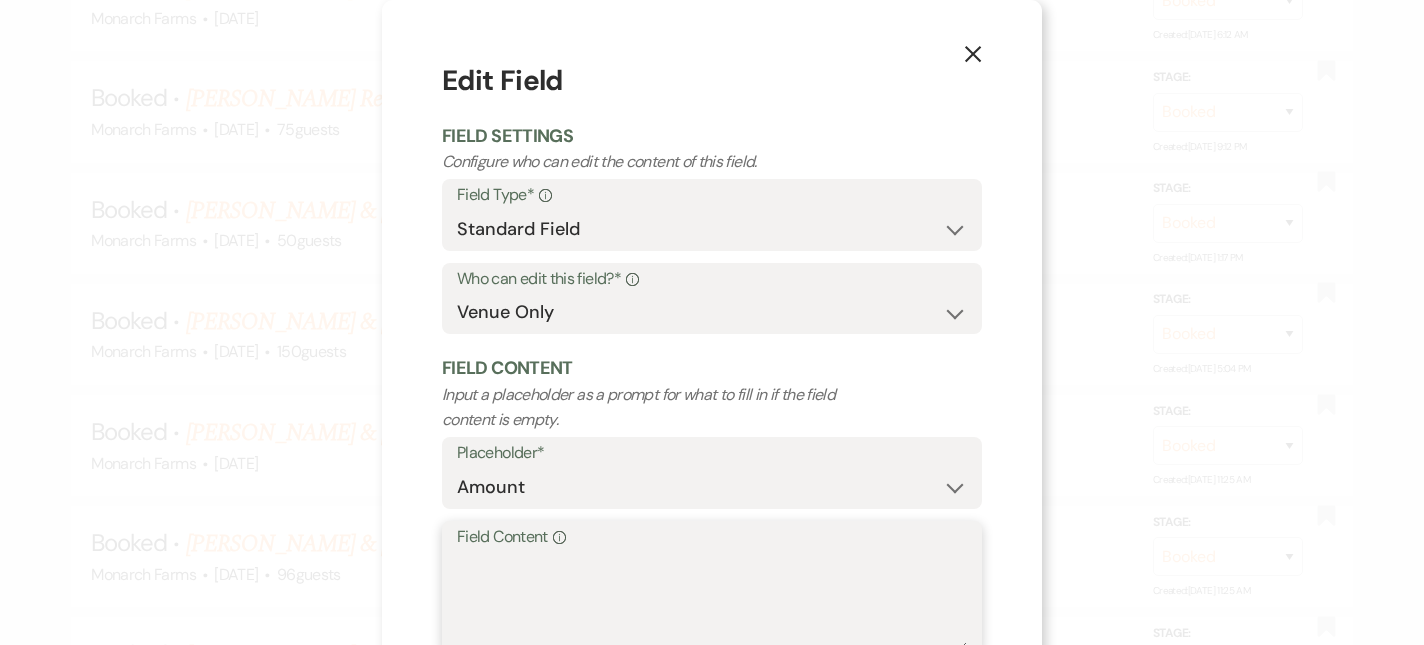 click on "Field Content Info" at bounding box center (712, 601) 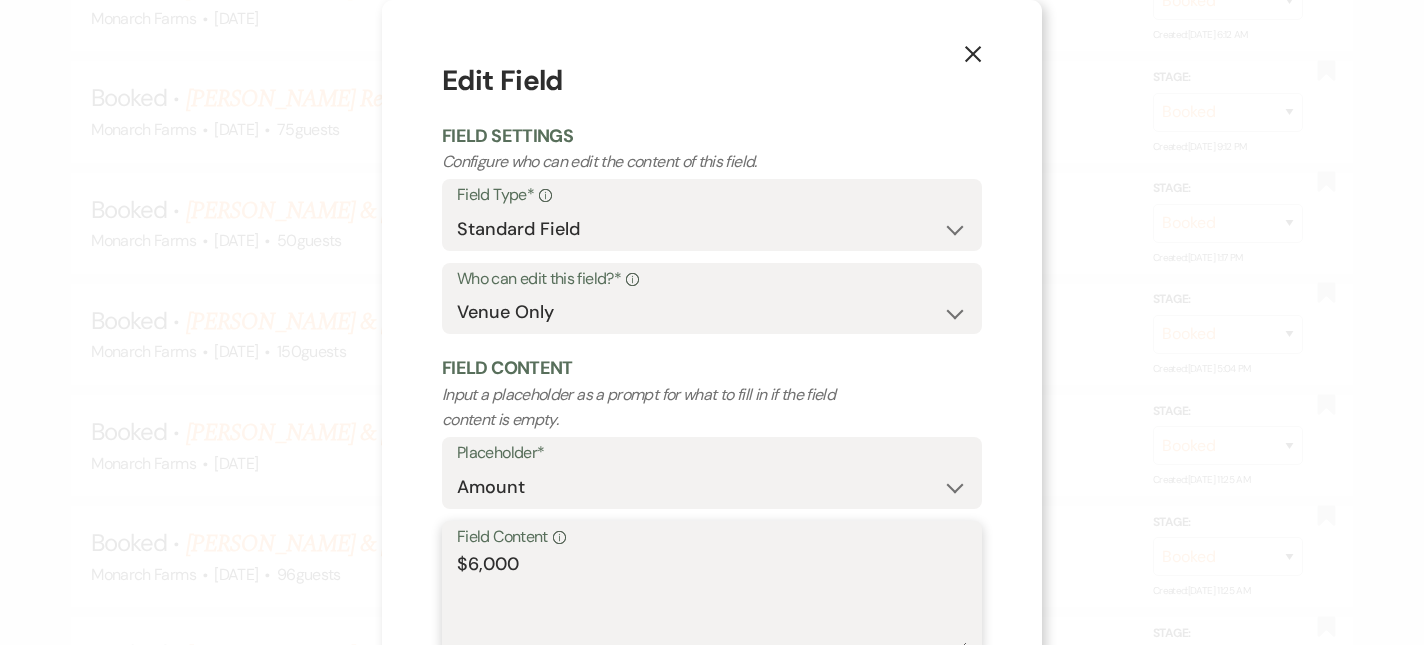 scroll, scrollTop: 130, scrollLeft: 0, axis: vertical 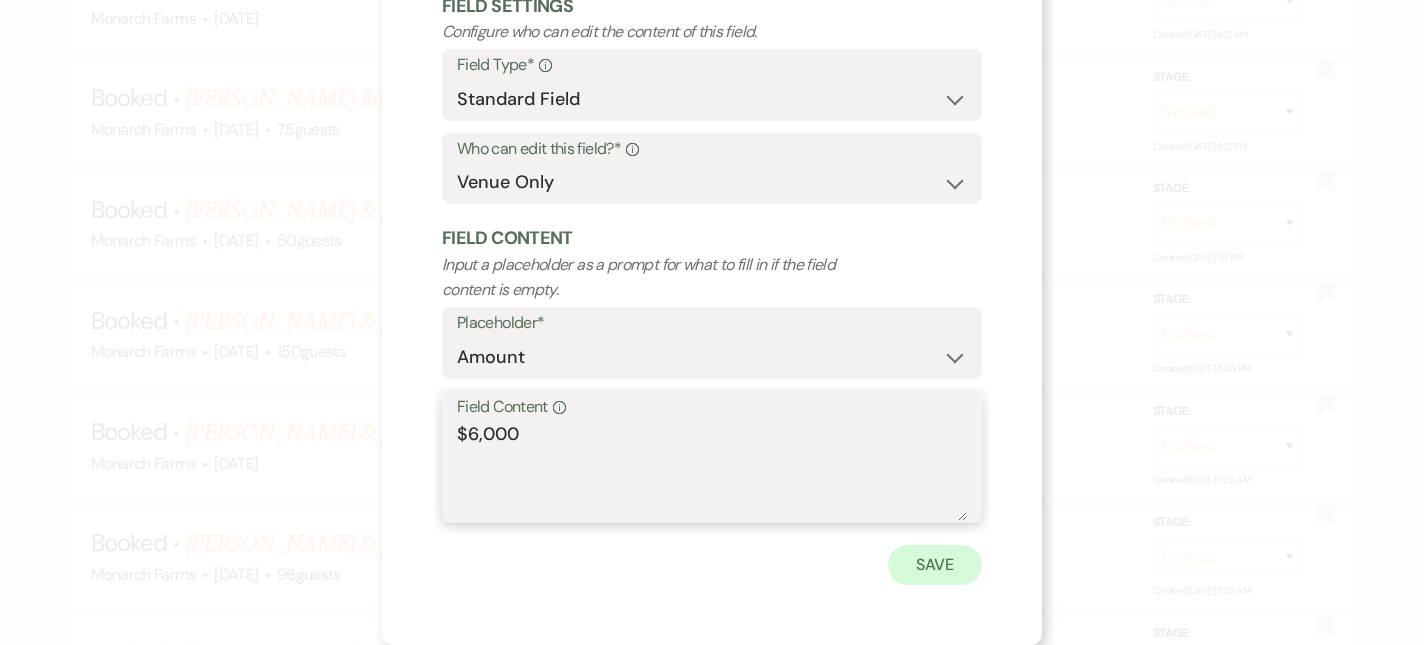 type on "$6,000" 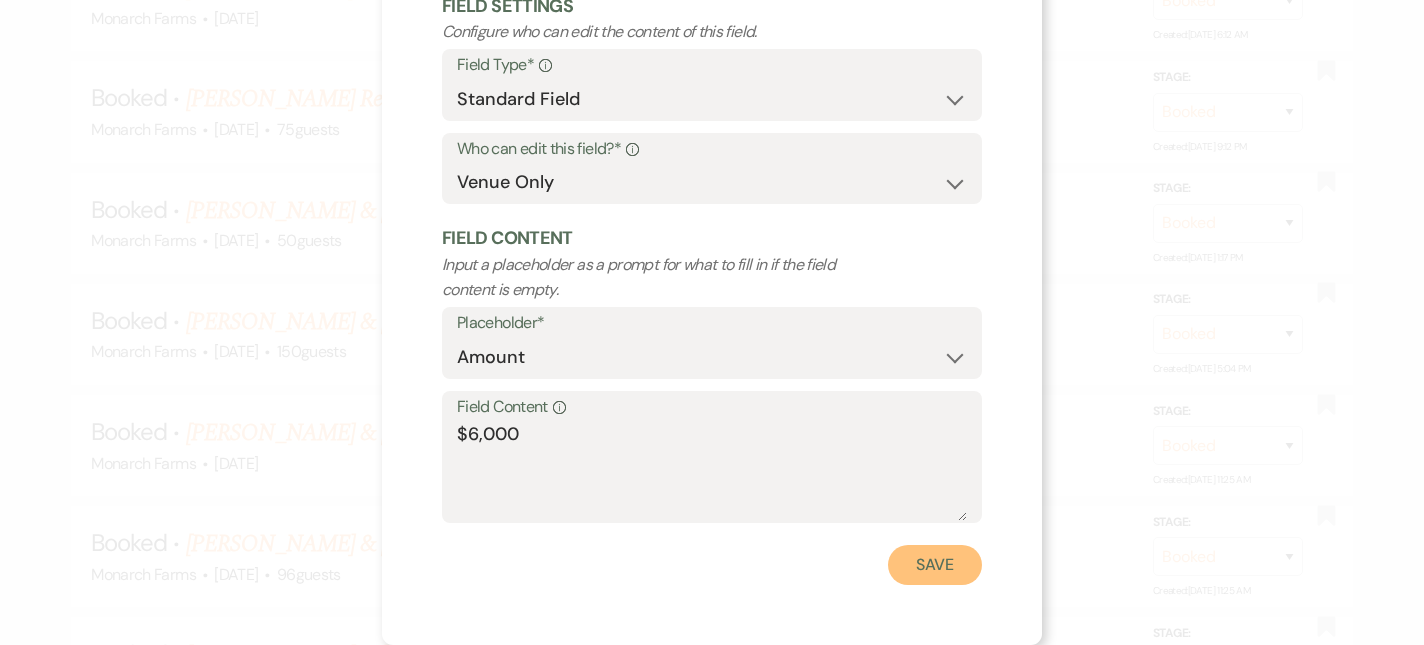 click on "Save" at bounding box center [935, 565] 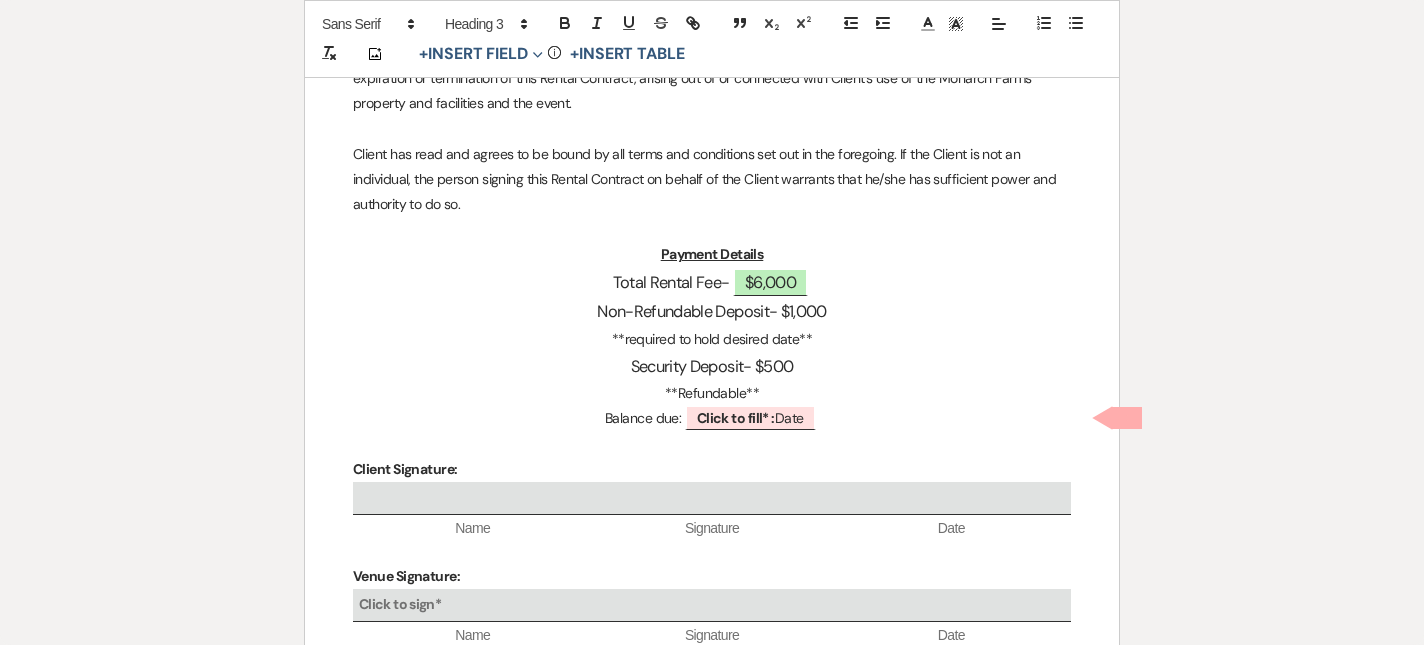 scroll, scrollTop: 2707, scrollLeft: 0, axis: vertical 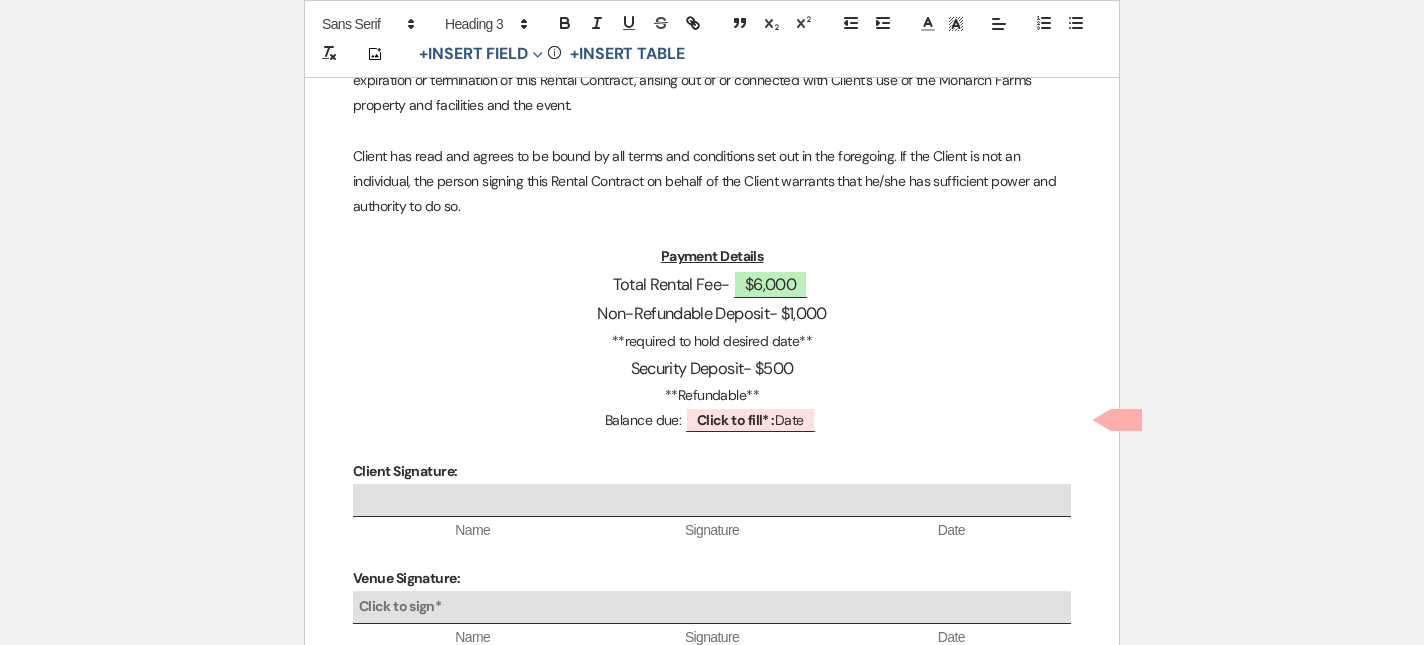 click on "Non-Refundable Deposit- $1,000" at bounding box center (712, 313) 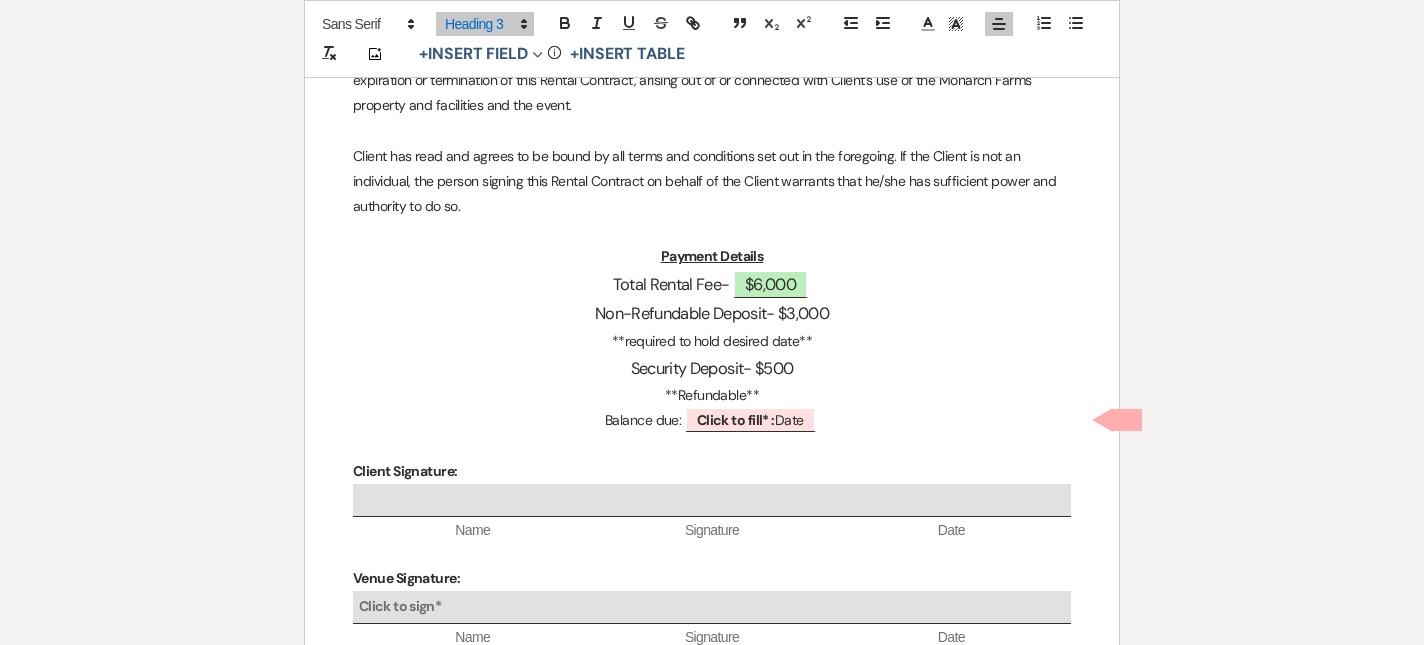 click on "Security Deposit- $500" at bounding box center [712, 368] 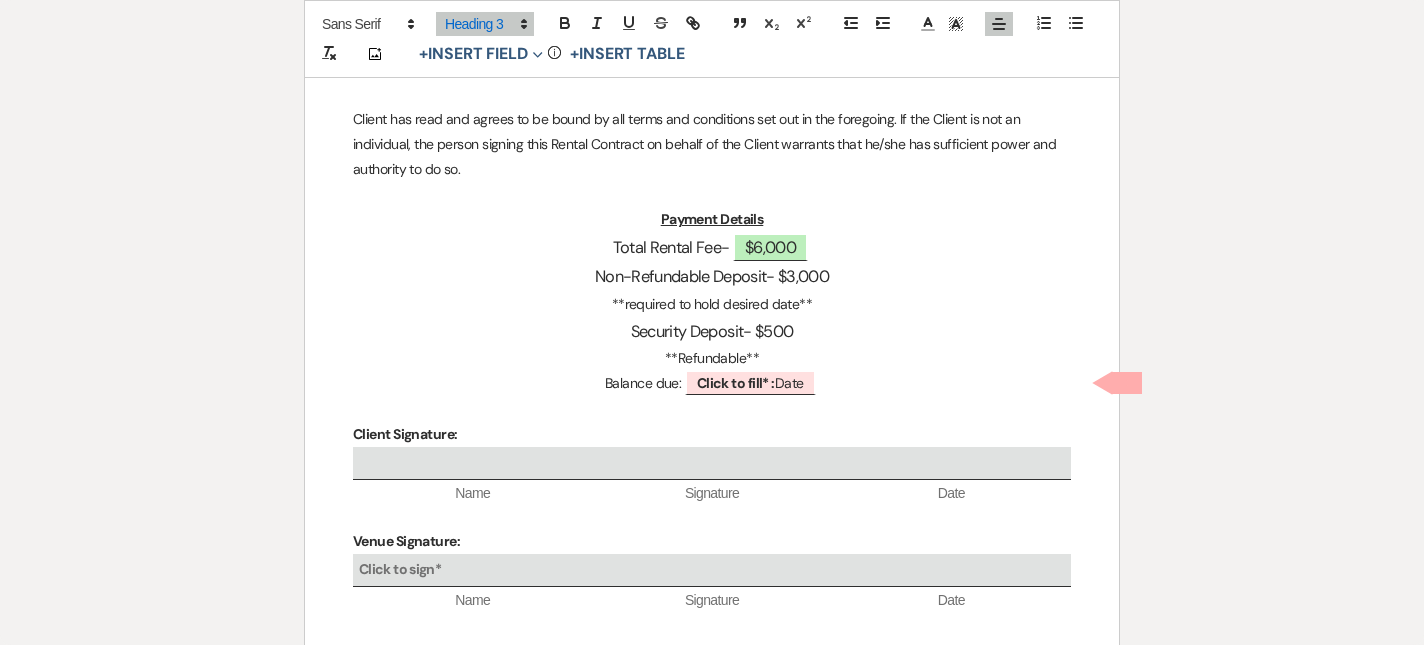 scroll, scrollTop: 2742, scrollLeft: 0, axis: vertical 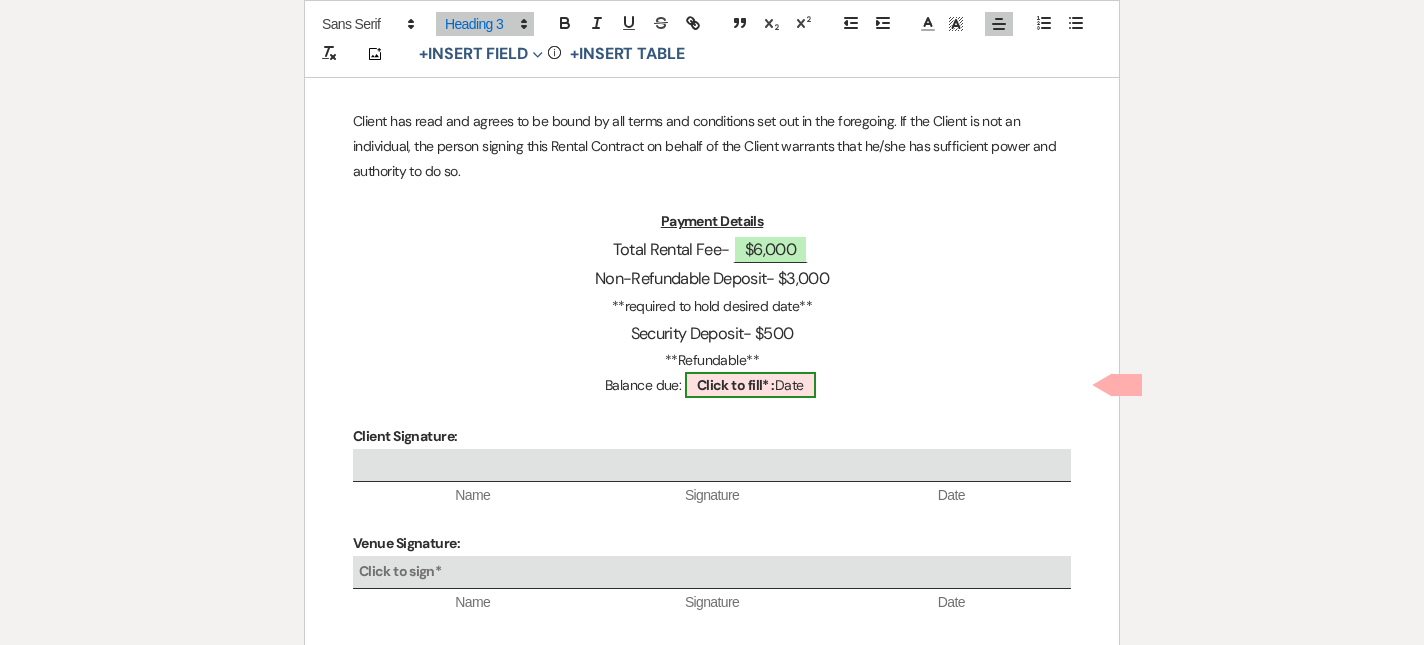 click on "Click to fill* :" at bounding box center (736, 385) 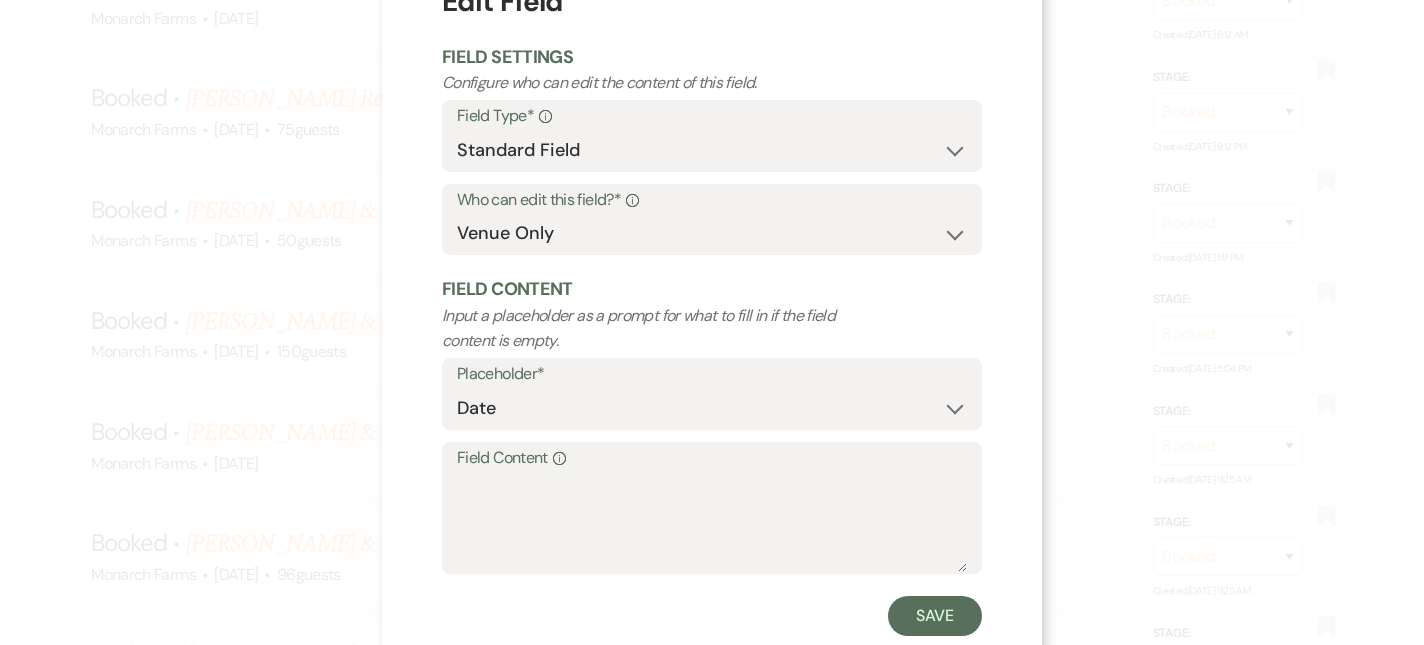 scroll, scrollTop: 77, scrollLeft: 0, axis: vertical 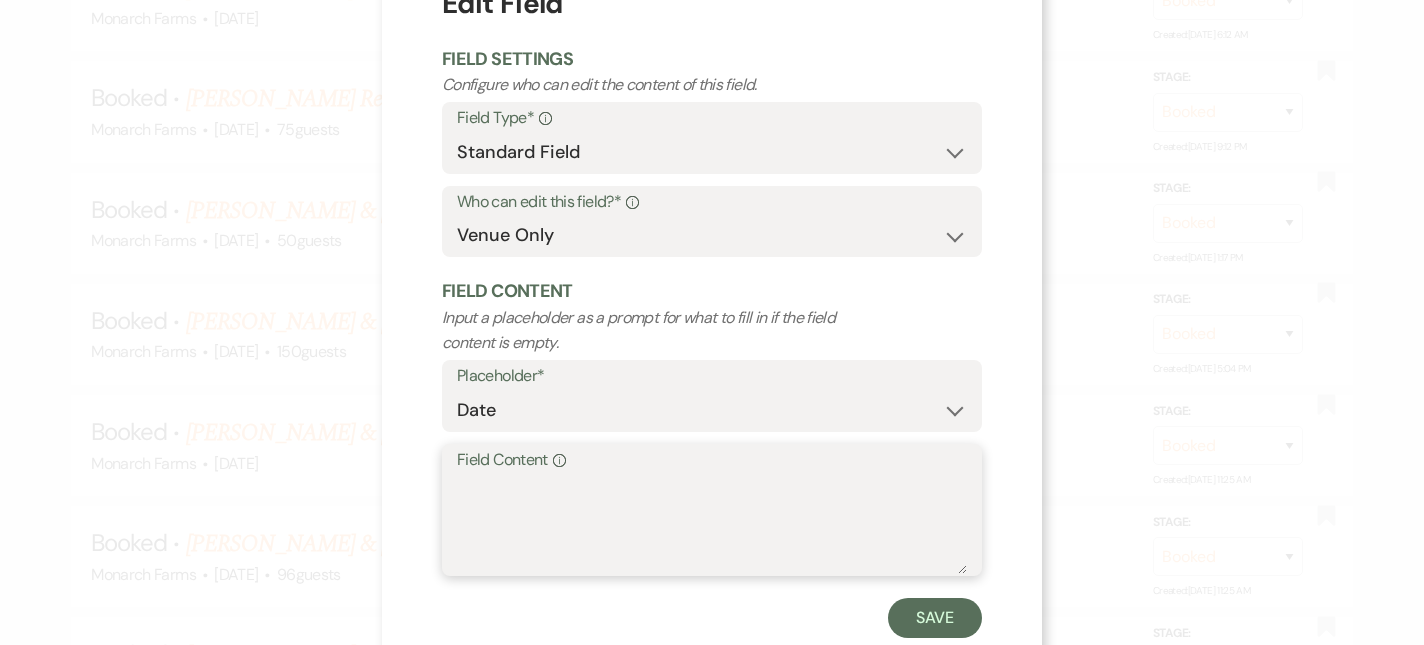 click on "Field Content Info" at bounding box center [712, 524] 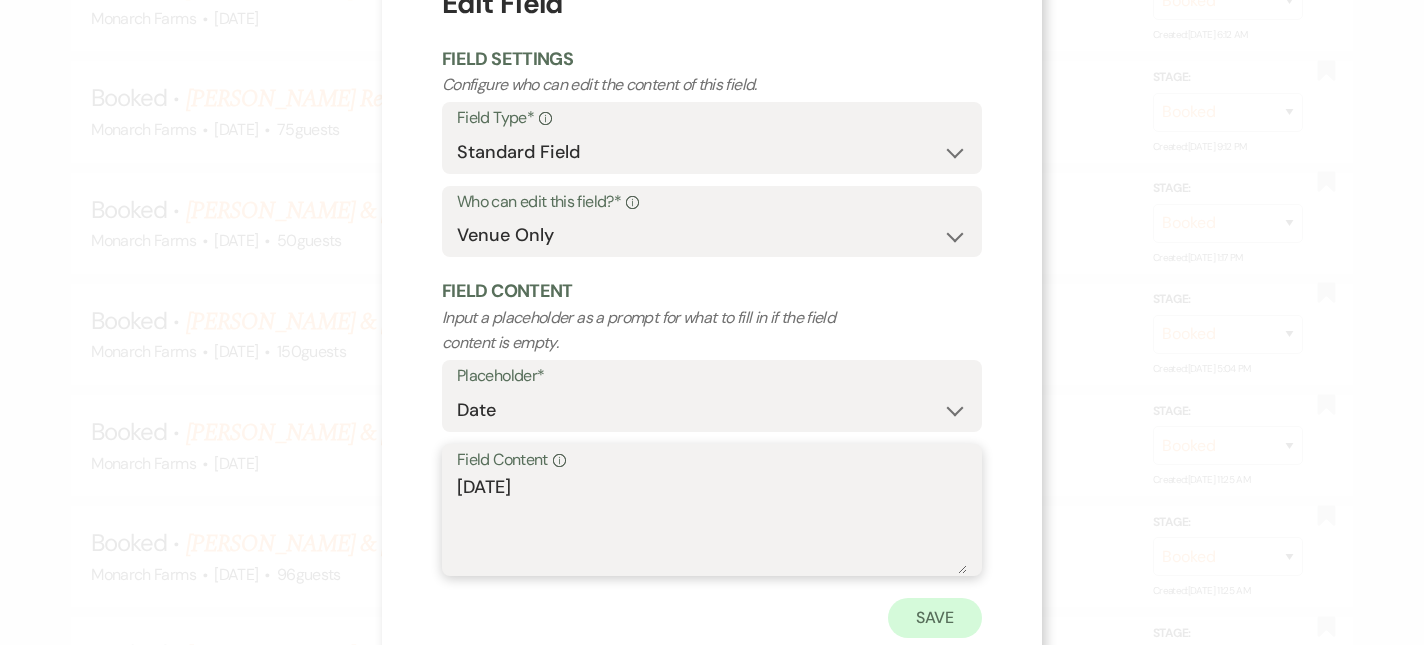 type on "[DATE]" 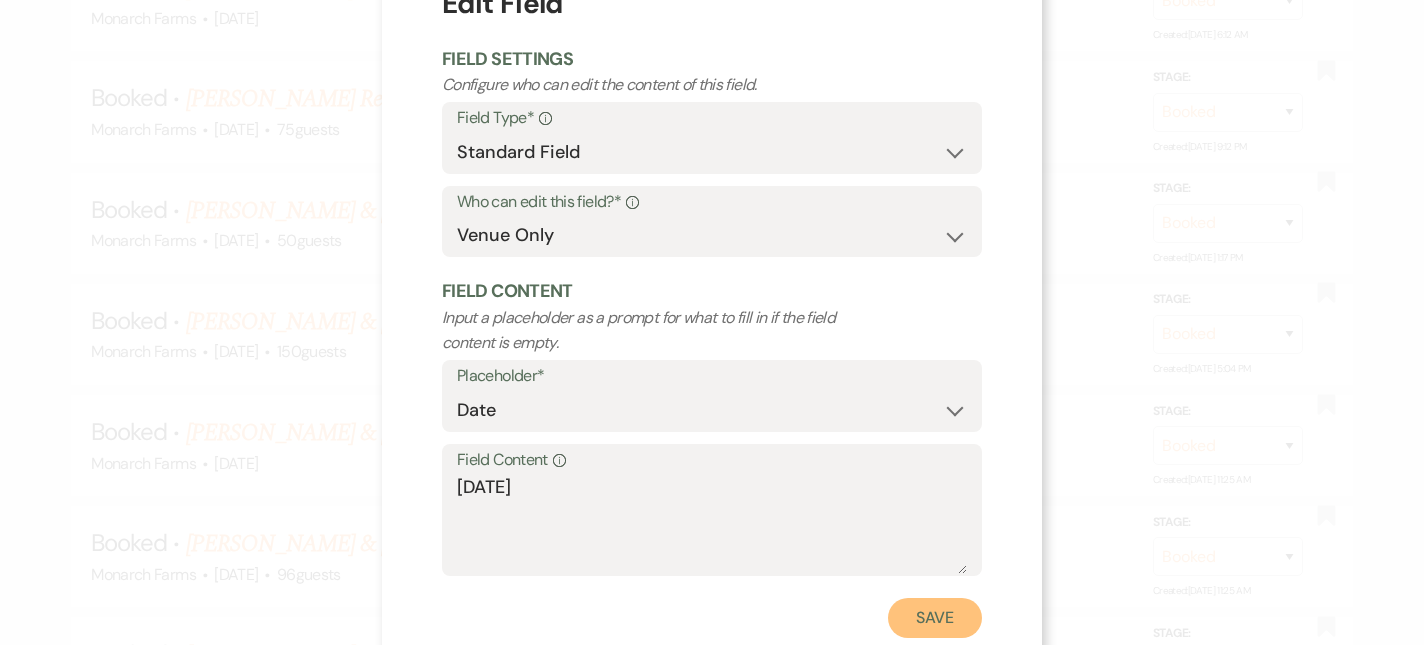 click on "Save" at bounding box center [935, 618] 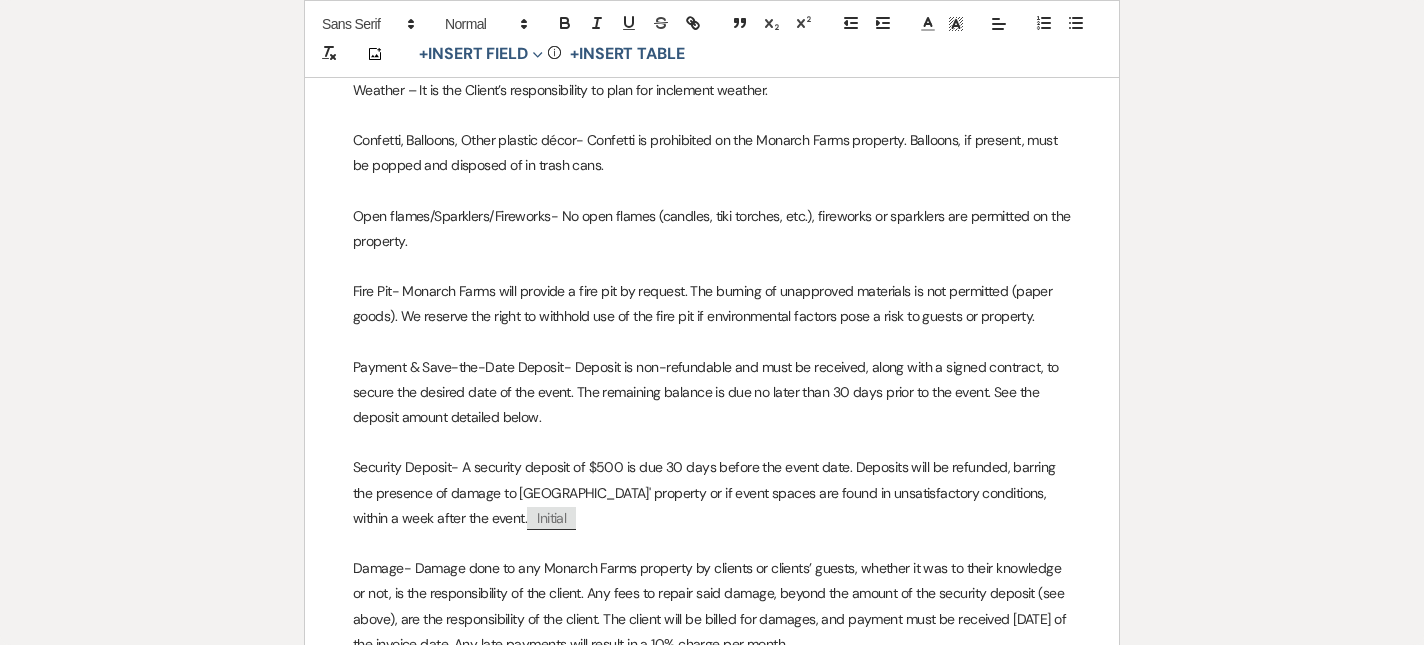 scroll, scrollTop: 1692, scrollLeft: 0, axis: vertical 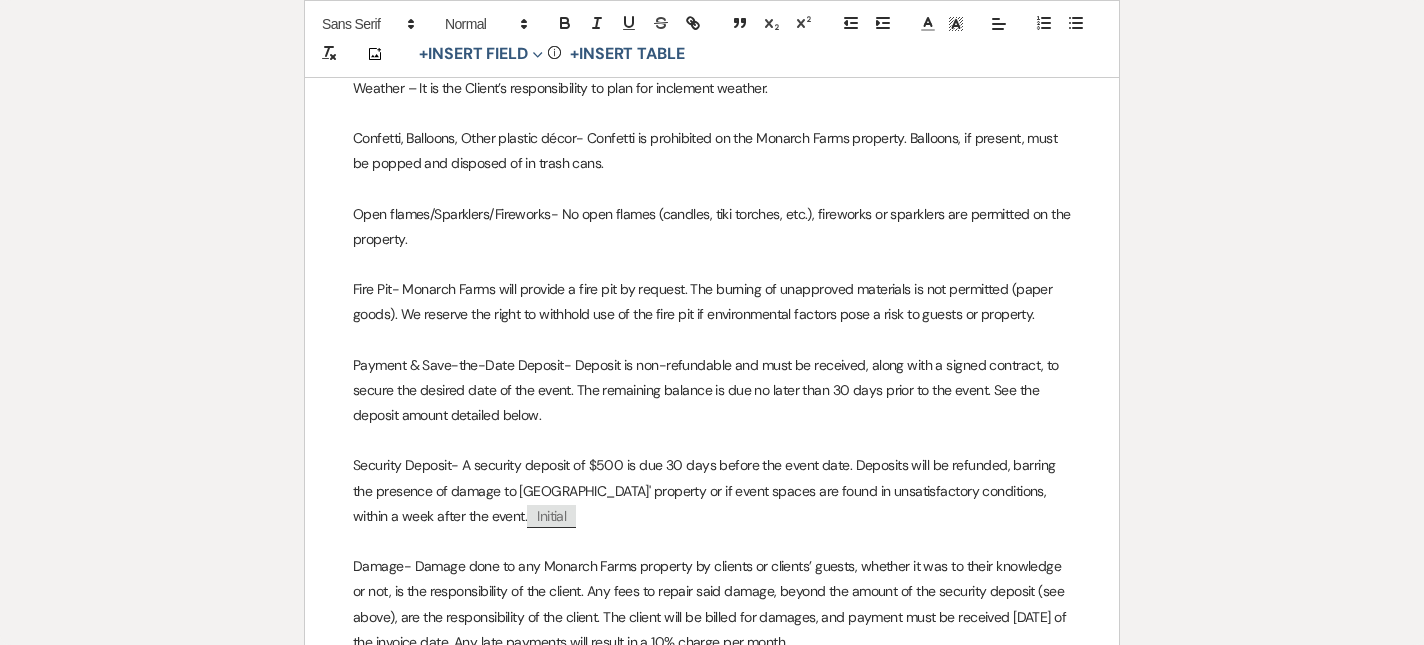 click on "Security Deposit- A security deposit of $500 is due 30 days before the event date. Deposits will be refunded, barring the presence of damage to [GEOGRAPHIC_DATA]' property or if event spaces are found in unsatisfactory conditions, within a week after the event.  ﻿ Initial ﻿" at bounding box center (712, 491) 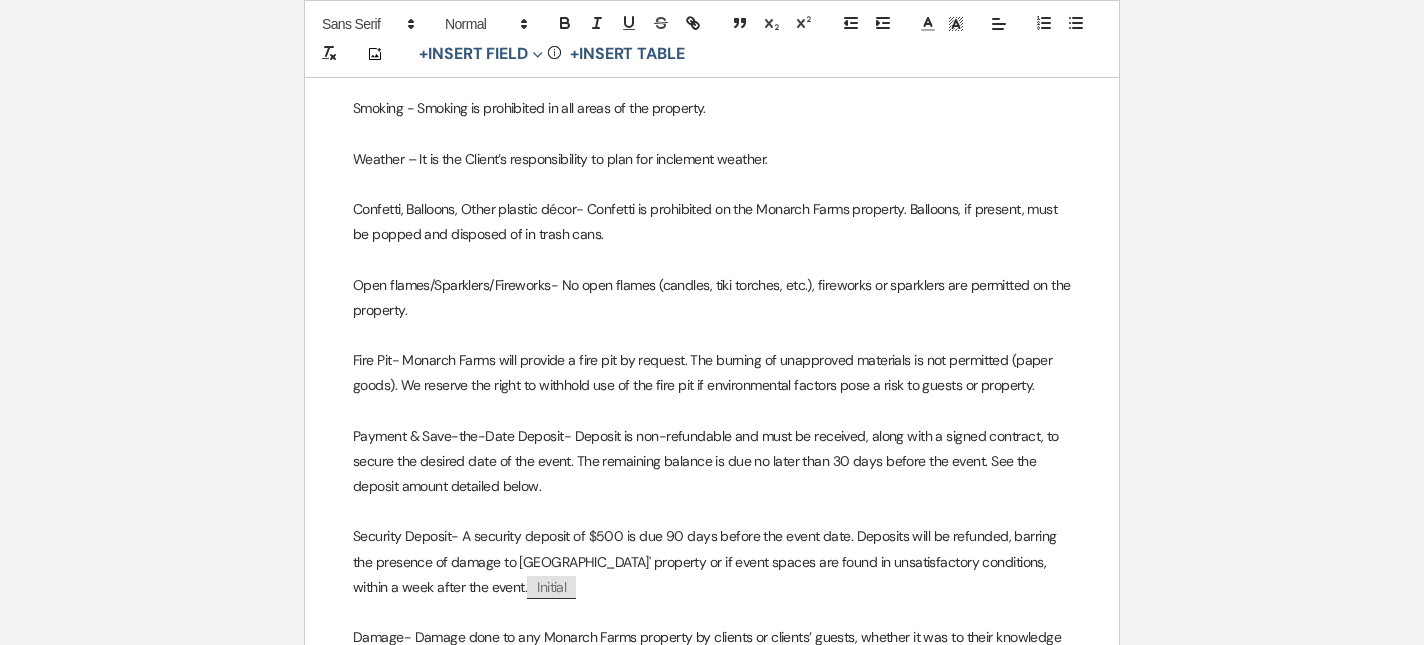 scroll, scrollTop: 1605, scrollLeft: 0, axis: vertical 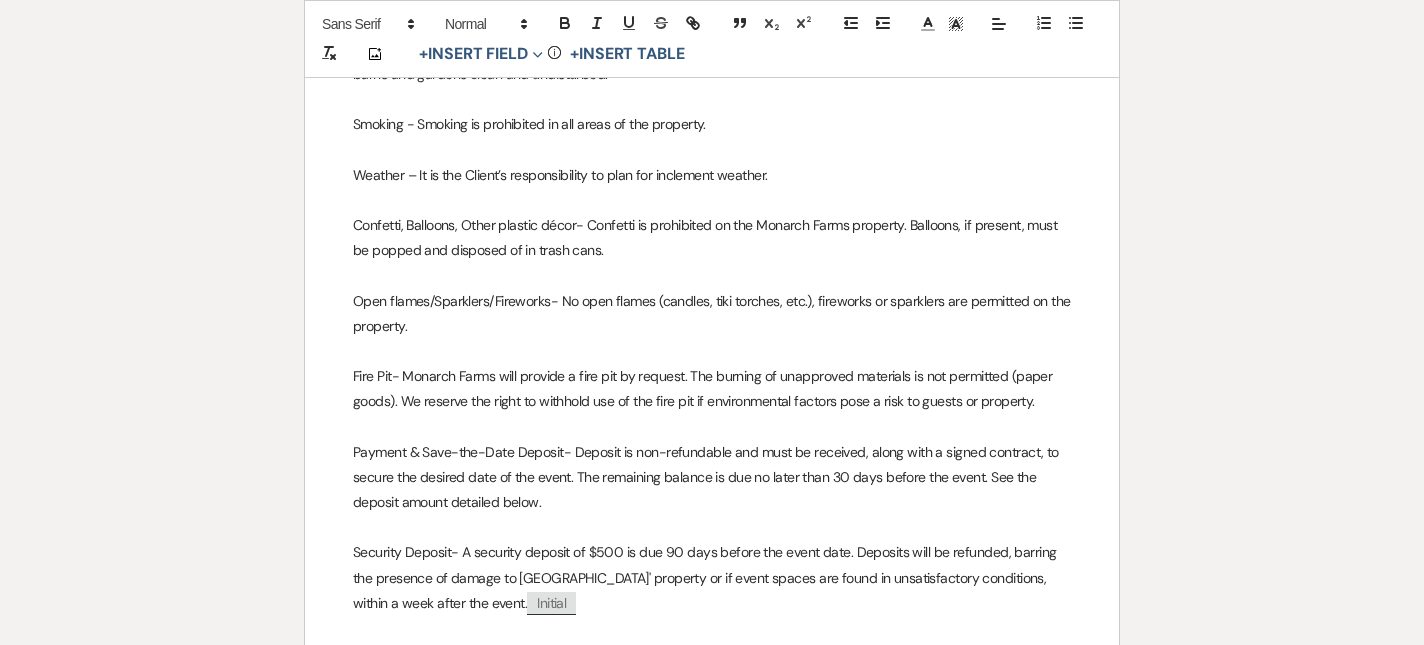 click on "Payment & Save-the-Date Deposit- Deposit is non-refundable and must be received, along with a signed contract, to secure the desired date of the event. The remaining balance is due no later than 30 days before the event. See the deposit amount detailed below." at bounding box center (712, 478) 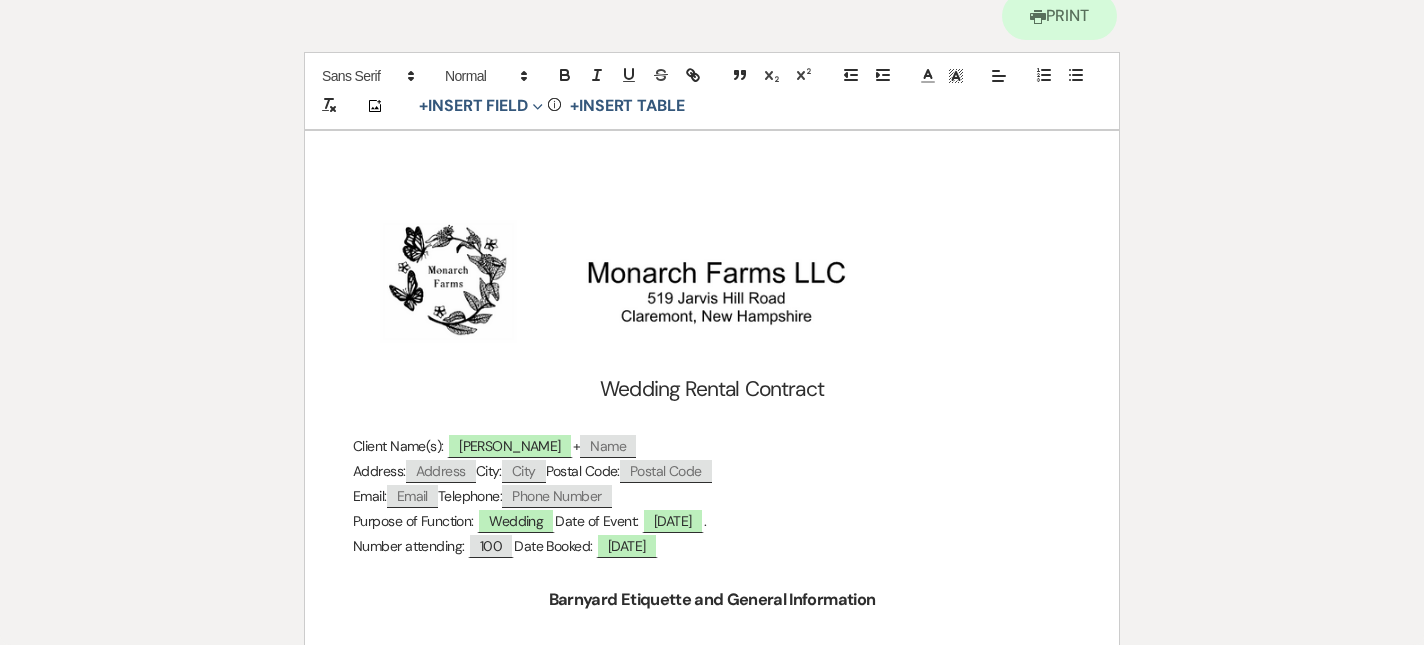 scroll, scrollTop: 0, scrollLeft: 0, axis: both 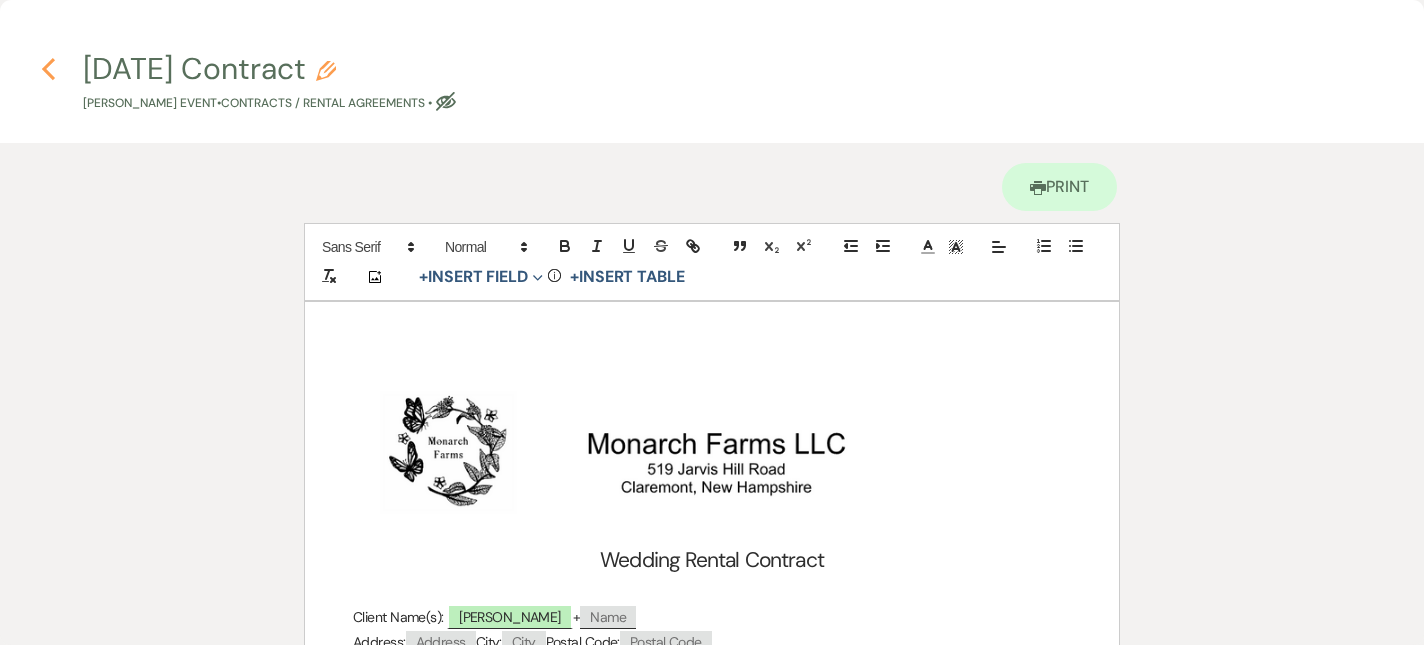 click on "Previous" 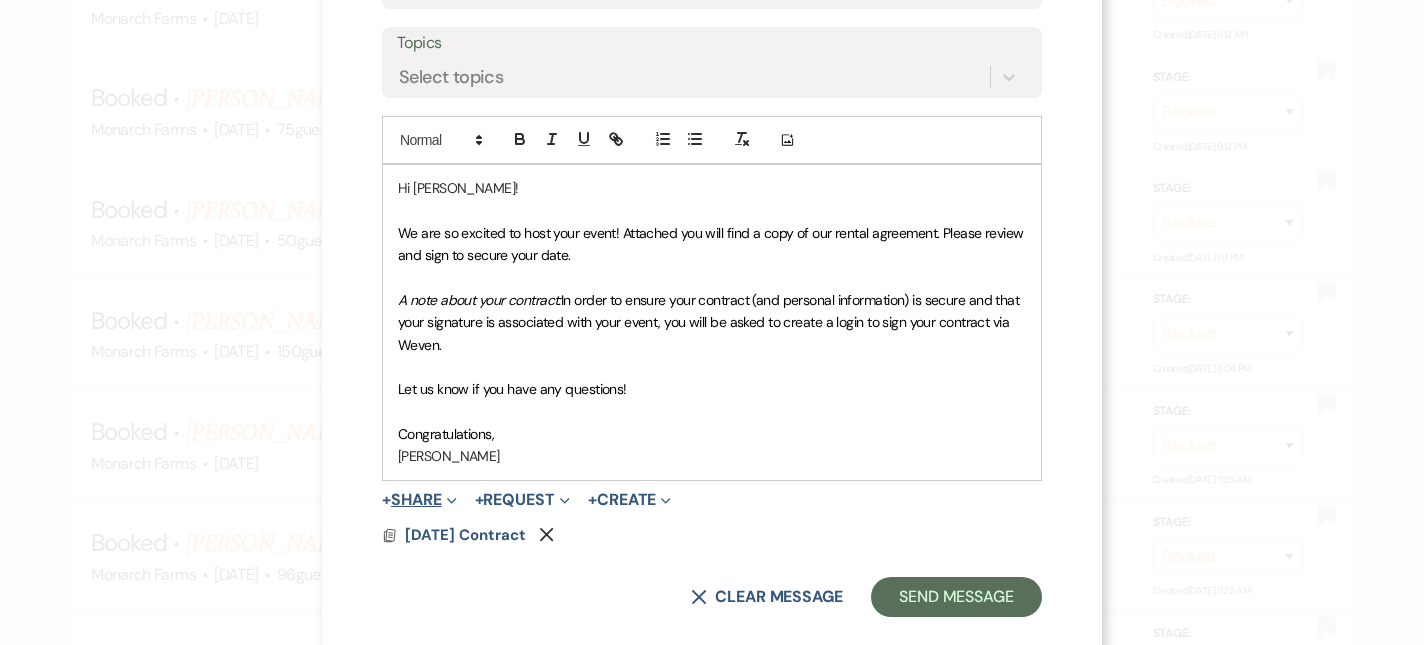 click on "Expand" at bounding box center (449, 499) 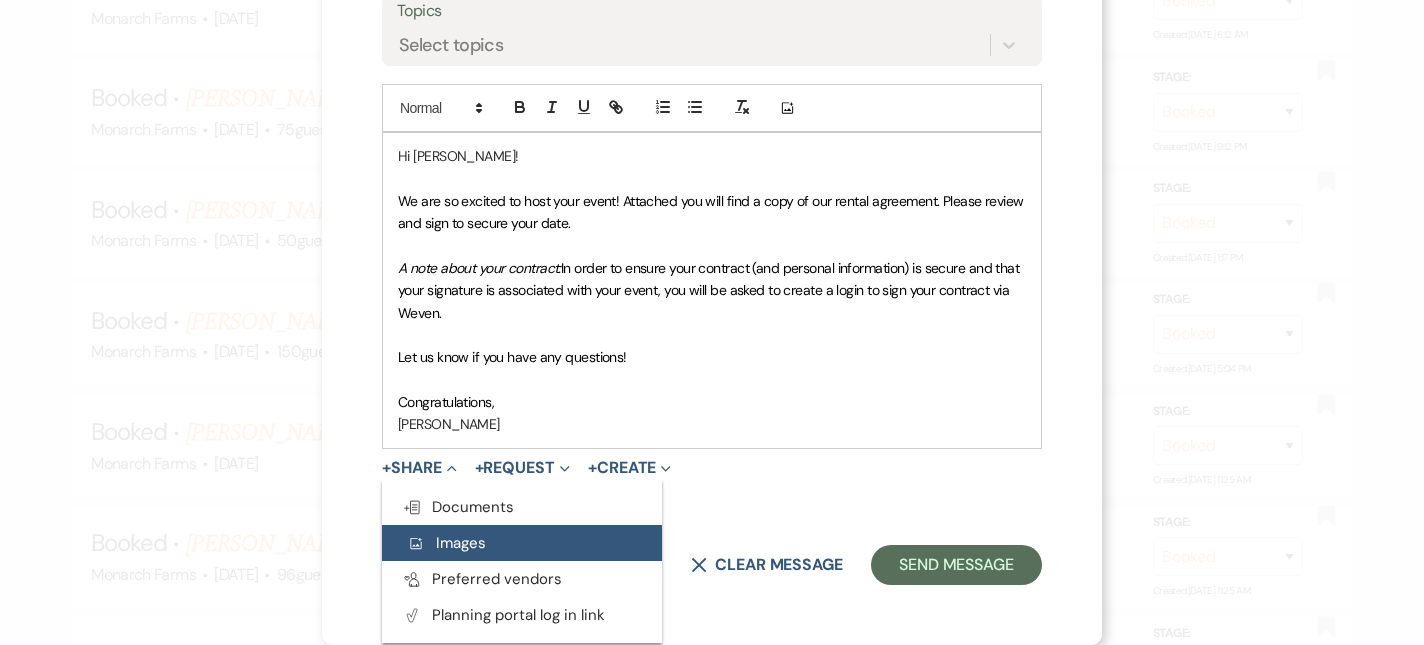scroll, scrollTop: 428, scrollLeft: 0, axis: vertical 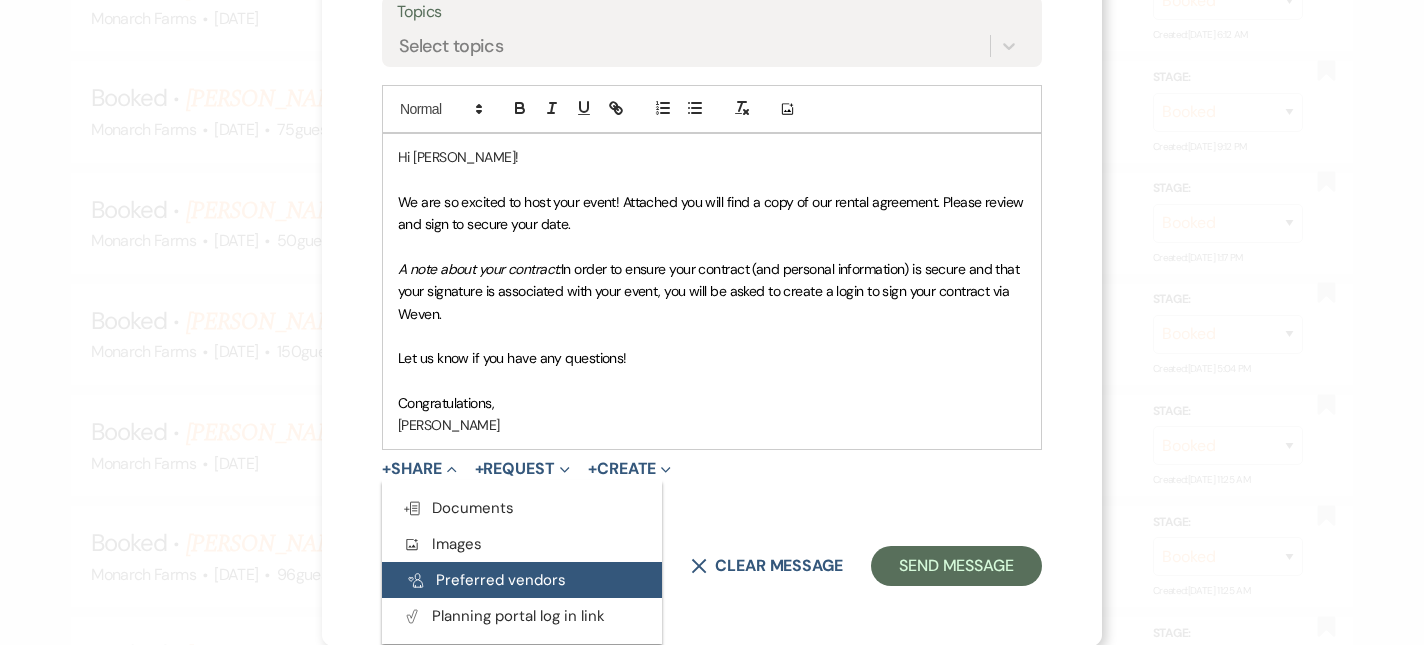 click on "Pref Vendors Preferred vendors" at bounding box center (522, 580) 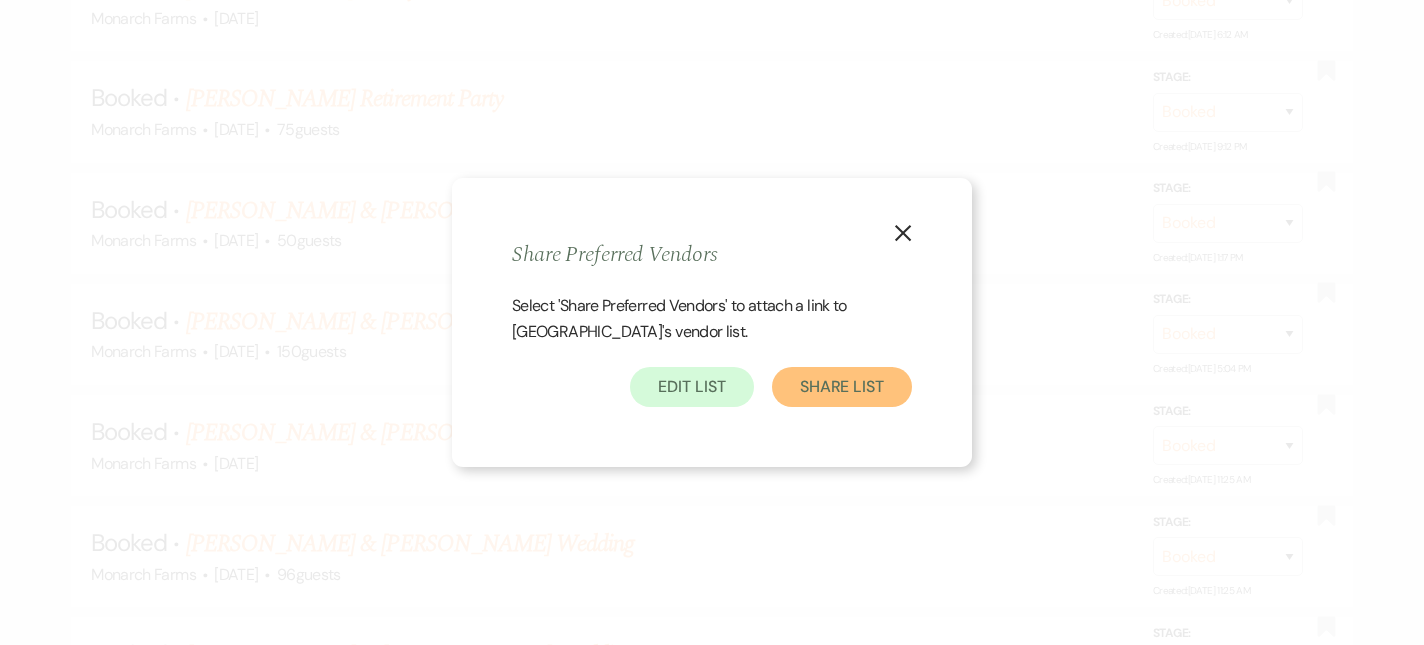 click on "Share List" at bounding box center [842, 387] 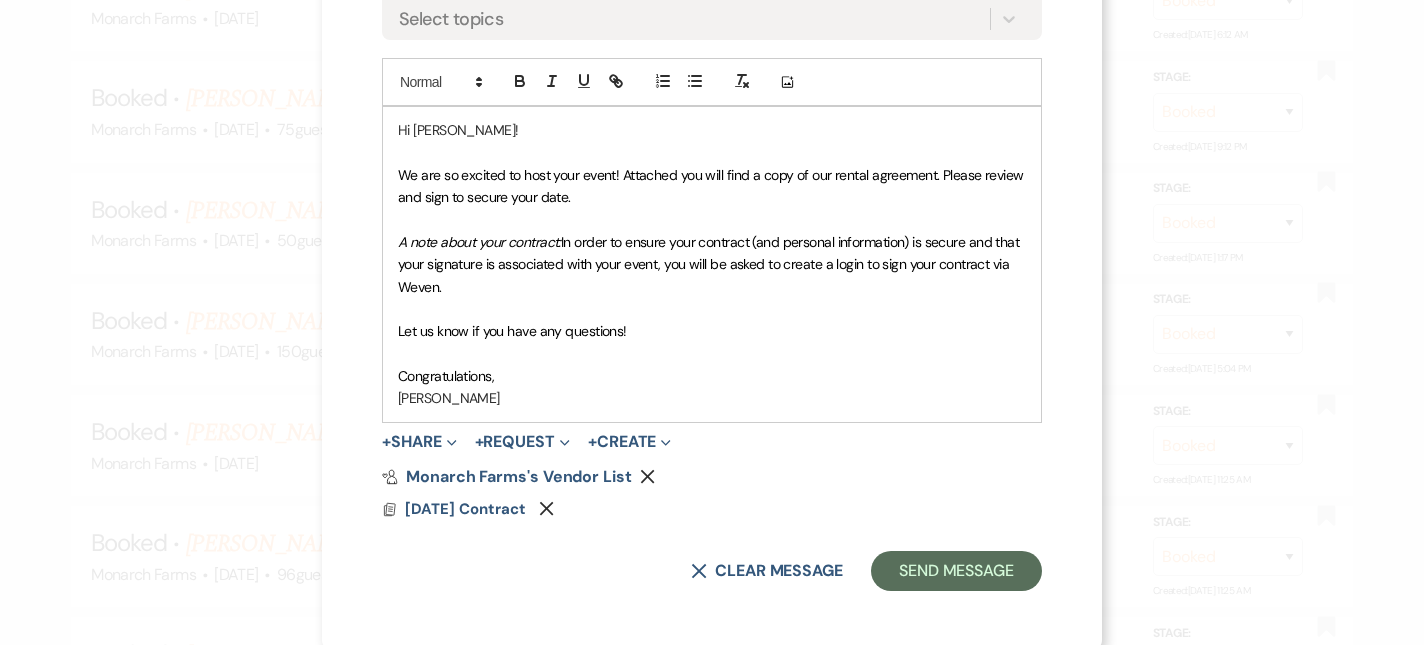 scroll, scrollTop: 454, scrollLeft: 0, axis: vertical 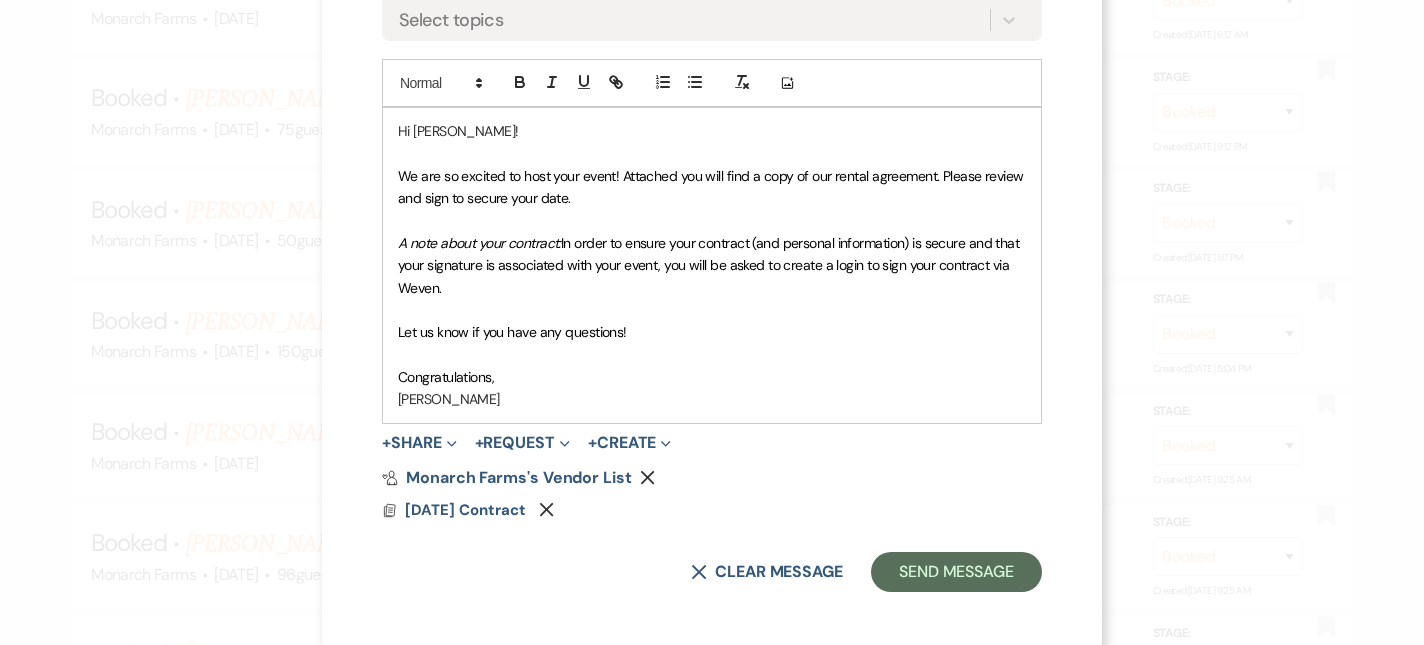 click on "A note about your contract:  In order to ensure your contract (and personal information) is secure and that your signature is associated with your event, you will be asked to create a login to sign your contract via Weven." at bounding box center [712, 265] 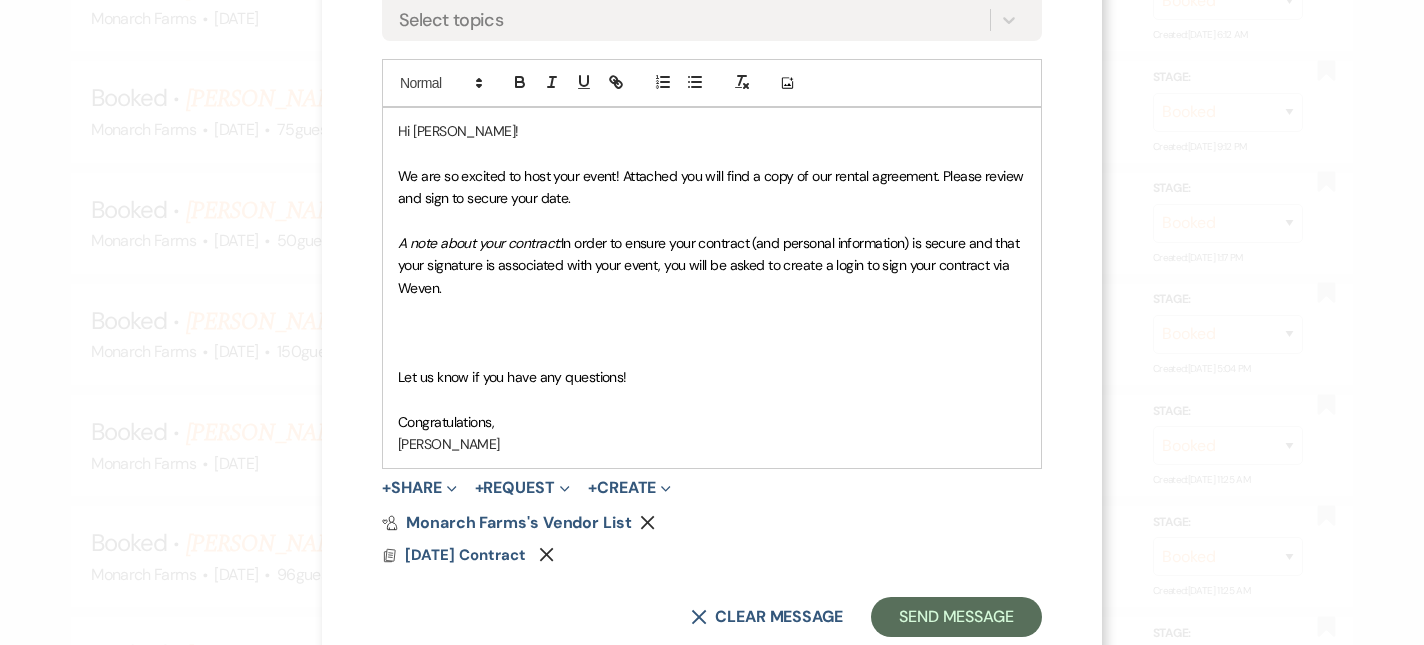 click on "Let us know if you have any questions!" at bounding box center [512, 377] 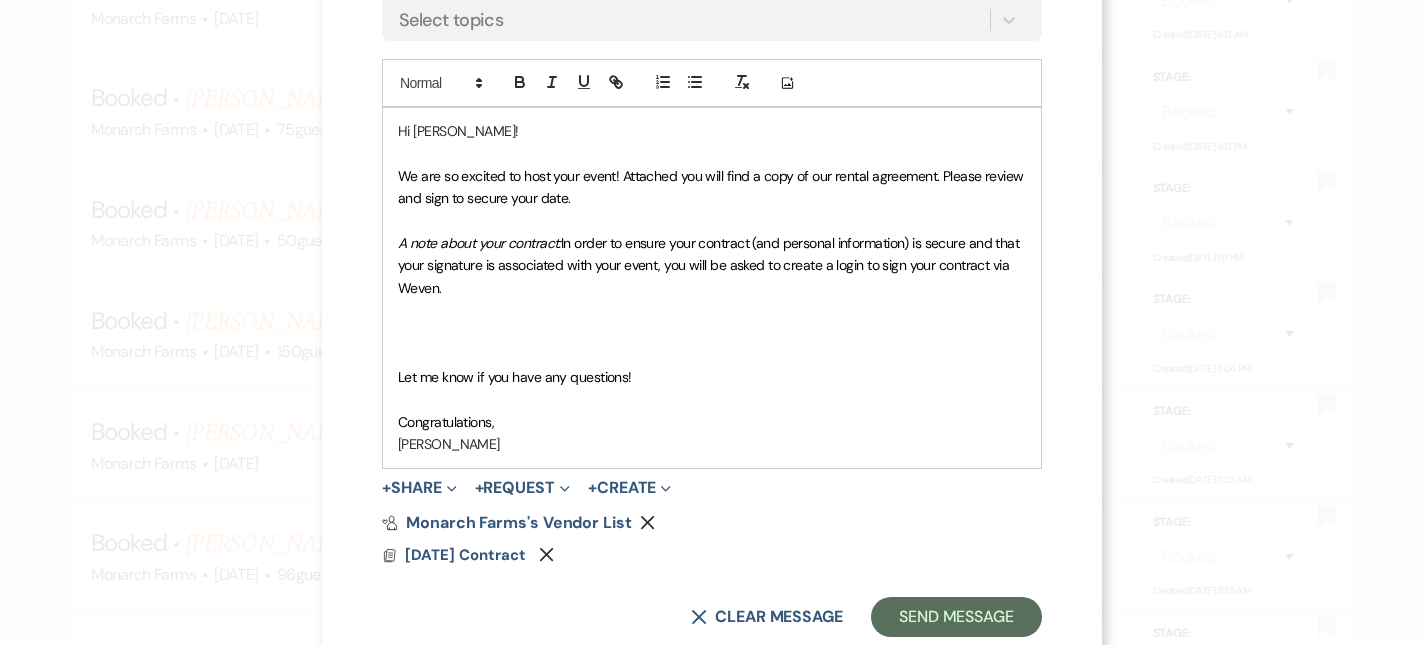 click on "We are so excited to host your event! Attached you will find a copy of our rental agreement. Please review and sign to secure your date." at bounding box center (712, 187) 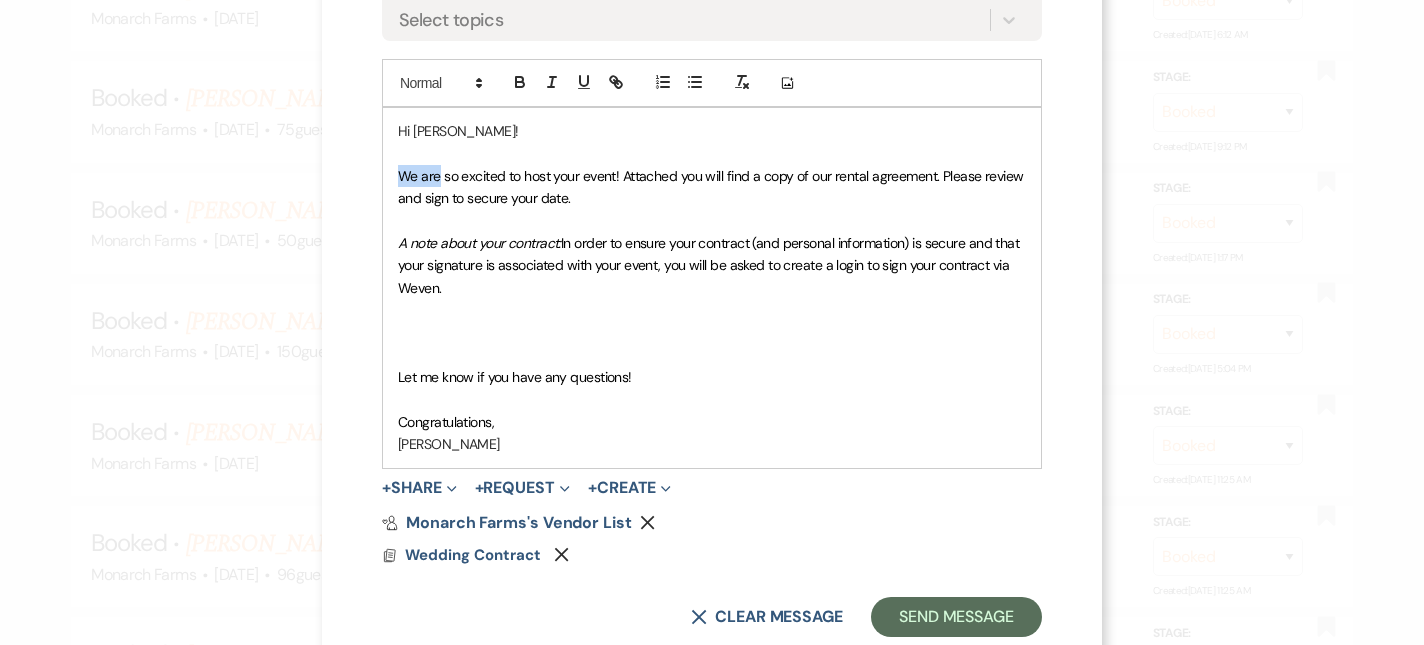 drag, startPoint x: 437, startPoint y: 176, endPoint x: 392, endPoint y: 172, distance: 45.17743 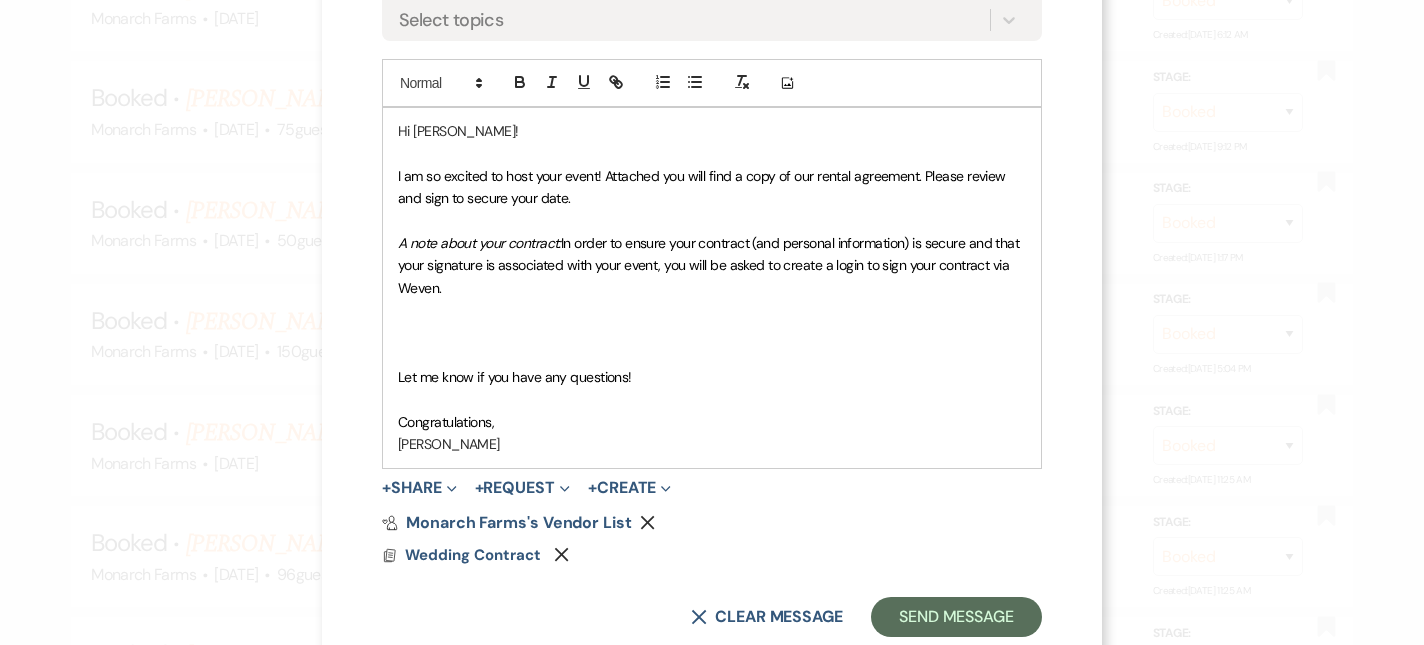 click on "I am so excited to host your event! Attached you will find a copy of our rental agreement. Please review and sign to secure your date." at bounding box center [712, 187] 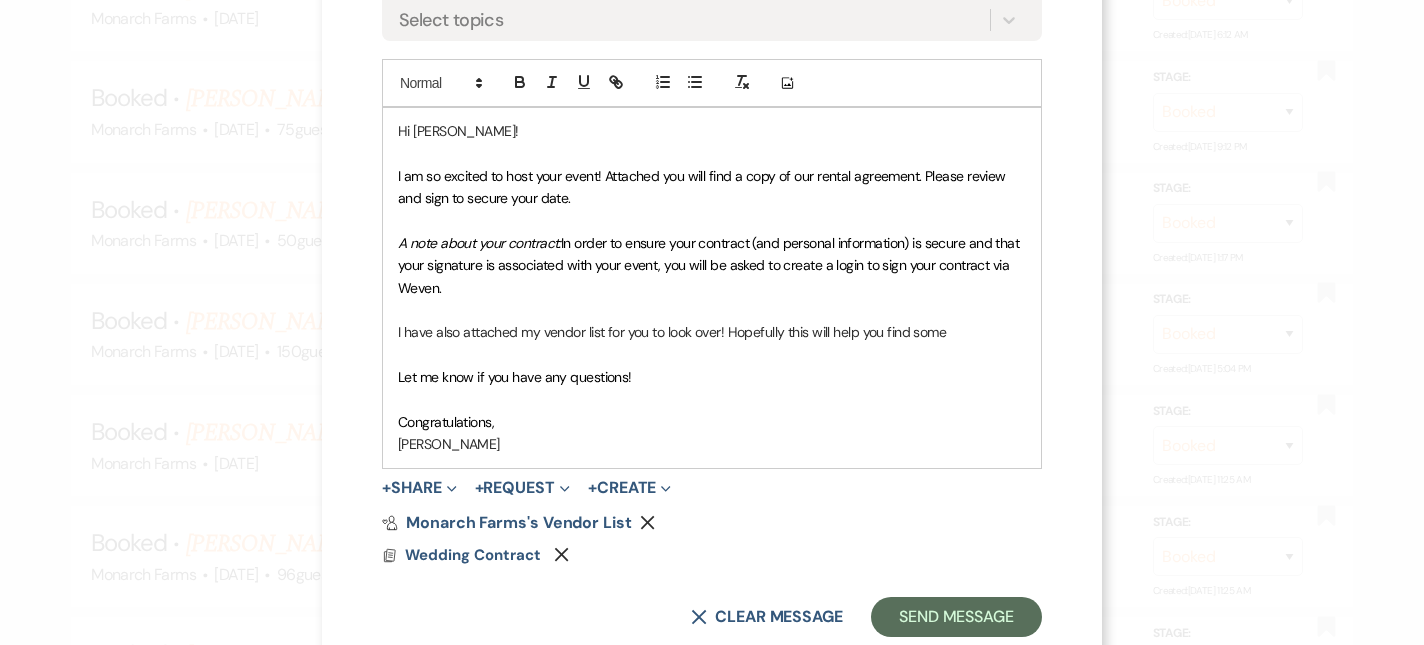 click at bounding box center [712, 355] 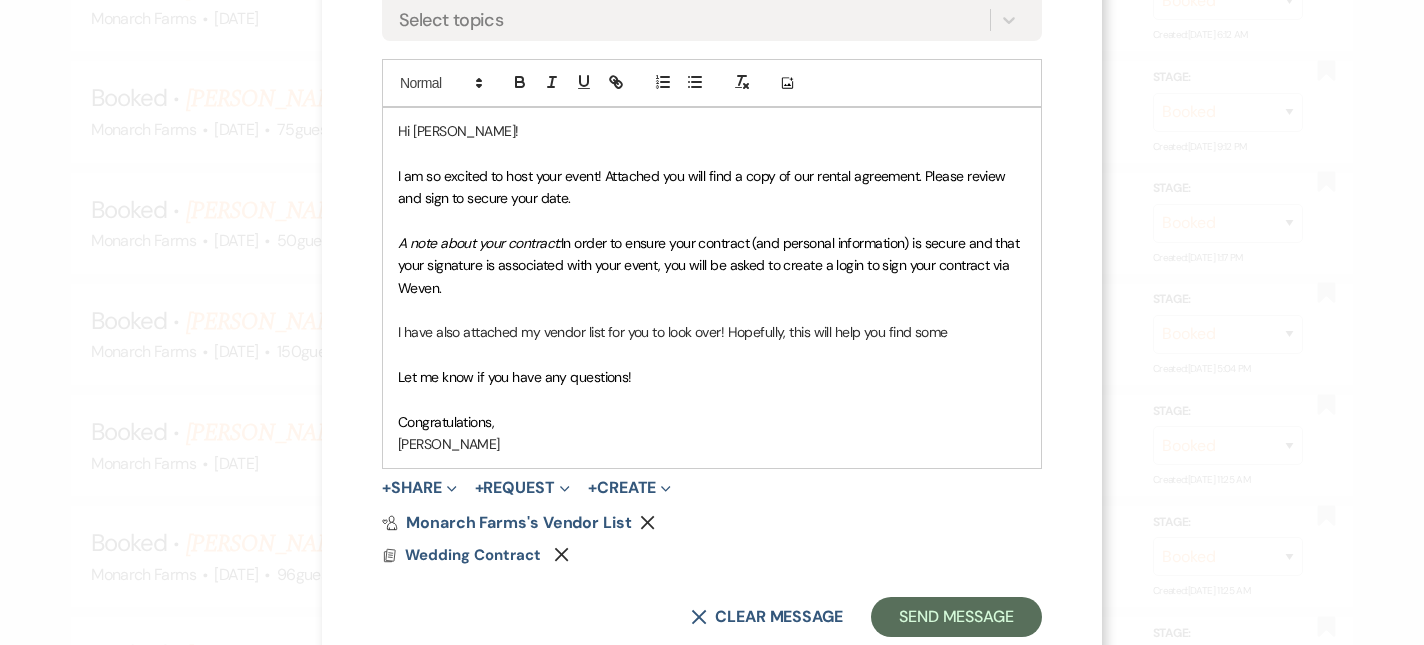 click on "I have also attached my vendor list for you to look over! Hopefully, this will help you find some" at bounding box center [712, 332] 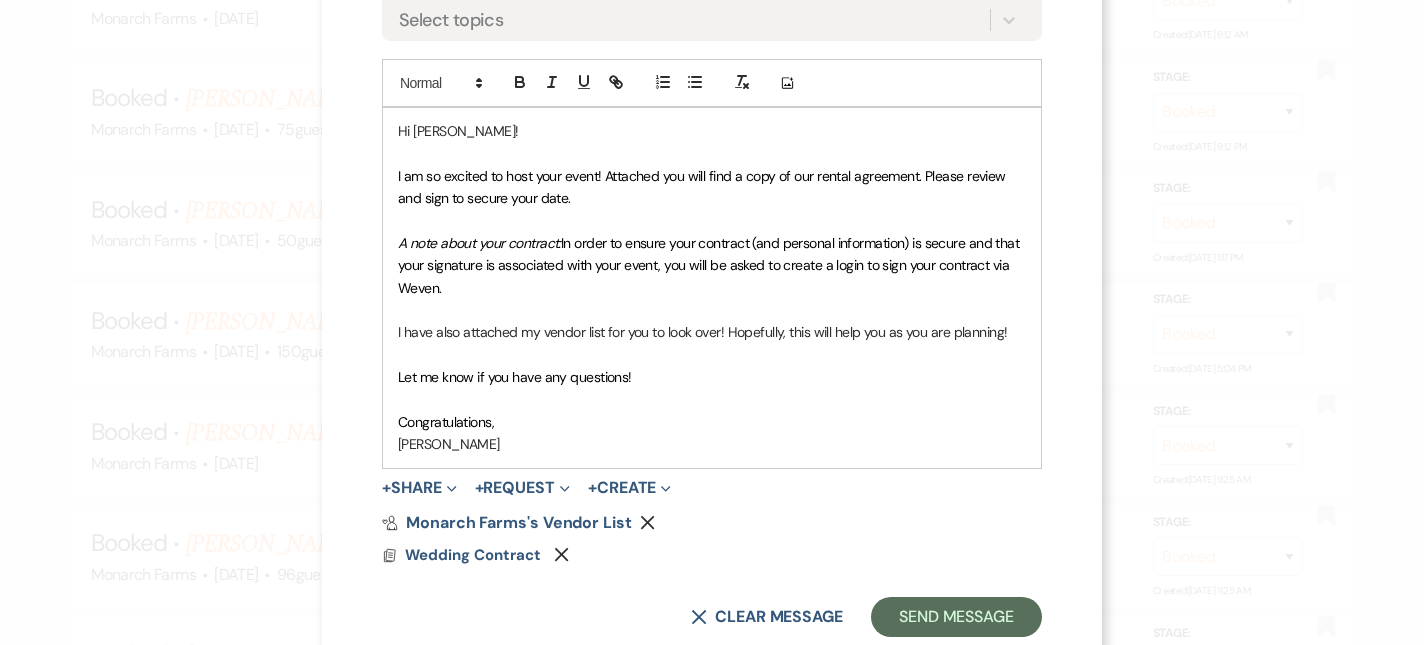 click at bounding box center [712, 399] 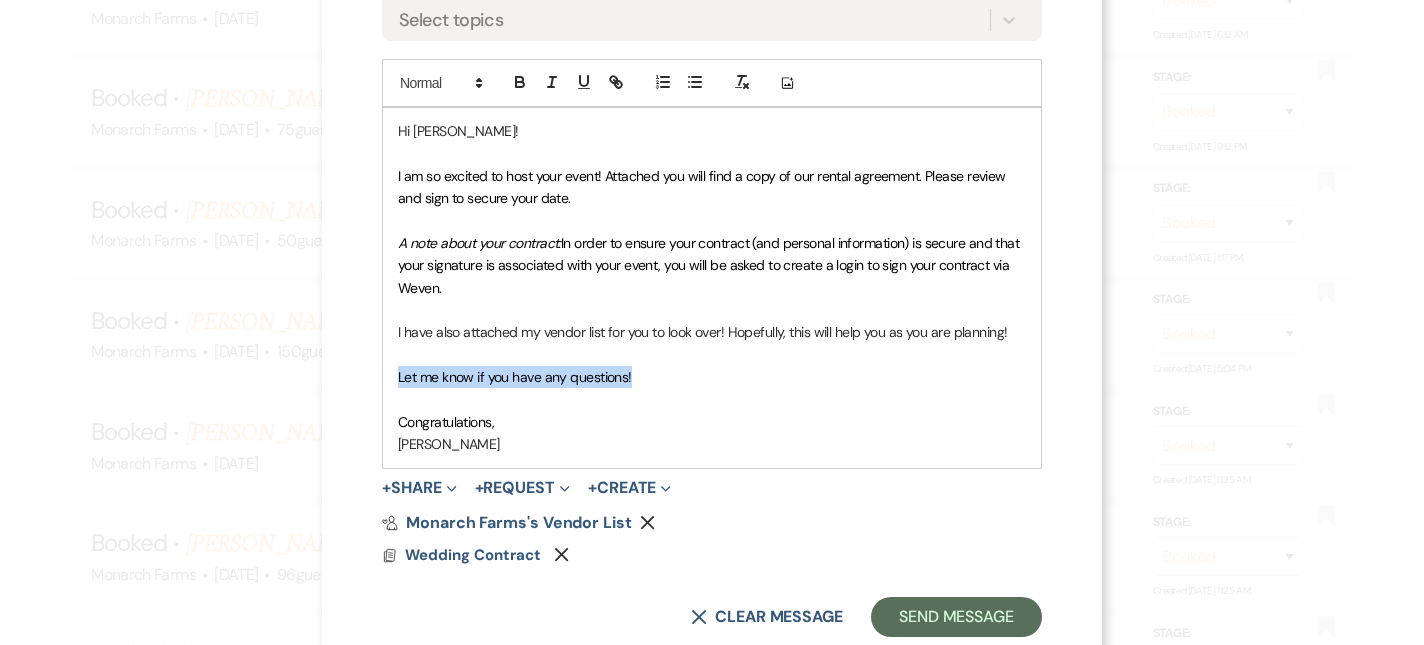 drag, startPoint x: 647, startPoint y: 375, endPoint x: 398, endPoint y: 378, distance: 249.01807 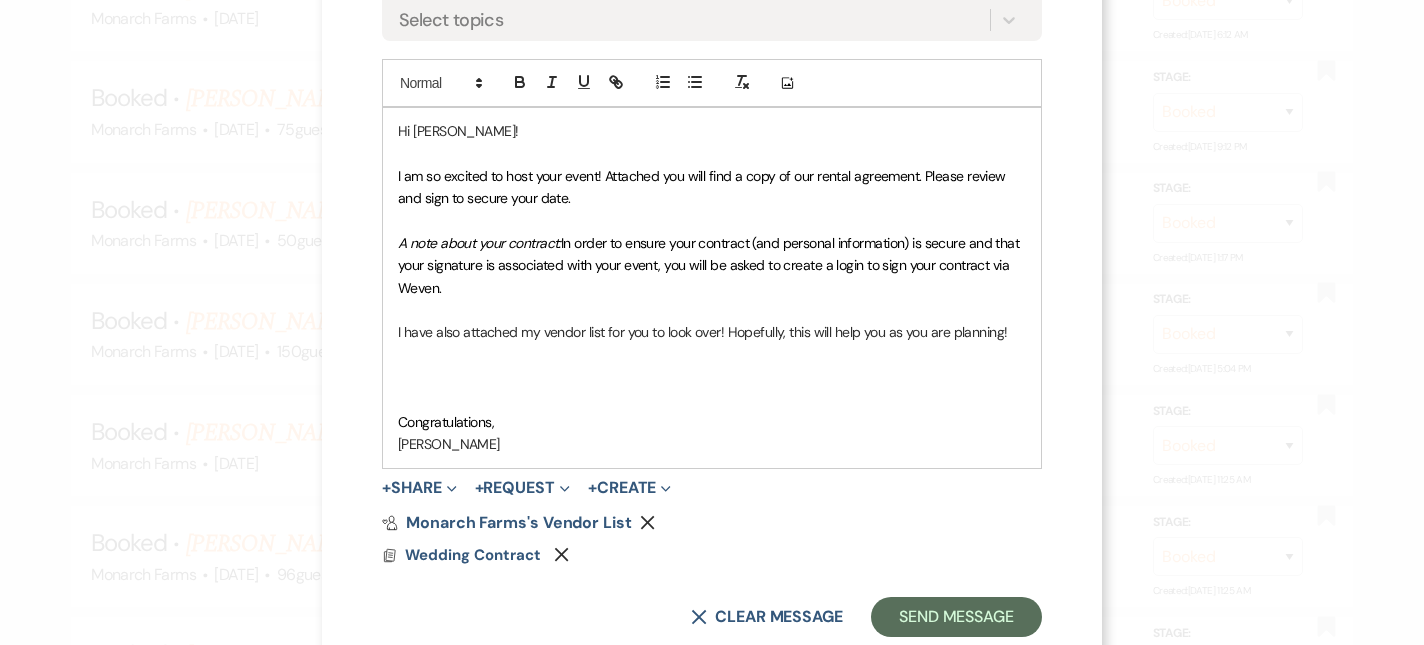 click on "I am so excited to host your event! Attached you will find a copy of our rental agreement. Please review and sign to secure your date." at bounding box center (712, 187) 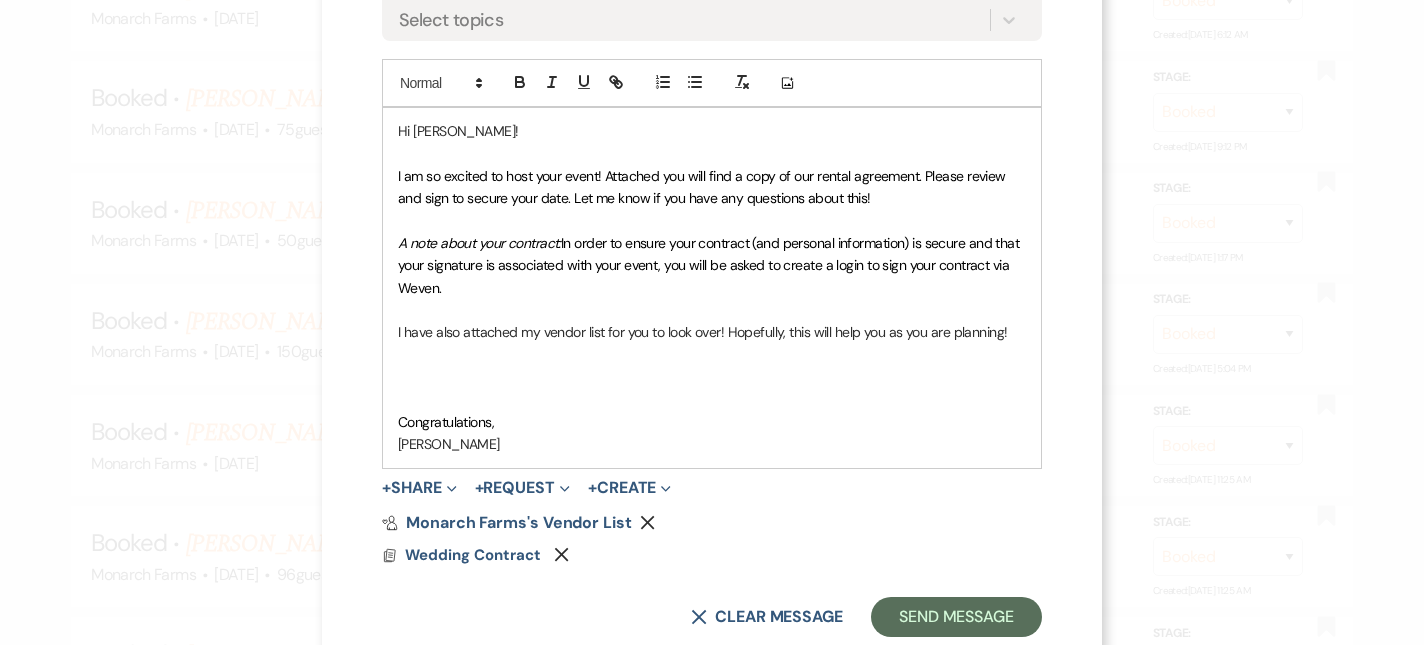 click on "X Invite To Planning Portal Send a message with a link to this event's Planning Portal: Saving draft... Recipients* Event Contacts   ( [PERSON_NAME] )   Insert Template   -- Weven Planning Portal Introduction (Booked Events) Initial Inquiry Response Tour Request Response Follow Up Contract (Pre-Booked Leads) Tour Request Response - All Events Wedding Contract Template Initial Inquiry Response- Wedding Initial Inquiry- Micro-Wedding Private Event Contract (Pre-Booked Leads) Tour Booked- Winter Initial Inquiry Response- Private Event Add Ons Initial Inquiry- BOTH Follow Up- All Events Manage Templates New Subject* Booking your event! Topics Select topics                                                                             Add Photo   Hi [PERSON_NAME]! I am so excited to host your event! Attached you will find a copy of our rental agreement. Please review and sign to secure your date. Let me know if you have any questions about this! A note about your contract: Congratulations, [PERSON_NAME] +  Share +" at bounding box center (712, 121) 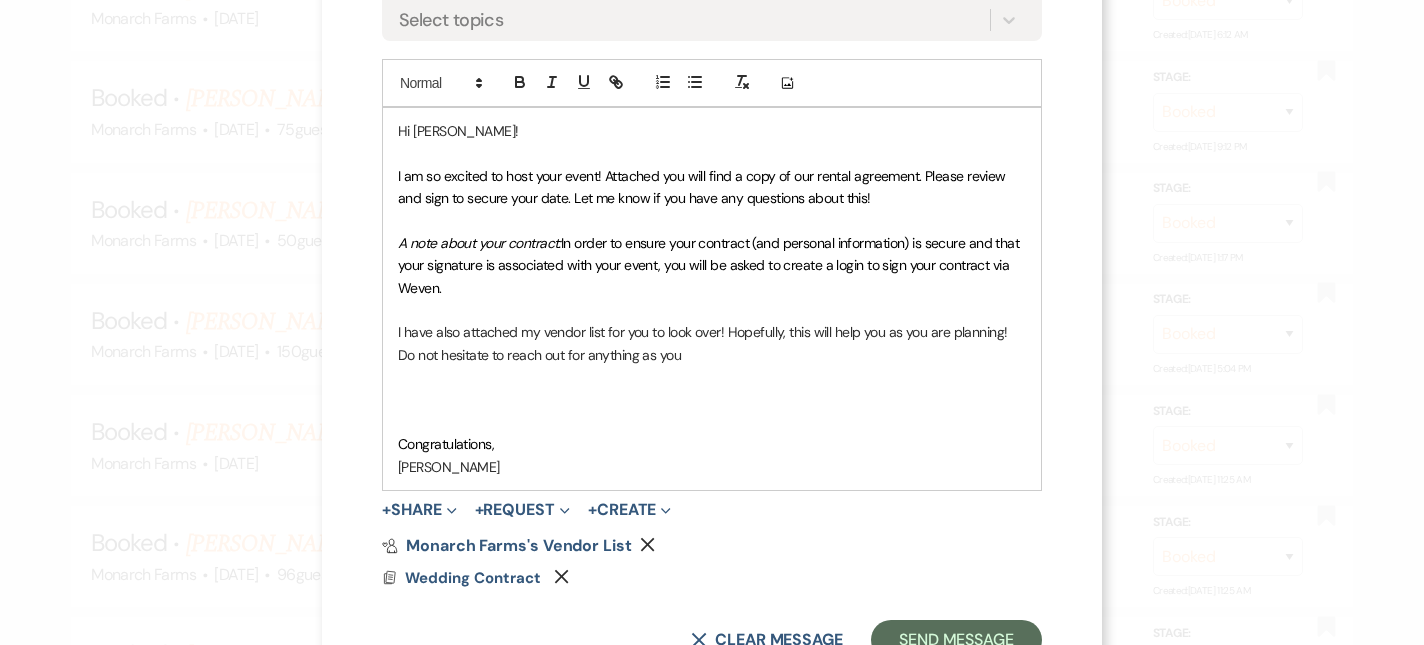 click at bounding box center (712, 422) 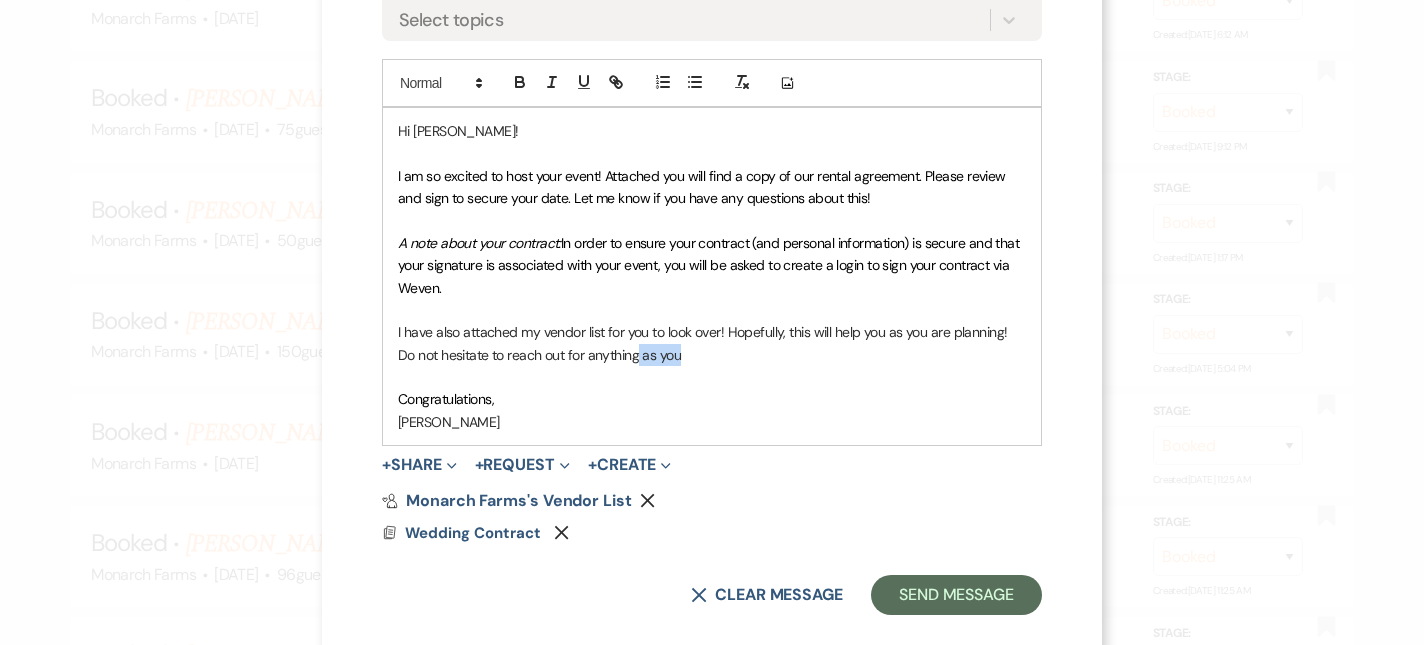 drag, startPoint x: 683, startPoint y: 356, endPoint x: 619, endPoint y: 356, distance: 64 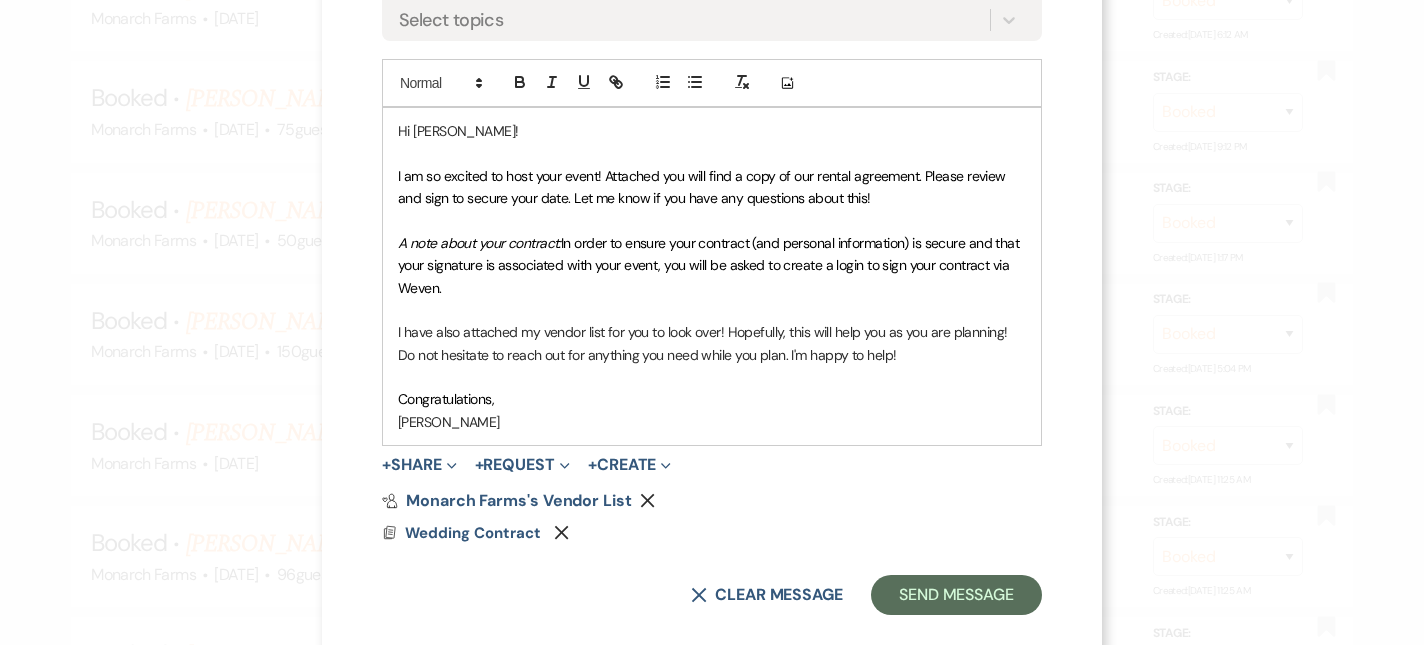 click at bounding box center (712, 377) 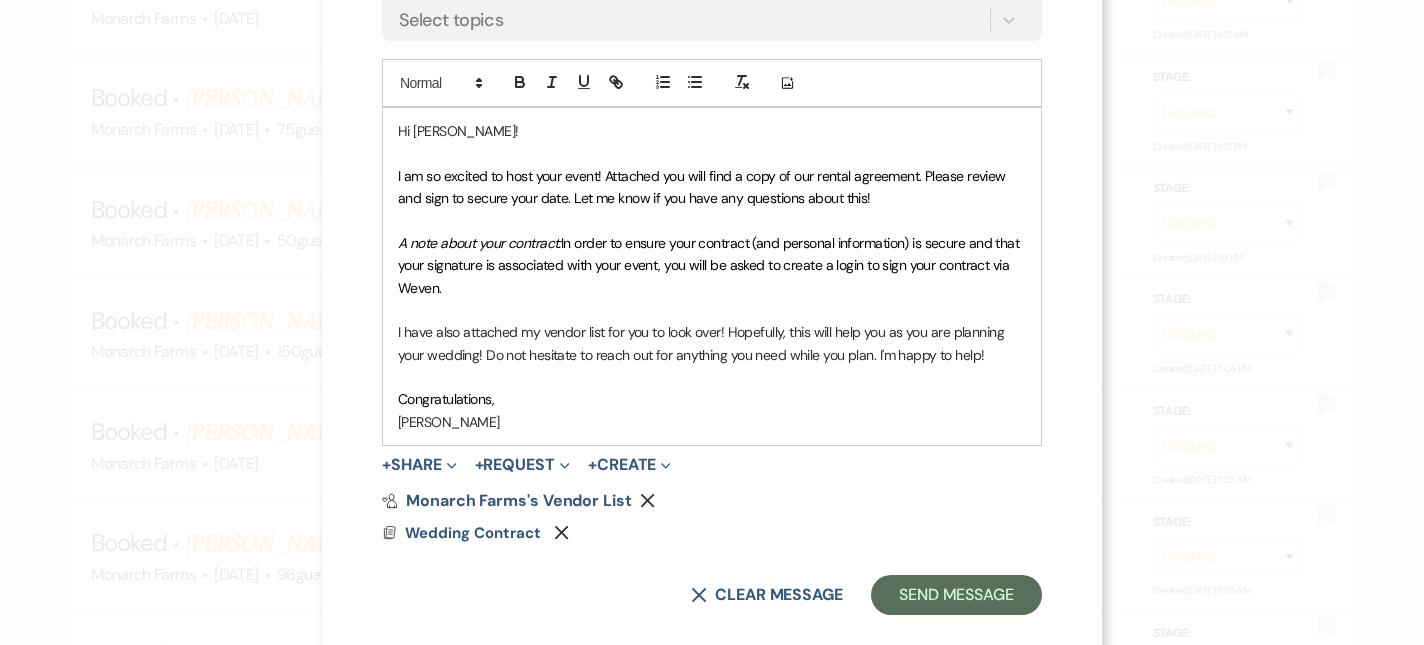 click on "I have also attached my vendor list for you to look over! Hopefully, this will help you as you are planning your wedding! Do not hesitate to reach out for anything you need while you plan. I'm happy to help!" at bounding box center (712, 343) 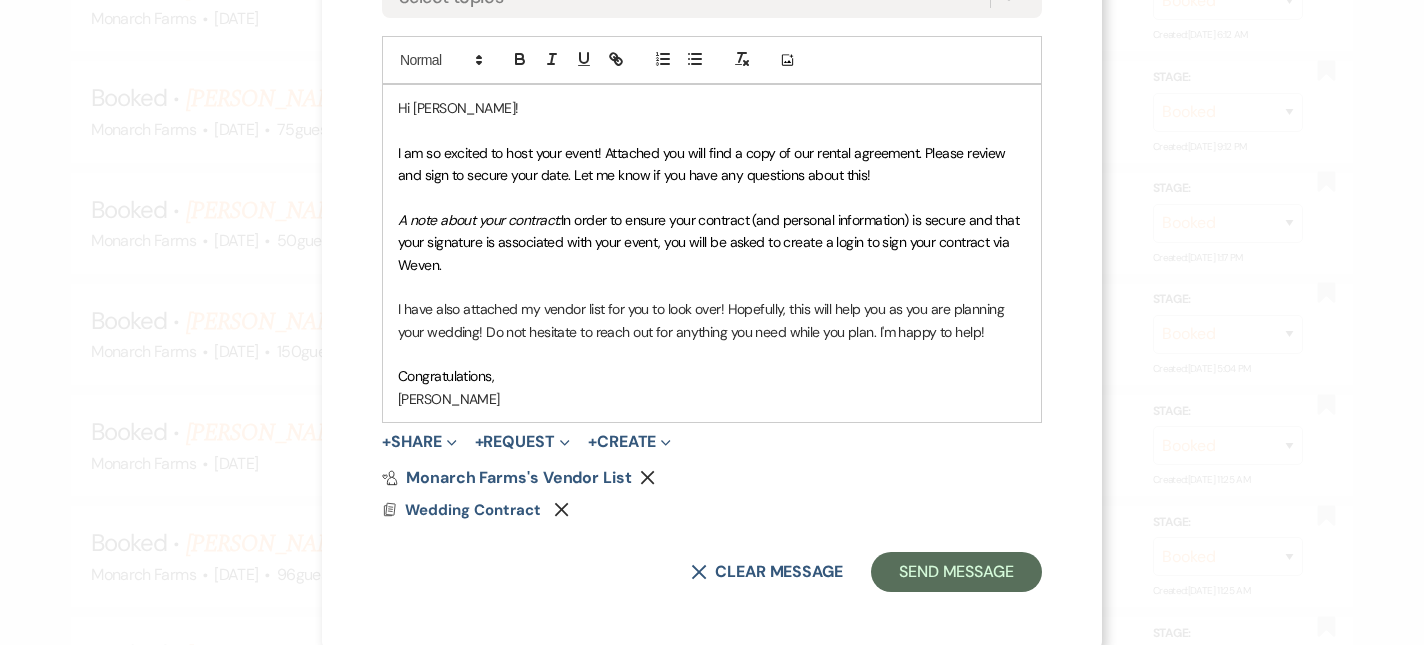 scroll, scrollTop: 484, scrollLeft: 0, axis: vertical 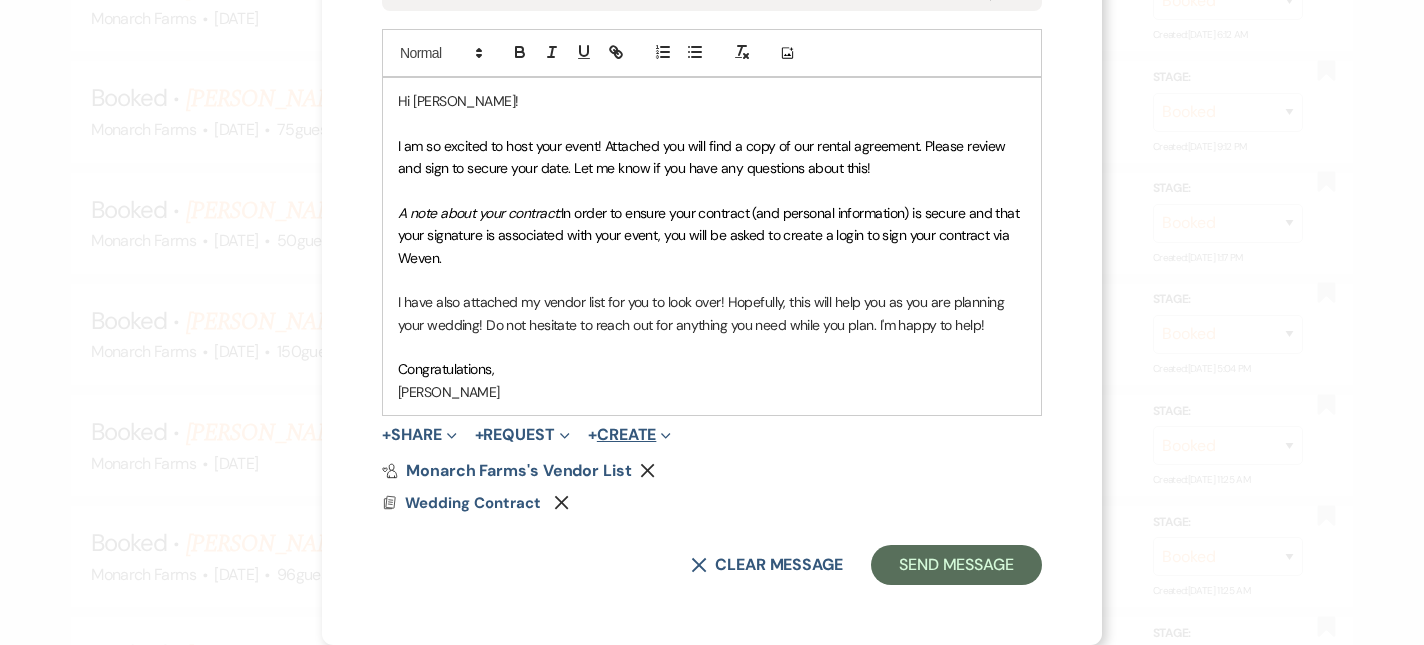 click on "Expand" at bounding box center [663, 434] 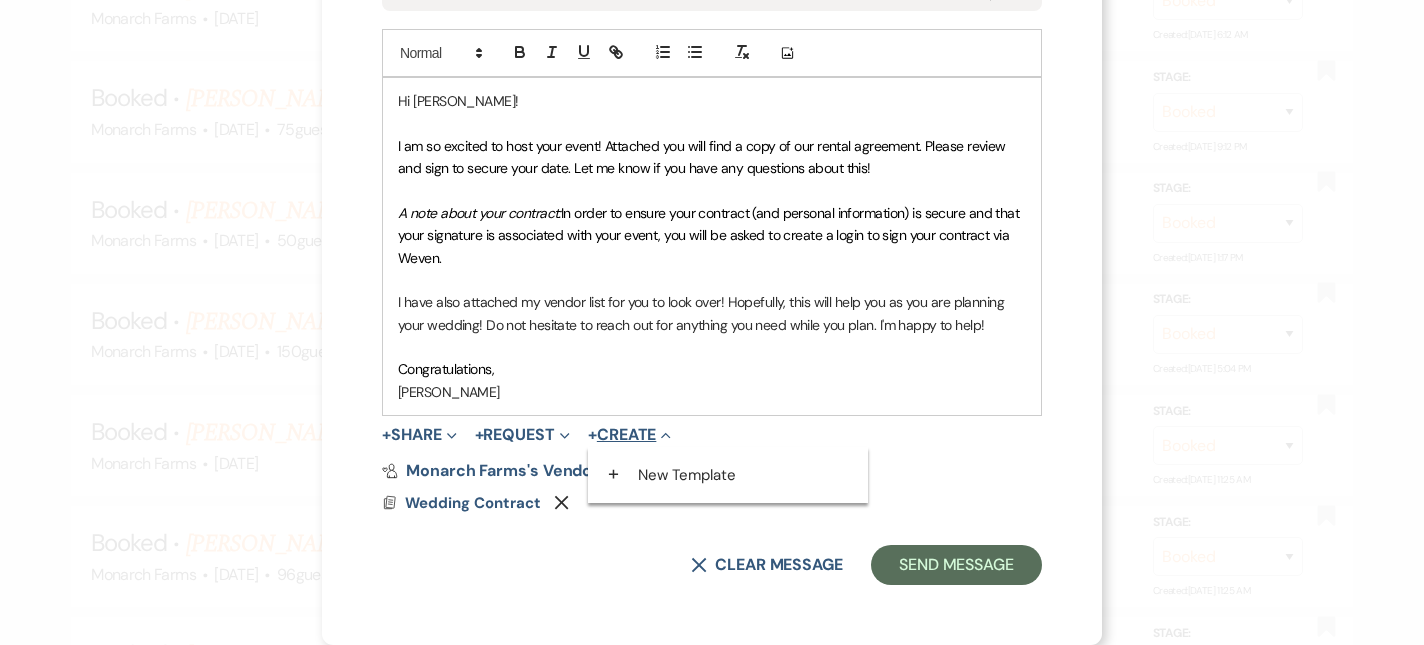 click on "Collapse" at bounding box center [663, 434] 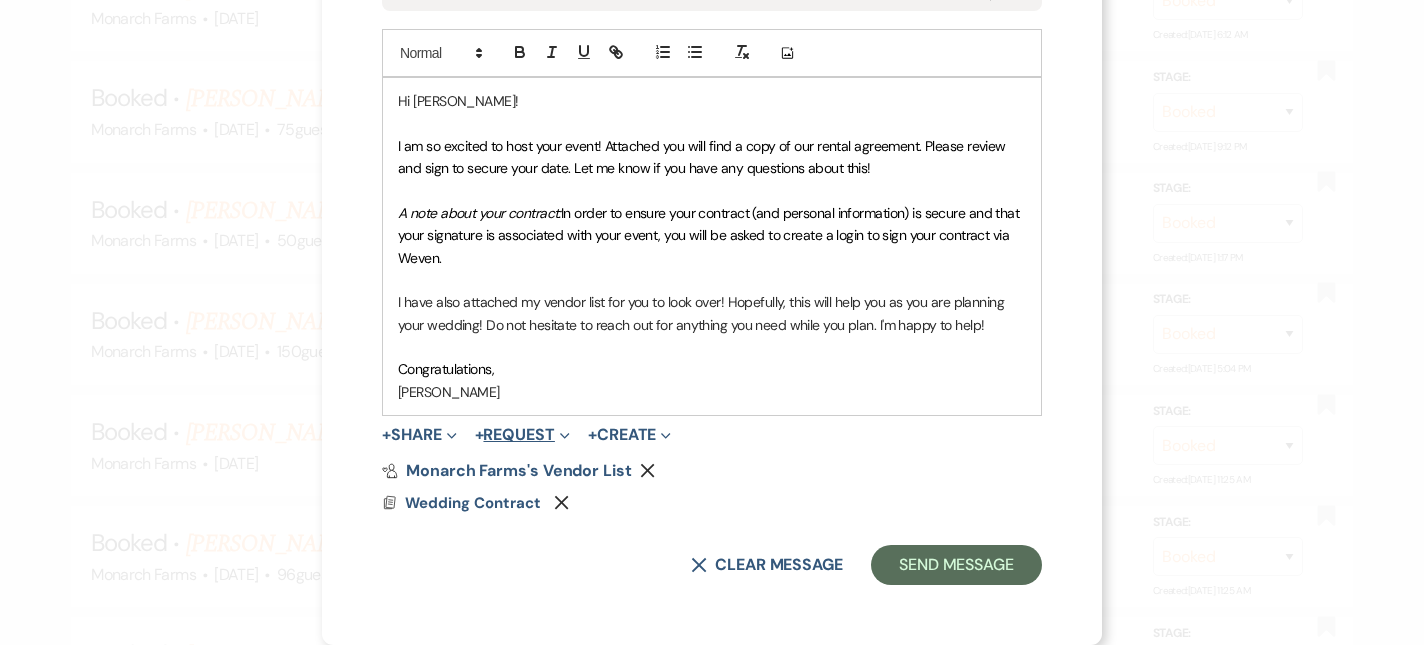 click on "Expand" 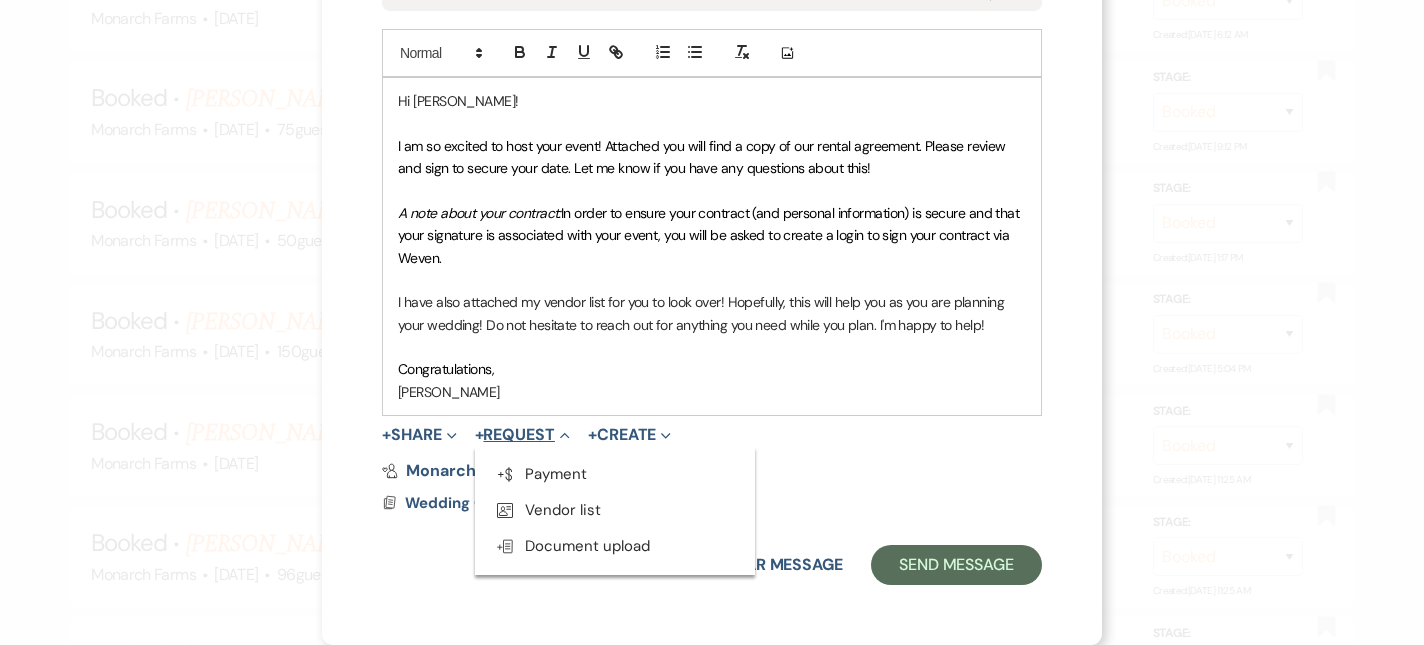 click on "Collapse" 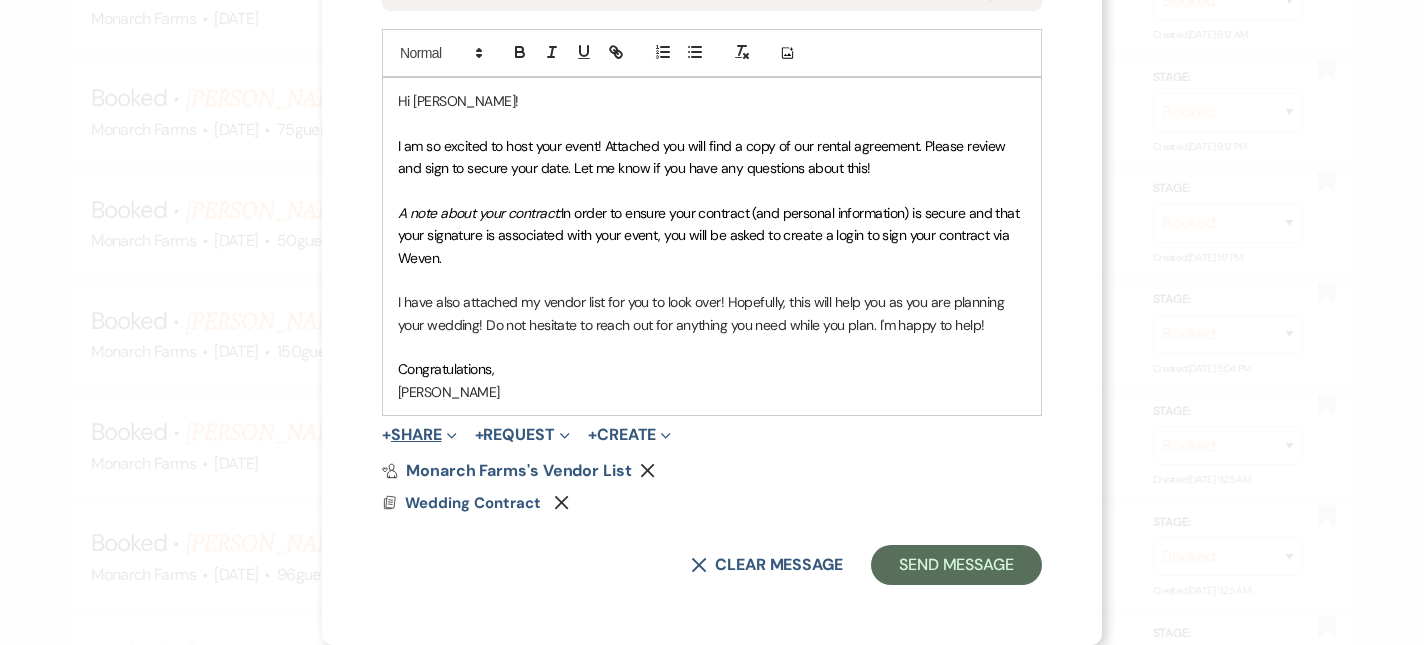 click on "Expand" at bounding box center (449, 434) 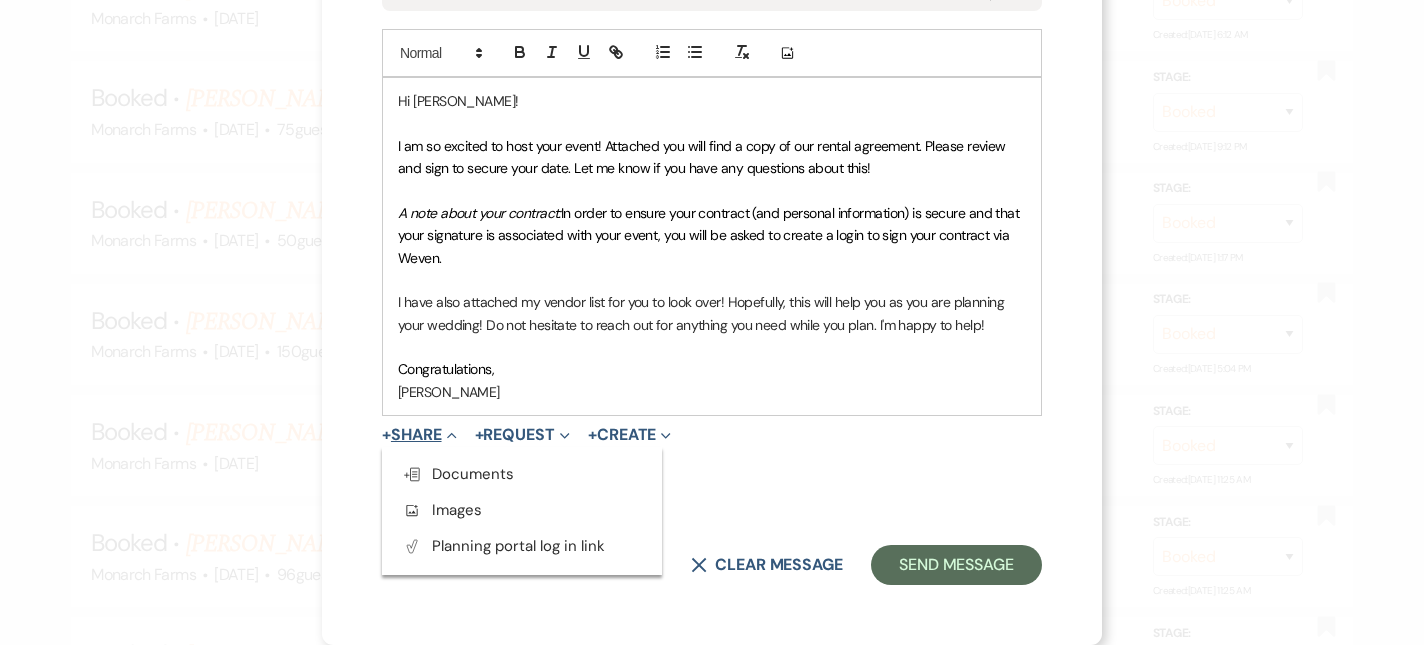 click on "Collapse" at bounding box center [449, 434] 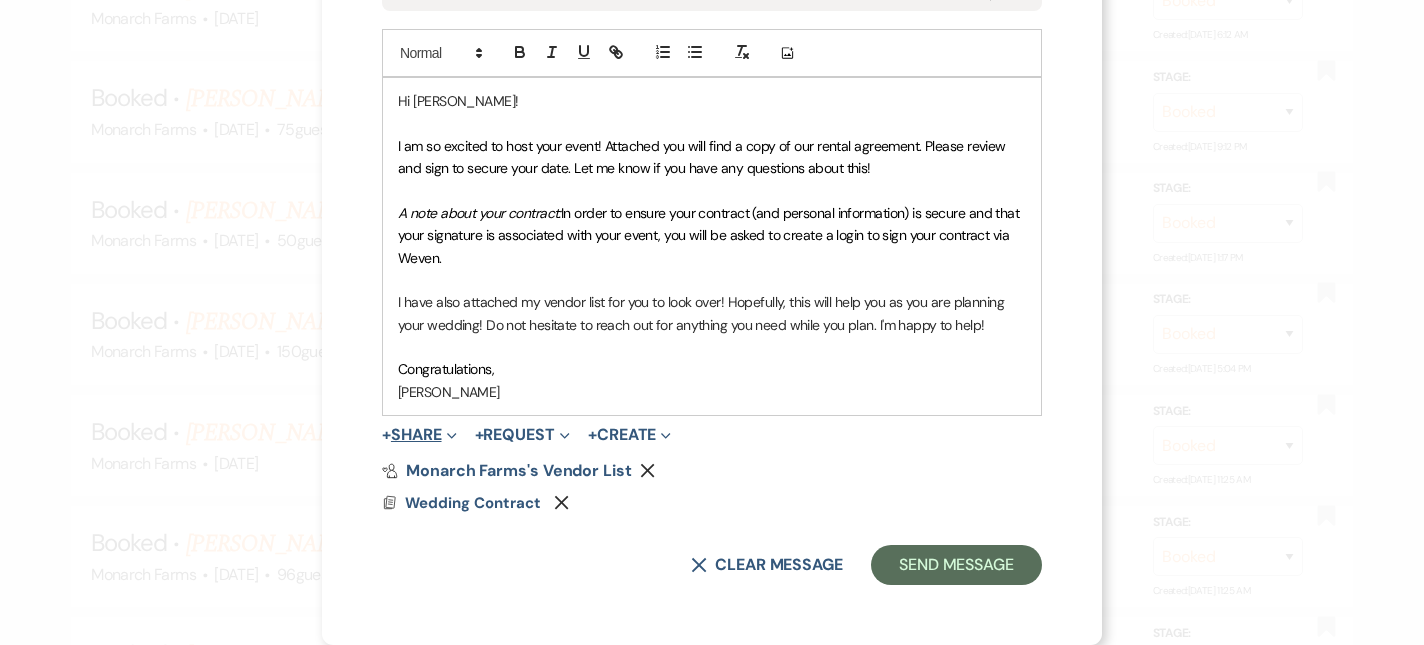 click on "Expand" 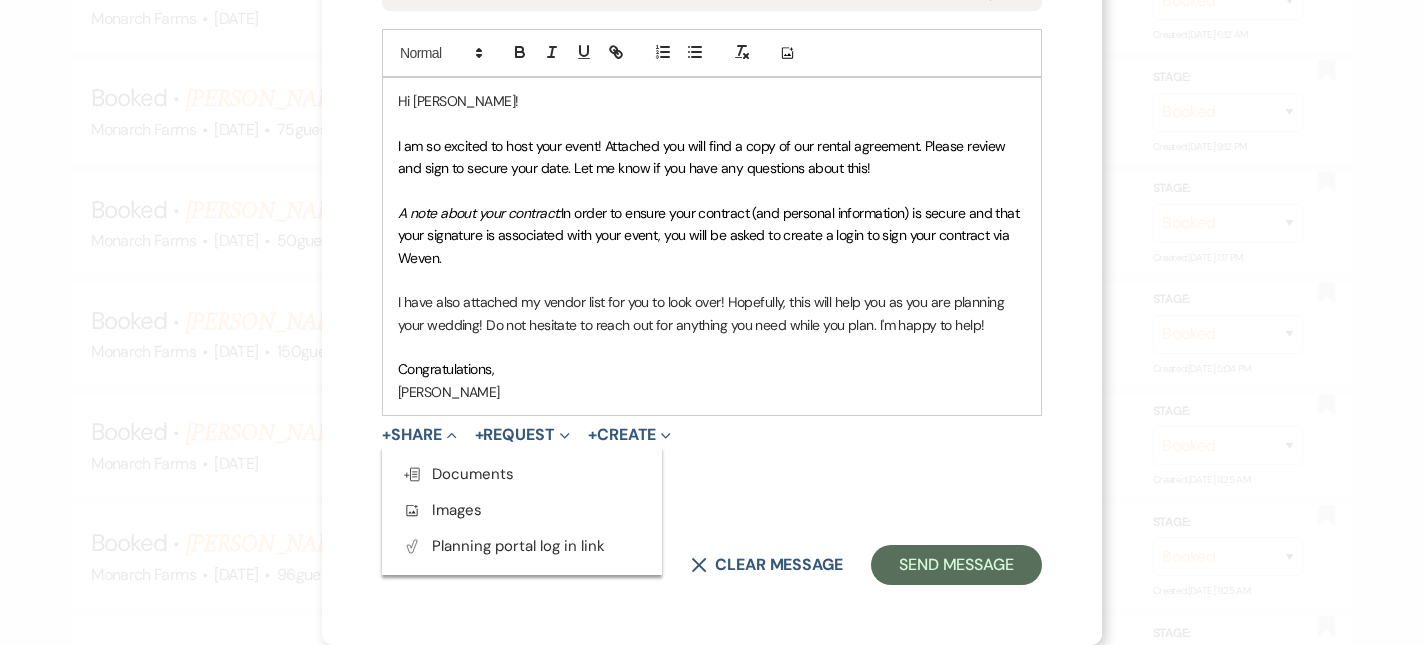 click on "In order to ensure your contract (and personal information) is secure and that your signature is associated with your event, you will be asked to create a login to sign your contract via Weven." at bounding box center [710, 235] 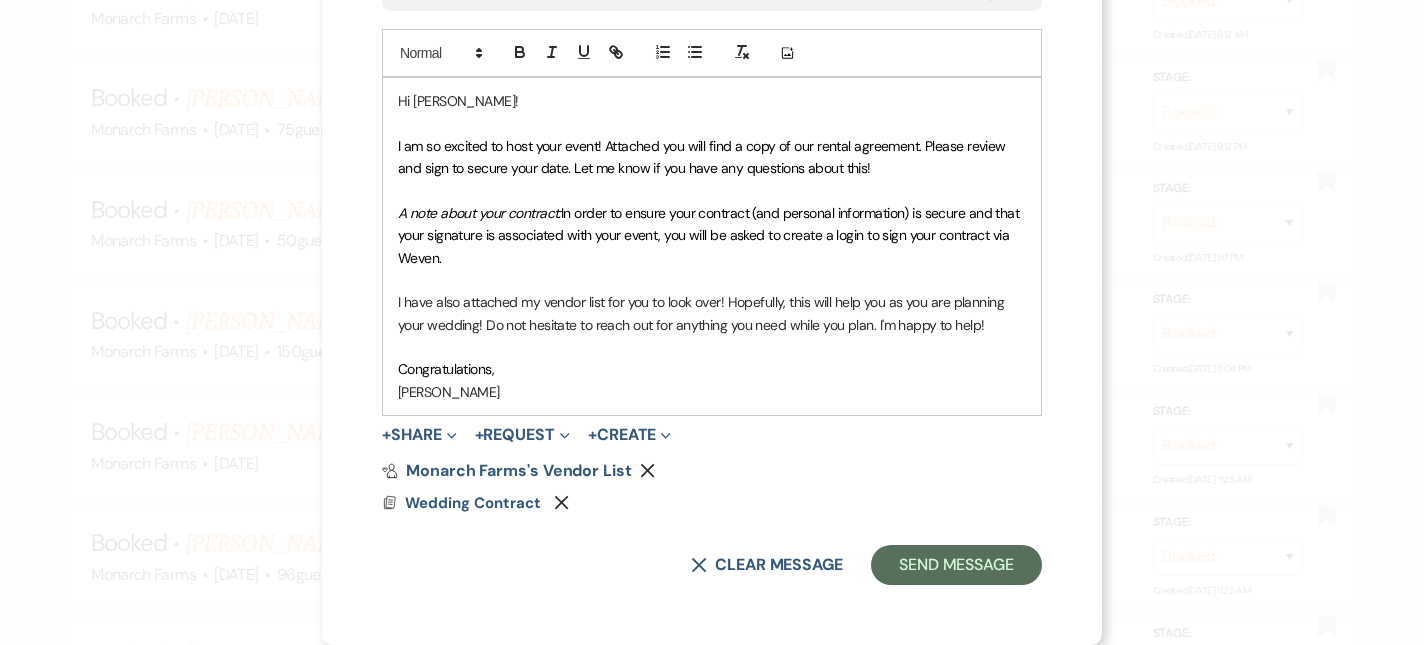 click on "+  Share Expand Doc Upload Documents Add Photo Images Plan Portal Link Planning portal log in link +  Request Expand Generate Payment Payment Vendor List Vendor list Doc Upload Document upload +  Create Expand + New Template" at bounding box center (712, 435) 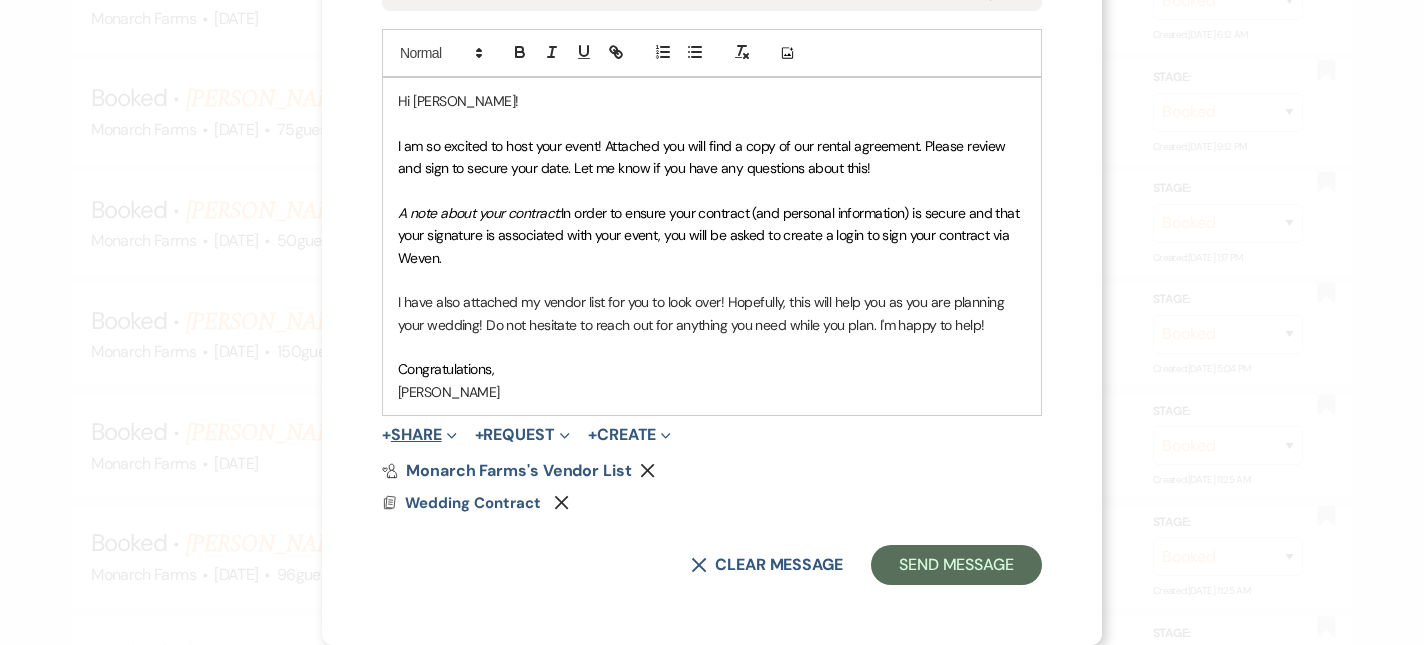 click on "Expand" 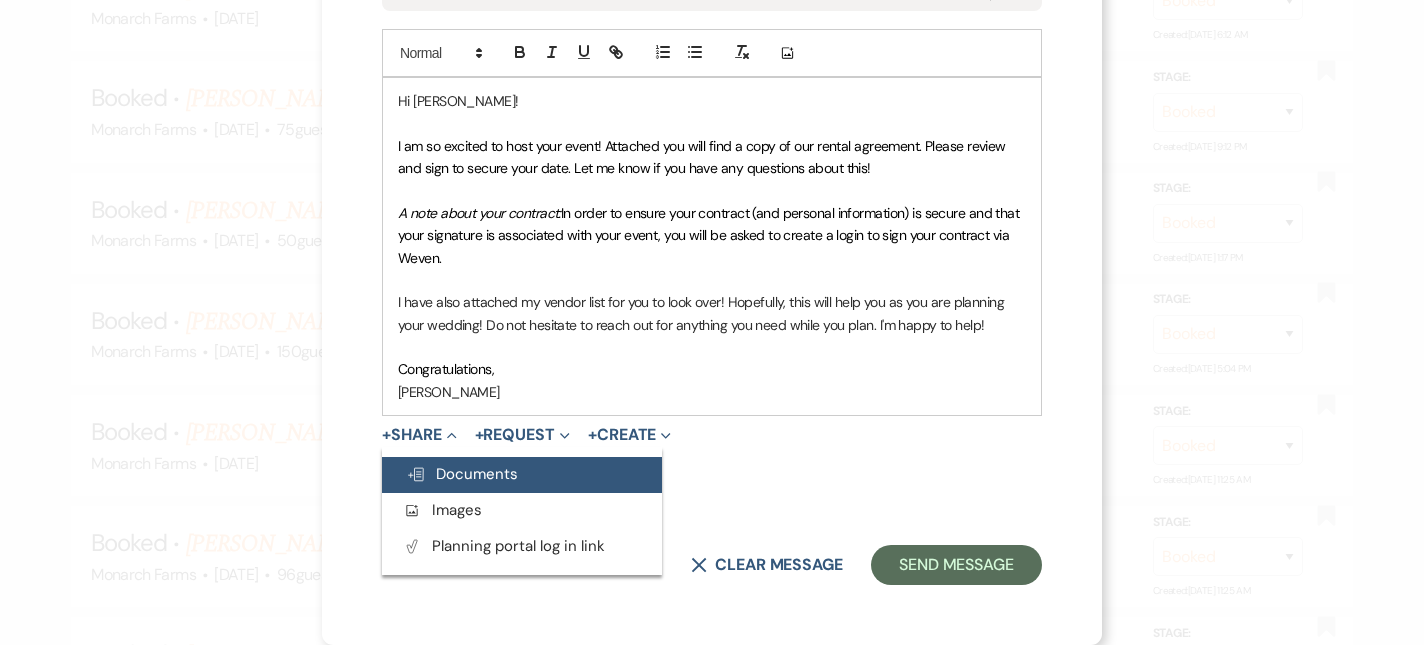 click on "Doc Upload Documents" at bounding box center [522, 475] 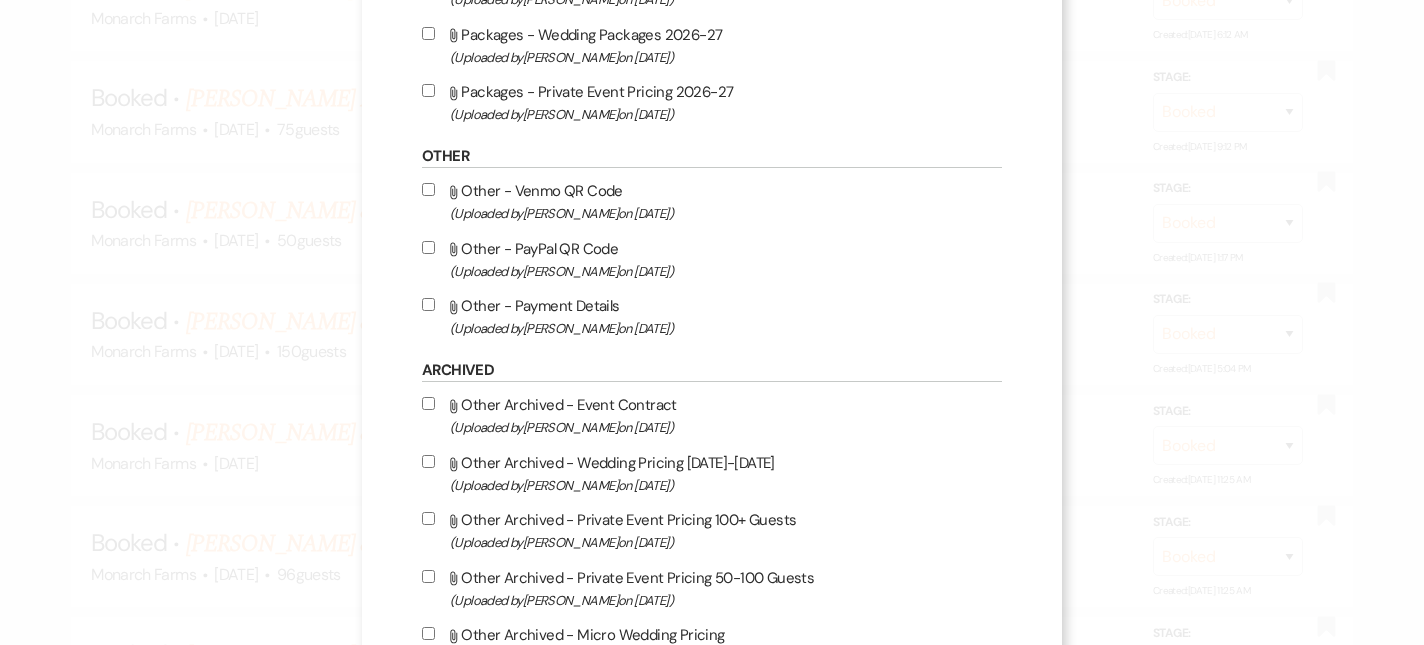 scroll, scrollTop: 616, scrollLeft: 0, axis: vertical 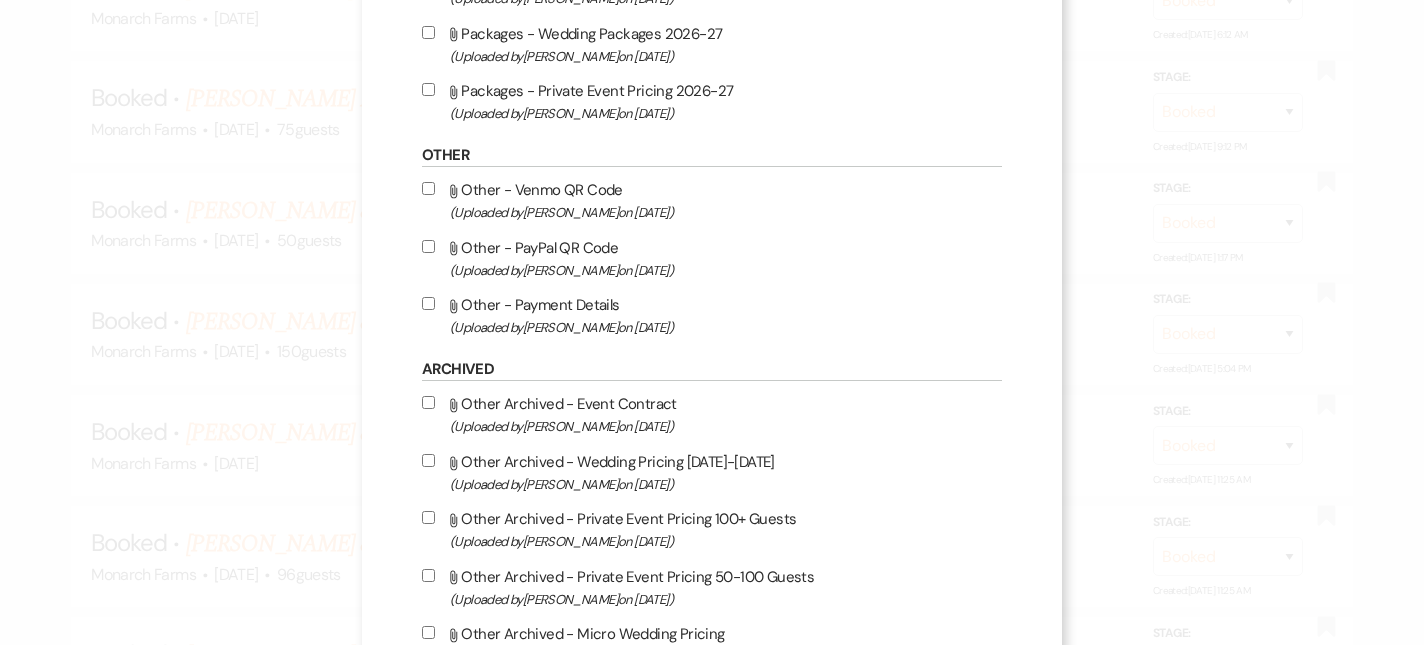 click on "Attach File Other - Venmo QR Code (Uploaded by  [PERSON_NAME]  on   [DATE] )" at bounding box center (712, 200) 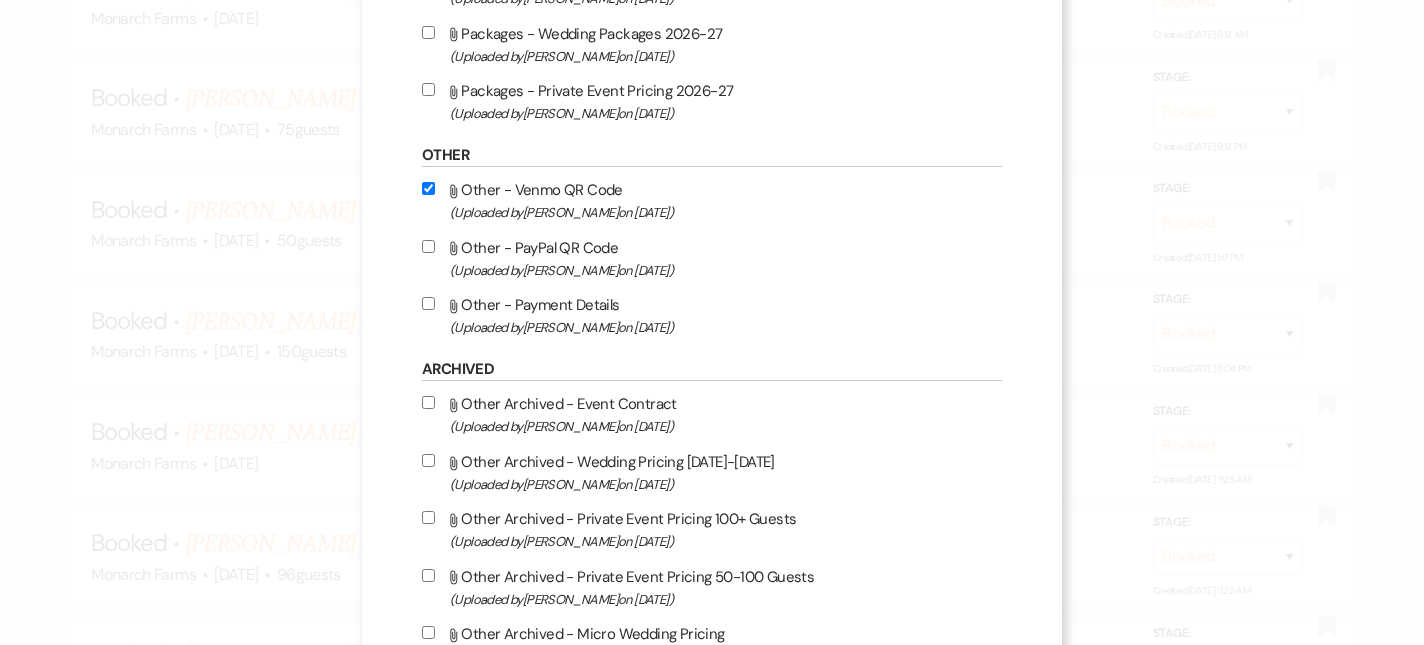 click on "Attach File Other - PayPal QR Code (Uploaded by  [PERSON_NAME]  on   [DATE] )" at bounding box center (428, 246) 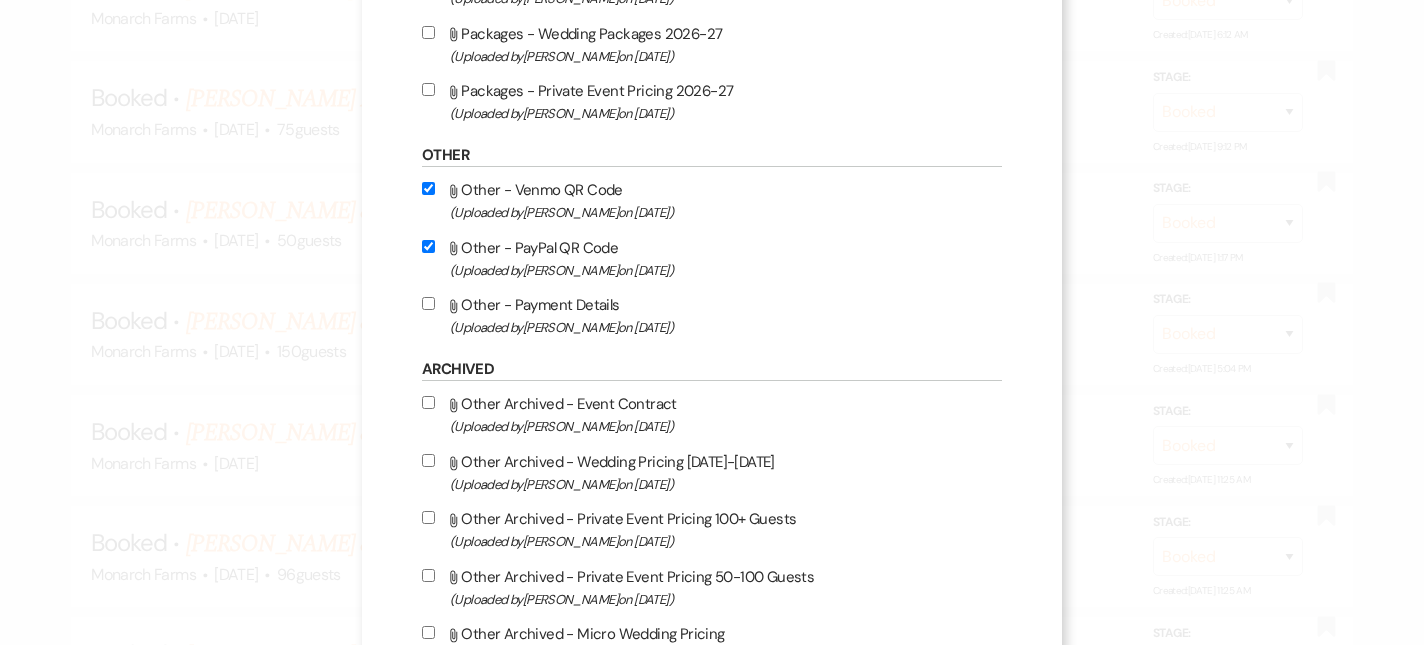 click on "Attach File Other - Payment Details (Uploaded by  [PERSON_NAME]  on   [DATE] )" at bounding box center (428, 303) 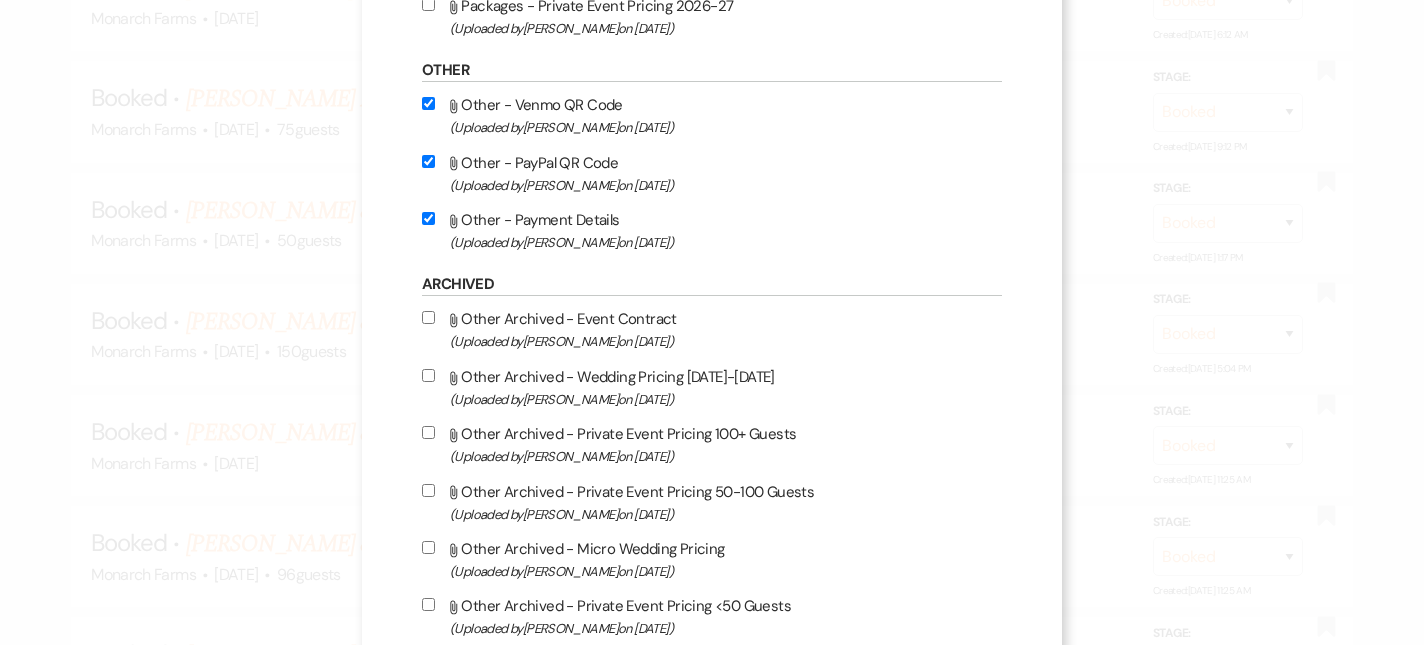 scroll, scrollTop: 1231, scrollLeft: 0, axis: vertical 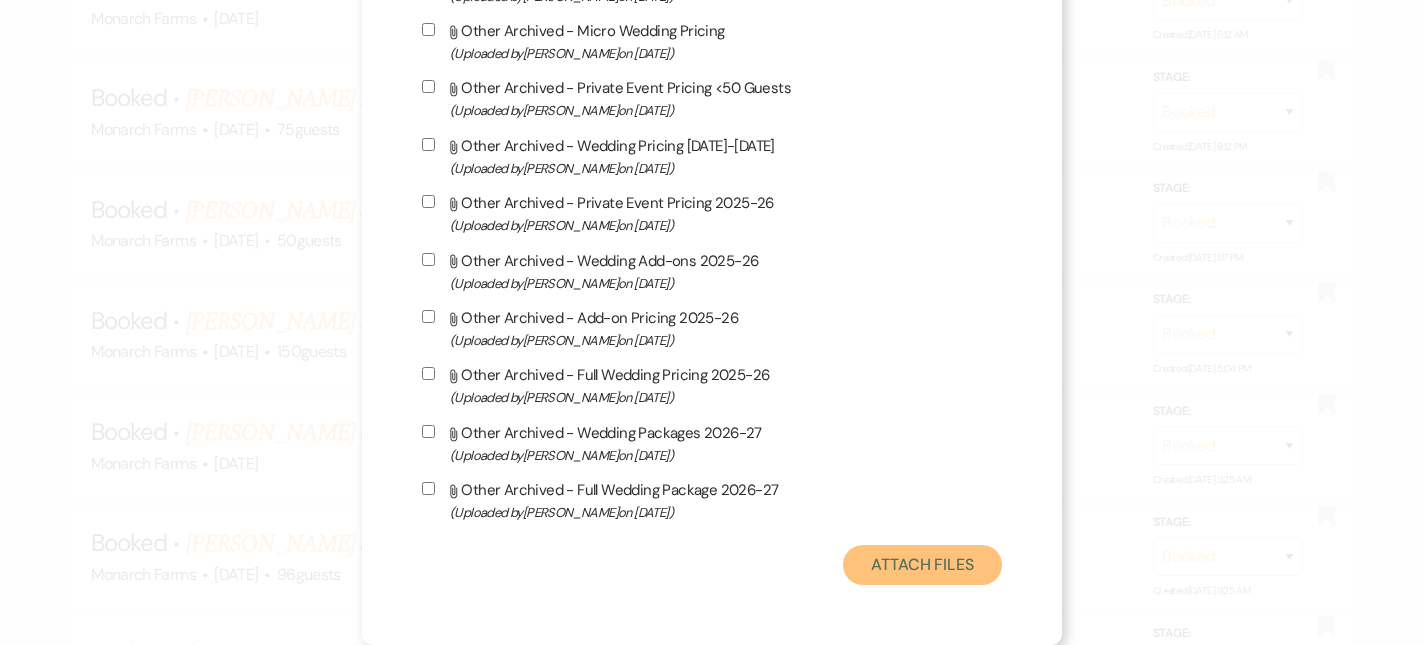 click on "Attach Files" at bounding box center [922, 565] 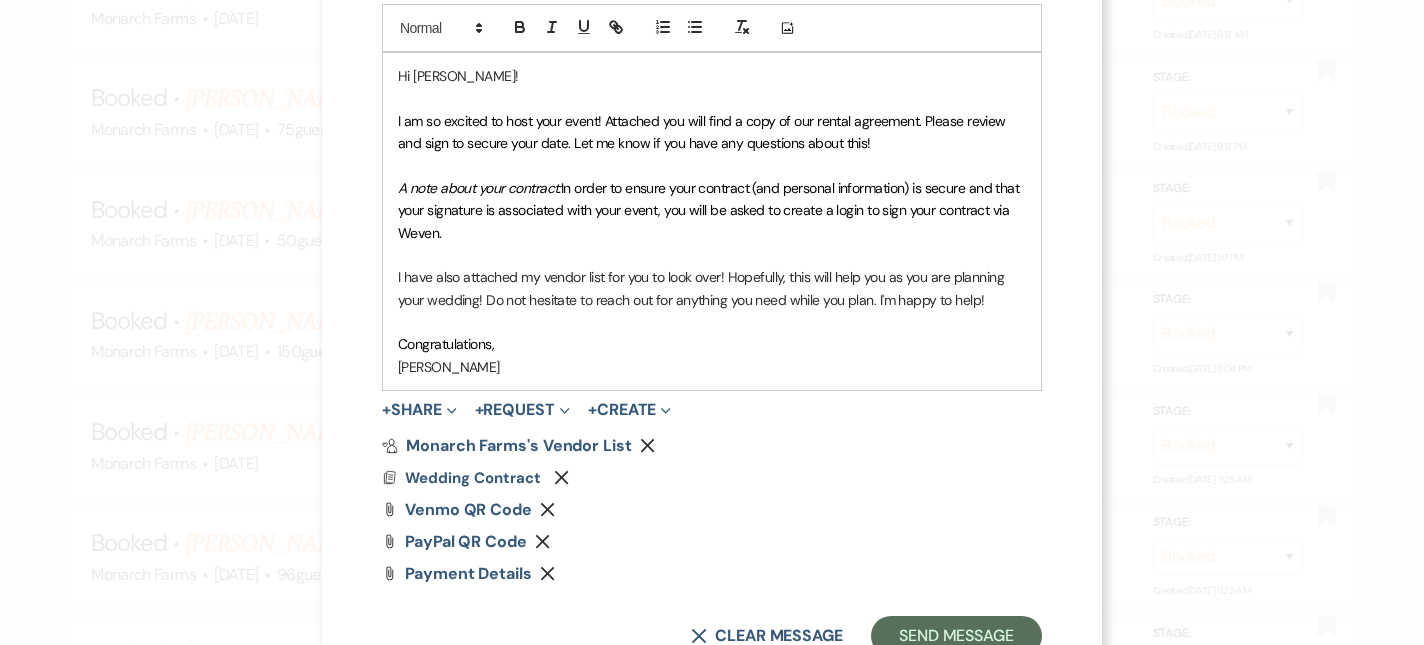 scroll, scrollTop: 580, scrollLeft: 0, axis: vertical 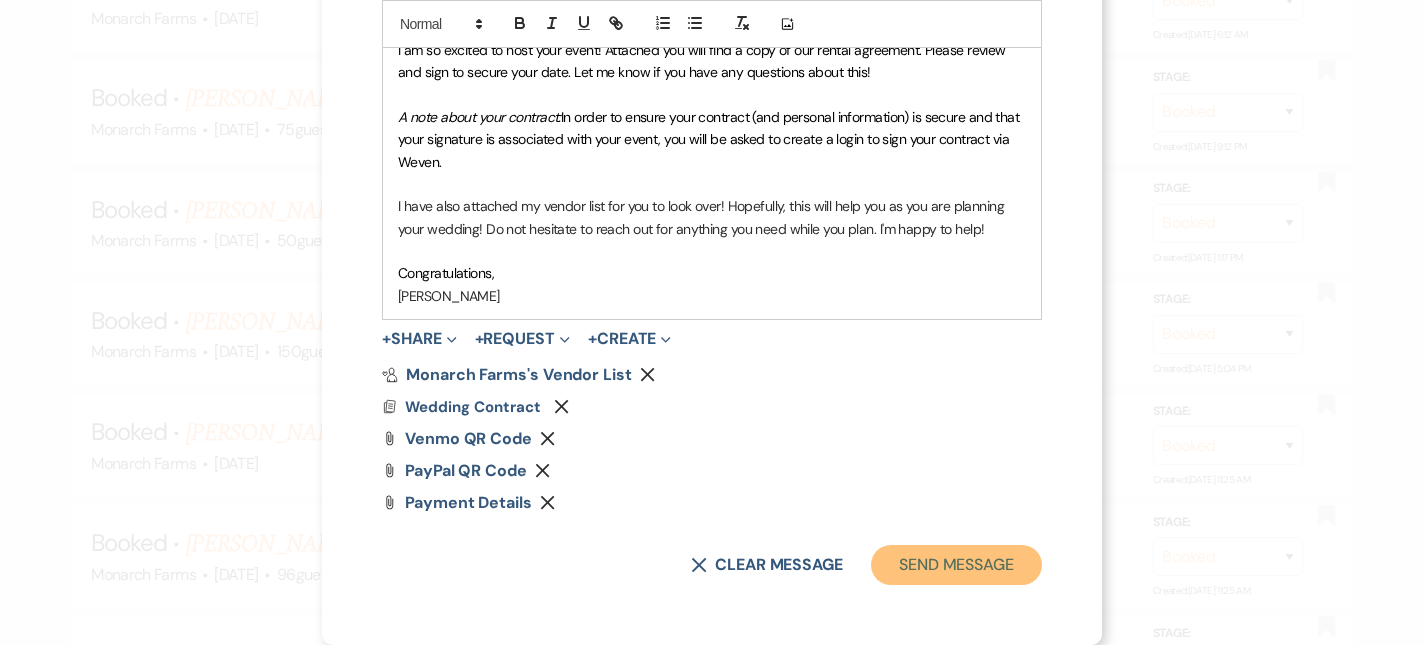 click on "Send Message" at bounding box center (956, 565) 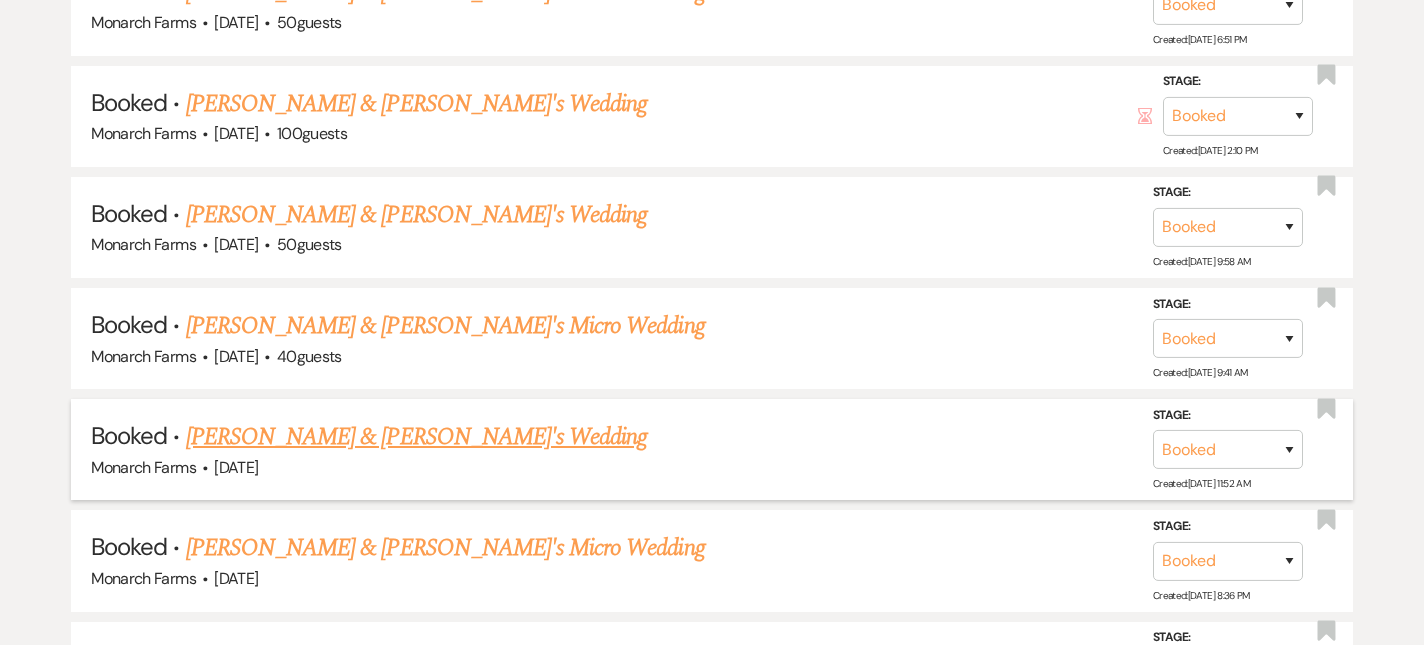 scroll, scrollTop: 3027, scrollLeft: 0, axis: vertical 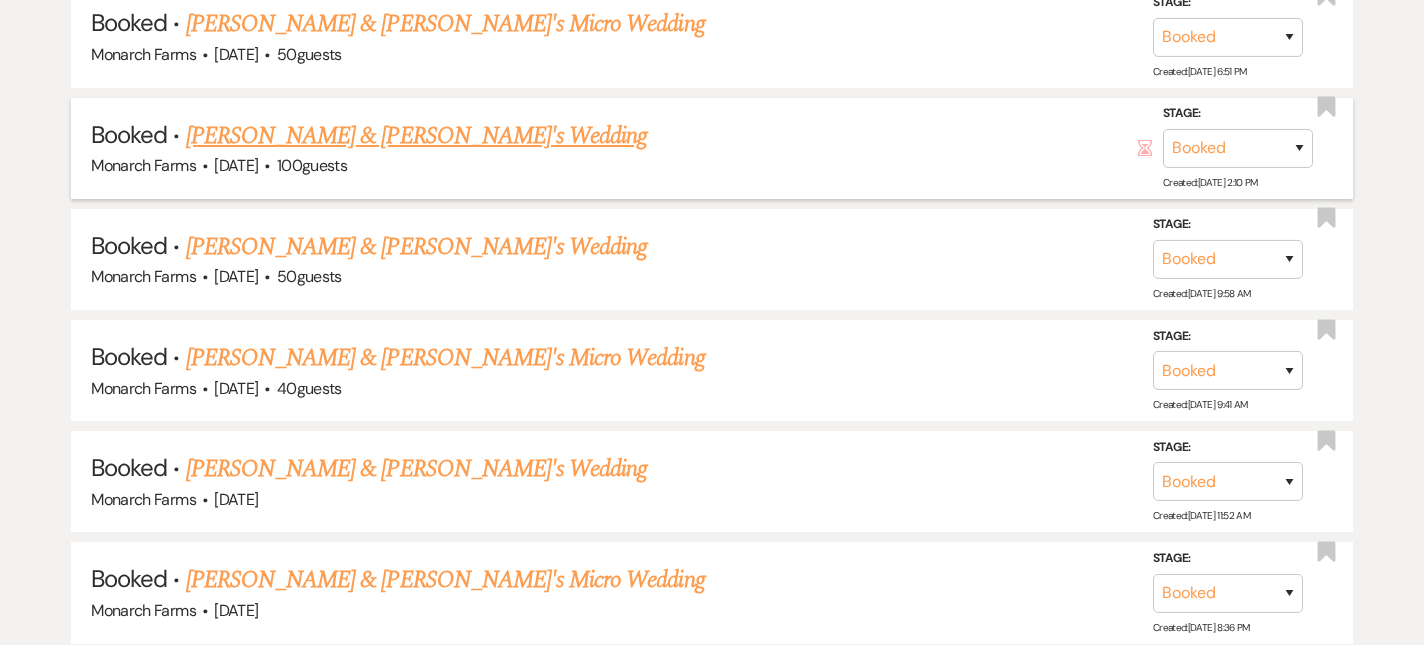 click on "[PERSON_NAME] & [PERSON_NAME]'s Wedding" at bounding box center (417, 136) 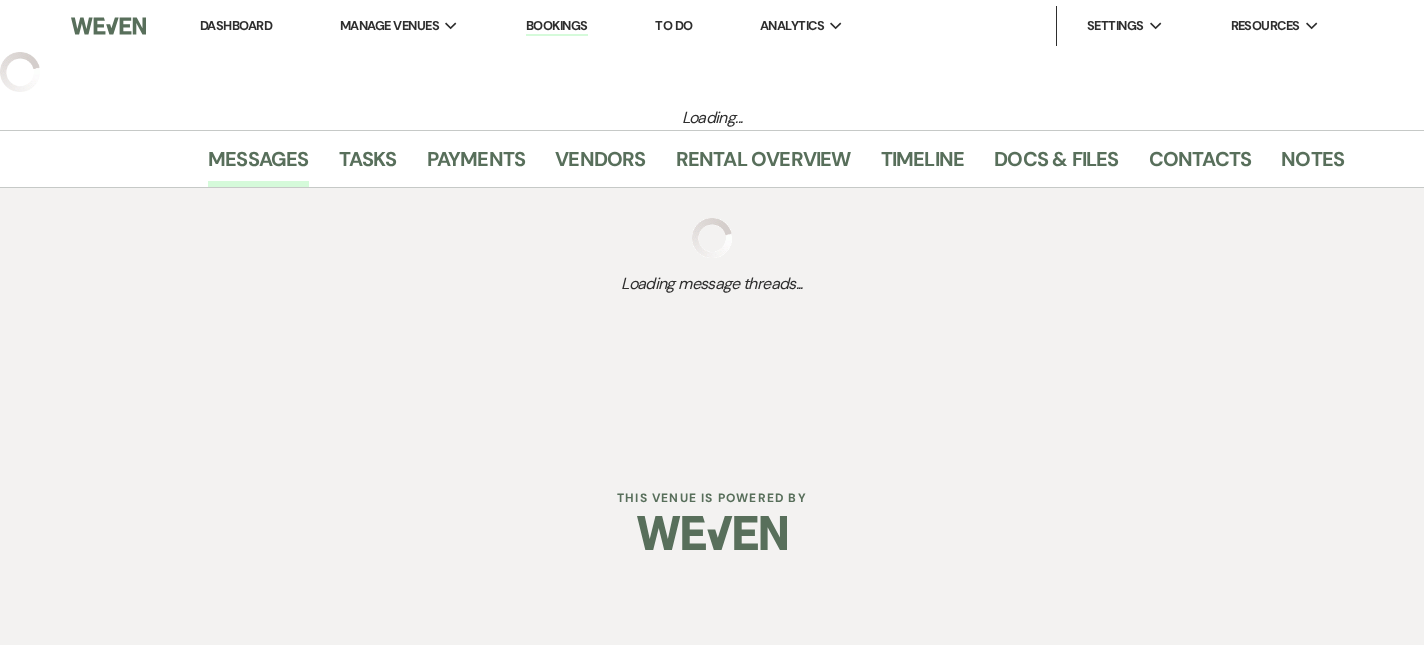 select on "5" 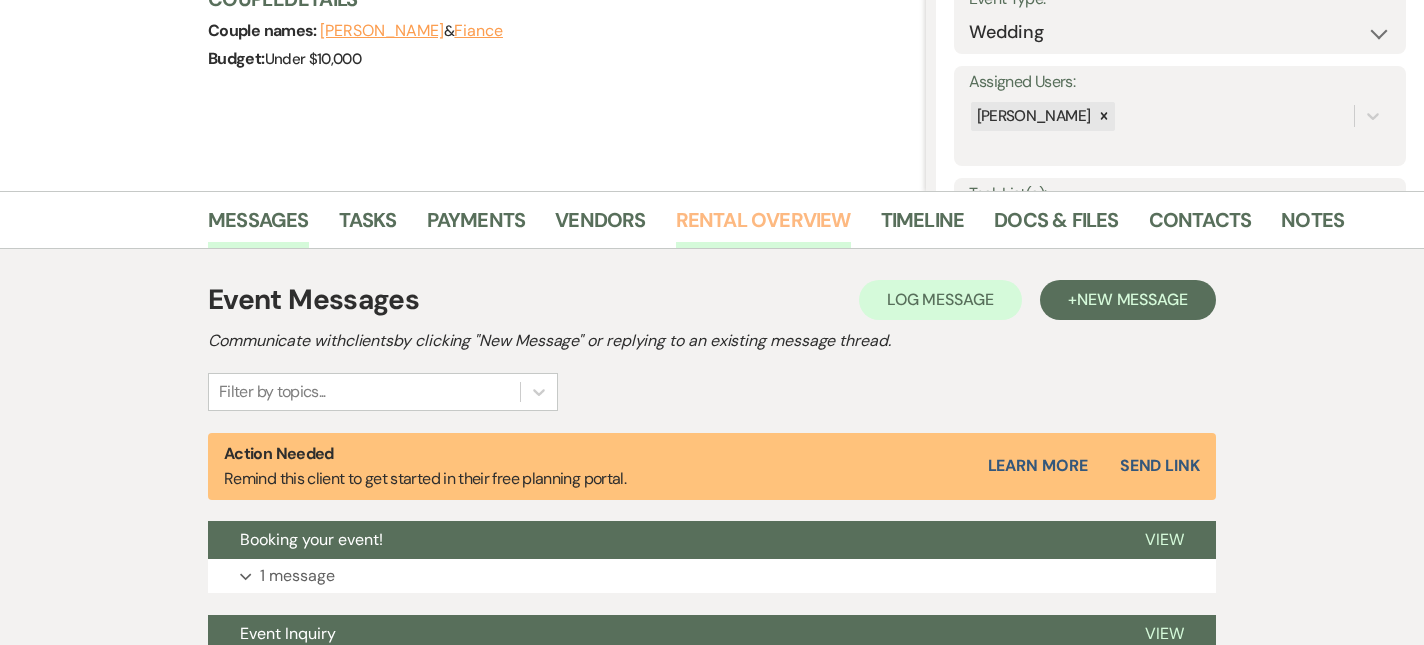 click on "Rental Overview" at bounding box center (763, 226) 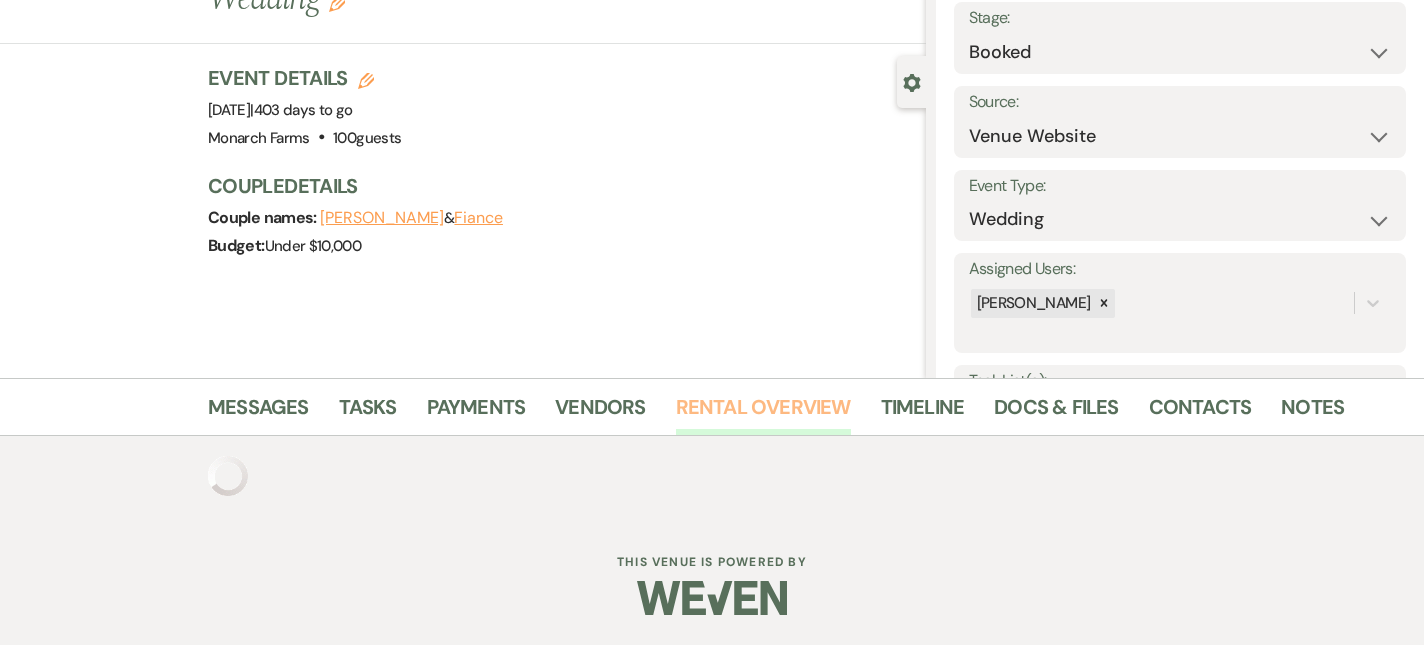 scroll, scrollTop: 283, scrollLeft: 0, axis: vertical 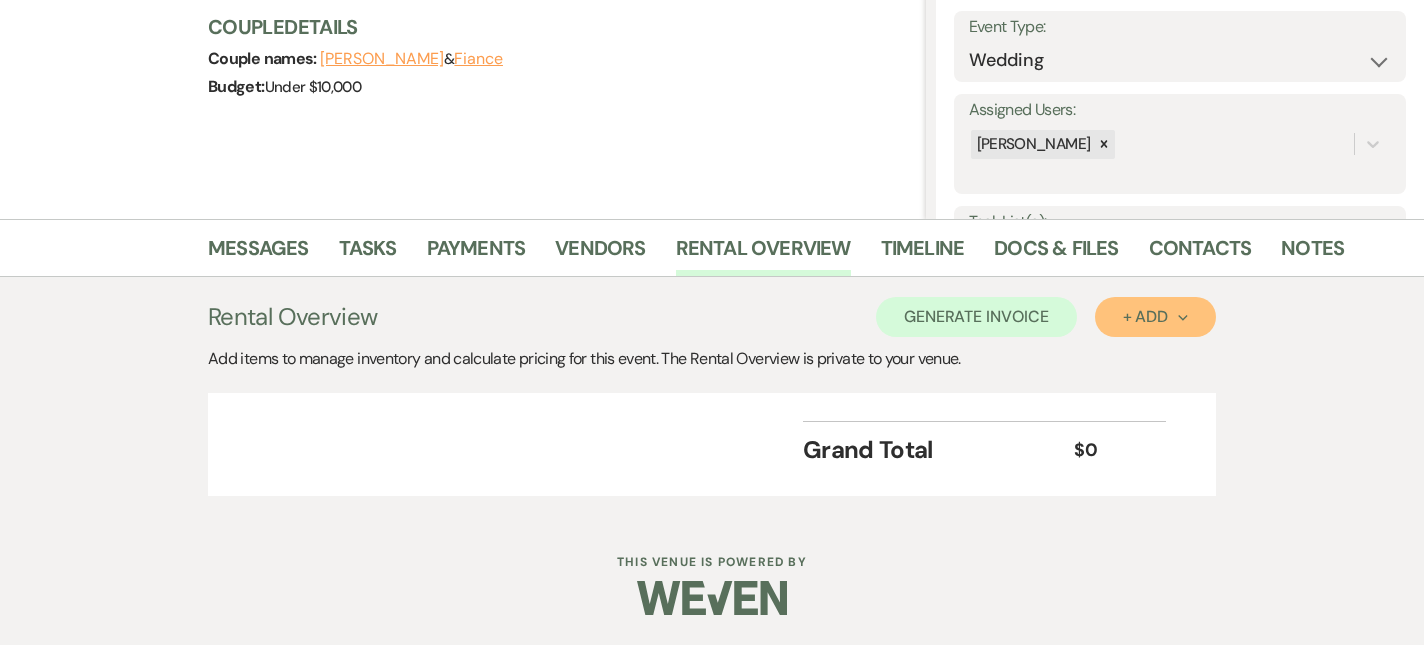 click on "+ Add Next" at bounding box center [1155, 317] 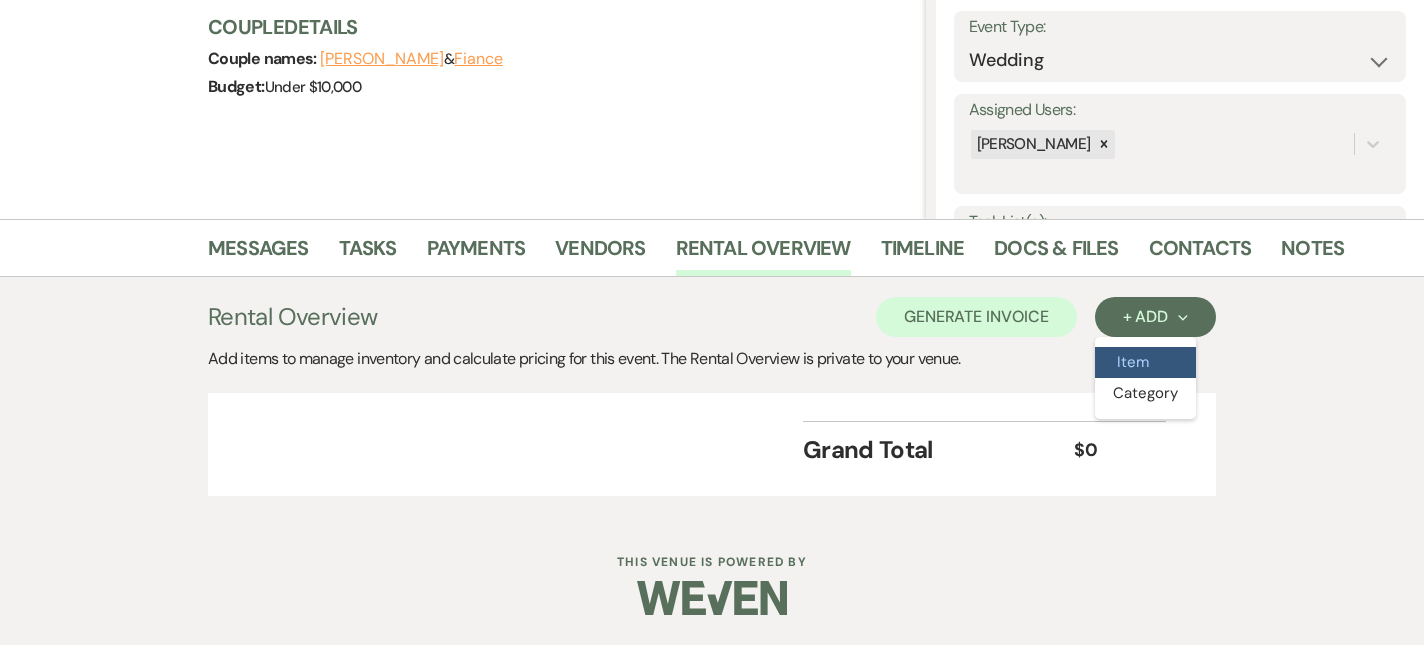 click on "Item" at bounding box center (1145, 362) 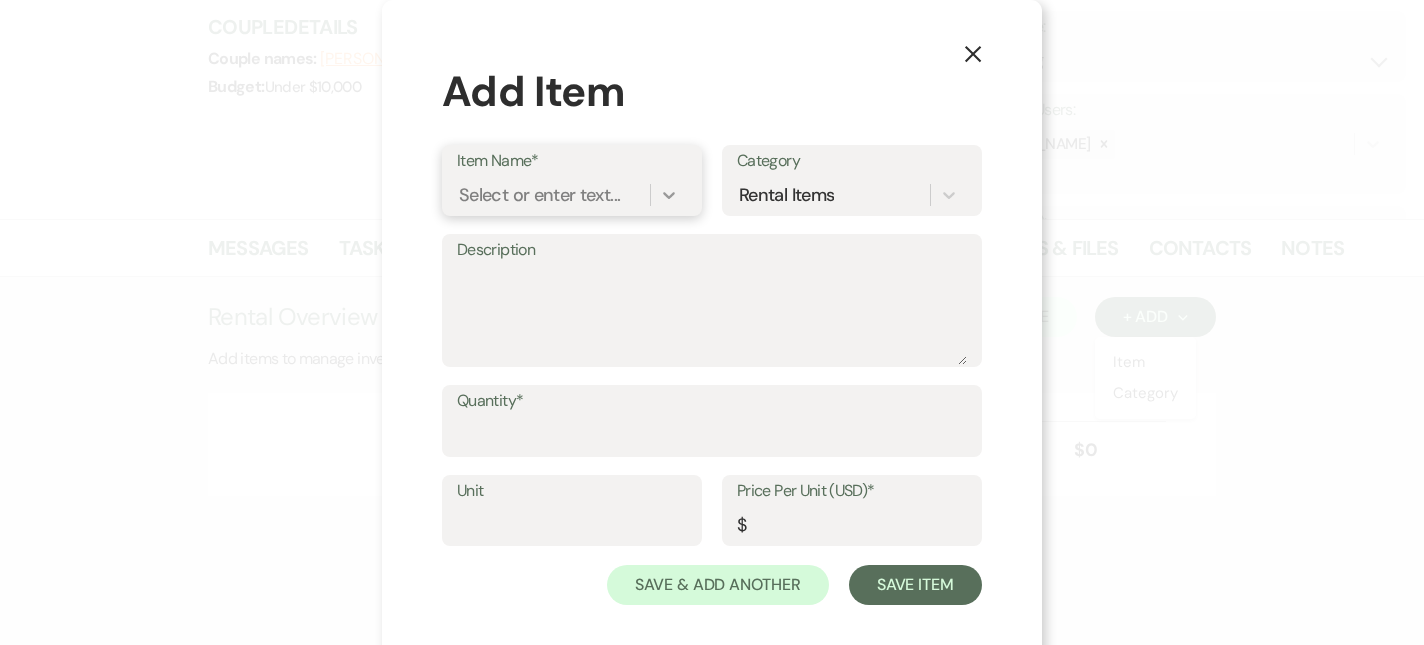 click 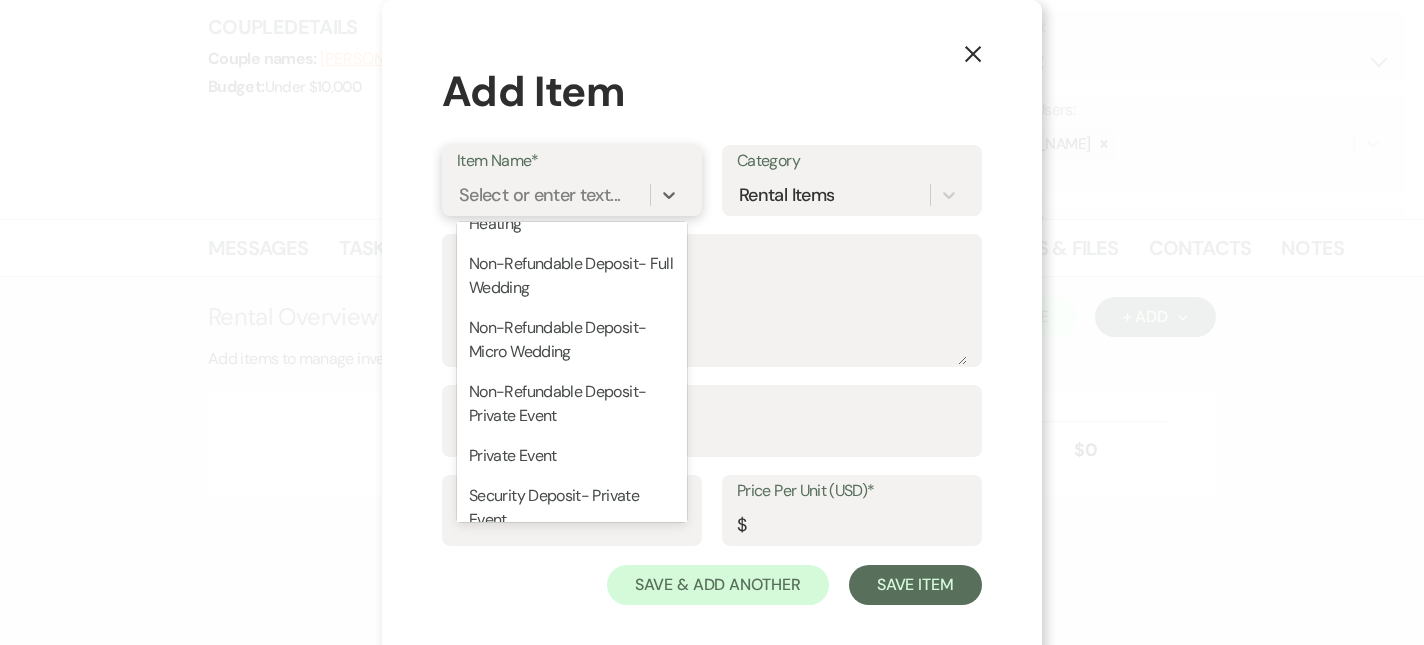 scroll, scrollTop: 146, scrollLeft: 0, axis: vertical 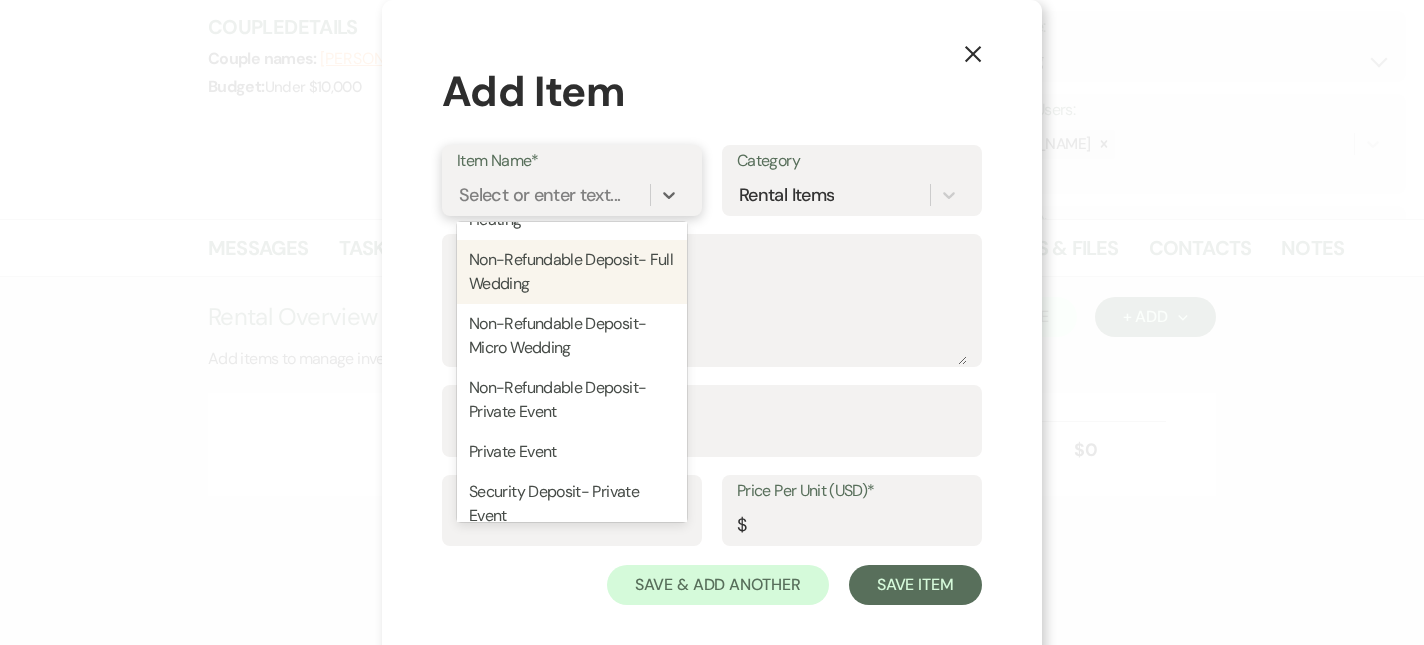 click on "Non-Refundable Deposit- Full Wedding" at bounding box center (572, 272) 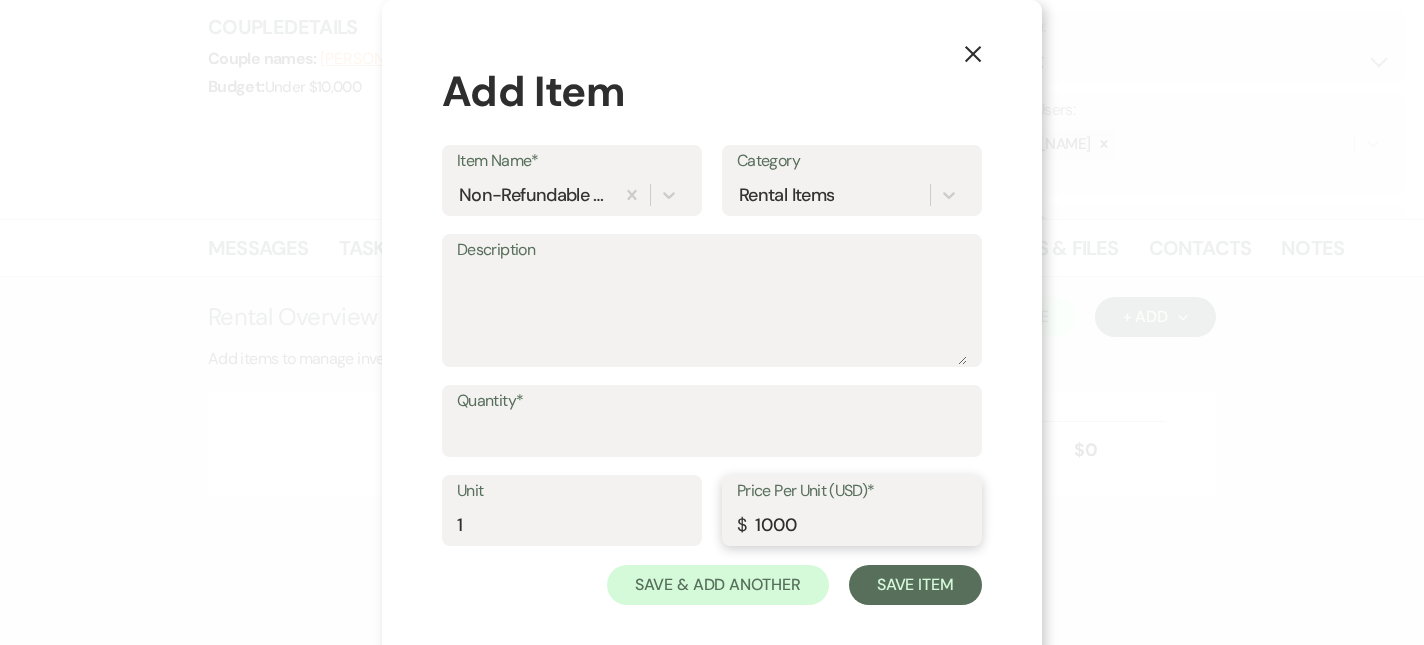 click on "1000" at bounding box center [852, 524] 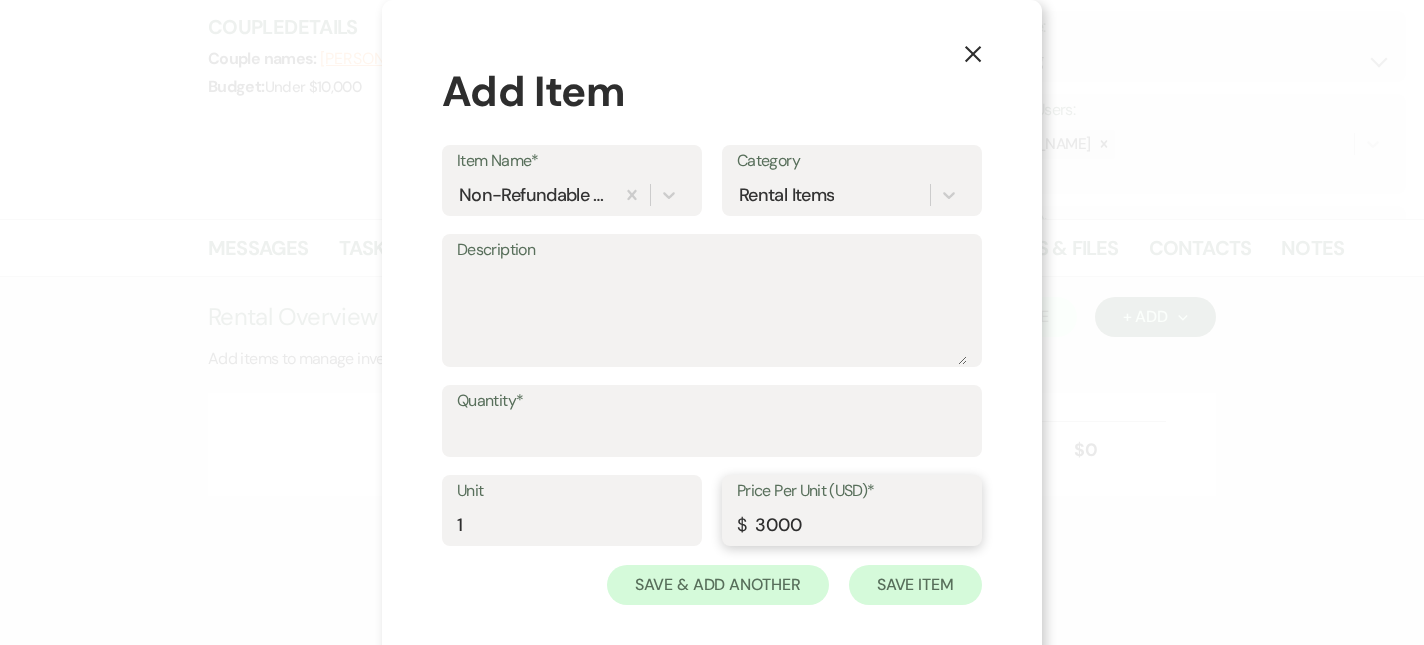 type on "3000" 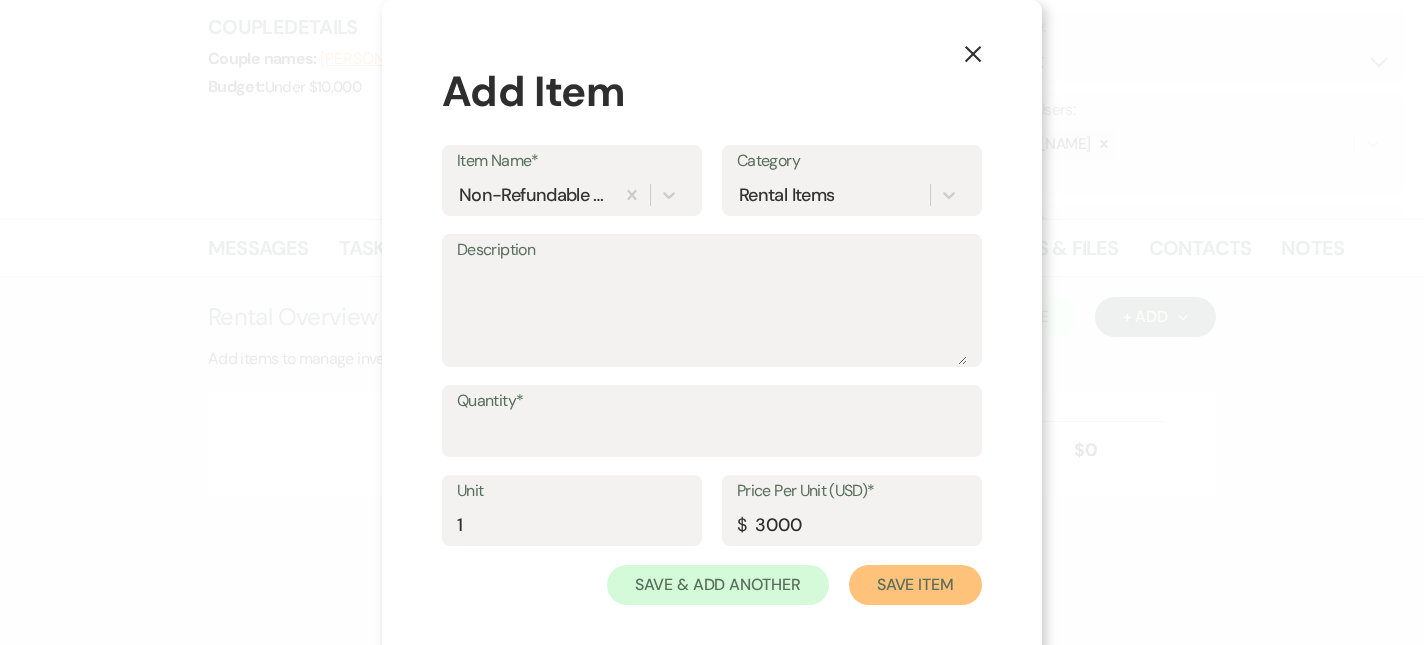 click on "Save Item" at bounding box center [915, 585] 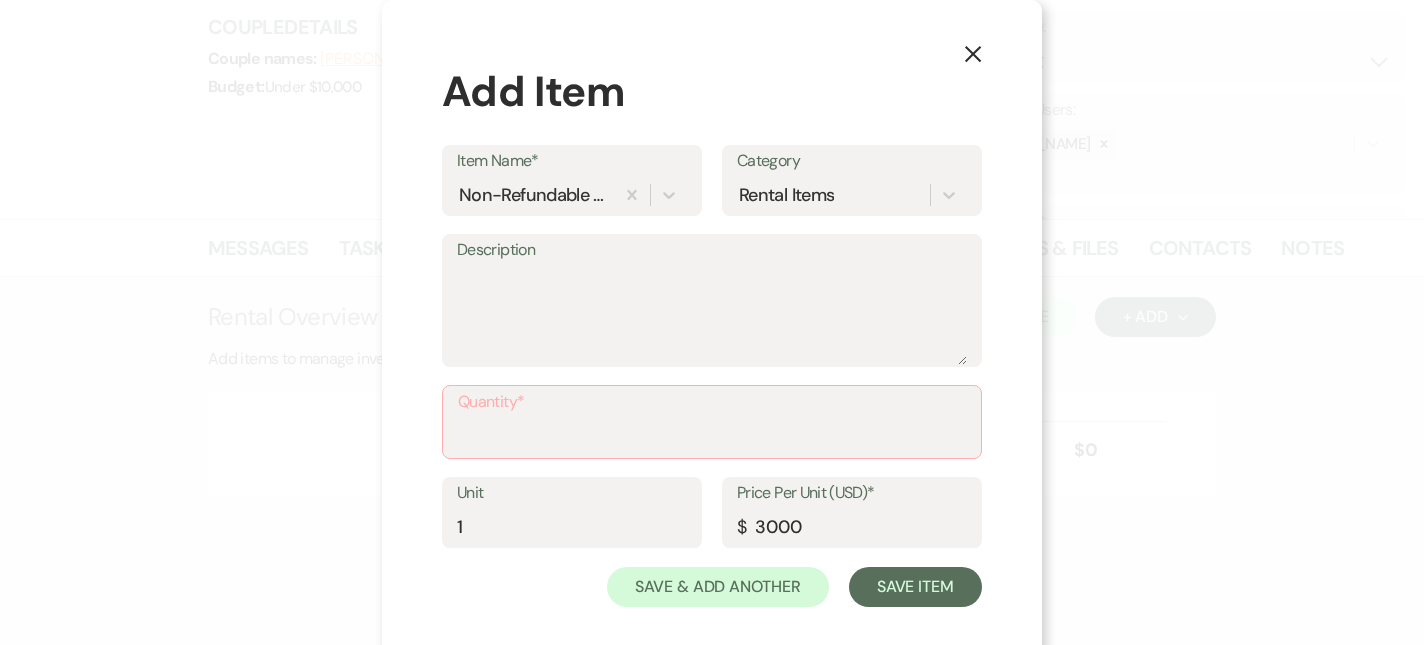 click on "Quantity*" at bounding box center (712, 402) 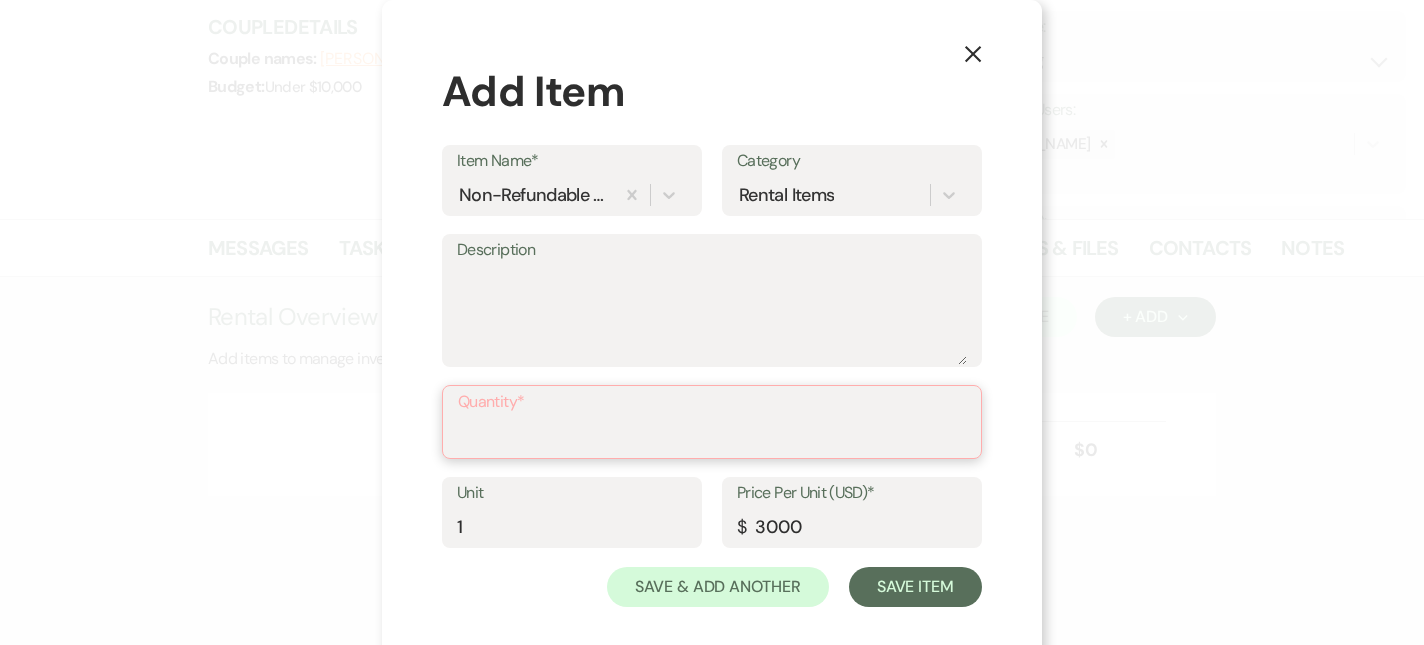 click on "Quantity*" at bounding box center (712, 436) 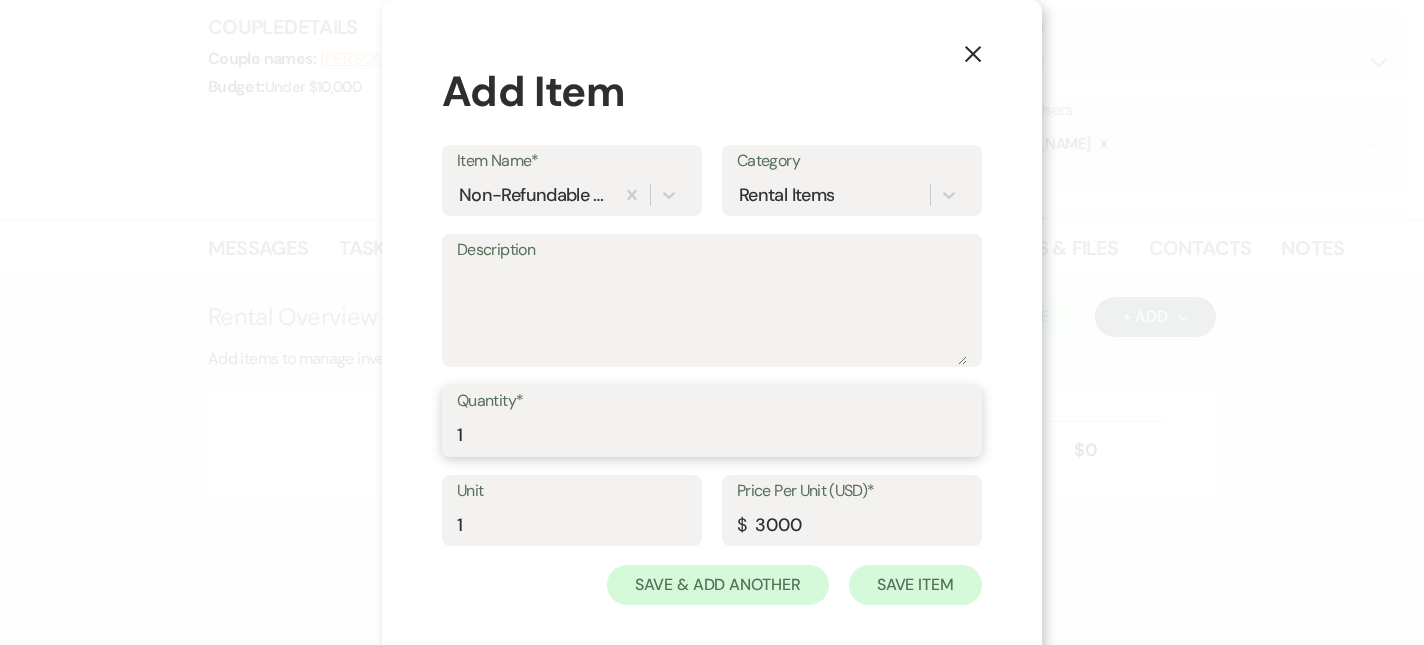 type on "1" 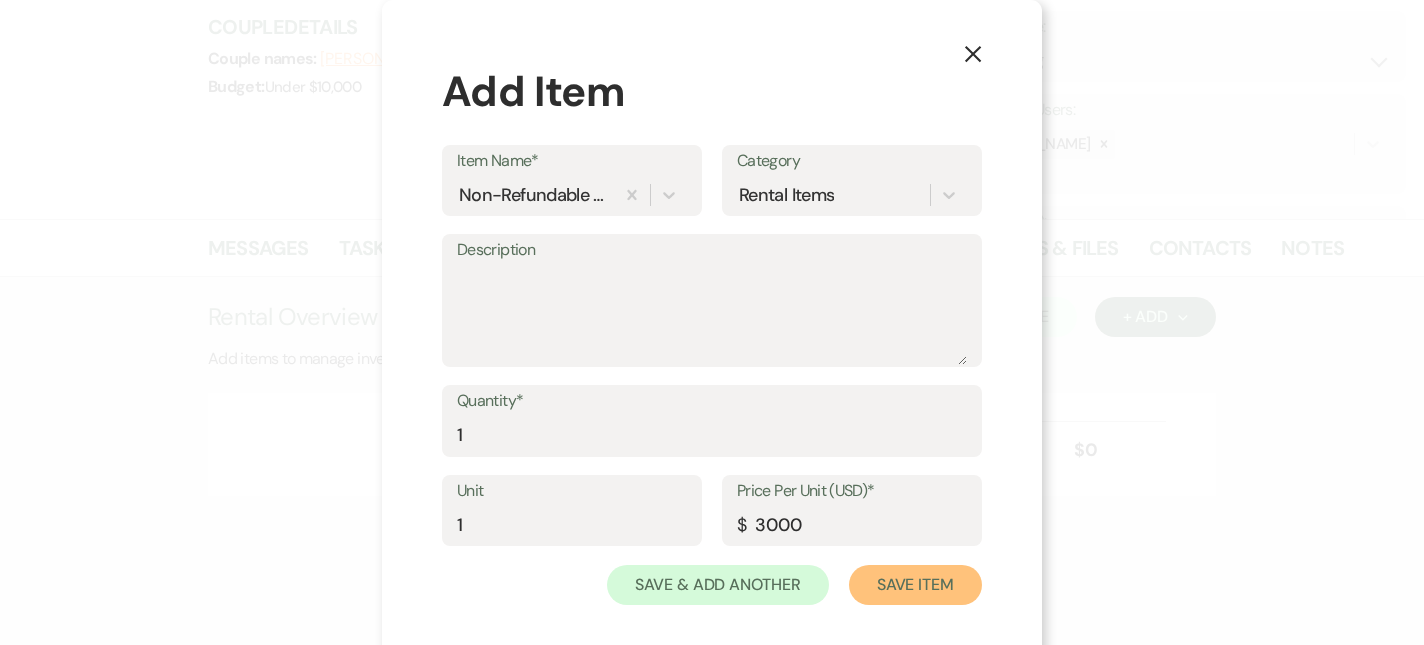 click on "Save Item" at bounding box center (915, 585) 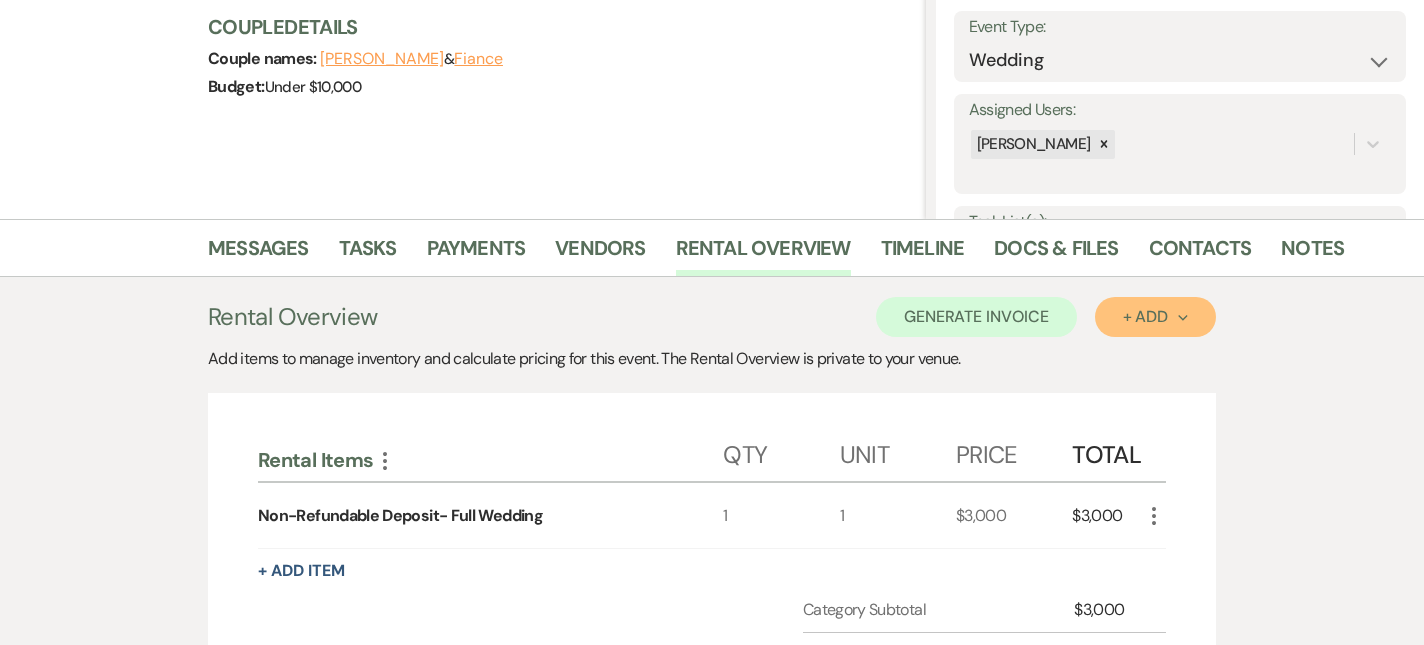 click on "+ Add Next" at bounding box center [1155, 317] 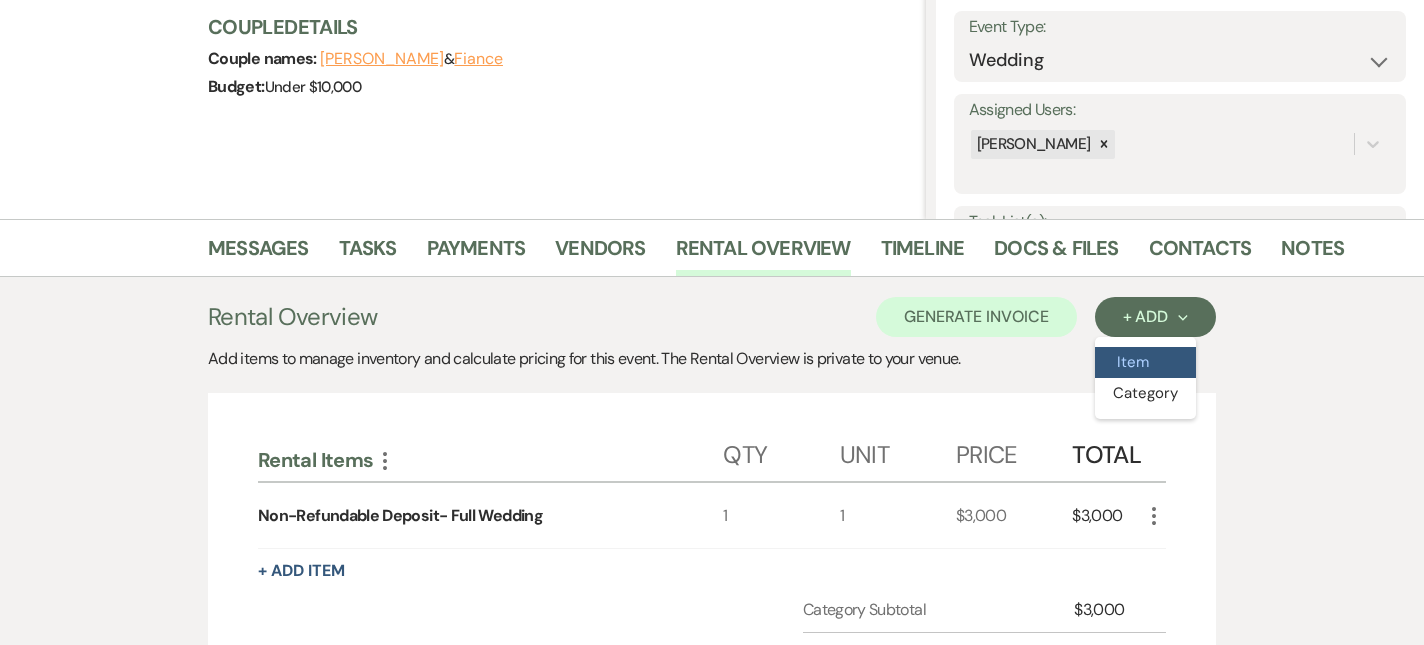 click on "Item" at bounding box center [1145, 362] 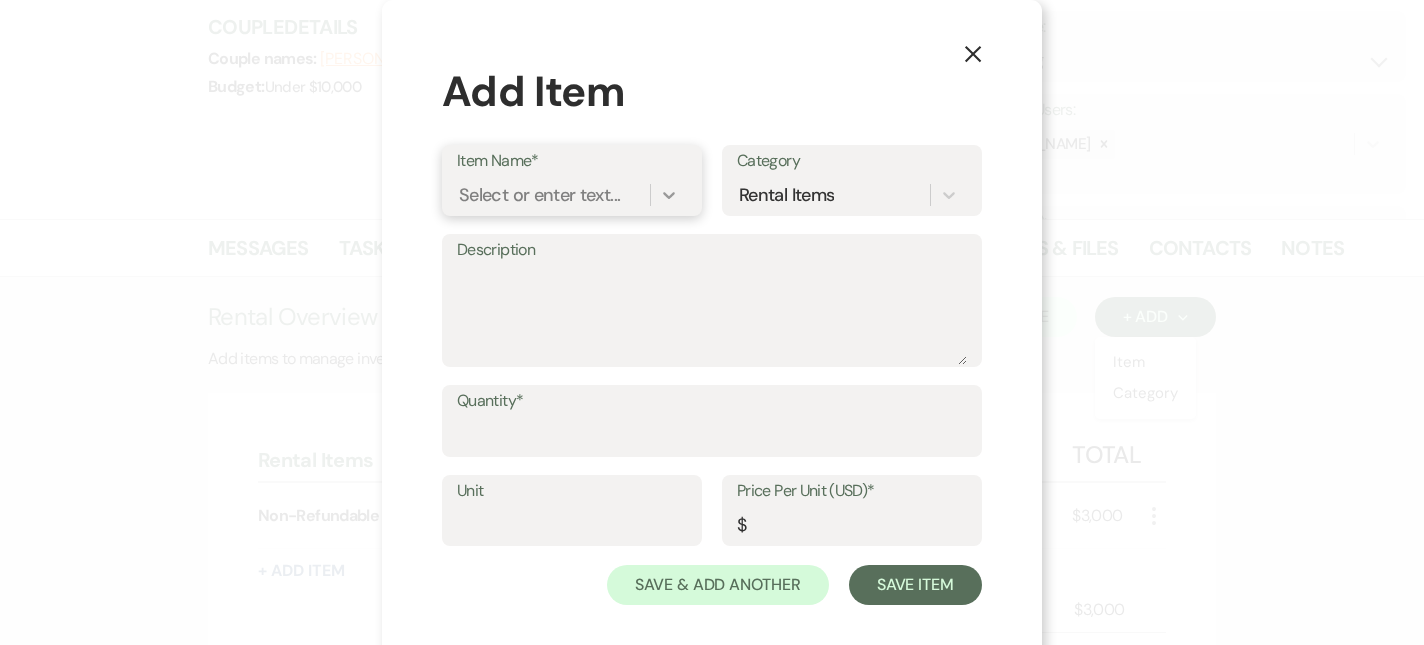 click 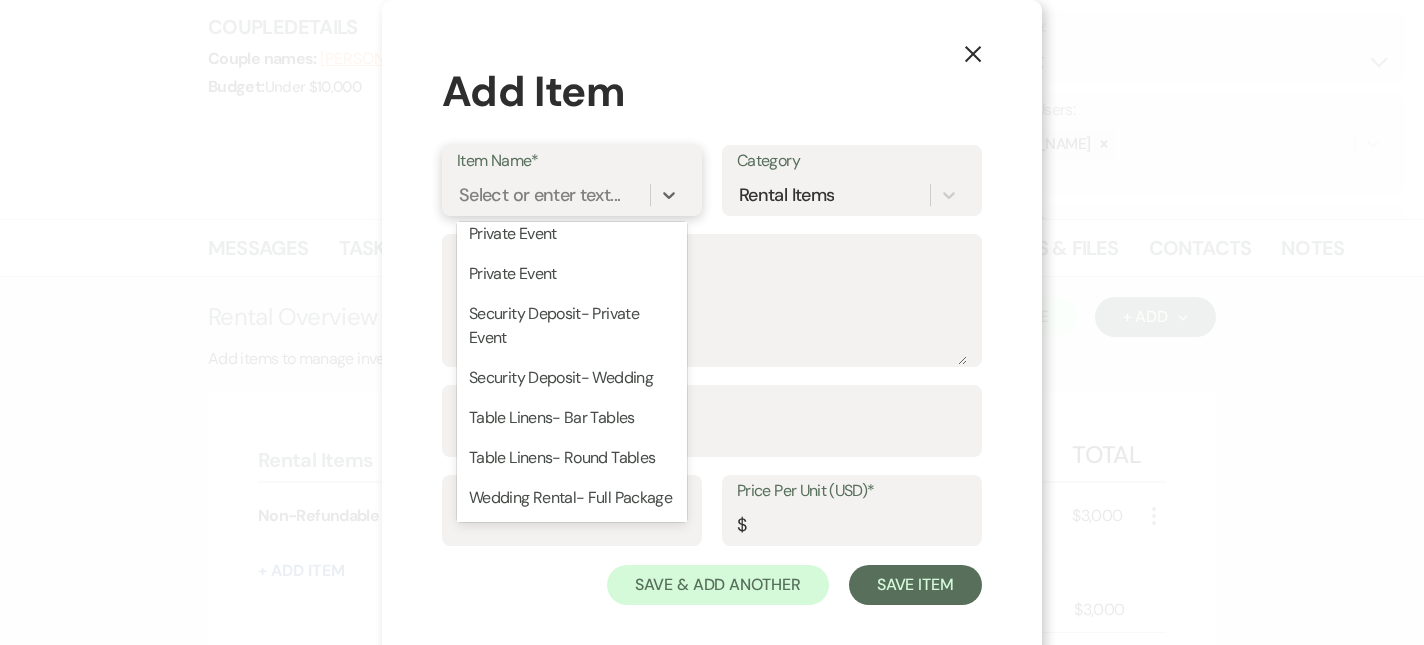 scroll, scrollTop: 327, scrollLeft: 0, axis: vertical 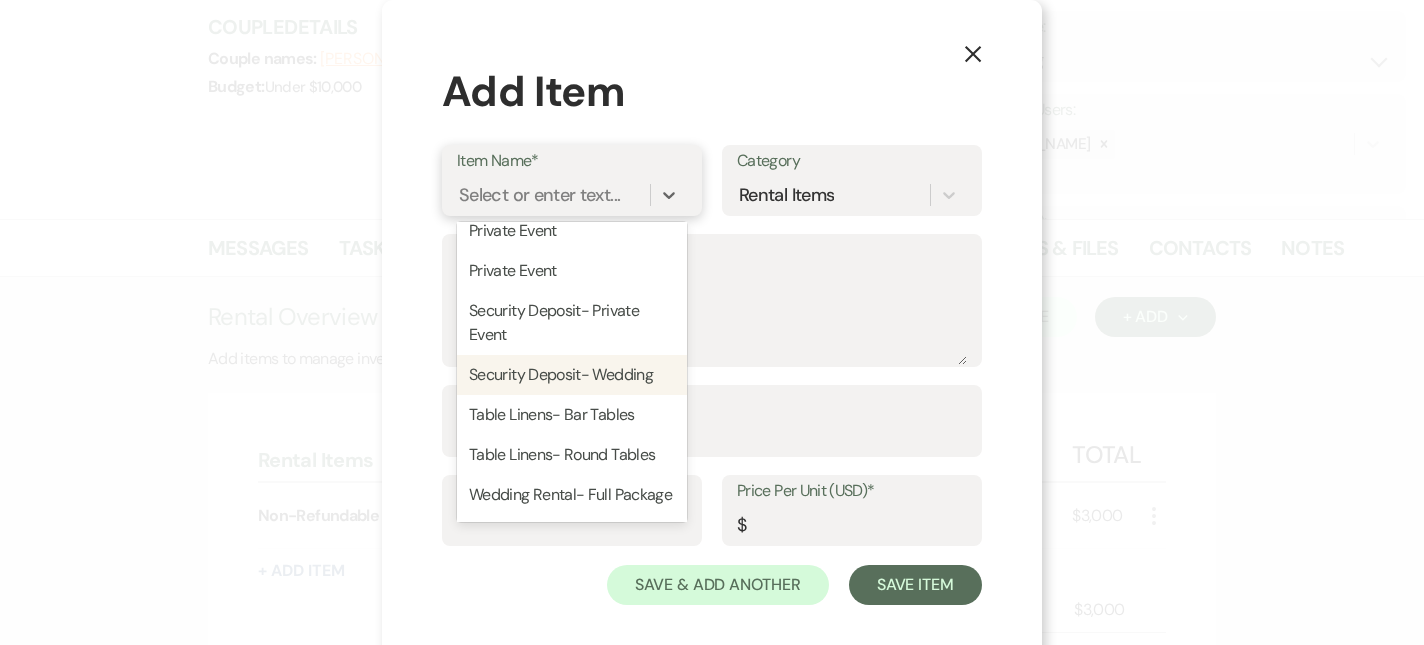click on "Security Deposit- Wedding" at bounding box center (572, 375) 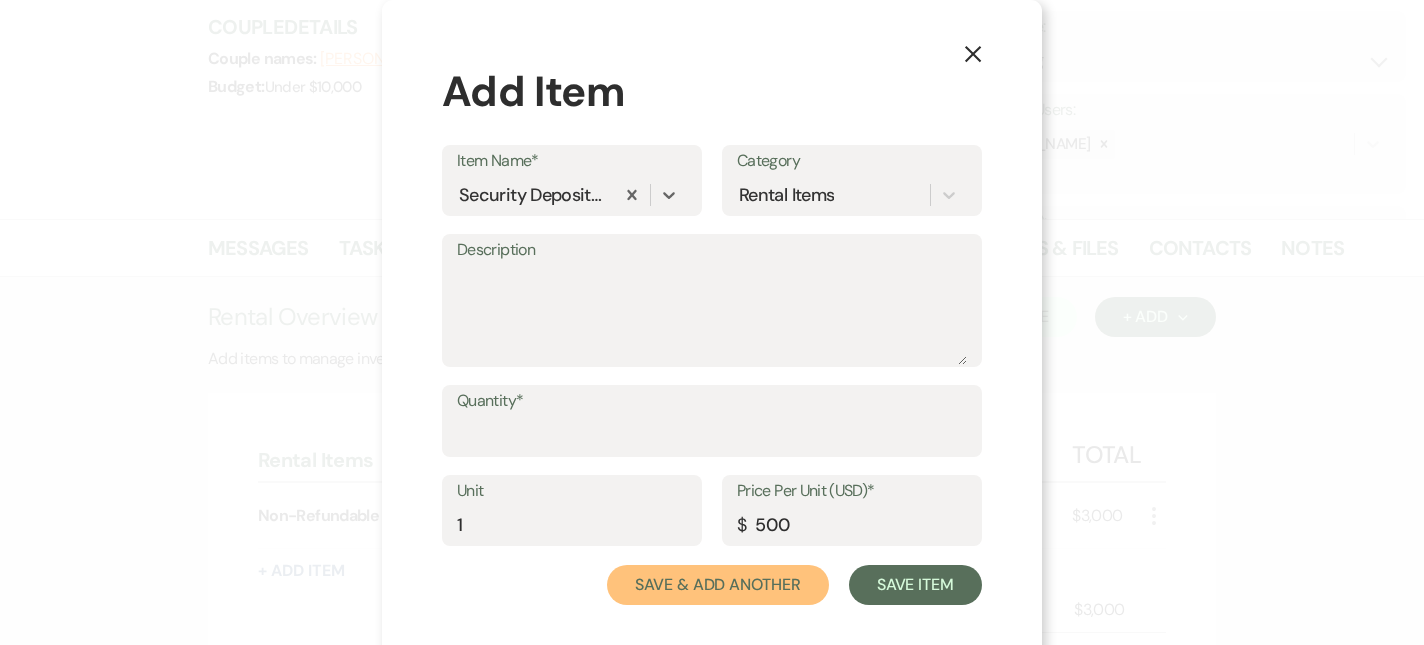 click on "Save & Add Another" at bounding box center [718, 585] 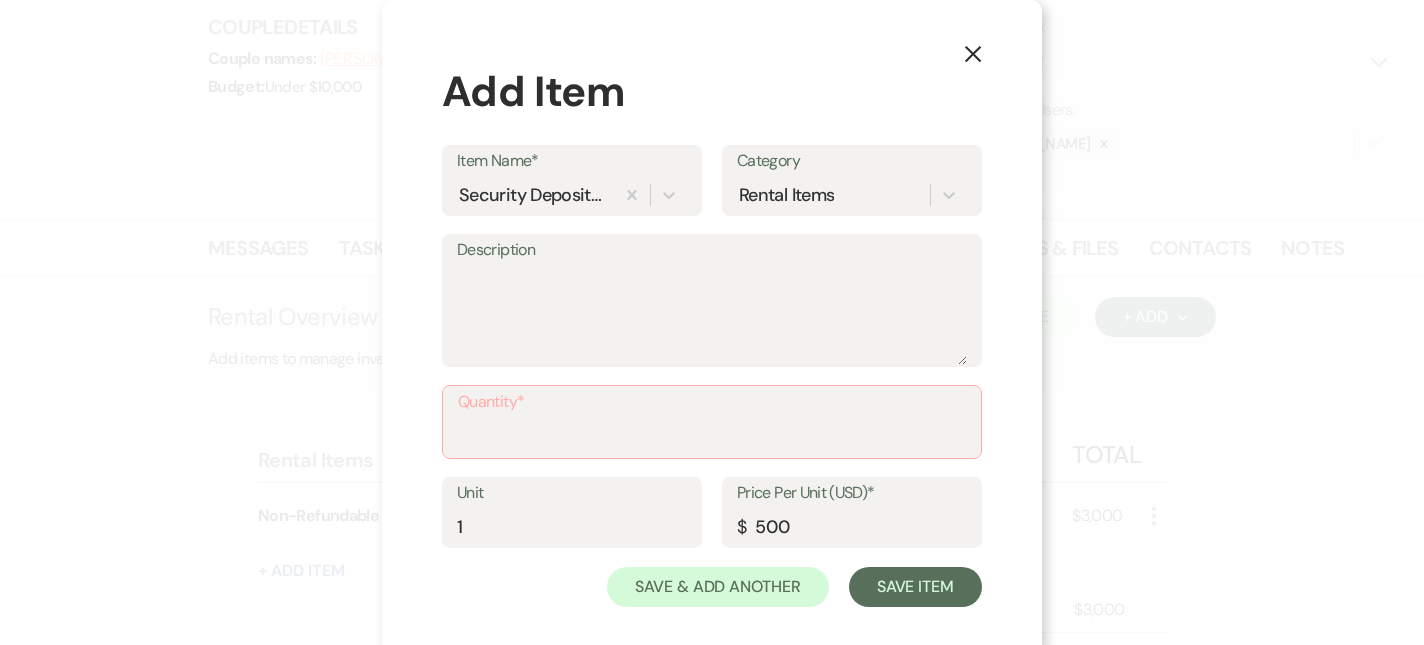 click on "Quantity*" at bounding box center [712, 402] 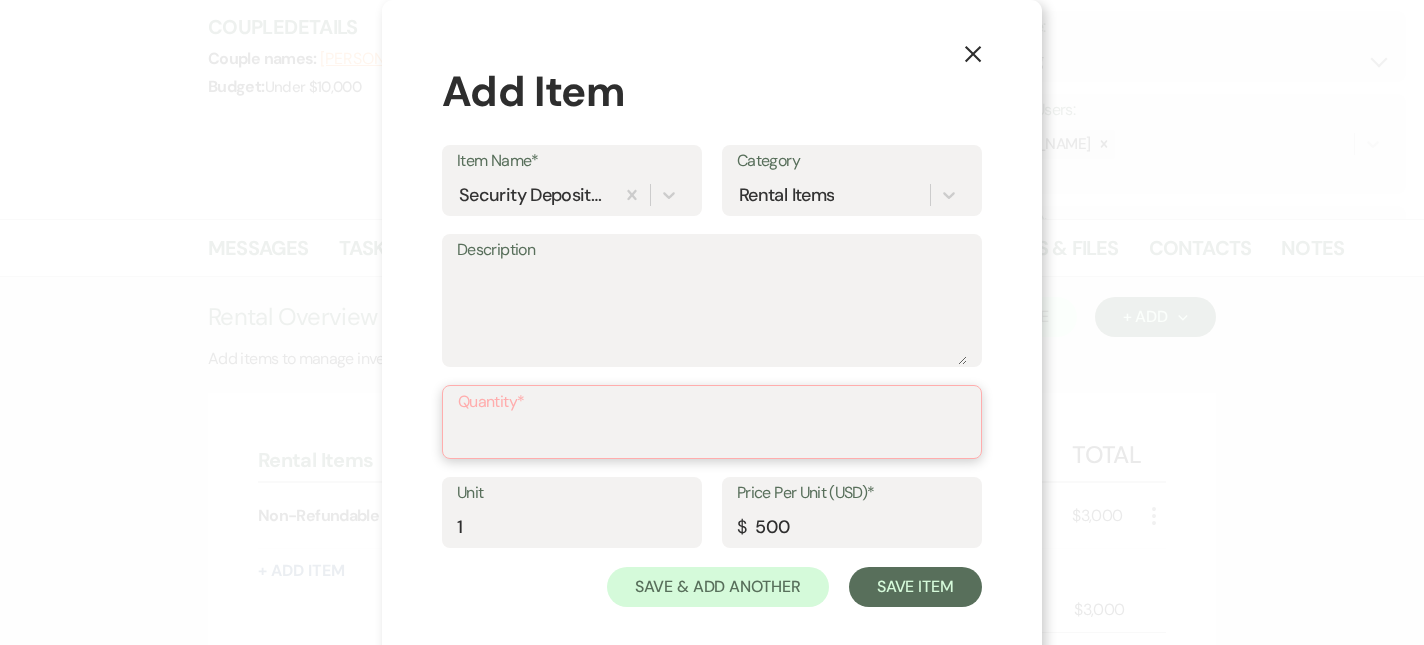 click on "Quantity*" at bounding box center [712, 436] 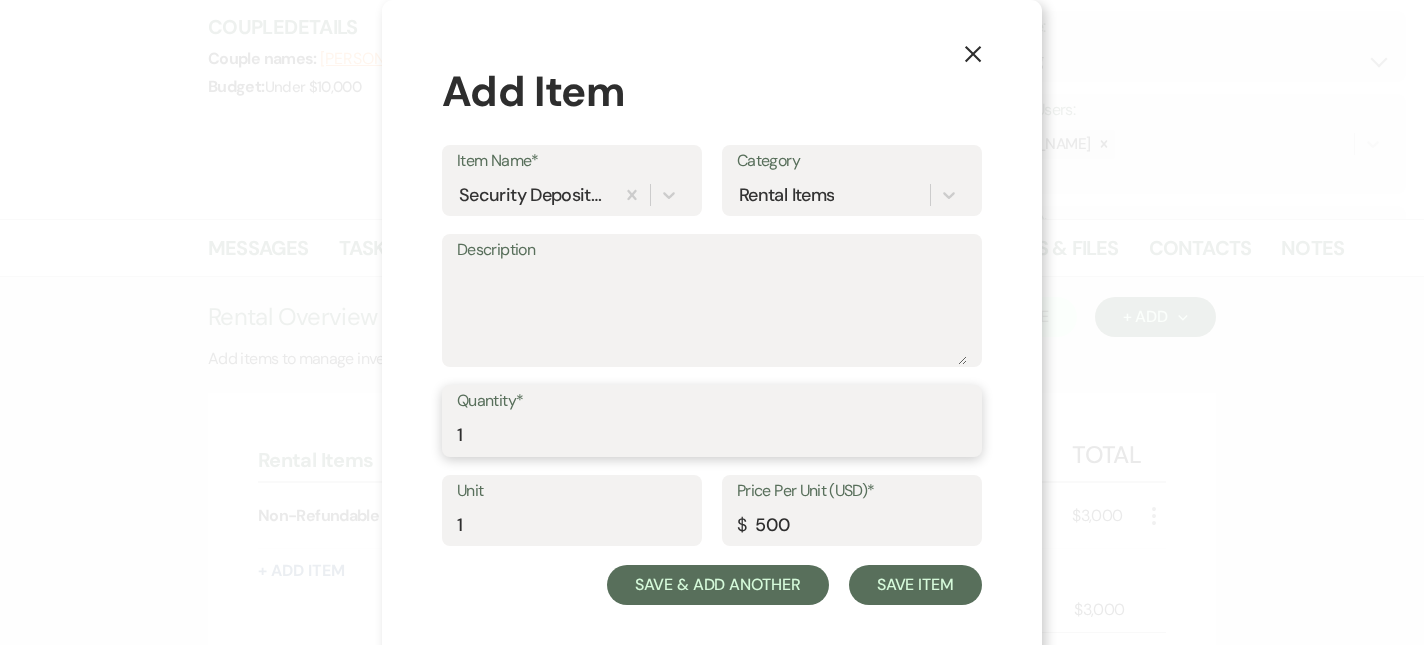 type on "1" 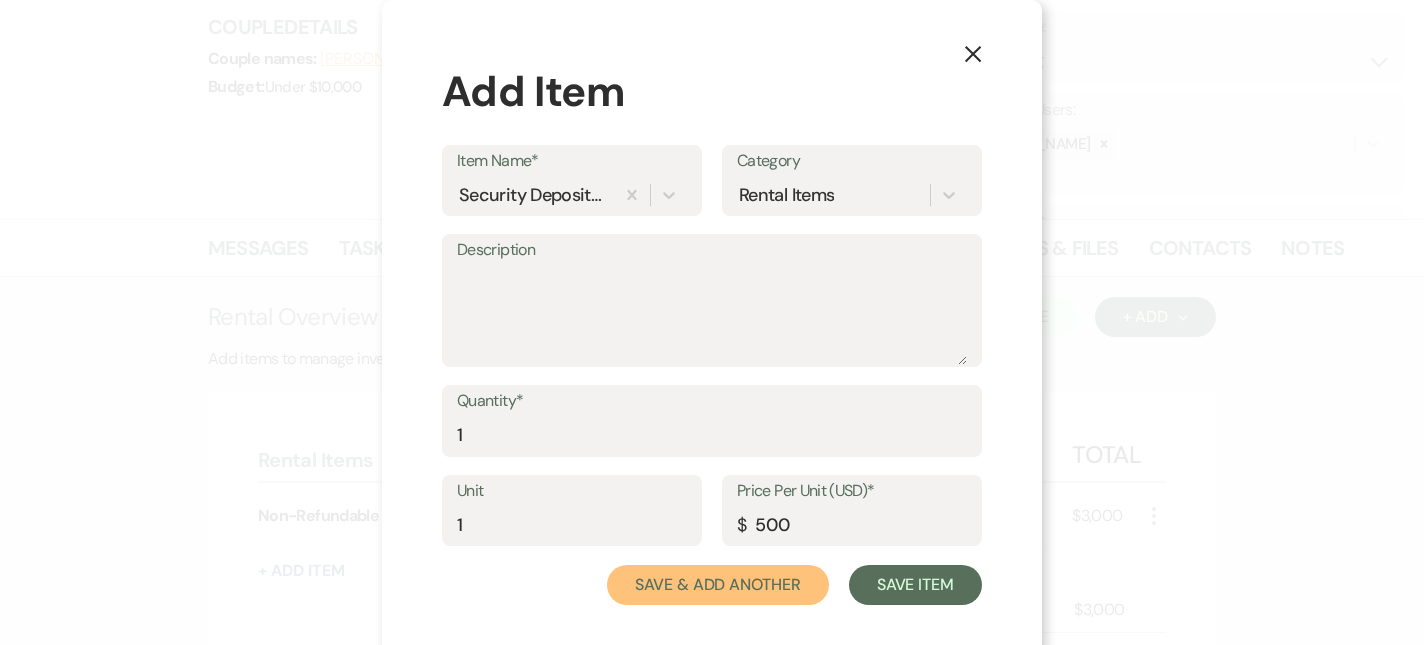 click on "Save & Add Another" at bounding box center [718, 585] 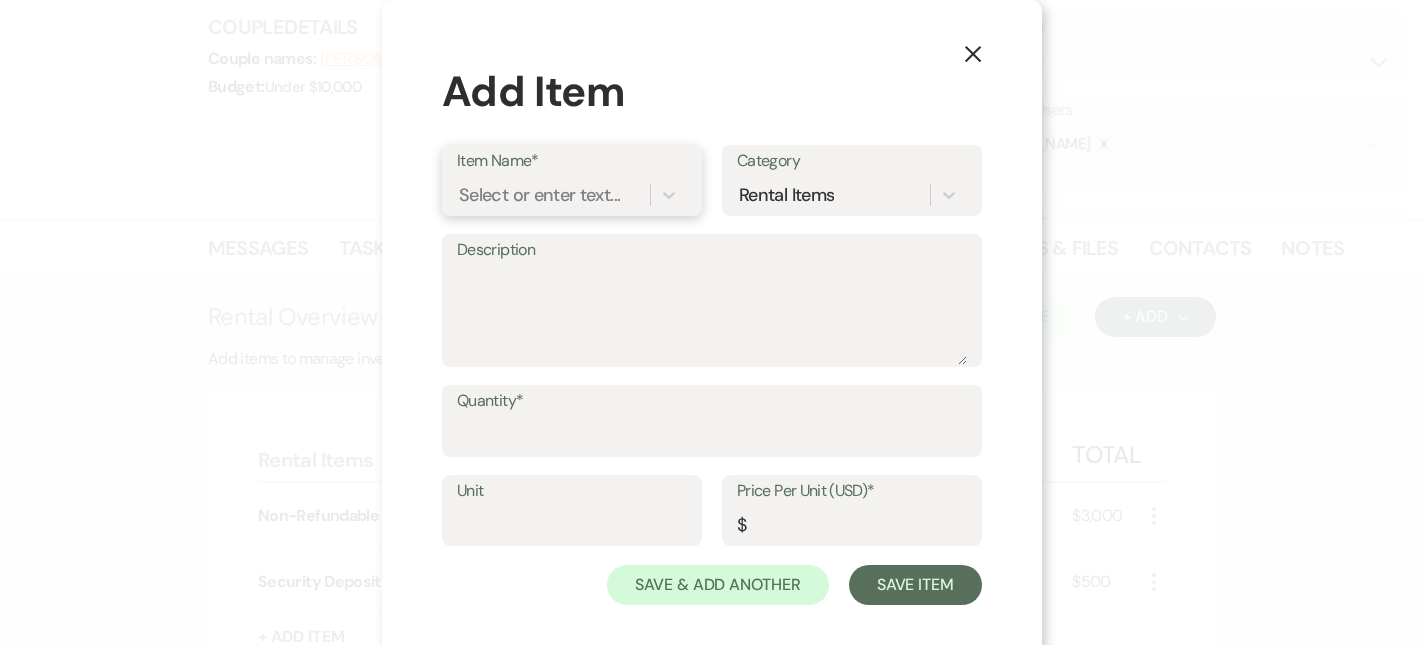 click on "Select or enter text..." at bounding box center [553, 194] 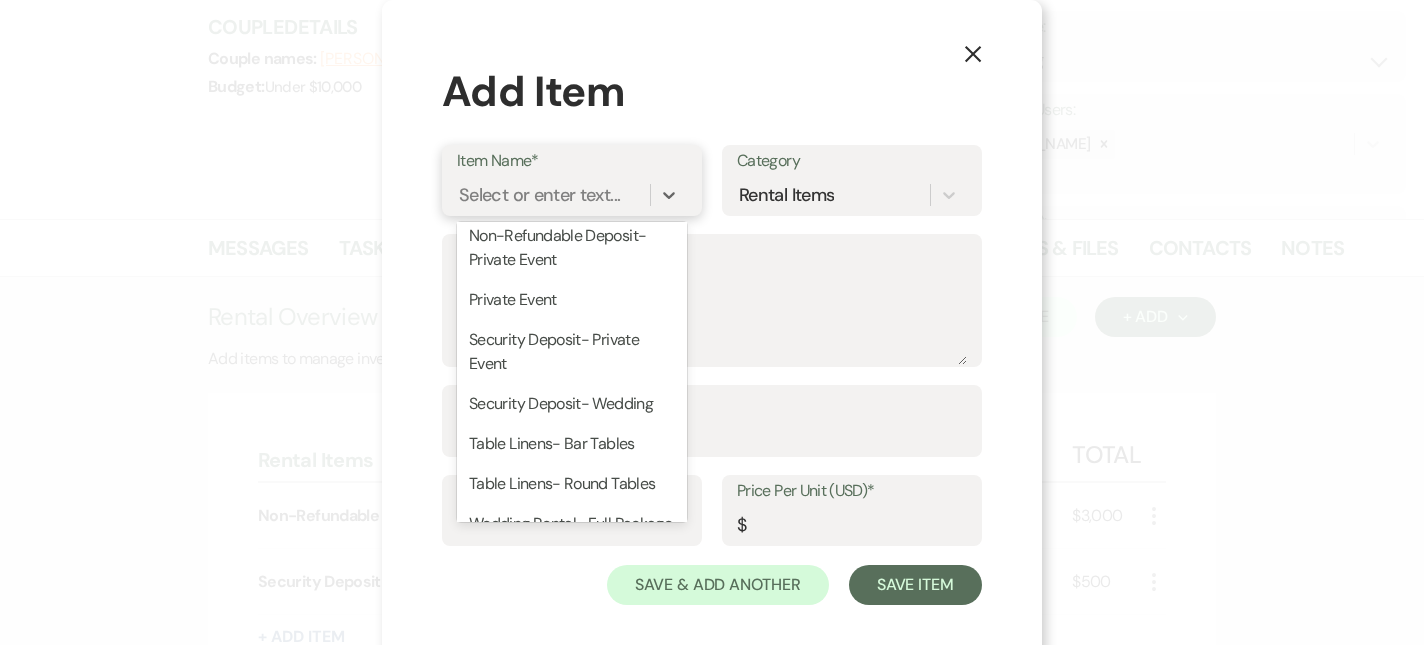 scroll, scrollTop: 428, scrollLeft: 0, axis: vertical 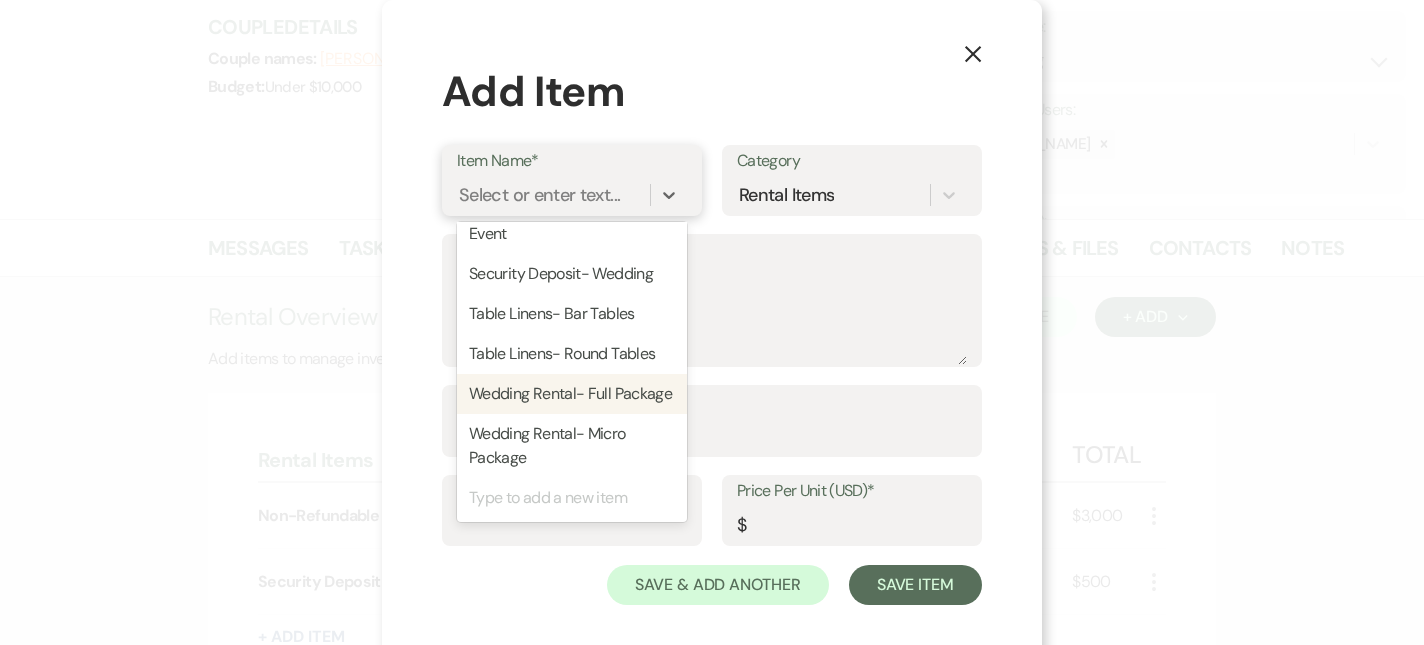 click on "Wedding Rental- Full Package" at bounding box center (572, 394) 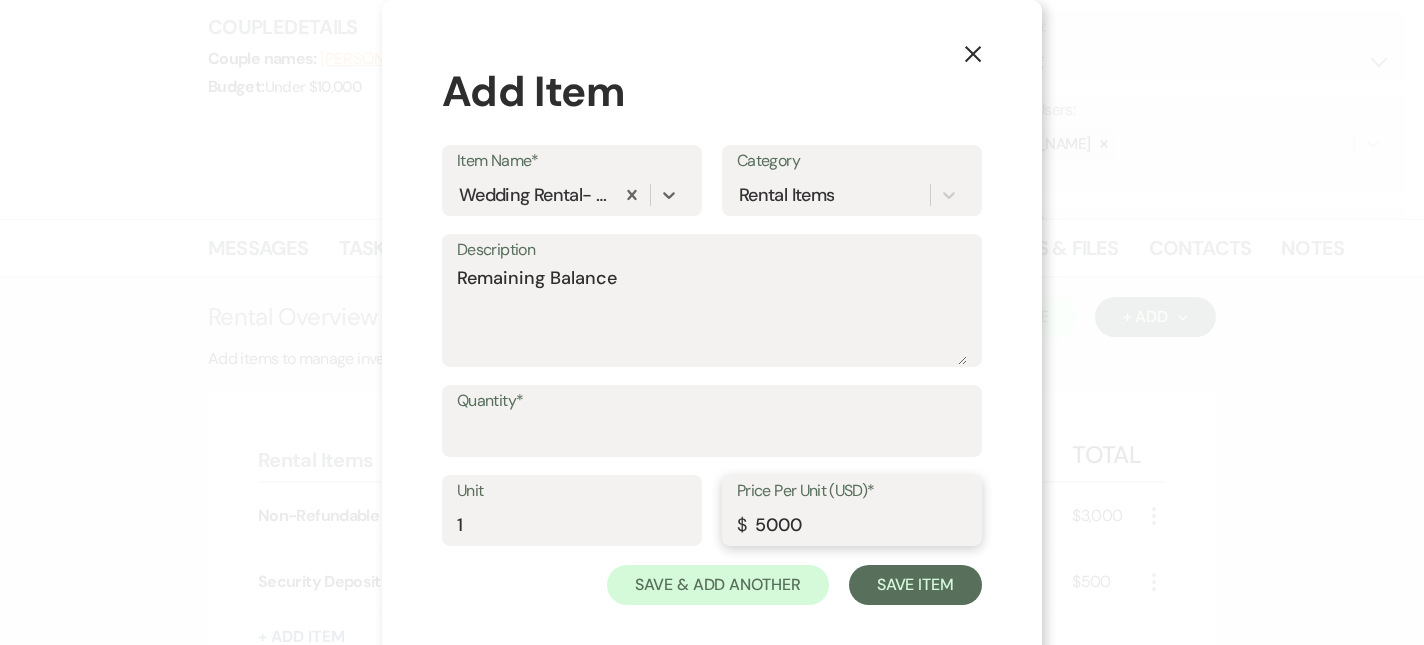click on "5000" at bounding box center (852, 524) 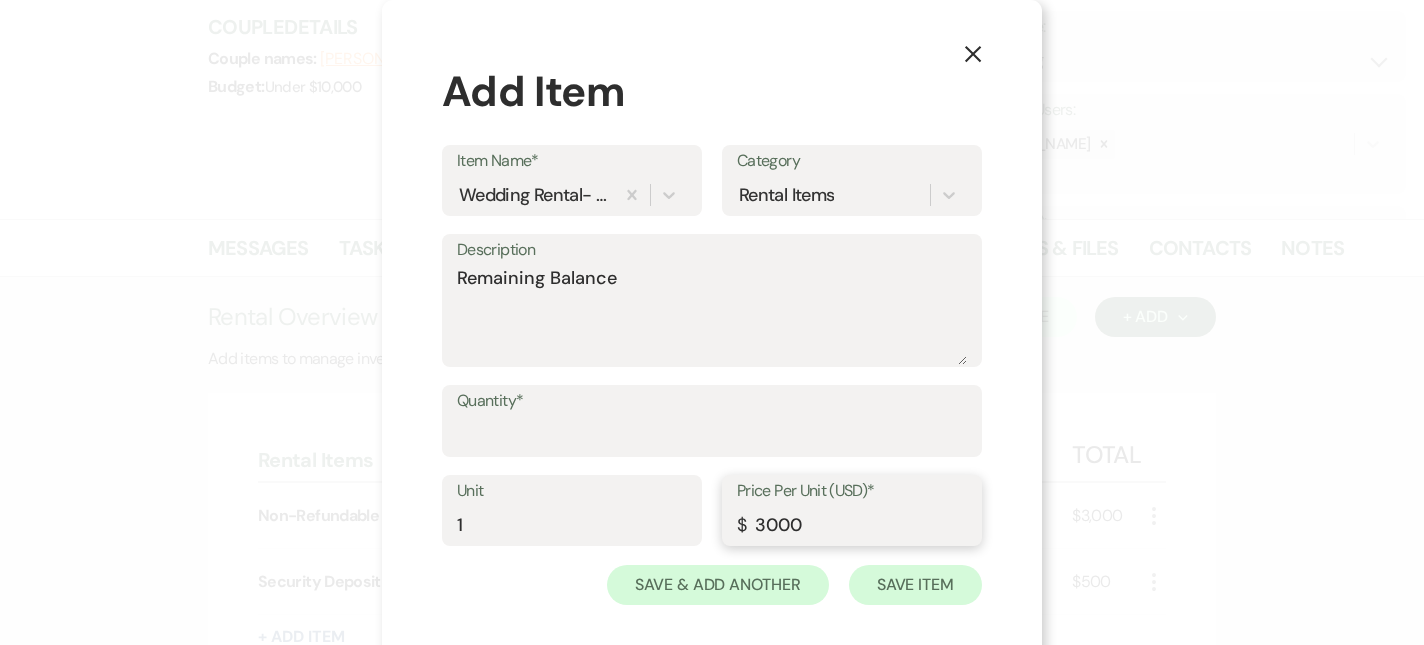type on "3000" 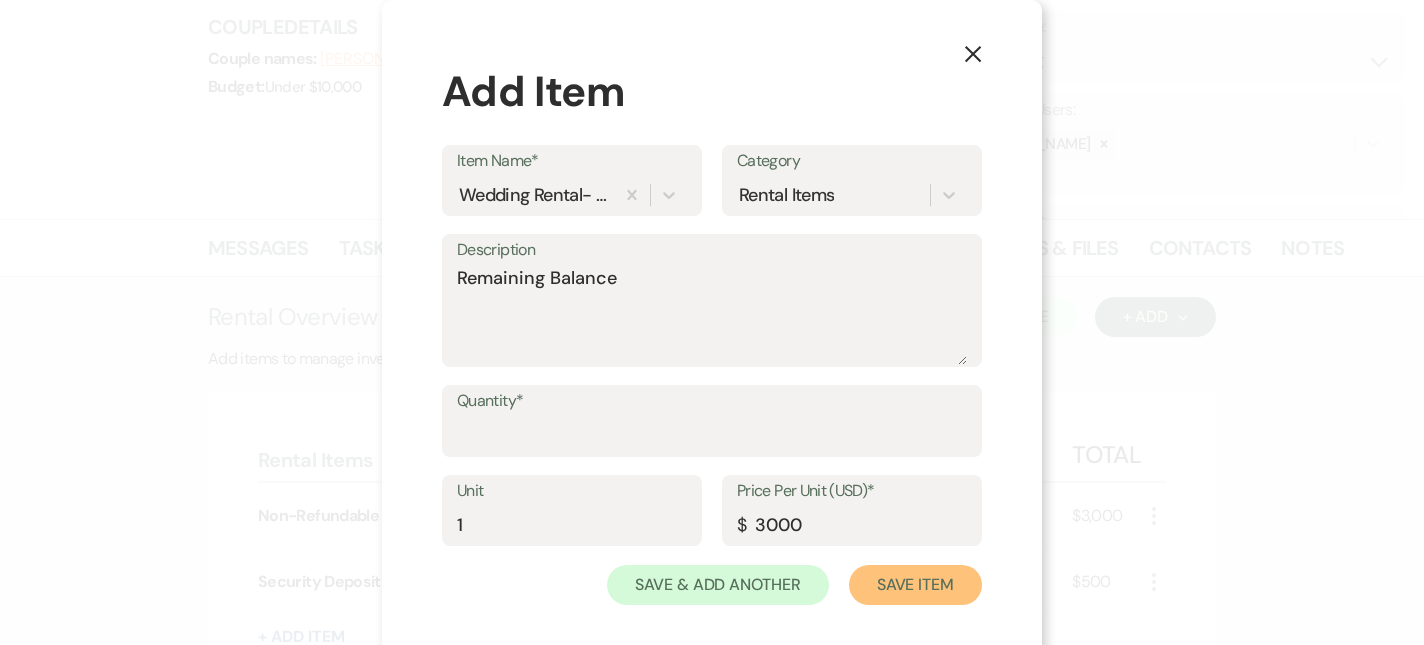 click on "Save Item" at bounding box center (915, 585) 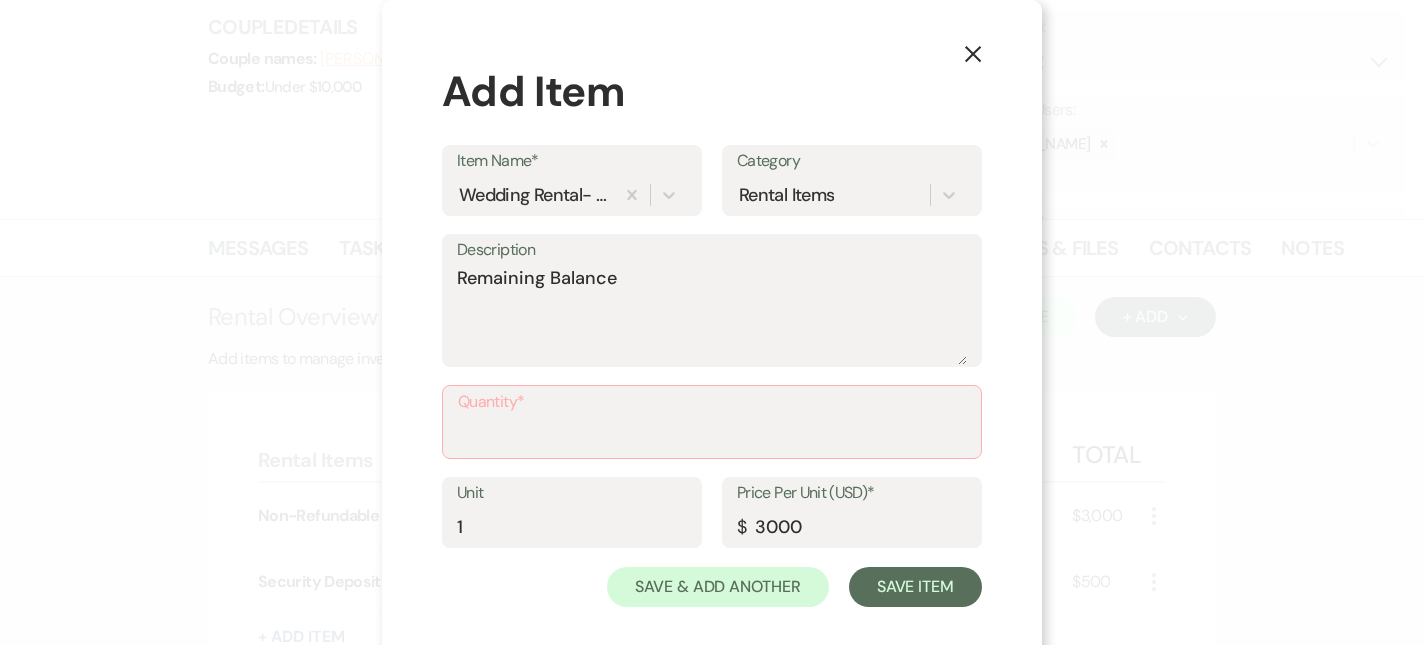 click on "Quantity*" at bounding box center [712, 402] 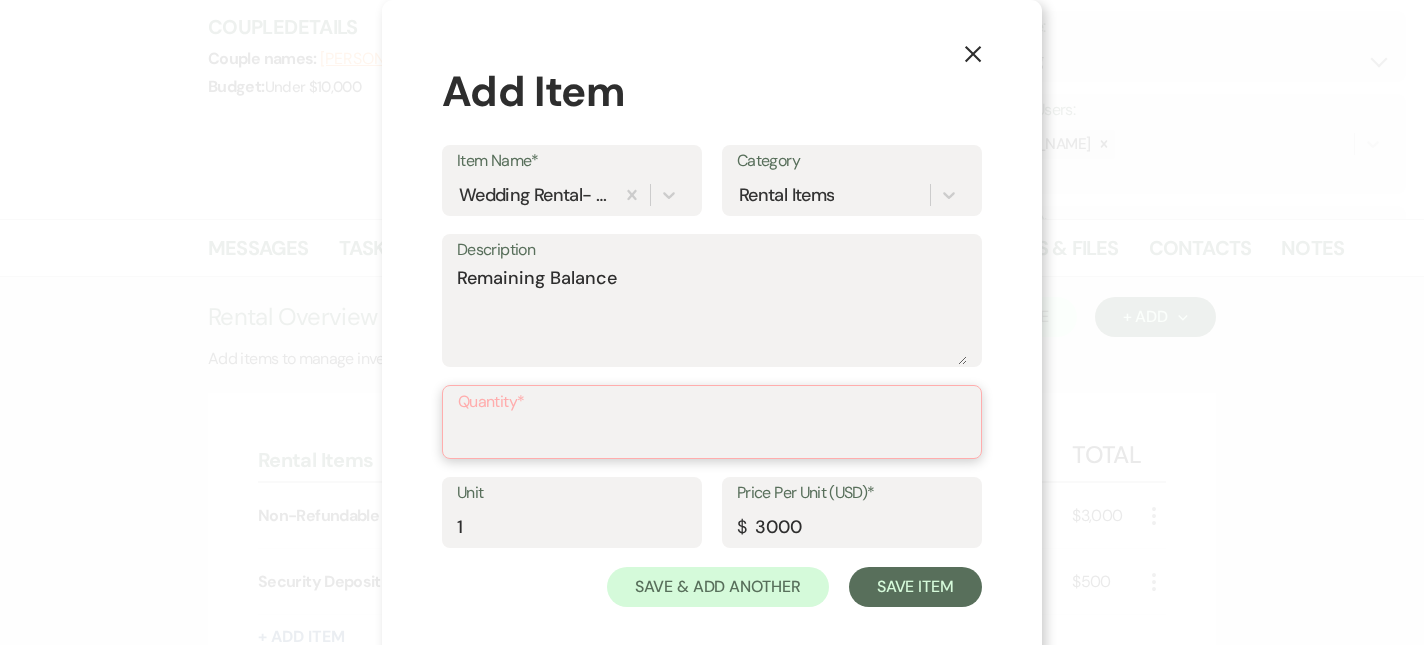 click on "Quantity*" at bounding box center (712, 436) 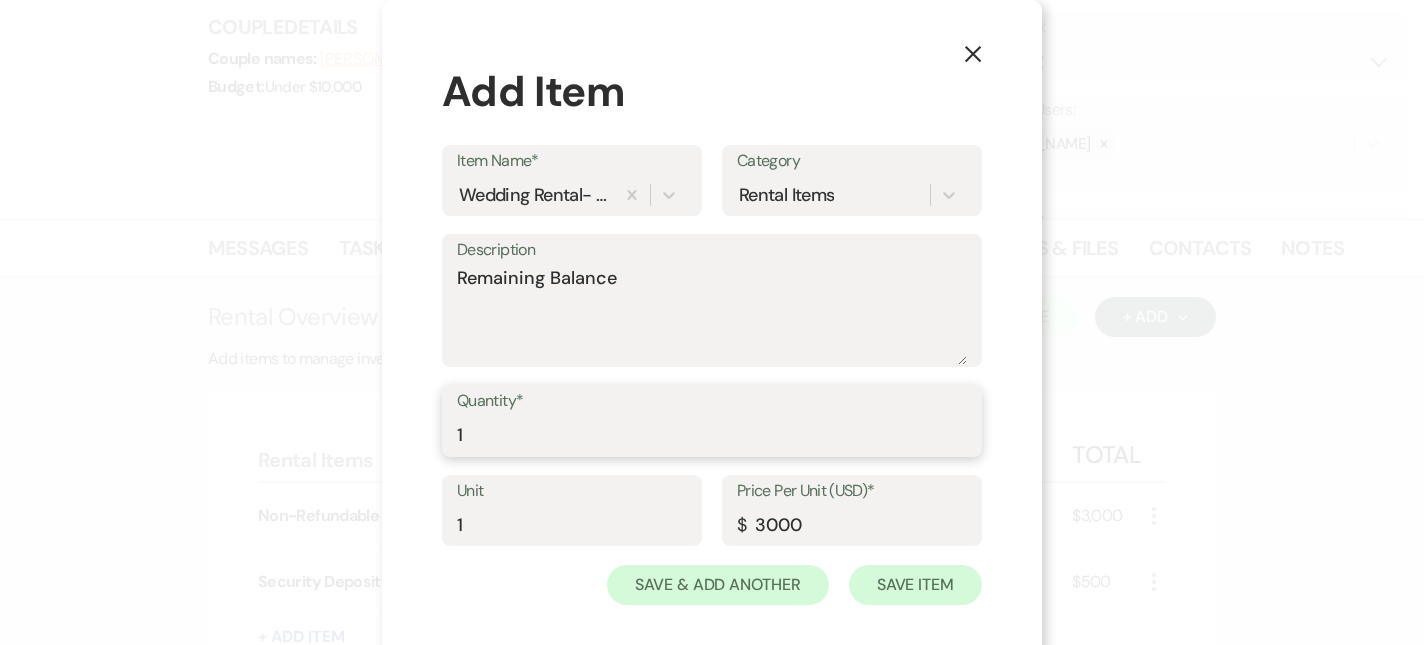 type on "1" 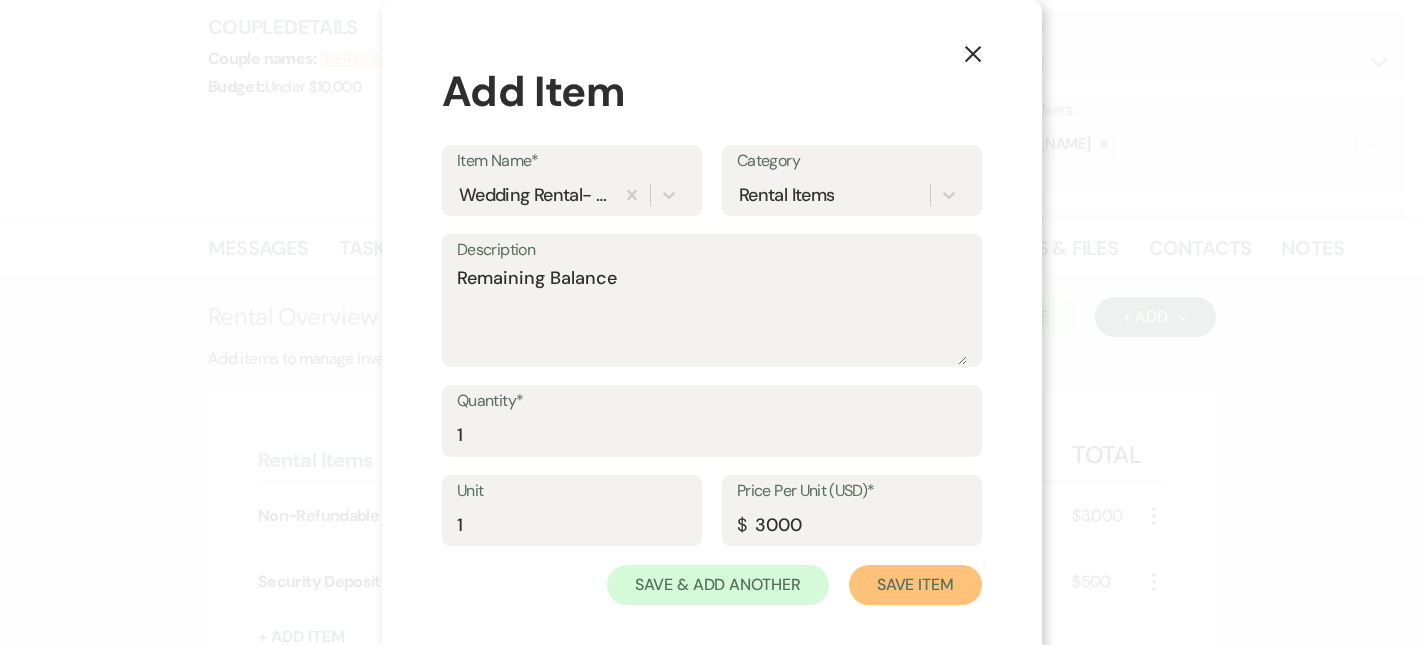 click on "Save Item" at bounding box center [915, 585] 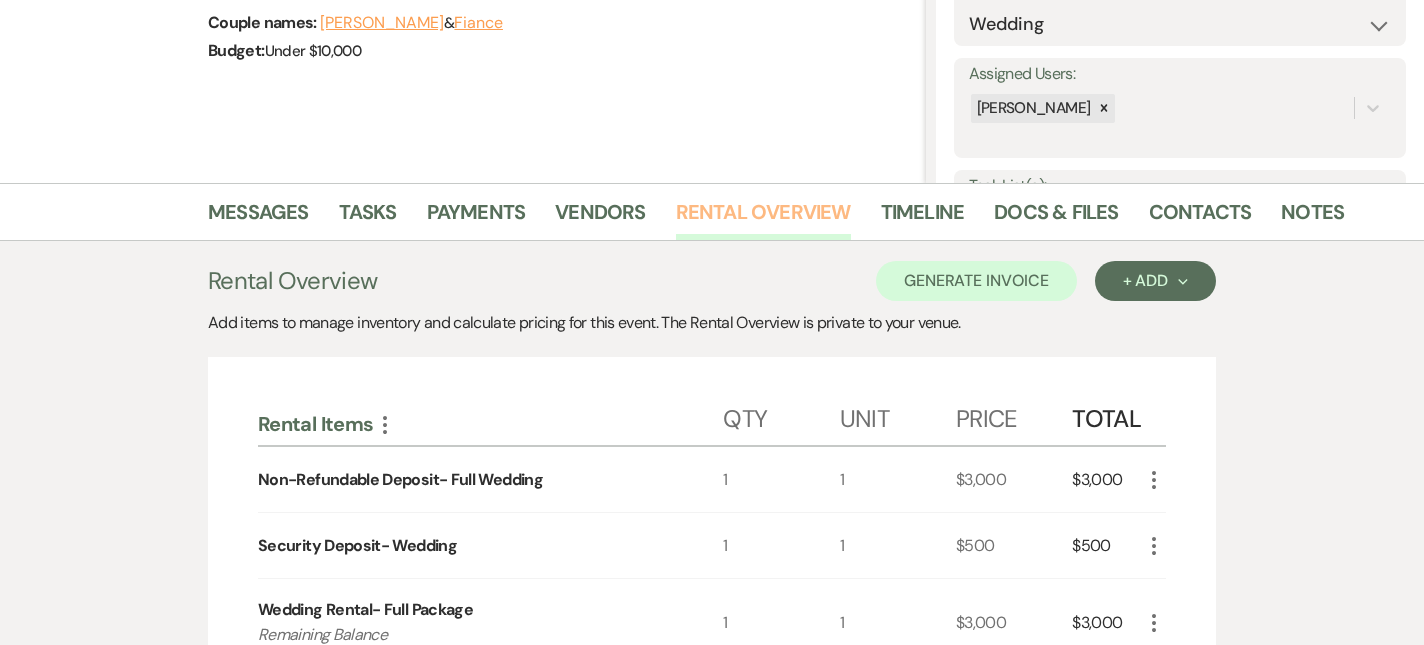 scroll, scrollTop: 338, scrollLeft: 0, axis: vertical 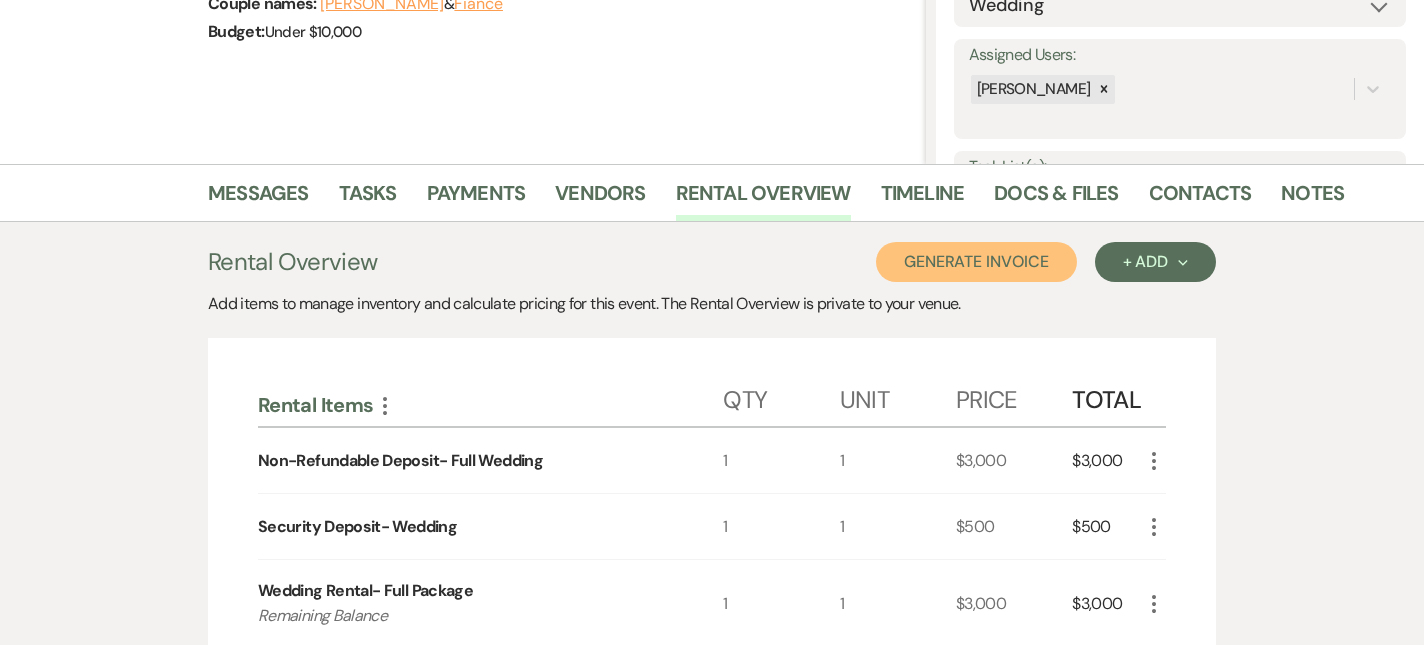 click on "Generate Invoice" at bounding box center (976, 262) 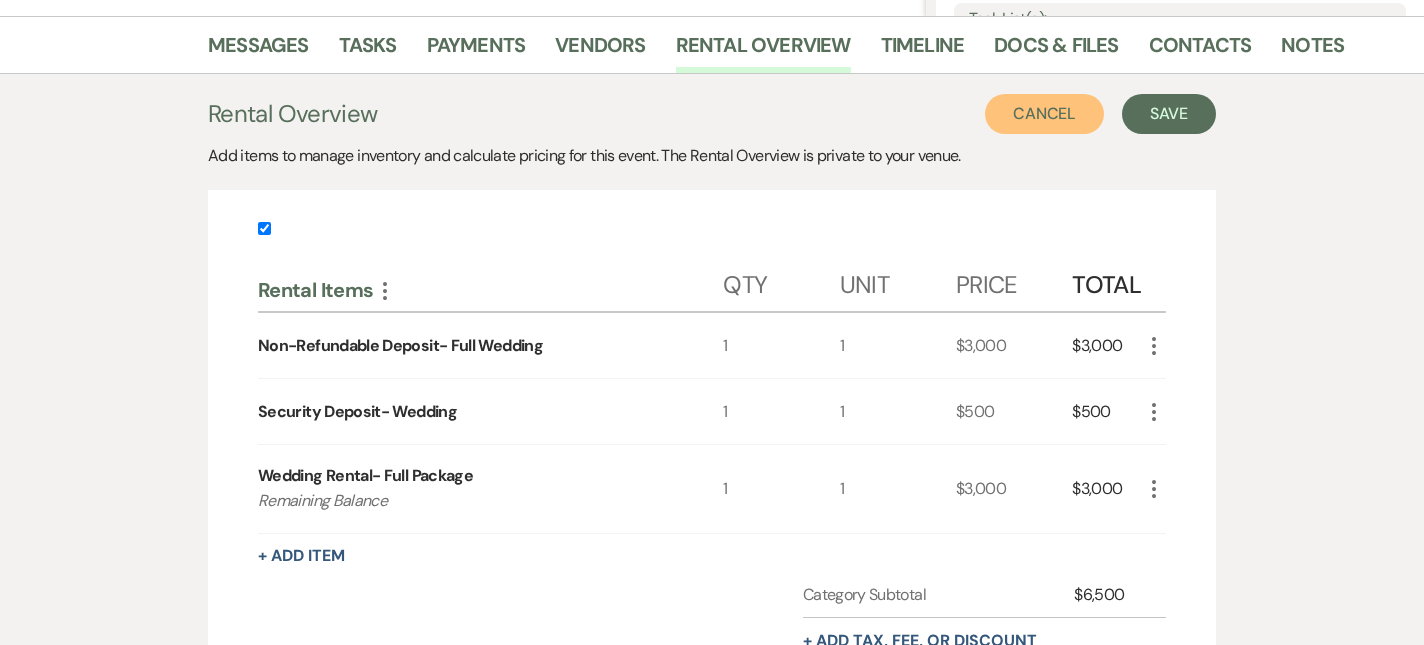 scroll, scrollTop: 419, scrollLeft: 0, axis: vertical 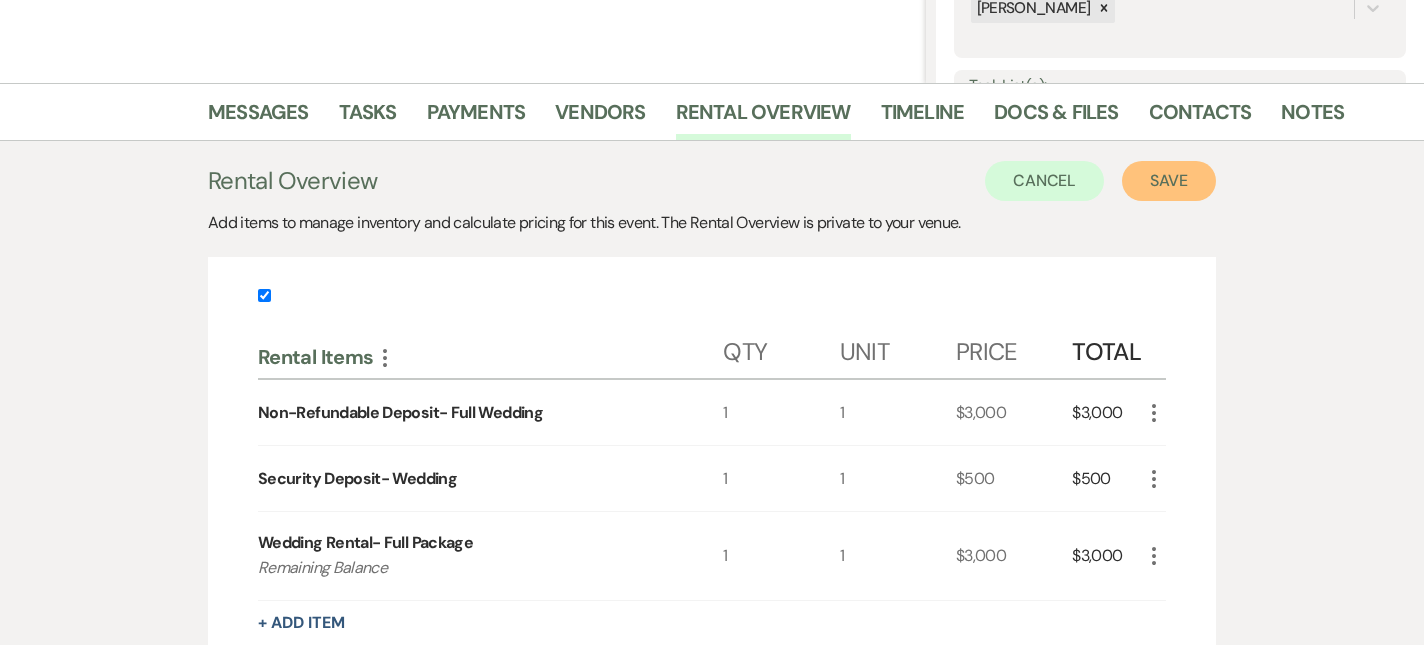 click on "Save" at bounding box center [1169, 181] 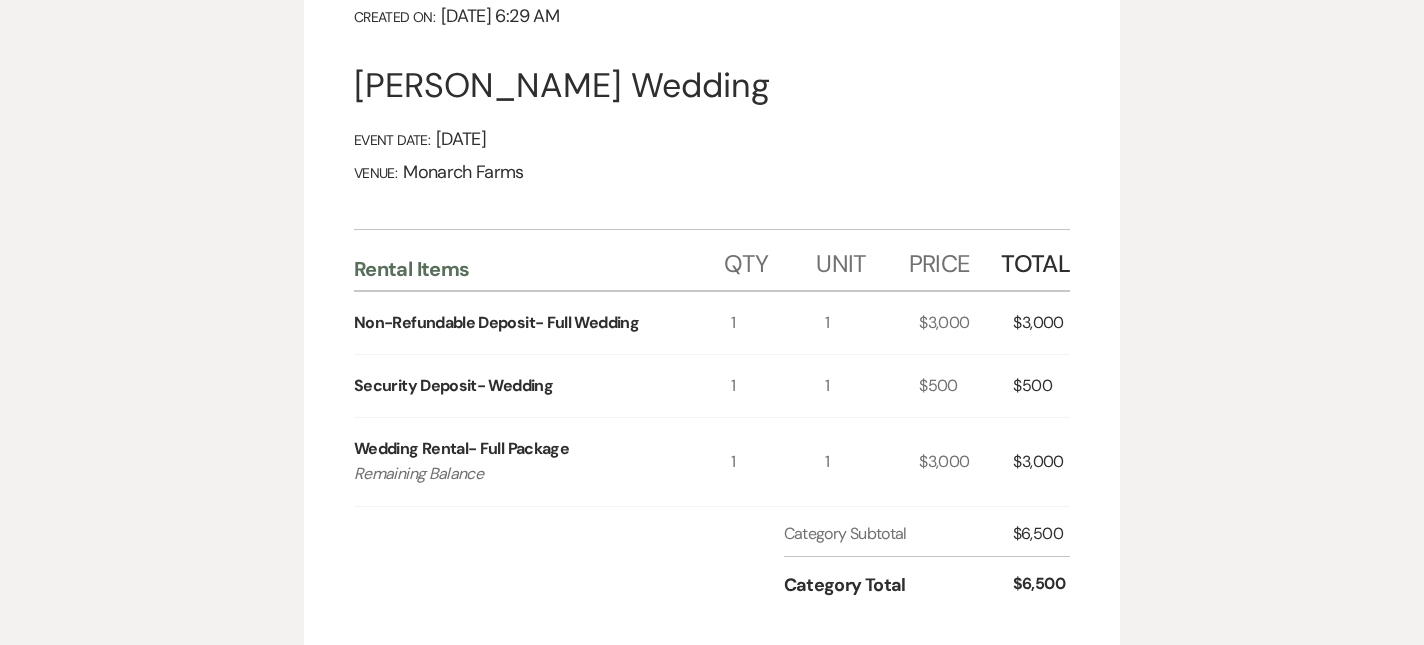 scroll, scrollTop: 129, scrollLeft: 0, axis: vertical 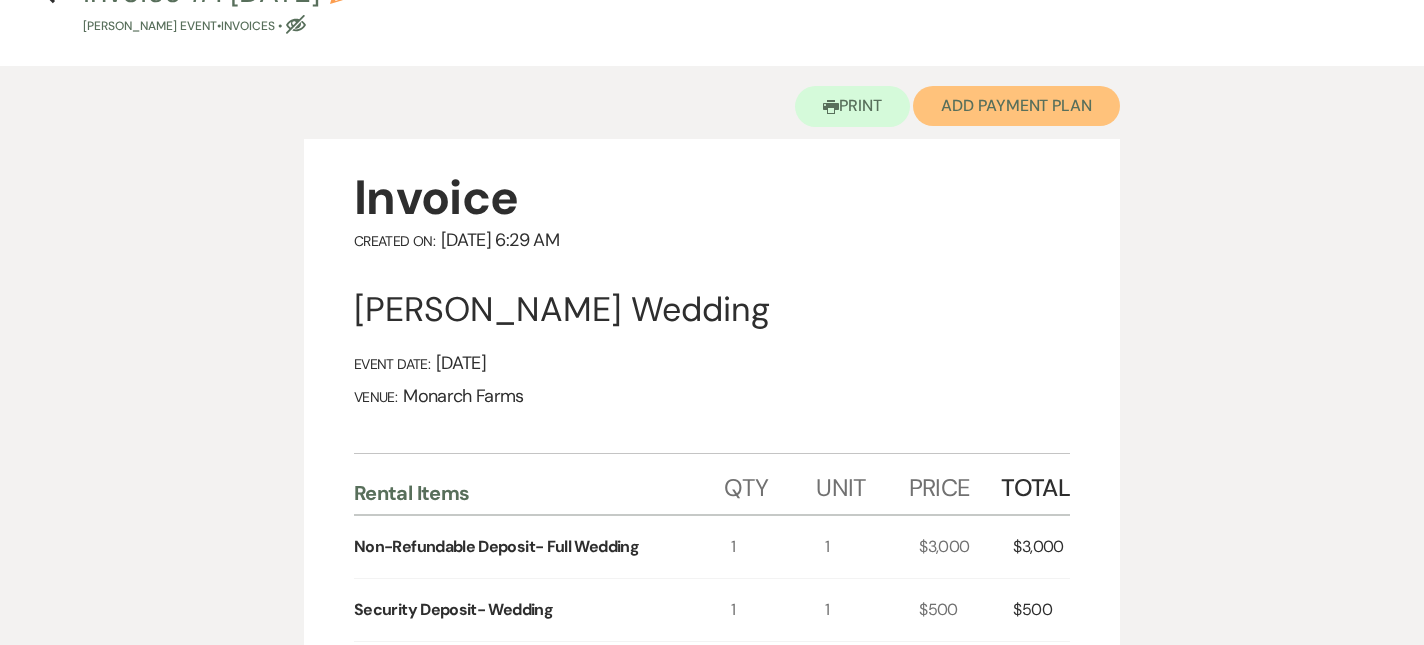 click on "Add Payment Plan" at bounding box center (1016, 106) 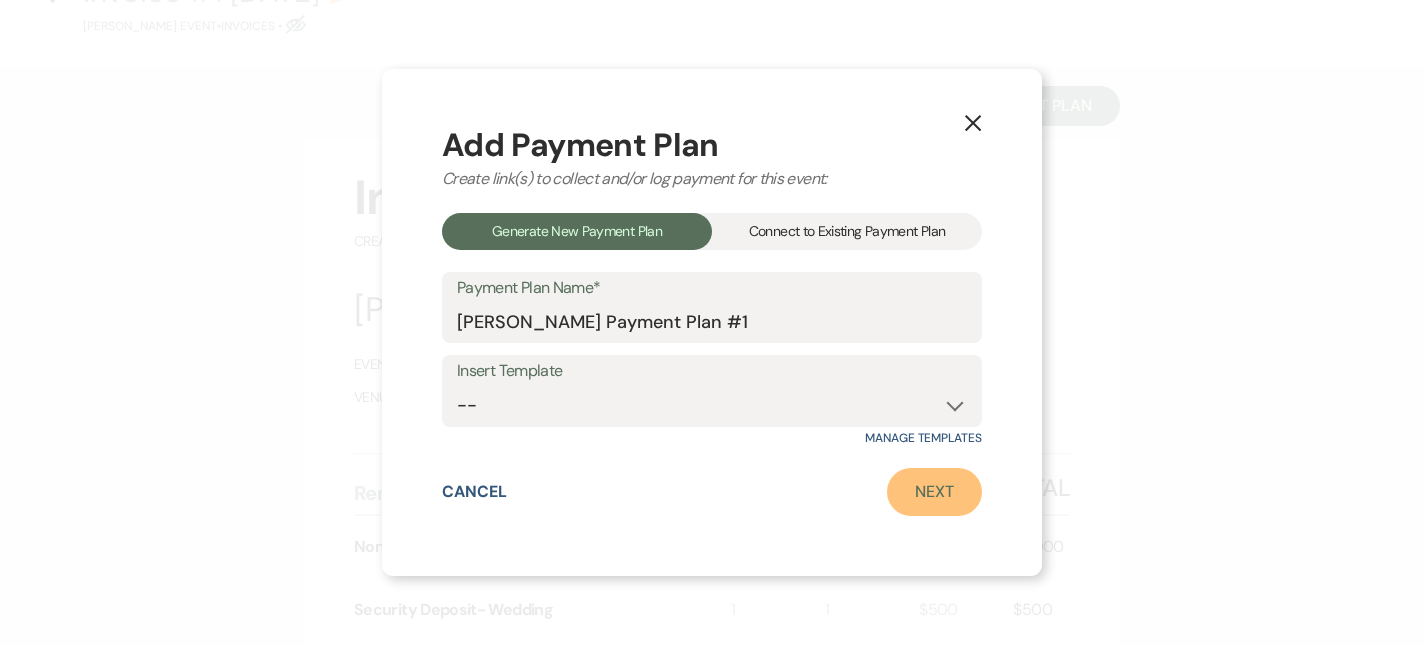click on "Next" at bounding box center [934, 492] 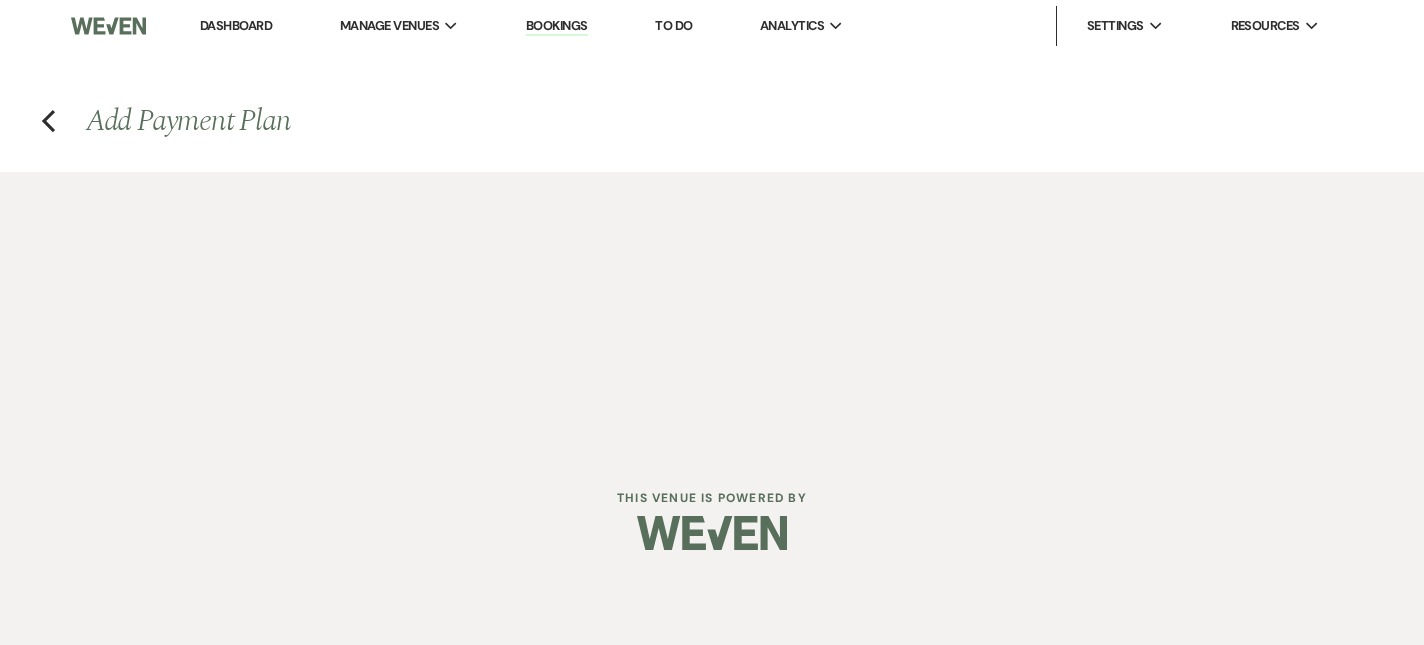 scroll, scrollTop: 0, scrollLeft: 0, axis: both 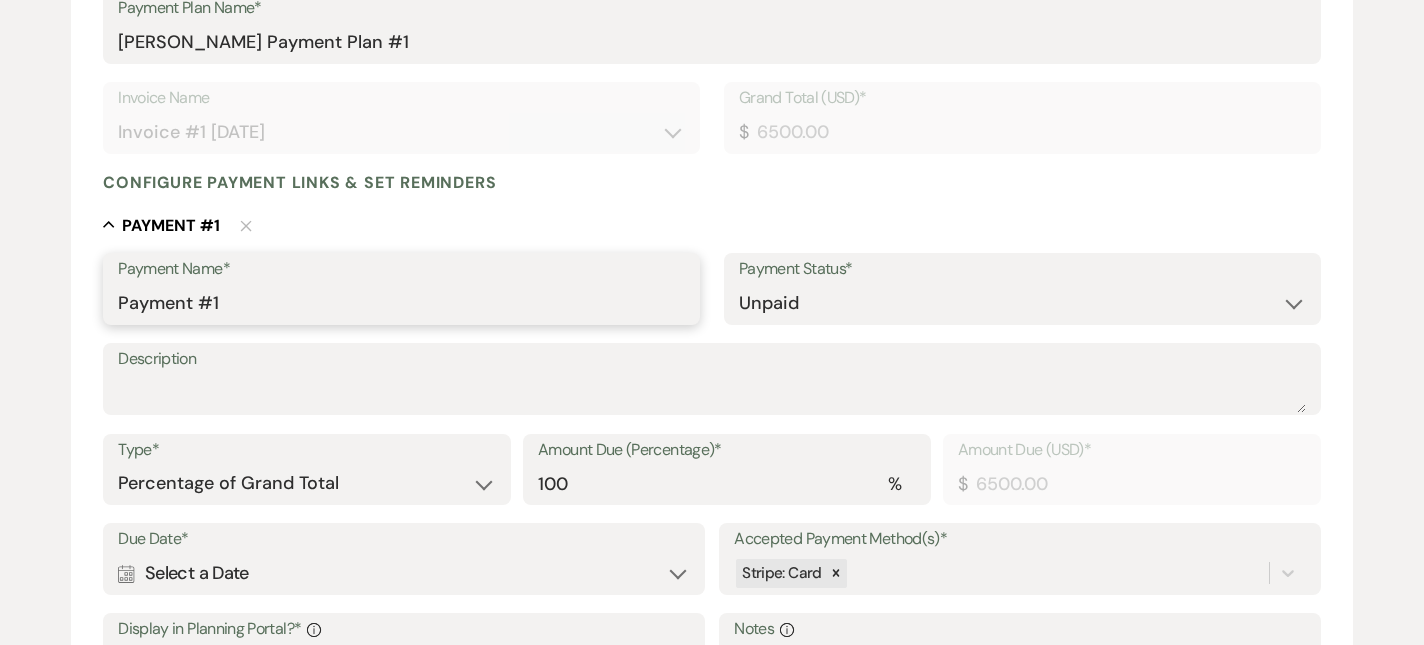 click on "Payment #1" at bounding box center (401, 303) 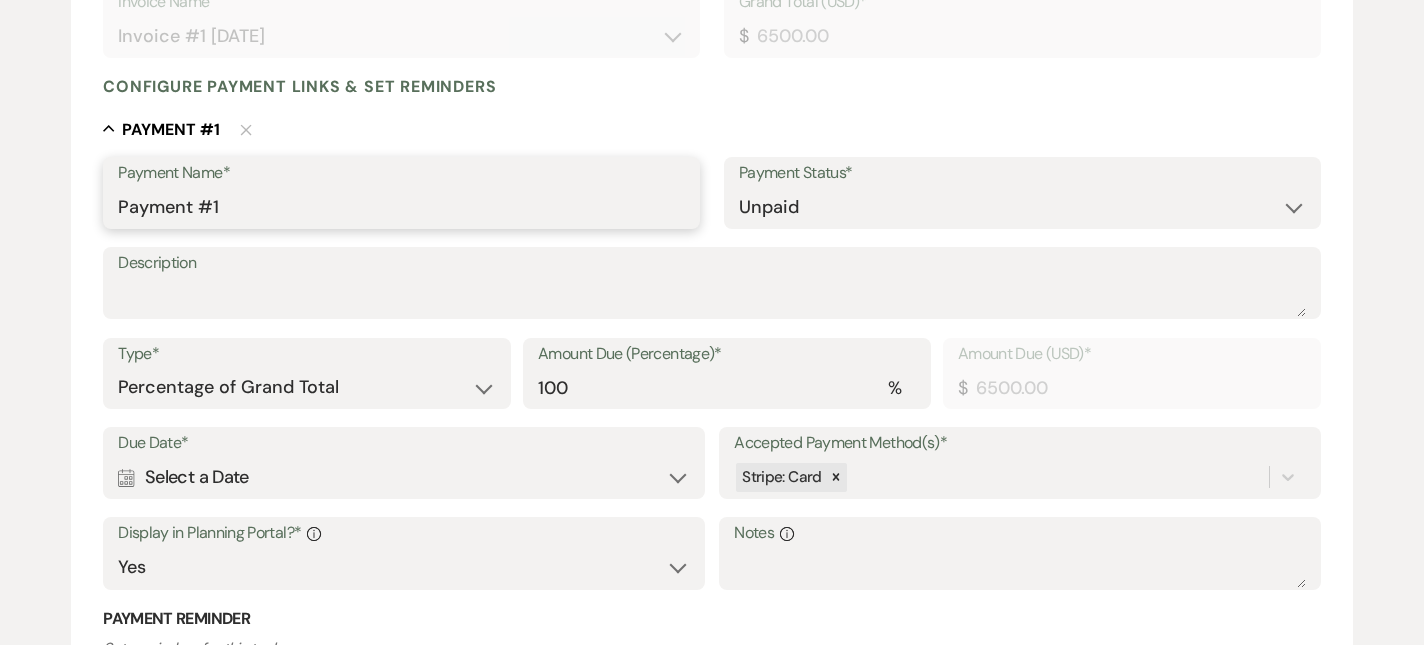 scroll, scrollTop: 422, scrollLeft: 0, axis: vertical 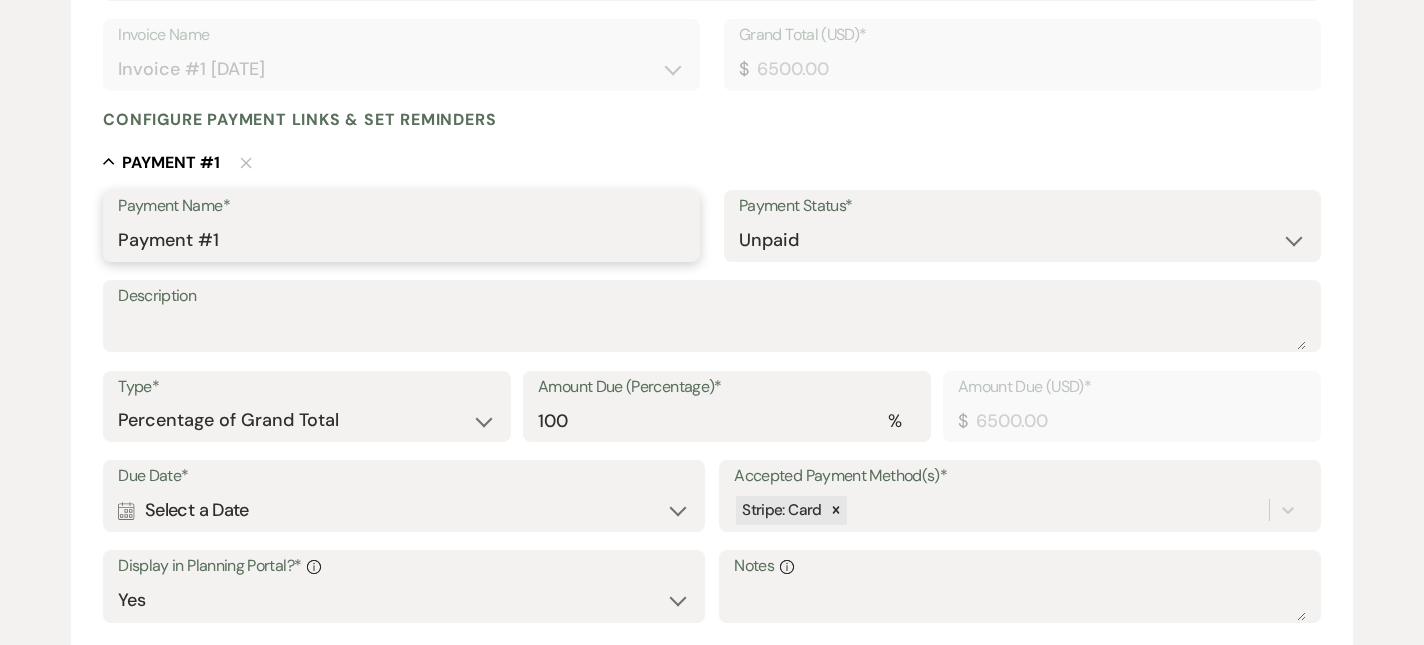 click on "Payment #1" at bounding box center [401, 240] 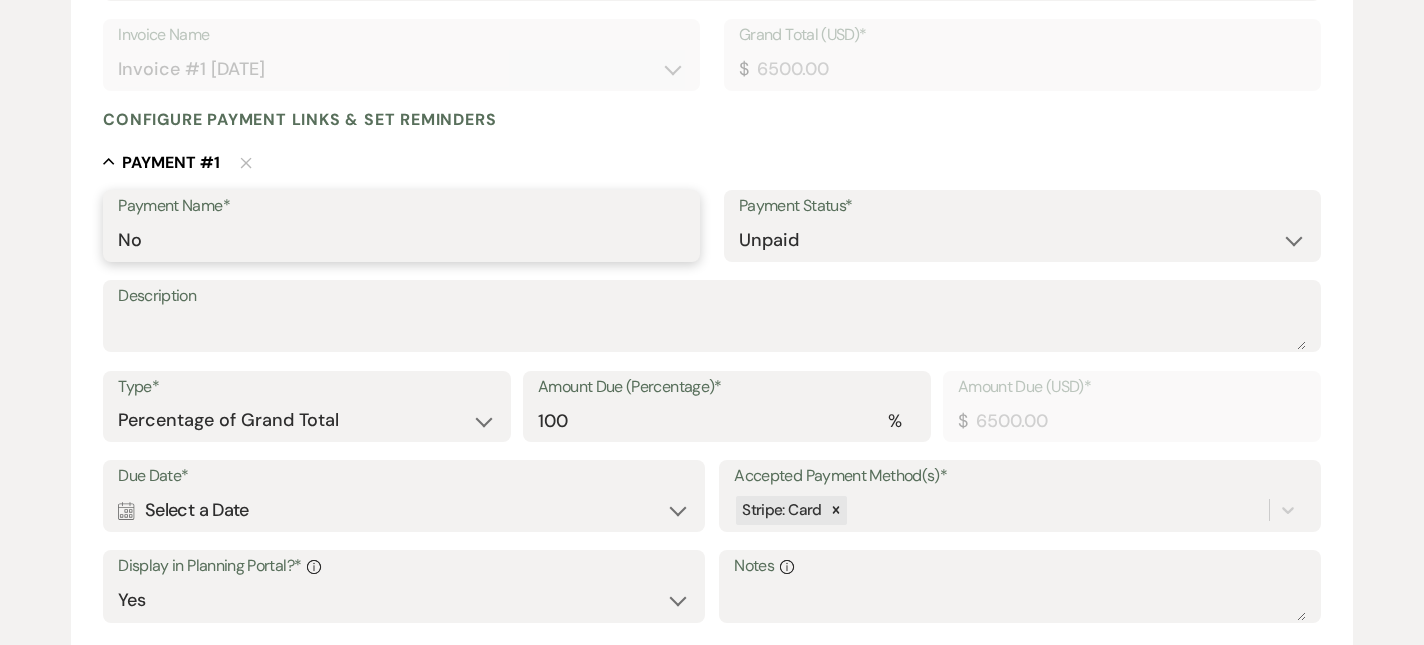 type on "N" 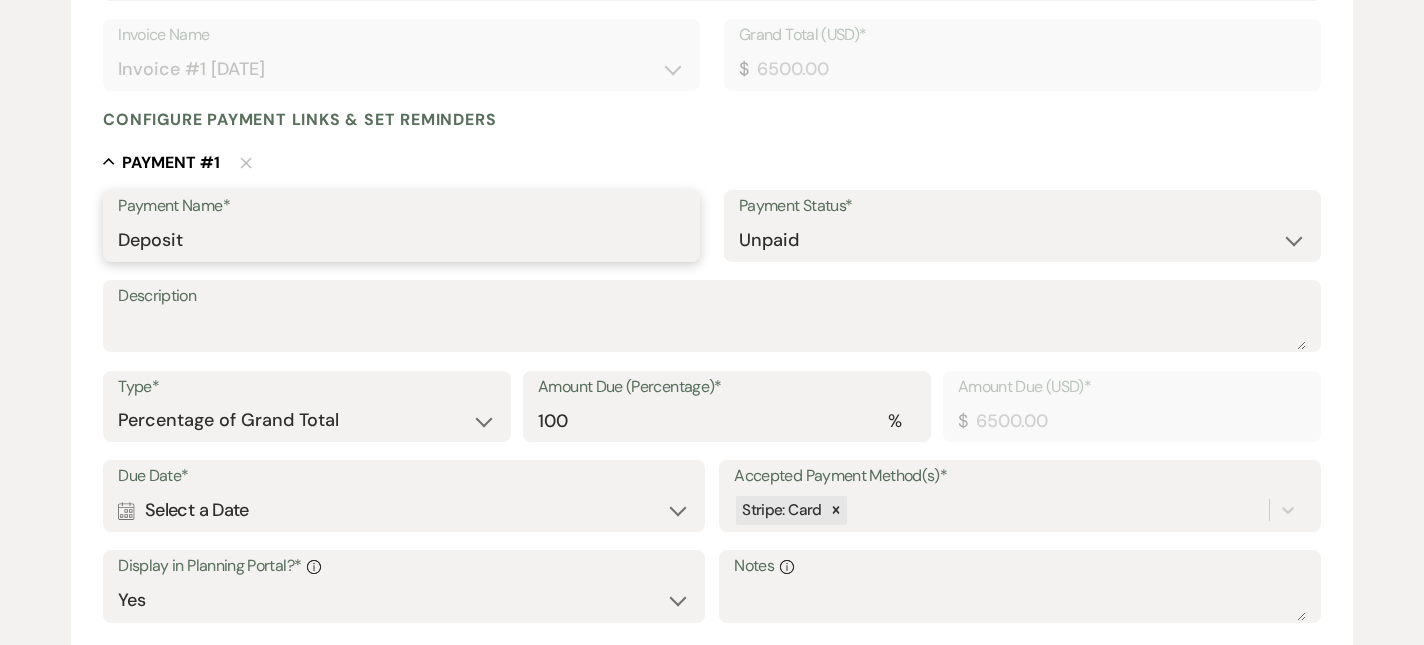 type on "Deposit" 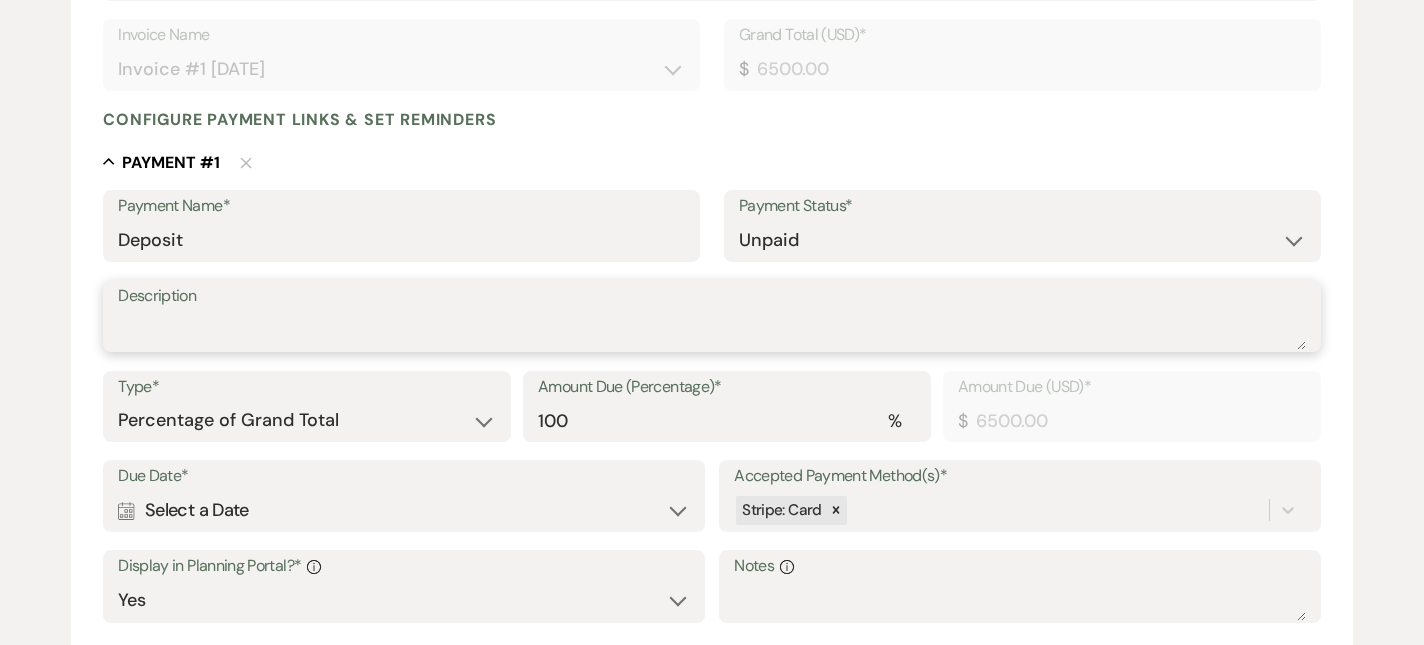 click on "Description" at bounding box center [712, 330] 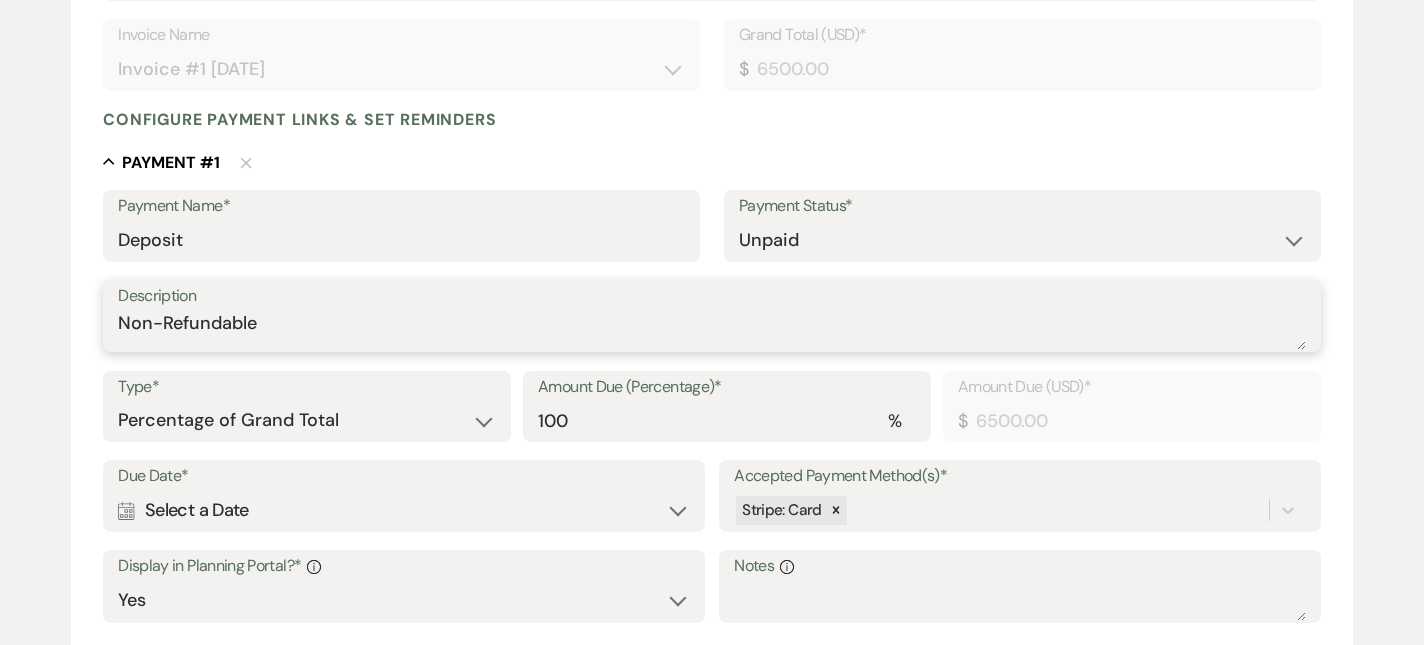 type on "Non-Refundable" 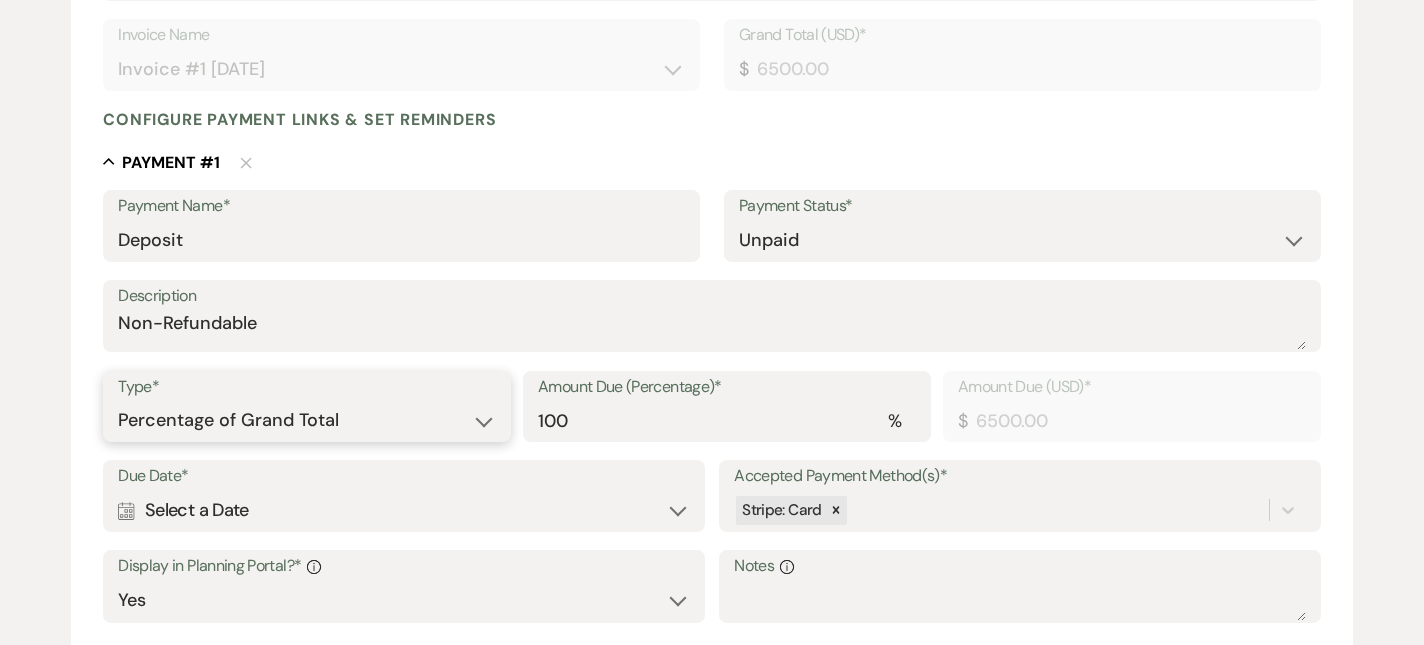 click on "Dollar Amount Percentage of Grand Total" at bounding box center (307, 420) 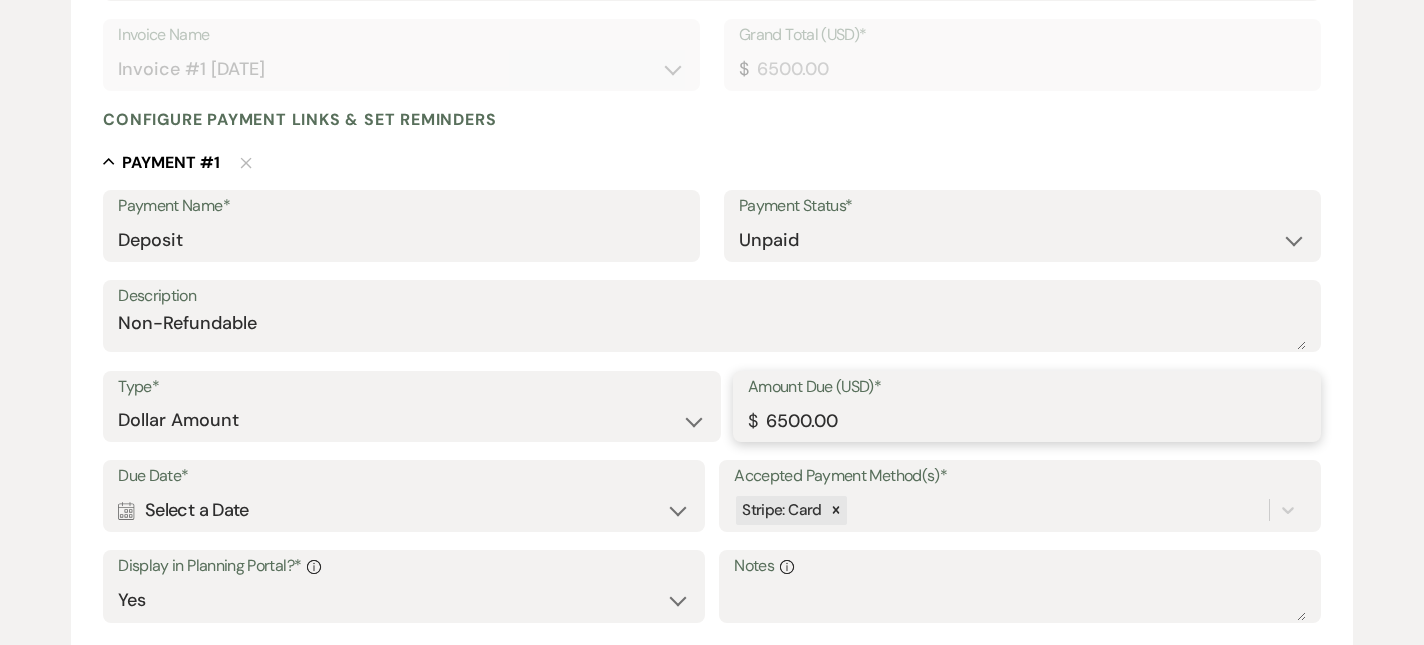 click on "6500.00" at bounding box center [1027, 420] 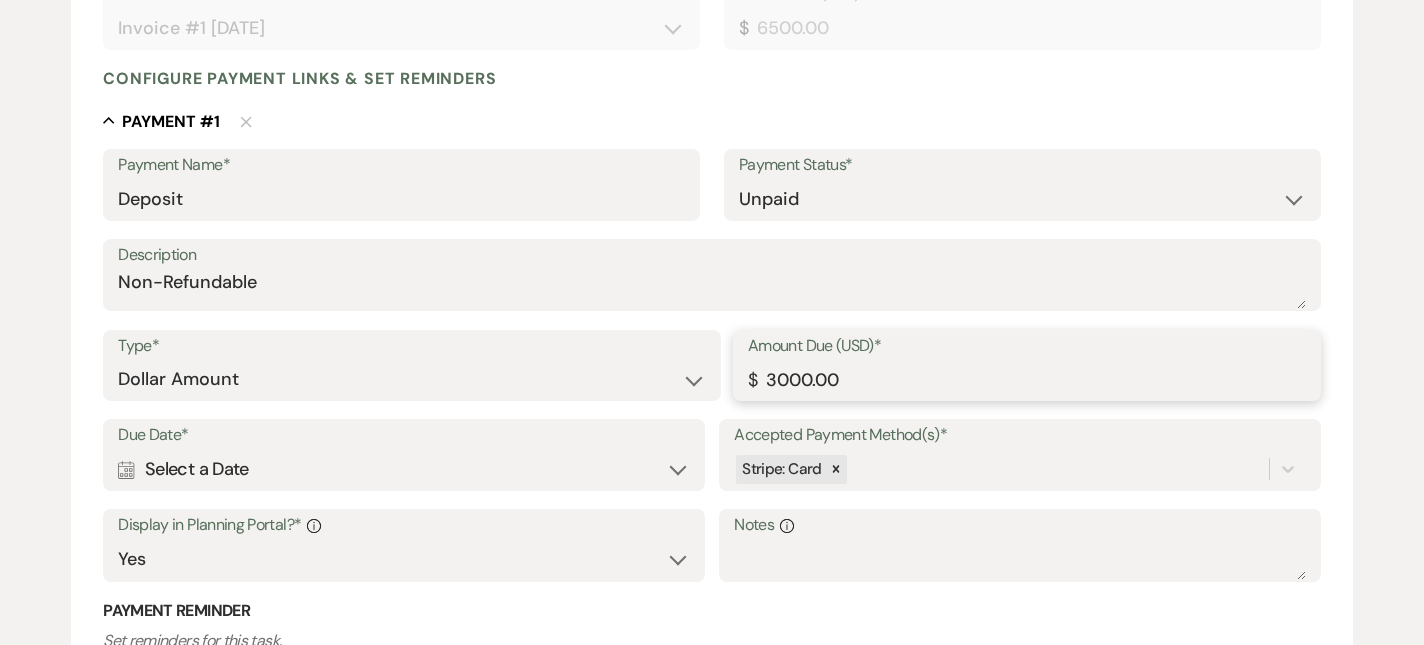 type on "3000.00" 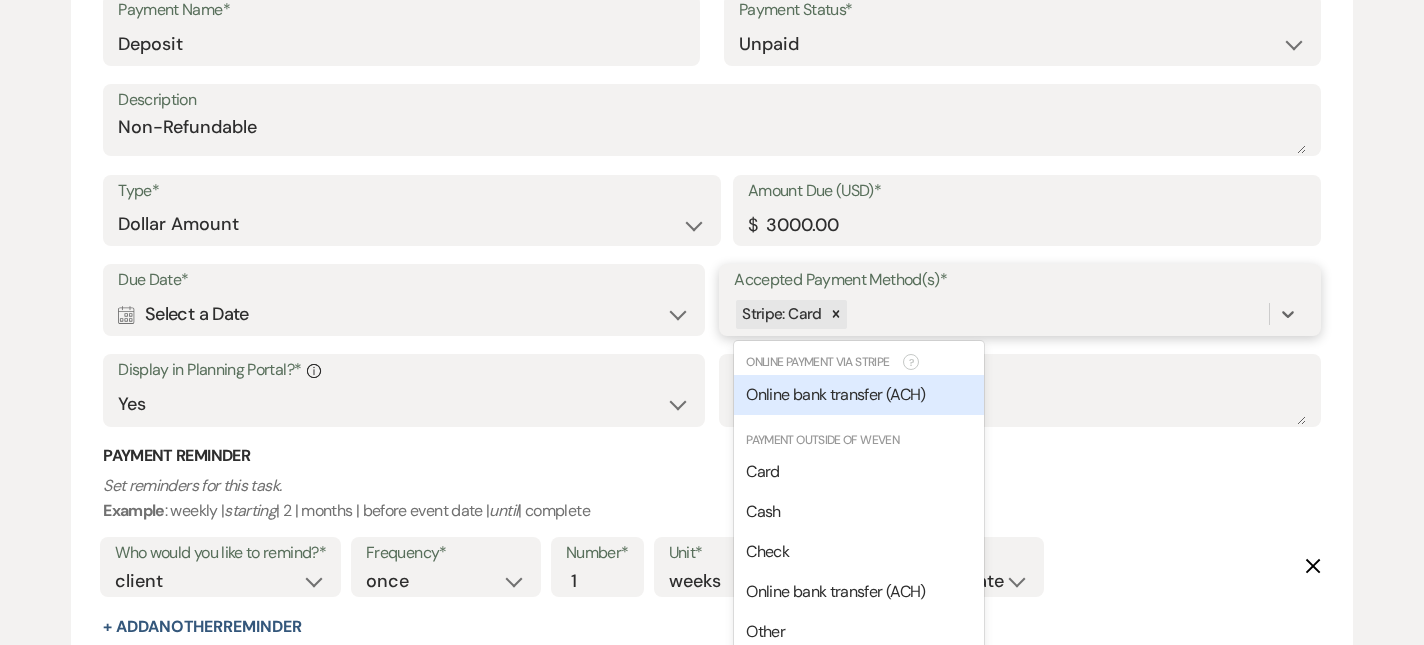 click on "option [object Object] focused, 0 of 2. 6 results available. Use Up and Down to choose options, press Enter to select the currently focused option, press Escape to exit the menu, press Tab to select the option and exit the menu. Stripe: Card Online Payment via Stripe ? Online bank transfer (ACH) Payment Outside of Weven Card  Cash Check Online bank transfer (ACH)  Other" at bounding box center [1020, 314] 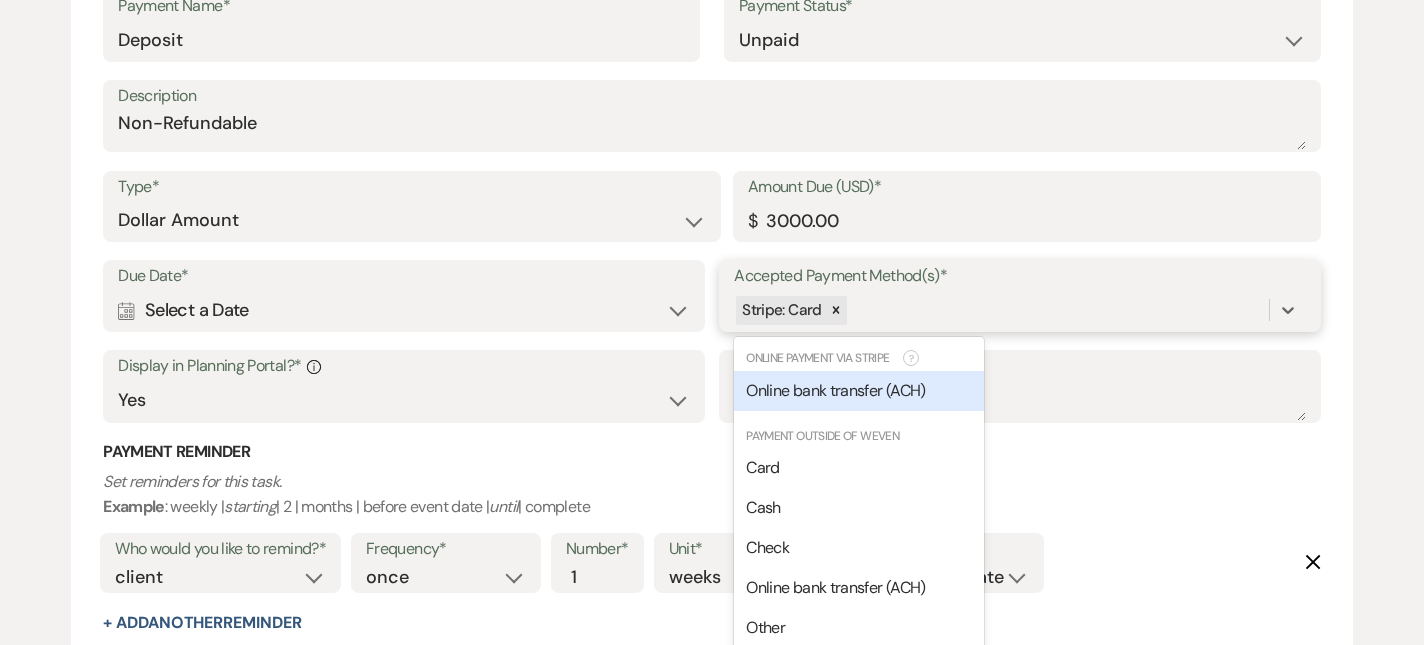 scroll, scrollTop: 645, scrollLeft: 0, axis: vertical 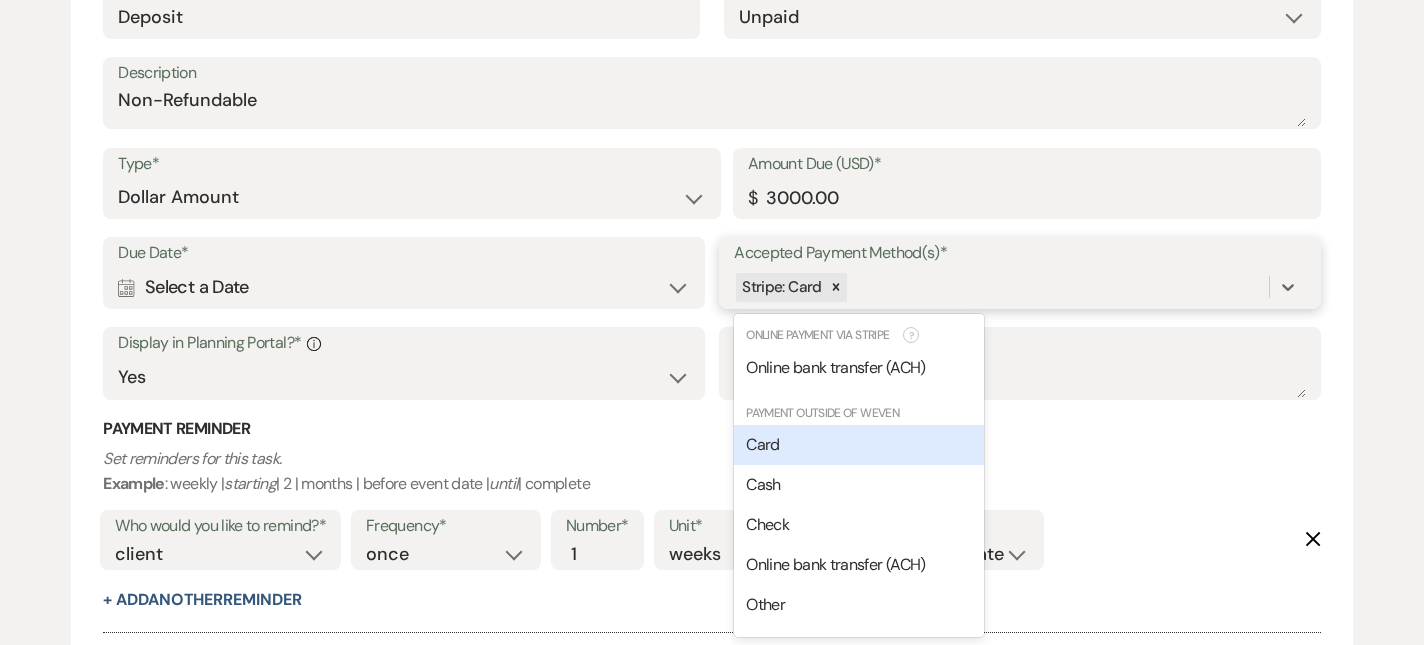 click on "Card" at bounding box center (859, 445) 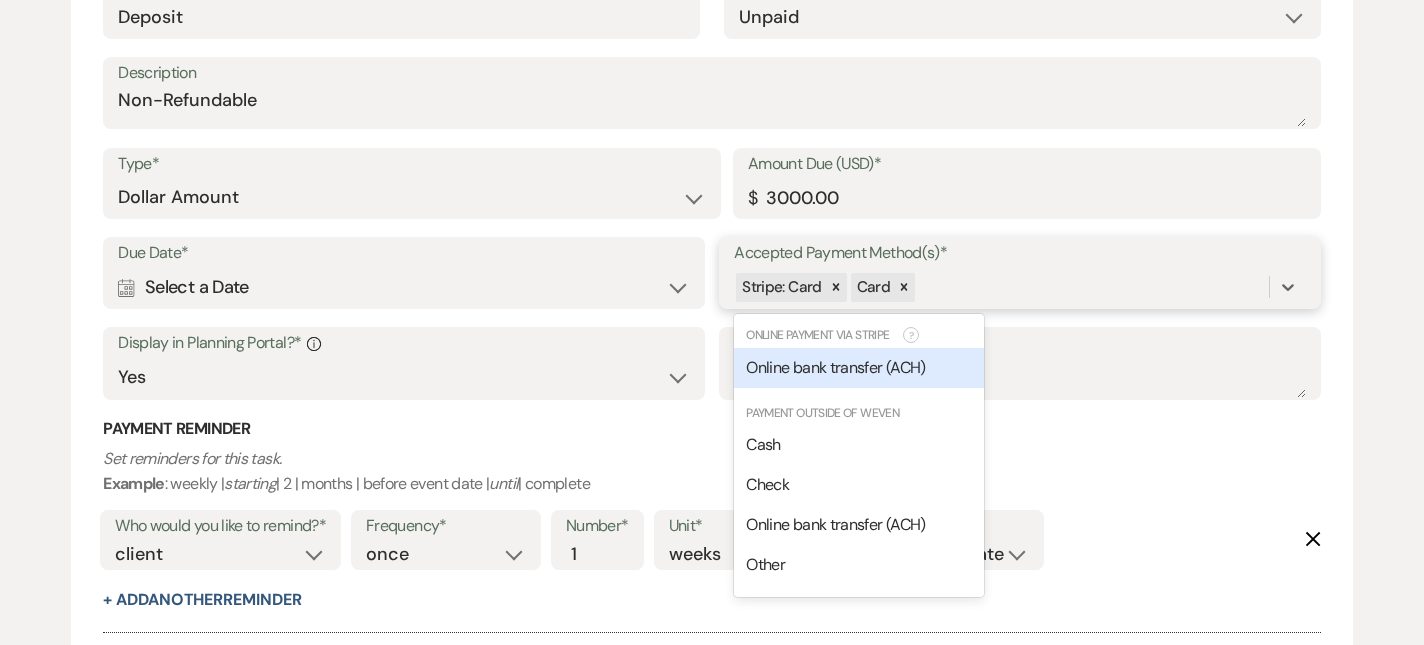 click on "Stripe: Card Card" at bounding box center (1001, 287) 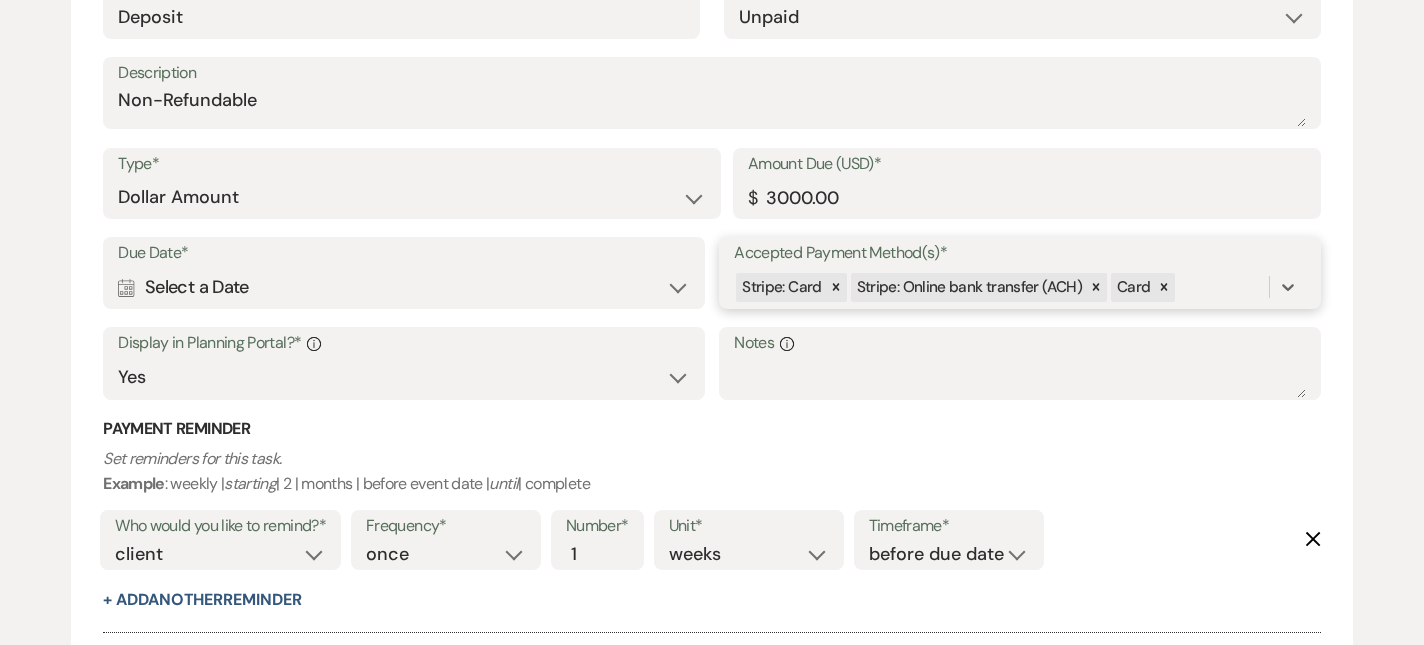 click on "Stripe: Card Stripe: Online bank transfer (ACH) Card" at bounding box center [1001, 287] 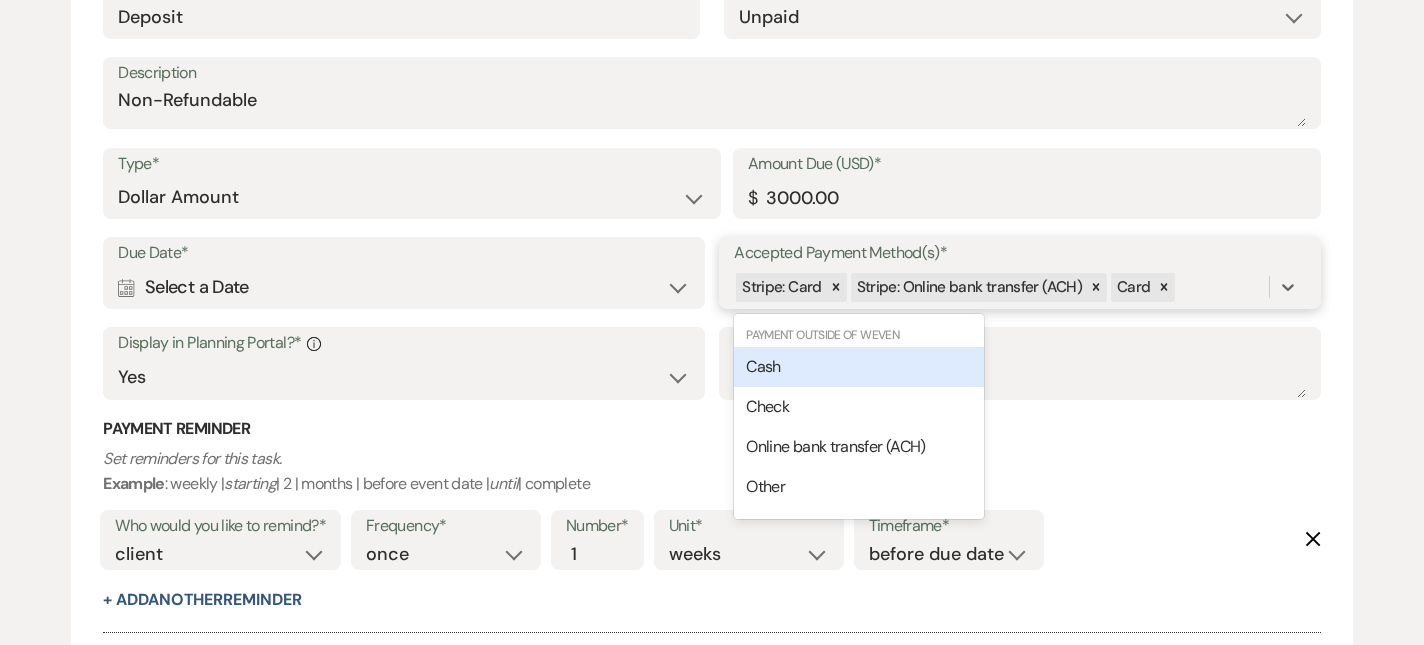 click on "Cash" at bounding box center [859, 367] 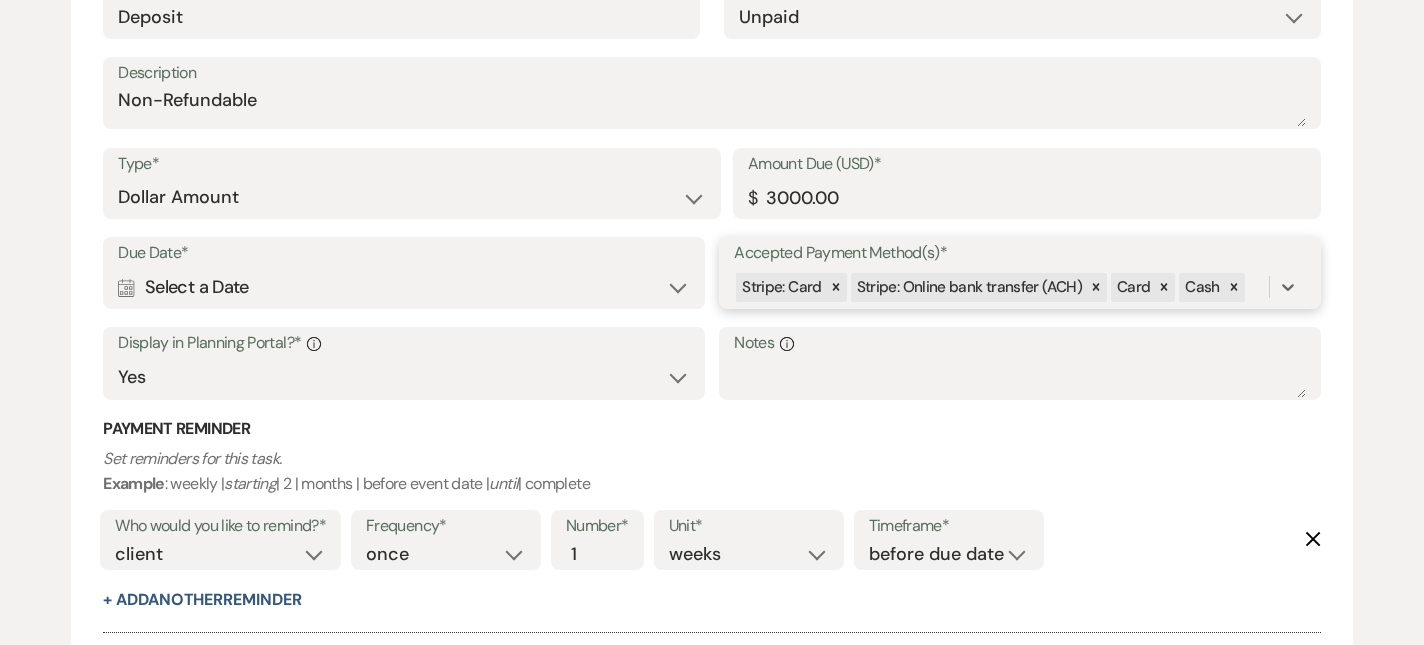 click on "Stripe: Card Stripe: Online bank transfer (ACH) Card  Cash" at bounding box center (1001, 287) 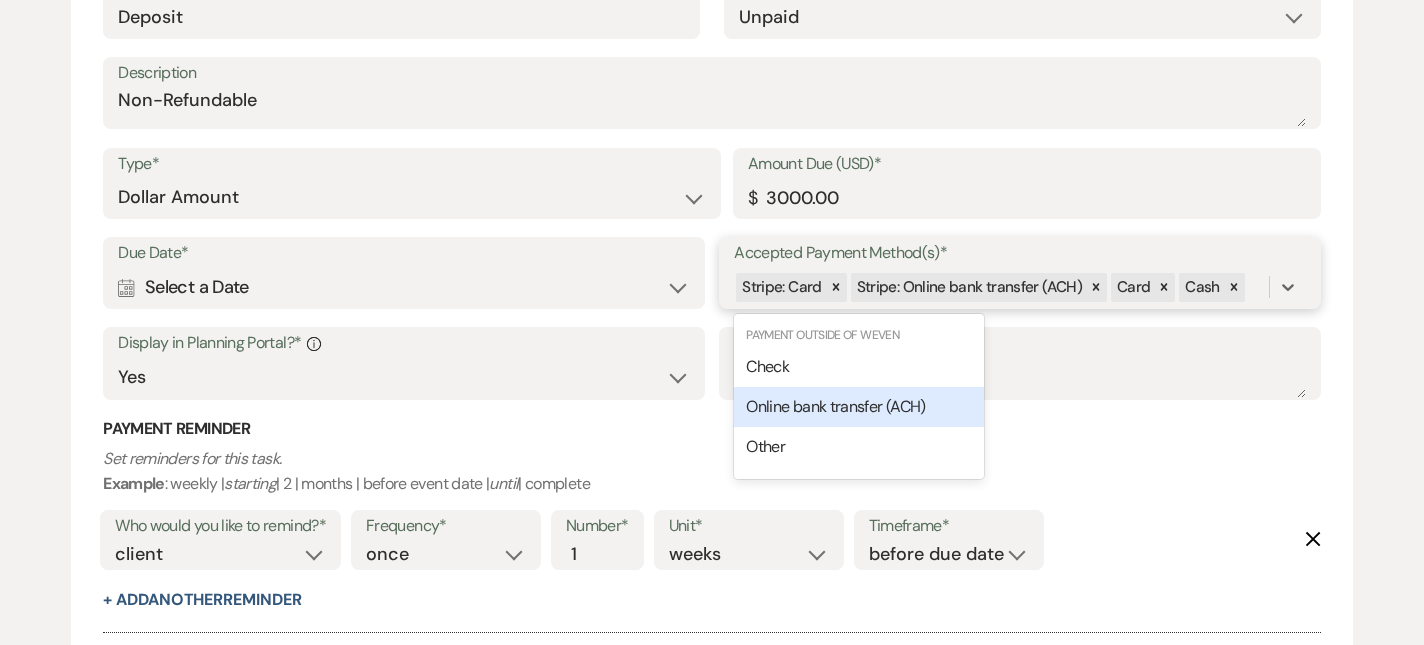 click on "Check" at bounding box center [859, 367] 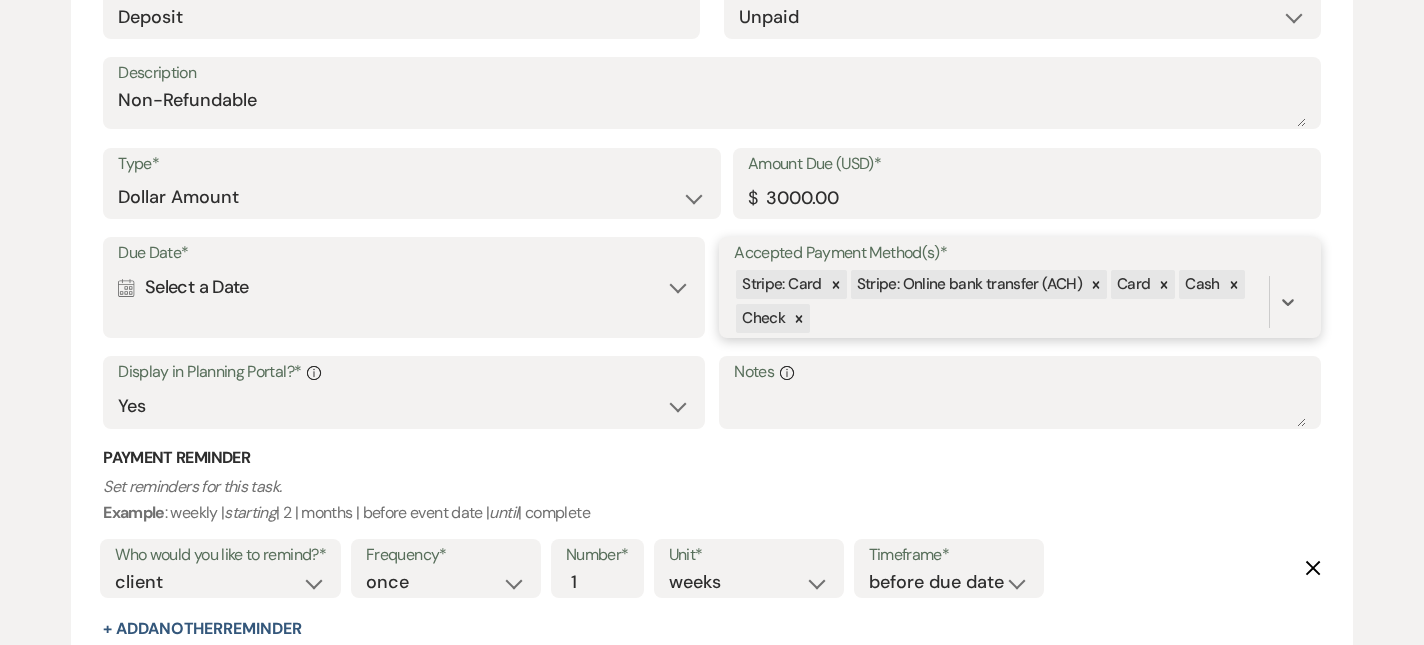 click on "Stripe: Card Stripe: Online bank transfer (ACH) Card  Cash Check" at bounding box center [1001, 302] 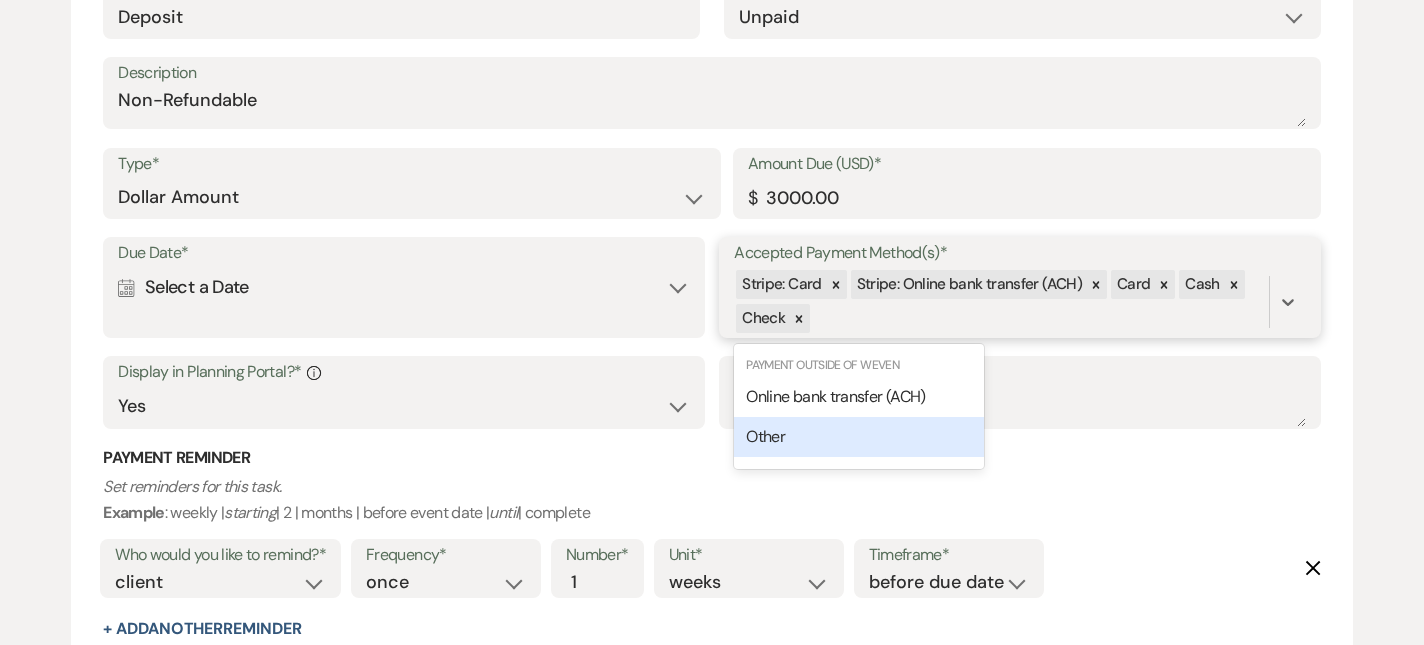 click on "Online bank transfer (ACH)" at bounding box center [835, 396] 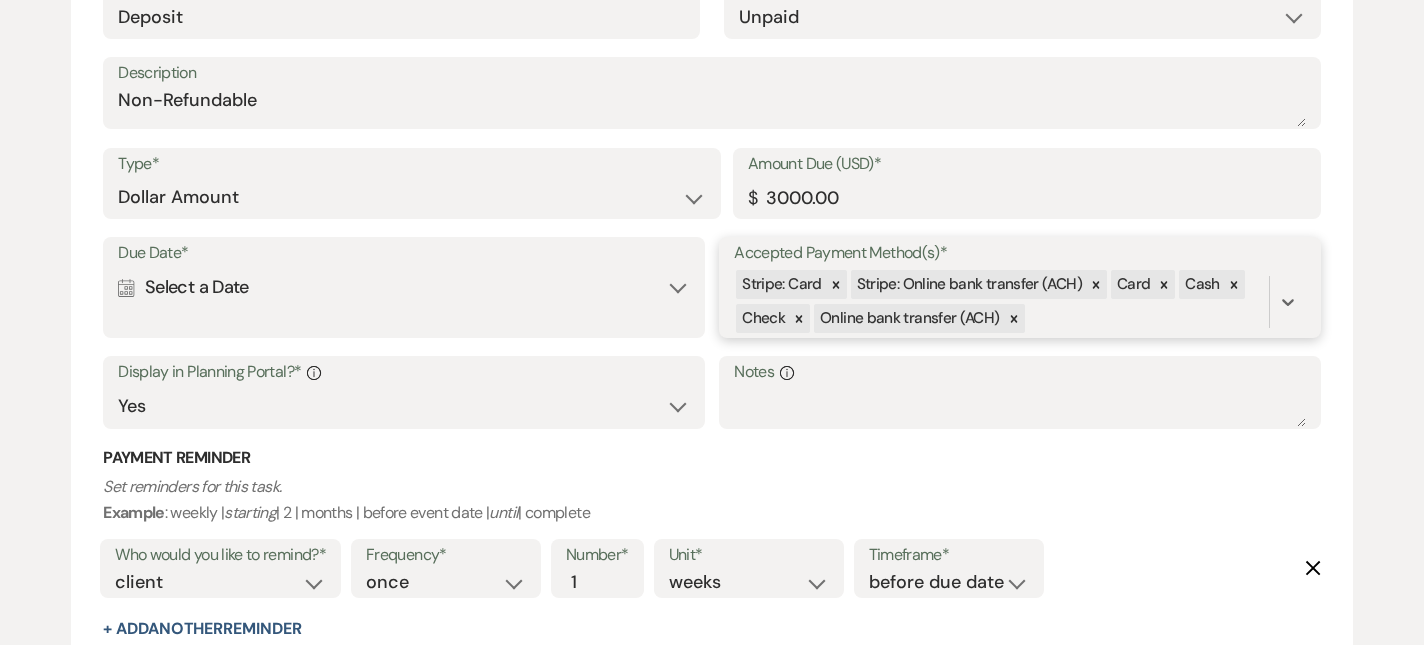 click on "Stripe: Card Stripe: Online bank transfer (ACH) Card  Cash Check Online bank transfer (ACH)" at bounding box center [1001, 302] 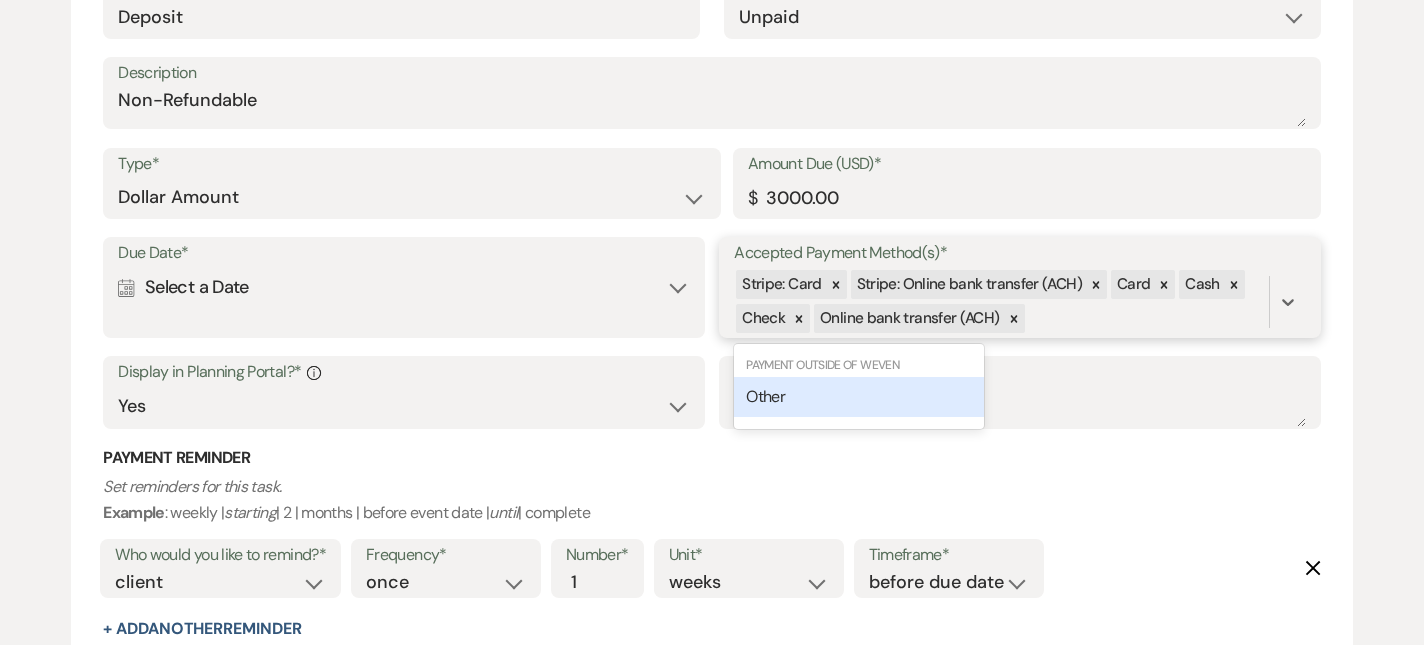 click on "Other" at bounding box center (859, 397) 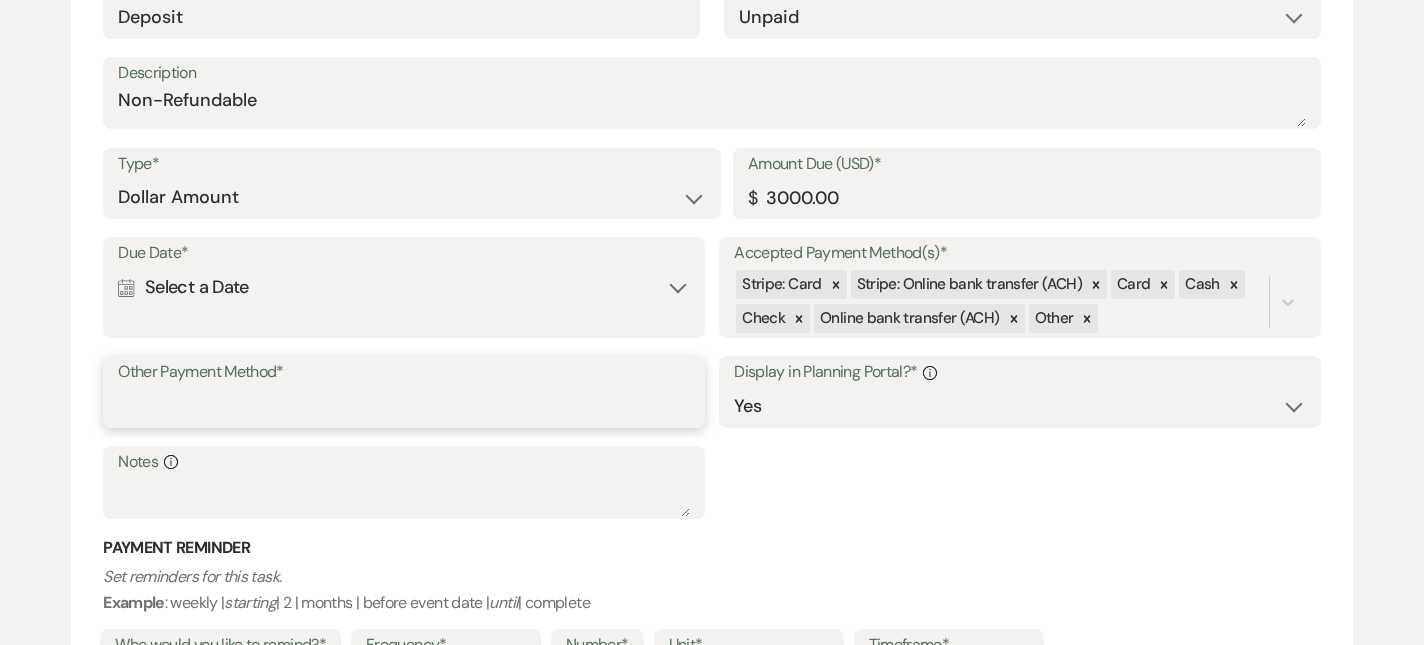 click on "Other Payment Method*" at bounding box center [404, 406] 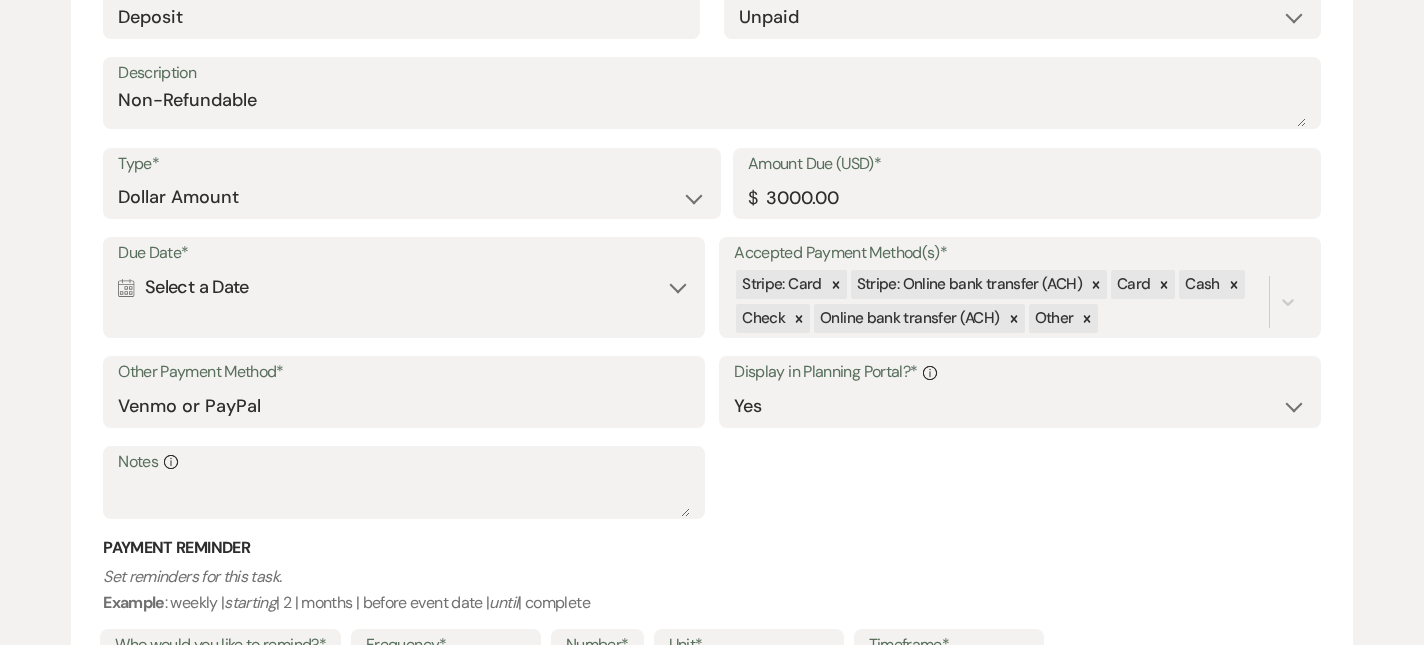 click on "Due Date* Calendar Select a Date Expand" at bounding box center (404, 287) 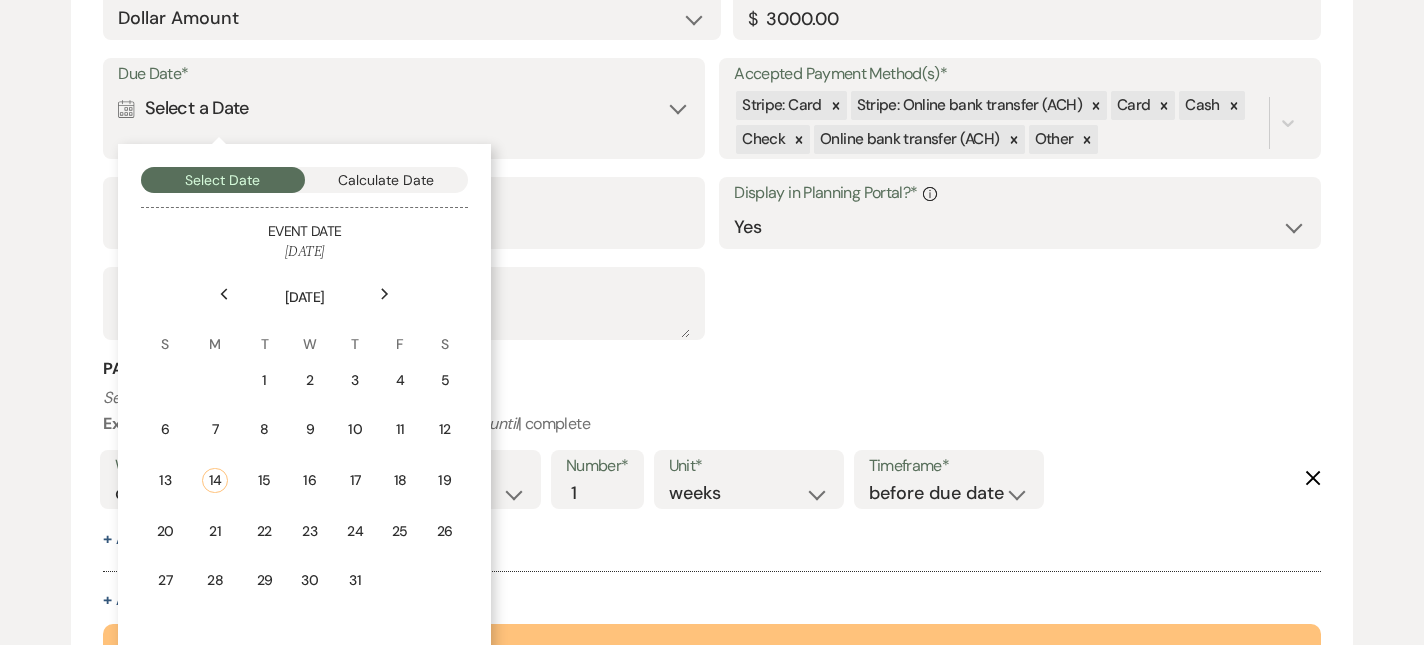 scroll, scrollTop: 834, scrollLeft: 0, axis: vertical 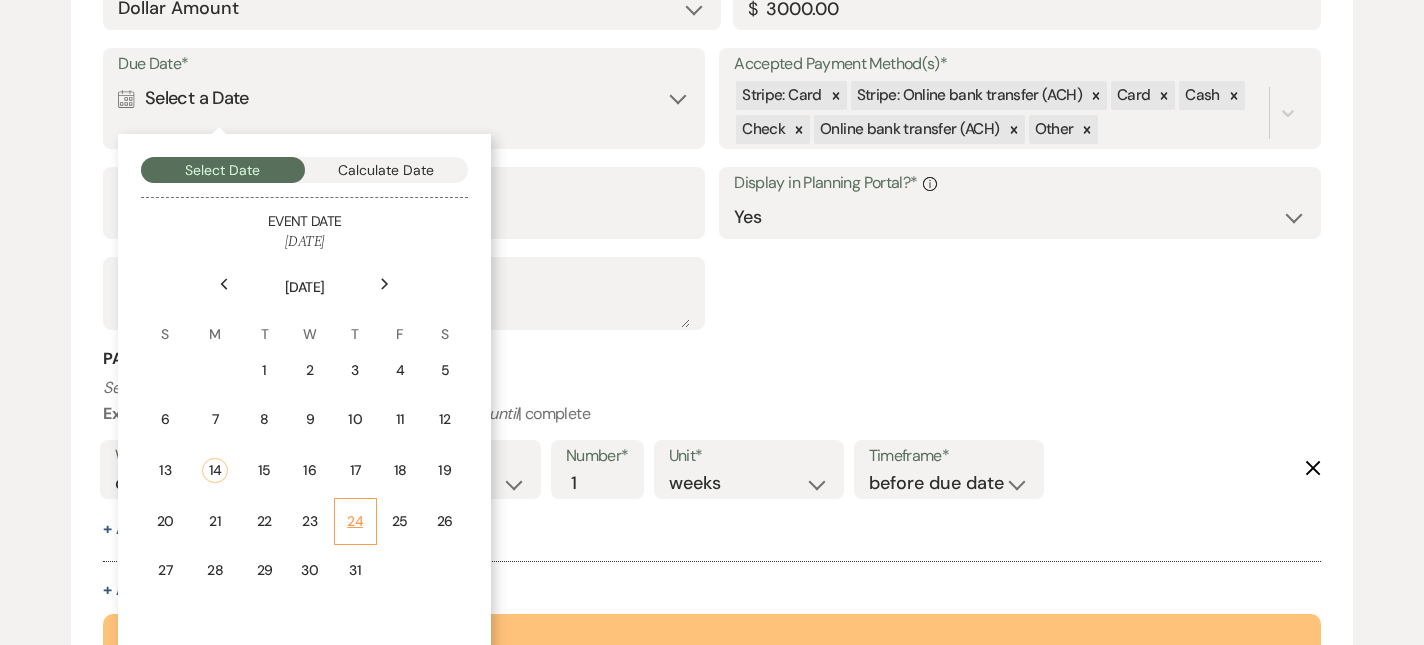 click on "24" at bounding box center (355, 521) 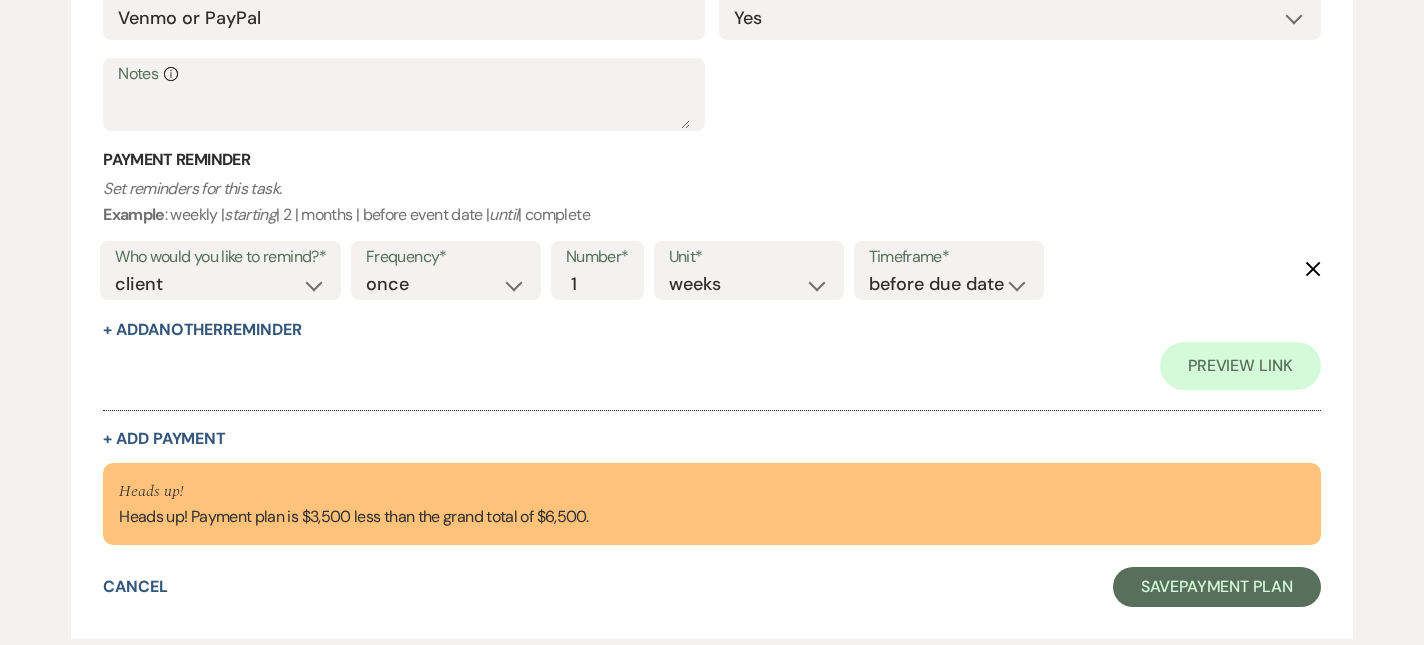 scroll, scrollTop: 1155, scrollLeft: 0, axis: vertical 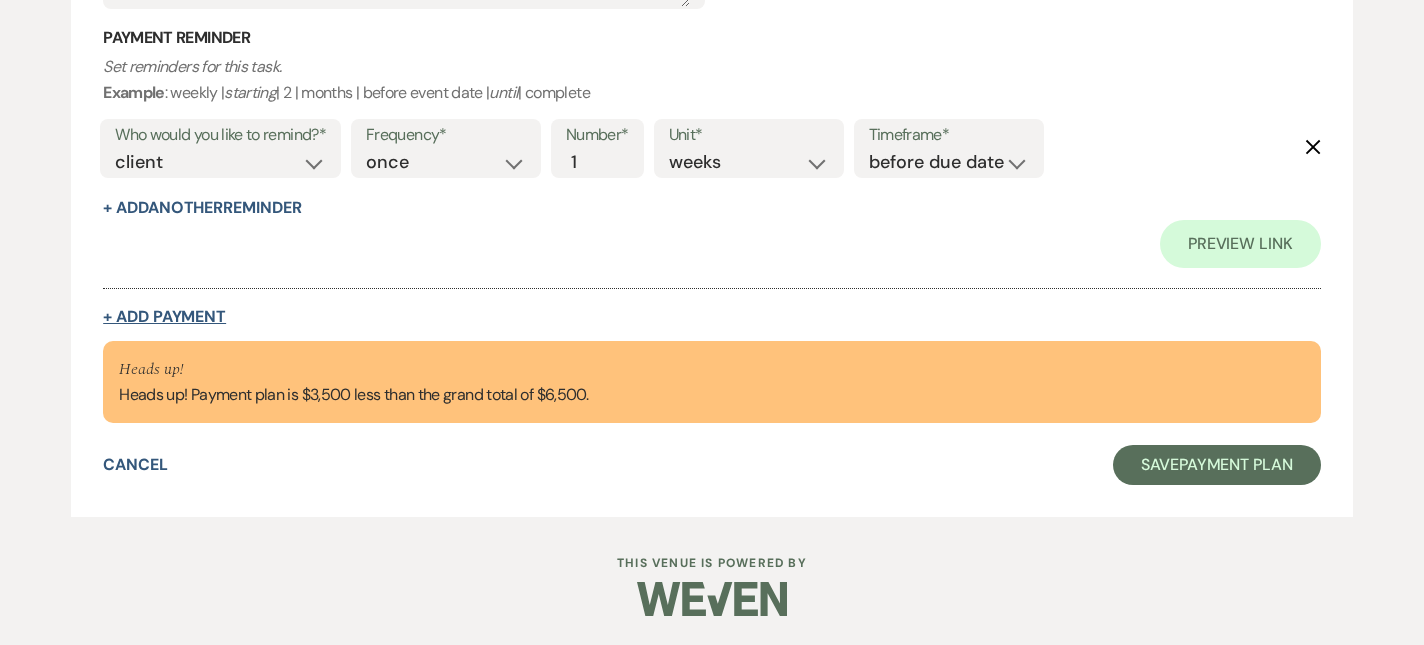 click on "+ Add Payment" at bounding box center [164, 317] 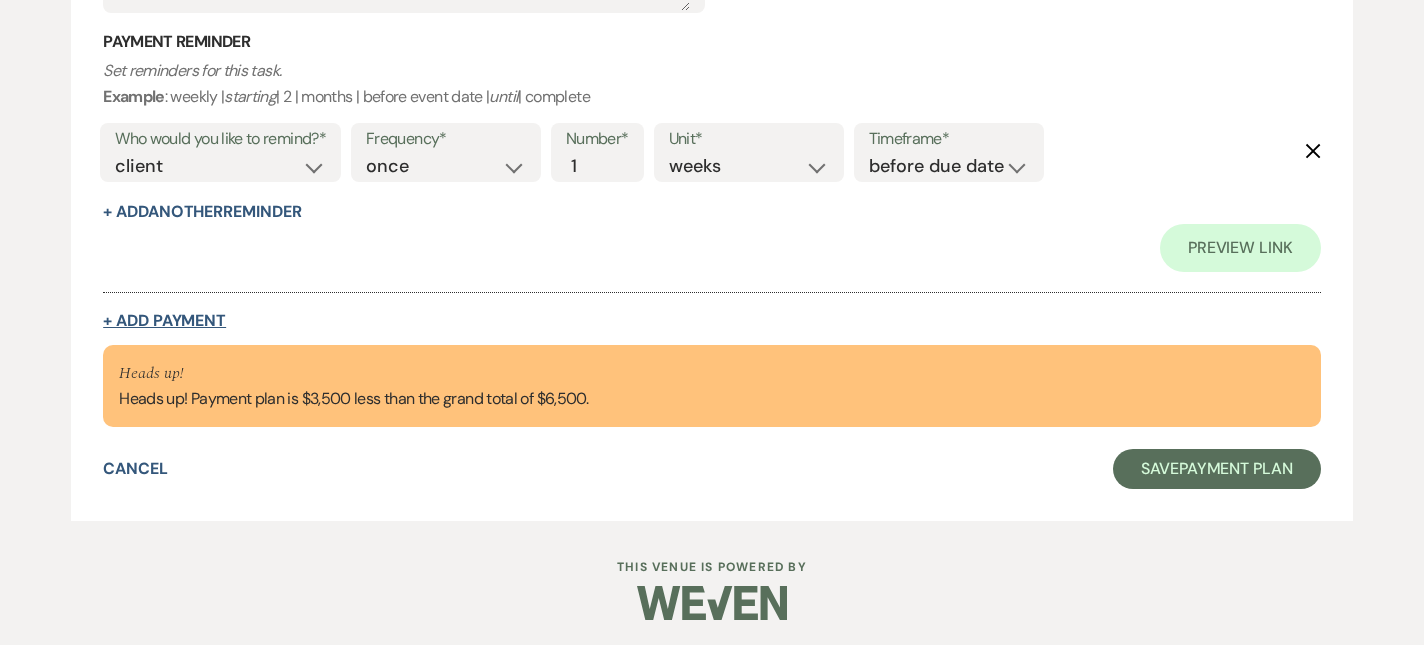 select on "2" 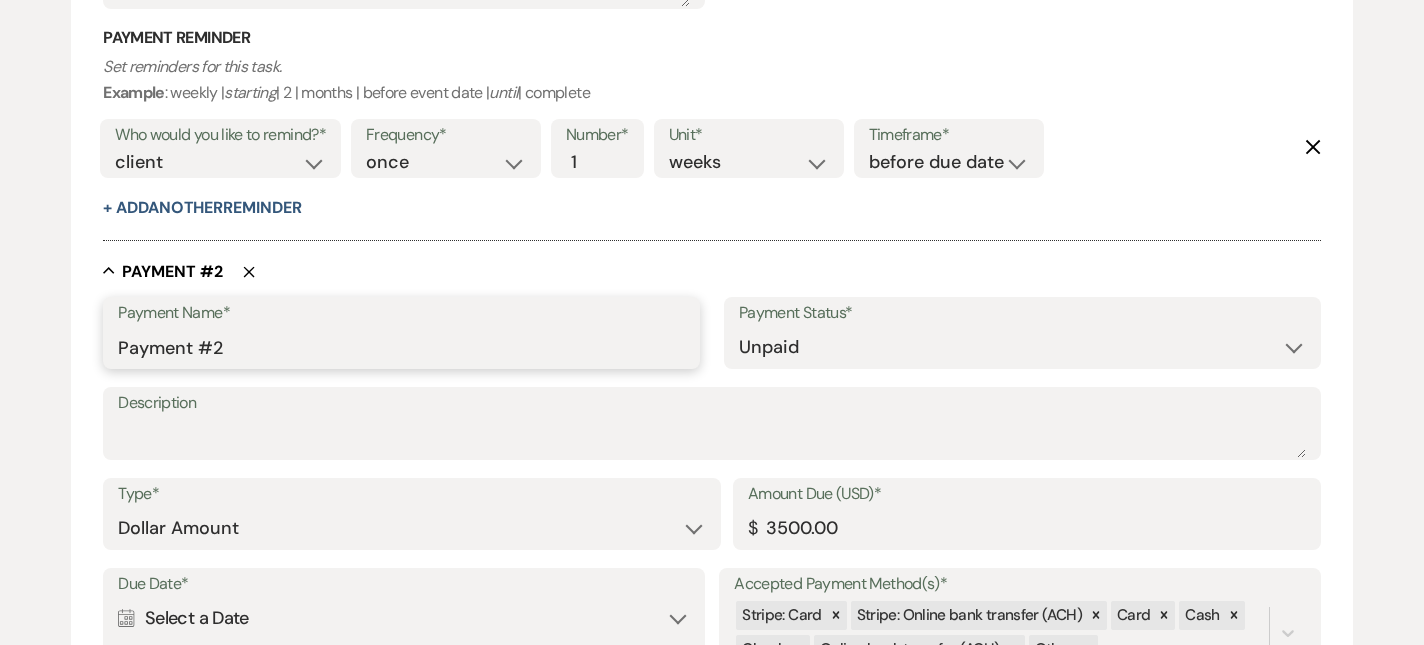 click on "Payment #2" at bounding box center [401, 347] 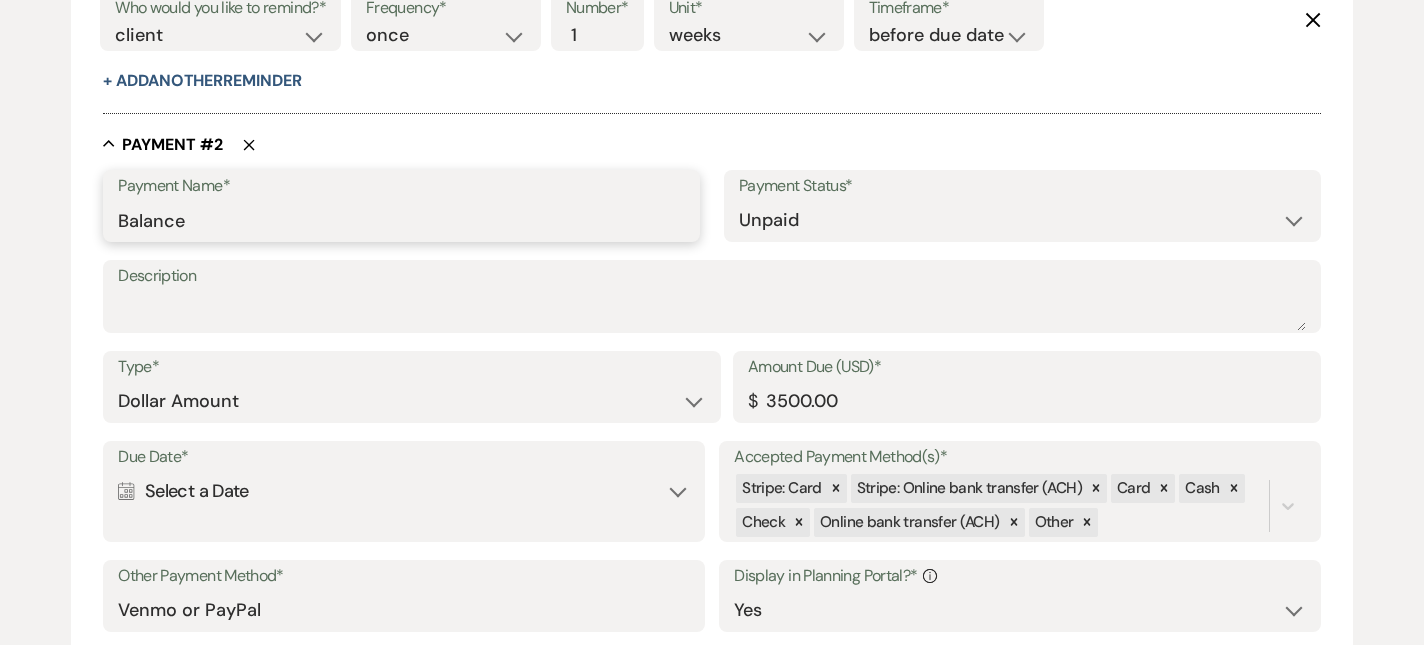 scroll, scrollTop: 1275, scrollLeft: 0, axis: vertical 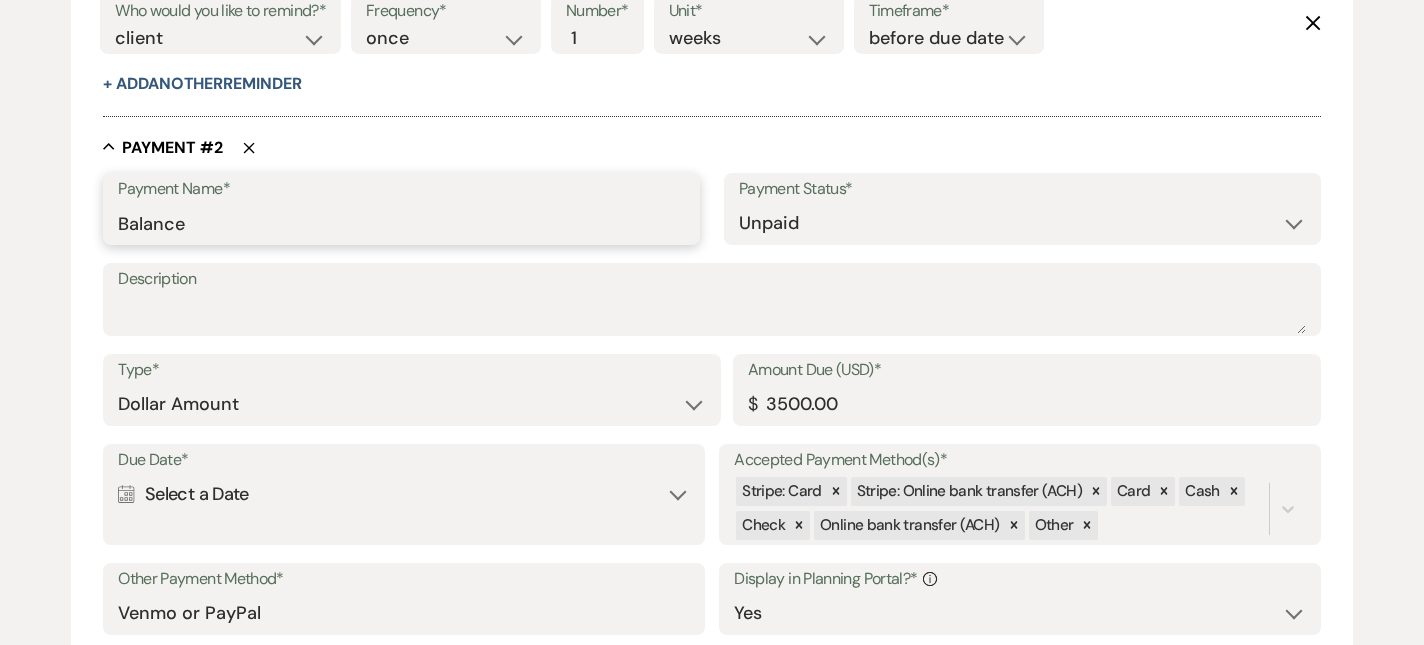 type on "Balance" 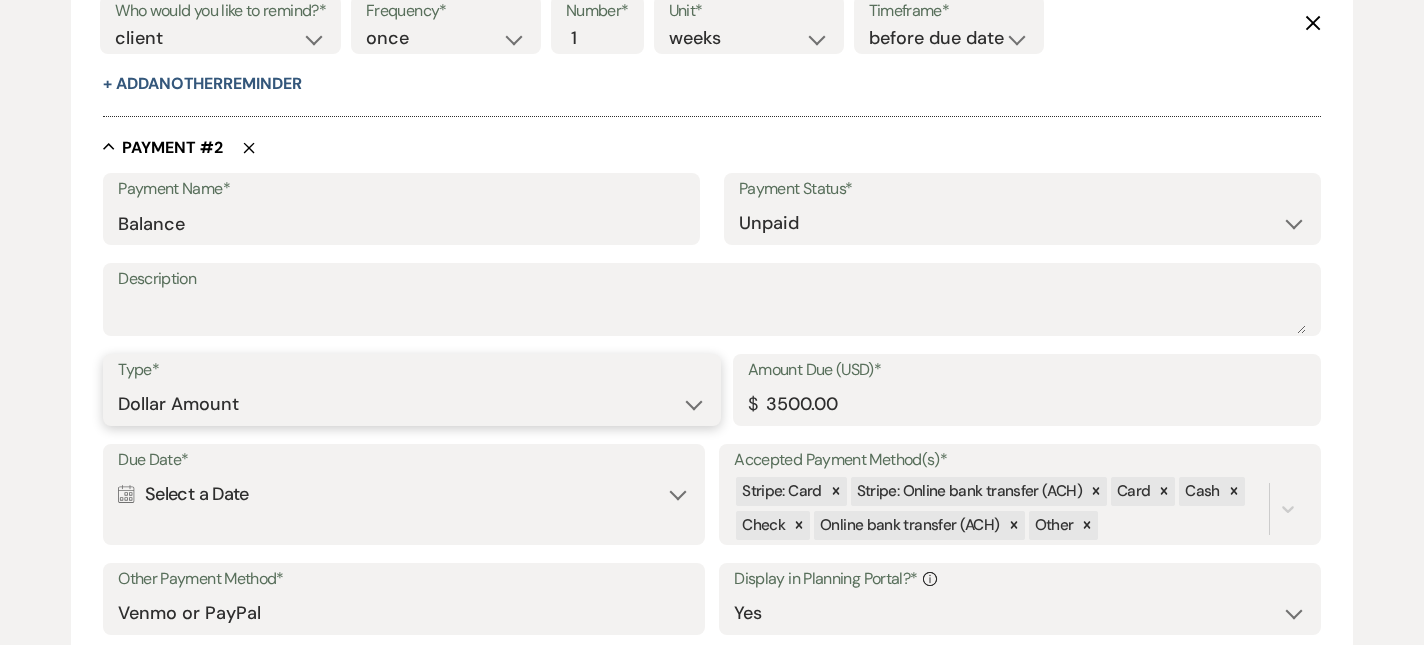 click on "Dollar Amount Percentage of Grand Total" at bounding box center (412, 404) 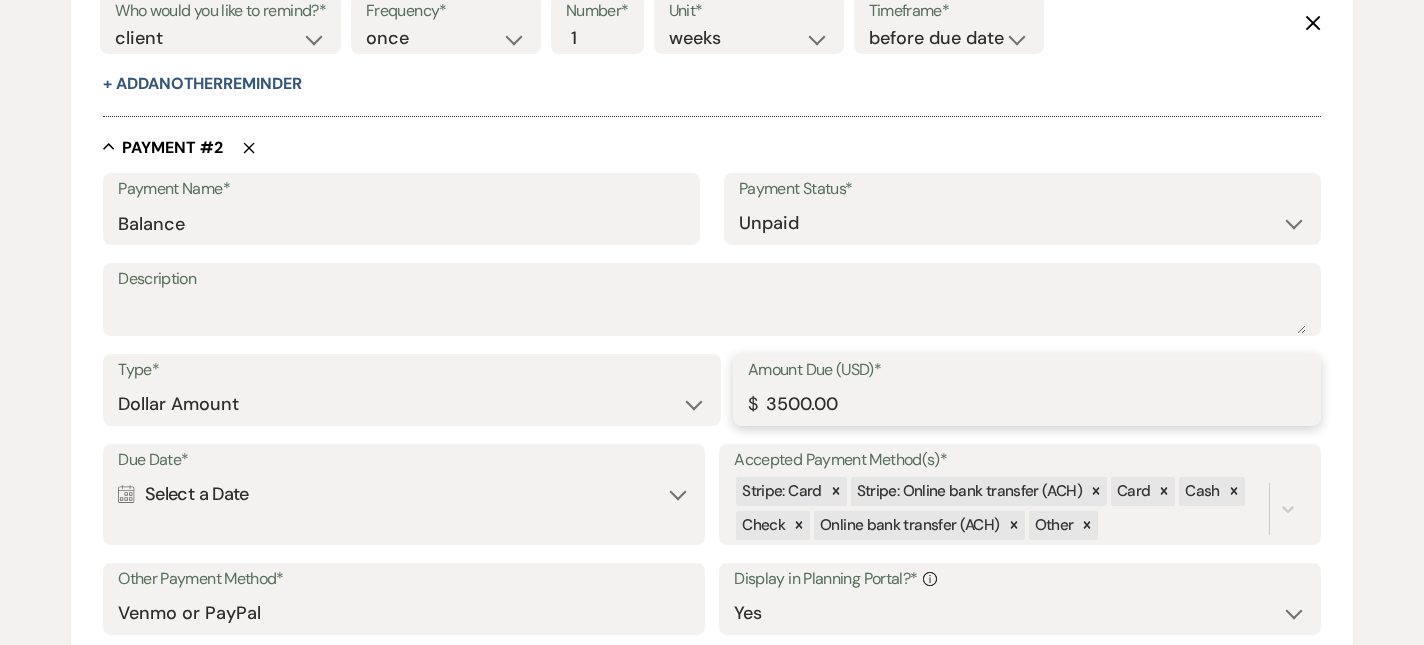 click on "3500.00" at bounding box center (1027, 404) 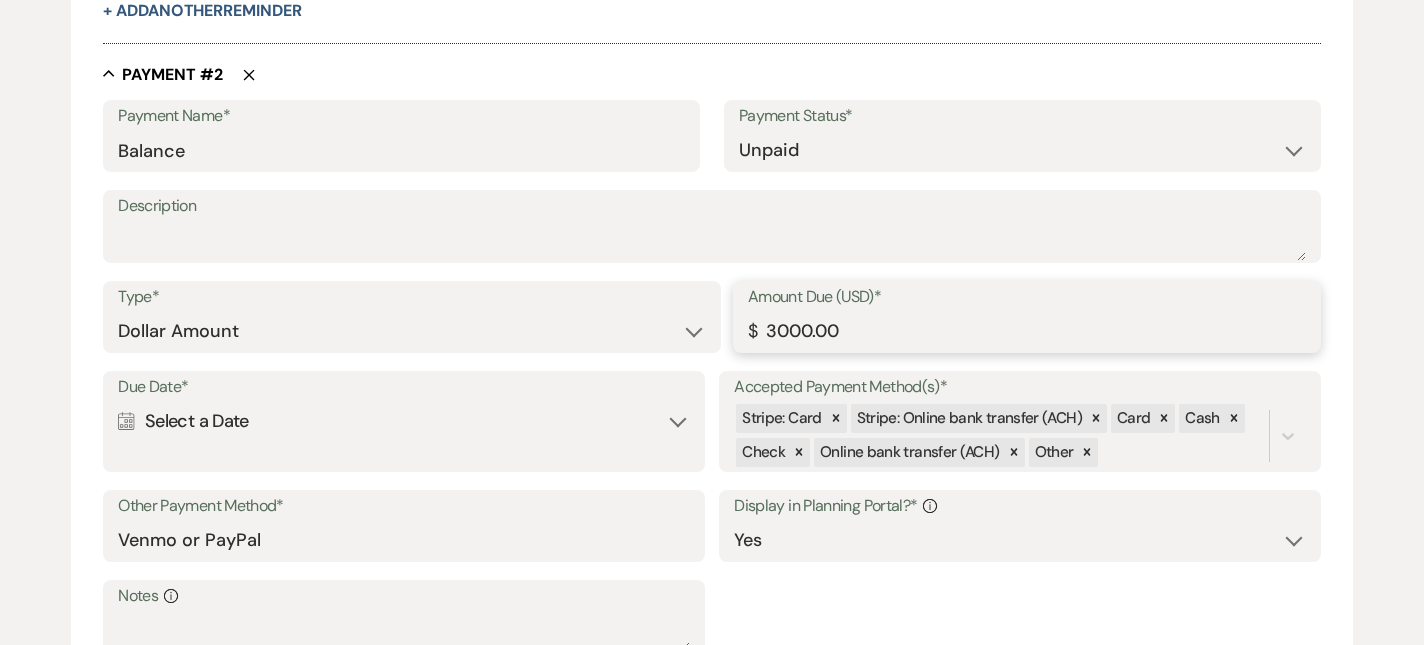 scroll, scrollTop: 1371, scrollLeft: 0, axis: vertical 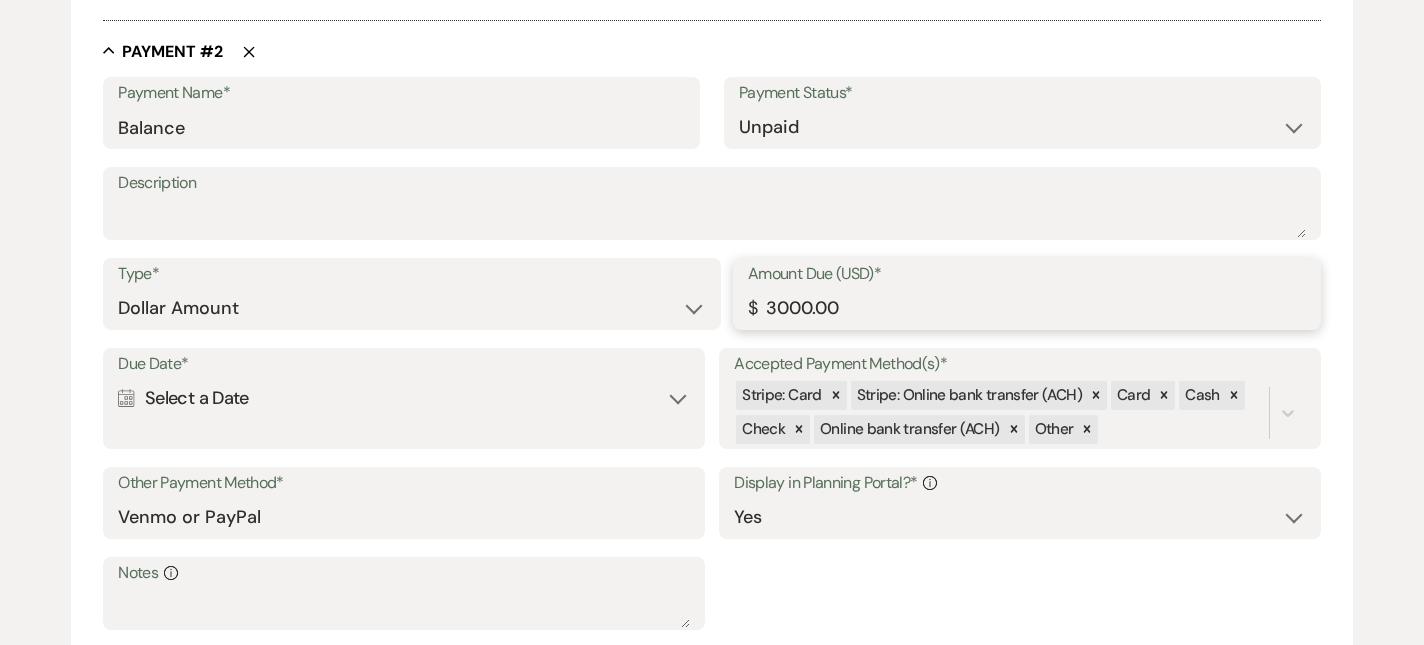 type on "3000.00" 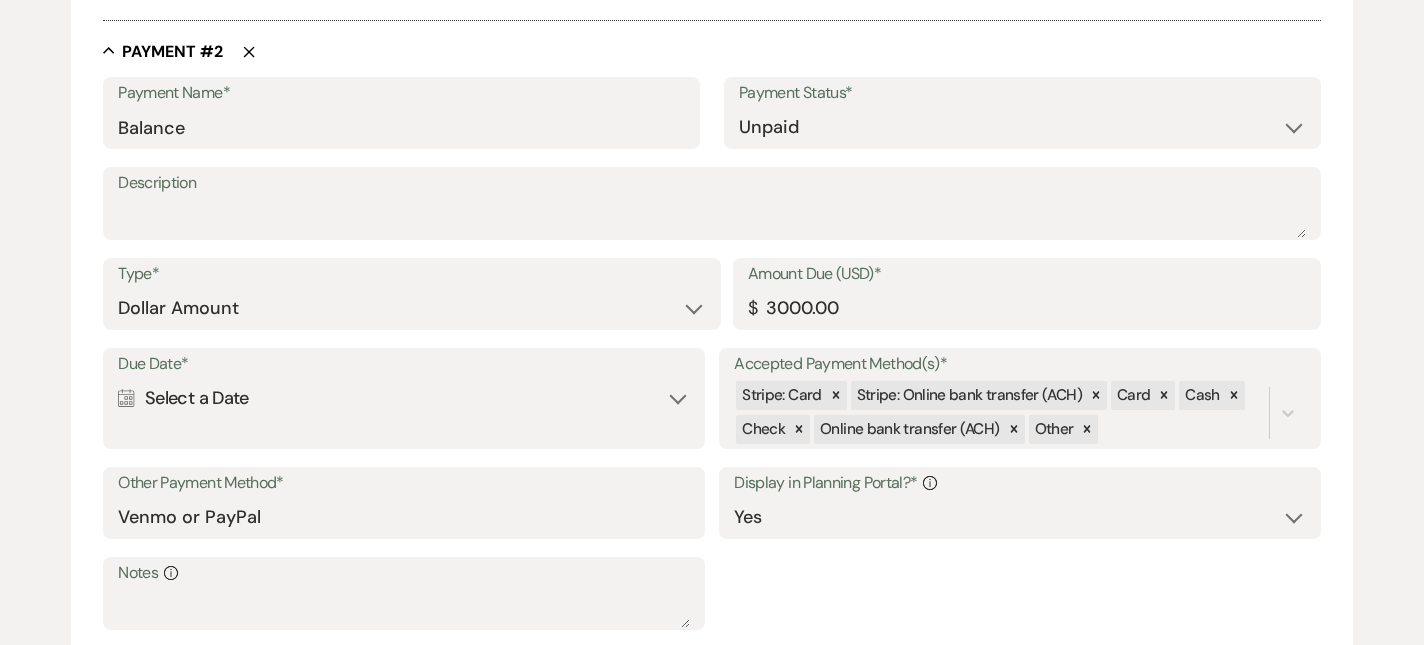click on "Calendar Select a Date Expand" at bounding box center [404, 398] 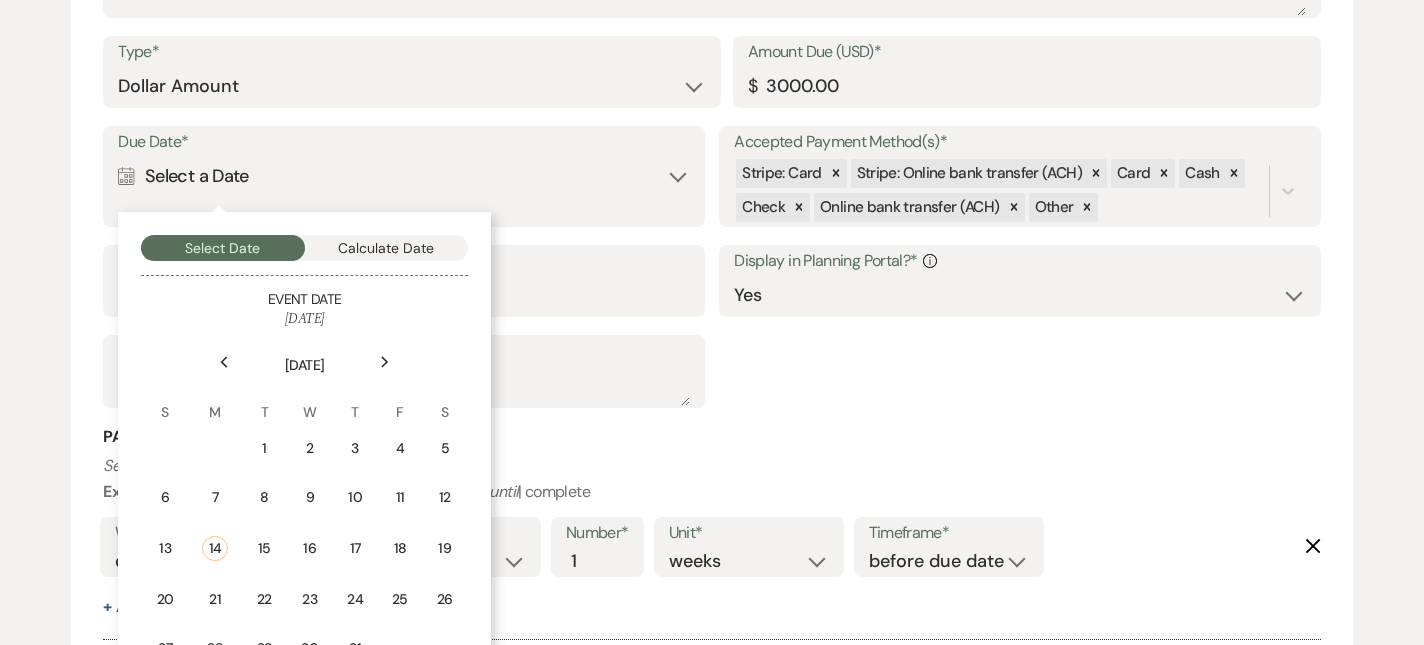scroll, scrollTop: 1595, scrollLeft: 0, axis: vertical 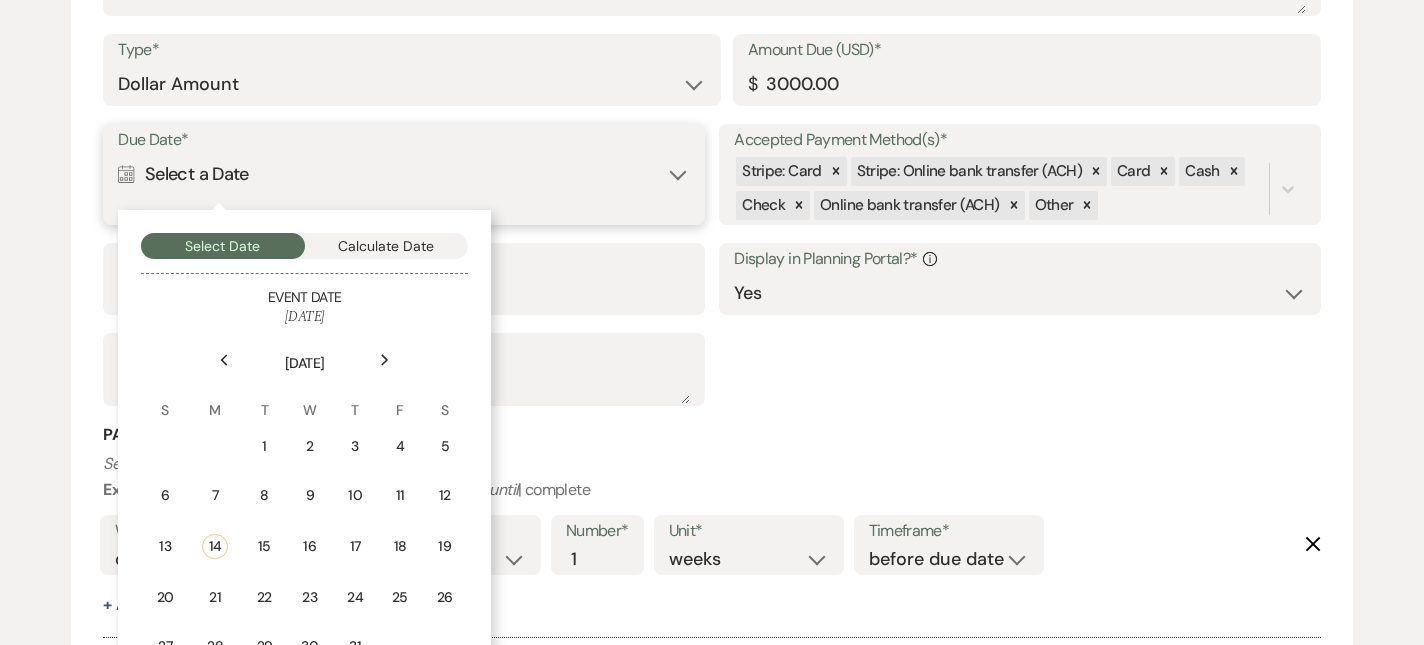 click on "Calculate Date" at bounding box center (387, 246) 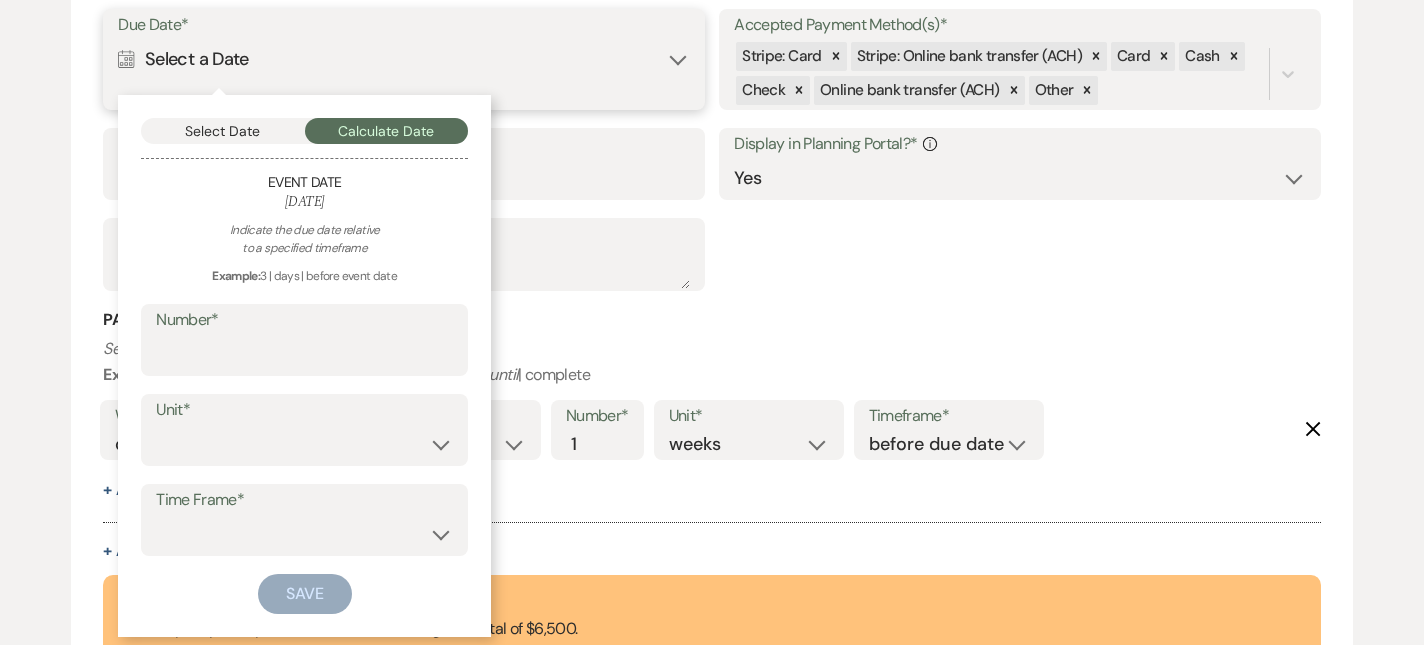 scroll, scrollTop: 1734, scrollLeft: 0, axis: vertical 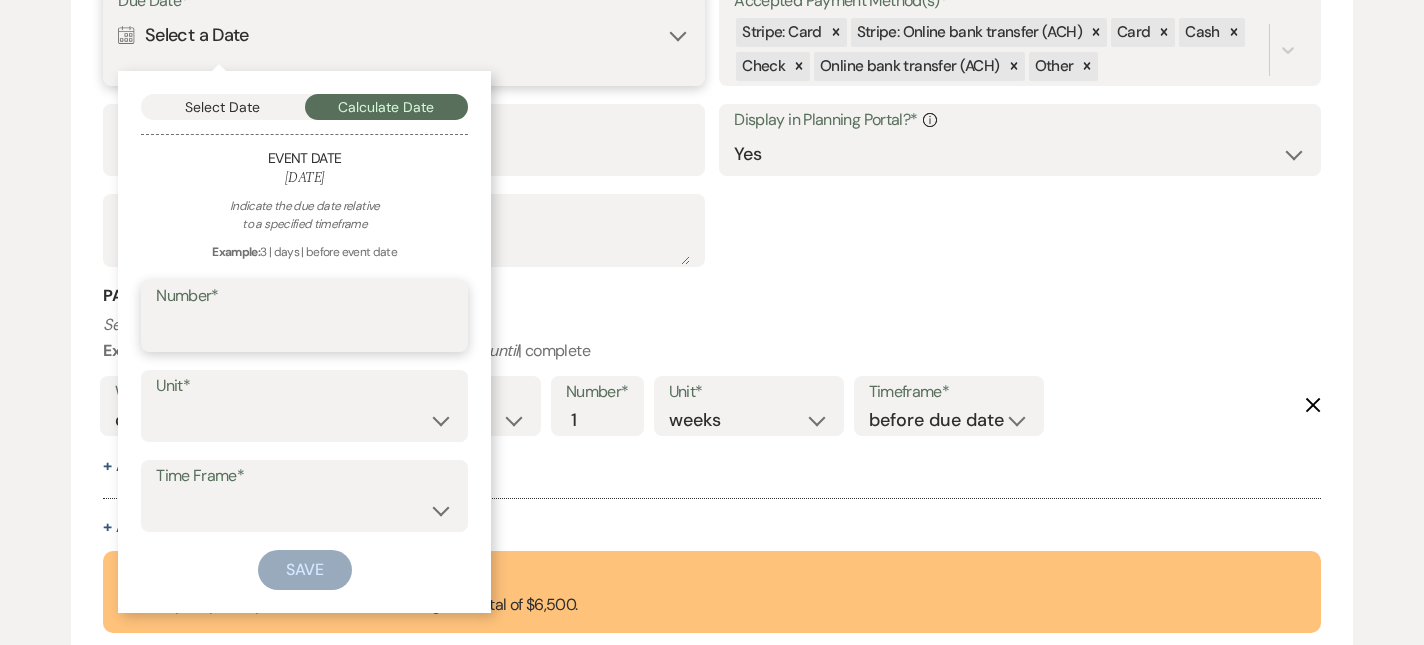 click on "Number*" at bounding box center (304, 330) 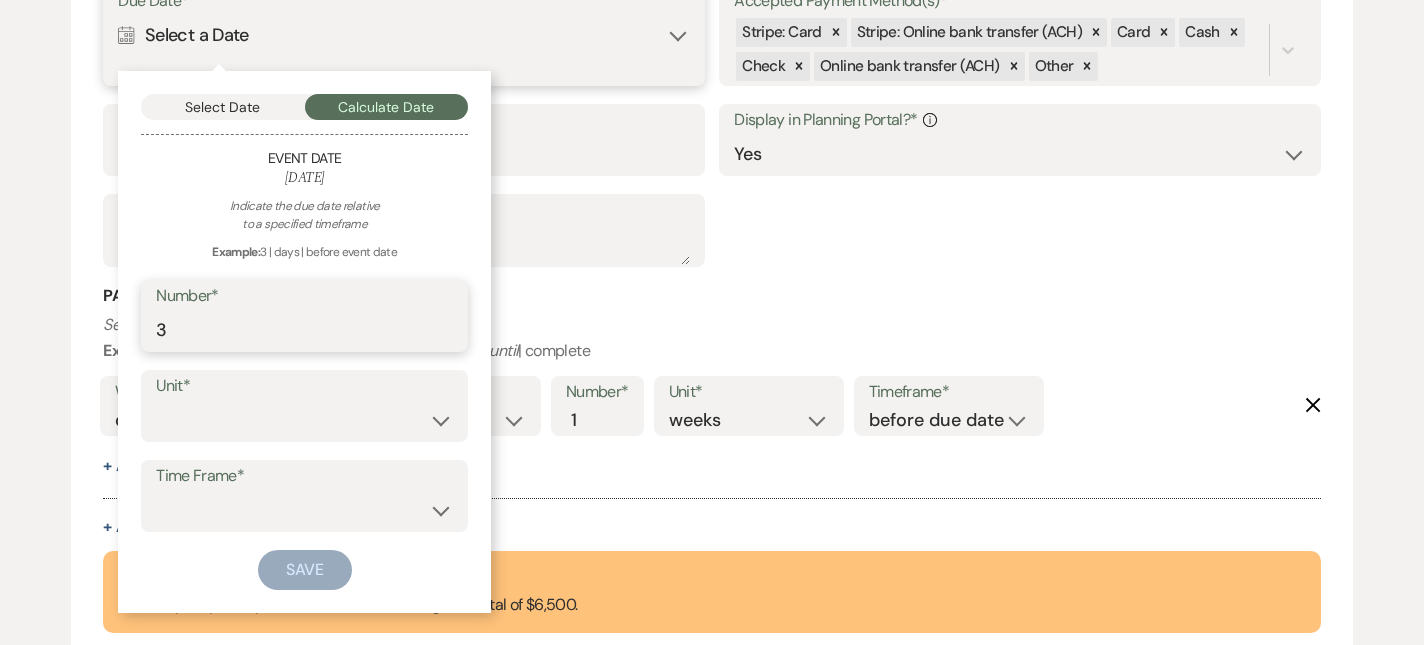 type on "3" 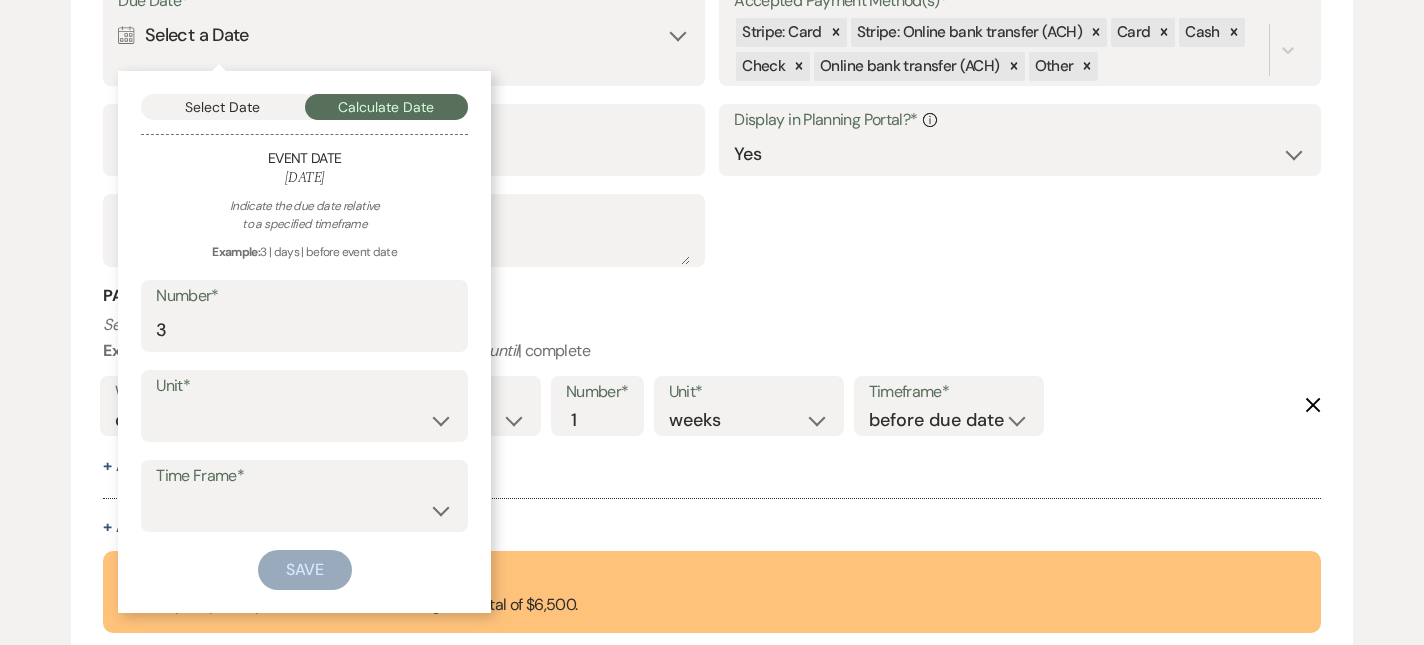 click on "Indicate the due date relative to a specified timeframe Example:  3 | days | before event date Number* 3 Unit* days weeks months Time Frame* before event date after event date after event is booked after [DATE] date Save" at bounding box center (304, 393) 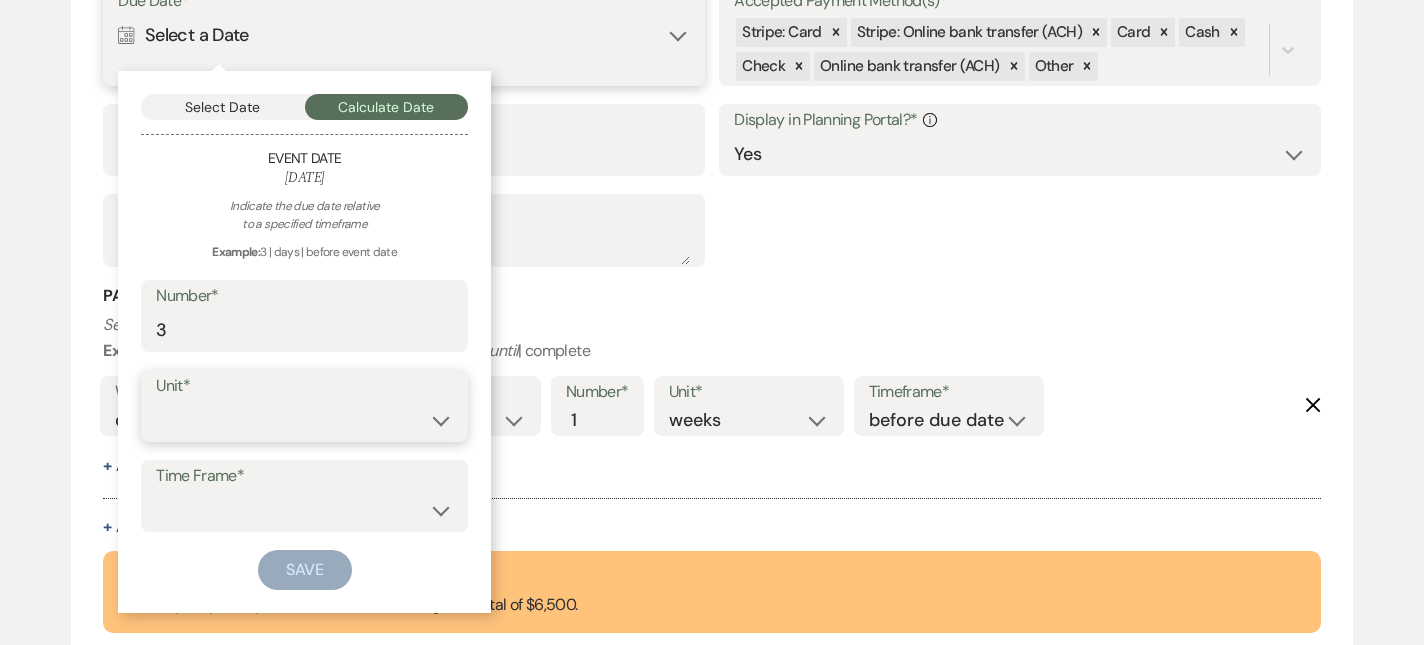 click on "days weeks months" at bounding box center [304, 420] 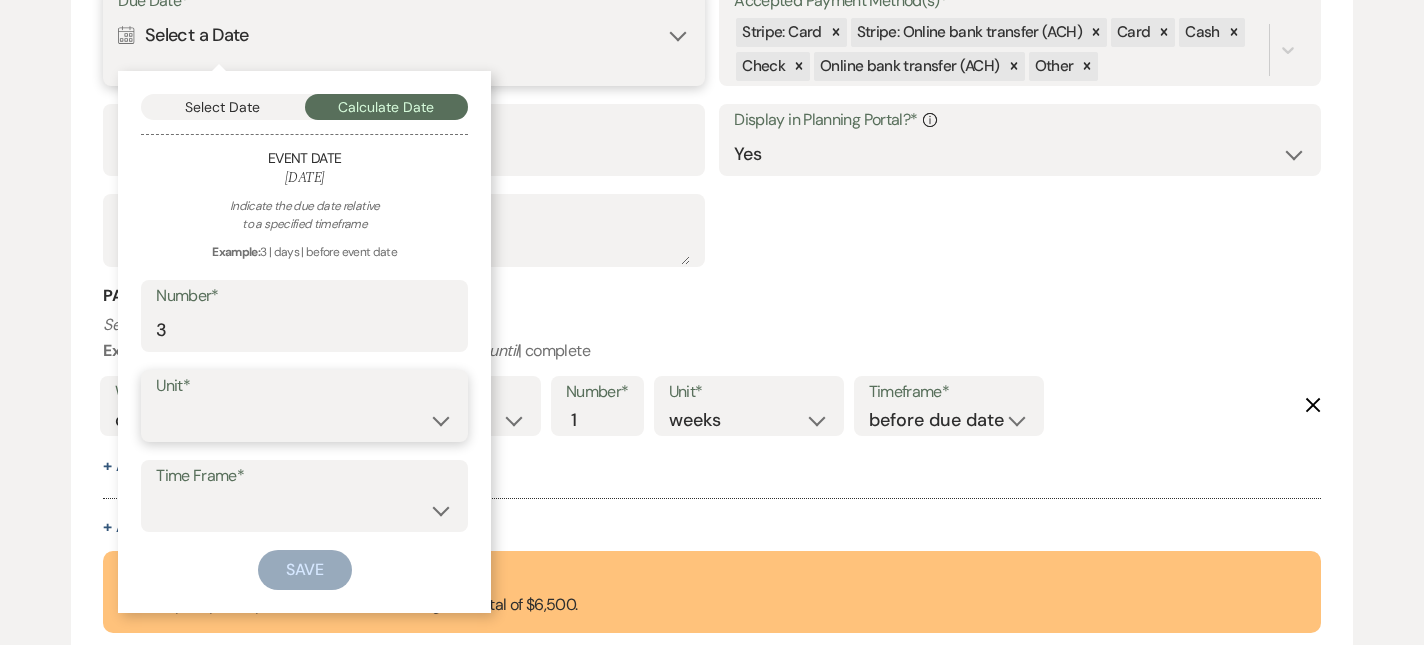 select on "month" 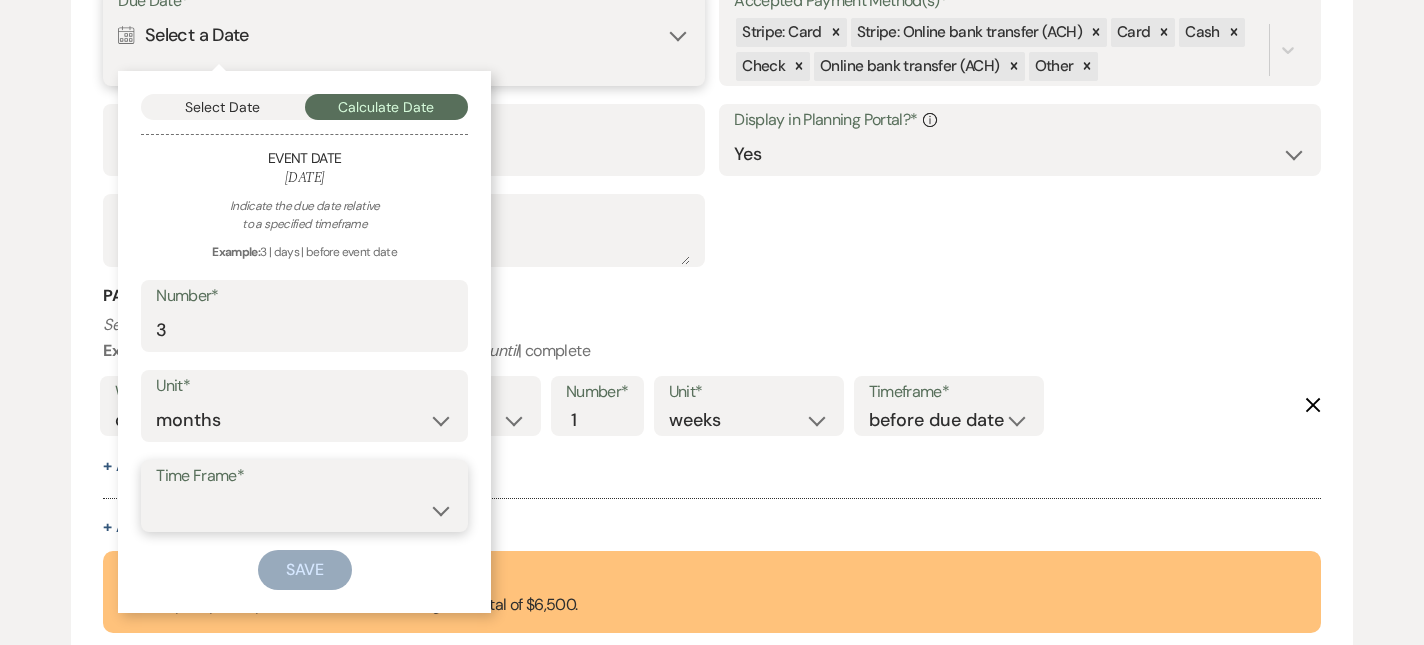 click on "before event date after event date after event is booked after [DATE] date" at bounding box center (304, 510) 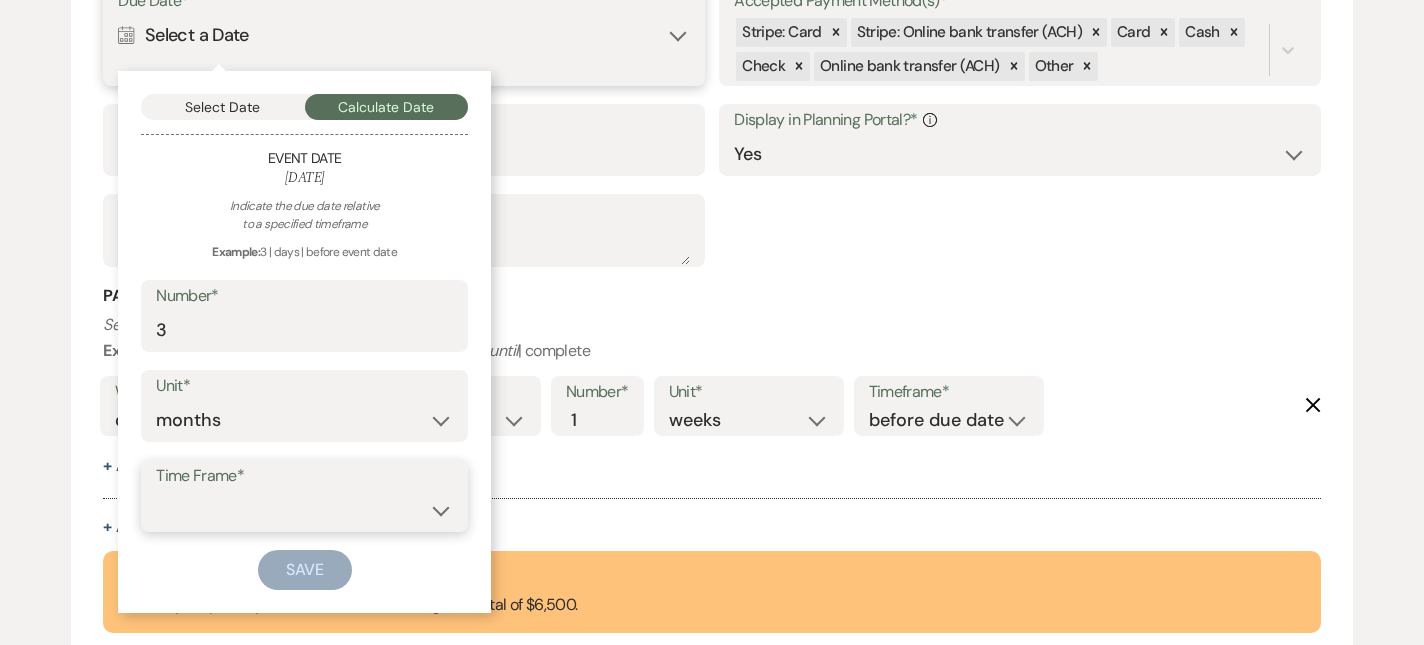 select on "beforeEventDate" 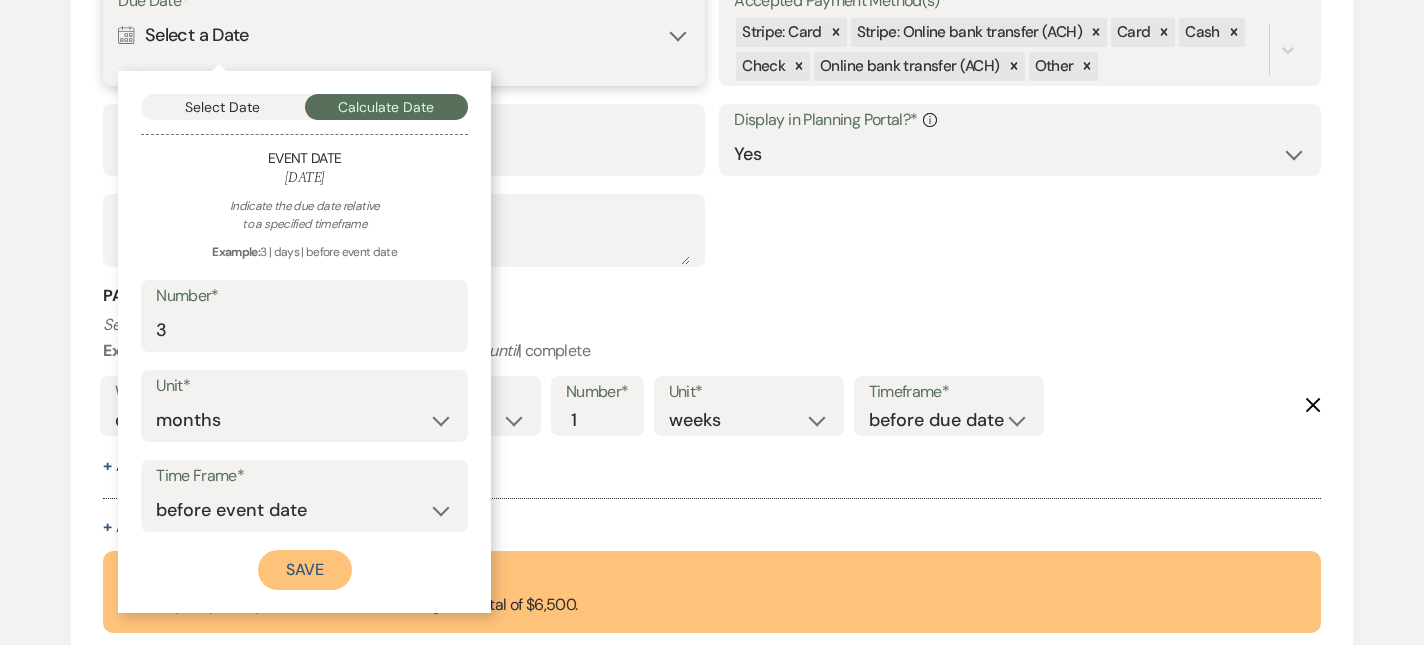 click on "Save" at bounding box center (305, 570) 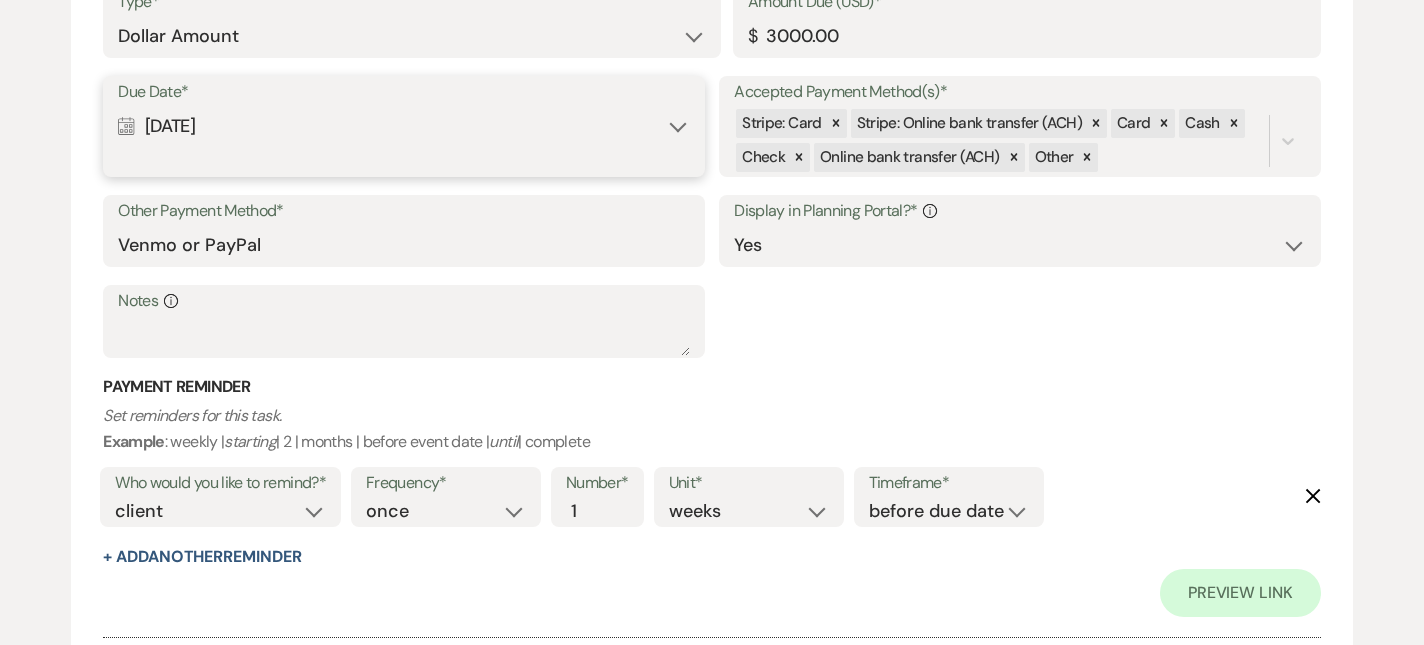 scroll, scrollTop: 2039, scrollLeft: 0, axis: vertical 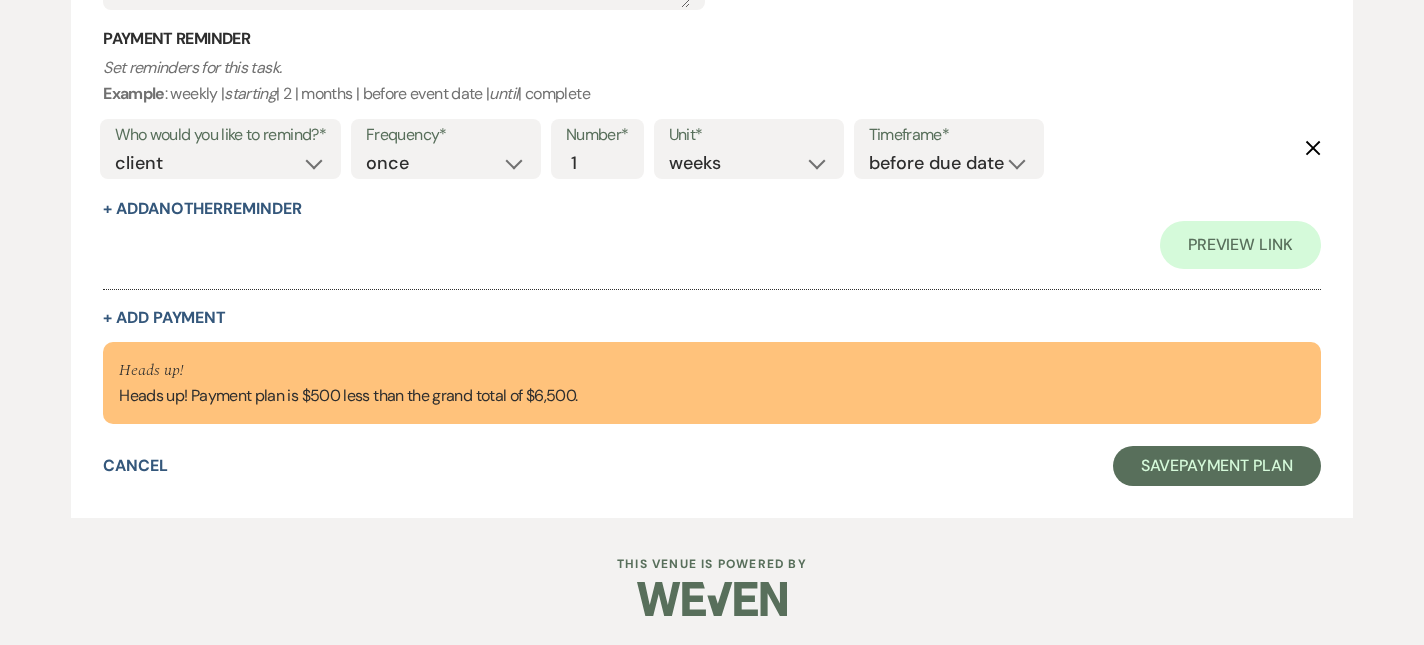 click on "Add  Payment Plan Create  link(s)  to collect and/or log payments for  this  event: Total Fee * Required Payment Plan  Name* [PERSON_NAME] Payment Plan #1 Invoice Name N/A Invoice #1 [DATE] Grand Total (USD)* $ 6500.00 Configure payment links & set reminders Collapse Payment # 1 Delete Payment Name* Deposit Payment Status* Paid Unpaid Description Non-Refundable Type* Dollar Amount Percentage of Grand Total Amount Due (USD)* $ 3000.00 Due Date* Calendar [DATE] Expand Accepted Payment Method(s)* Stripe: Card Stripe: Online bank transfer (ACH) Card  Cash Check Online bank transfer (ACH)  Other Other Payment Method* Venmo or PayPal Display in Planning Portal?* Info Yes No Notes Info Payment Reminder Set reminders for this task. Example : weekly |  starting  | 2 | months | before event date |  until  | complete Who would you like to remind?* client venue both Frequency* once daily weekly monthly Number* 1 Unit* days weeks months Timeframe* before due date after due date on due date on custom date 2 $" at bounding box center (712, -664) 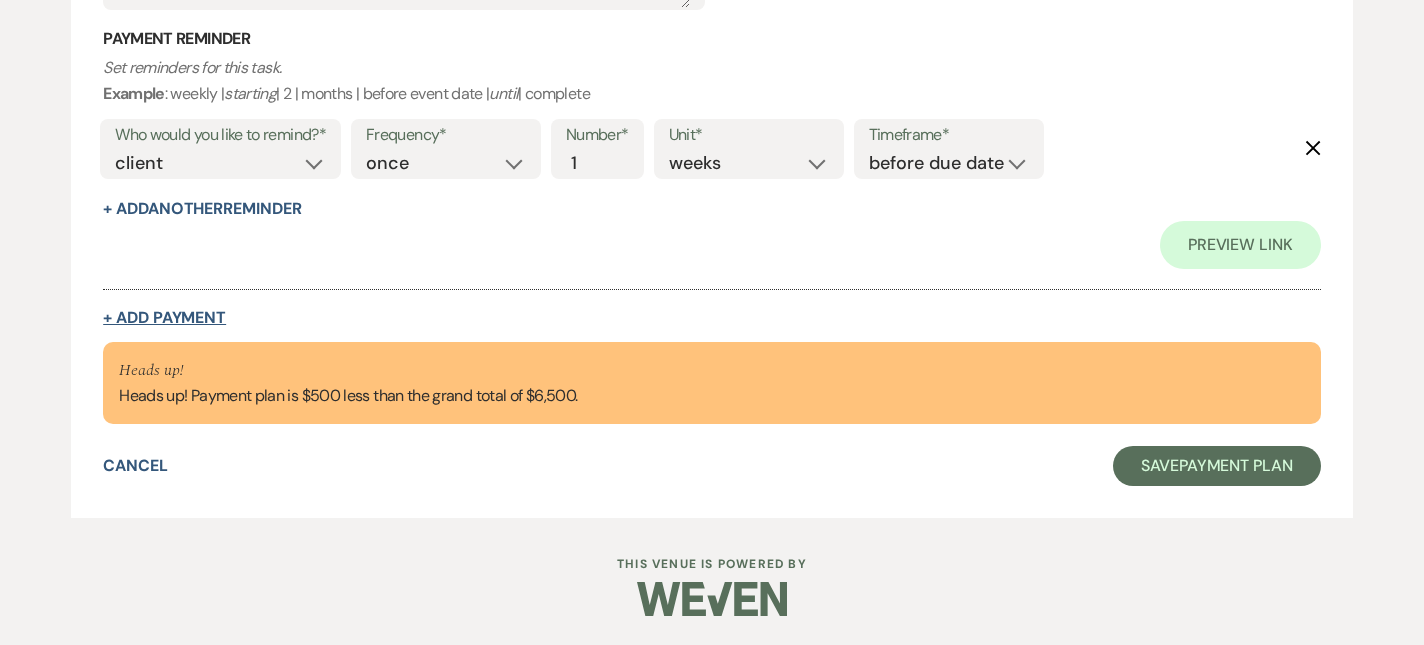 click on "+ Add Payment" at bounding box center [164, 318] 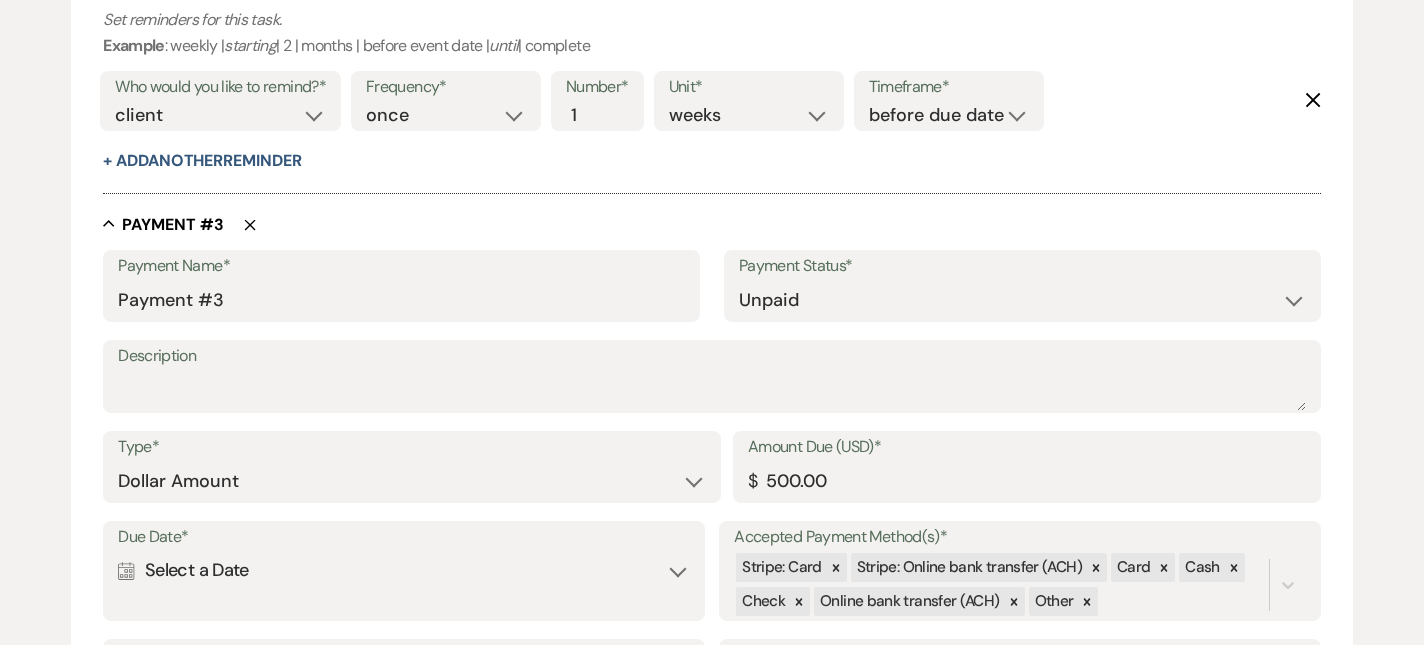 scroll, scrollTop: 1991, scrollLeft: 0, axis: vertical 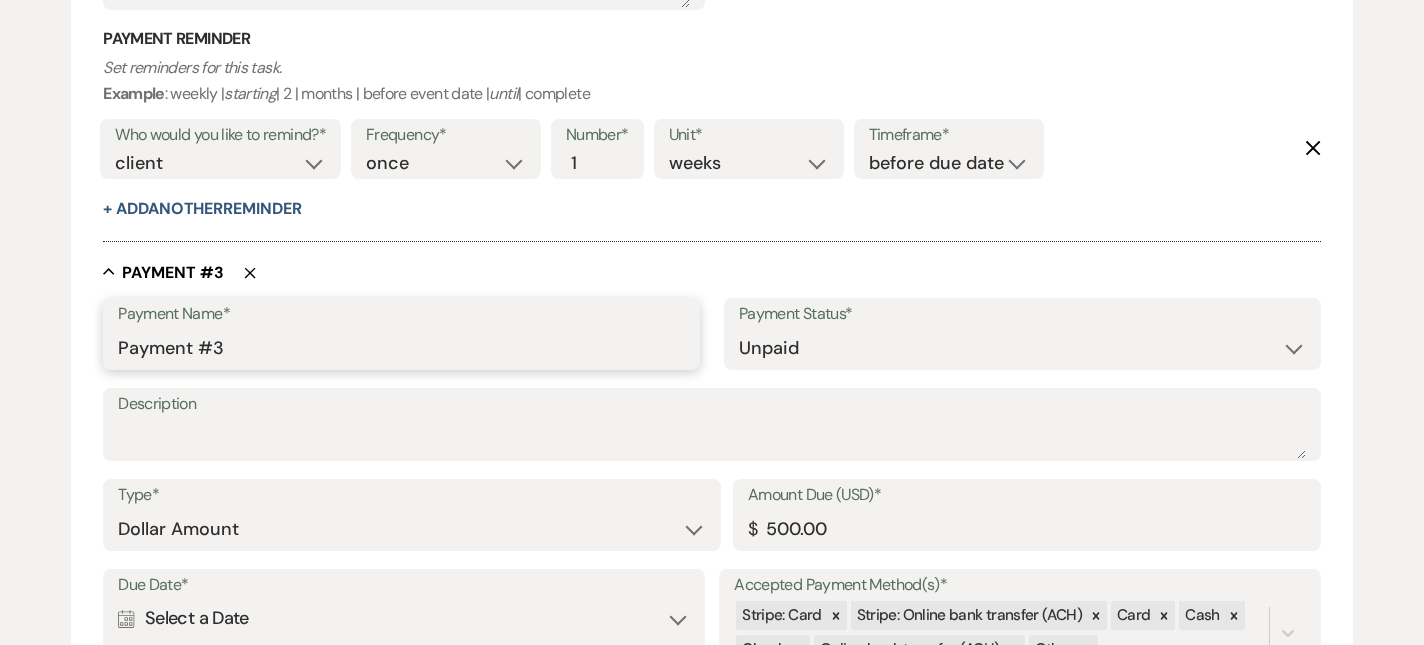 click on "Payment #3" at bounding box center [401, 348] 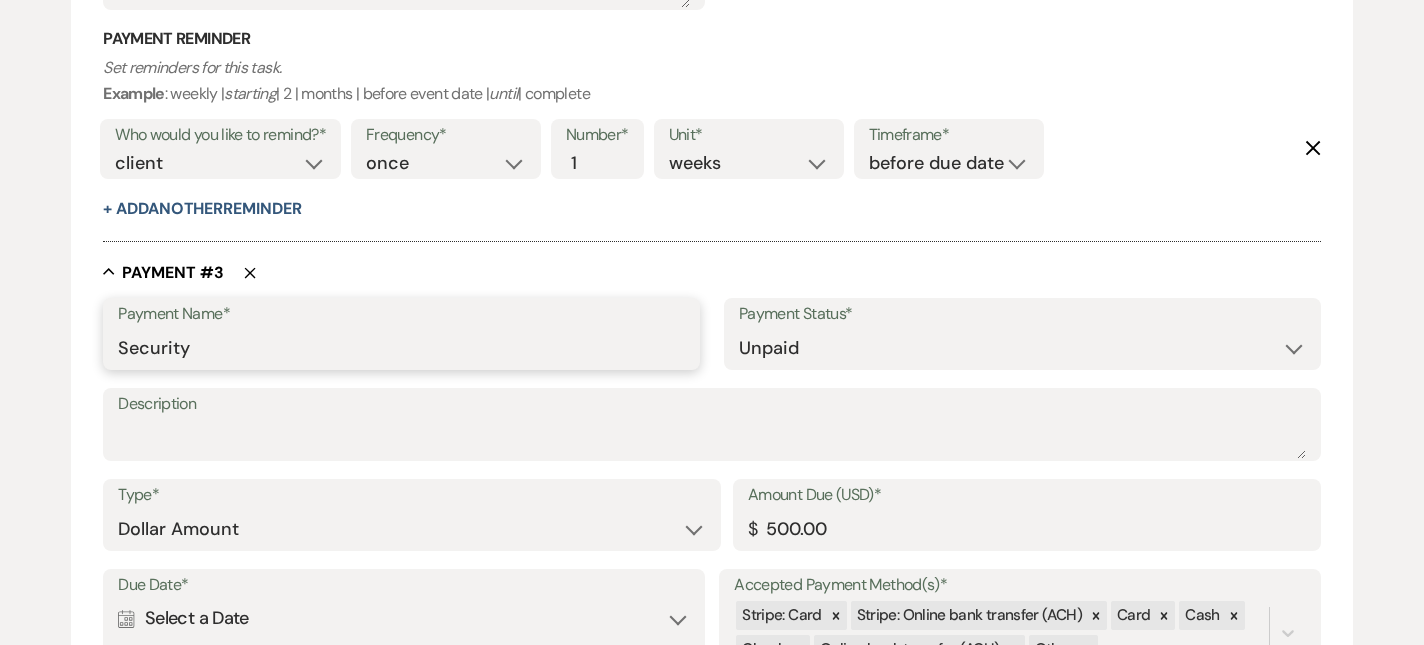 type on "Security Deposit" 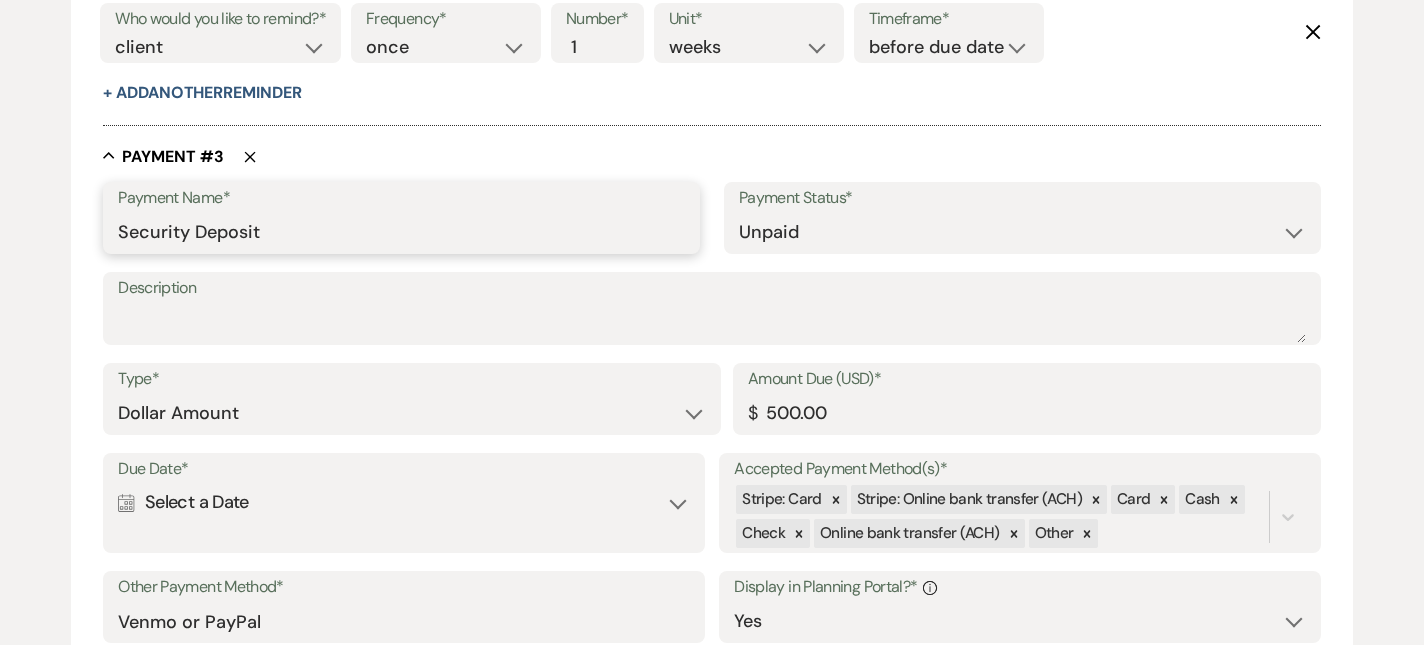 scroll, scrollTop: 2108, scrollLeft: 0, axis: vertical 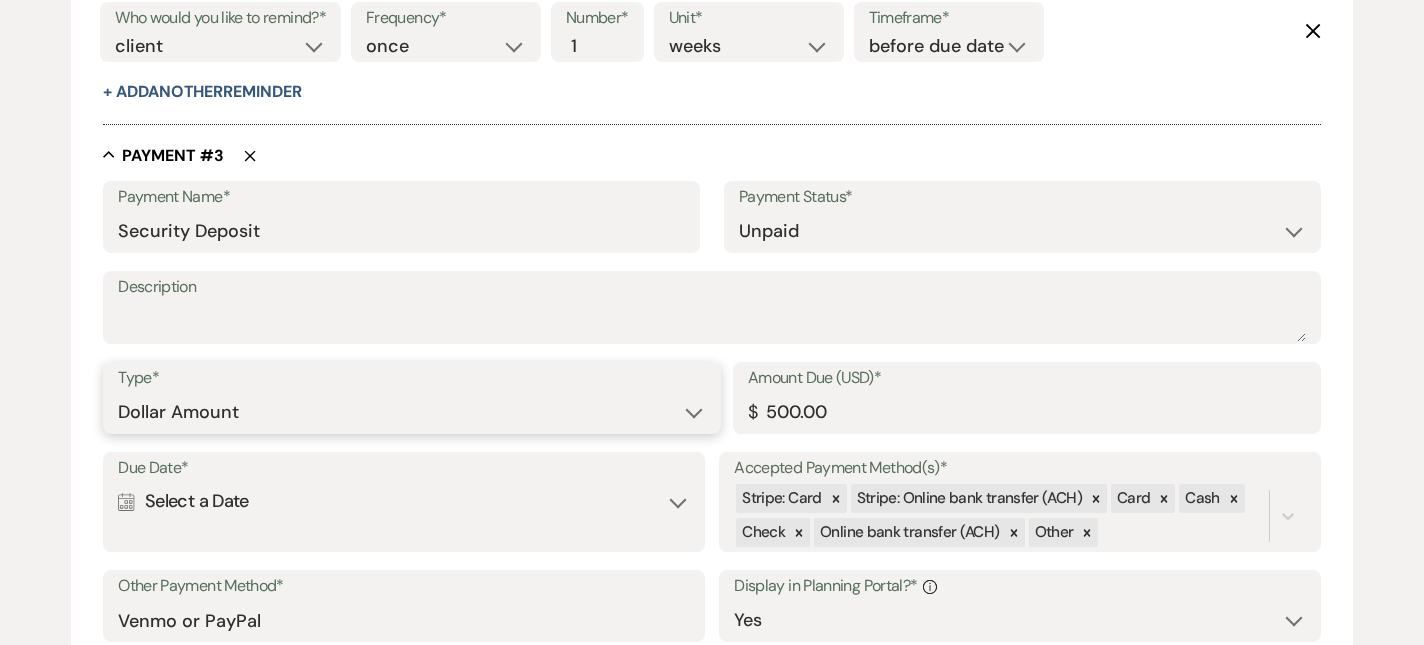 click on "Dollar Amount Percentage of Grand Total" at bounding box center [412, 412] 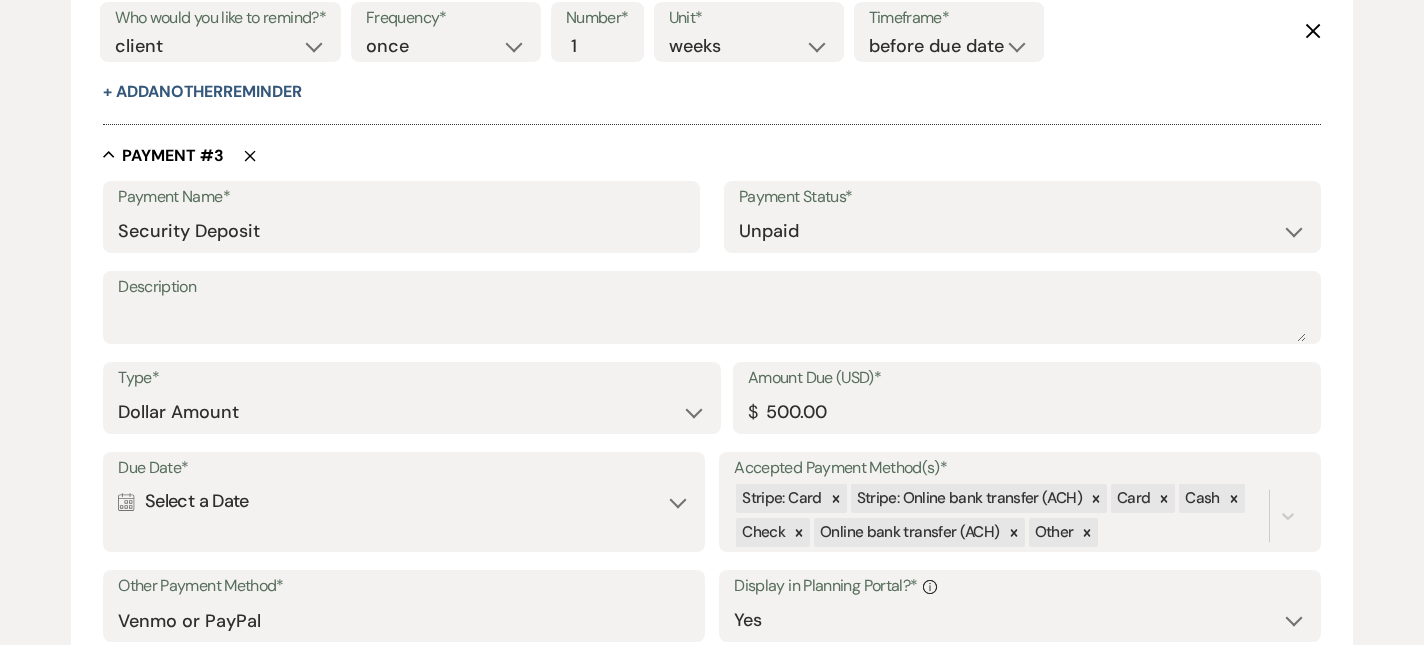 click on "Calendar Select a Date Expand" at bounding box center [404, 501] 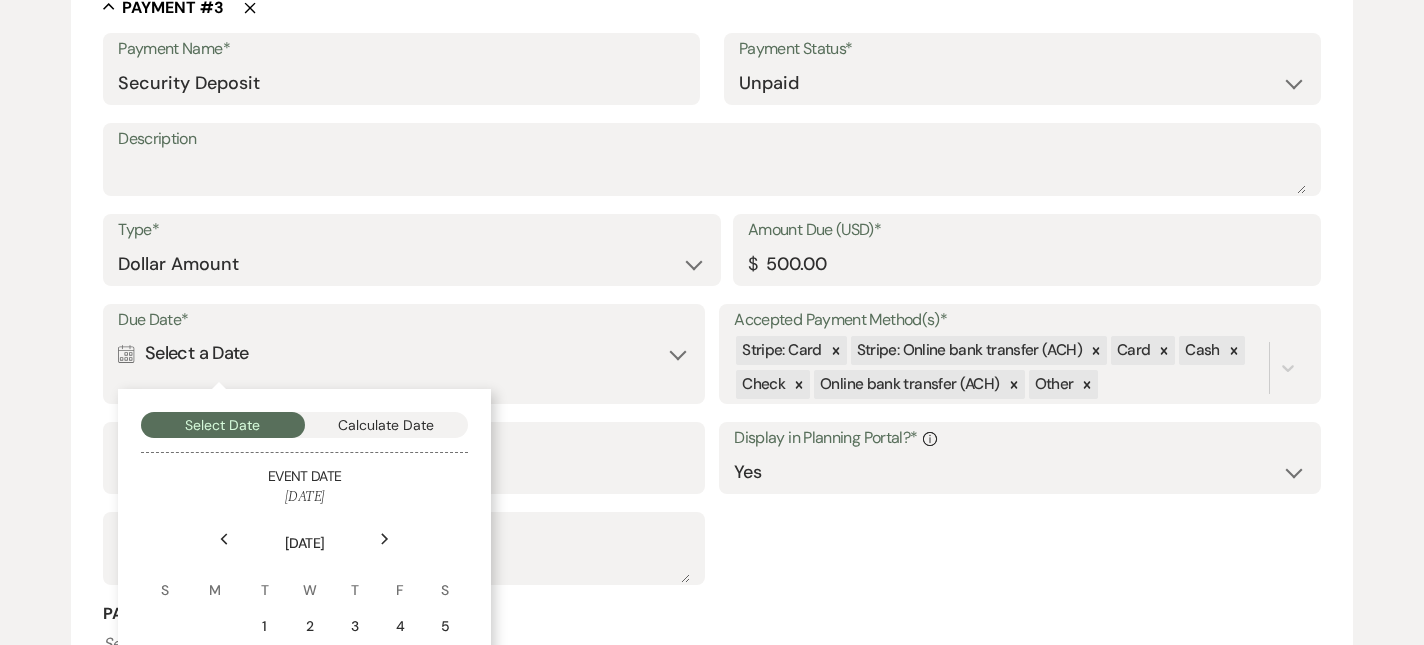scroll, scrollTop: 2255, scrollLeft: 0, axis: vertical 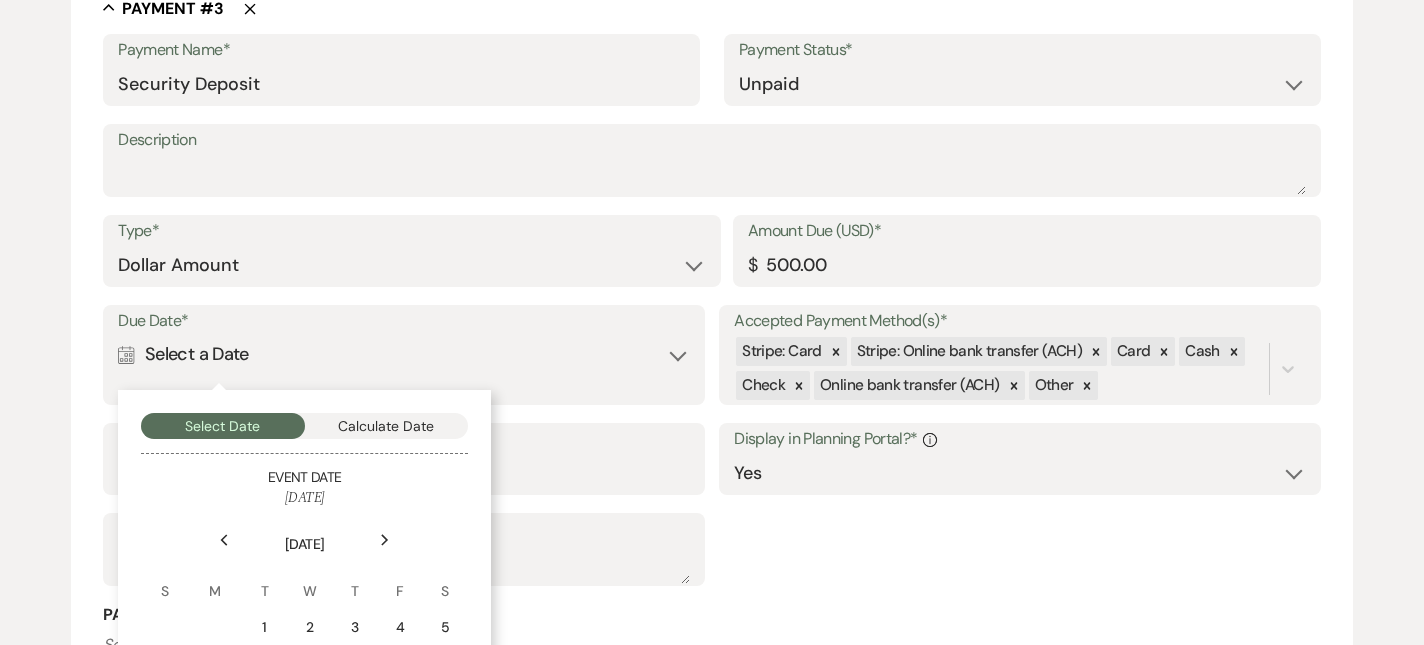 click on "Select Date Calculate Date Event Date [DATE] Previous Next [DATE] S M T W T F S     1   2   3   4   5   6   7   8   9   10   11   12   13   14   15   16   17   18   19   20   21   22   23   24   25   26   27   28   29   30   31                     [DATE] Selected Event Date" at bounding box center [304, 669] 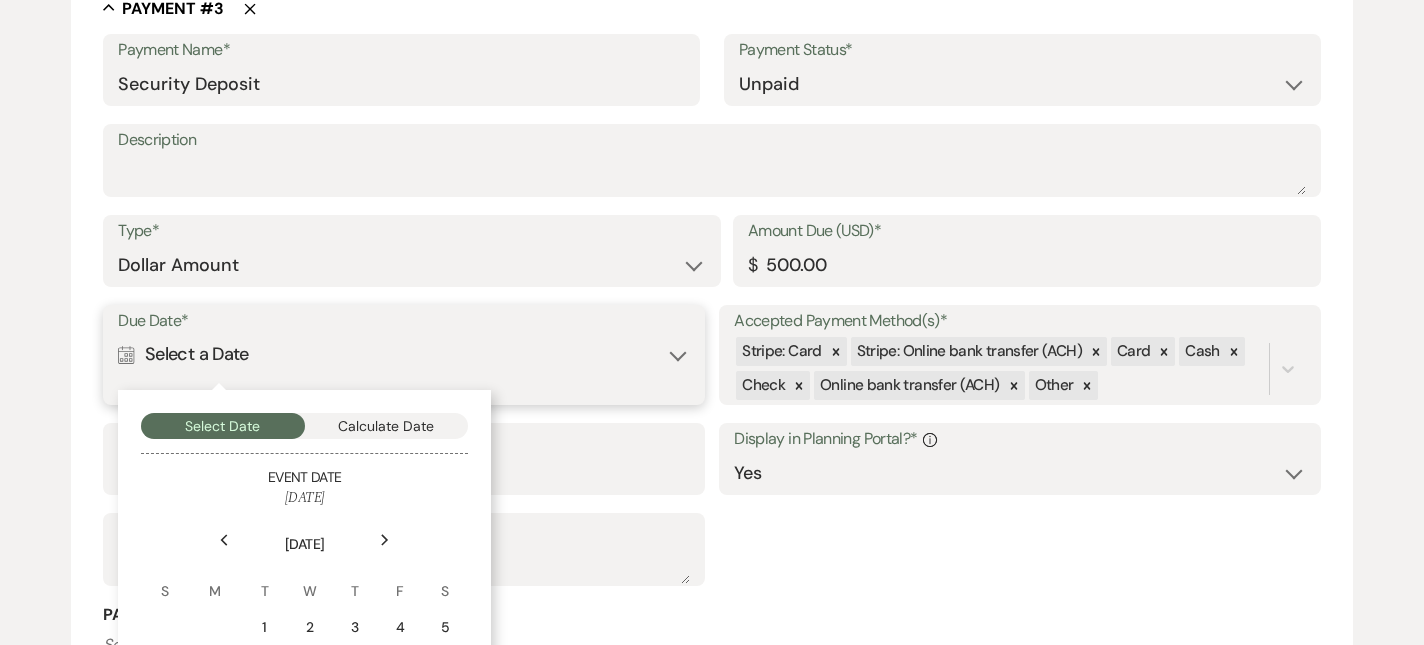 click on "Calculate Date" at bounding box center [387, 426] 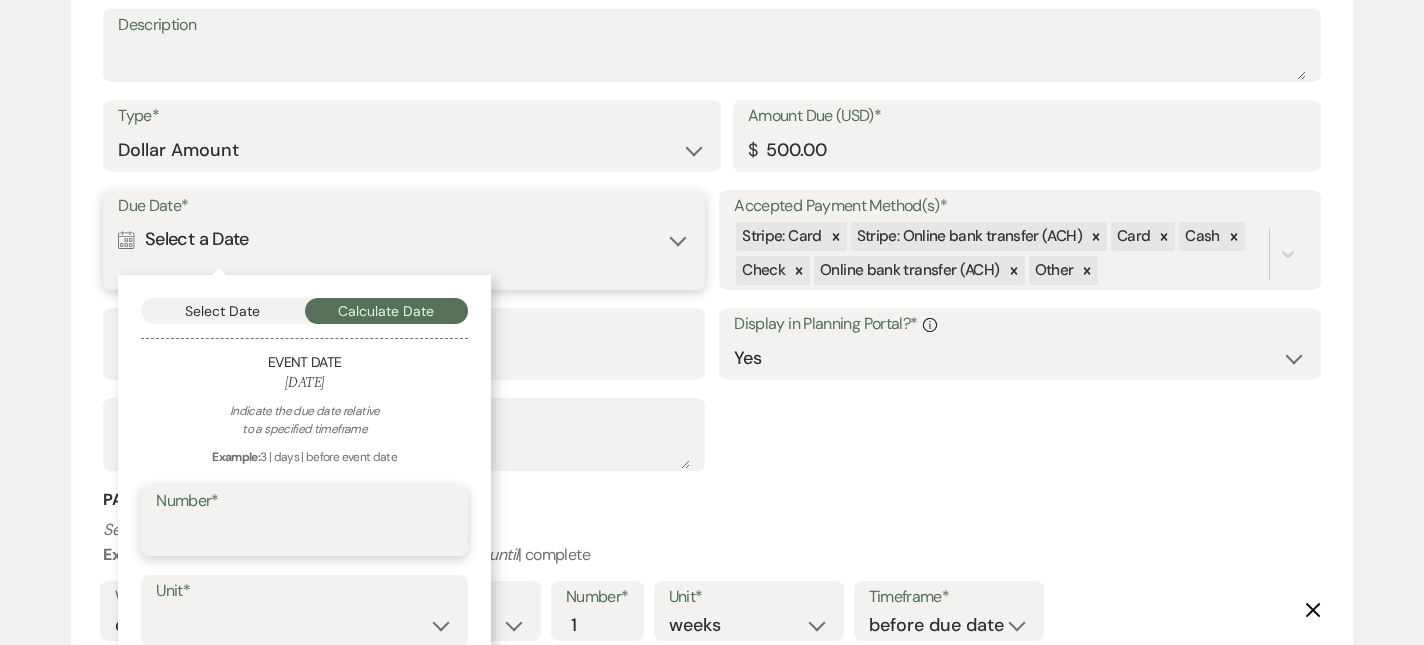 click on "Number*" at bounding box center (304, 534) 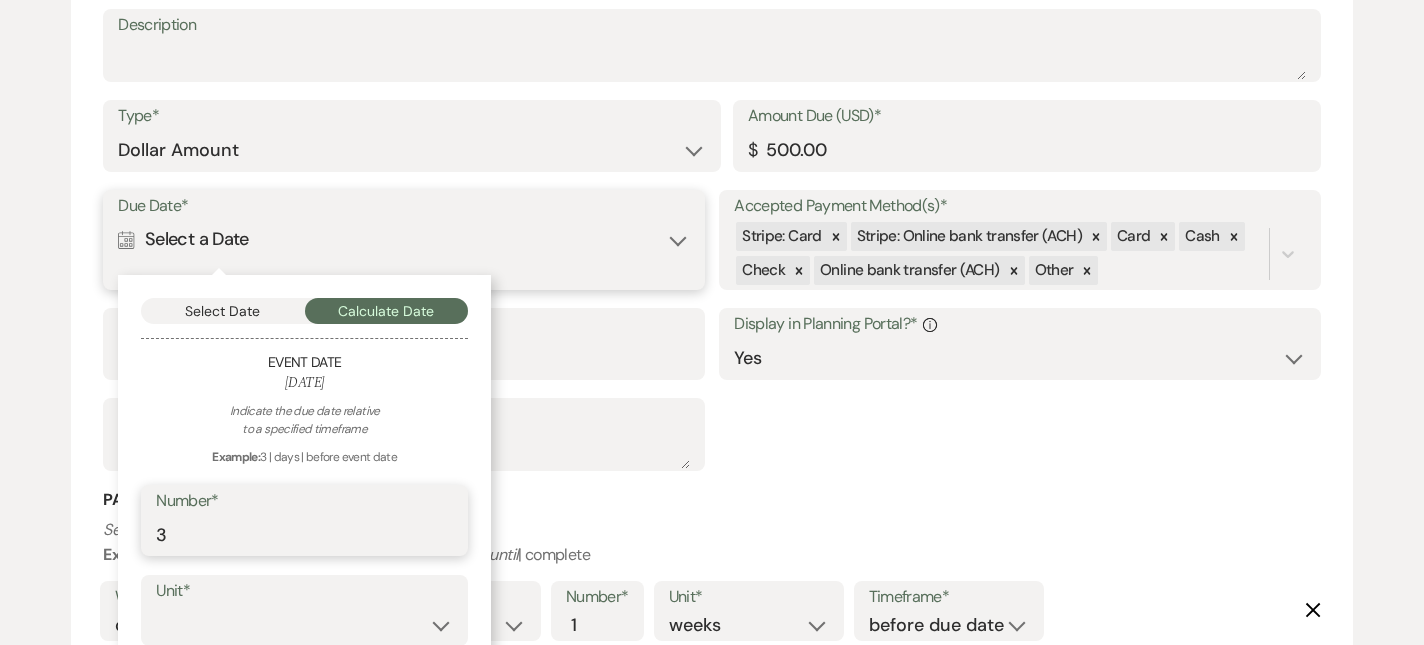 type on "3" 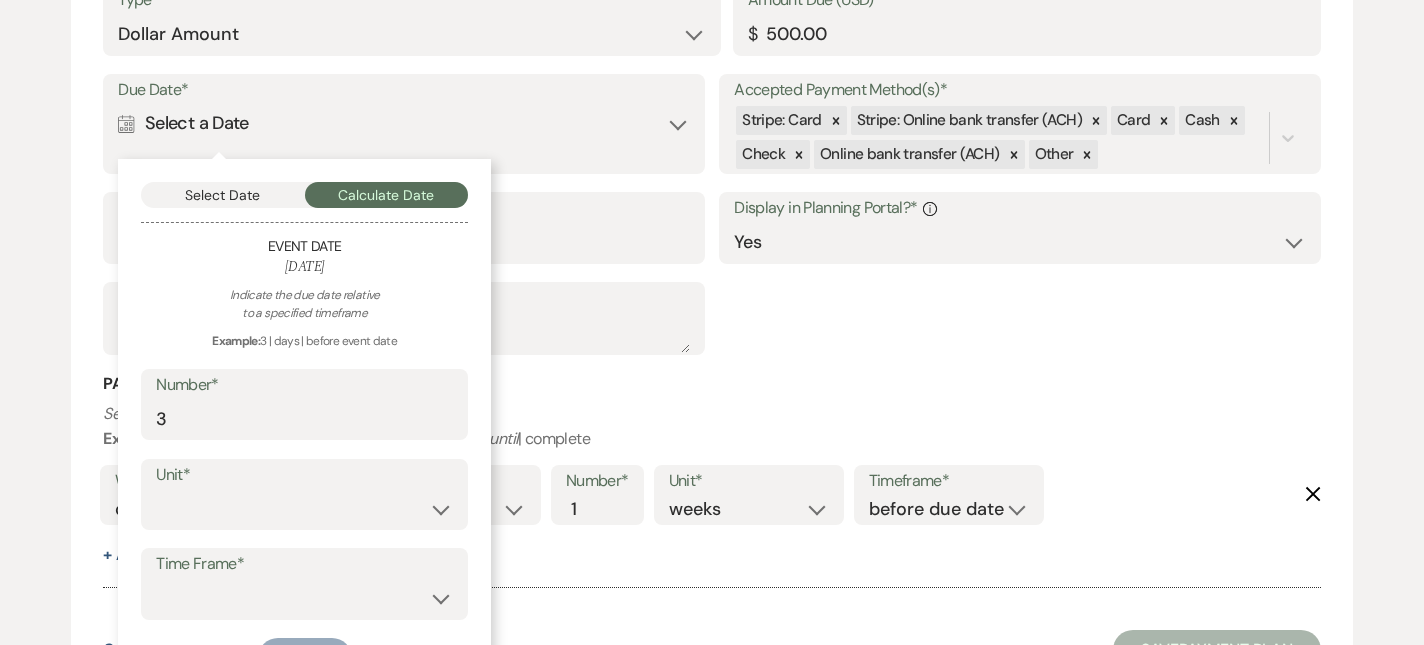 scroll, scrollTop: 2487, scrollLeft: 0, axis: vertical 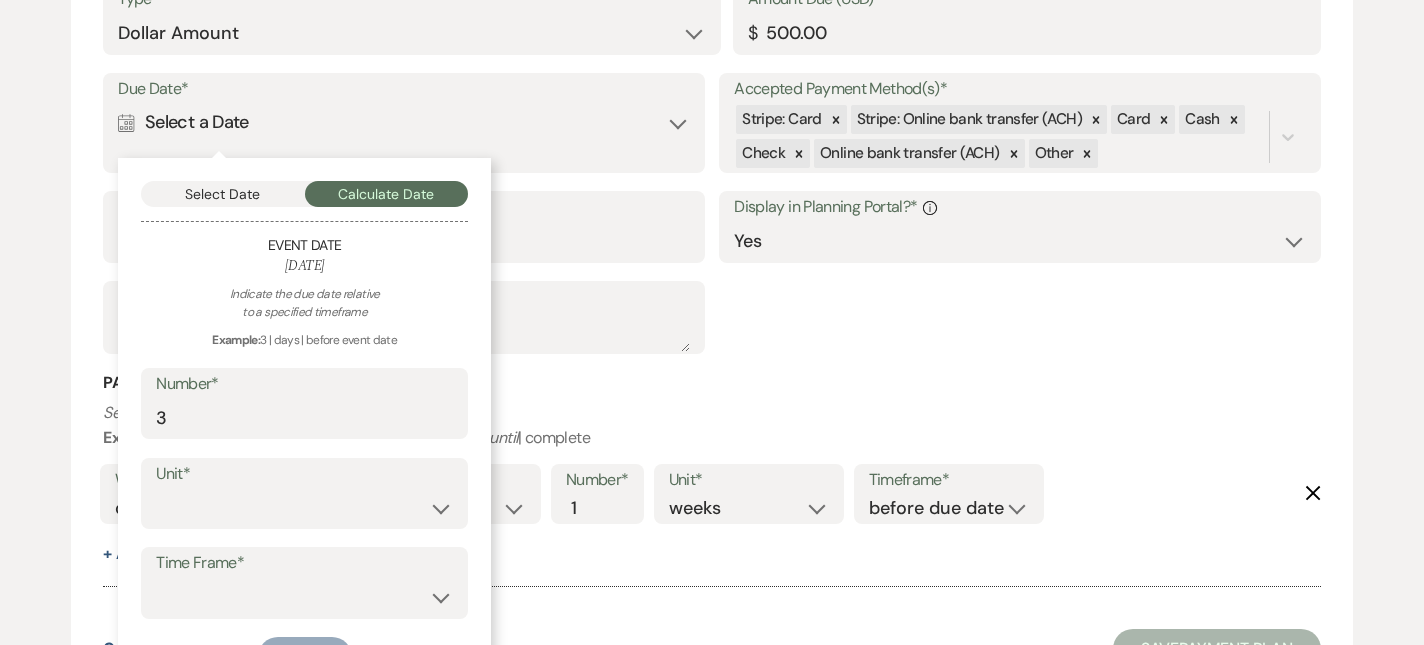 click on "Indicate the due date relative to a specified timeframe Example:  3 | days | before event date Number* 3 Unit* days weeks months Time Frame* before event date after event date after event is booked after [DATE] date Save" at bounding box center [304, 481] 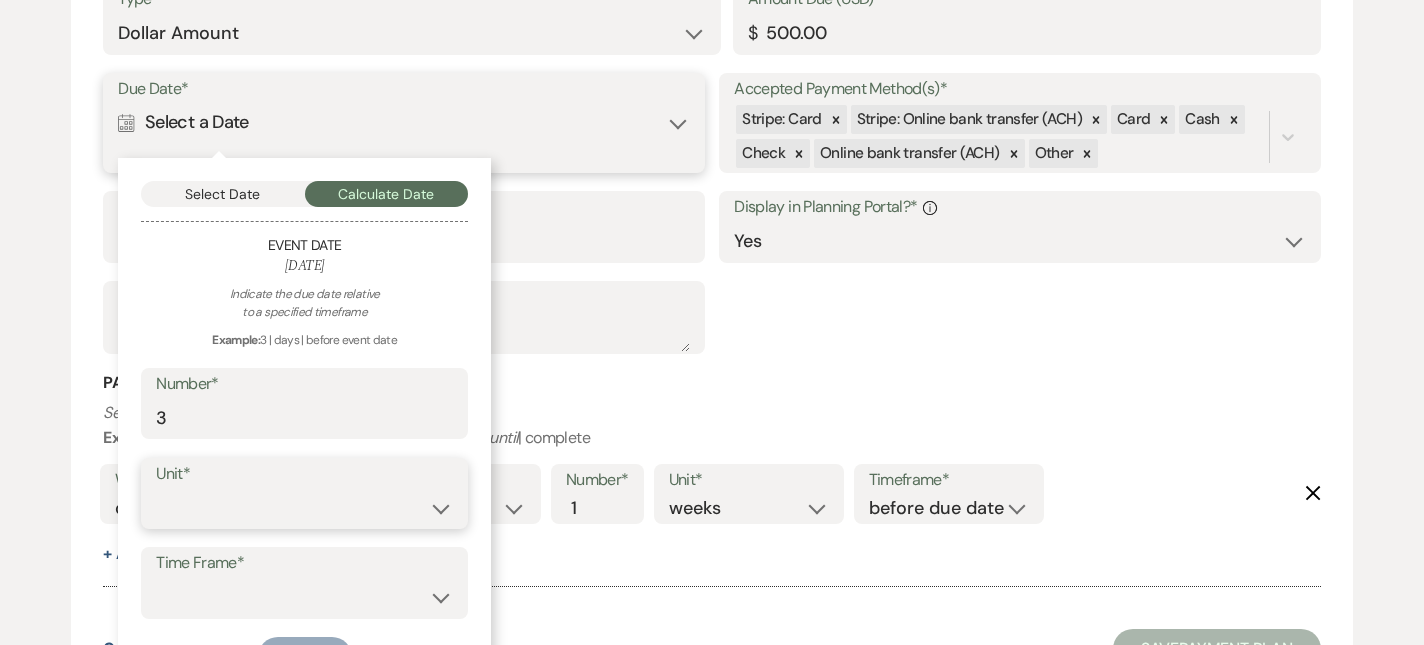 click on "days weeks months" at bounding box center [304, 507] 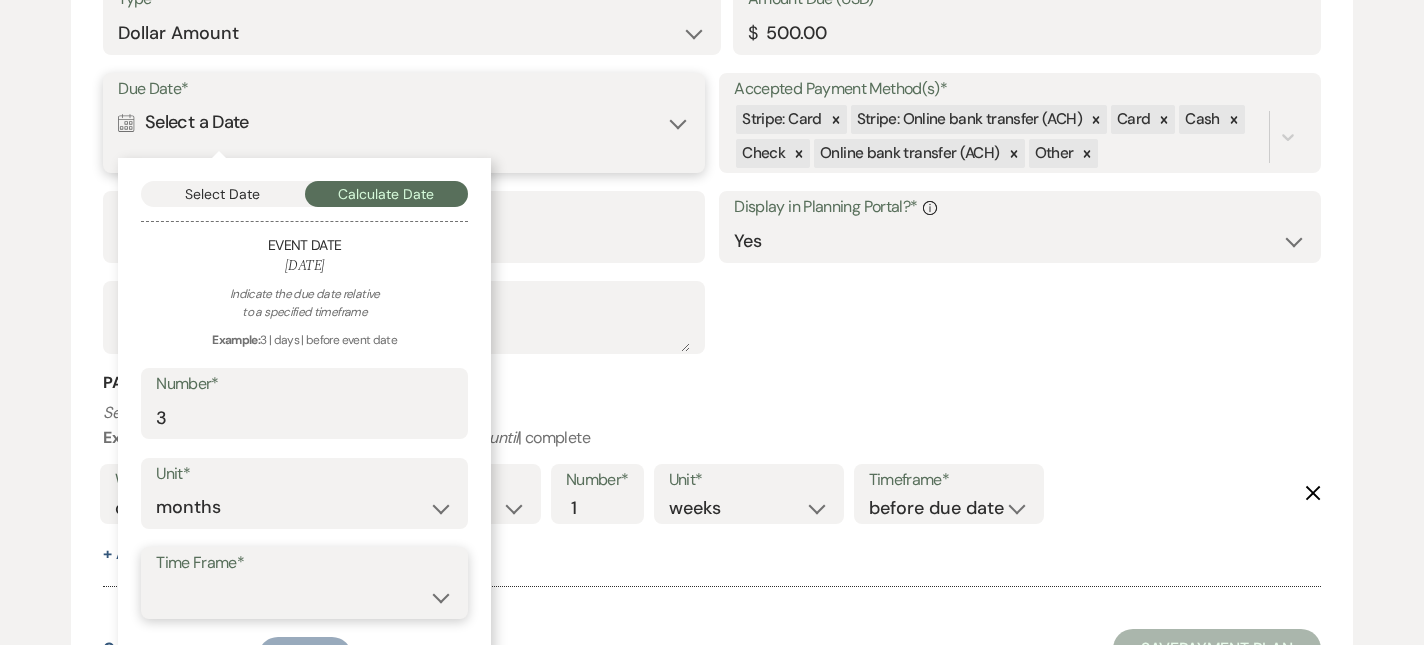 click on "before event date after event date after event is booked after [DATE] date" at bounding box center [304, 597] 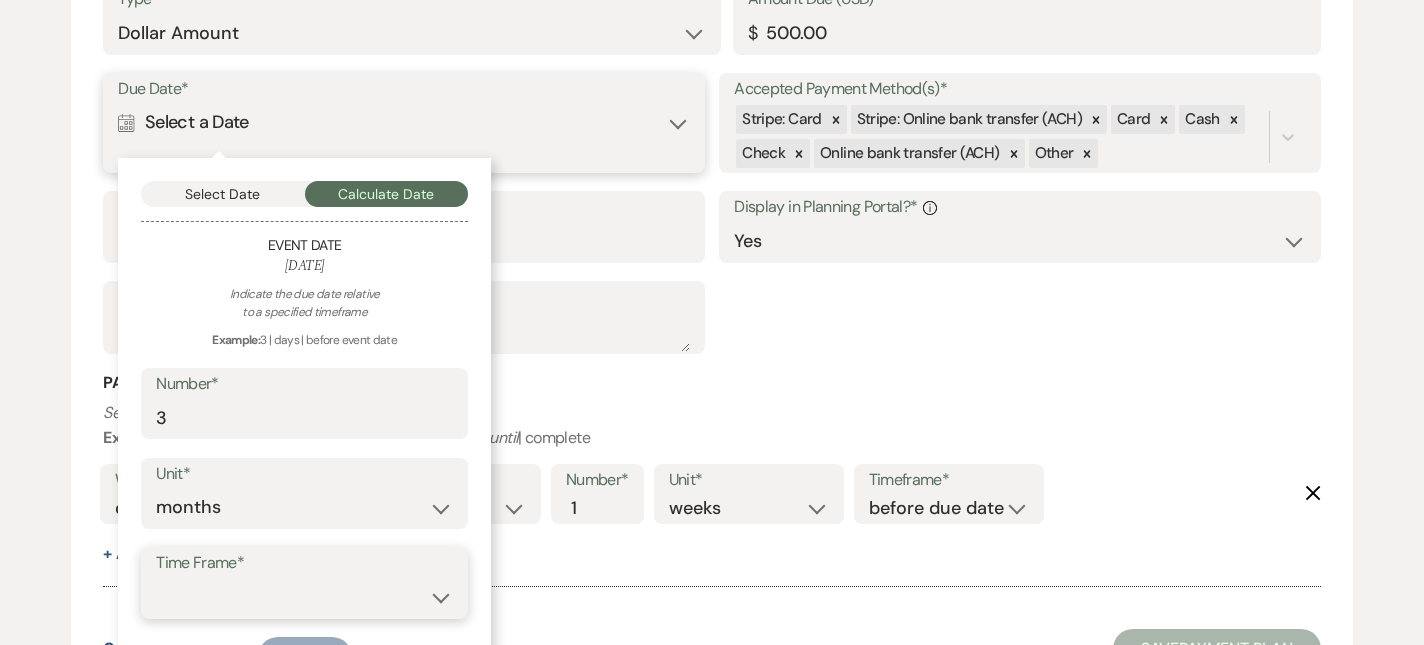 select on "beforeEventDate" 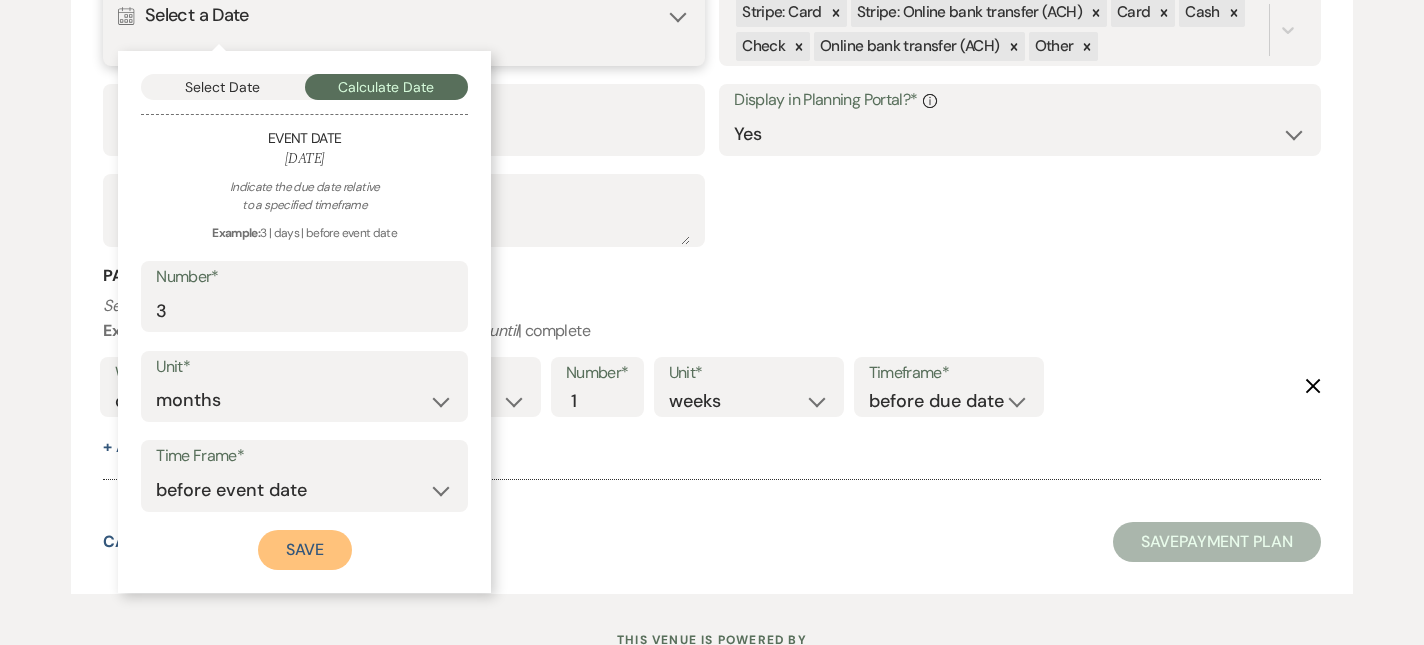 click on "Save" at bounding box center [305, 550] 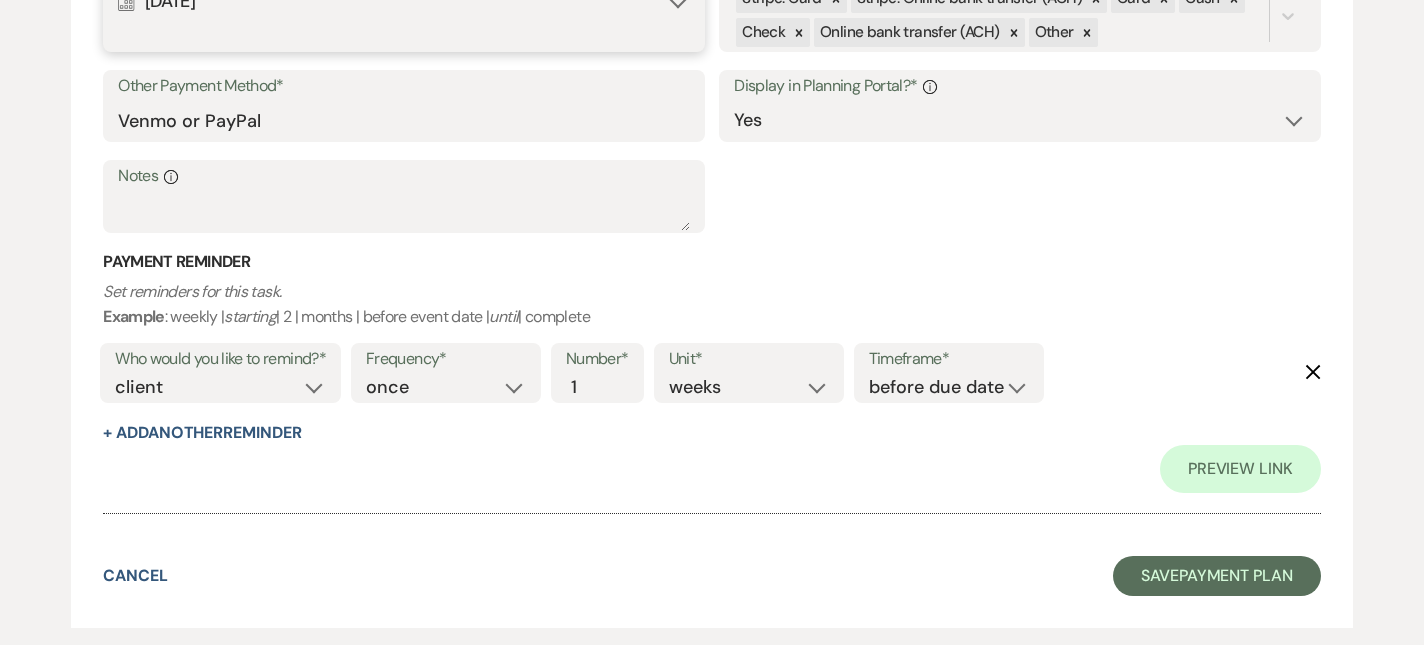 scroll, scrollTop: 2706, scrollLeft: 0, axis: vertical 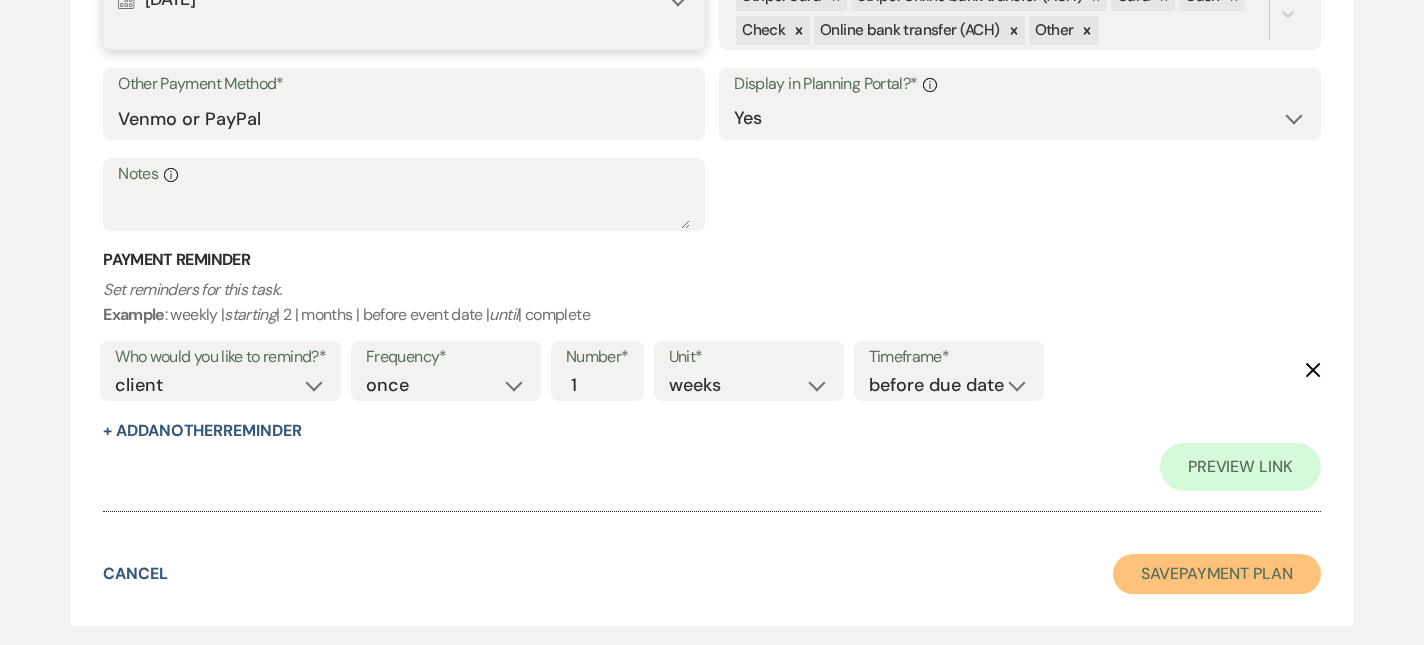 click on "Save  Payment Plan" at bounding box center (1217, 574) 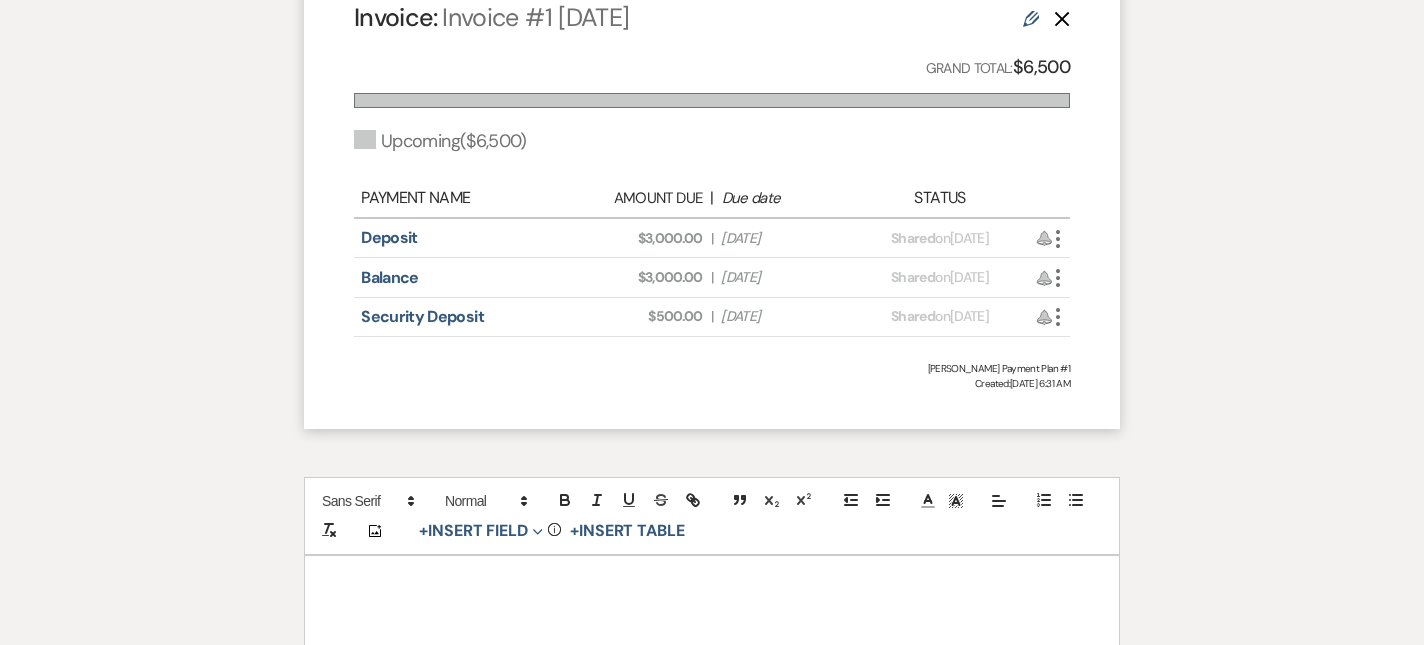 scroll, scrollTop: 0, scrollLeft: 0, axis: both 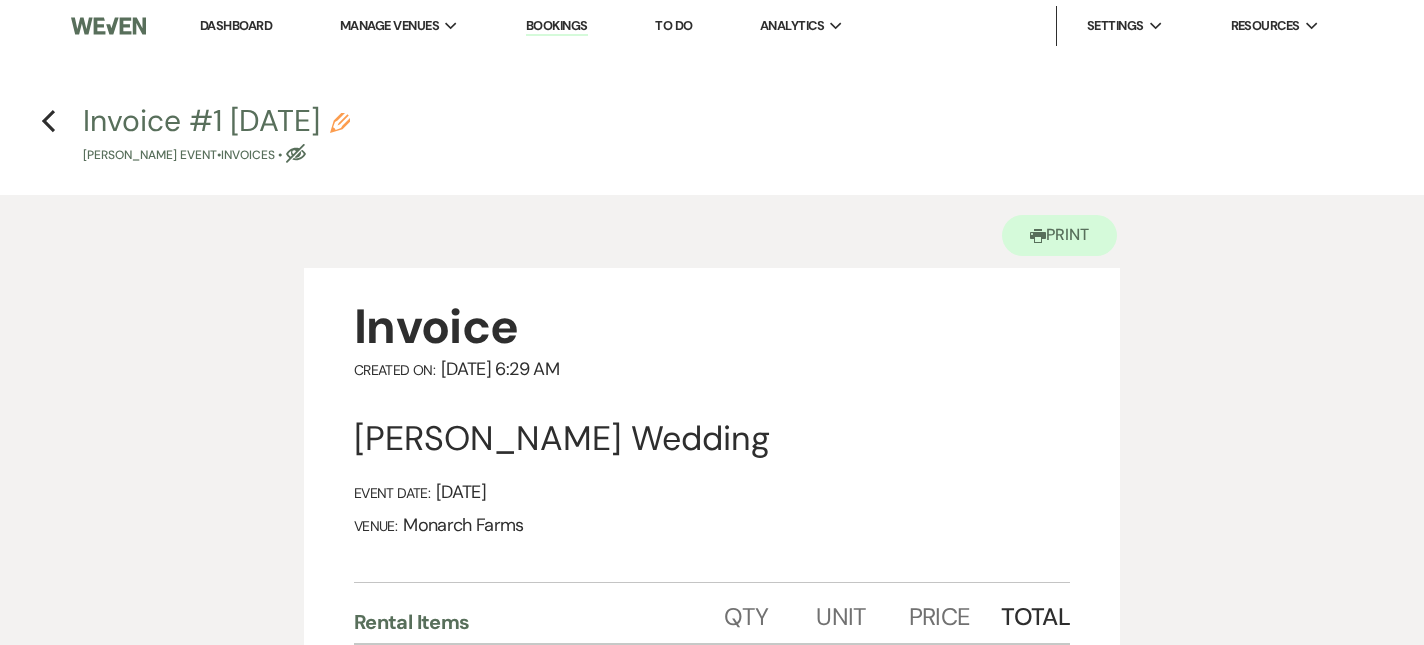 click on "Previous Invoice #1 [DATE] Pencil [PERSON_NAME] Event  •  Invoices   •  Eye Blocked" at bounding box center [712, 132] 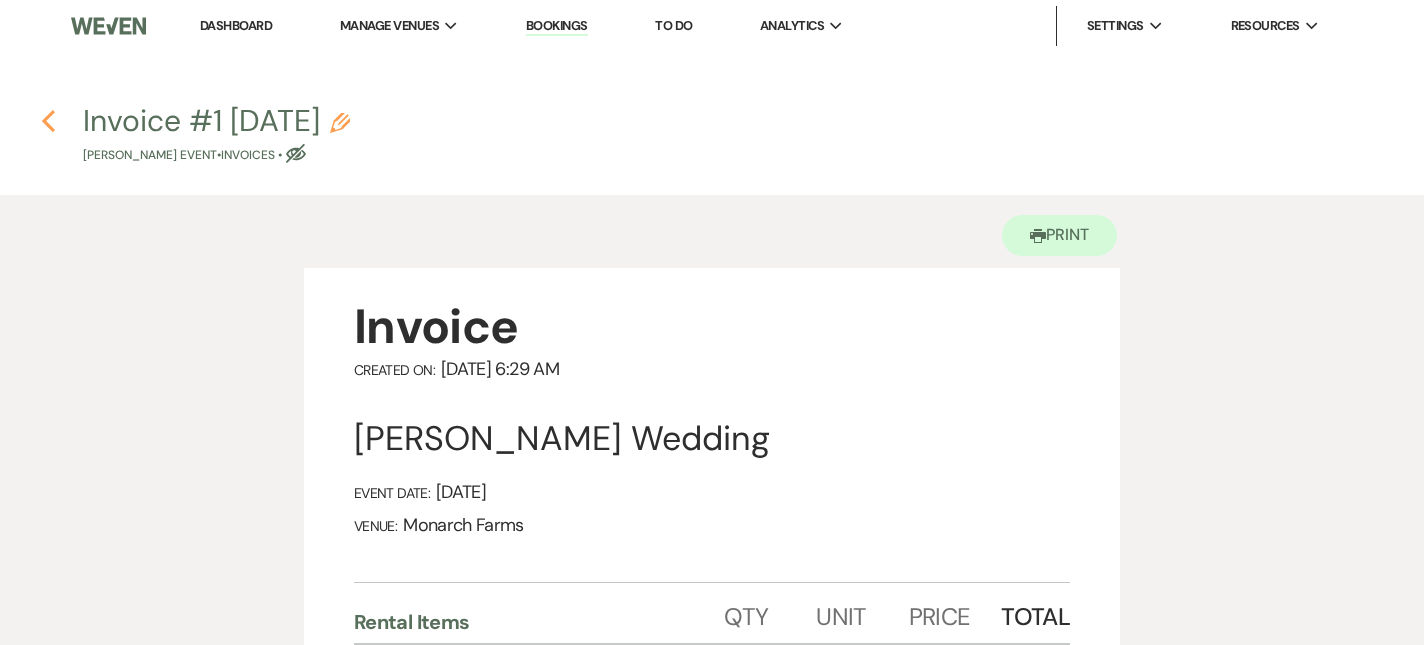 click on "Previous" 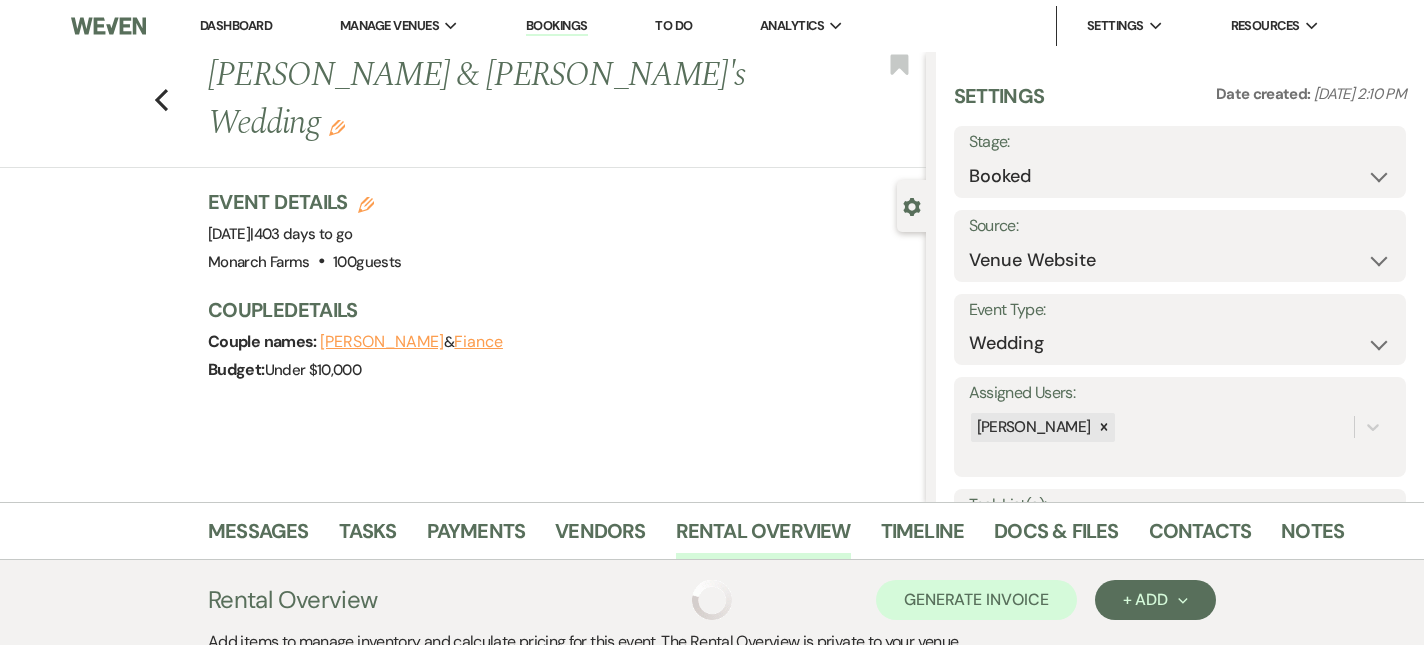 scroll, scrollTop: 419, scrollLeft: 0, axis: vertical 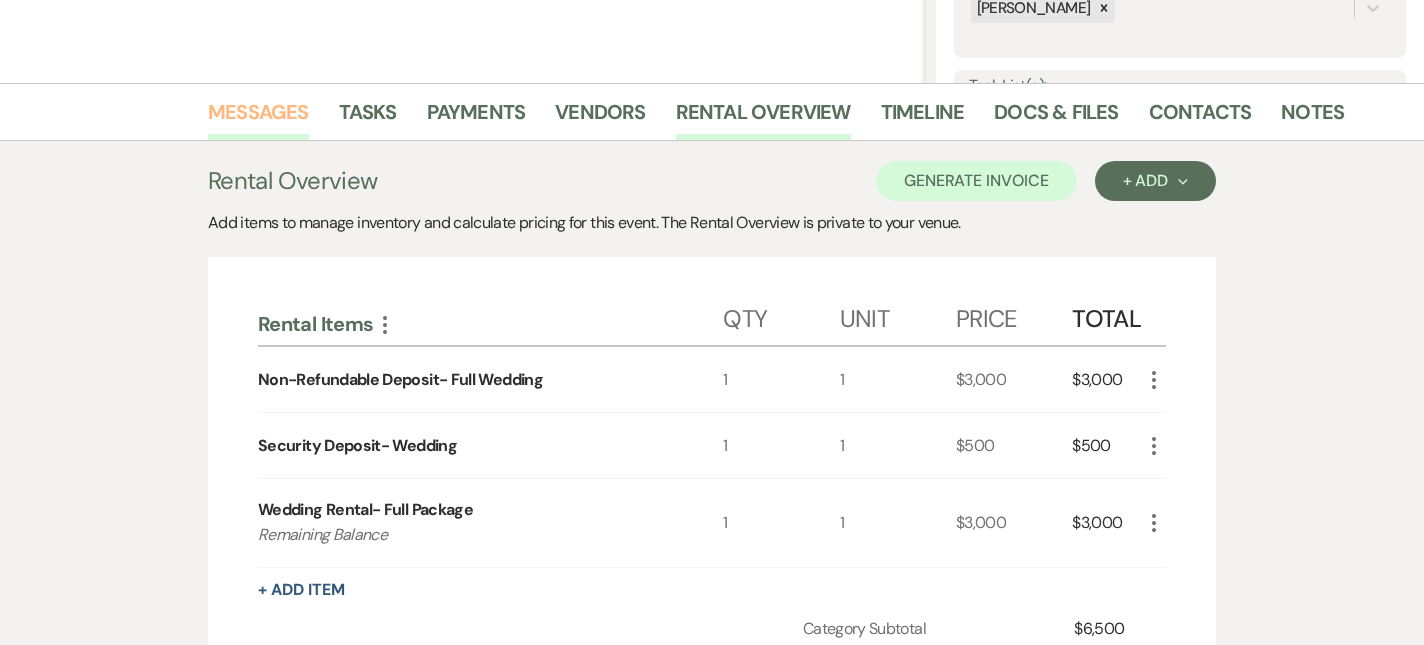 click on "Messages" at bounding box center (258, 118) 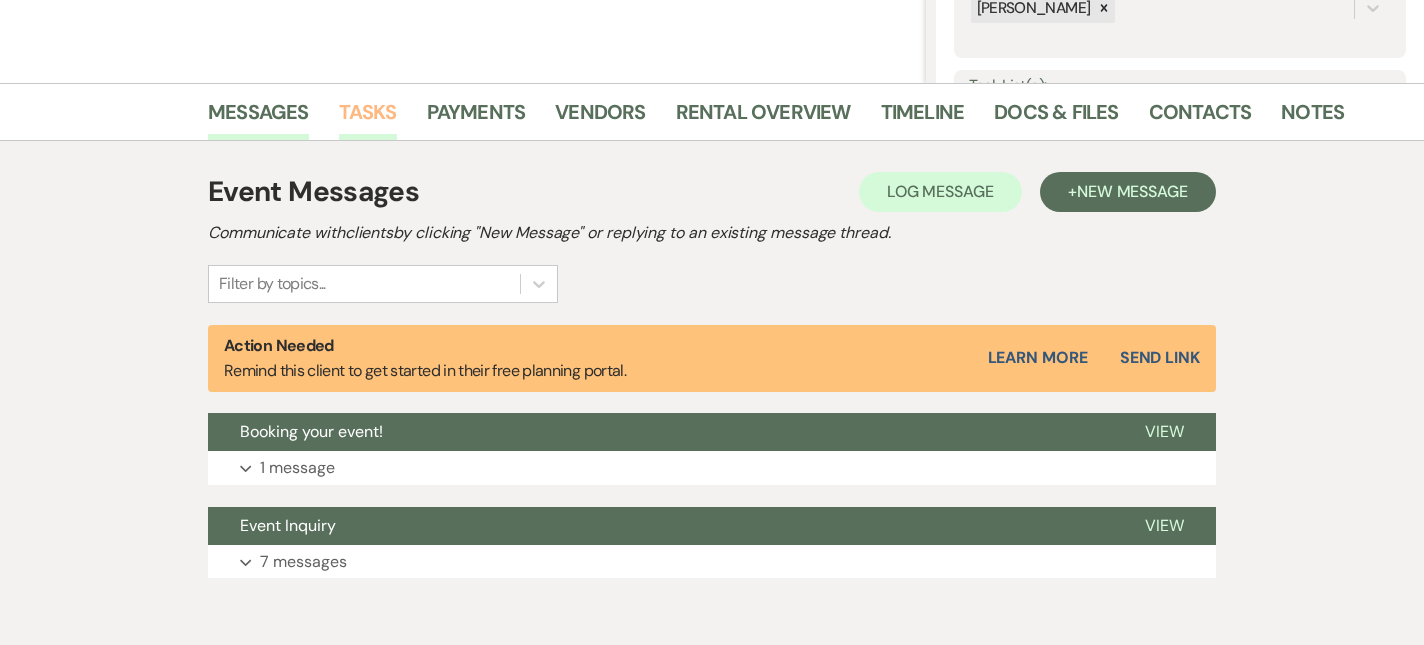 click on "Tasks" at bounding box center [368, 118] 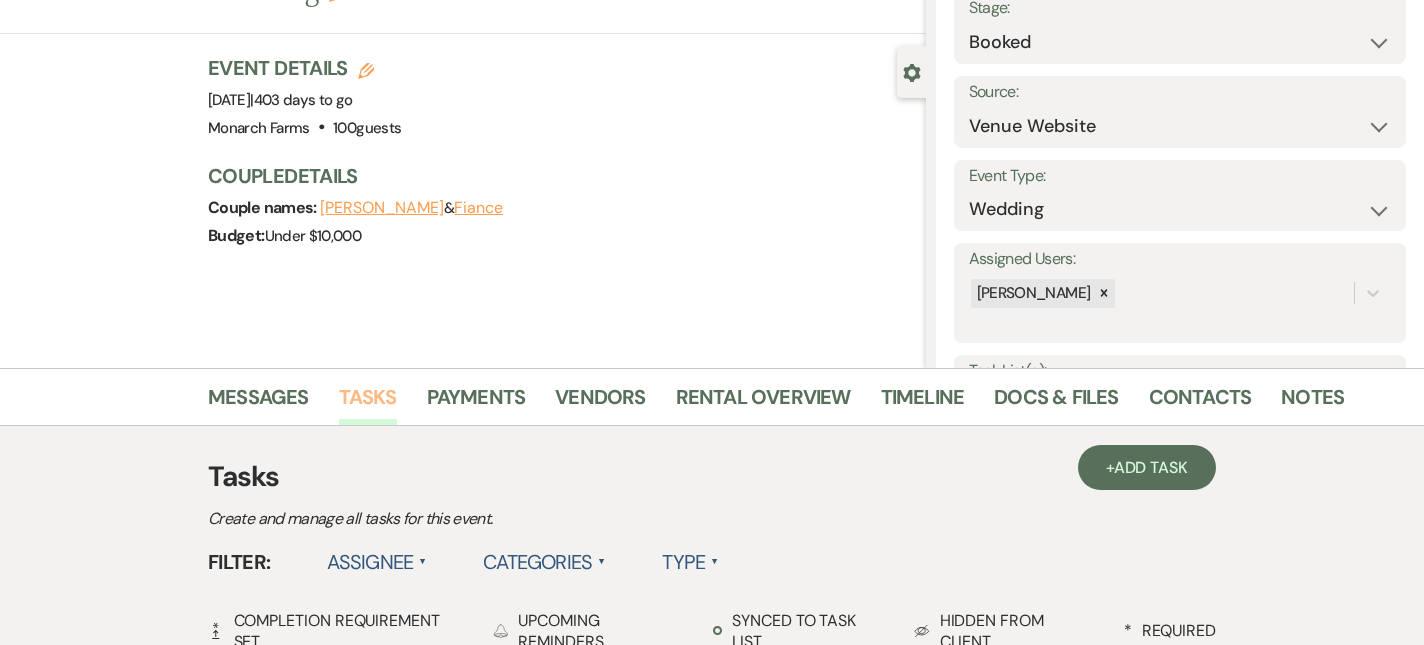scroll, scrollTop: 0, scrollLeft: 0, axis: both 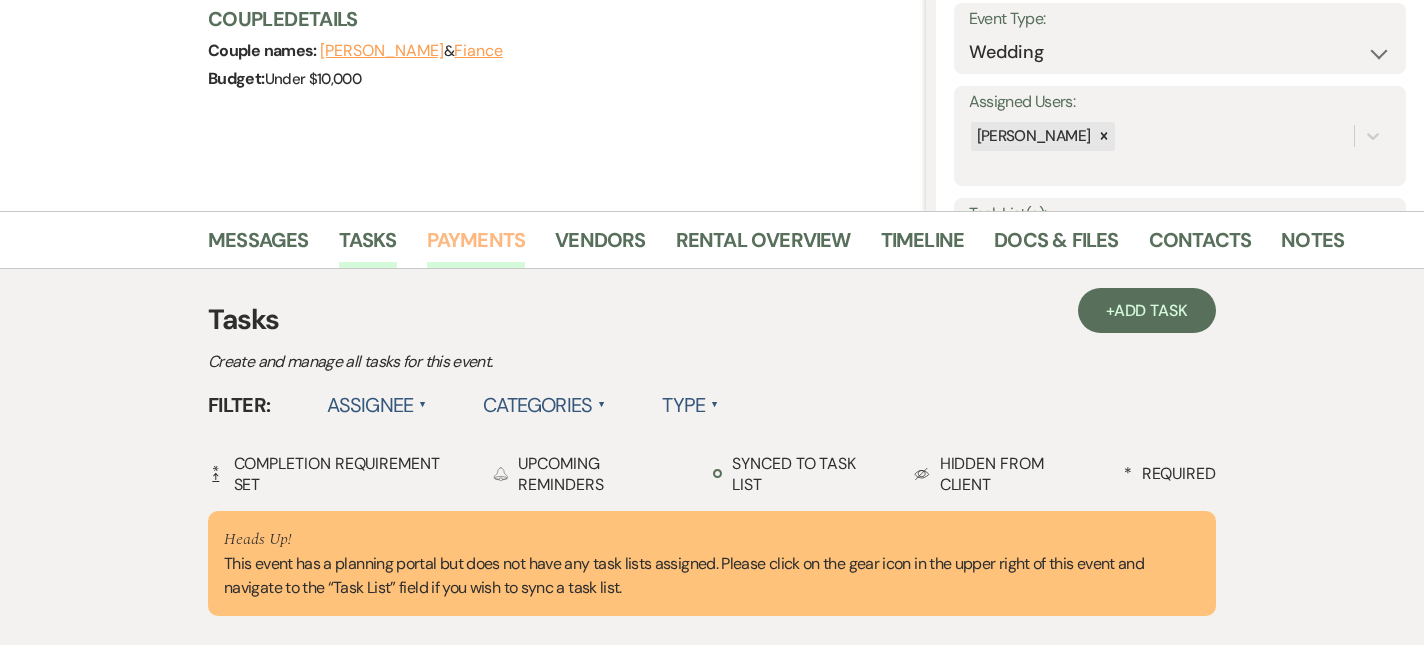 click on "Payments" at bounding box center [476, 246] 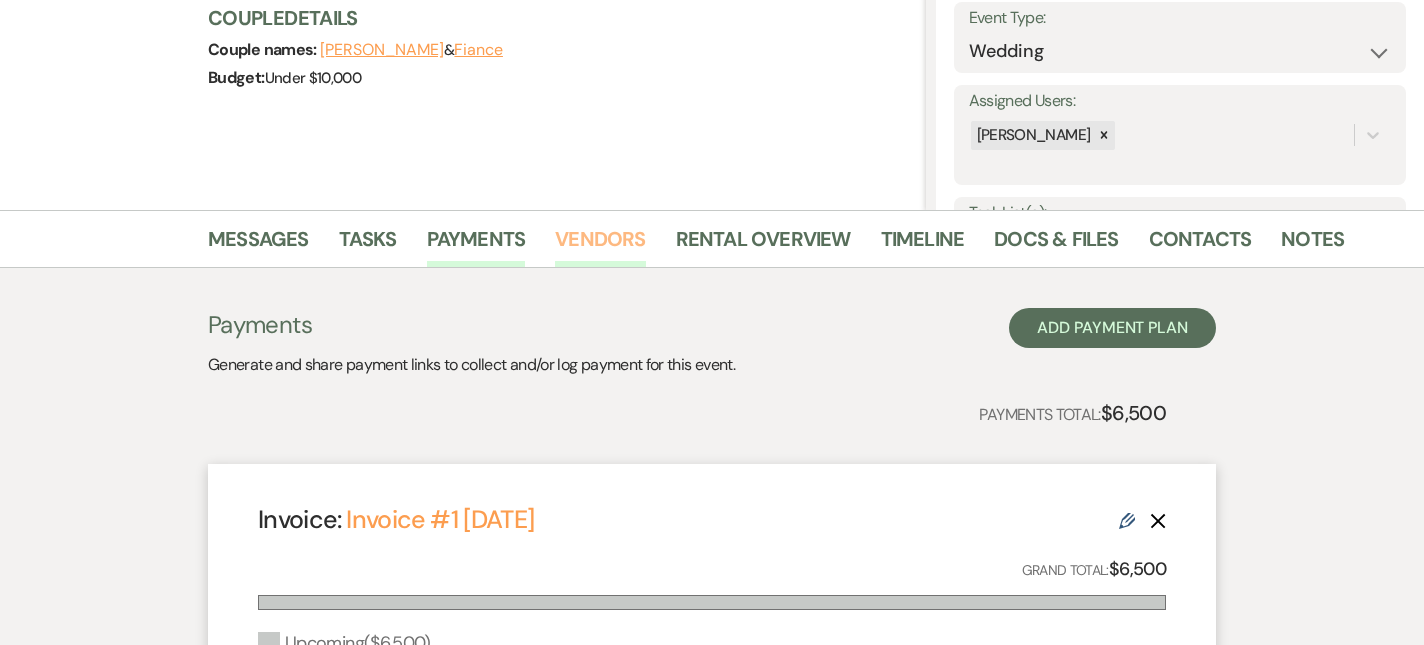 click on "Vendors" at bounding box center (600, 245) 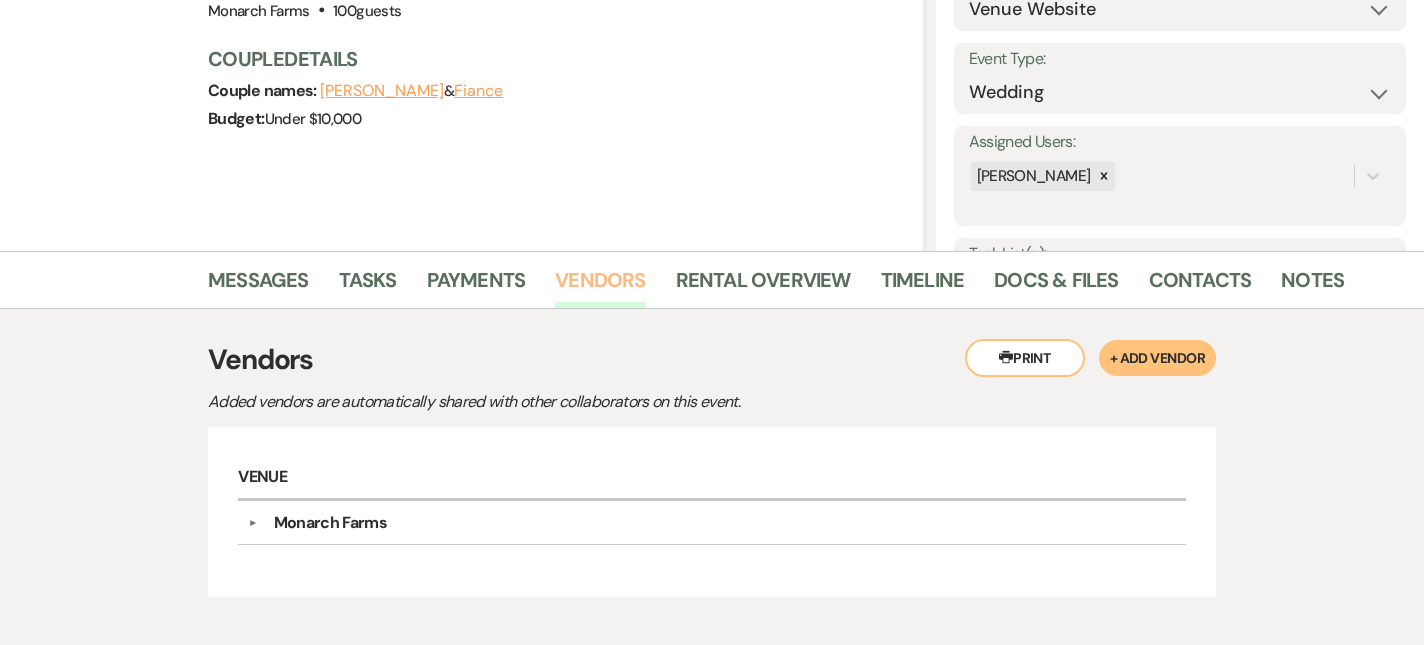 scroll, scrollTop: 292, scrollLeft: 0, axis: vertical 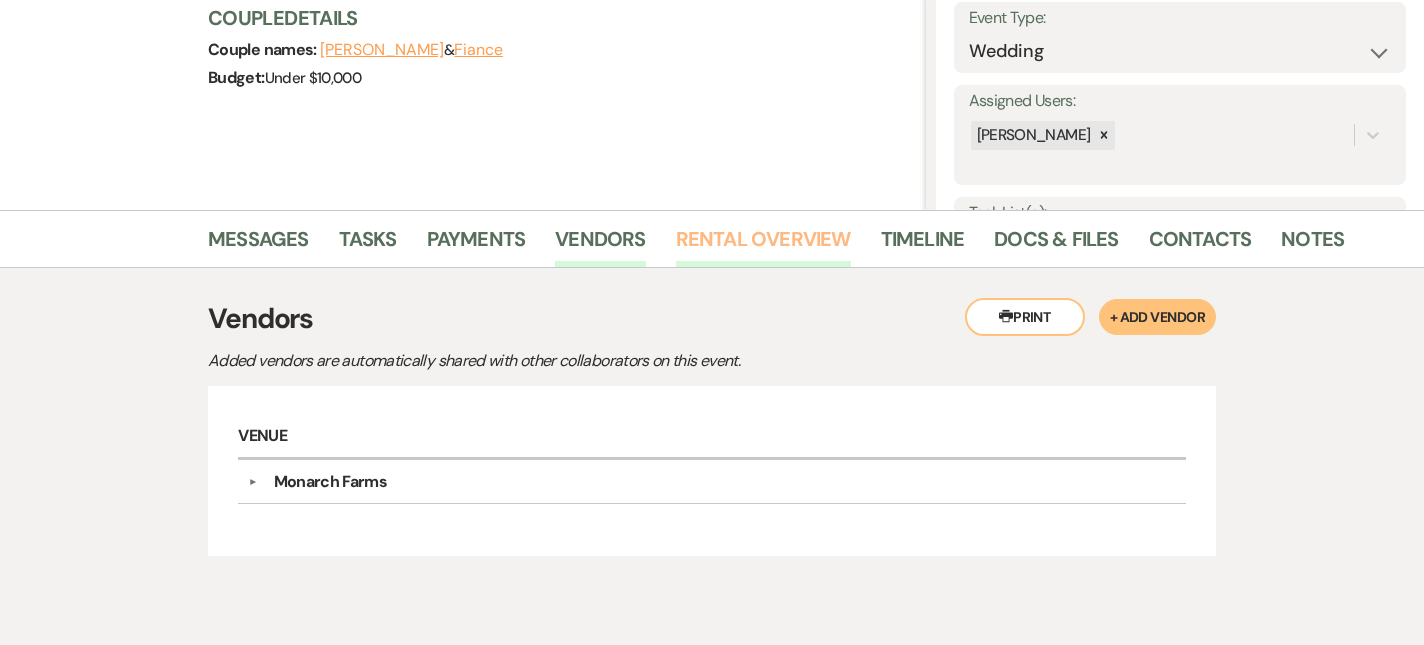 click on "Rental Overview" at bounding box center [763, 245] 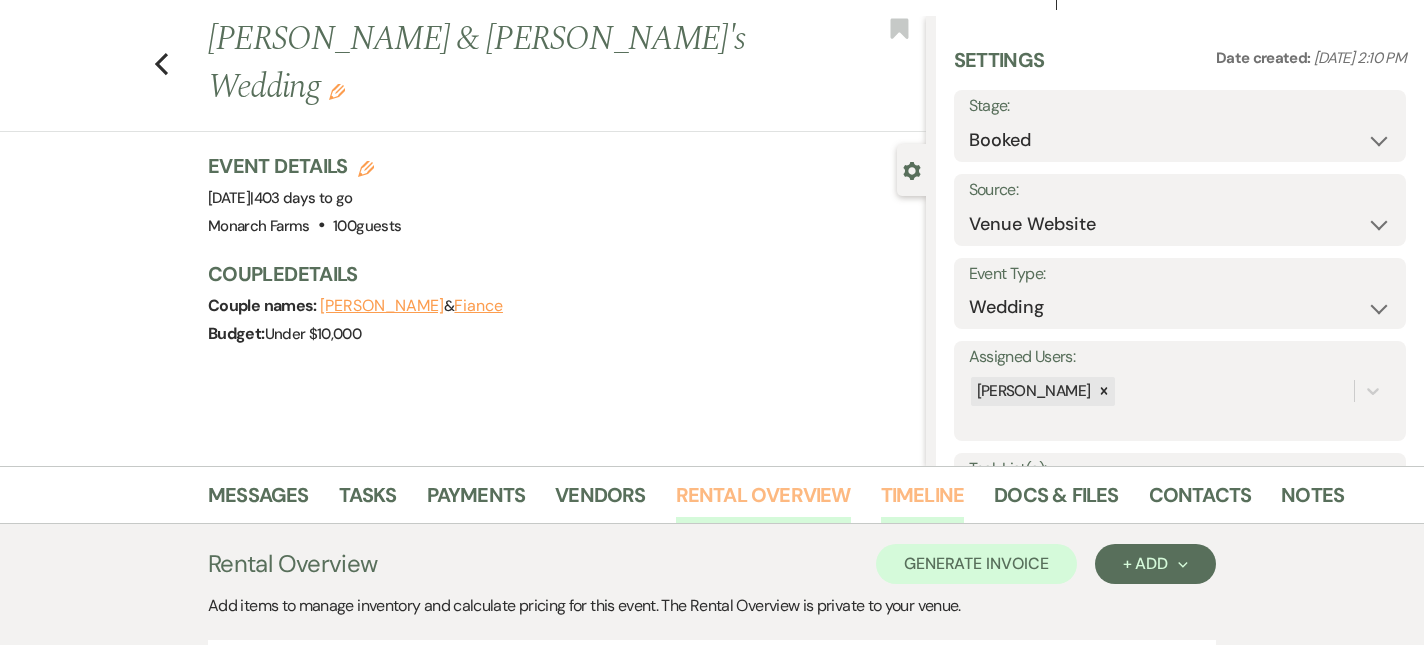 scroll, scrollTop: 35, scrollLeft: 0, axis: vertical 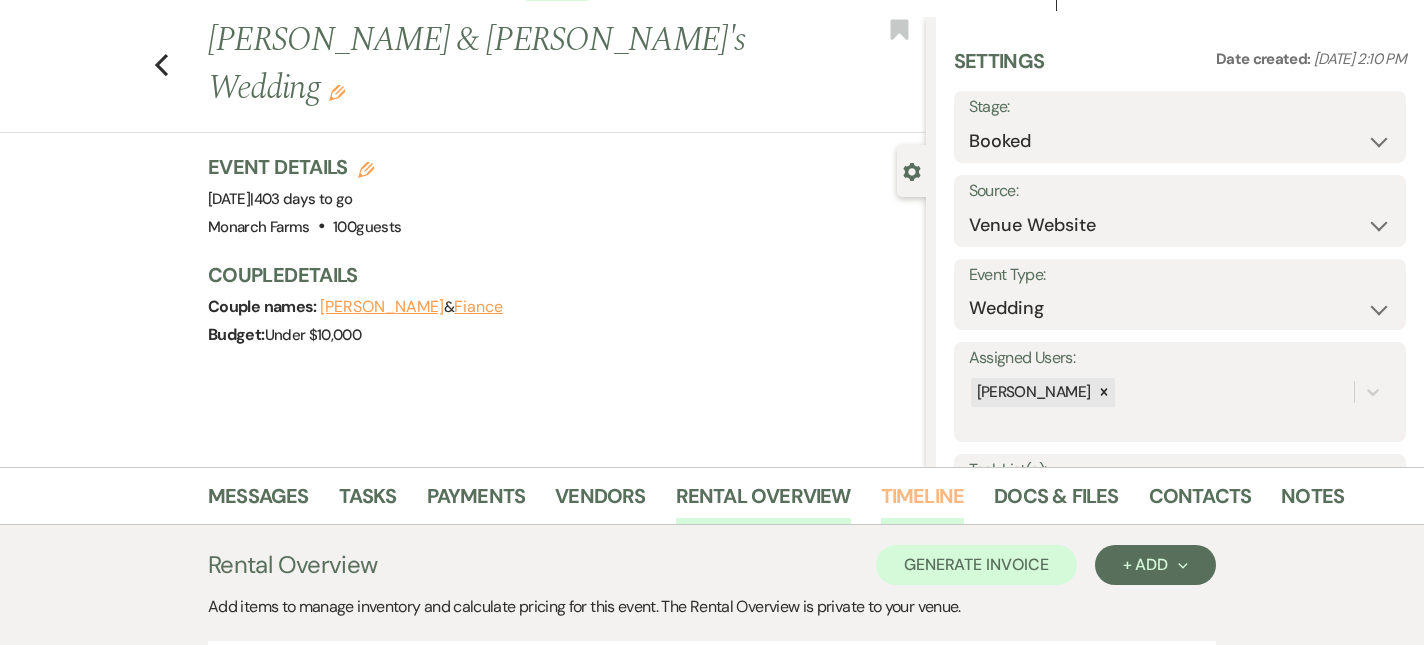 click on "Timeline" at bounding box center [923, 502] 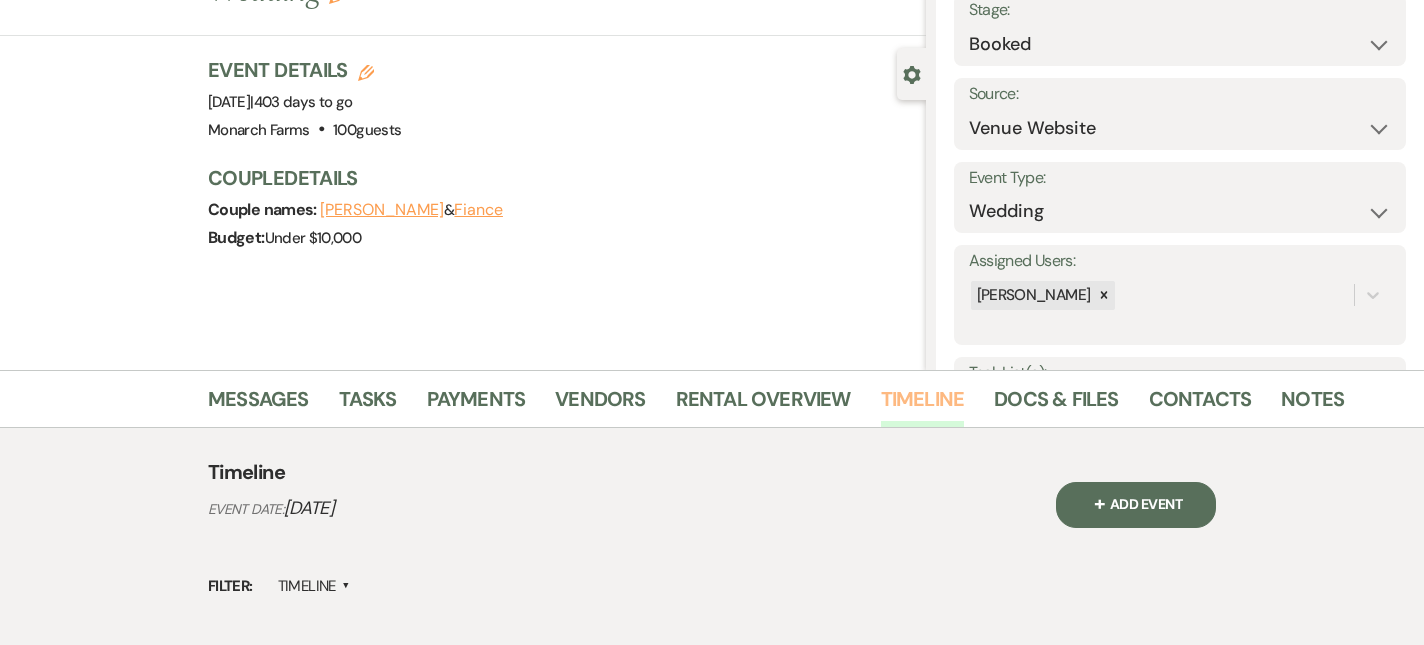 scroll, scrollTop: 0, scrollLeft: 0, axis: both 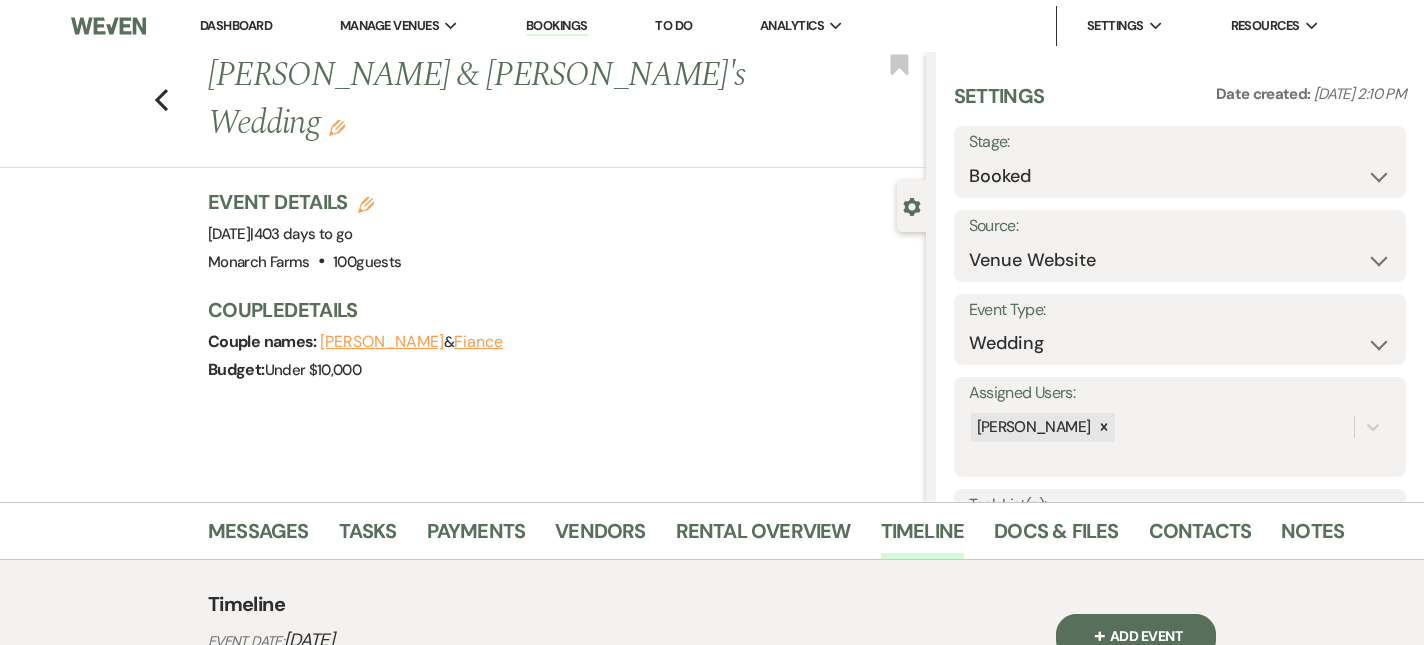 click on "Dashboard" at bounding box center [236, 25] 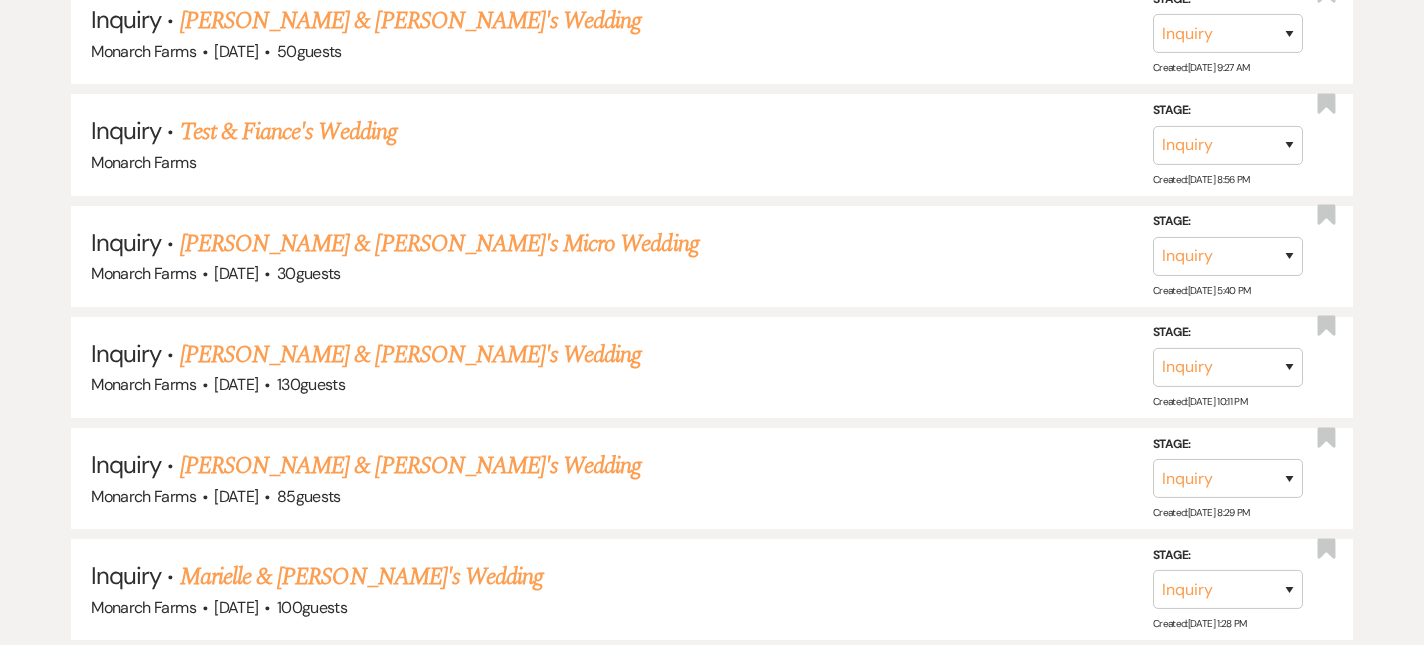 scroll, scrollTop: 1143, scrollLeft: 0, axis: vertical 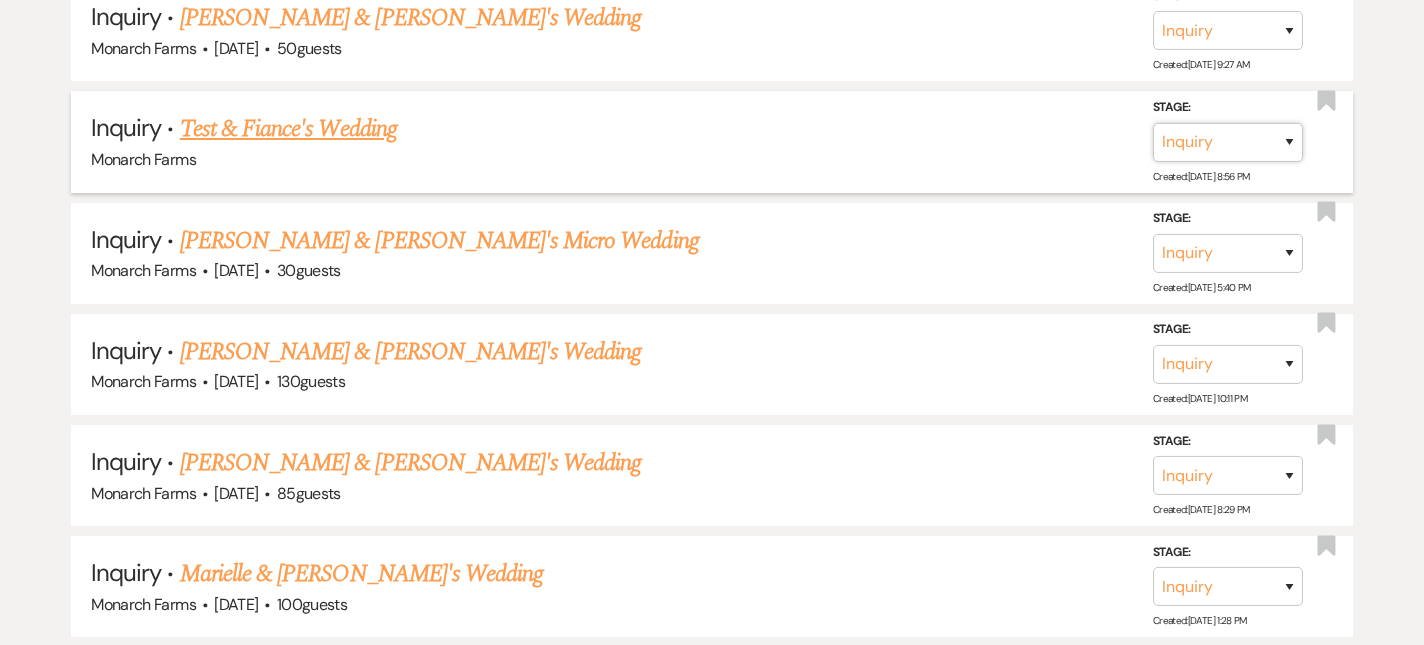 click on "Inquiry Follow Up Tour Requested Tour Confirmed Toured Proposal Sent Booked Lost" at bounding box center (1228, 141) 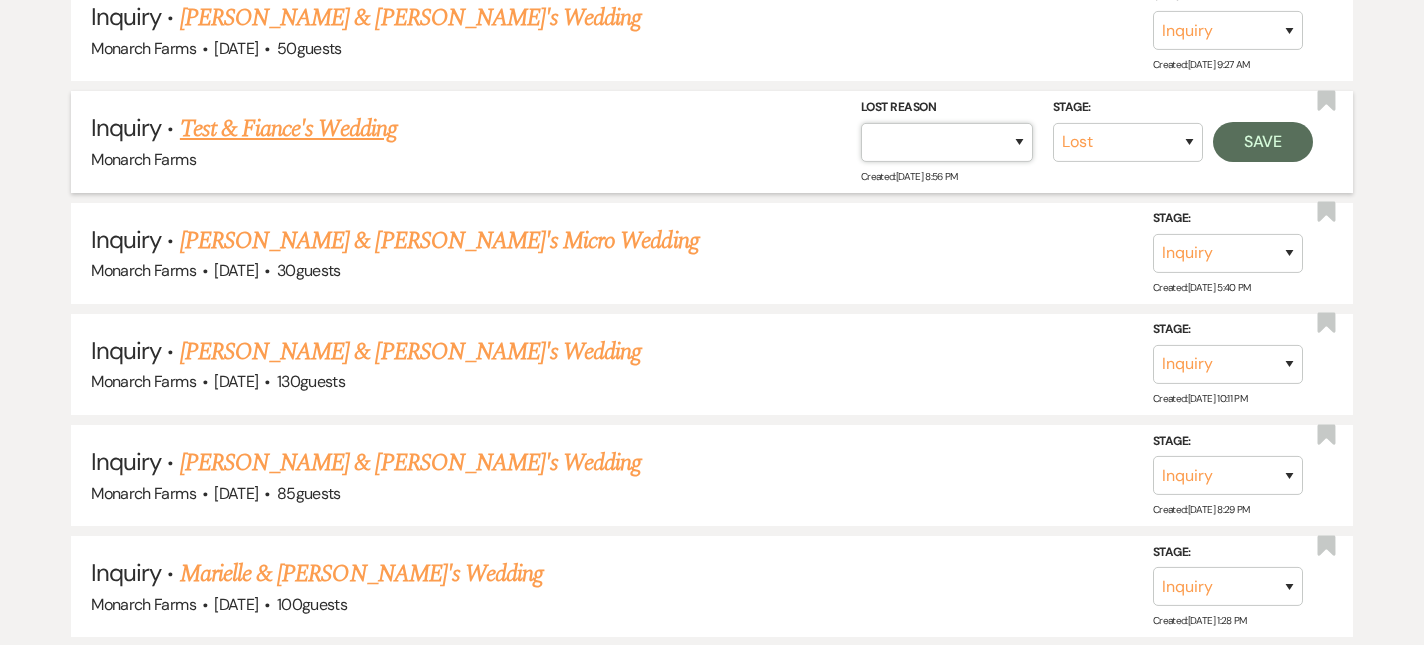click on "Booked Elsewhere Budget Date Unavailable No Response Not a Good Match Capacity Cancelled Duplicate (hidden) Spam (hidden) Other (hidden) Other" at bounding box center (947, 141) 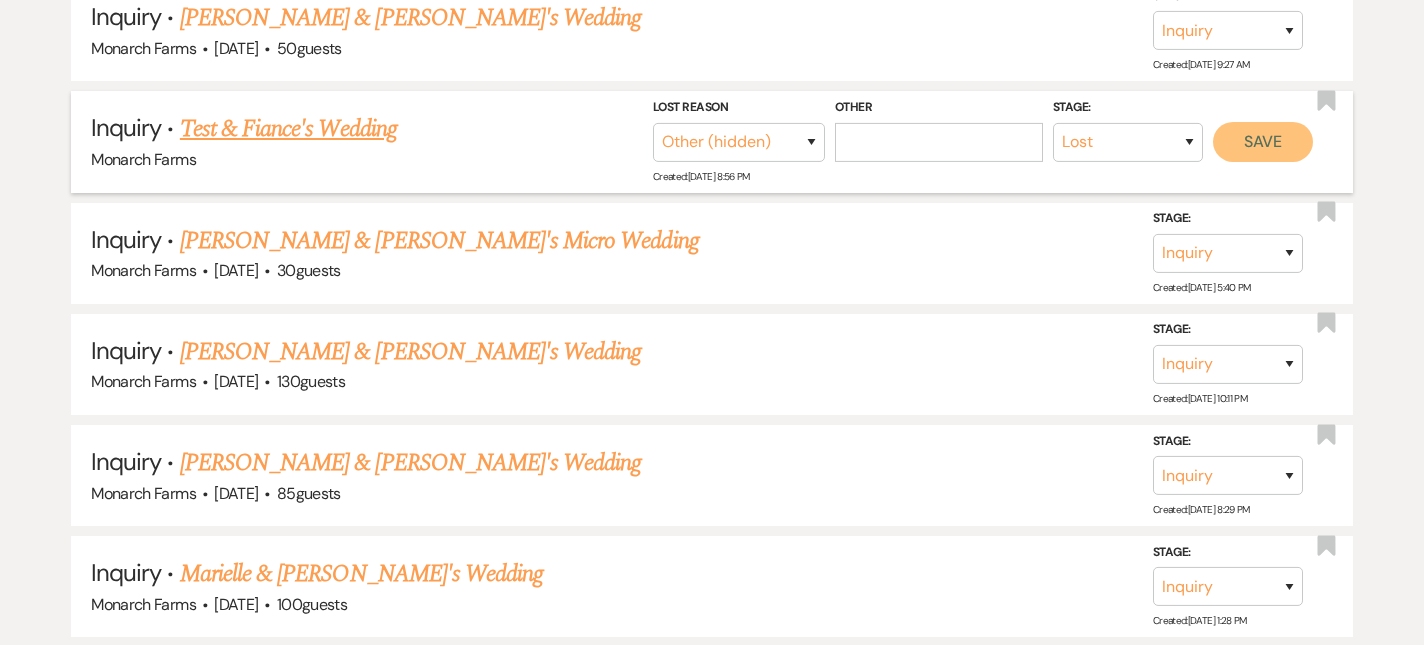 click on "Save" at bounding box center [1263, 141] 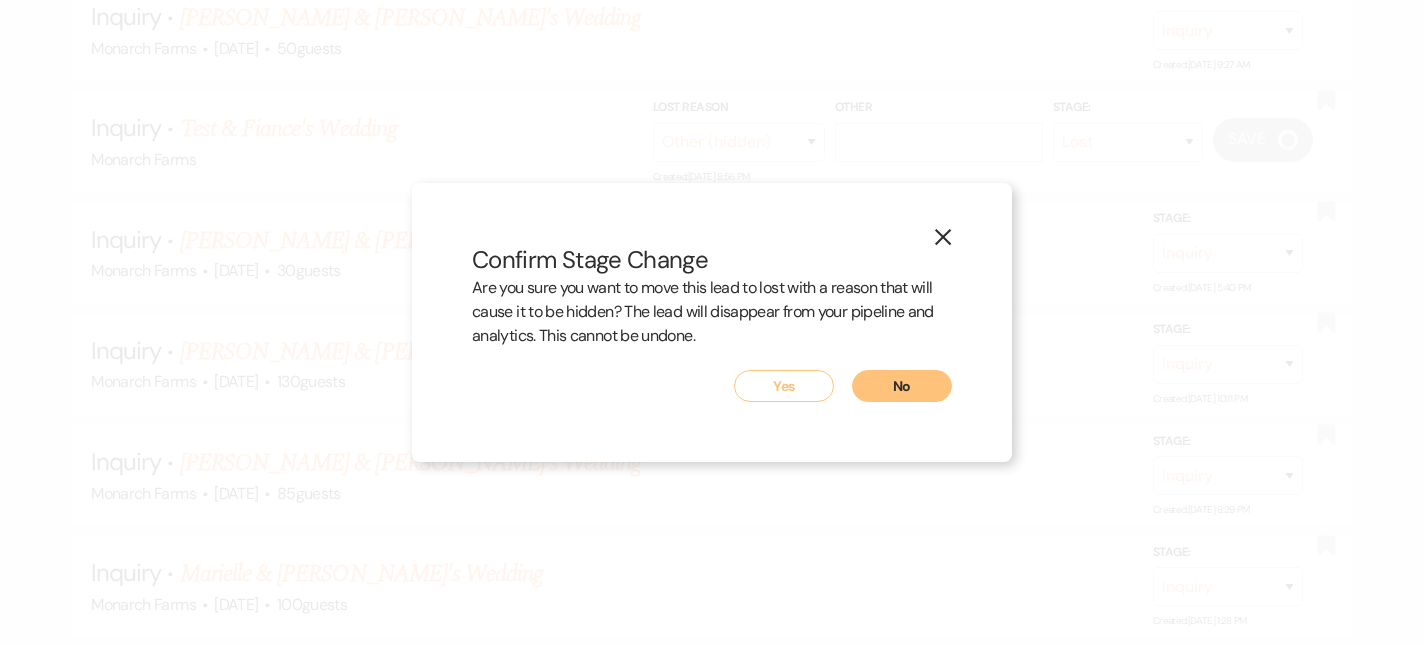 click on "X" at bounding box center [943, 236] 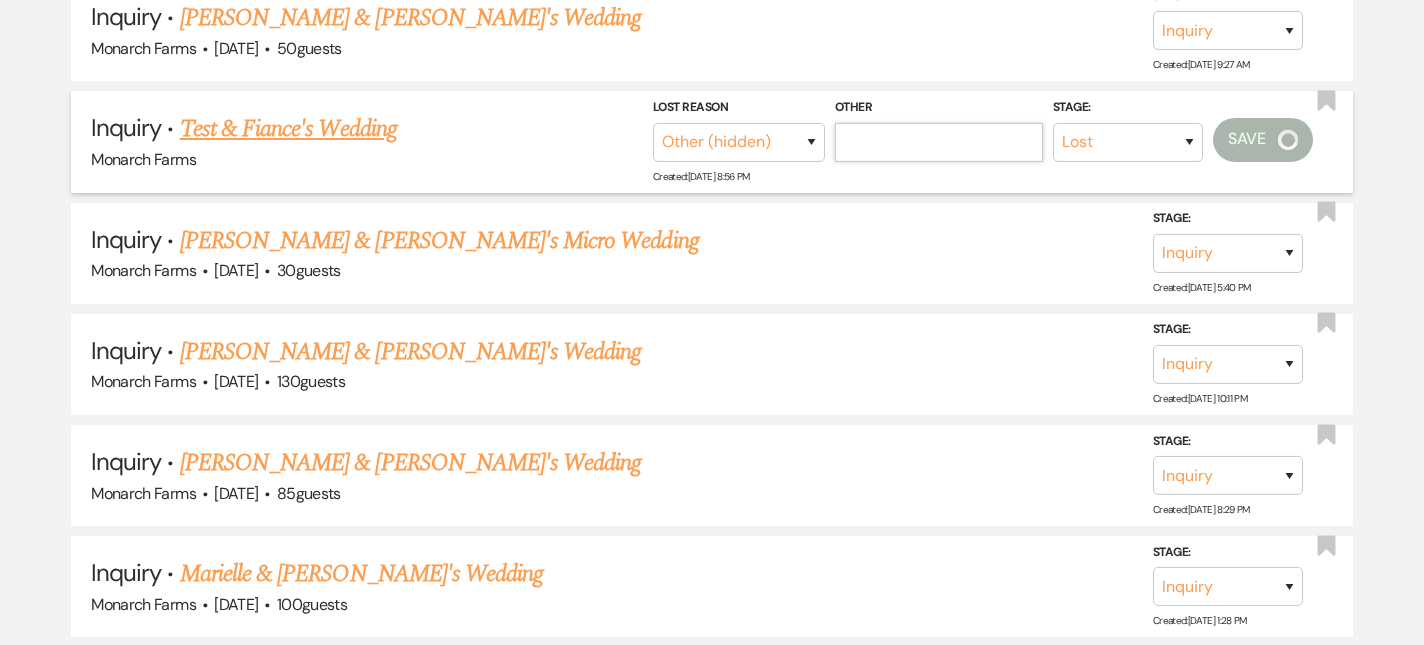 click on "Other" at bounding box center [939, 141] 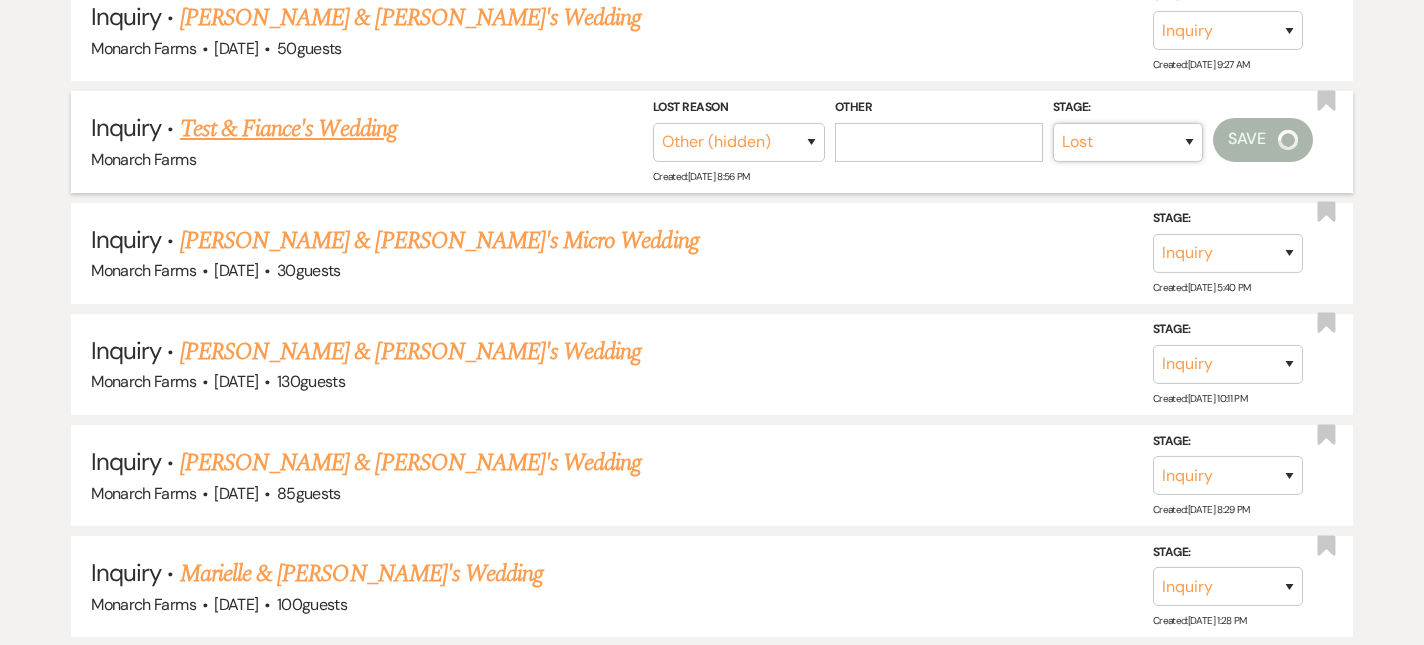 click on "Inquiry Follow Up Tour Requested Tour Confirmed Toured Proposal Sent Booked Lost" at bounding box center [1128, 141] 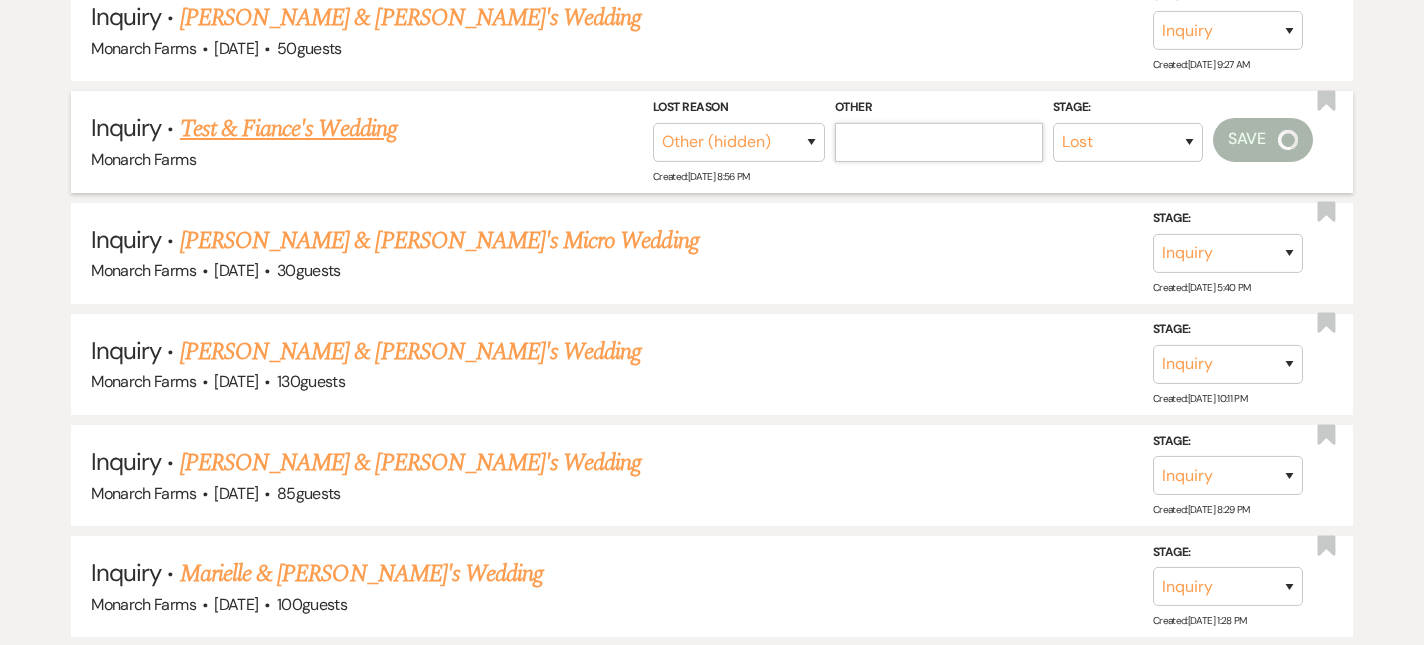 click on "Other" at bounding box center [939, 141] 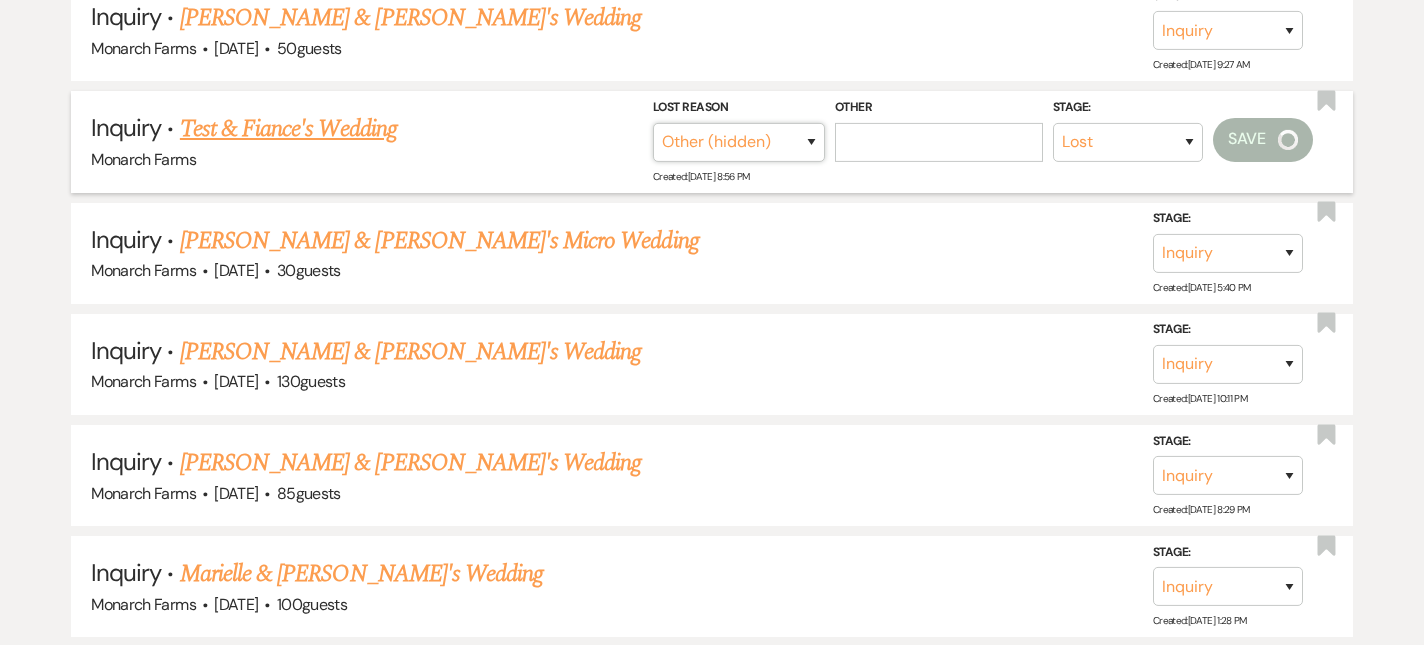 click on "Booked Elsewhere Budget Date Unavailable No Response Not a Good Match Capacity Cancelled Duplicate (hidden) Spam (hidden) Other (hidden) Other" at bounding box center [739, 141] 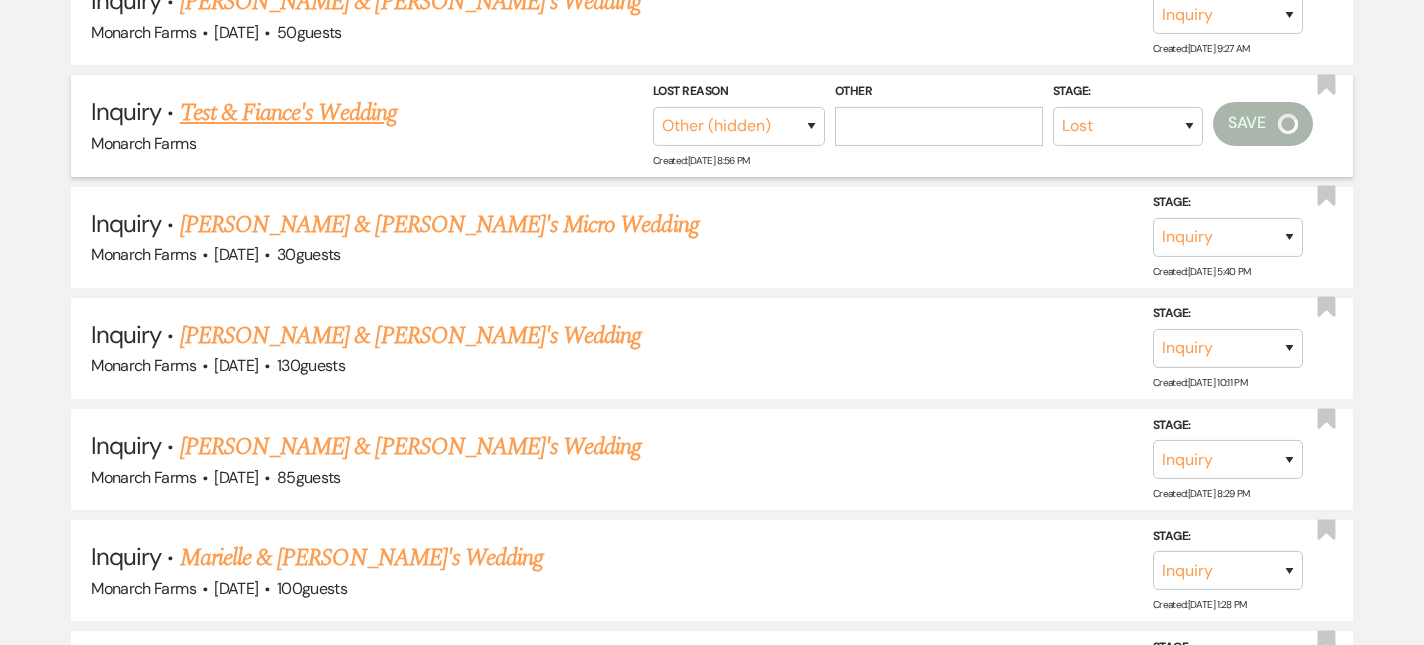 scroll, scrollTop: 1093, scrollLeft: 0, axis: vertical 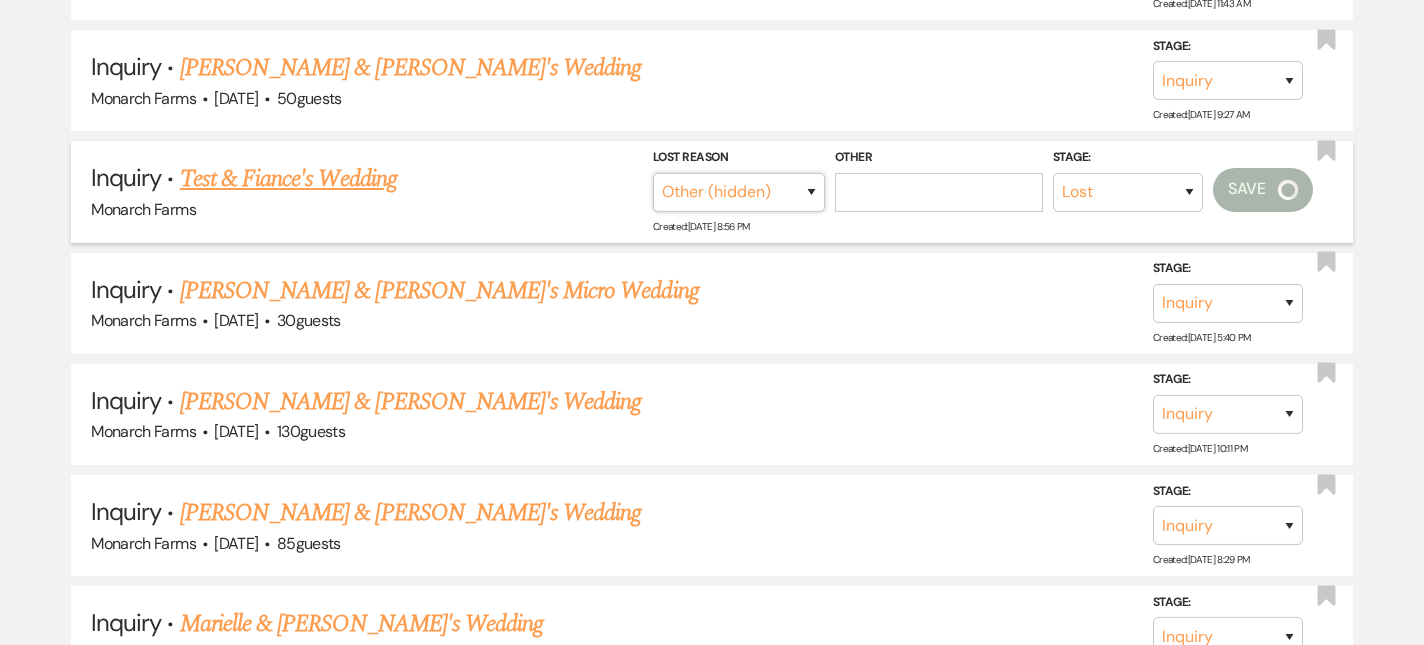 click on "Booked Elsewhere Budget Date Unavailable No Response Not a Good Match Capacity Cancelled Duplicate (hidden) Spam (hidden) Other (hidden) Other" at bounding box center [739, 191] 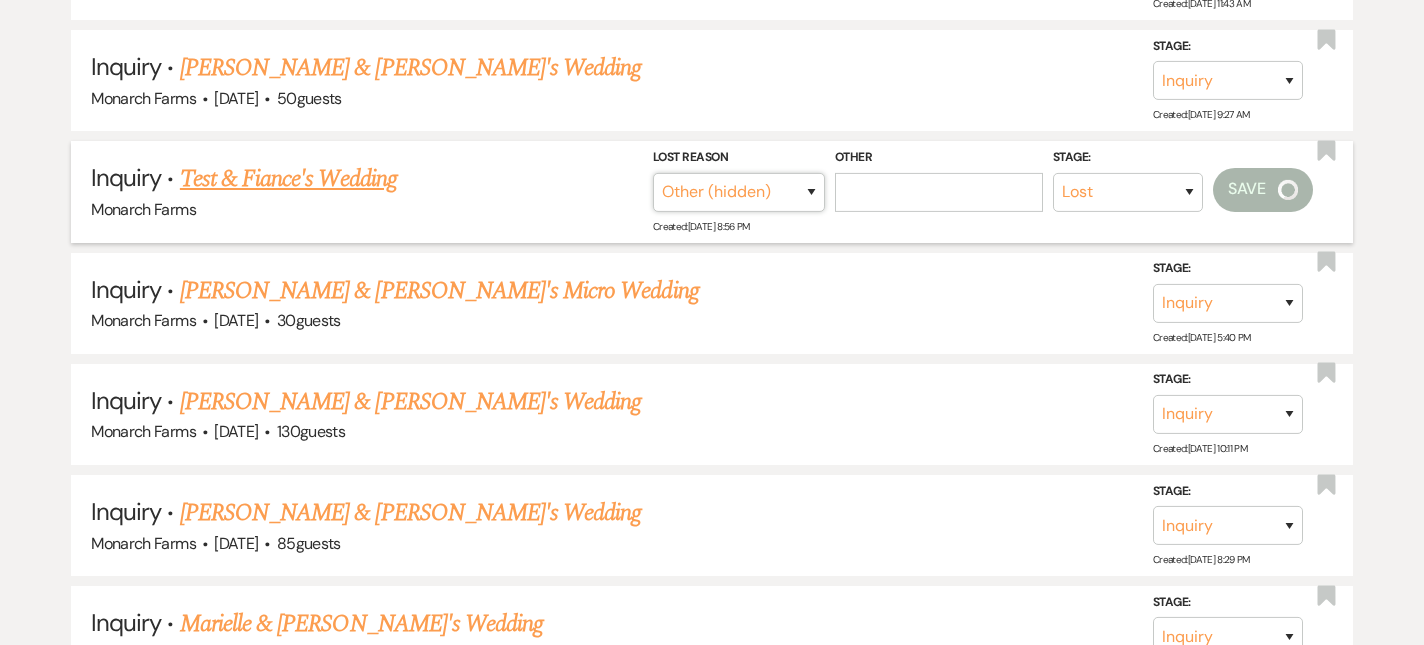 select on "1" 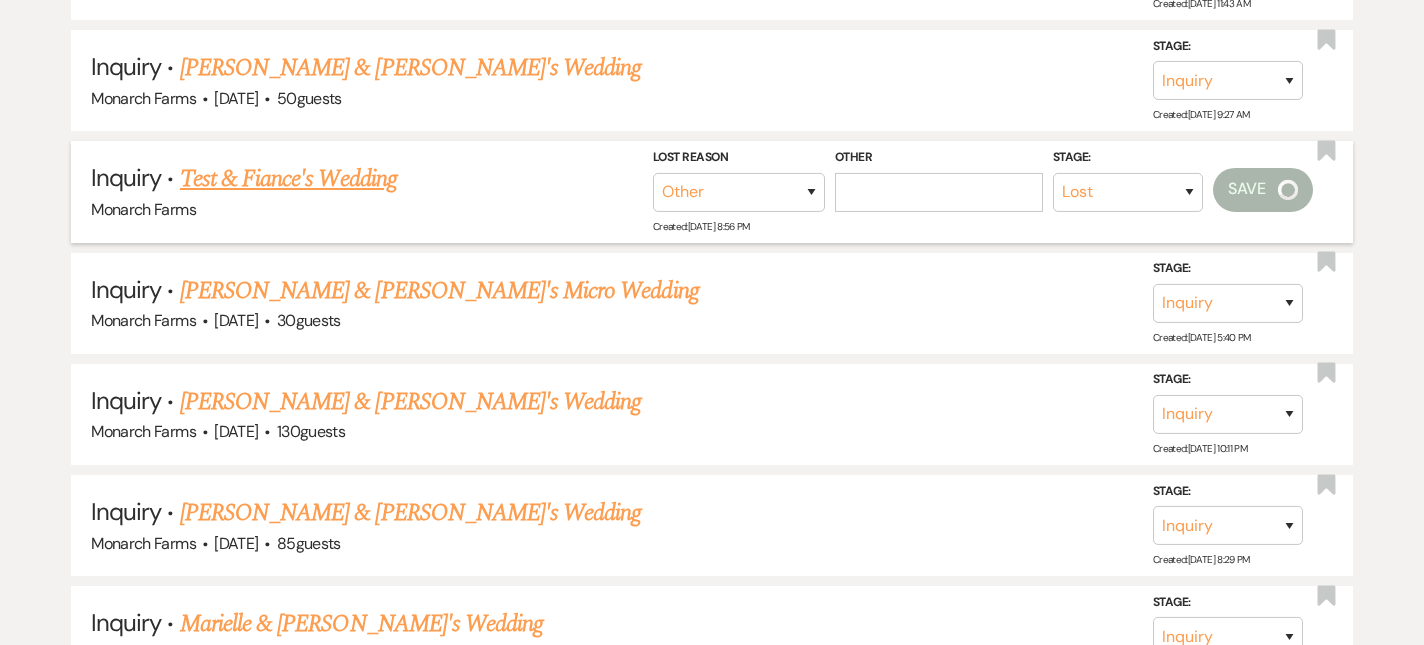 click on "Stage: Inquiry Follow Up Tour Requested Tour Confirmed Toured Proposal Sent Booked Lost Lost Reason Booked Elsewhere Budget Date Unavailable No Response Not a Good Match Capacity Cancelled Duplicate (hidden) Spam (hidden) Other (hidden) Other Other Save" at bounding box center [983, 179] 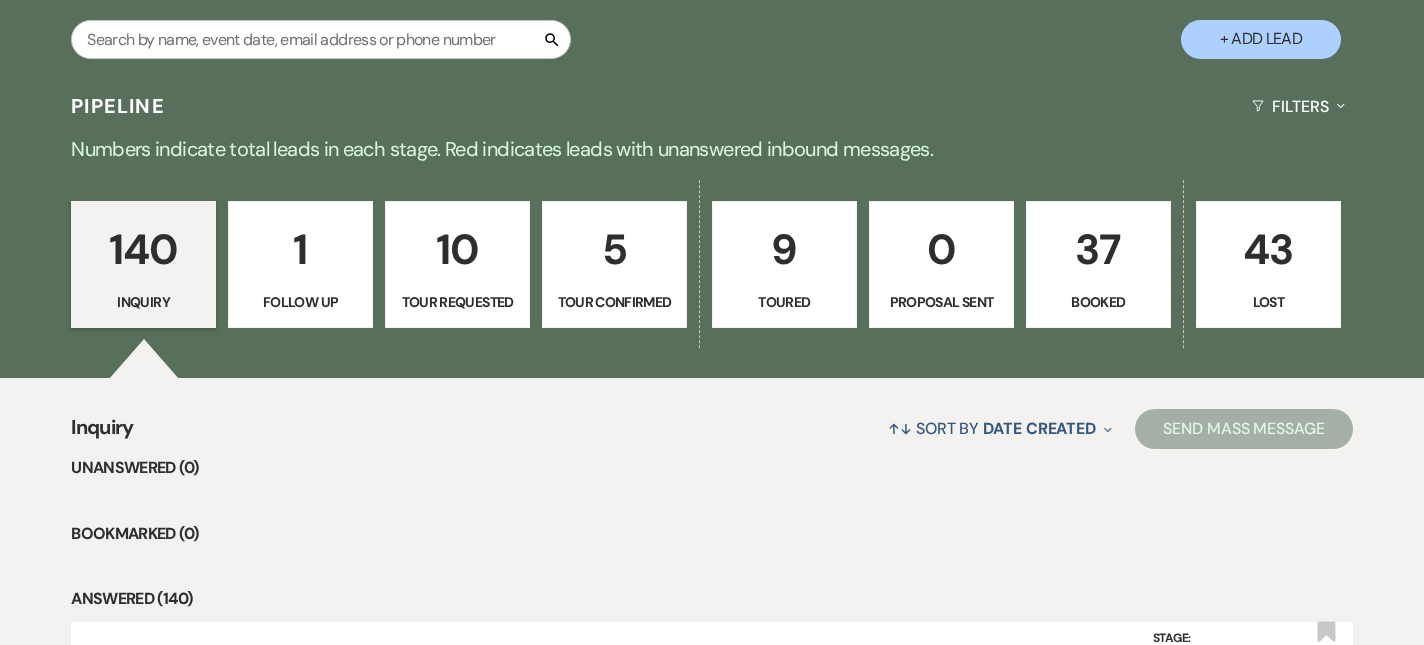 click on "1" at bounding box center [300, 249] 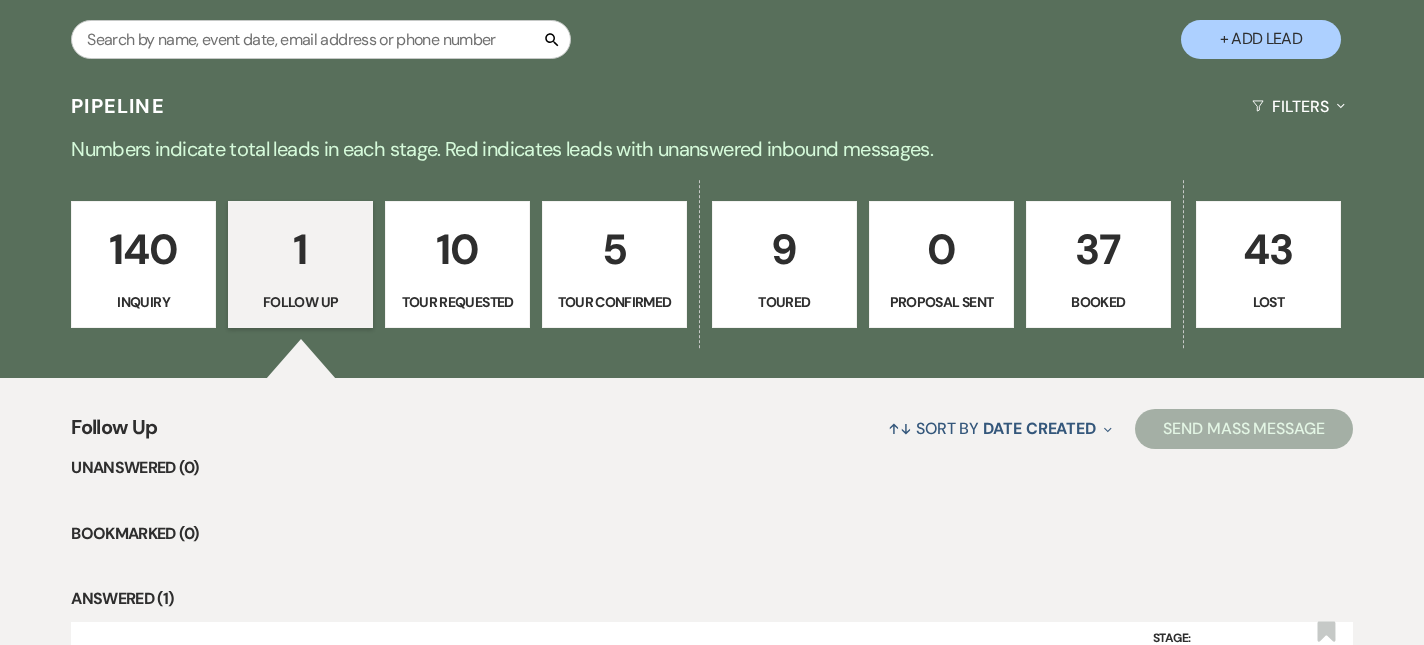scroll, scrollTop: 630, scrollLeft: 0, axis: vertical 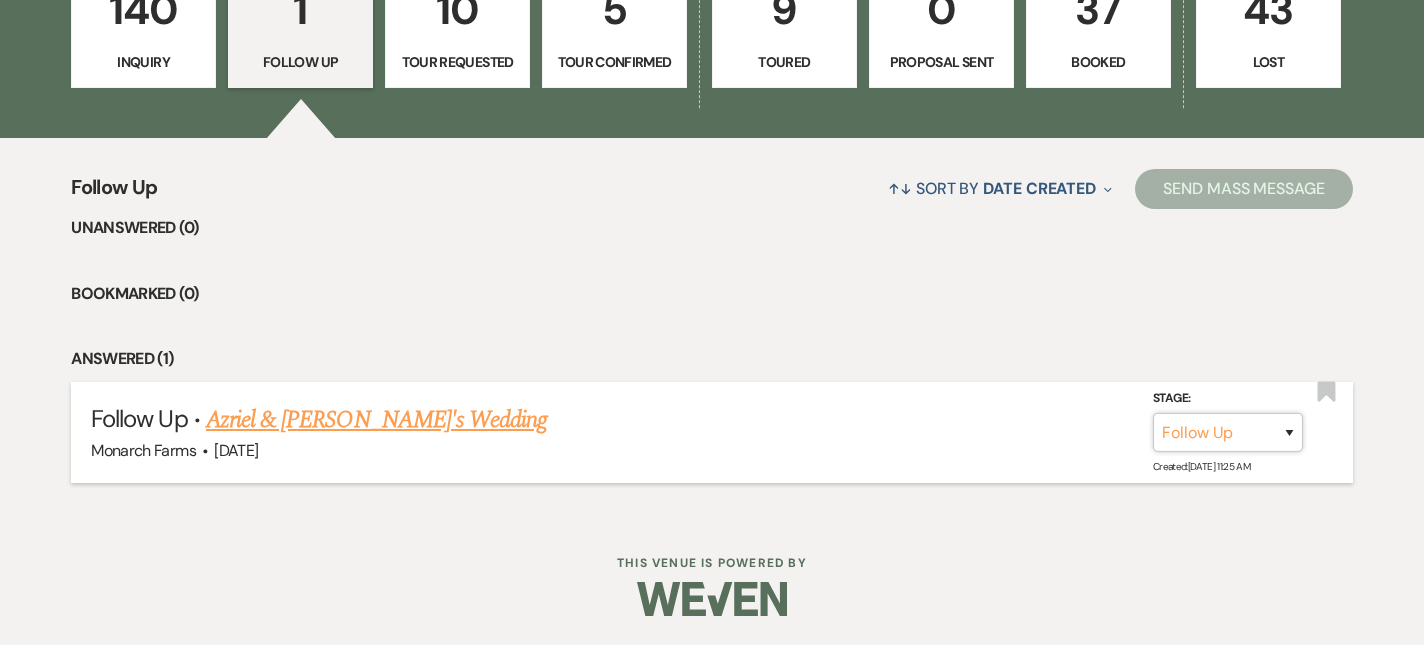 click on "Inquiry Follow Up Tour Requested Tour Confirmed Toured Proposal Sent Booked Lost" at bounding box center [1228, 432] 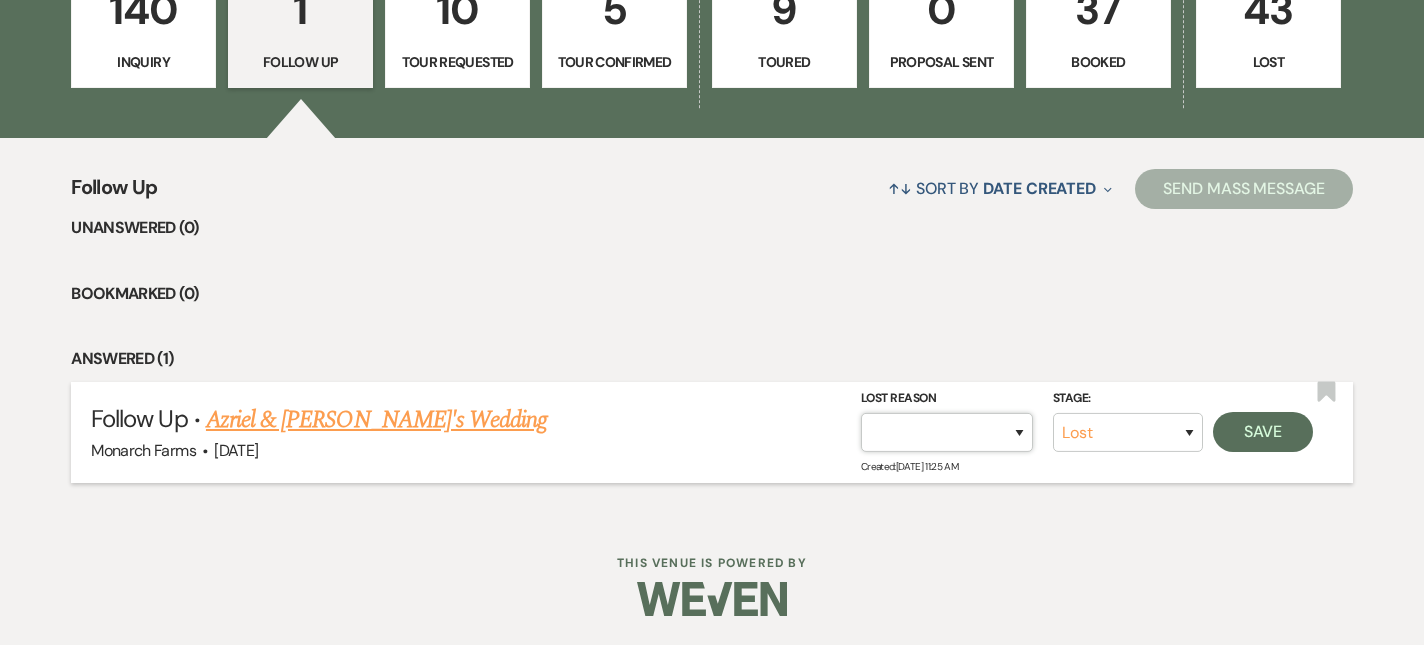 click on "Booked Elsewhere Budget Date Unavailable No Response Not a Good Match Capacity Cancelled Duplicate (hidden) Spam (hidden) Other (hidden) Other" at bounding box center [947, 432] 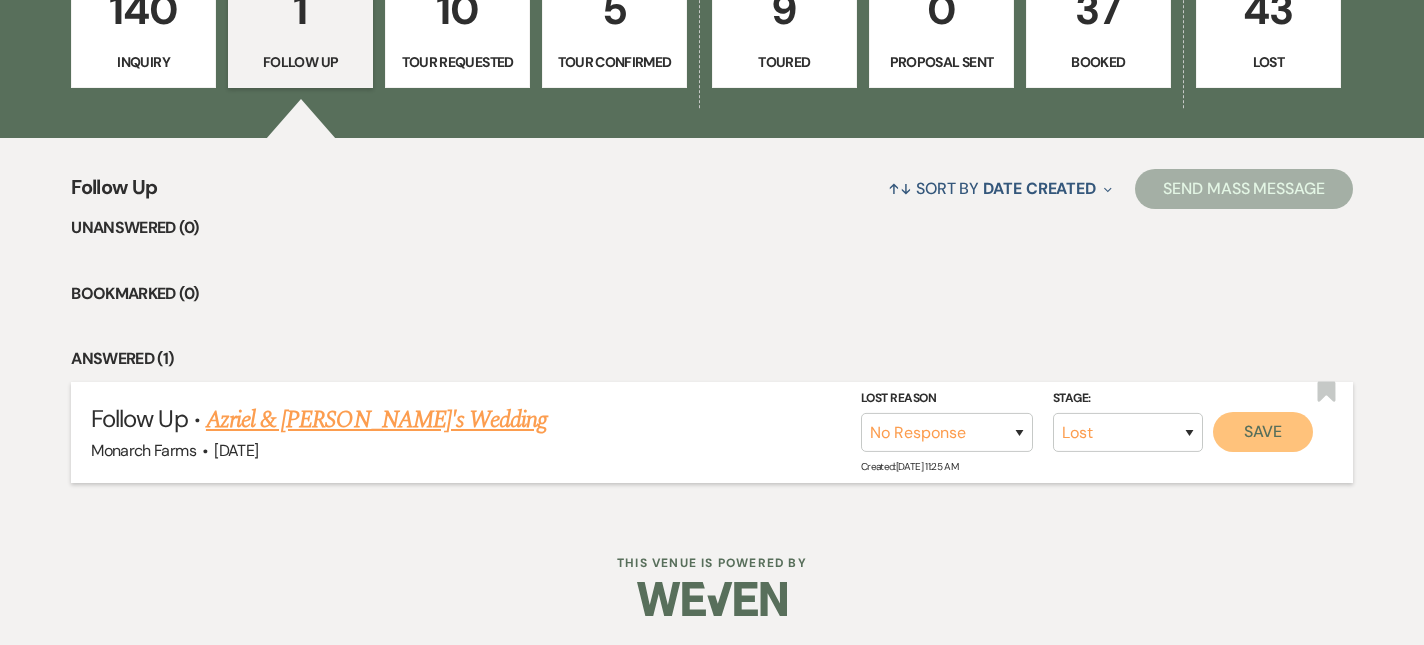 click on "Save" at bounding box center [1263, 432] 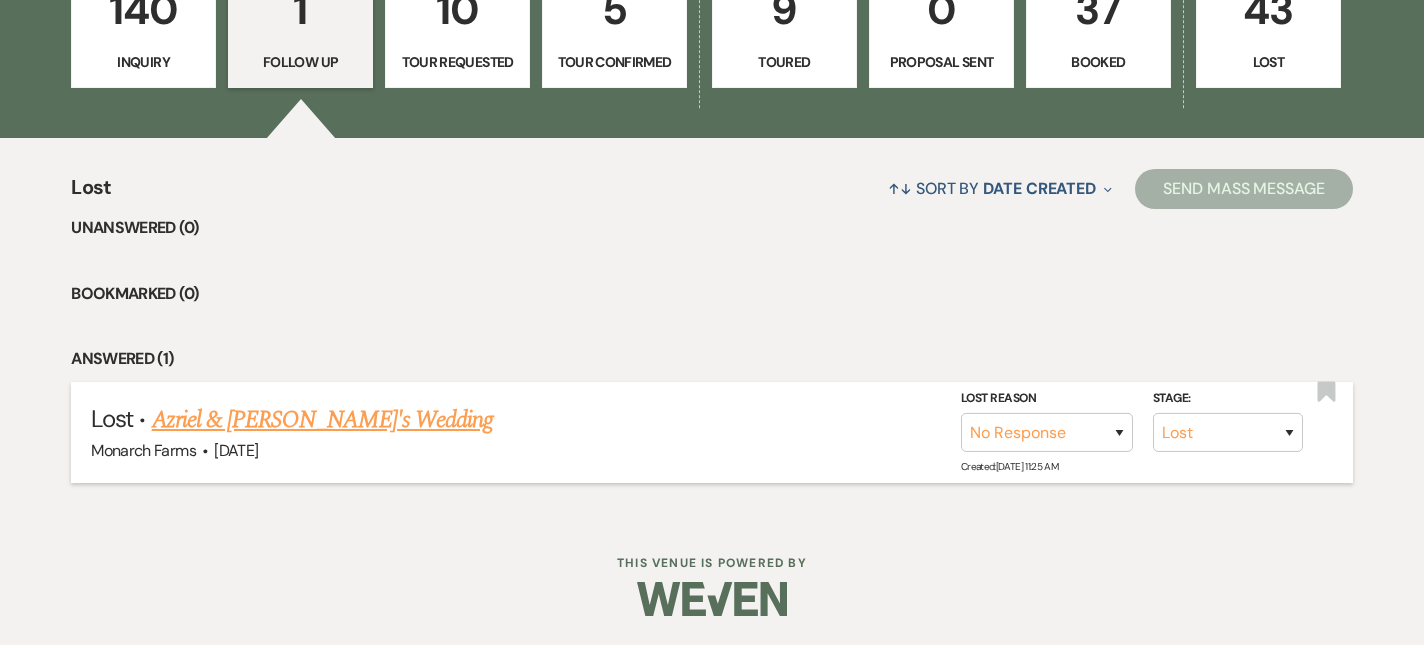 scroll, scrollTop: 419, scrollLeft: 0, axis: vertical 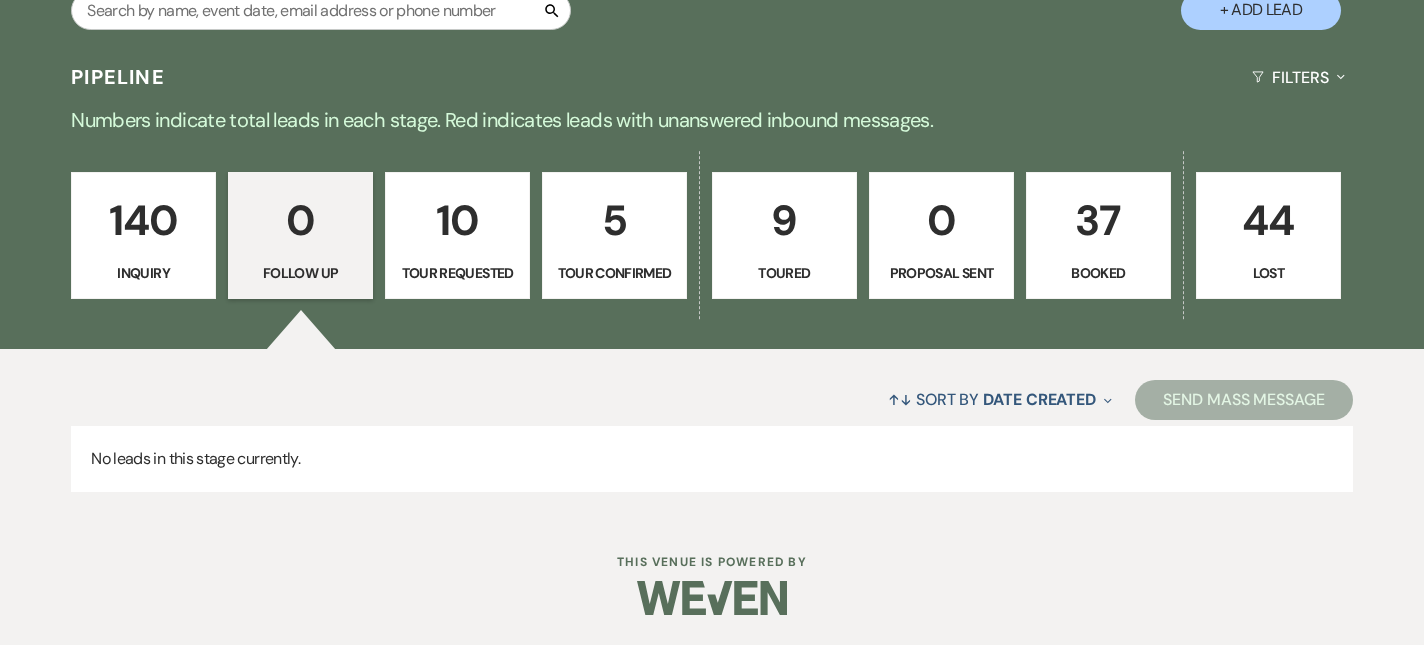 click on "10" at bounding box center [457, 220] 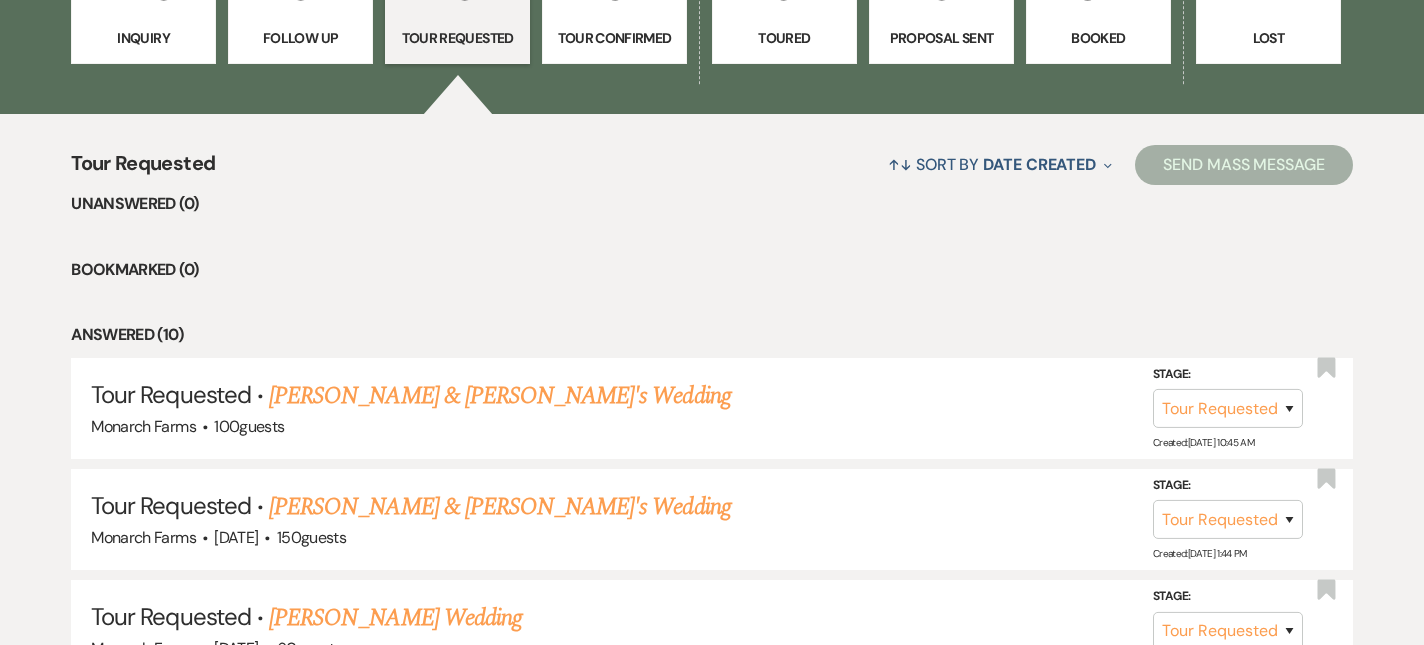 scroll, scrollTop: 634, scrollLeft: 0, axis: vertical 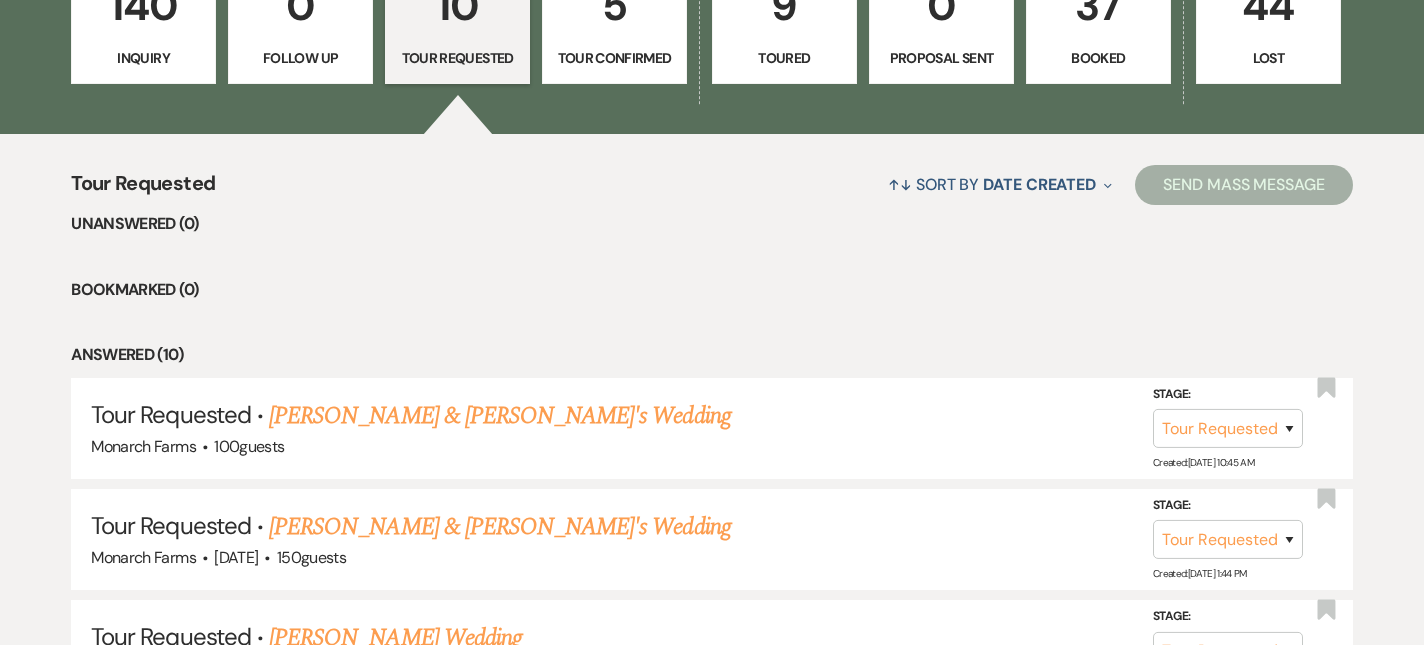 click on "5 Tour Confirmed" at bounding box center (614, 21) 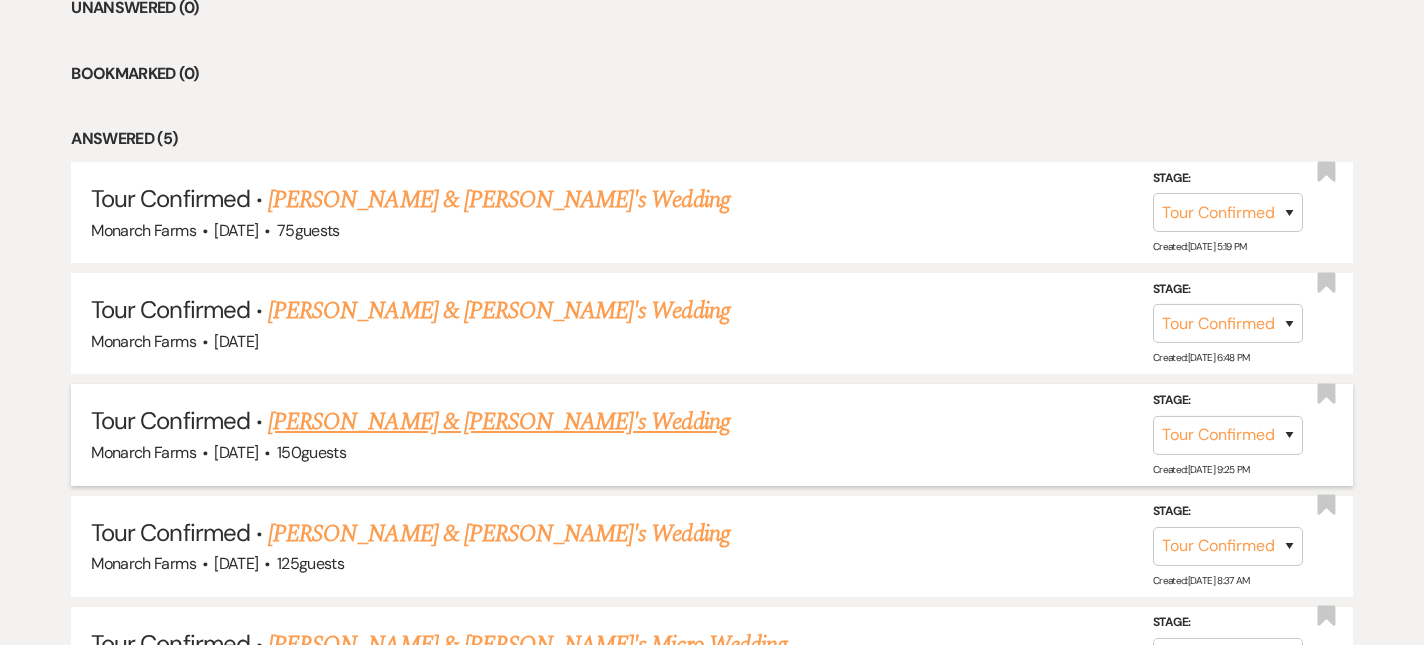 scroll, scrollTop: 847, scrollLeft: 0, axis: vertical 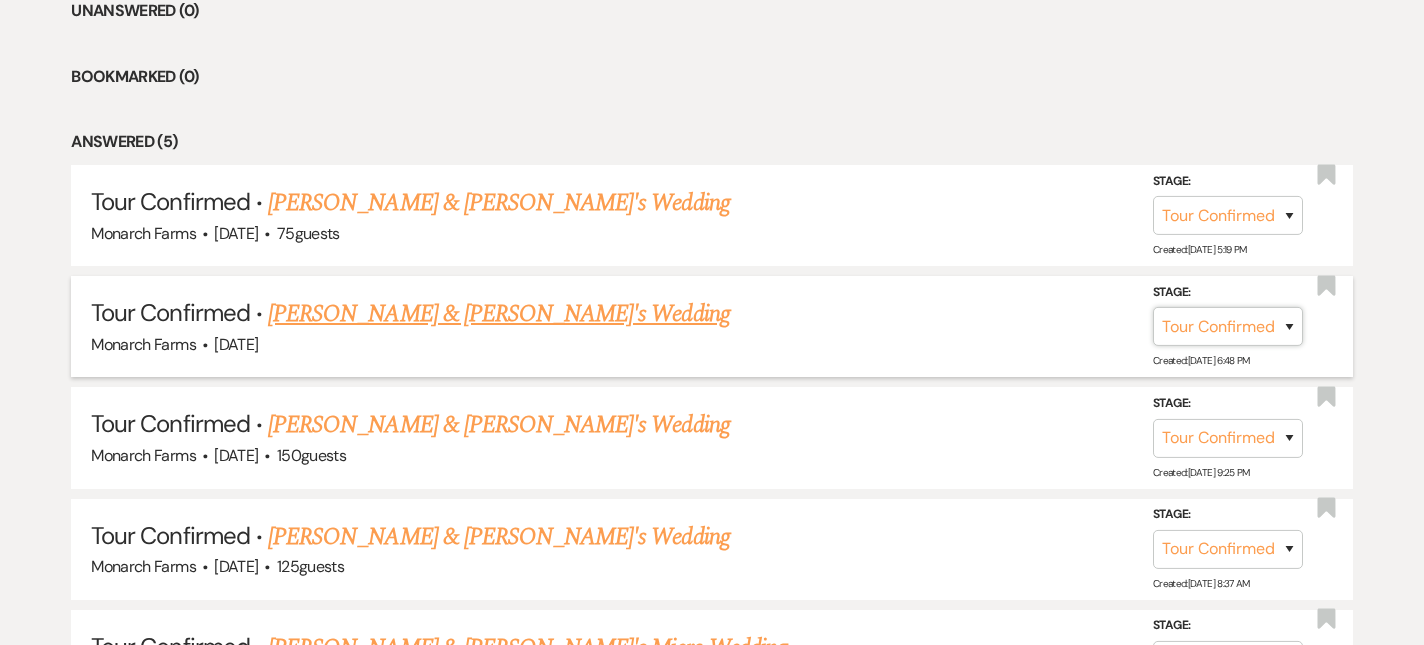click on "Inquiry Follow Up Tour Requested Tour Confirmed Toured Proposal Sent Booked Lost" at bounding box center (1228, 326) 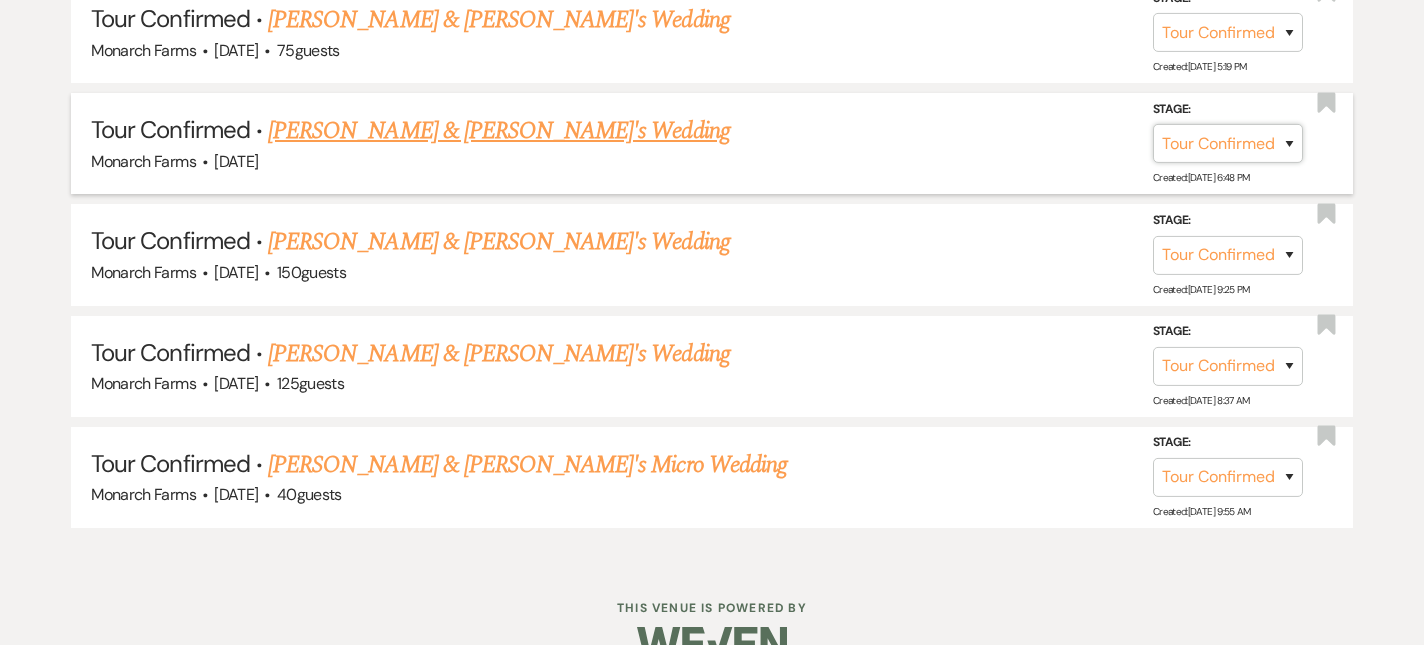 scroll, scrollTop: 1034, scrollLeft: 0, axis: vertical 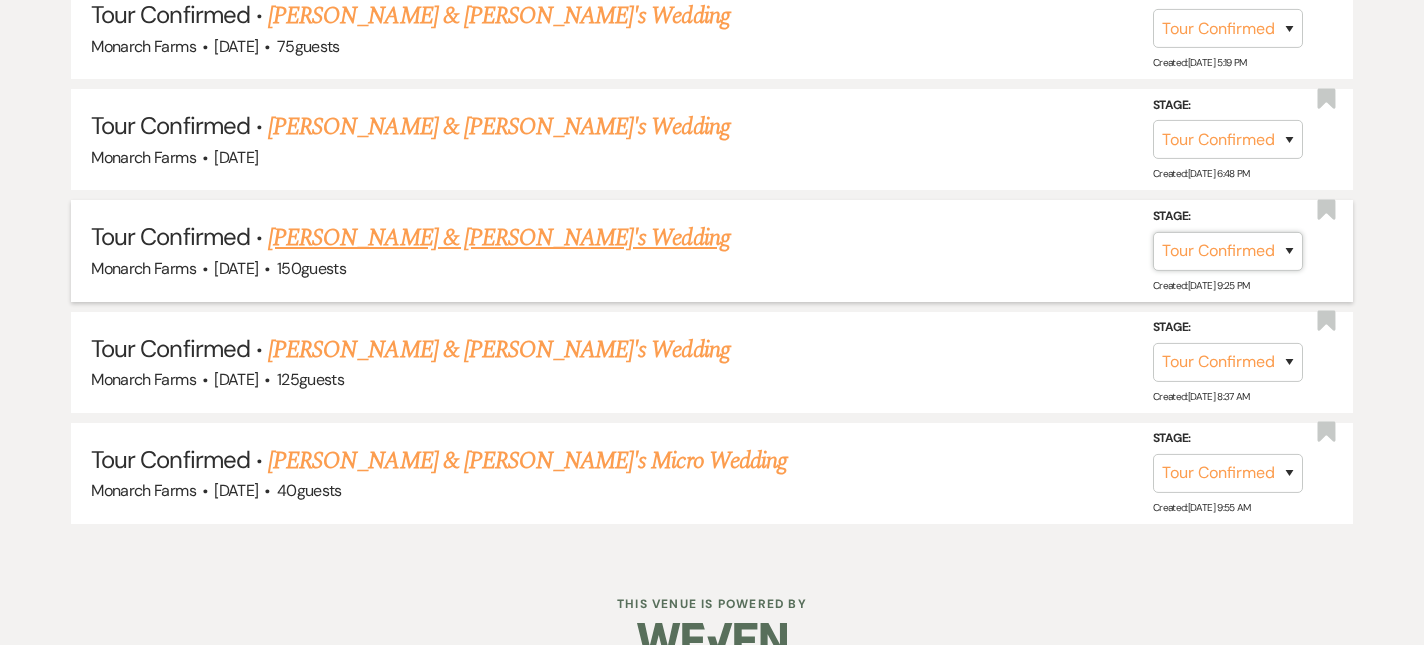 click on "Inquiry Follow Up Tour Requested Tour Confirmed Toured Proposal Sent Booked Lost" at bounding box center [1228, 250] 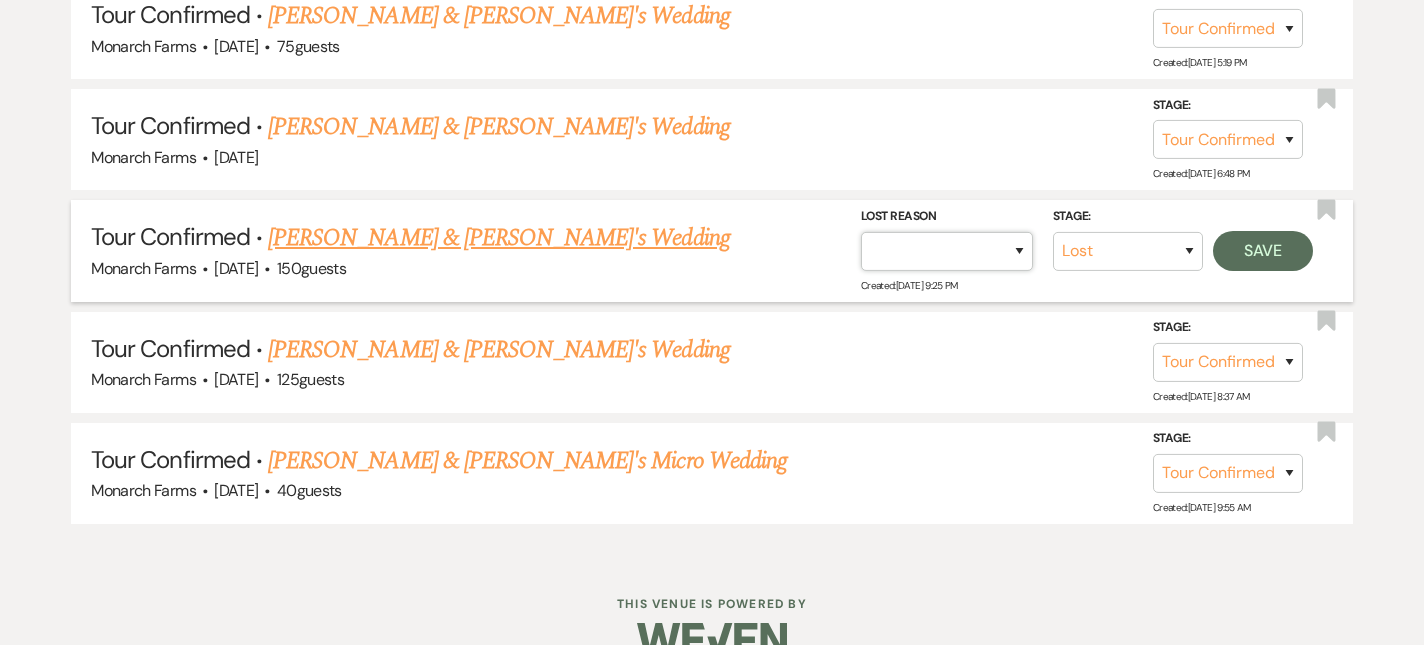 click on "Booked Elsewhere Budget Date Unavailable No Response Not a Good Match Capacity Cancelled Duplicate (hidden) Spam (hidden) Other (hidden) Other" at bounding box center [947, 250] 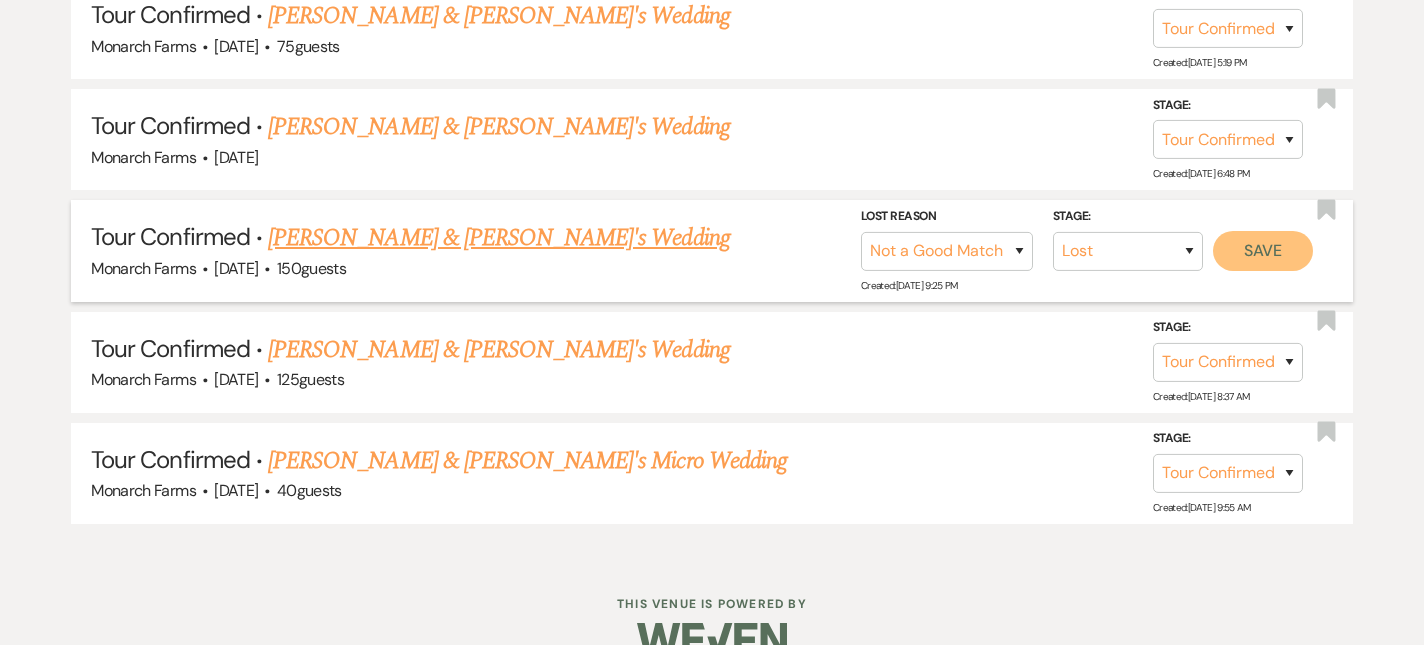 click on "Save" at bounding box center [1263, 250] 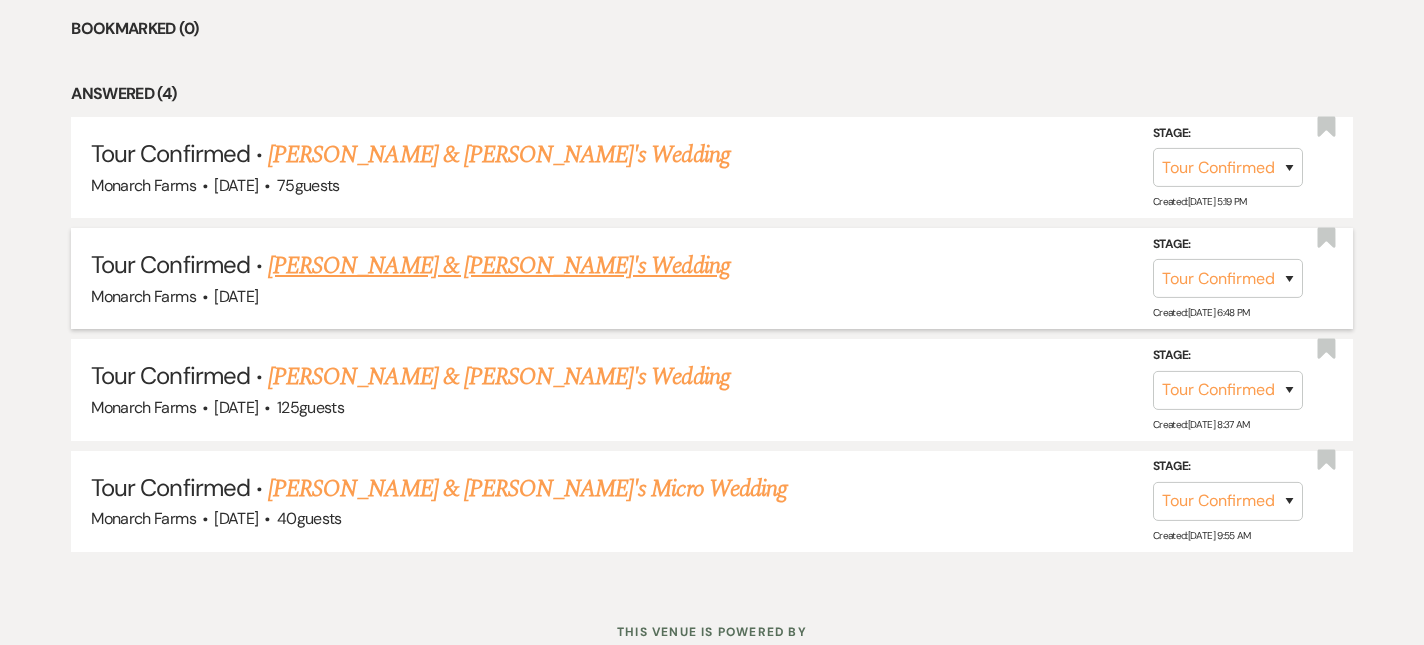 scroll, scrollTop: 894, scrollLeft: 0, axis: vertical 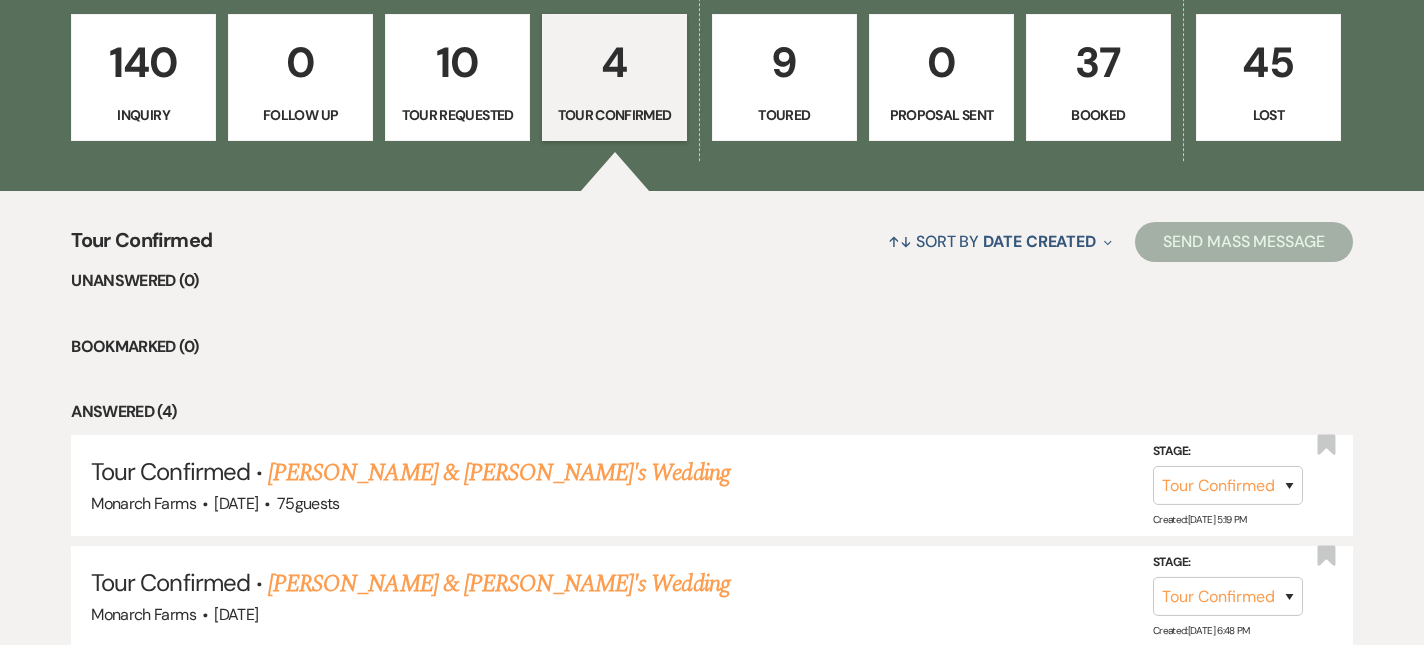 click on "Toured" at bounding box center (784, 115) 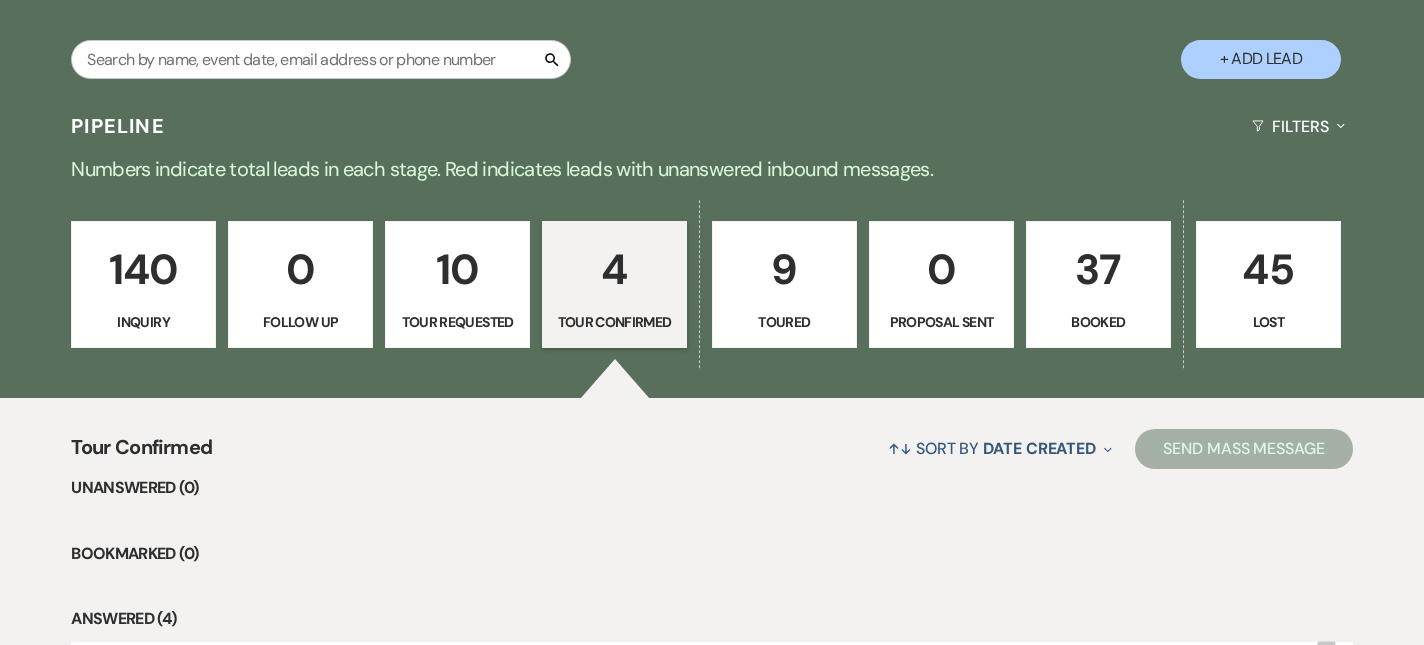 select on "5" 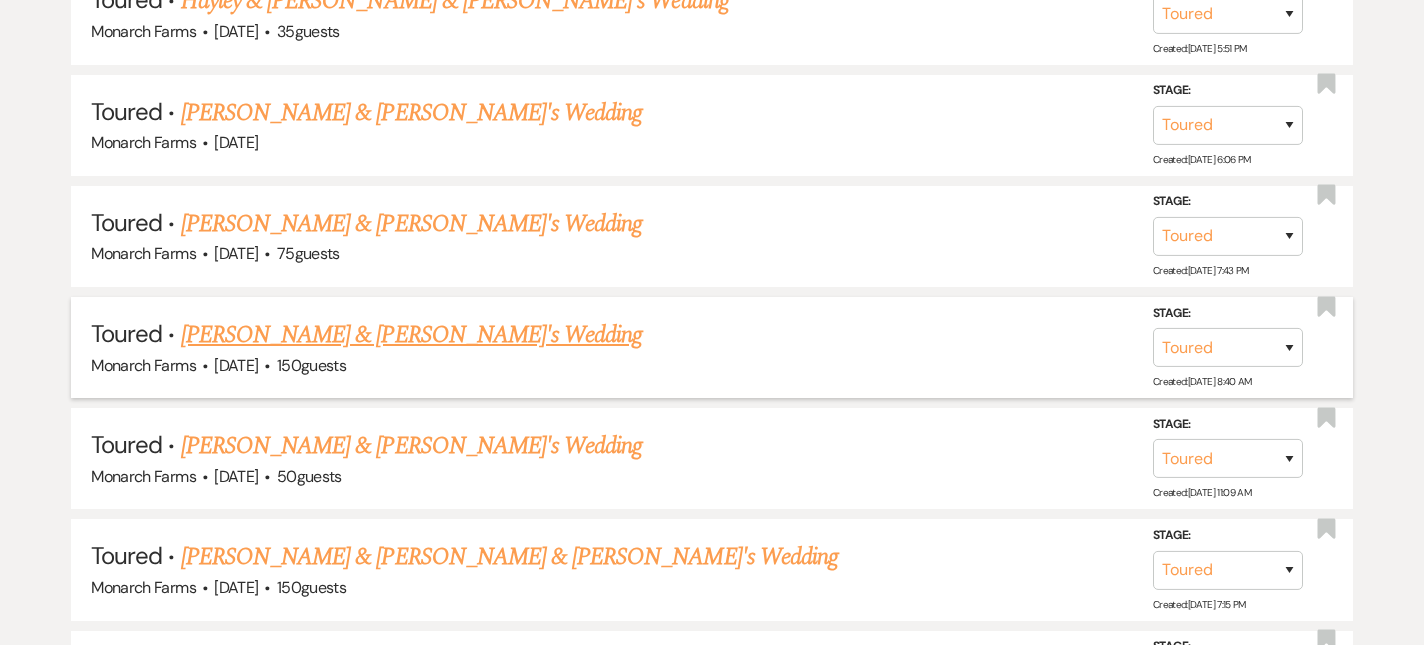 scroll, scrollTop: 1297, scrollLeft: 0, axis: vertical 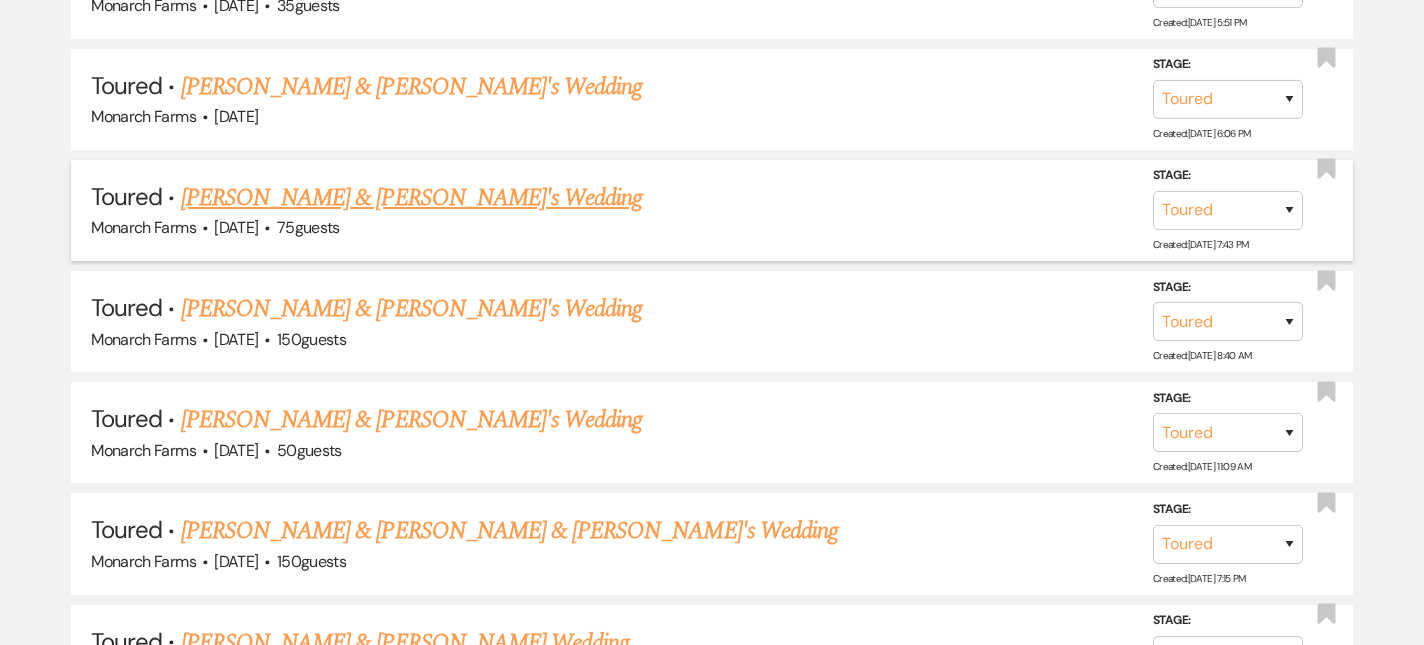 click on "Stage: Inquiry Follow Up Tour Requested Tour Confirmed Toured Proposal Sent Booked Lost Created:  [DATE] 7:43 PM" at bounding box center (1238, 210) 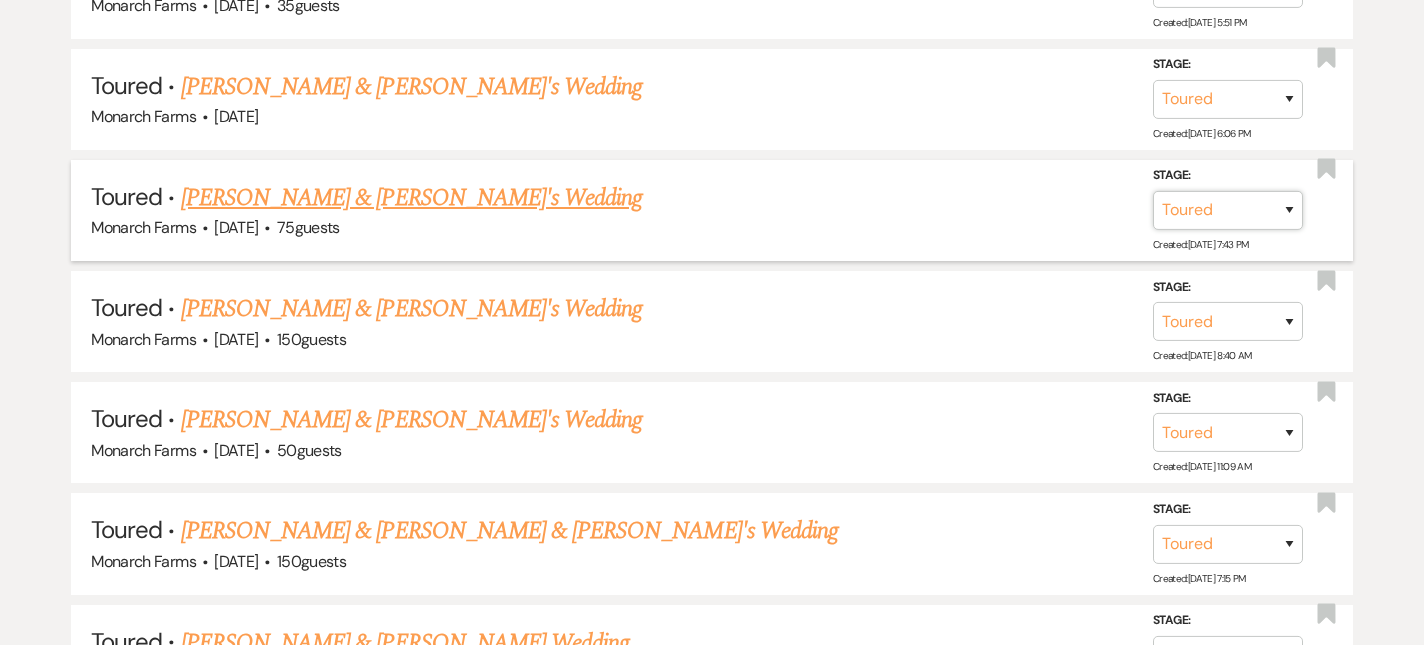 click on "Inquiry Follow Up Tour Requested Tour Confirmed Toured Proposal Sent Booked Lost" at bounding box center (1228, 210) 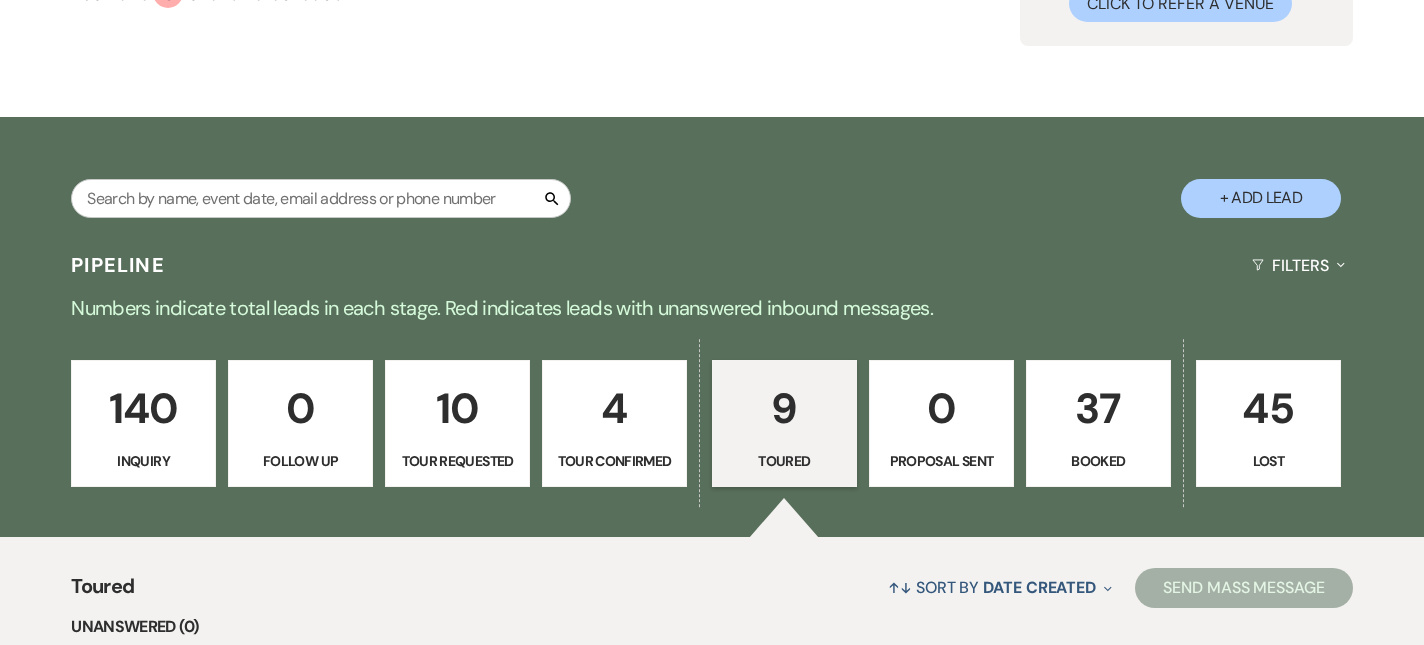 scroll, scrollTop: 230, scrollLeft: 0, axis: vertical 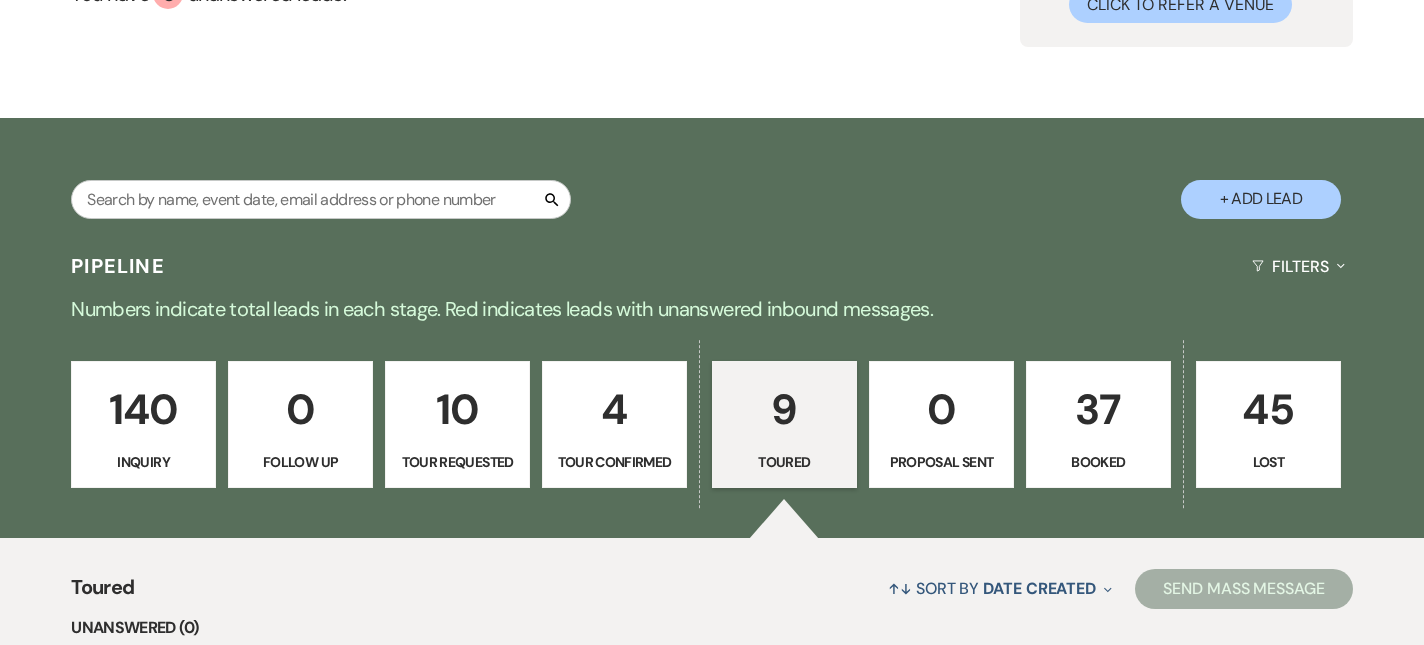 click on "45" at bounding box center (1268, 409) 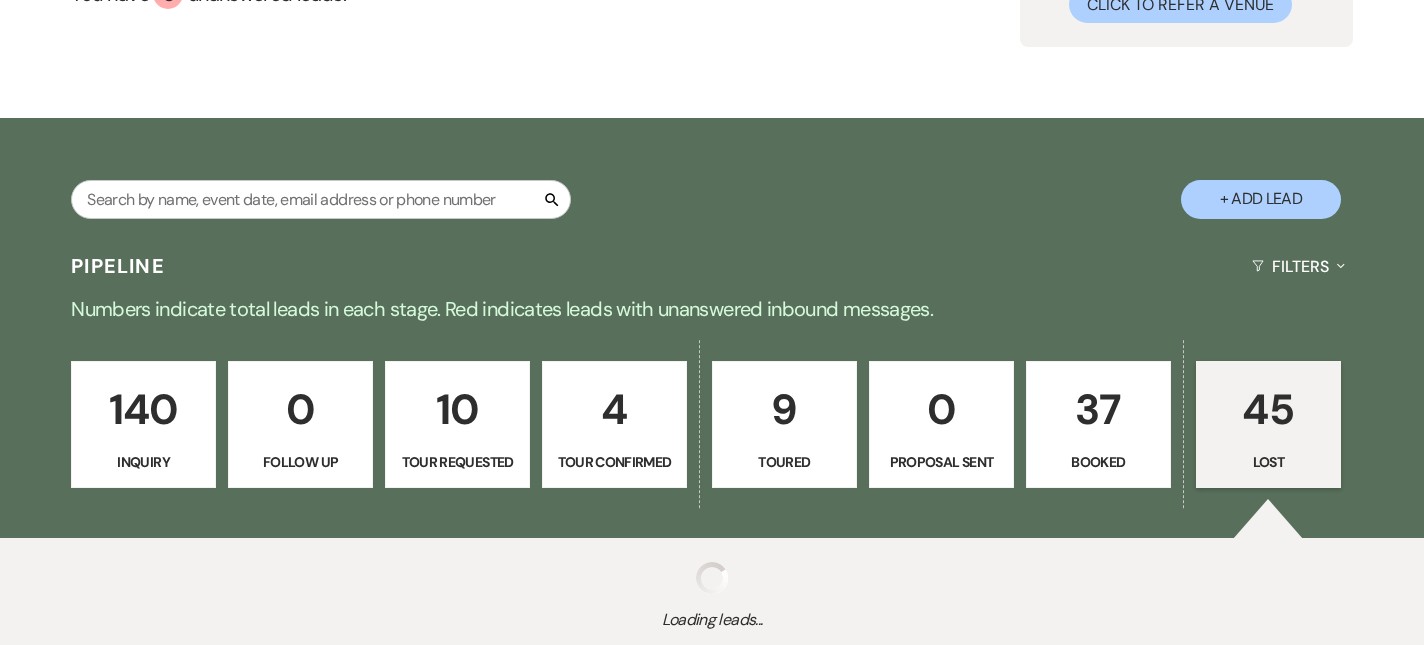 select on "8" 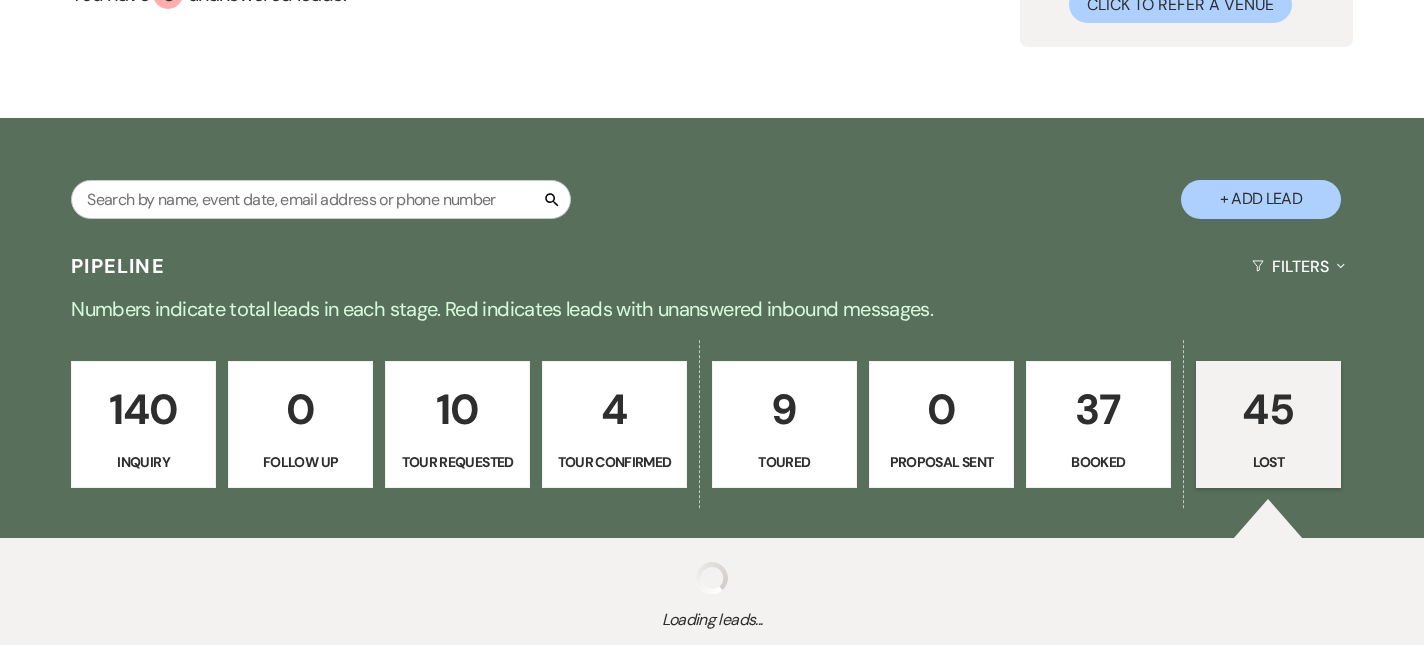 select on "6" 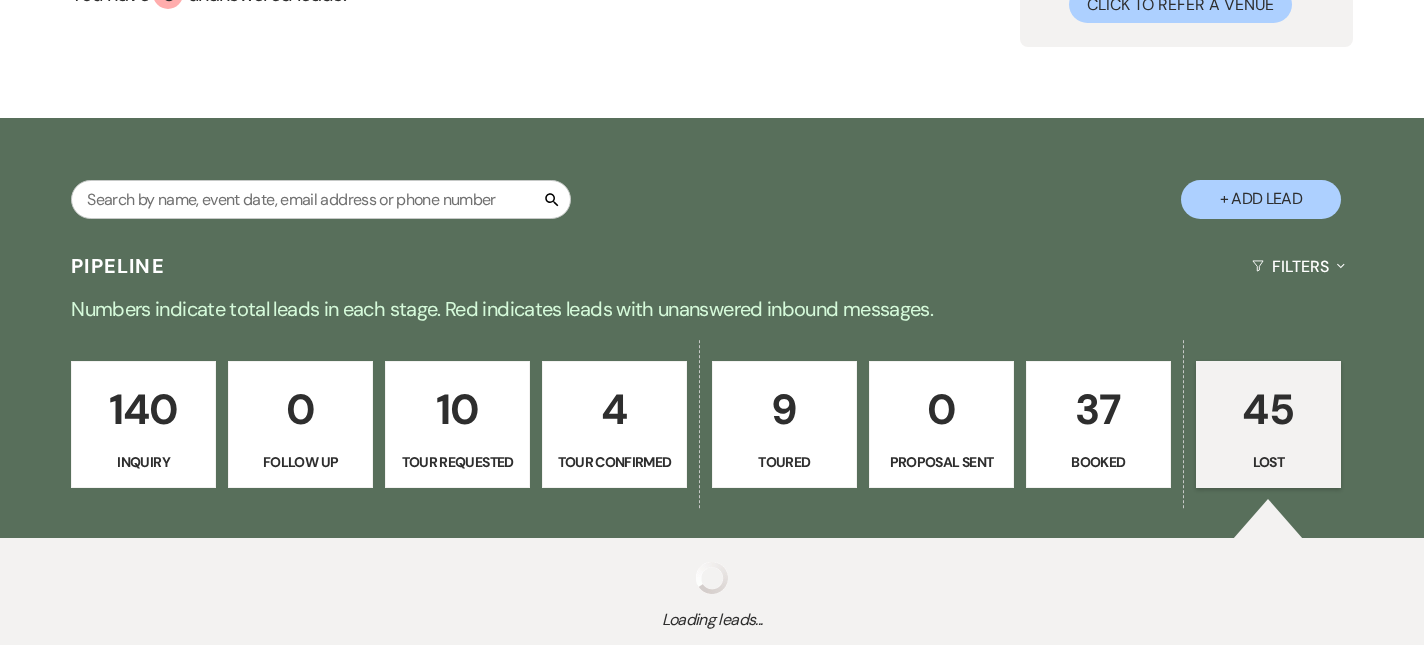 select on "8" 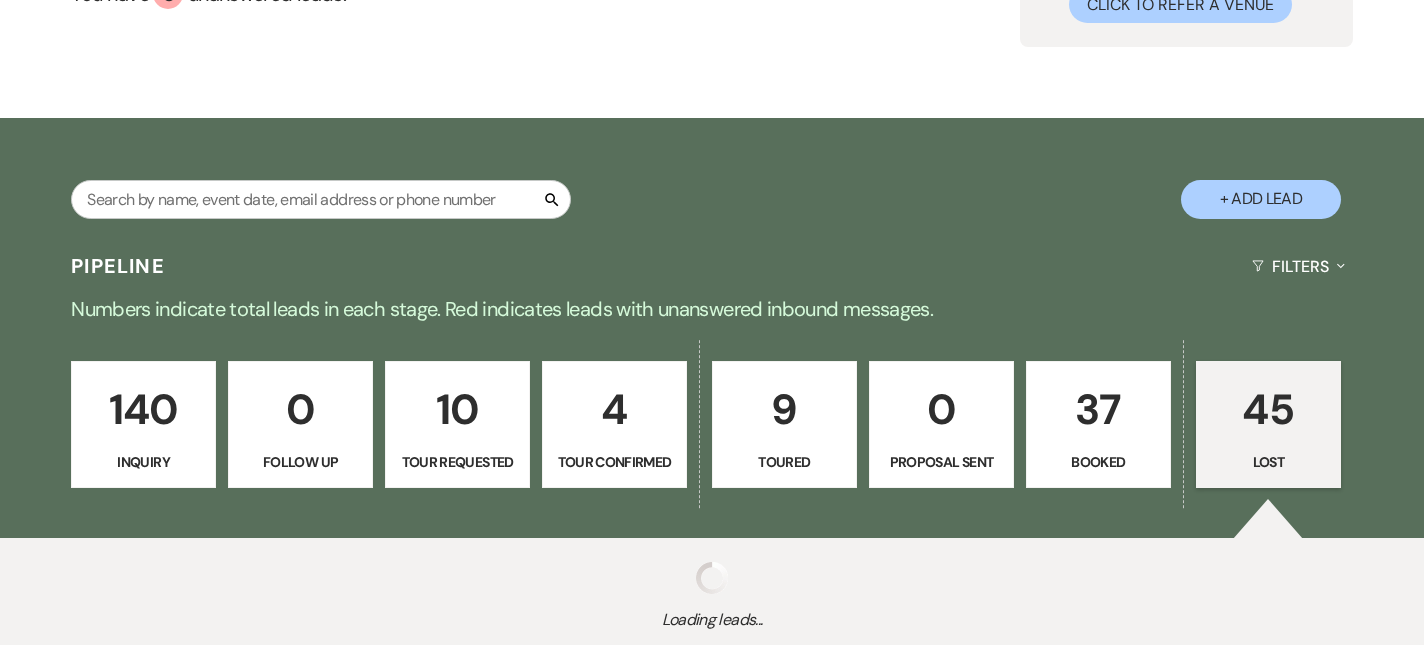 select on "10" 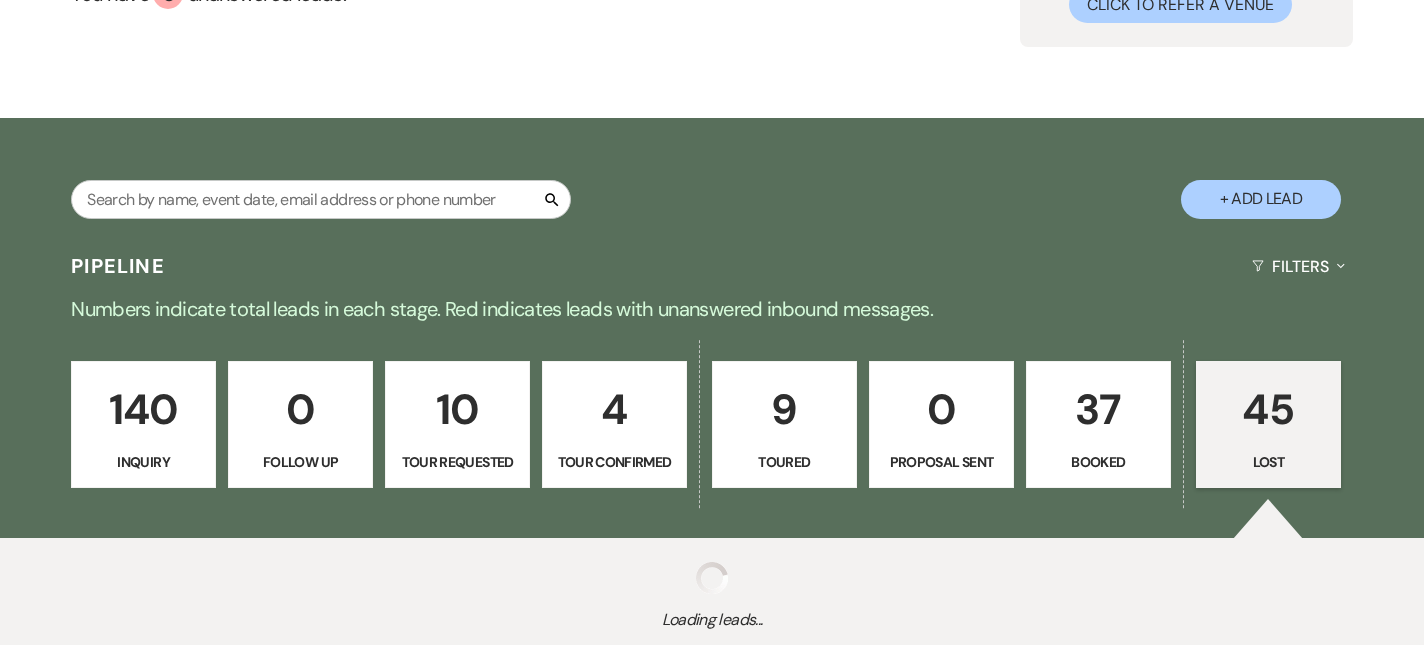 select on "8" 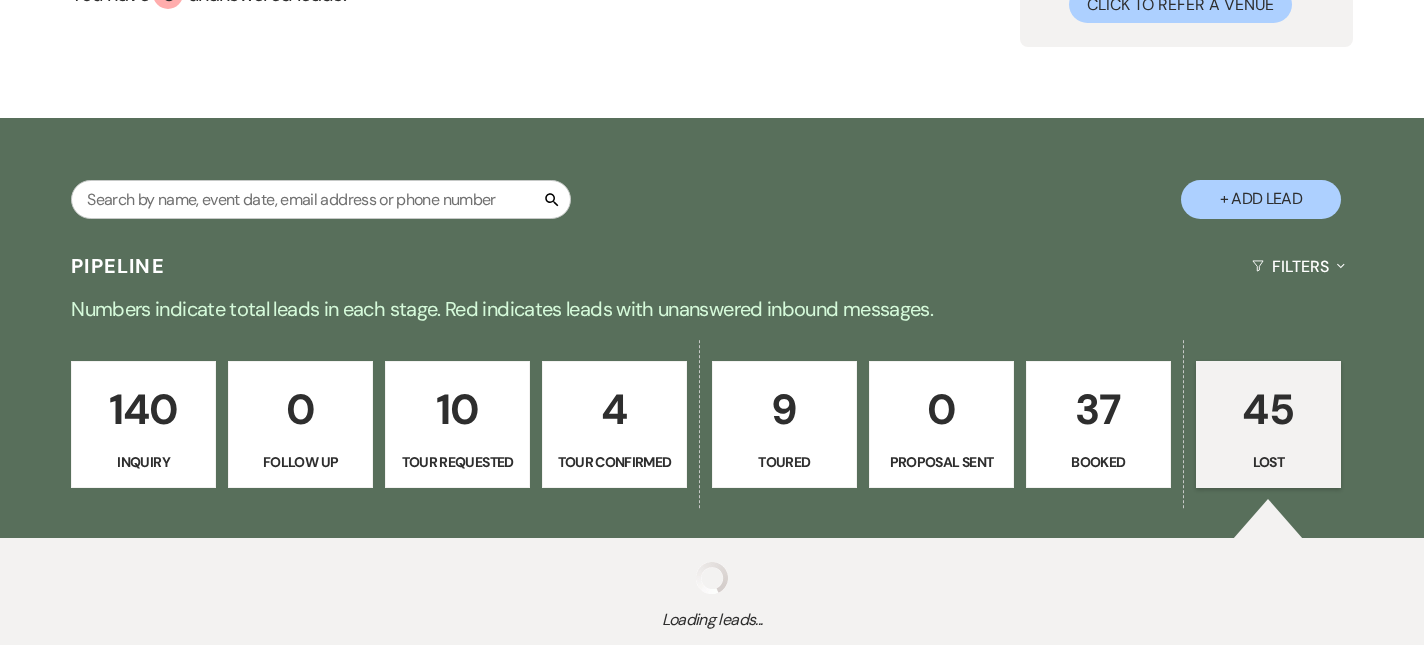 select on "10" 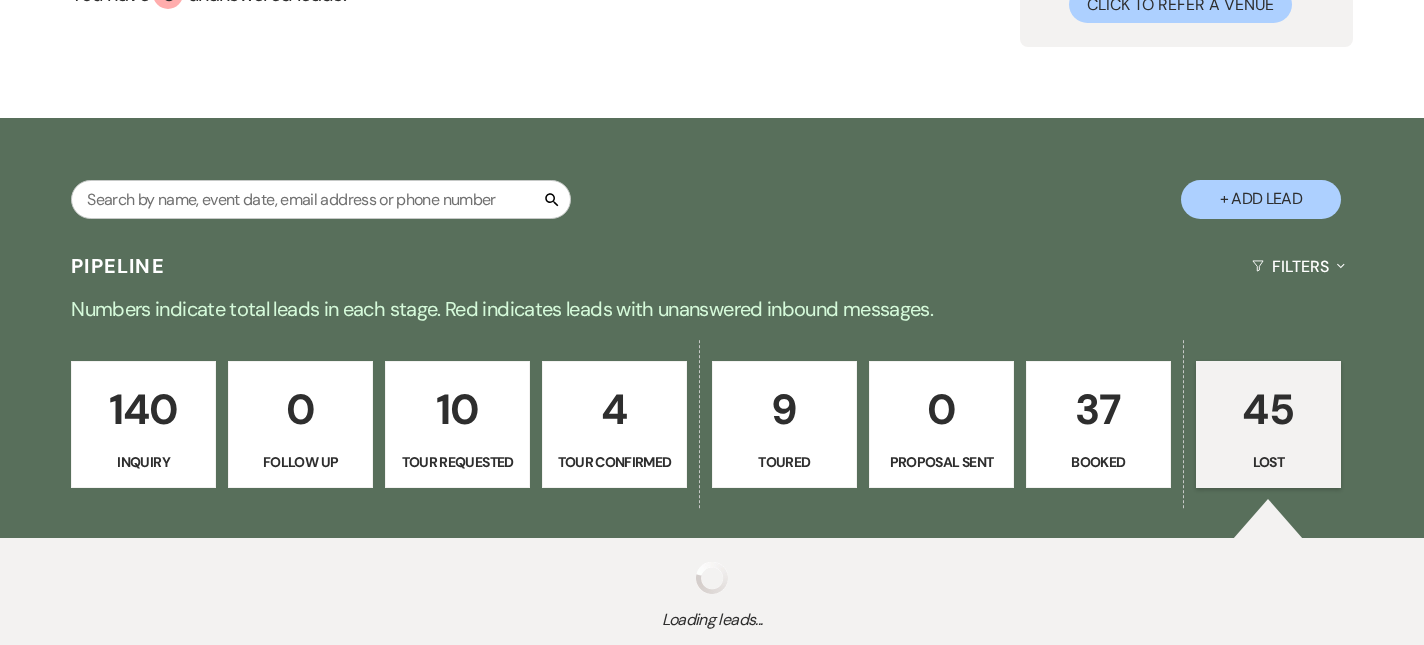 select on "8" 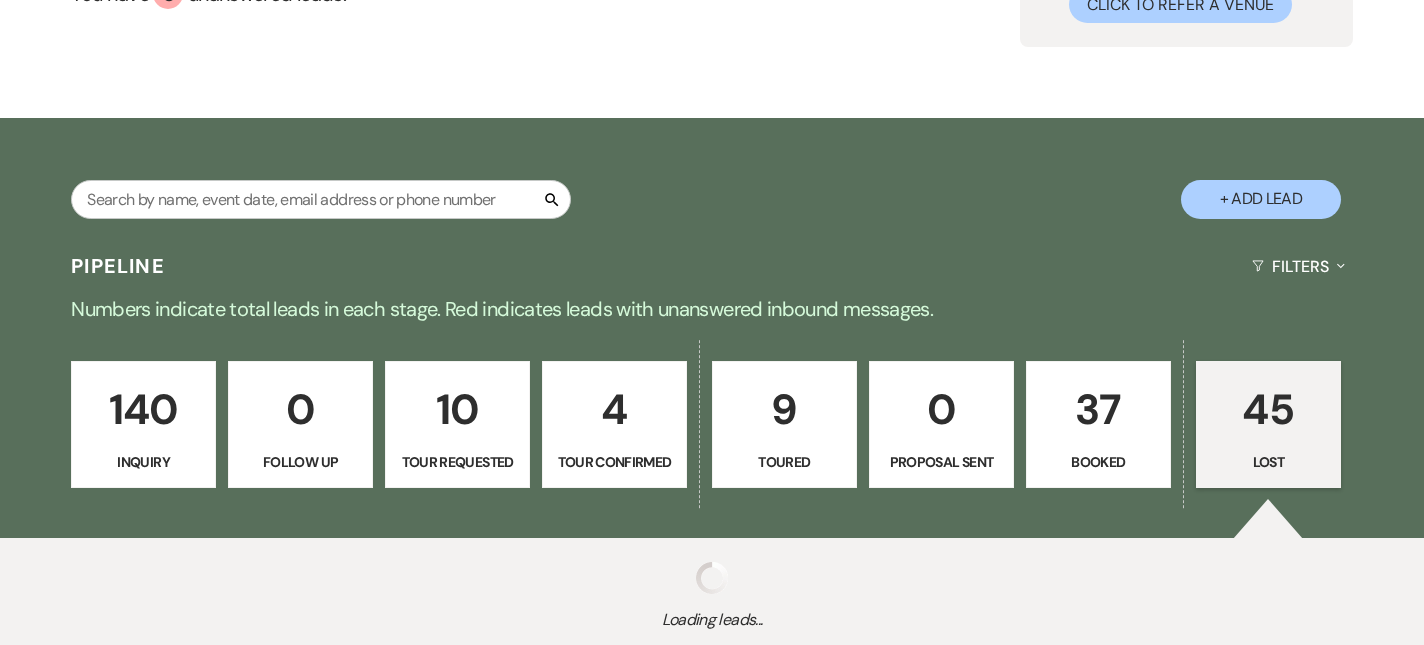 select on "6" 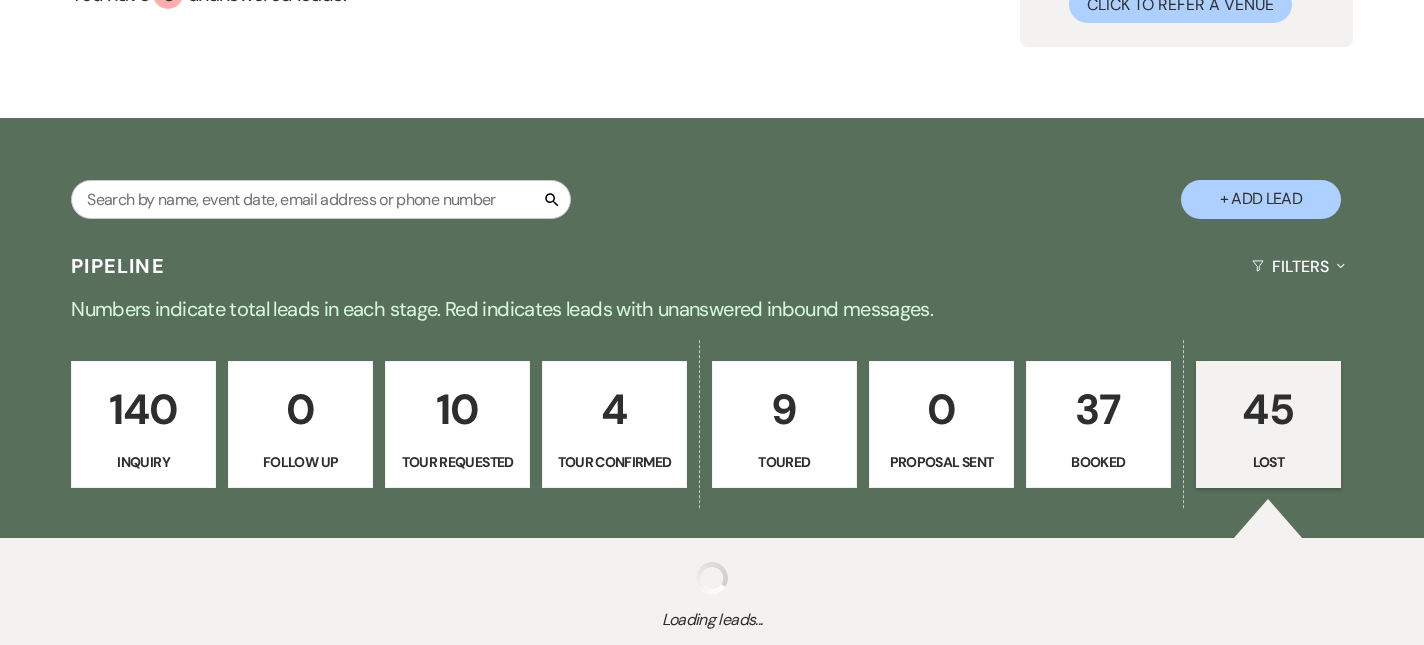 select on "8" 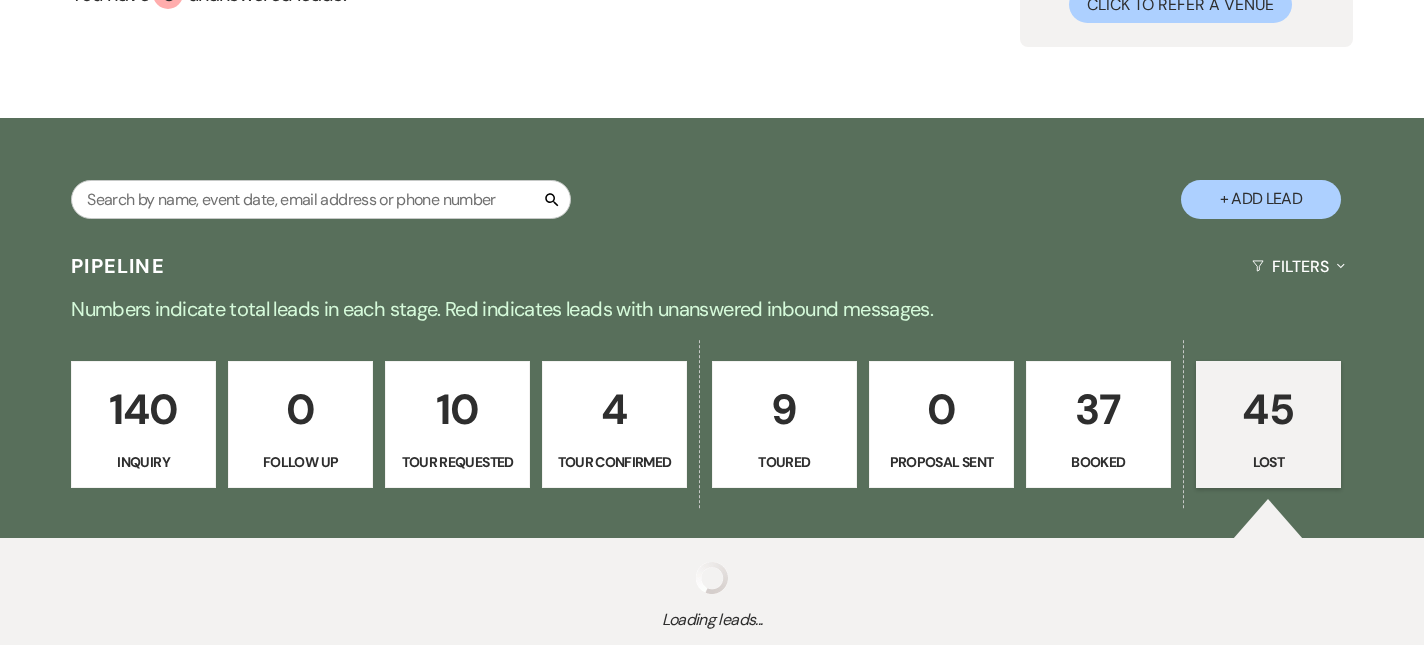 select on "6" 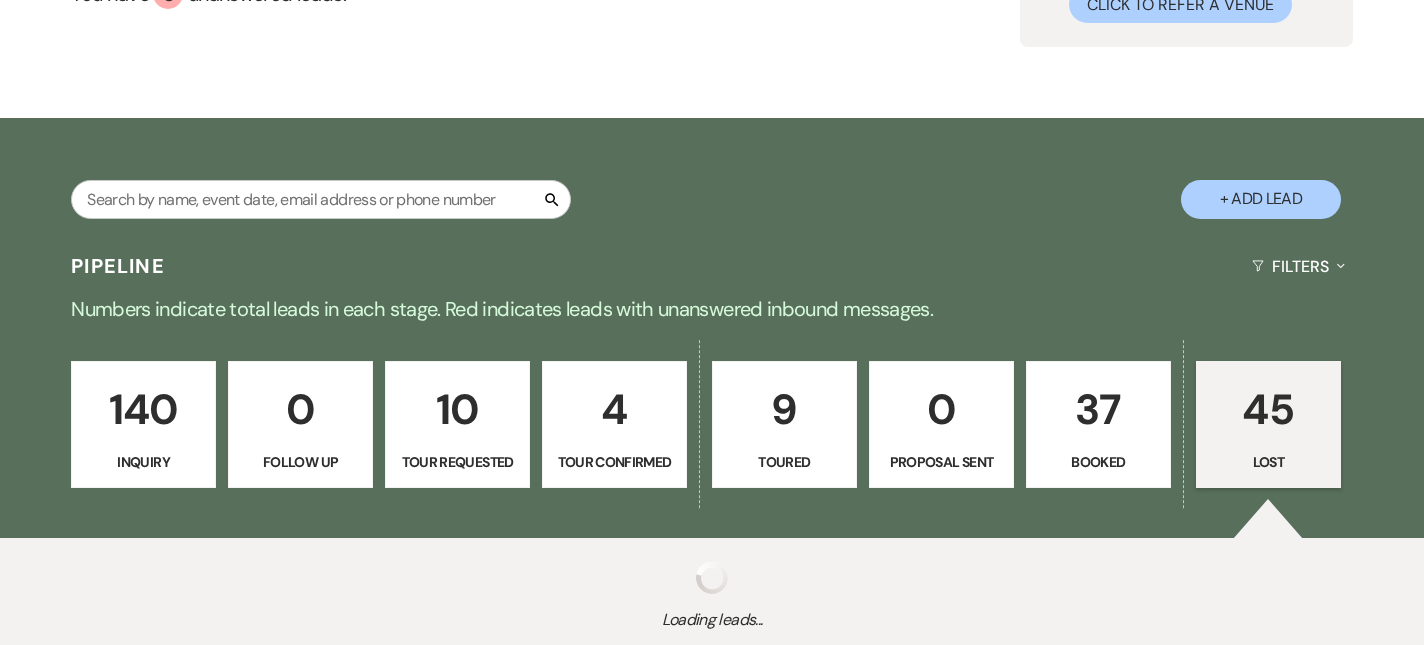 select on "8" 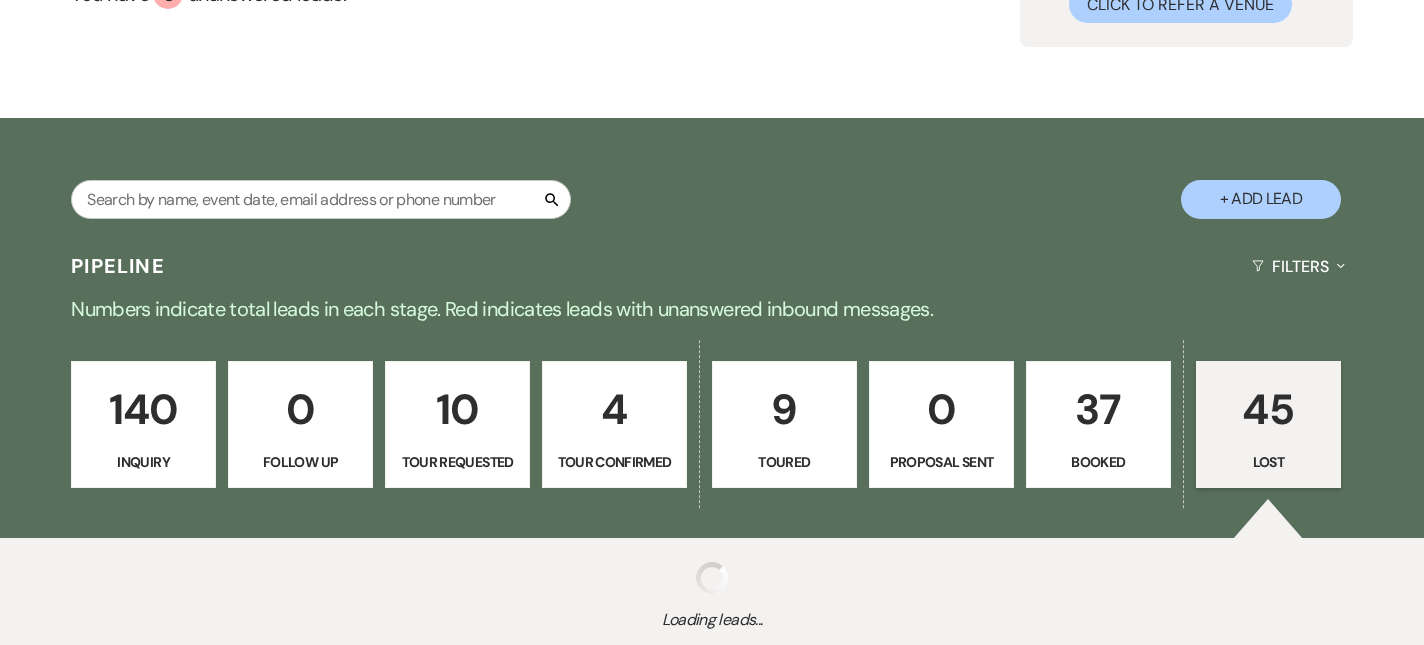 select on "6" 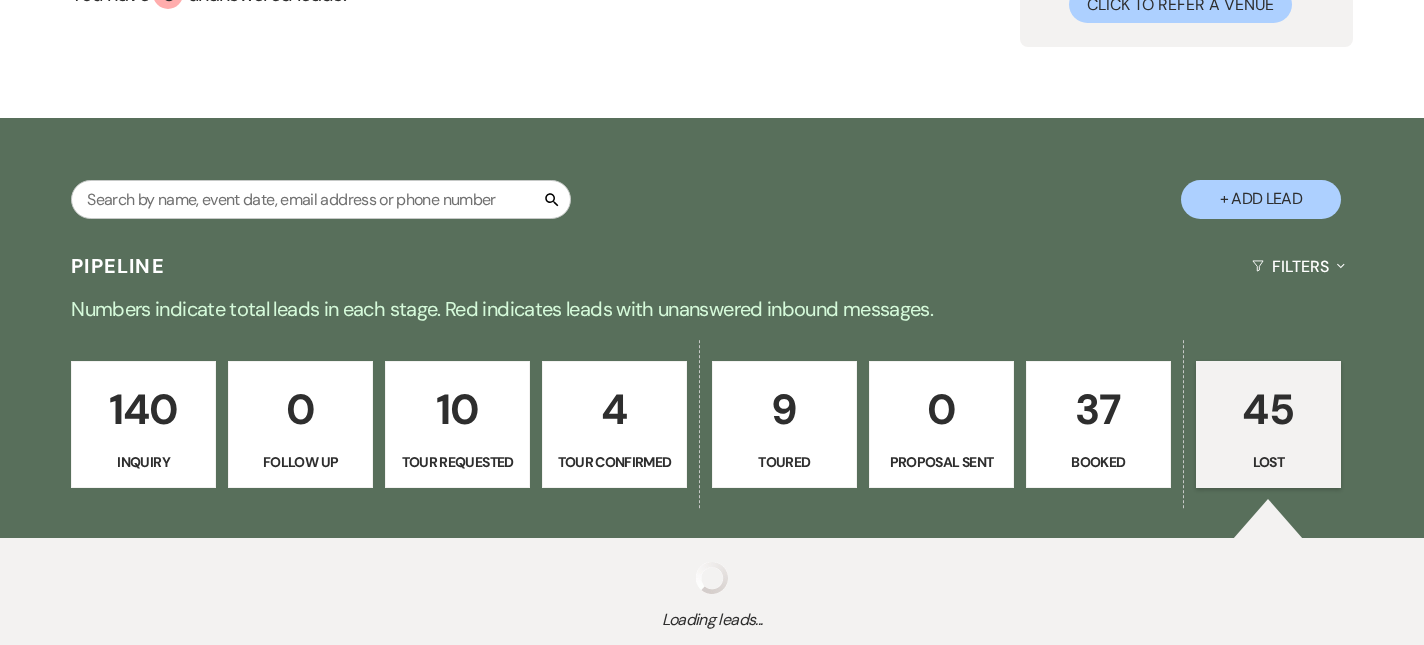 select on "8" 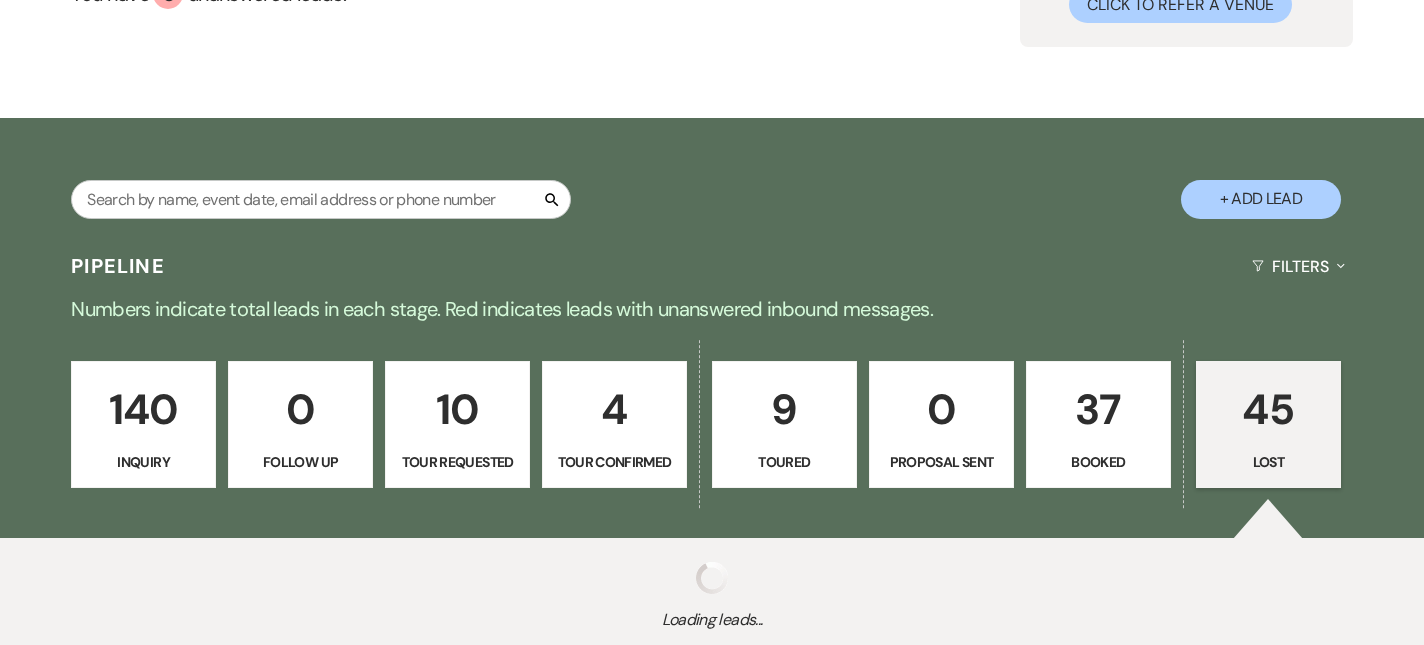 select on "1" 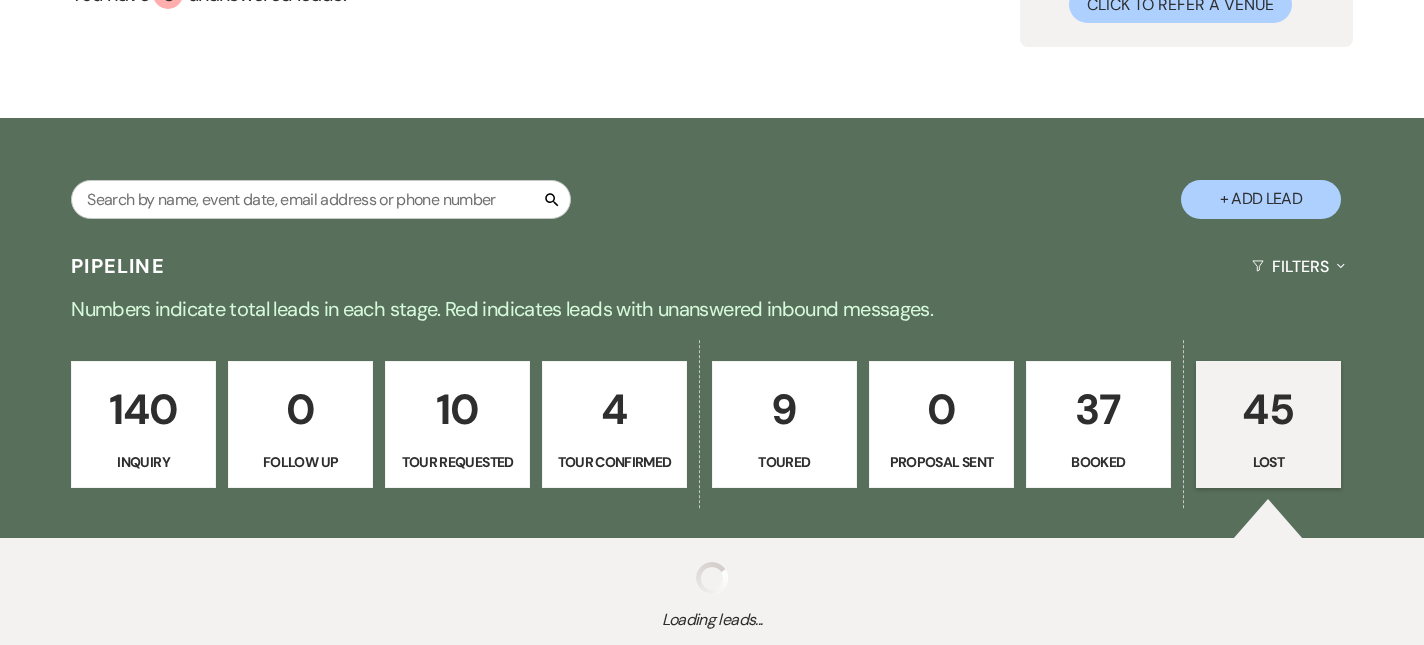 select on "8" 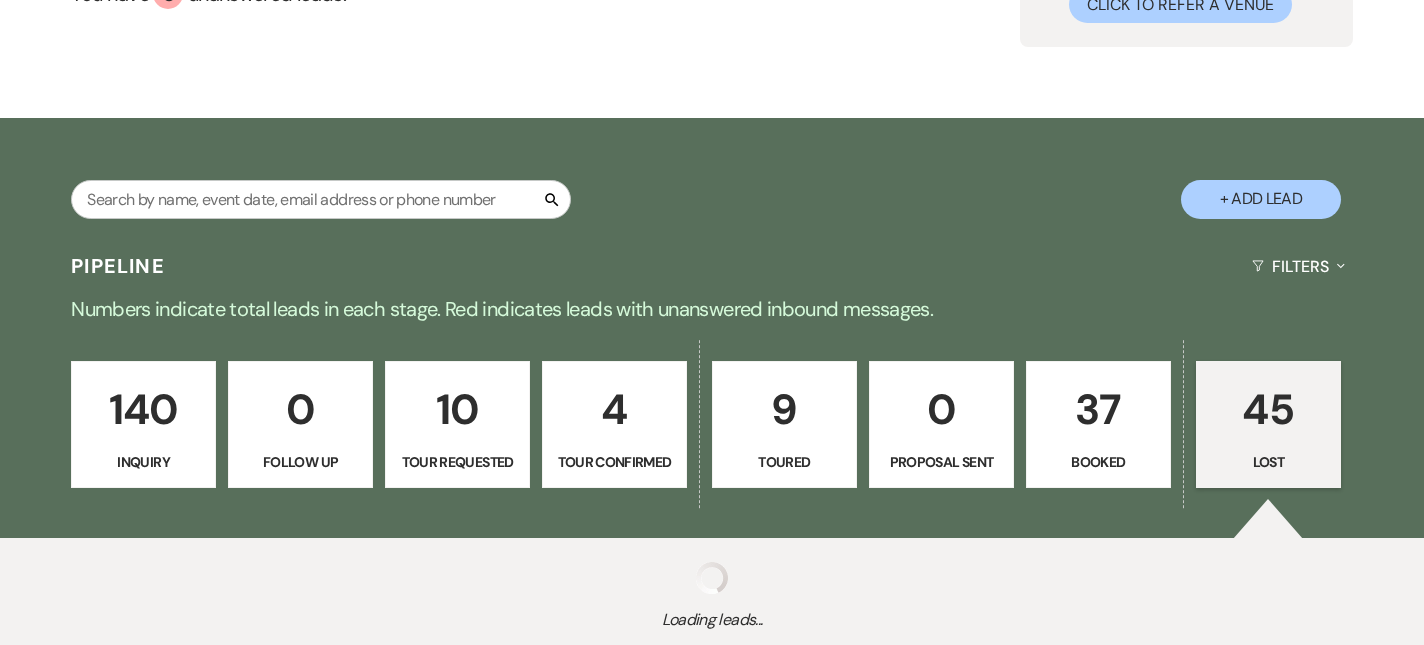 select on "7" 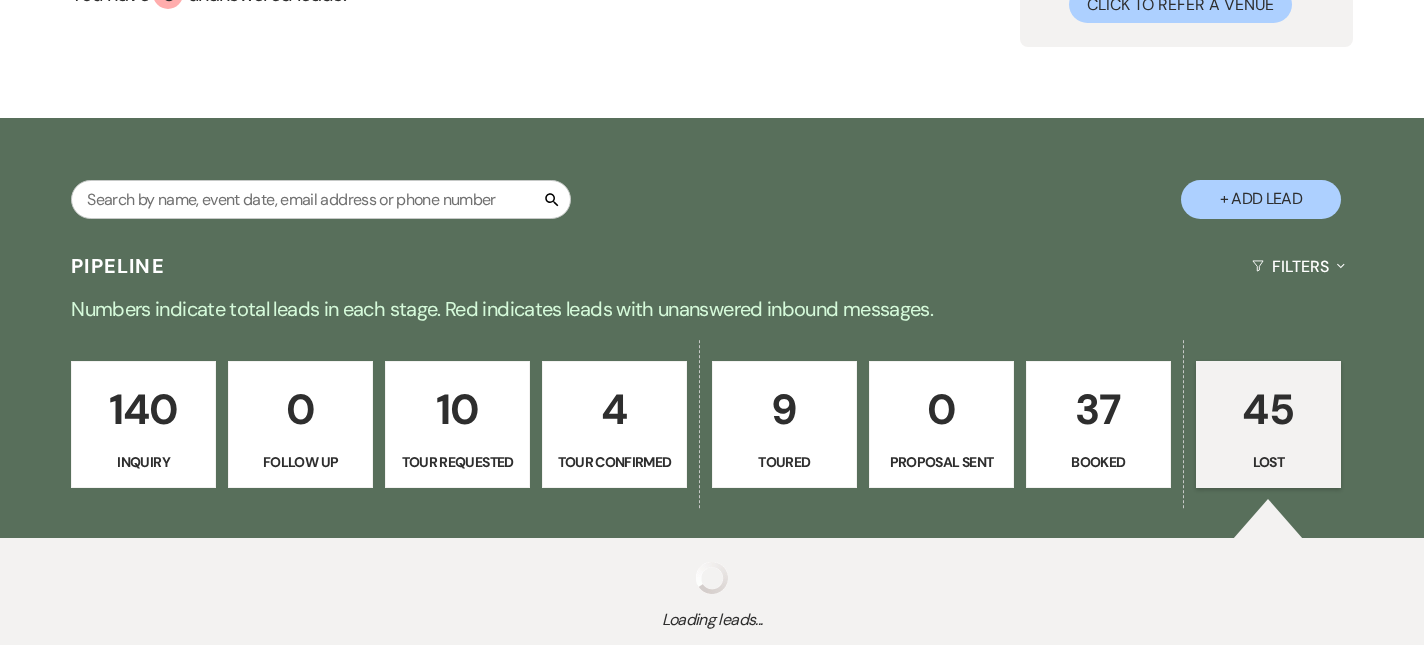 select on "8" 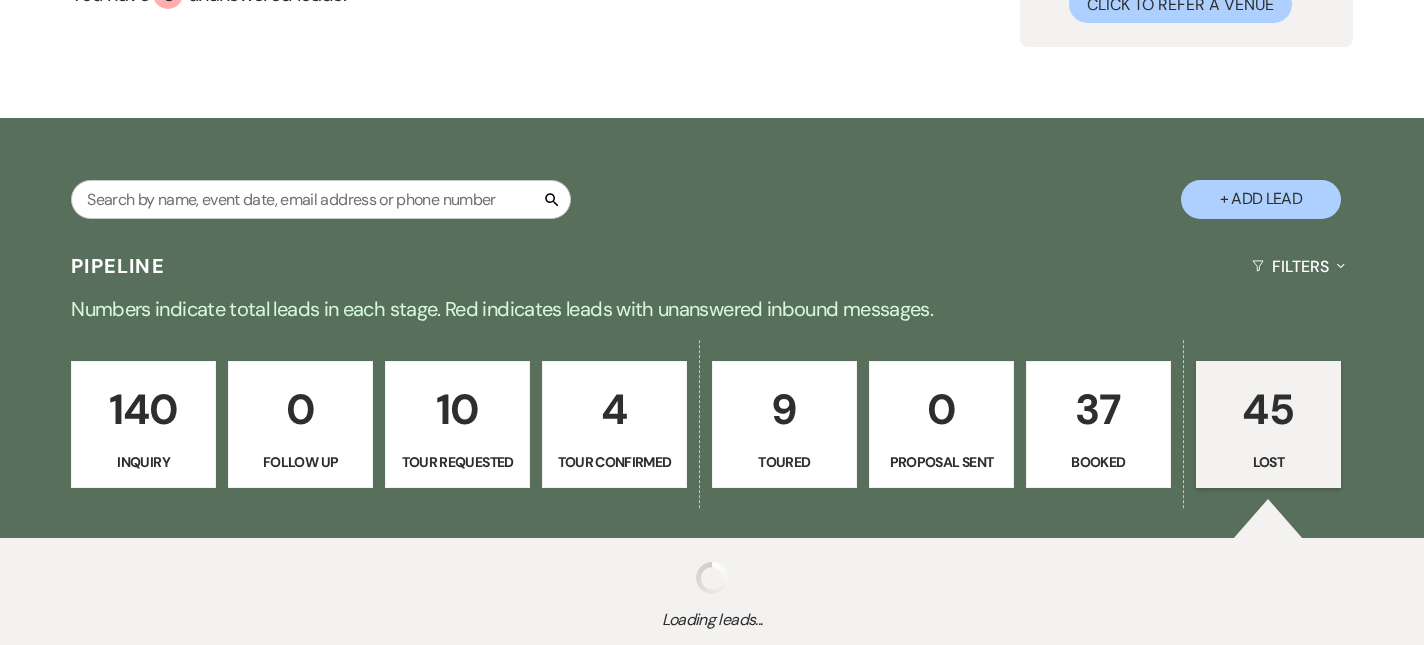 select on "5" 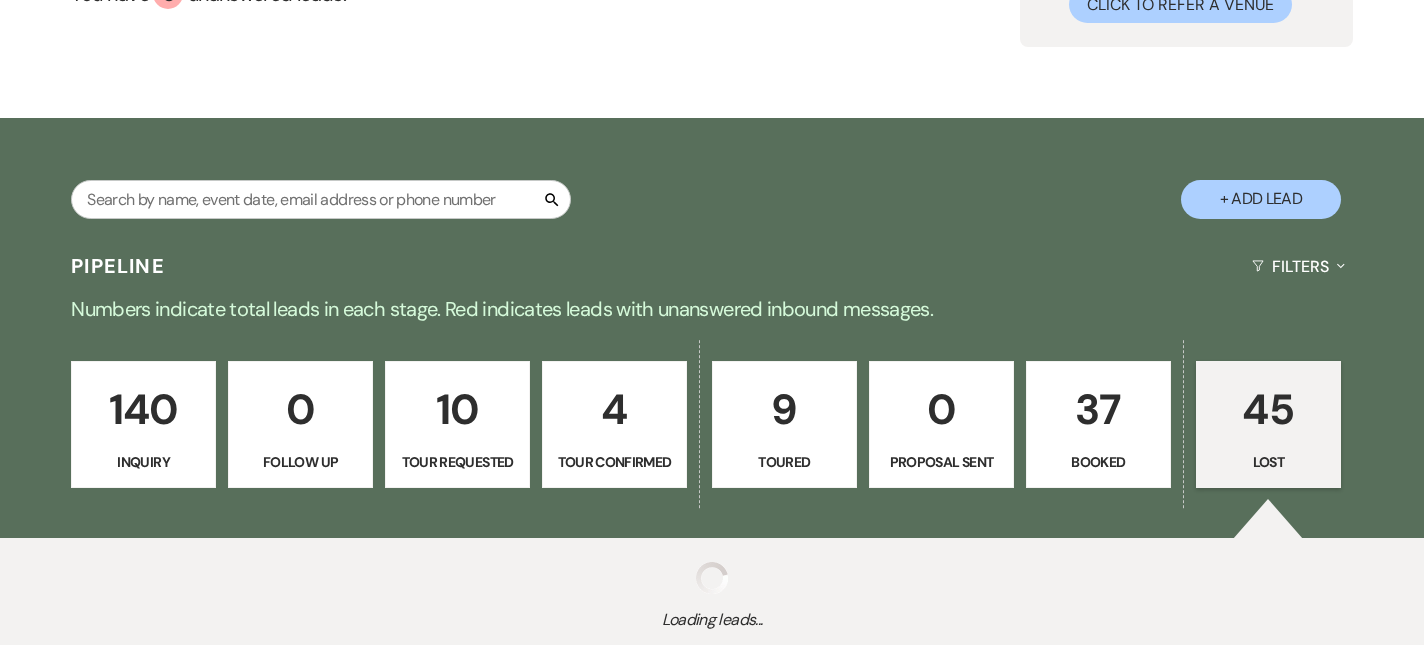 select on "8" 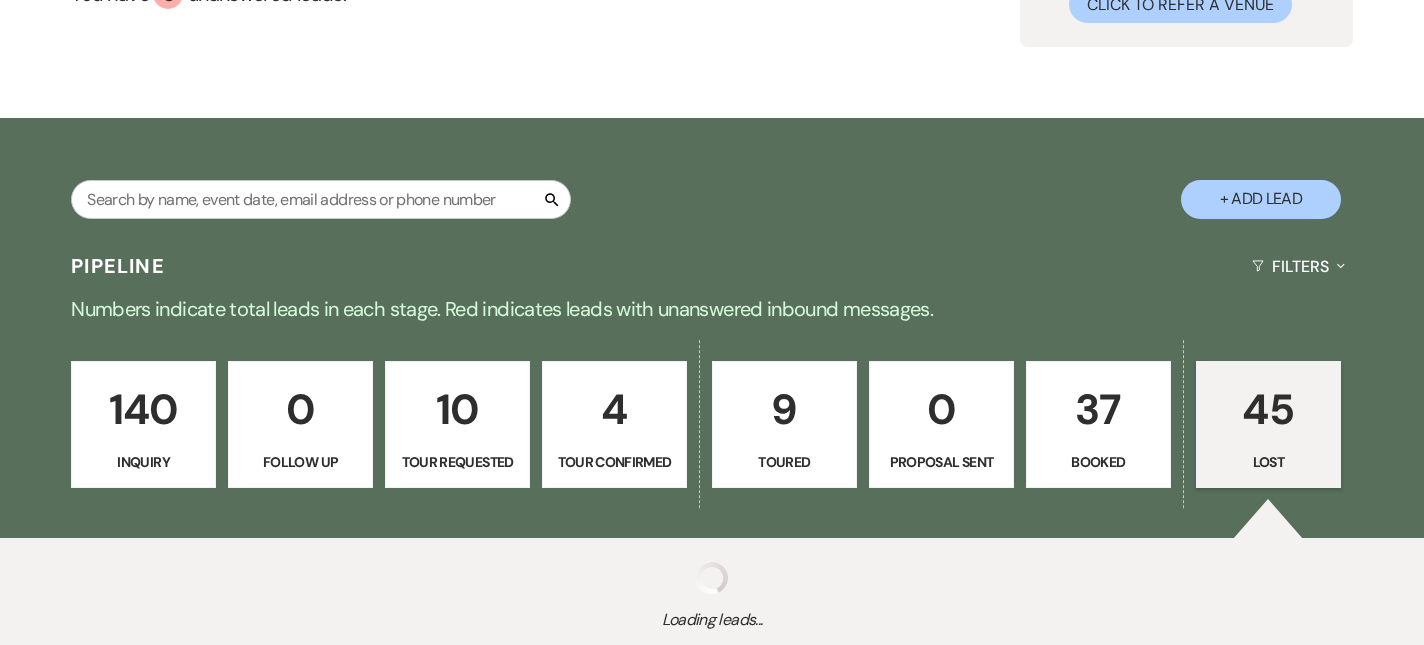 select on "6" 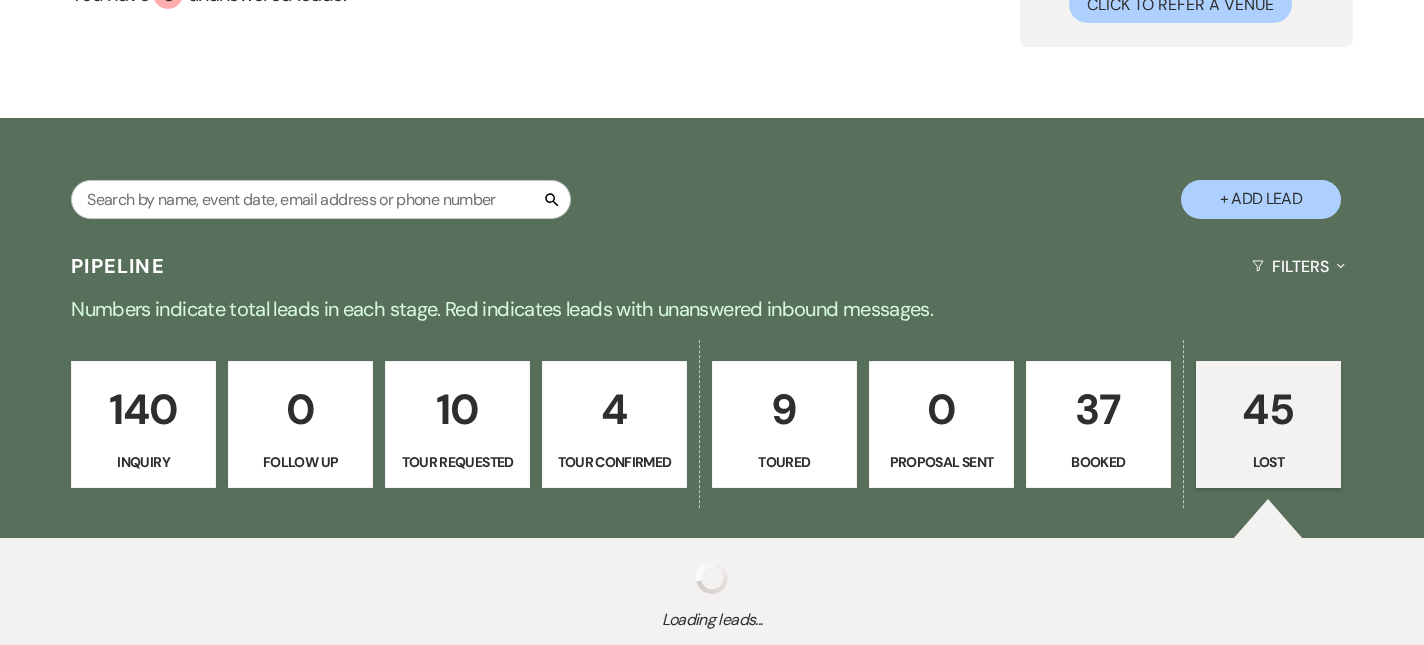 select on "8" 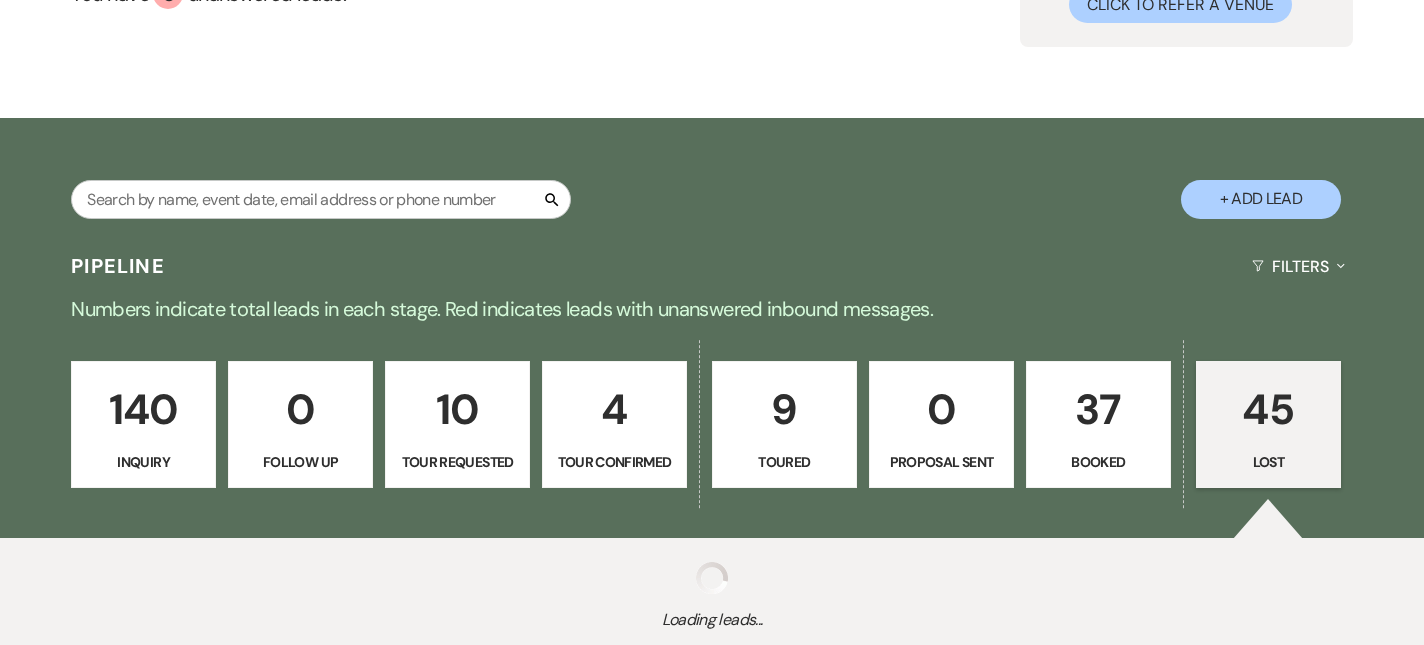 select on "6" 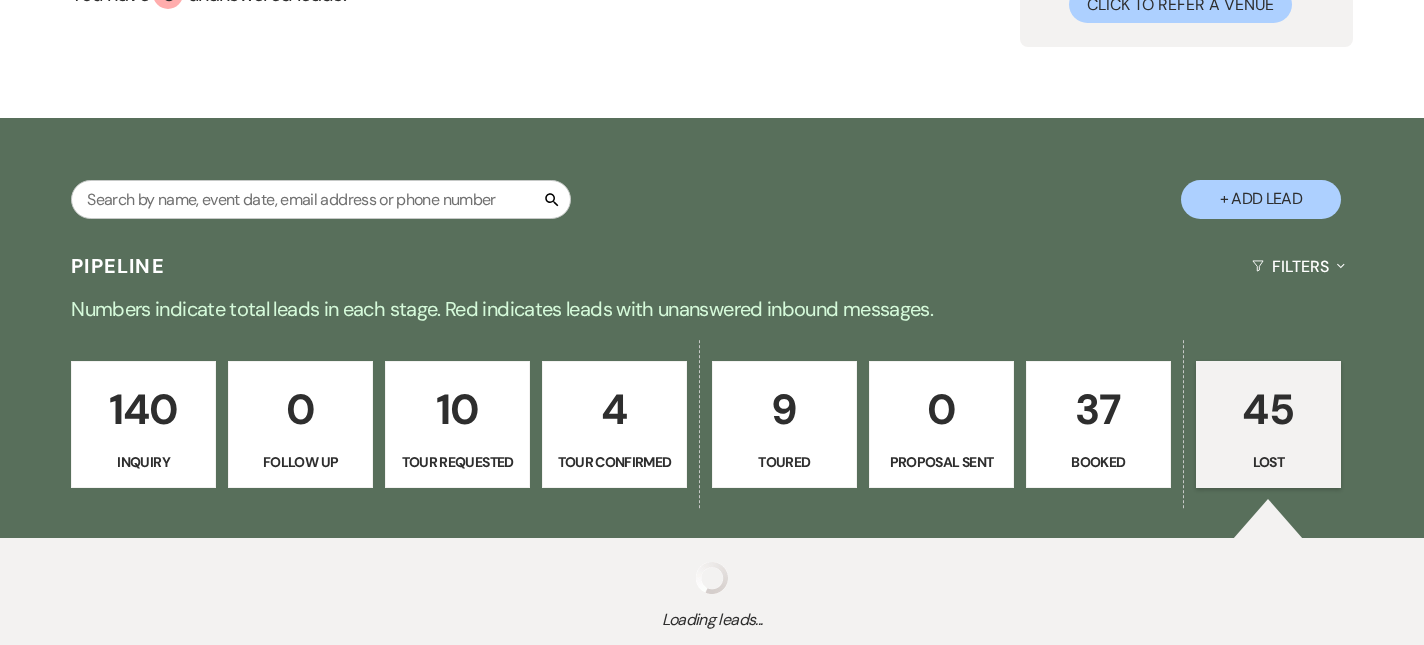 select on "8" 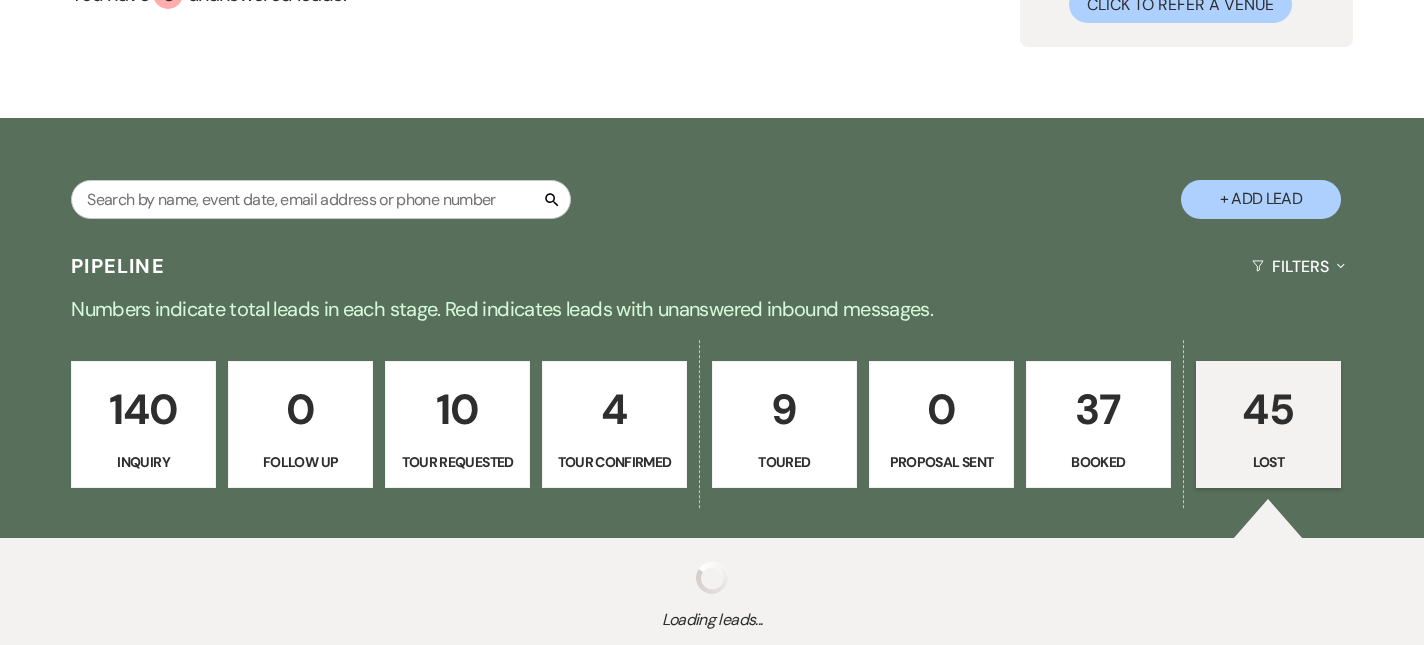 select on "8" 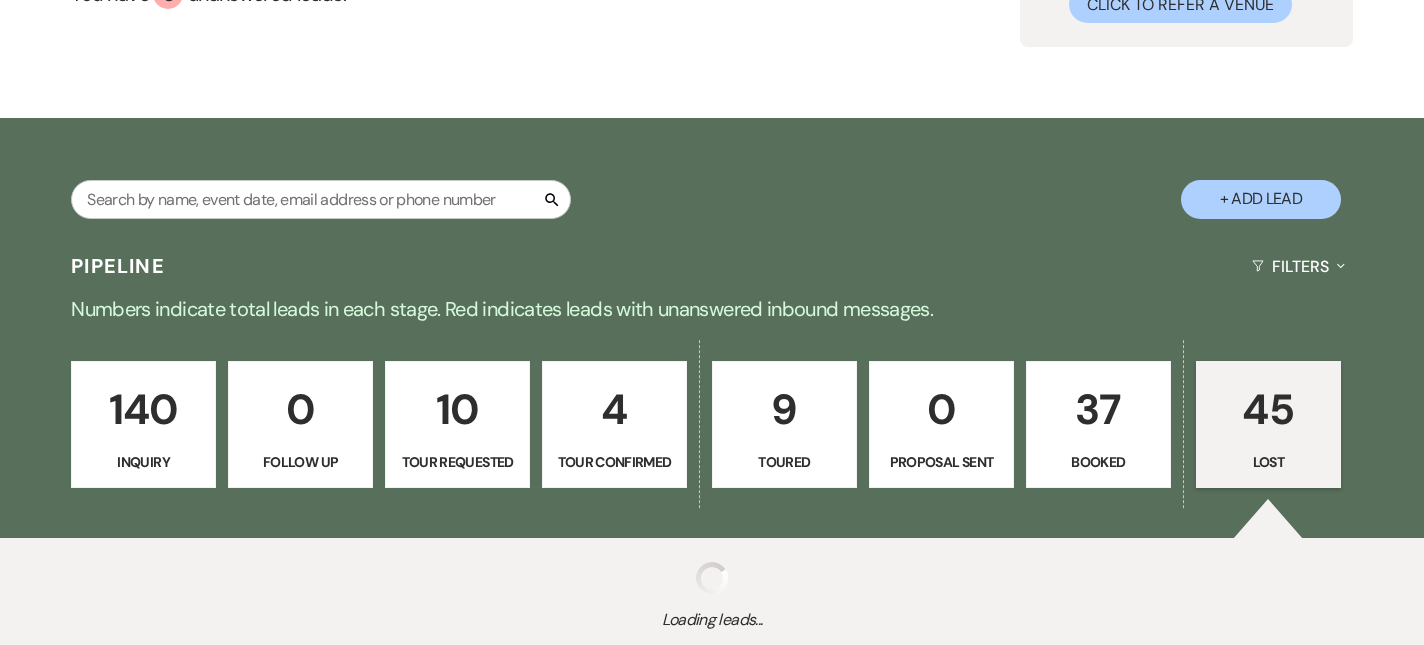 select on "8" 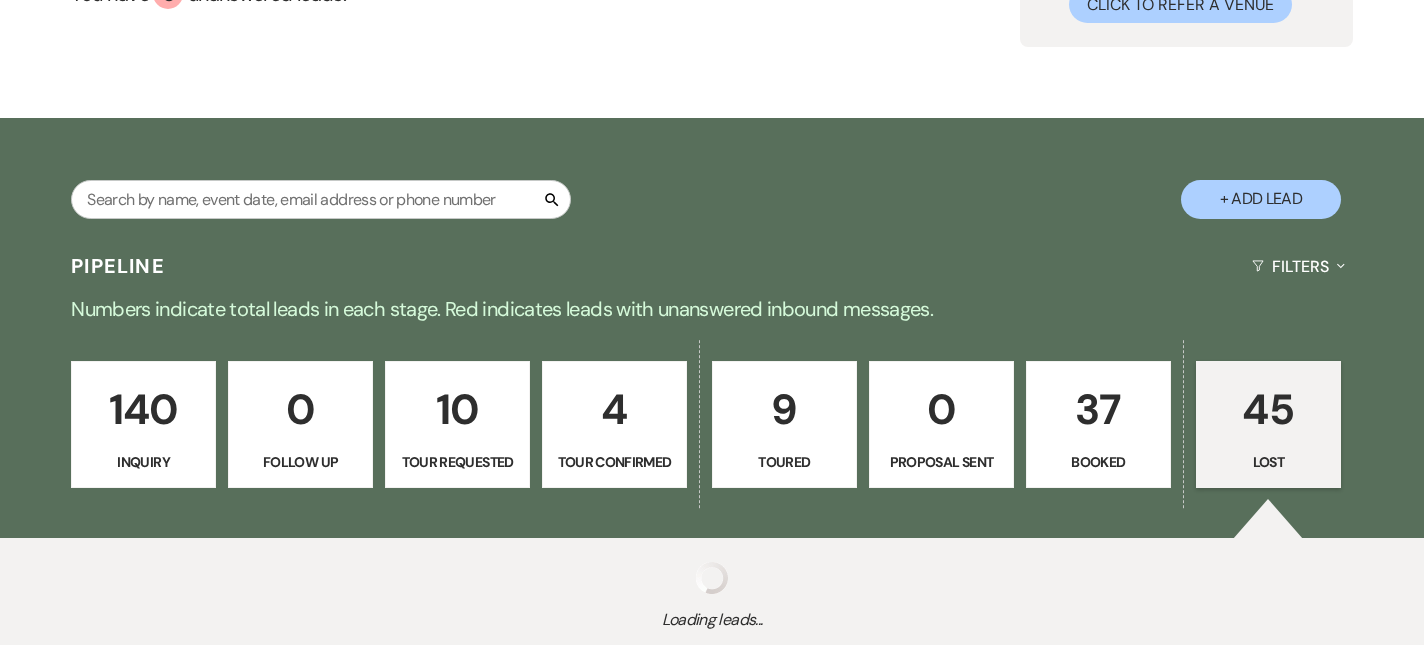 select on "5" 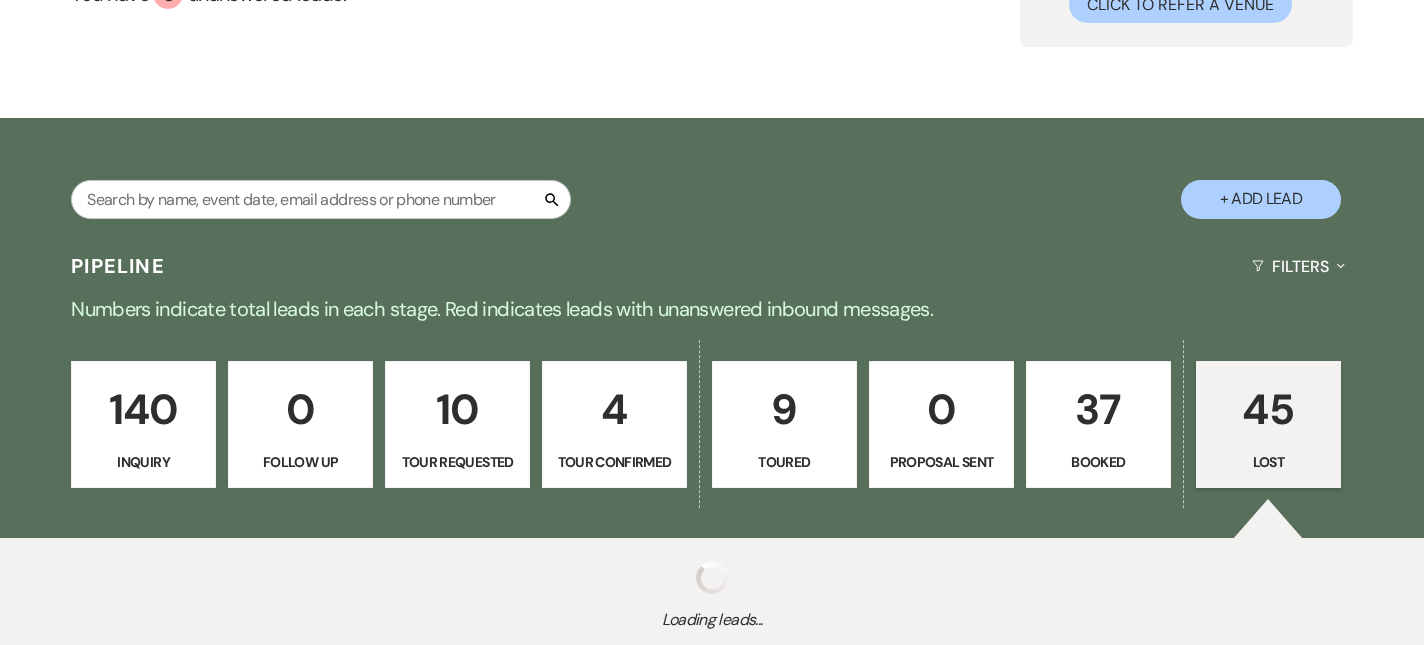 select on "8" 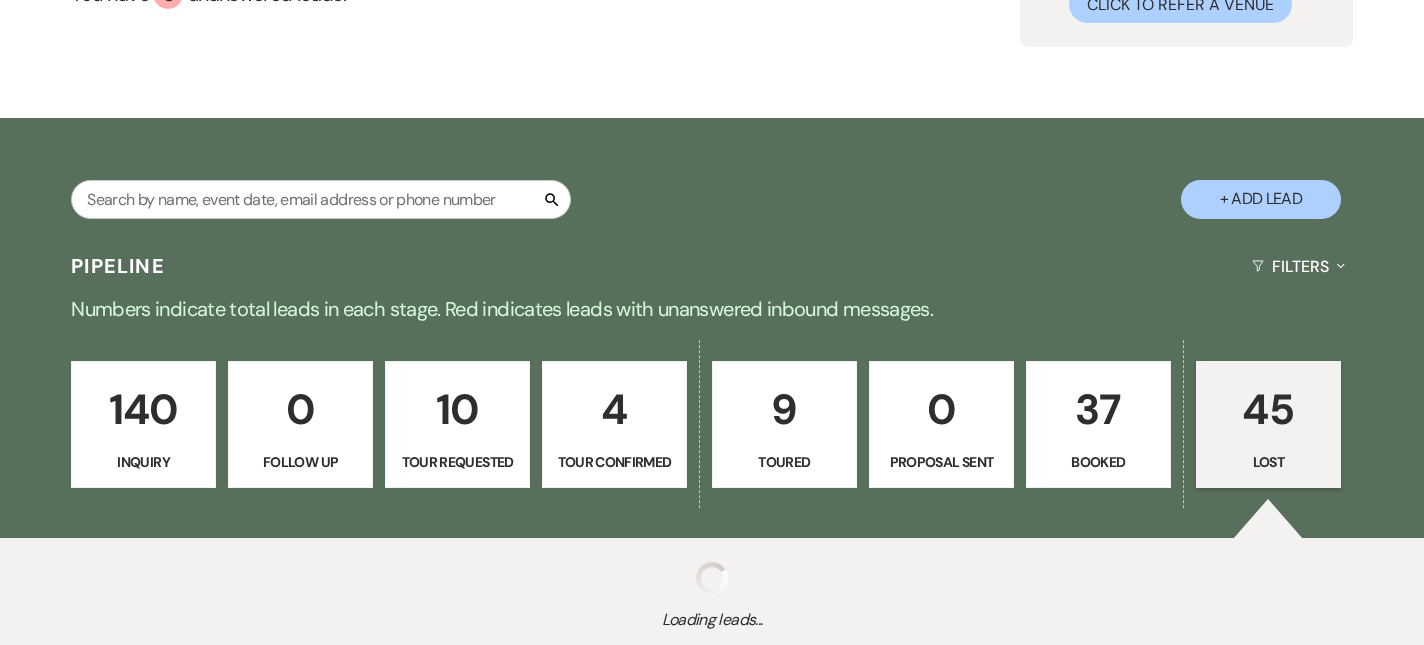 select on "6" 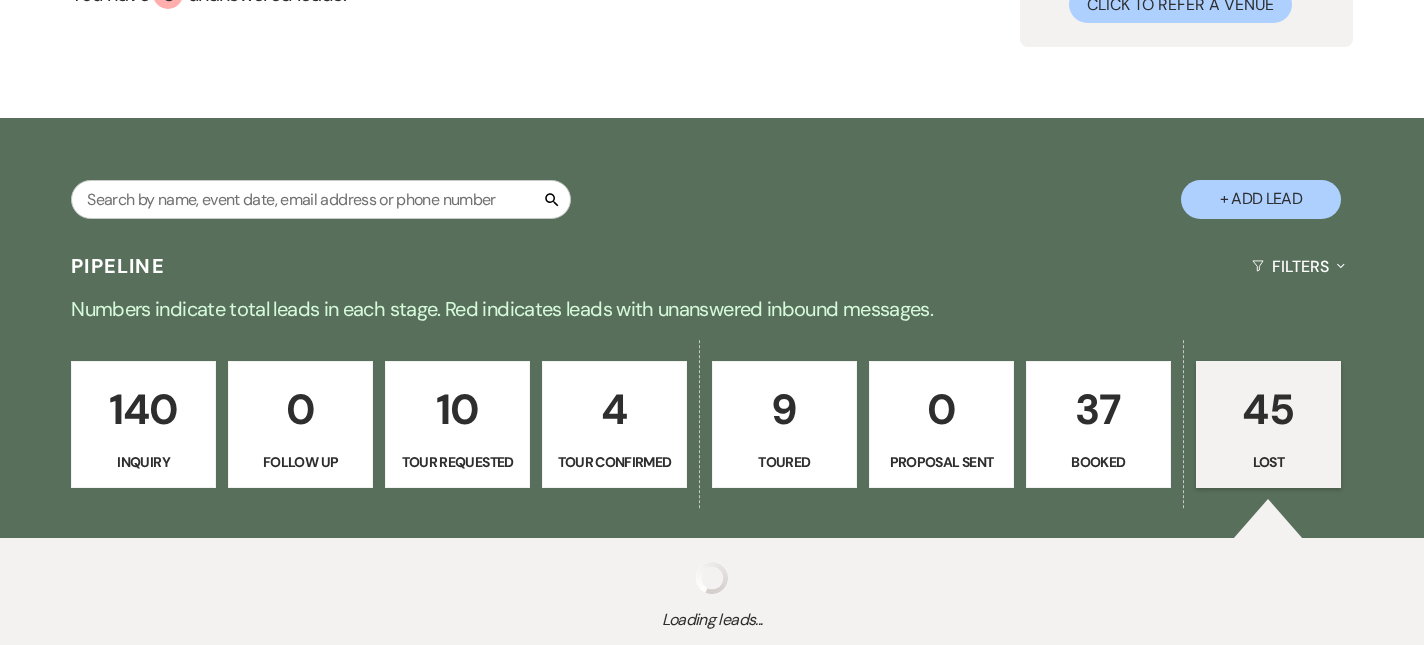 select on "8" 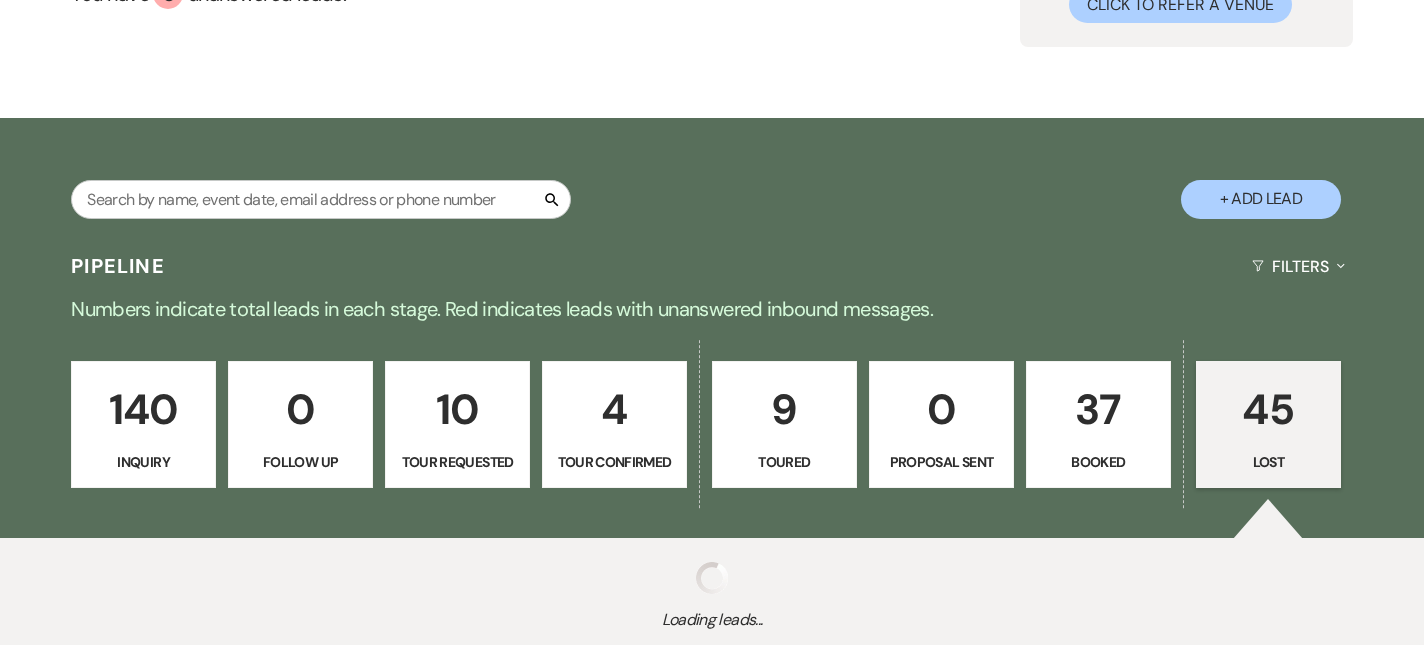 select on "5" 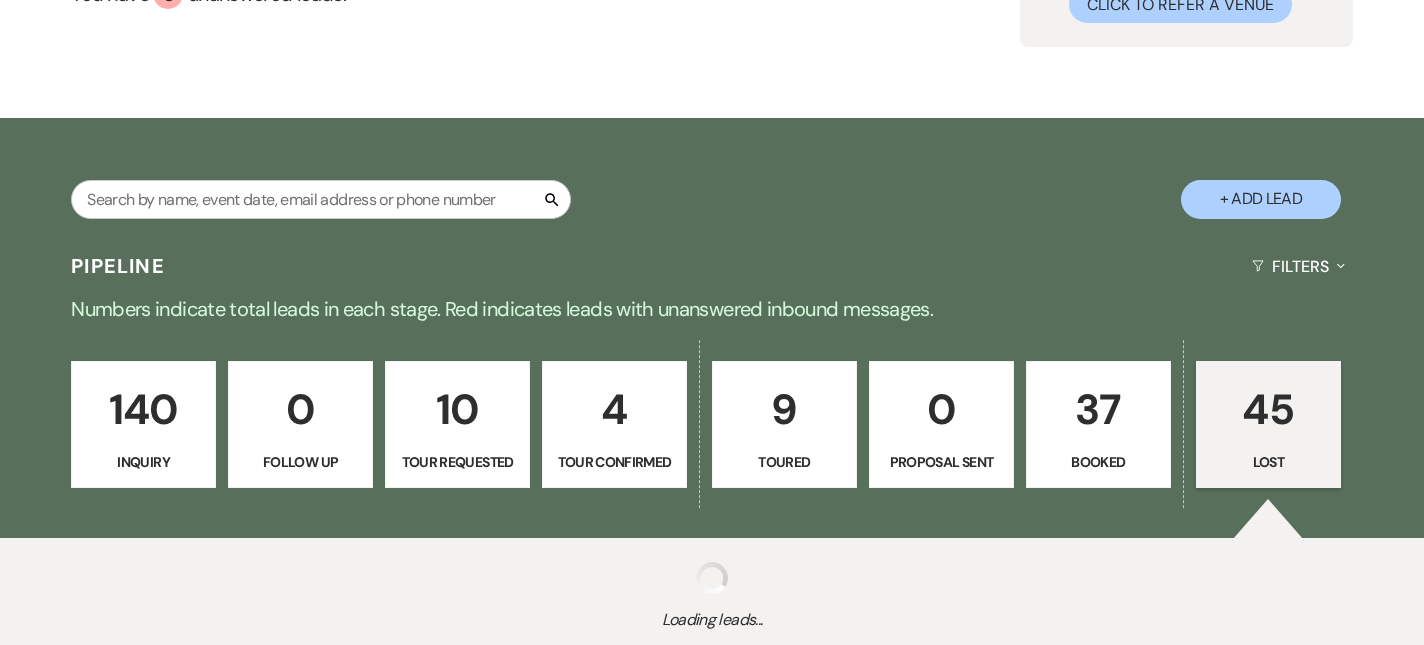 select on "8" 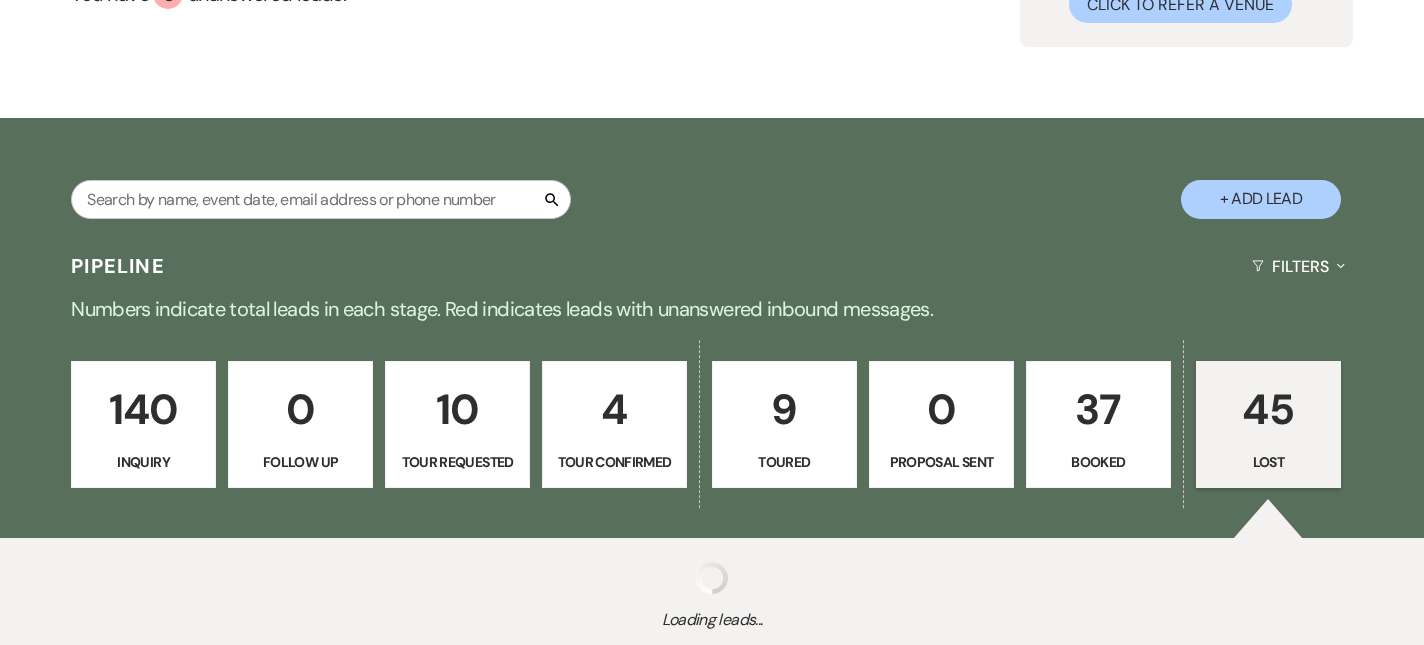 select on "7" 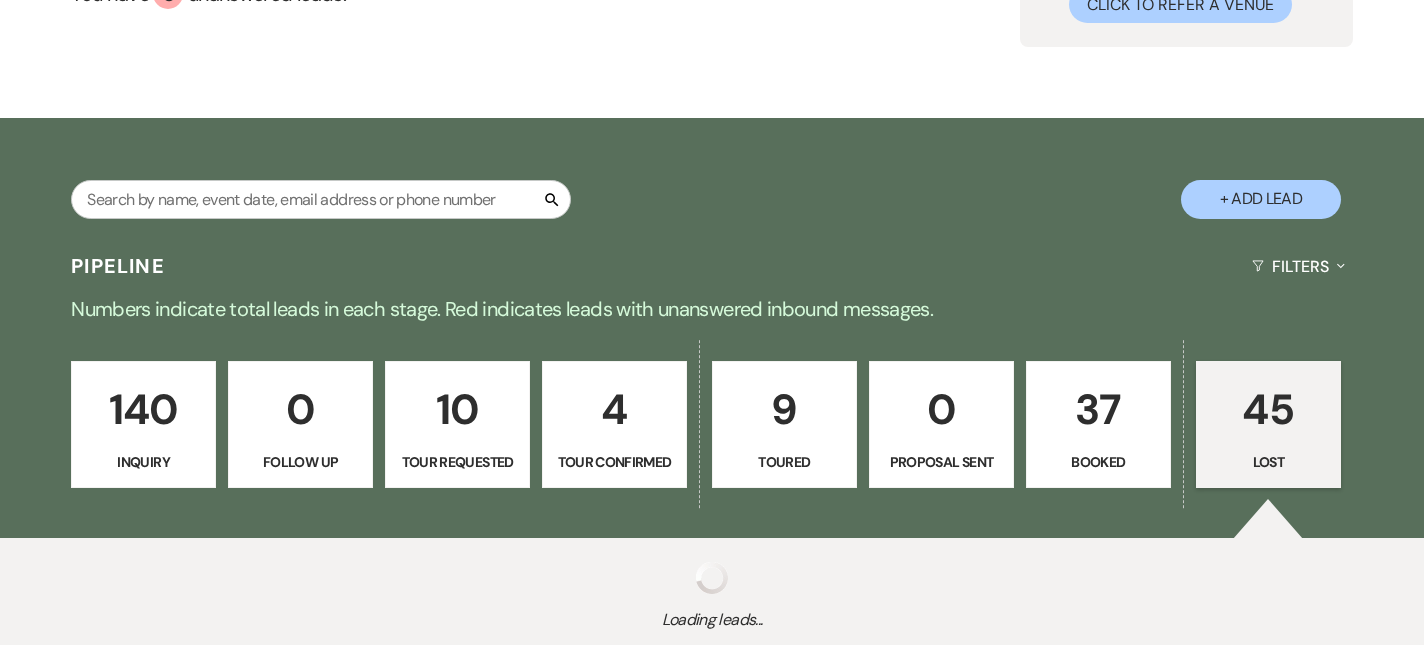 select on "8" 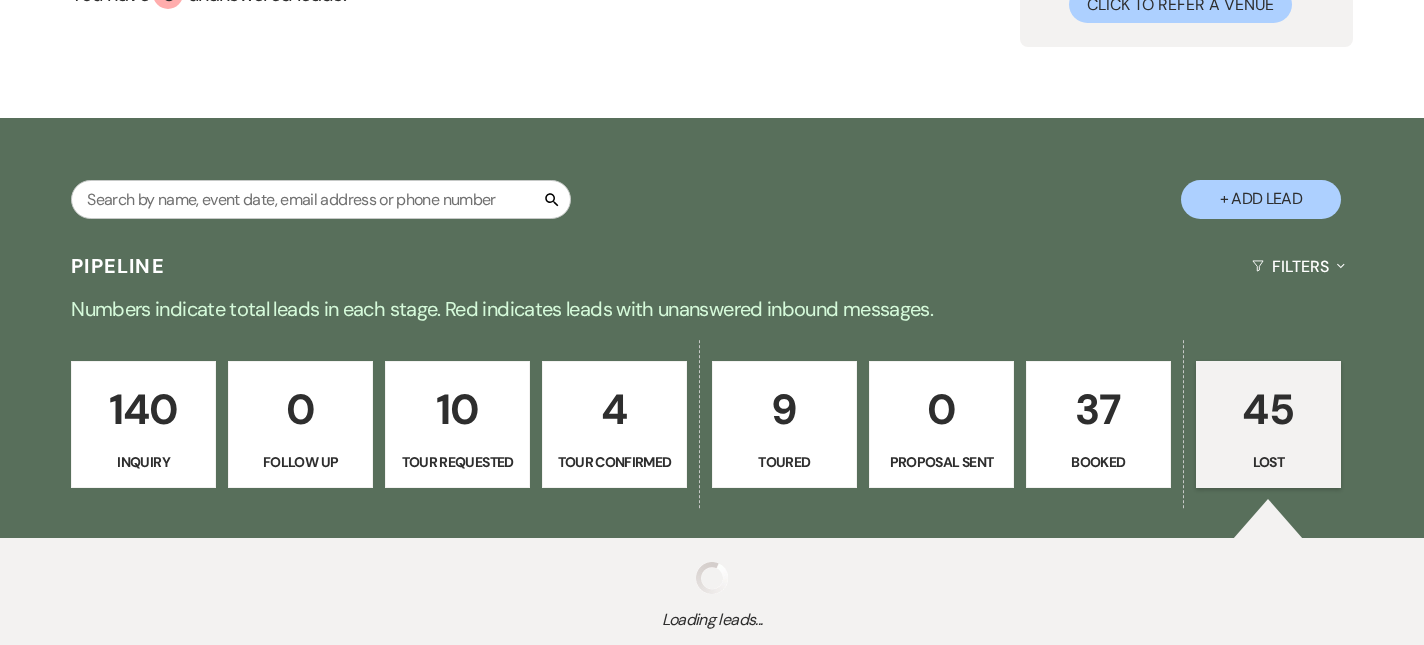 select on "7" 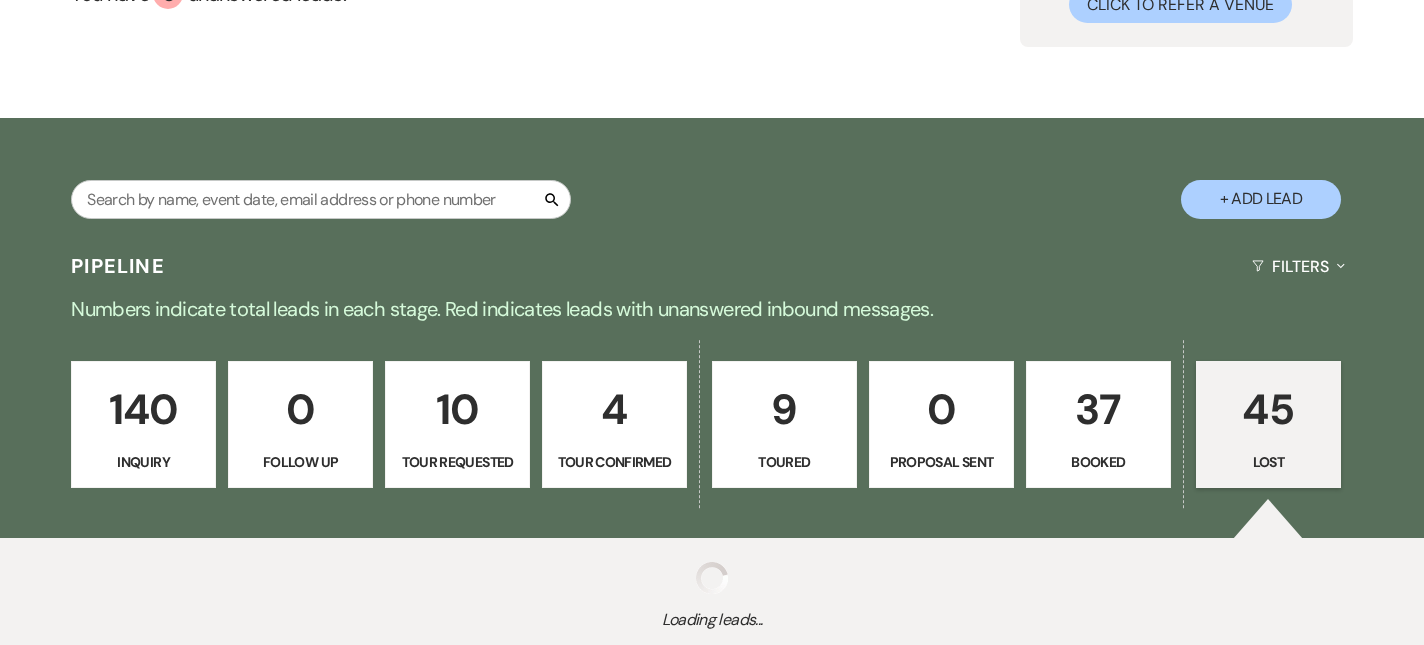 select on "8" 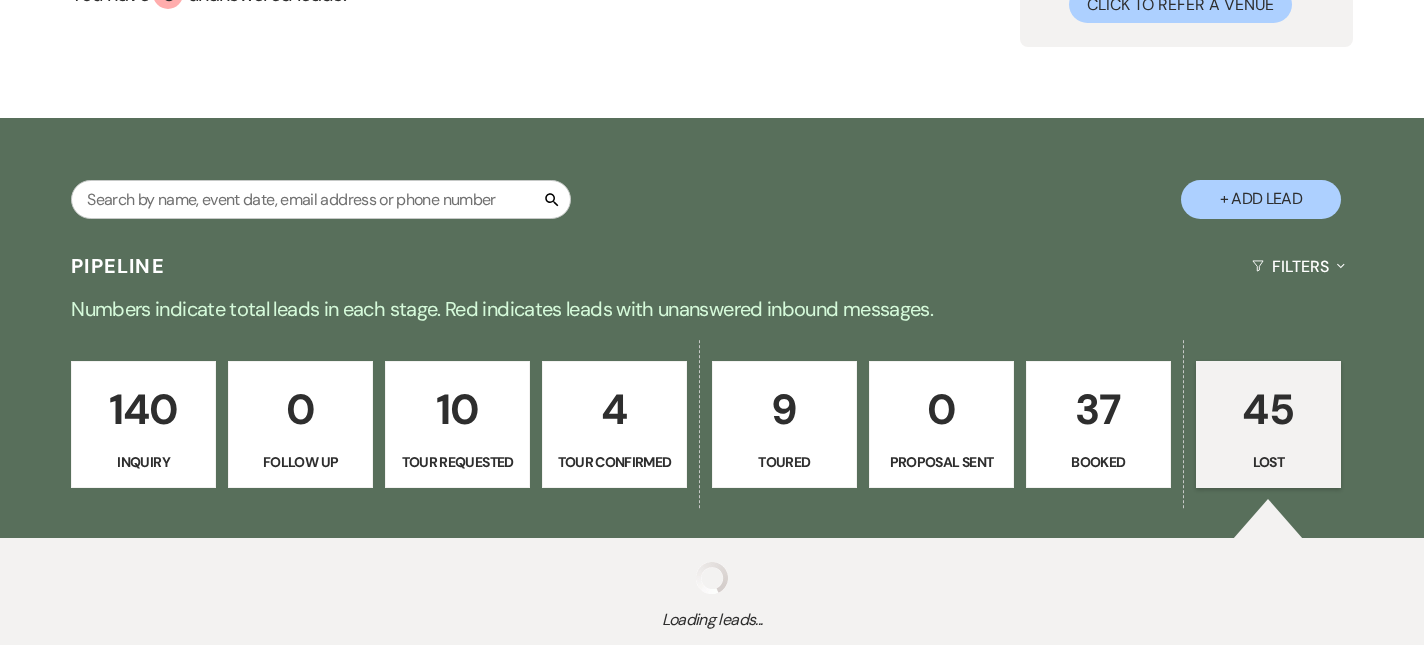 select on "11" 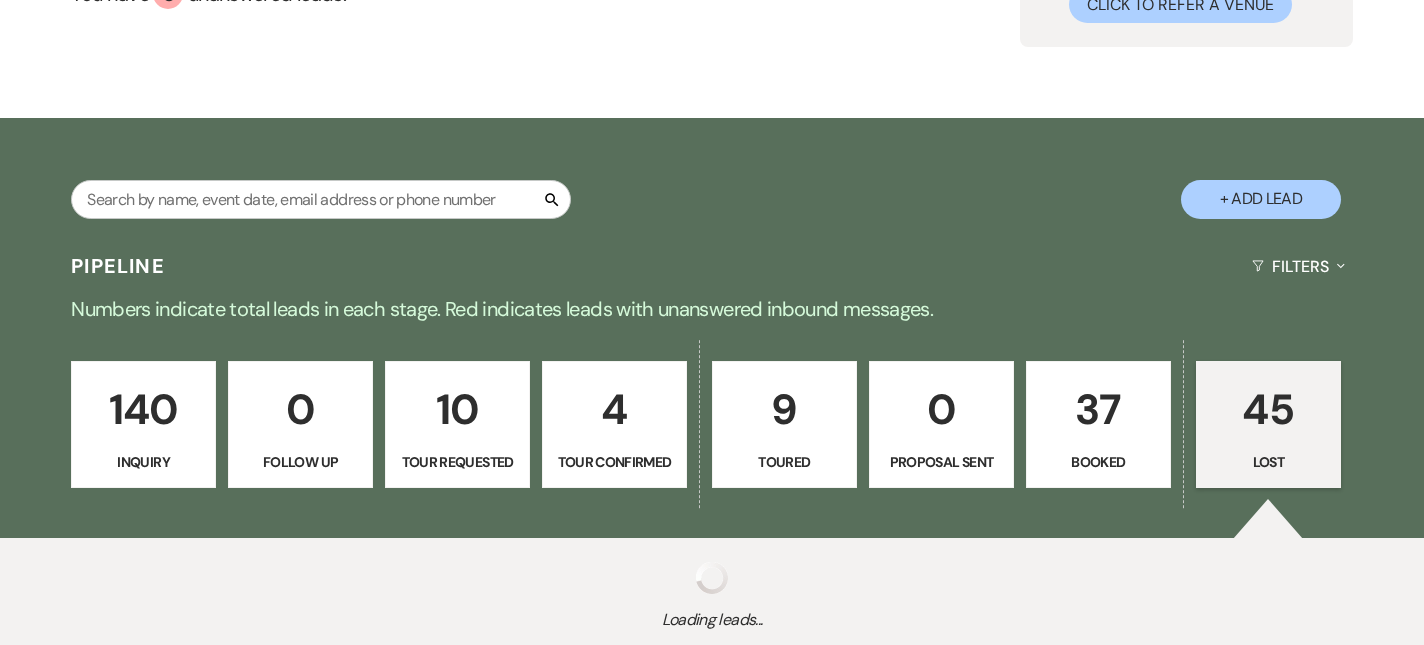 select on "8" 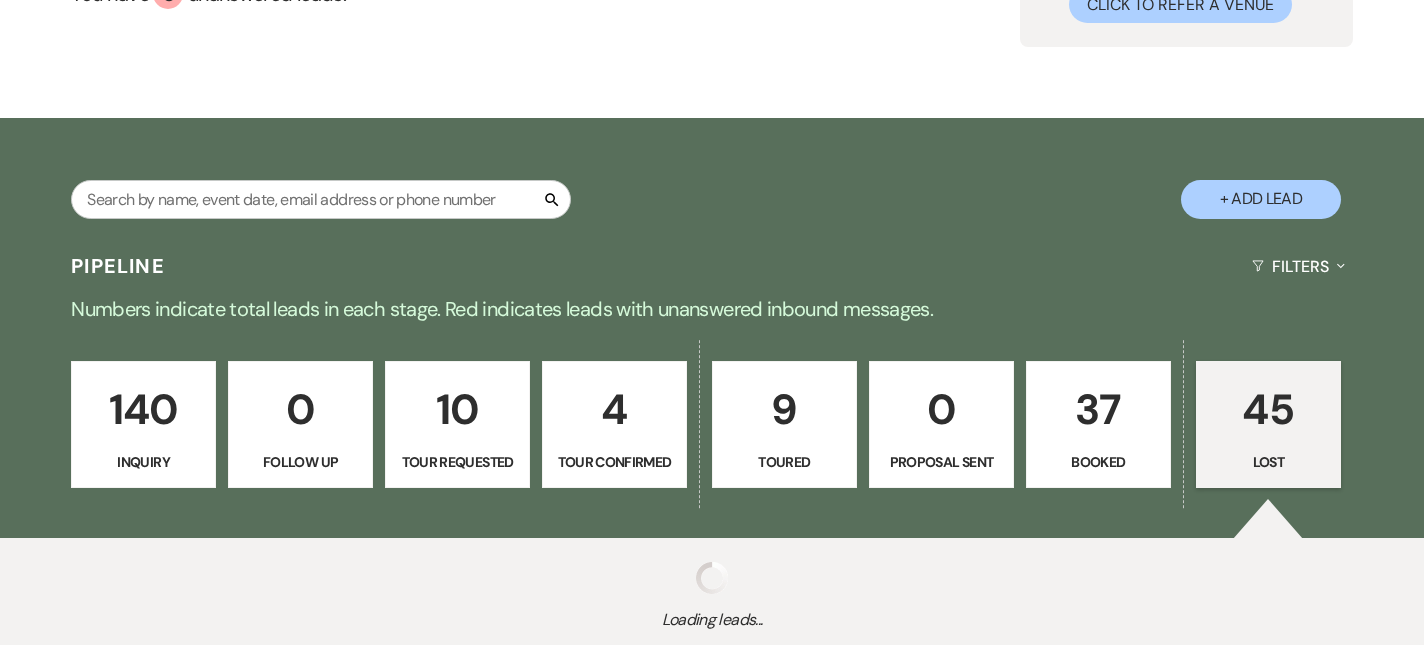 select on "8" 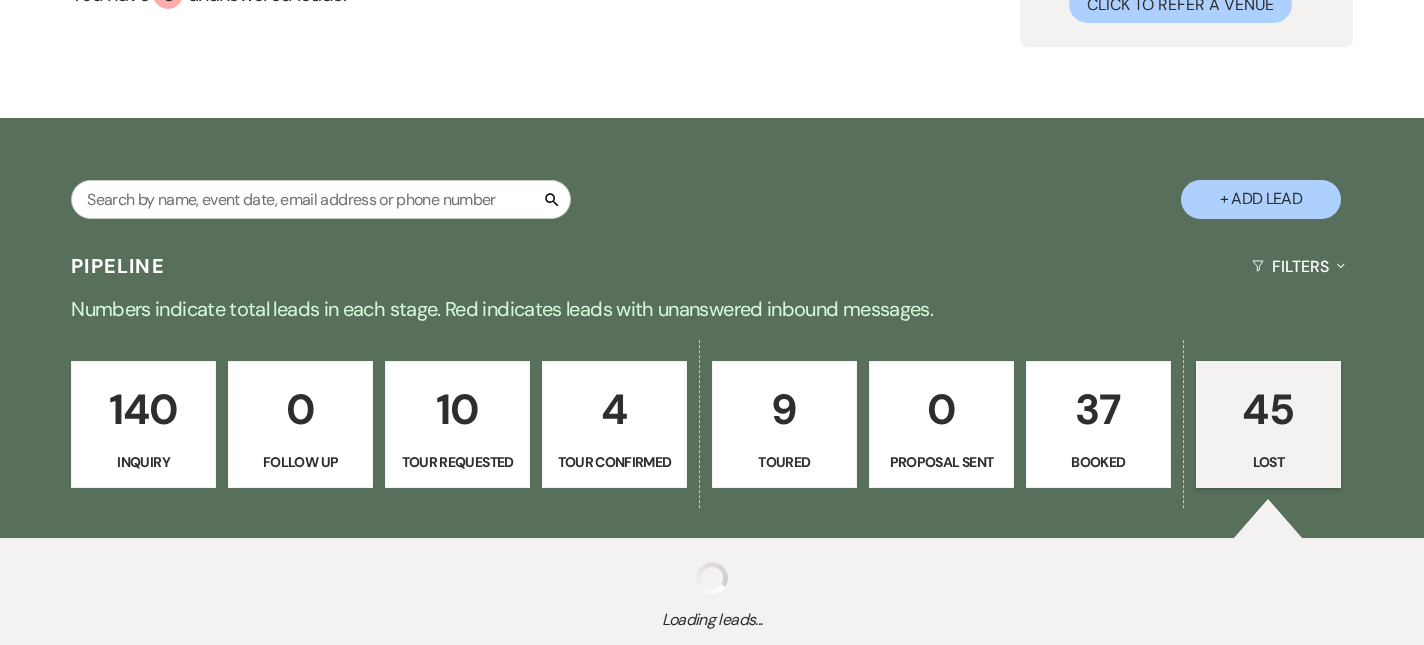 select on "8" 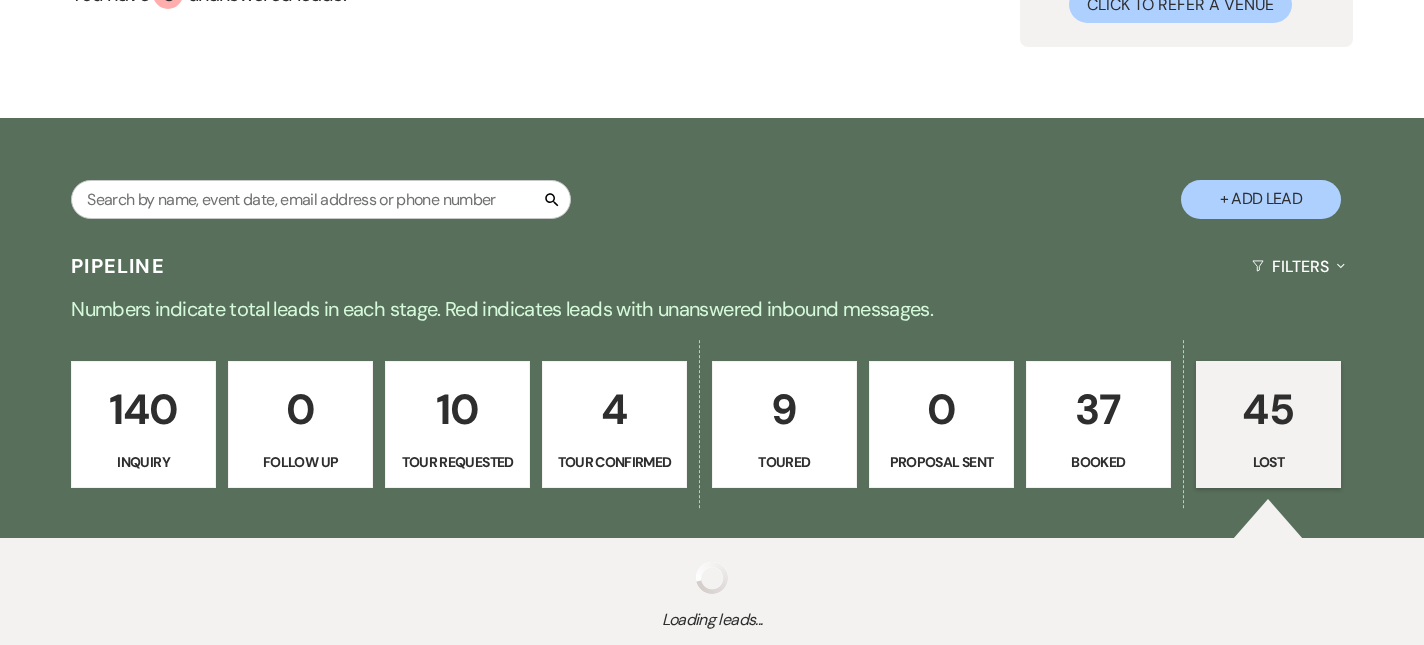 select on "6" 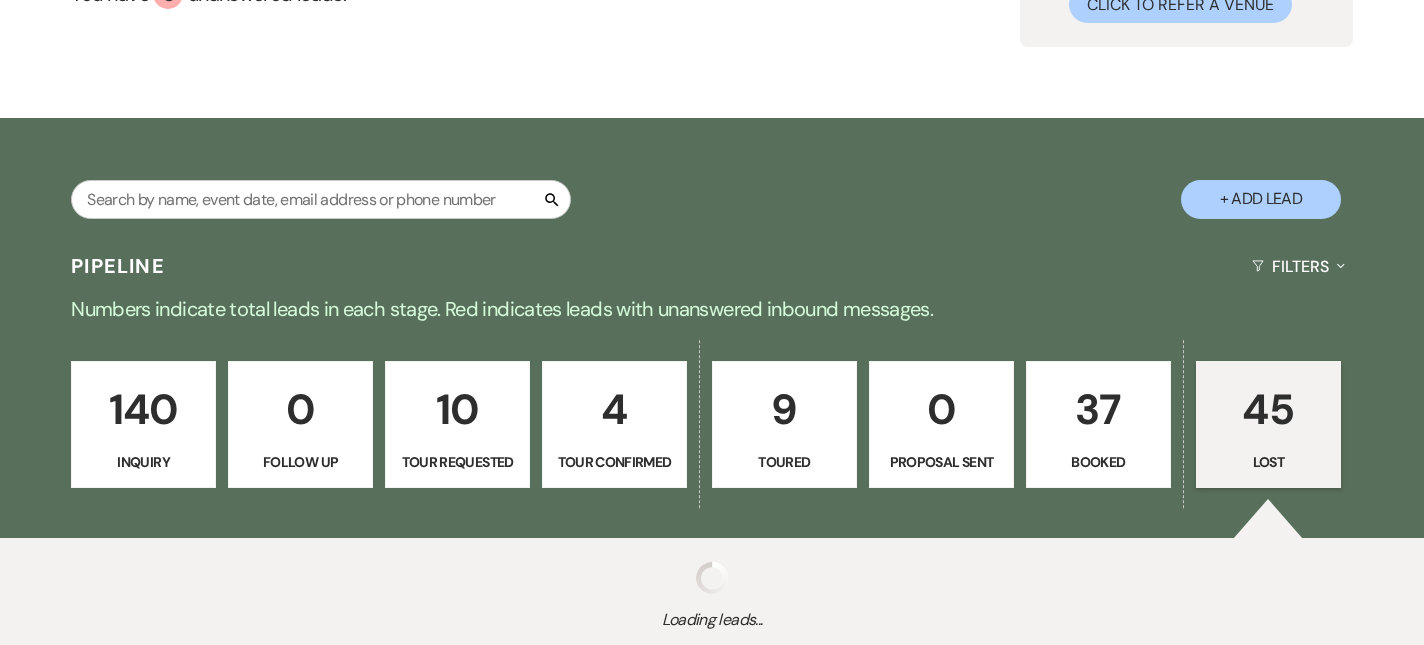 select on "8" 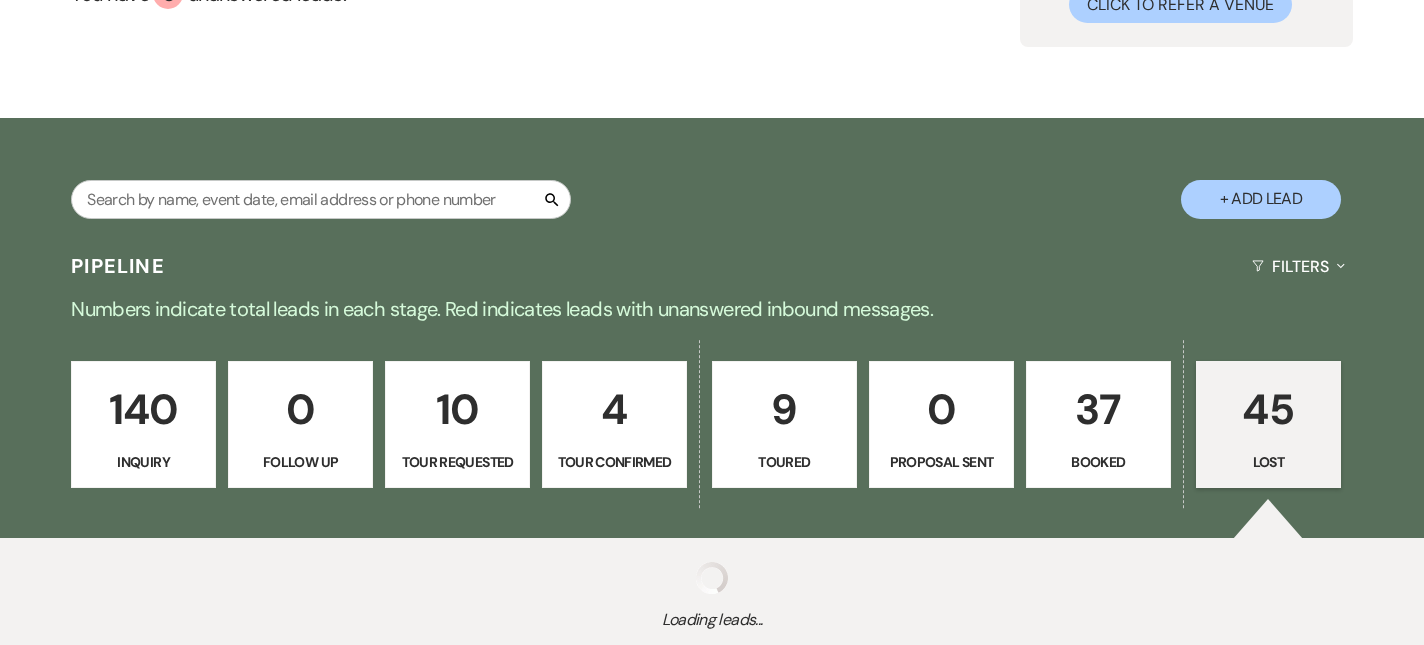 select on "5" 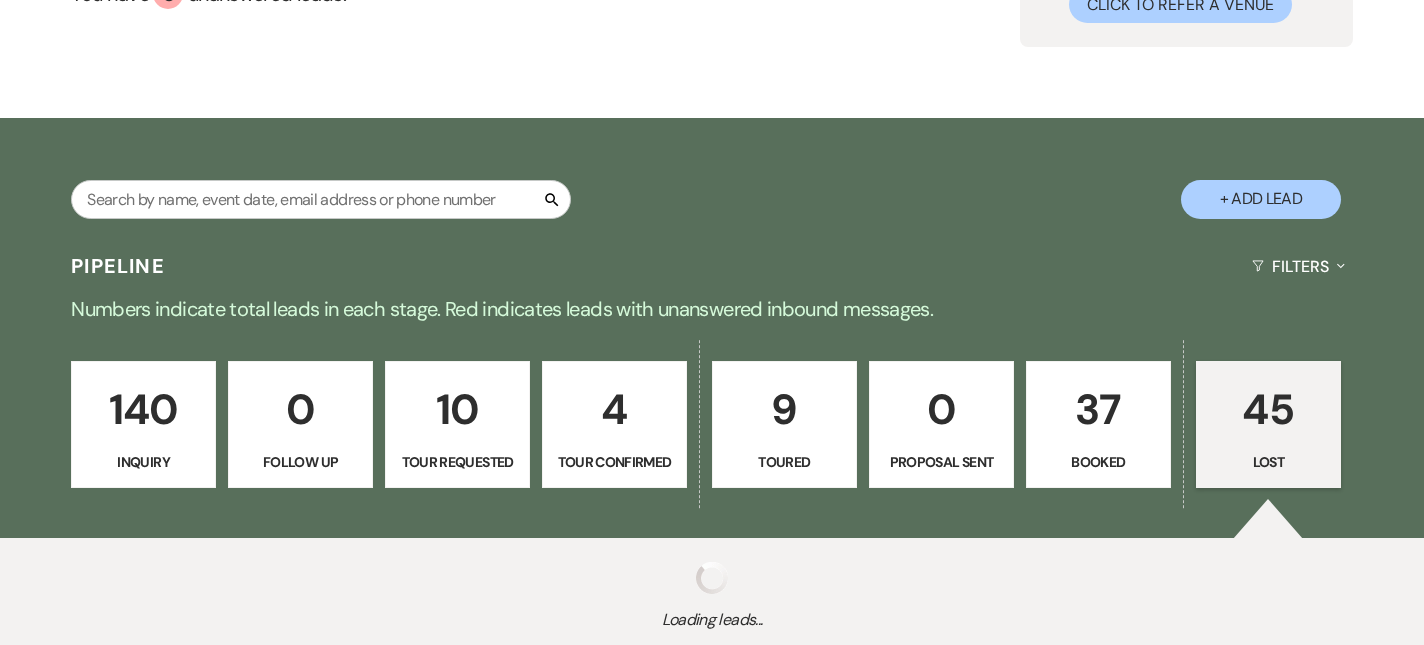 select on "8" 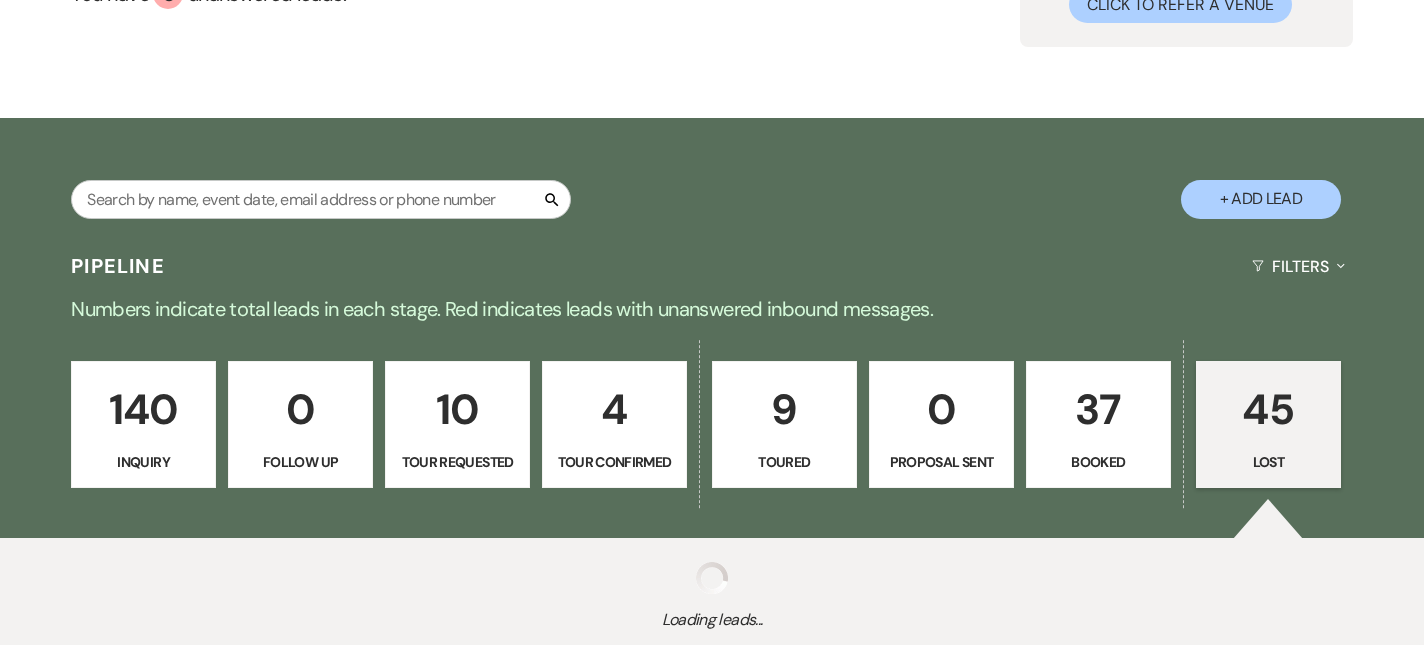 select on "11" 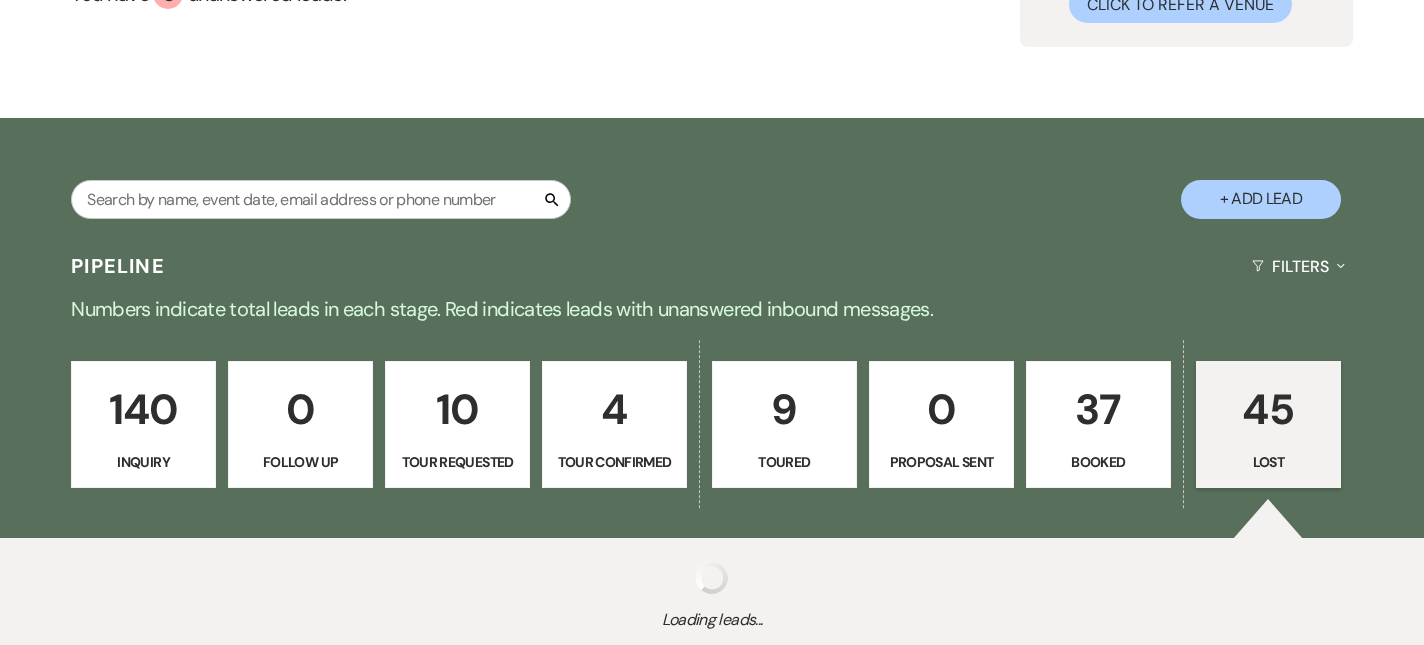 select on "8" 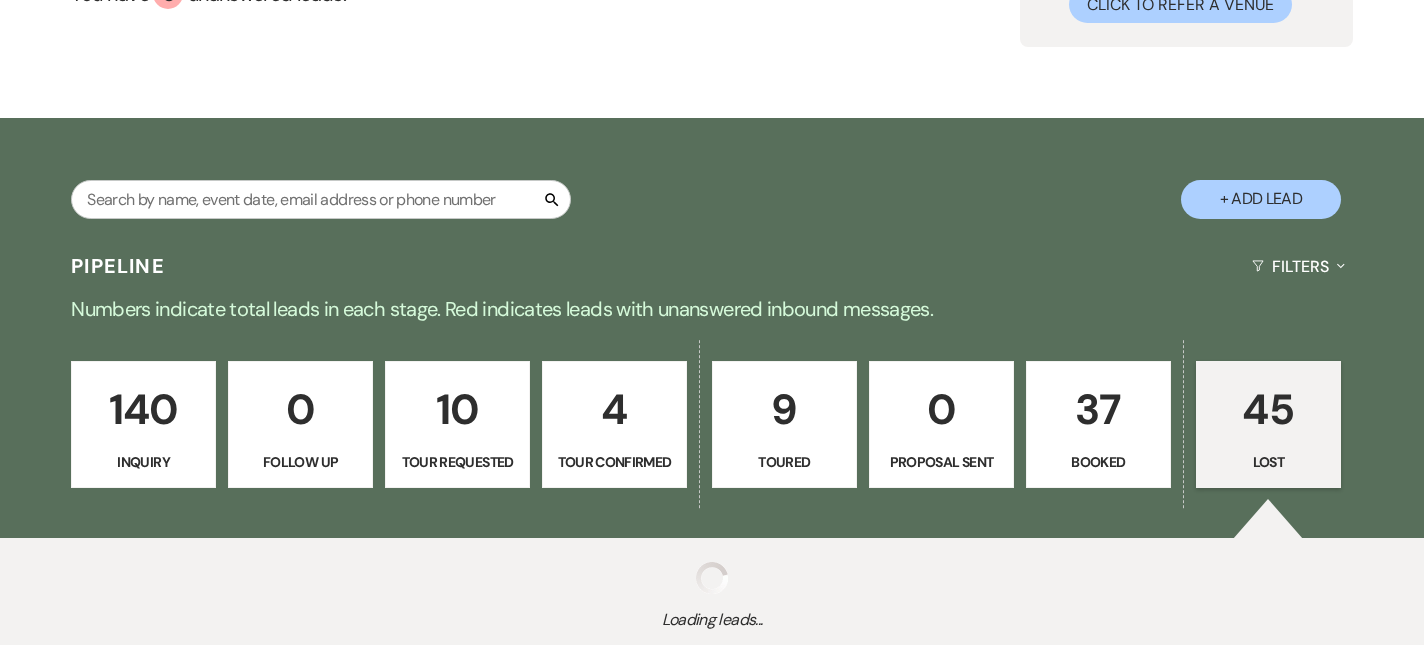 select on "5" 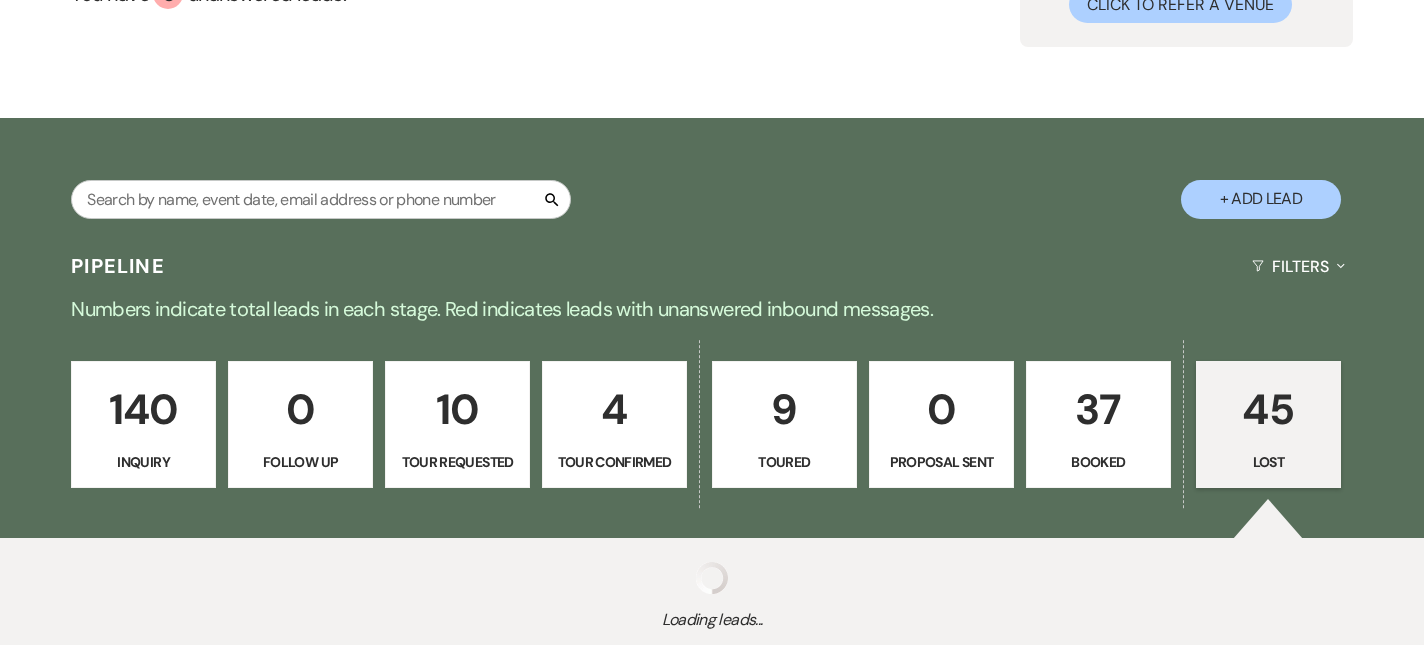 select on "8" 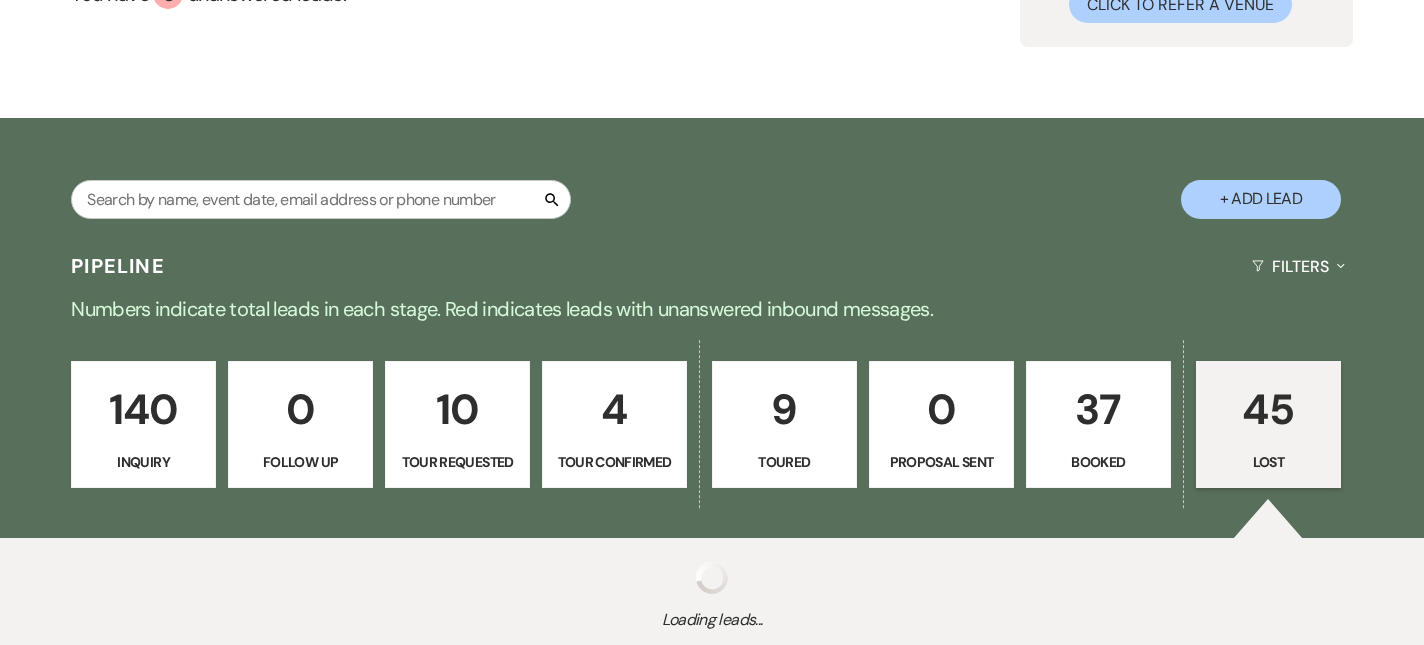 select on "5" 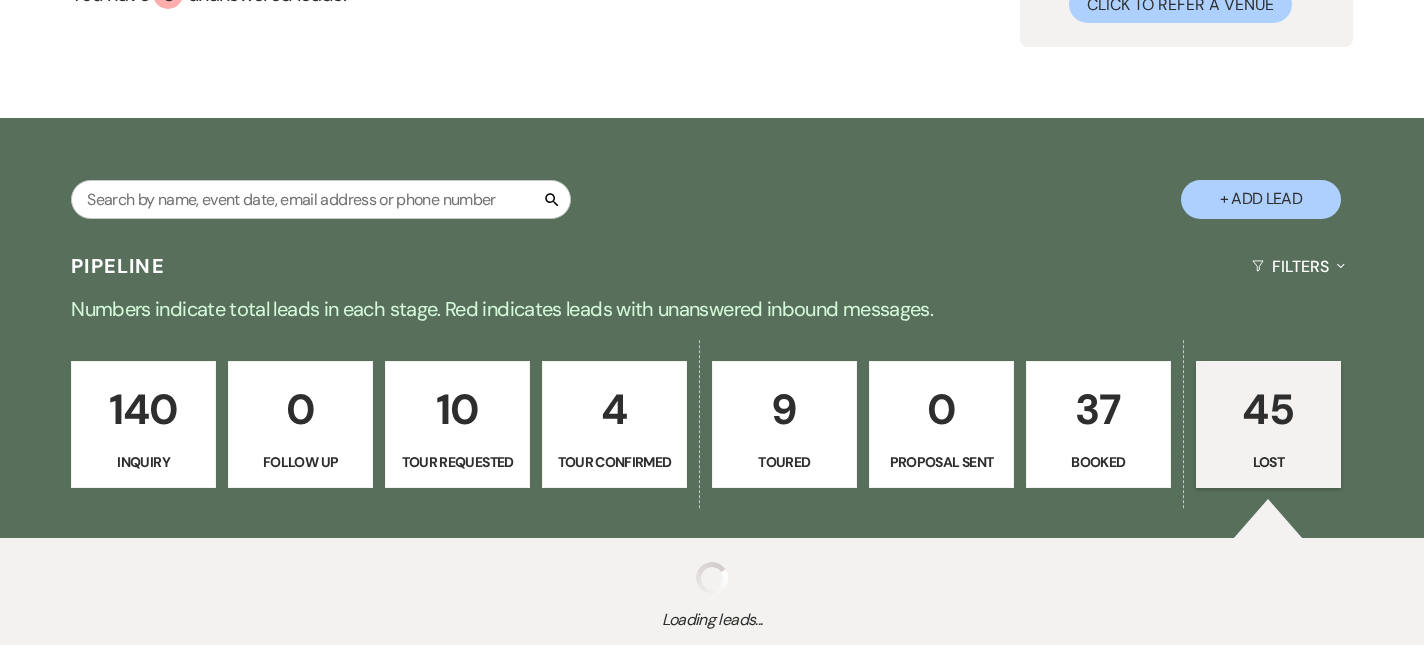 select on "8" 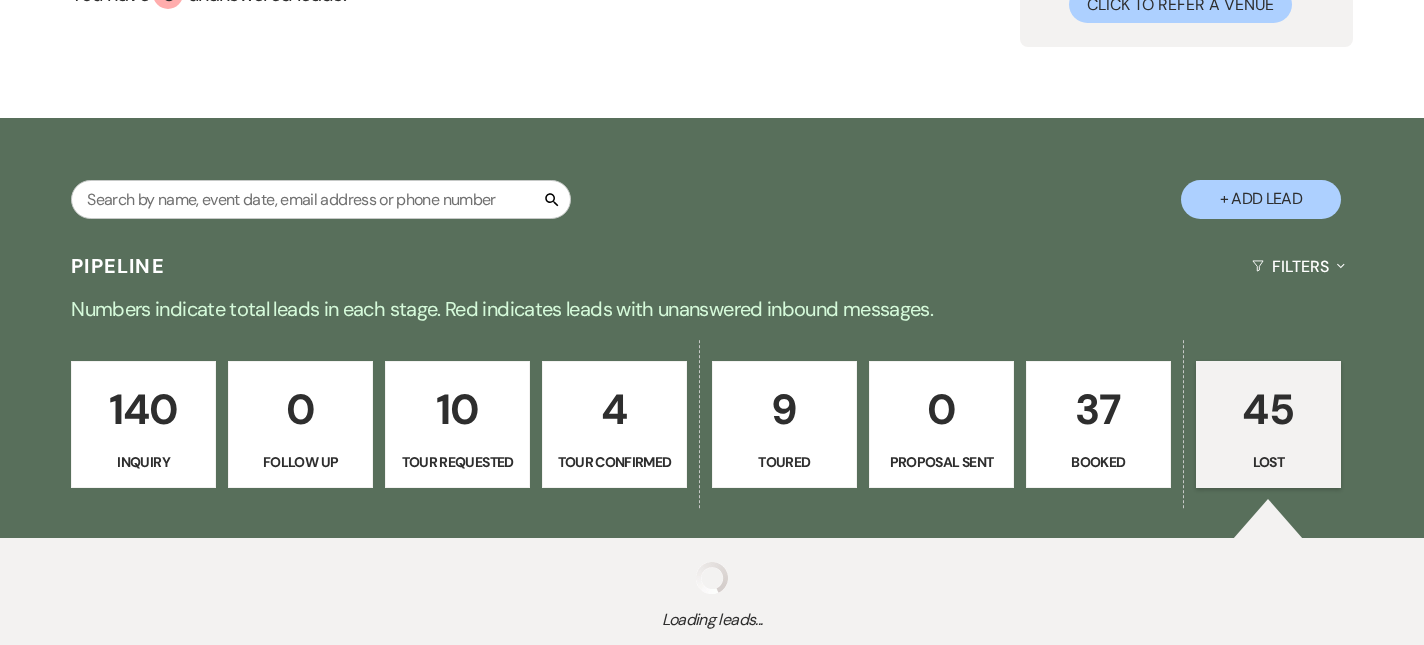 select on "5" 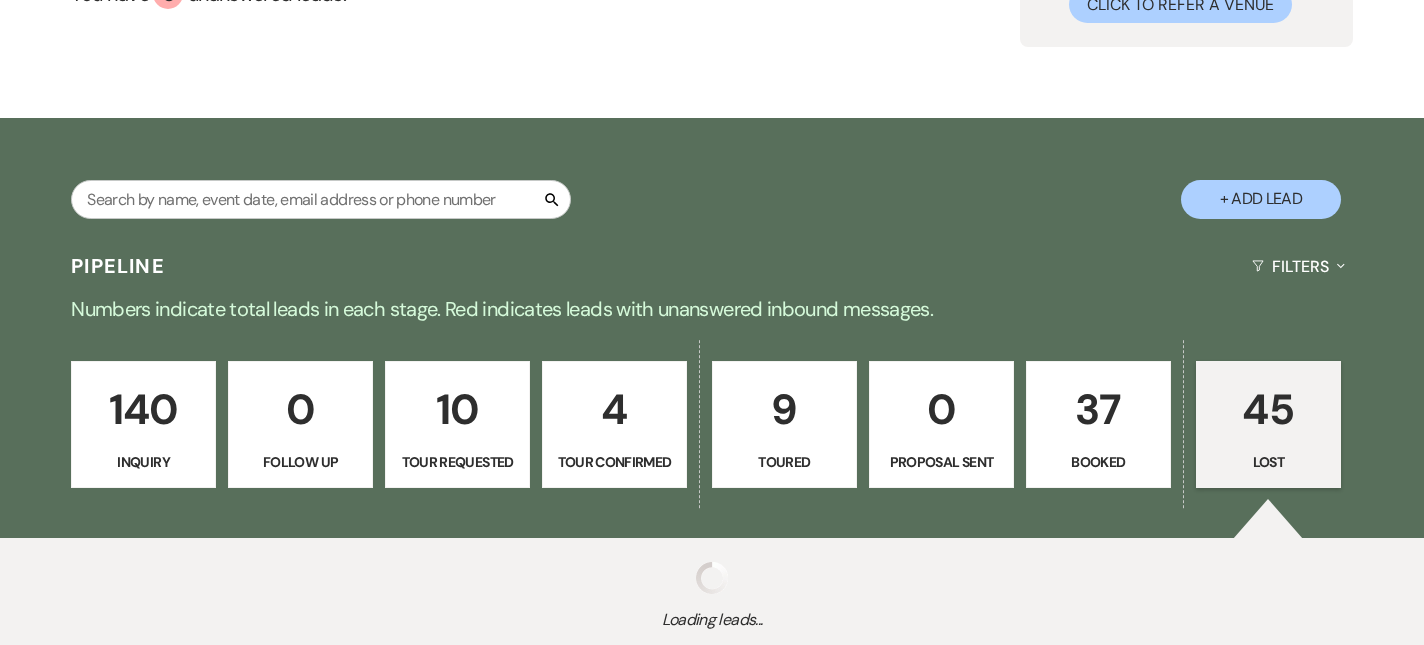 select on "8" 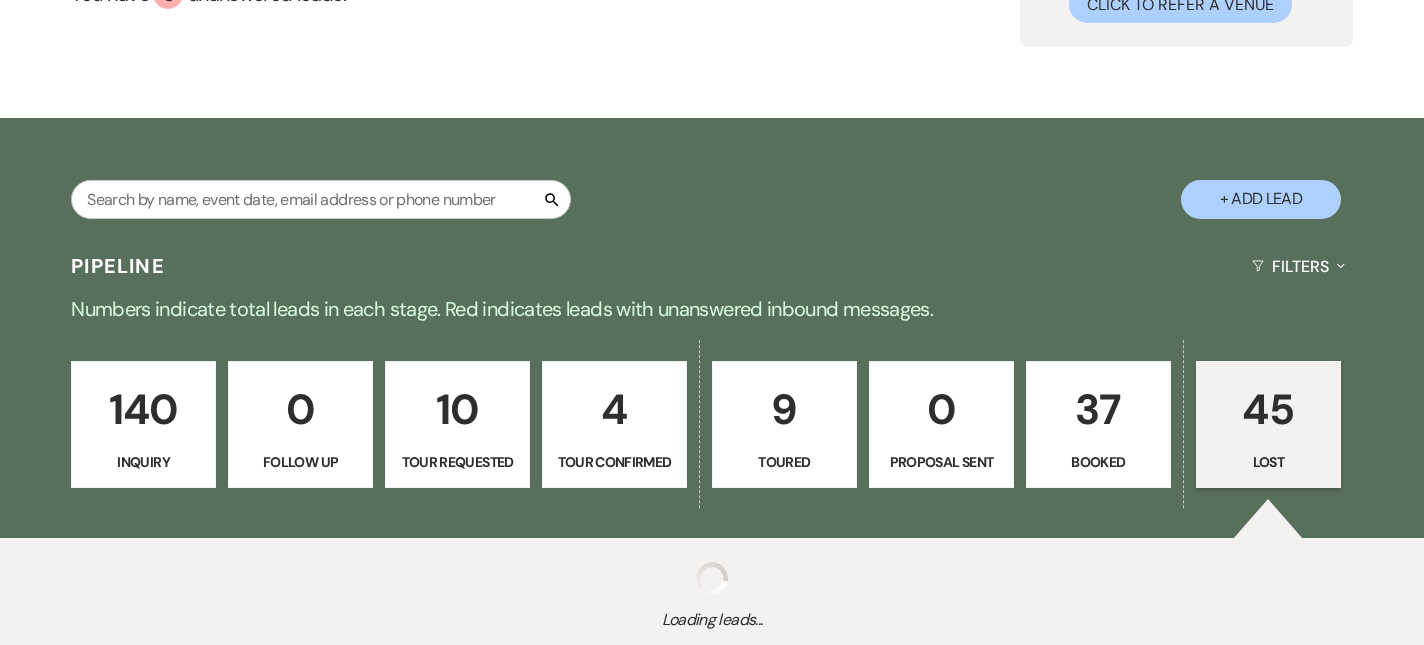 select on "5" 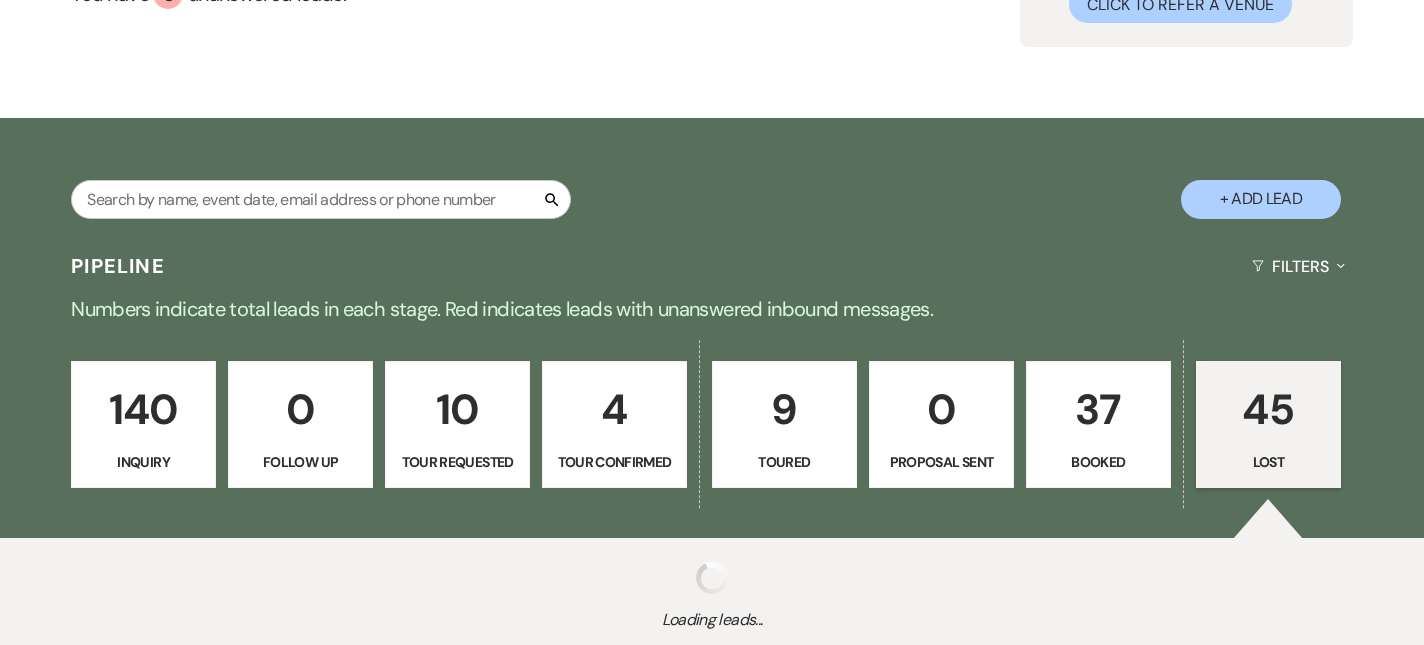 select on "8" 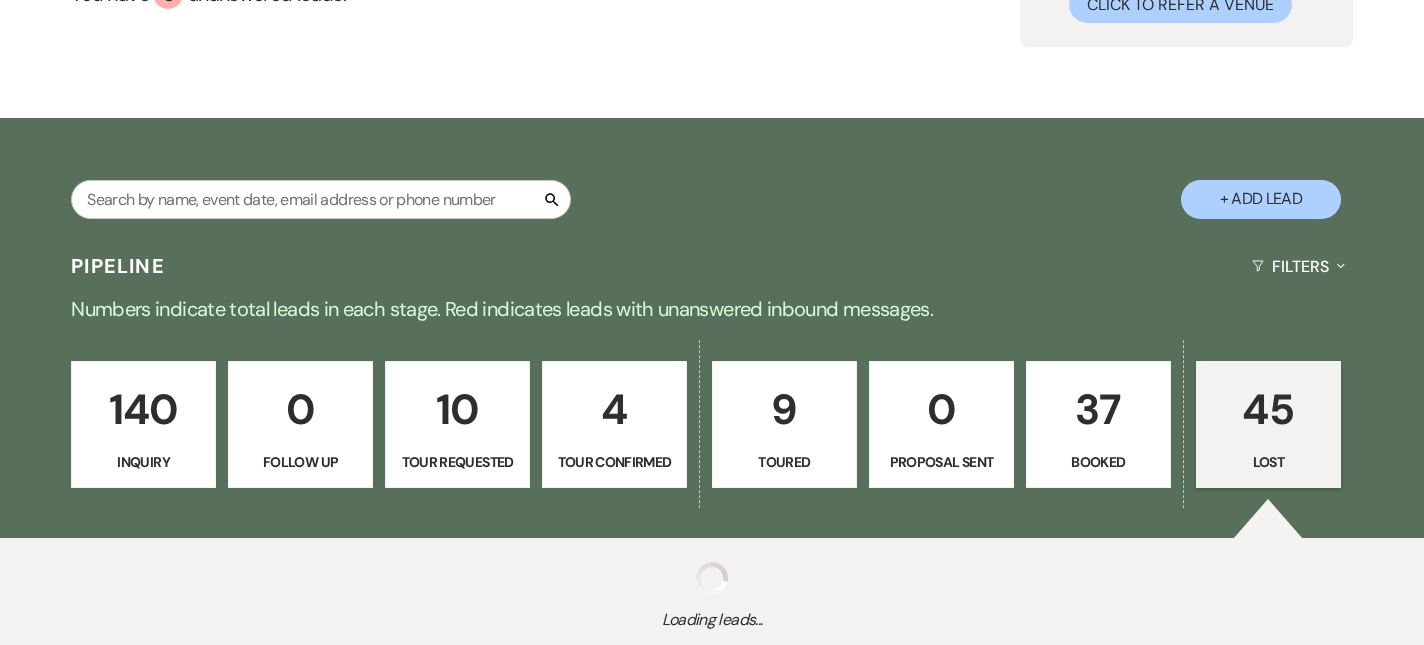 select on "10" 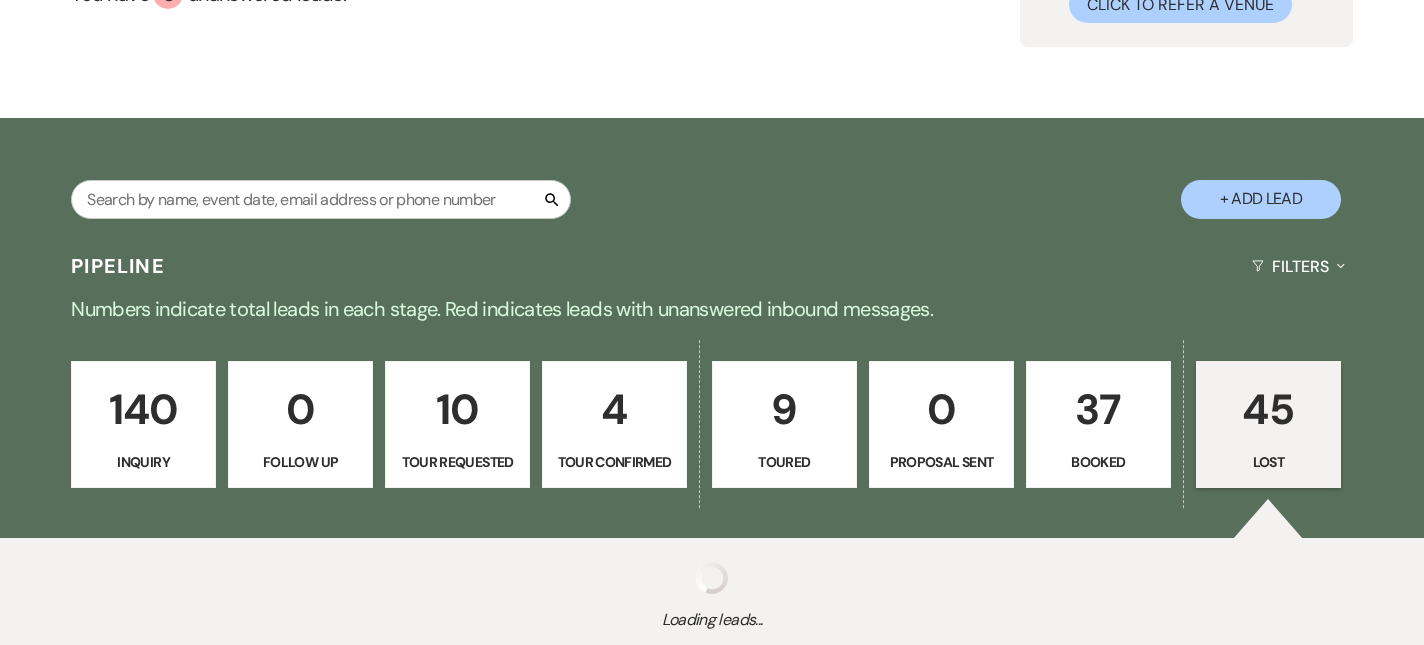 select on "8" 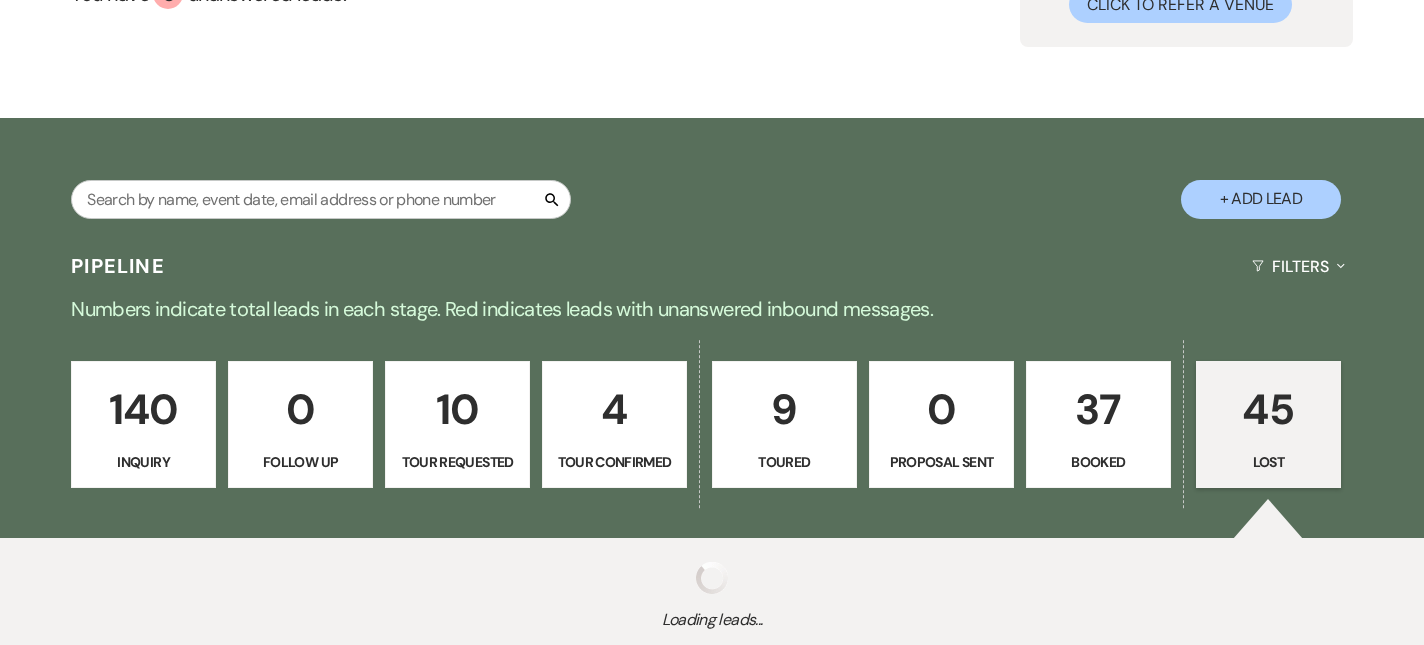 select on "5" 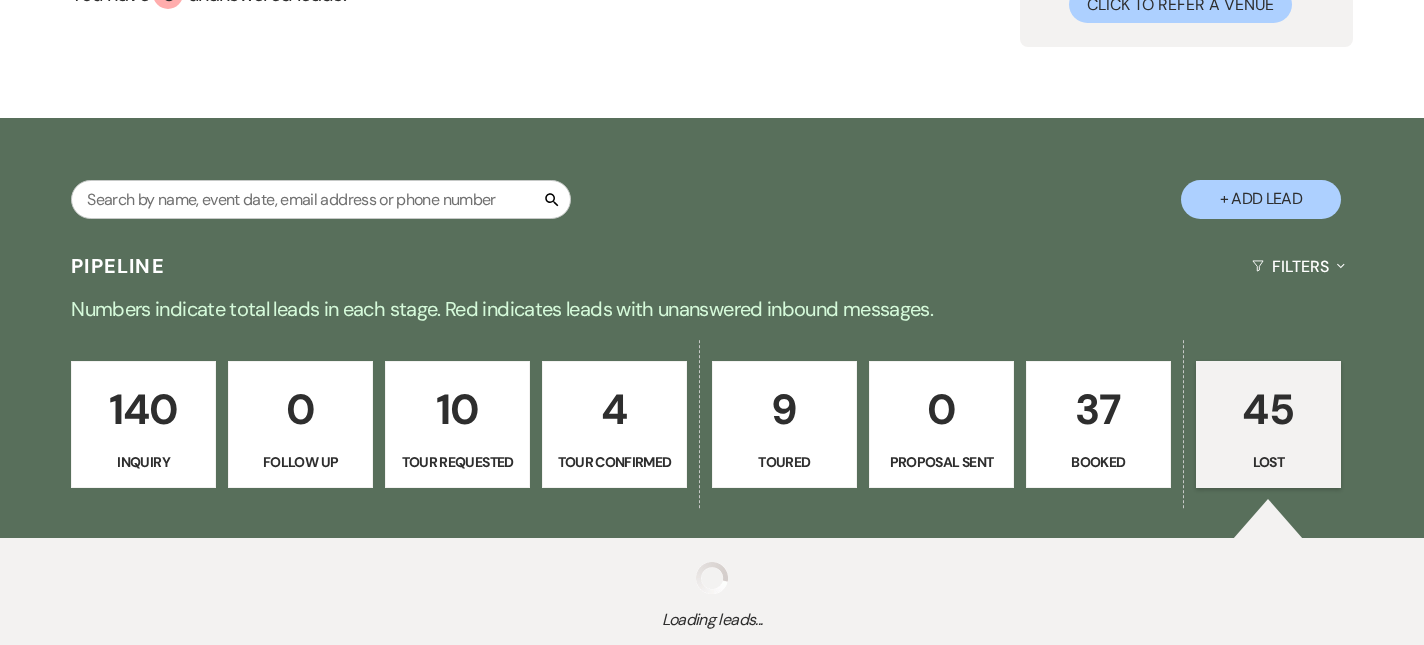 select on "8" 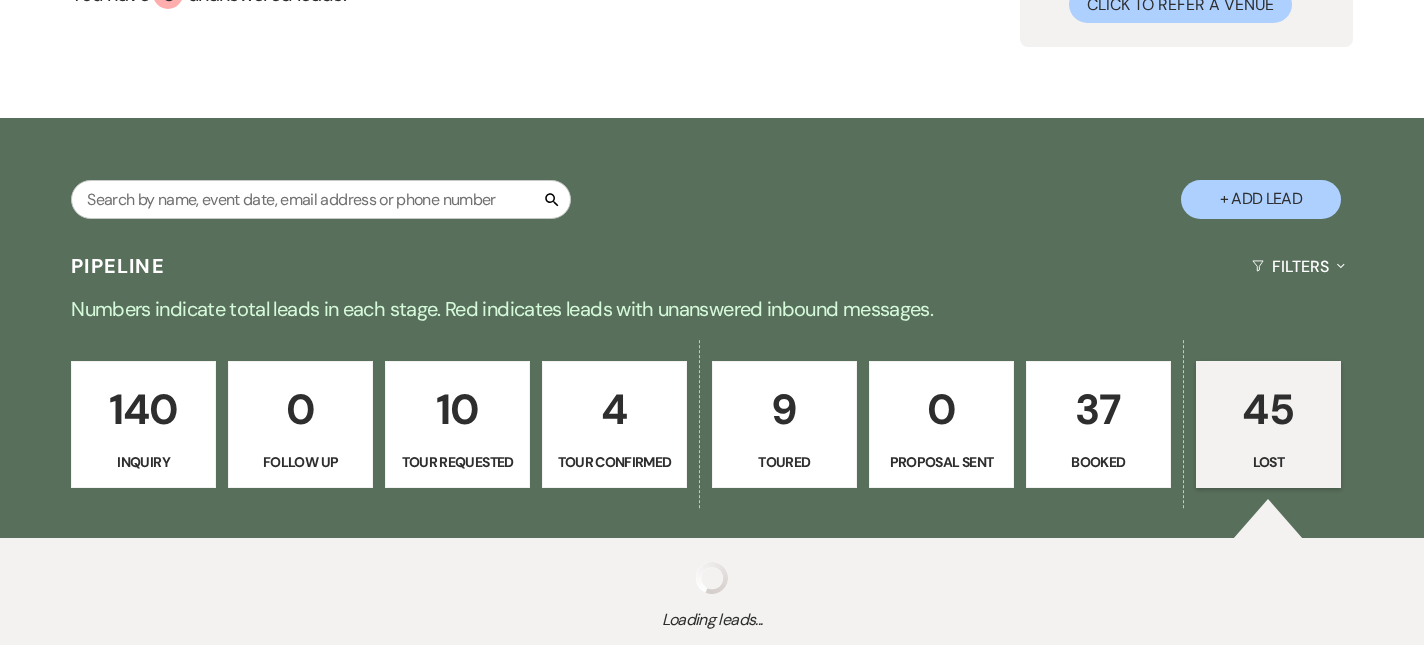 select on "8" 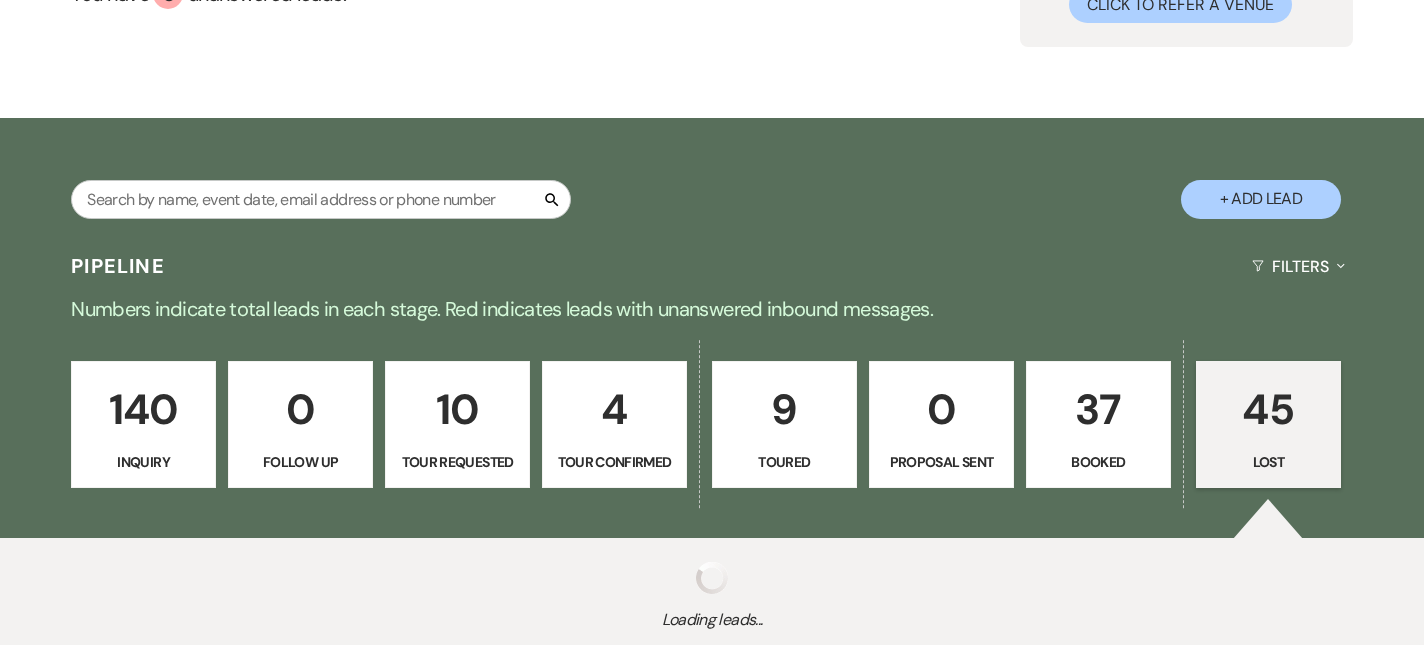 select on "5" 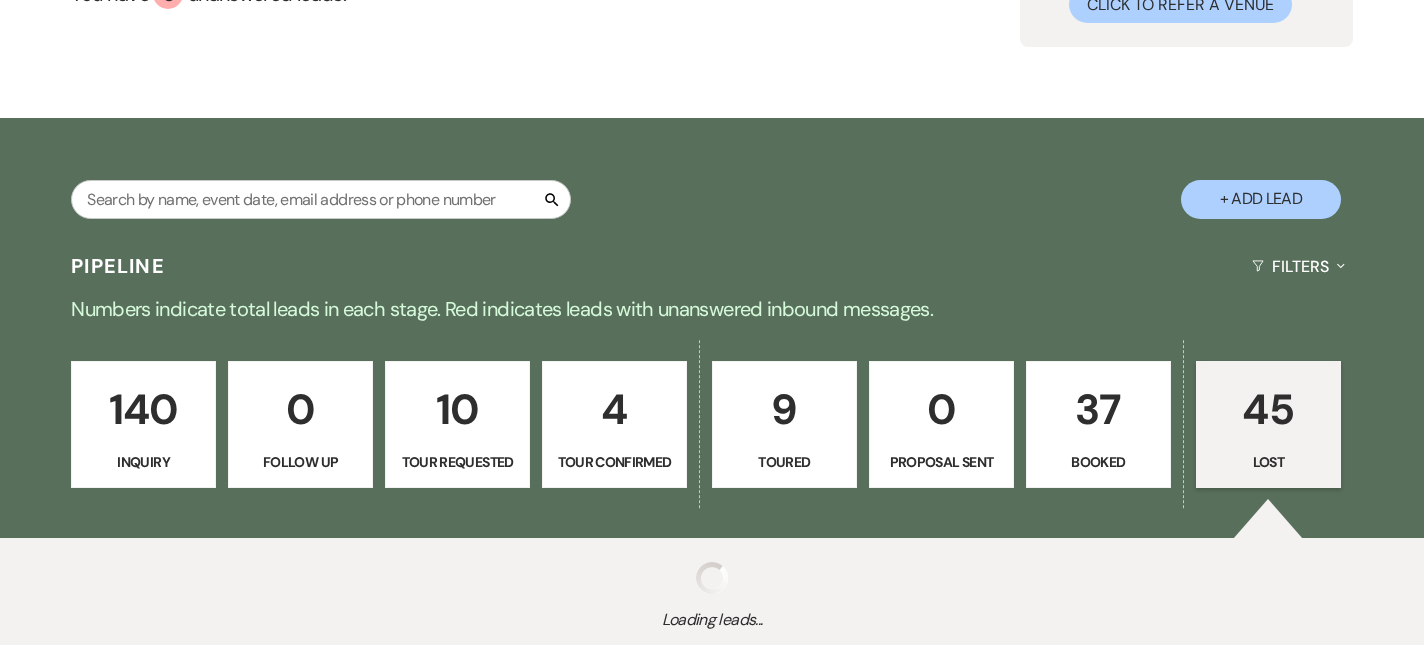 select on "8" 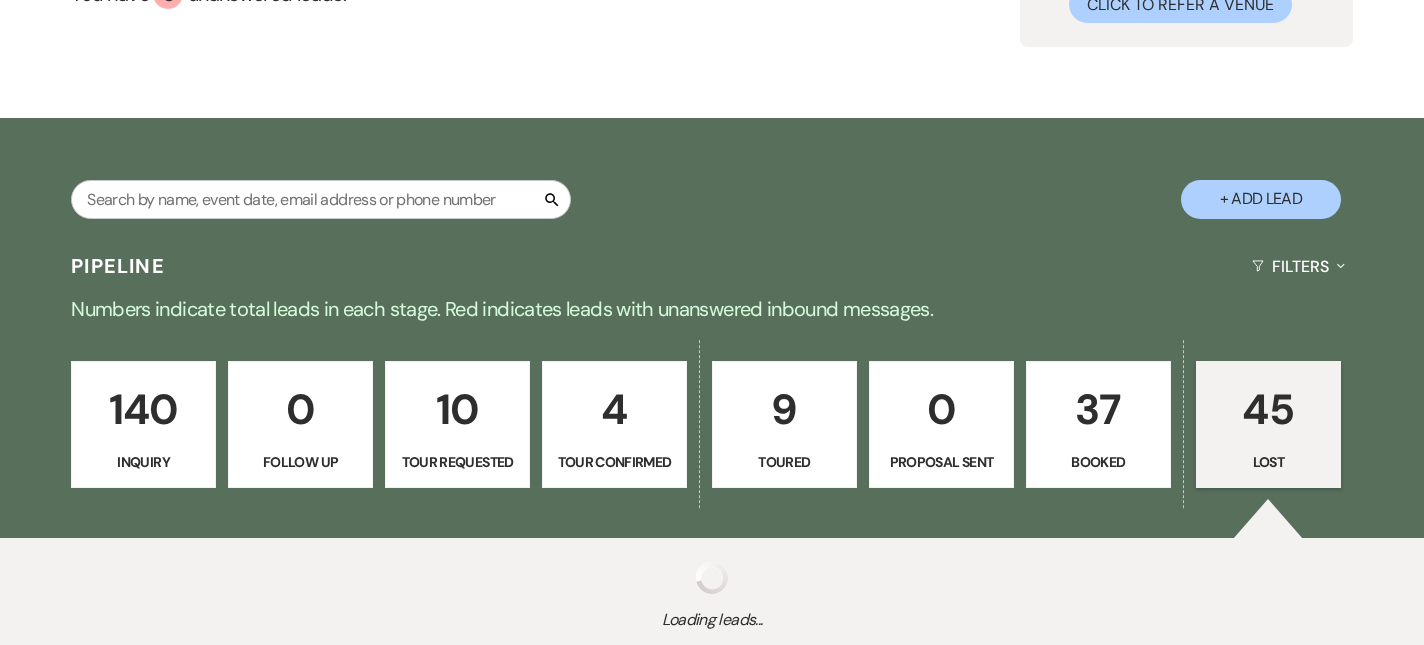 select on "7" 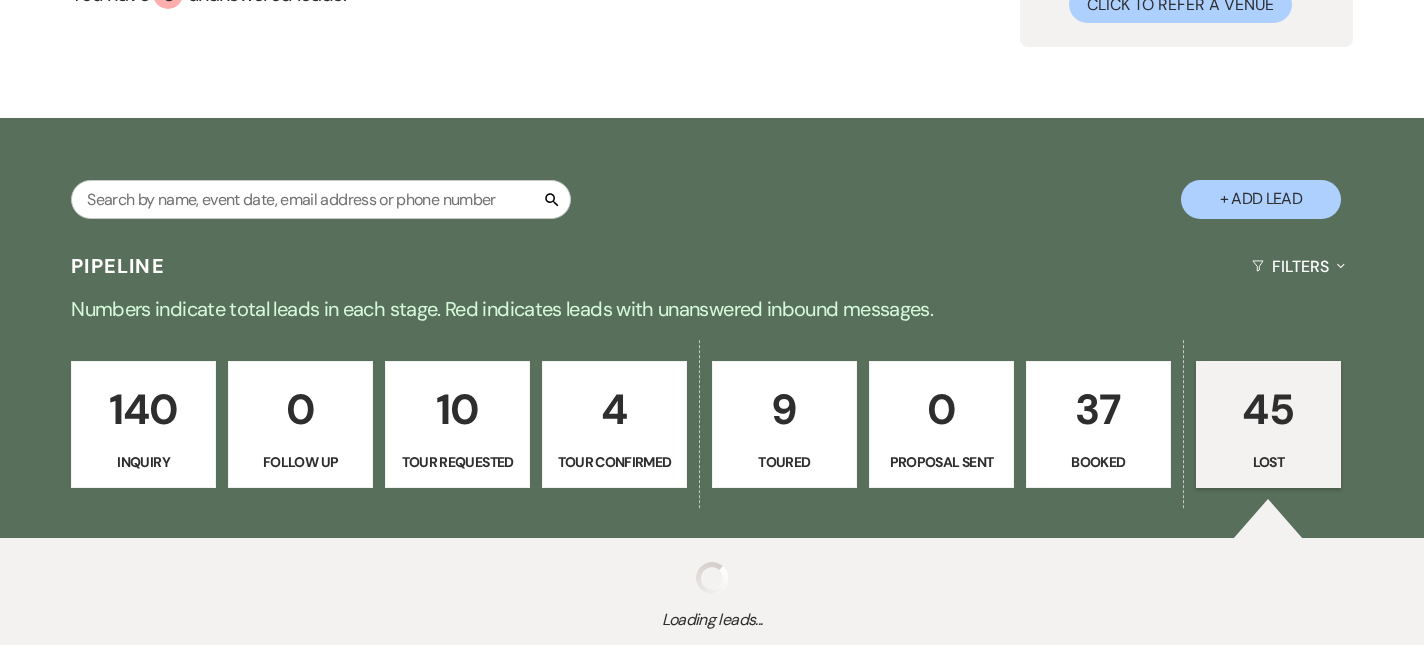 select on "8" 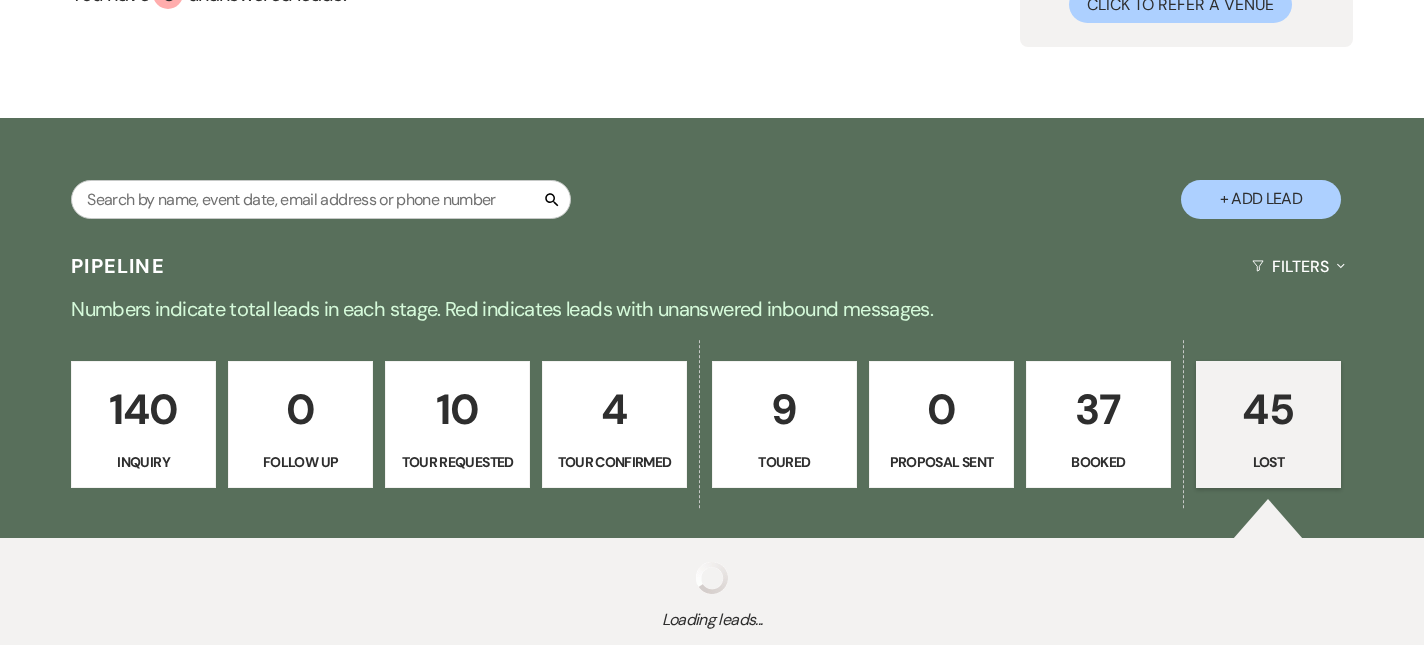 select on "8" 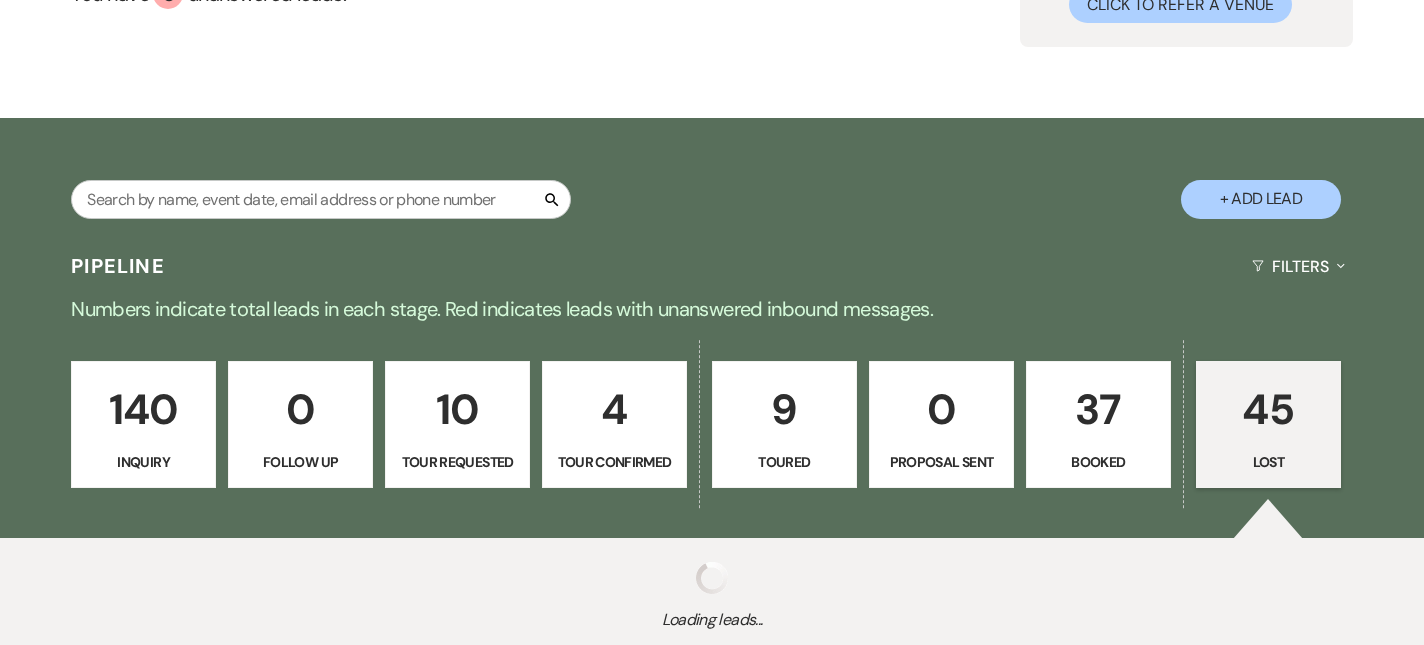 select on "8" 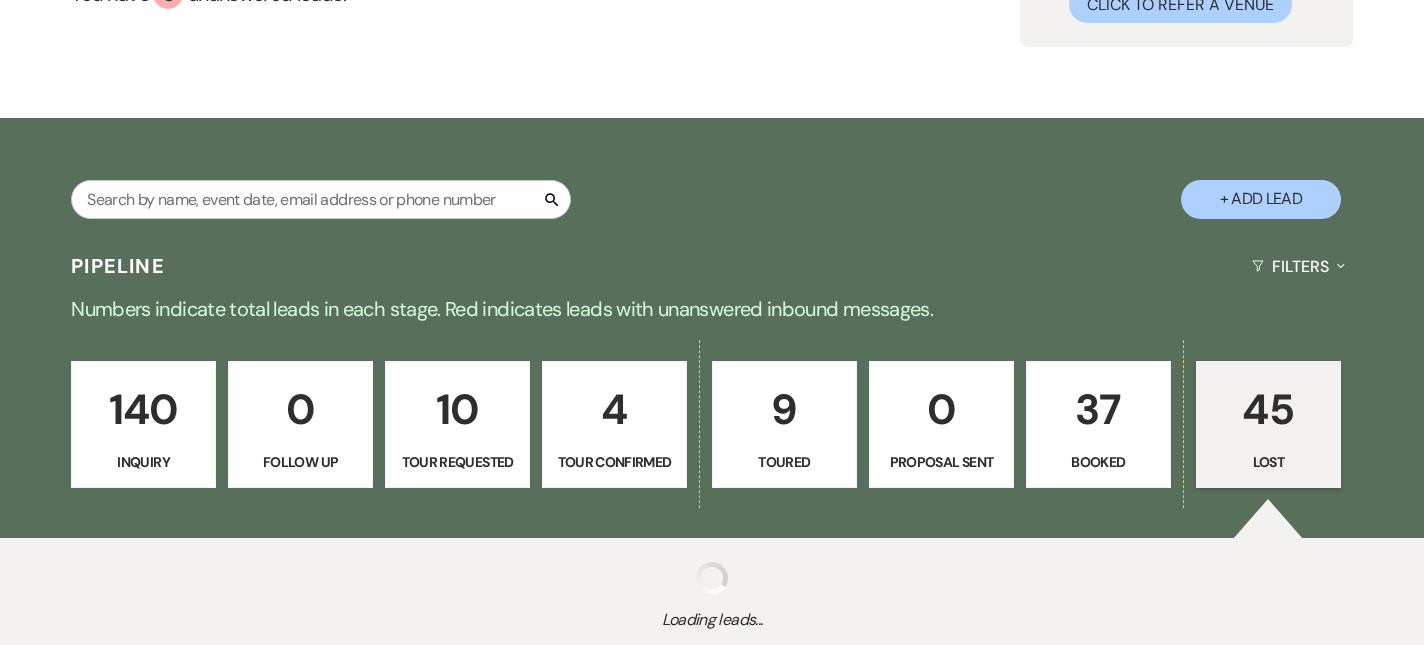 select on "8" 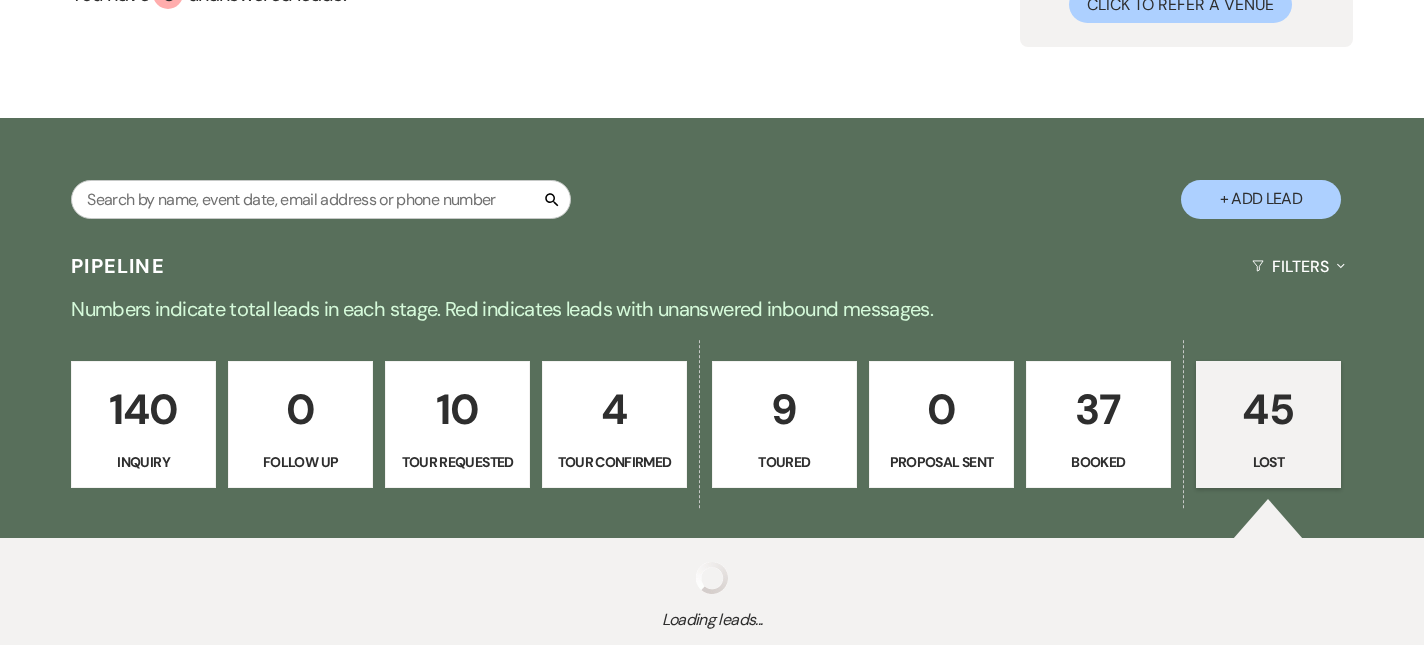 select on "5" 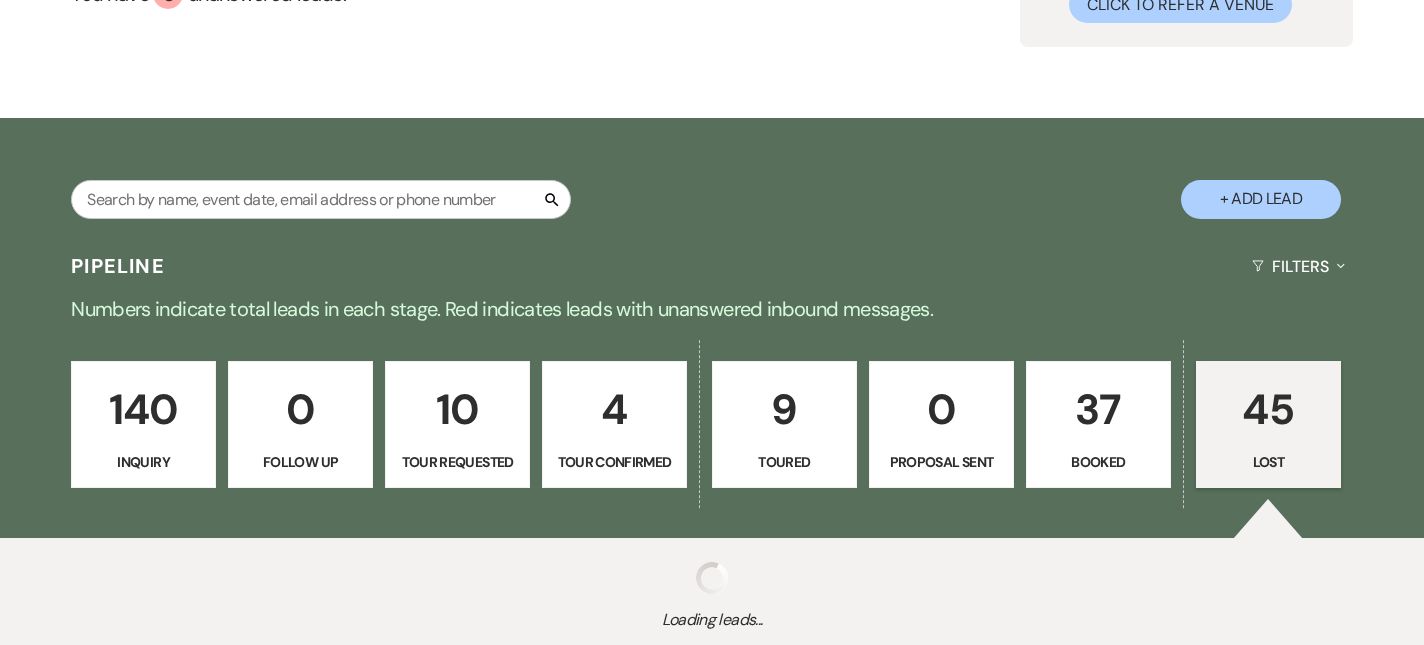 select on "8" 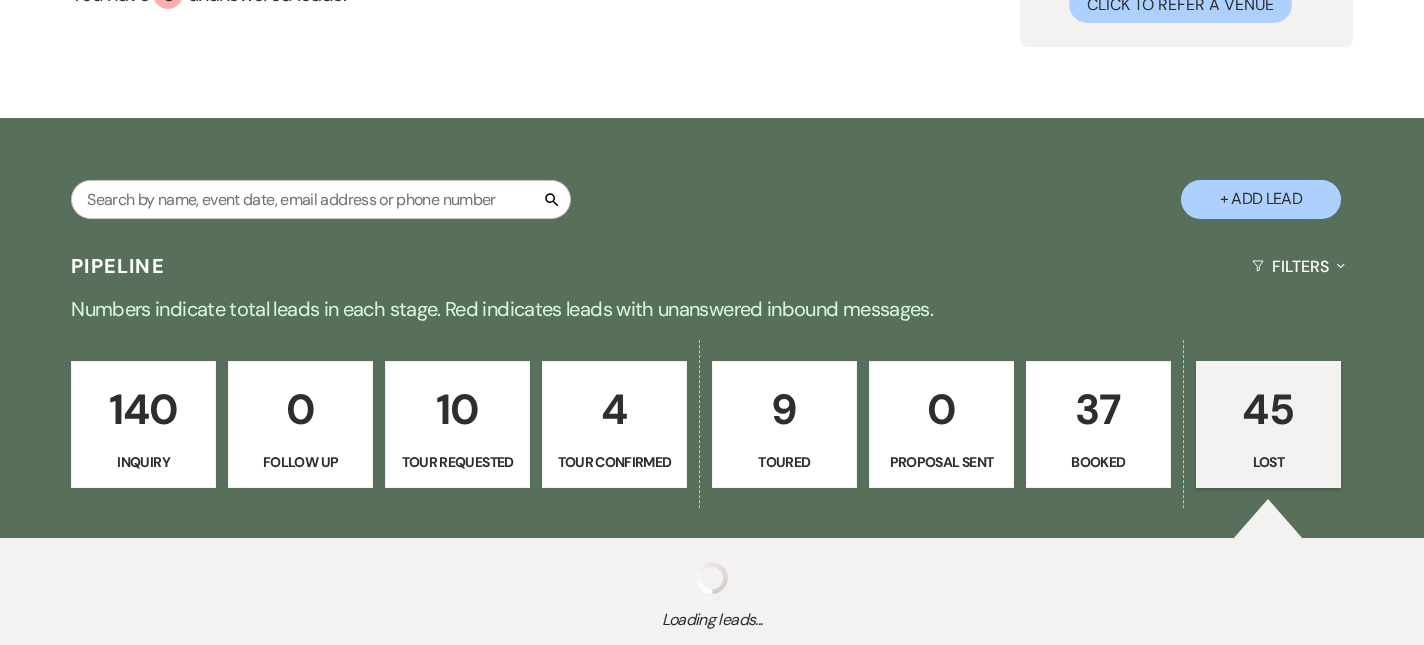 select on "8" 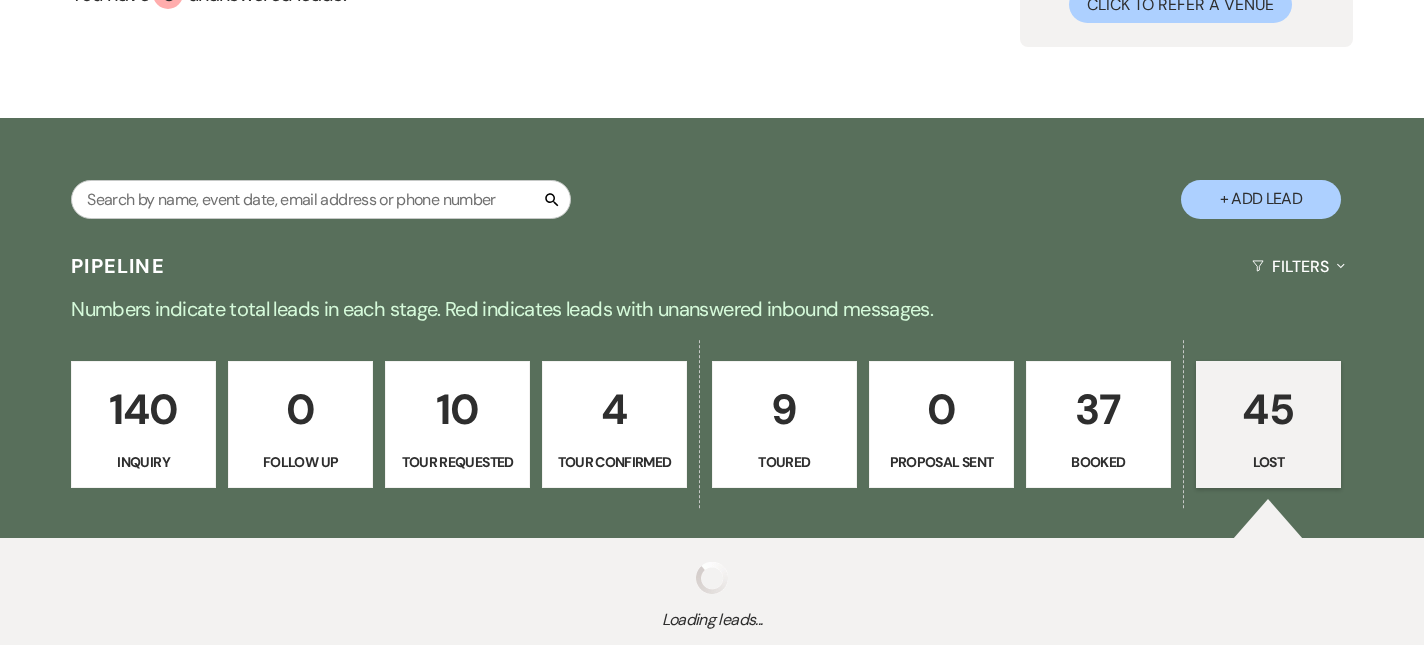 select on "8" 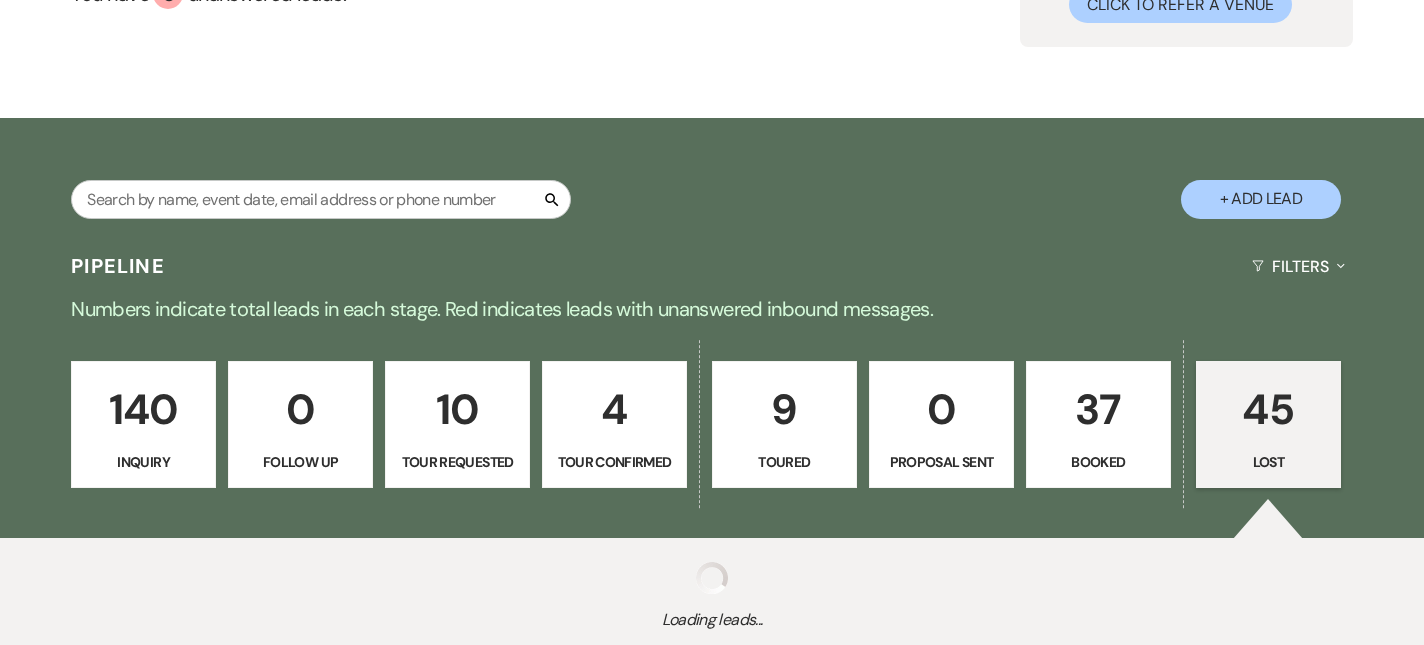 select on "8" 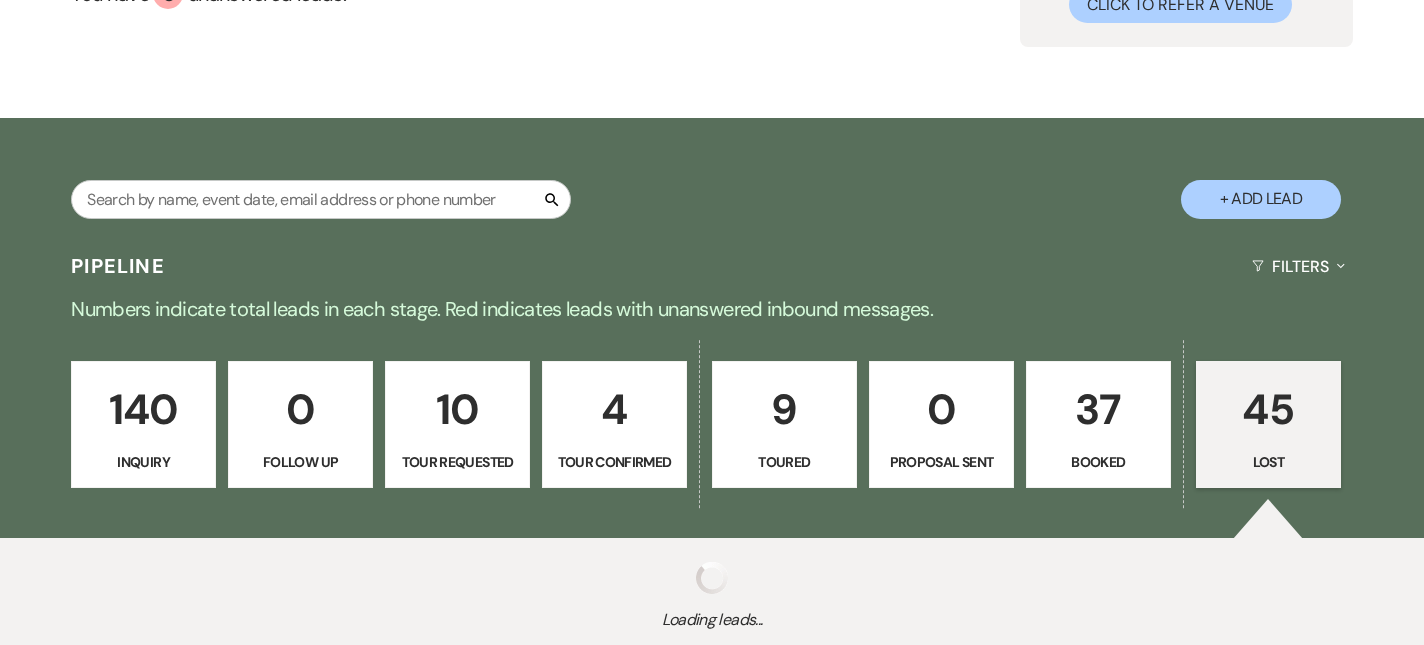 select on "8" 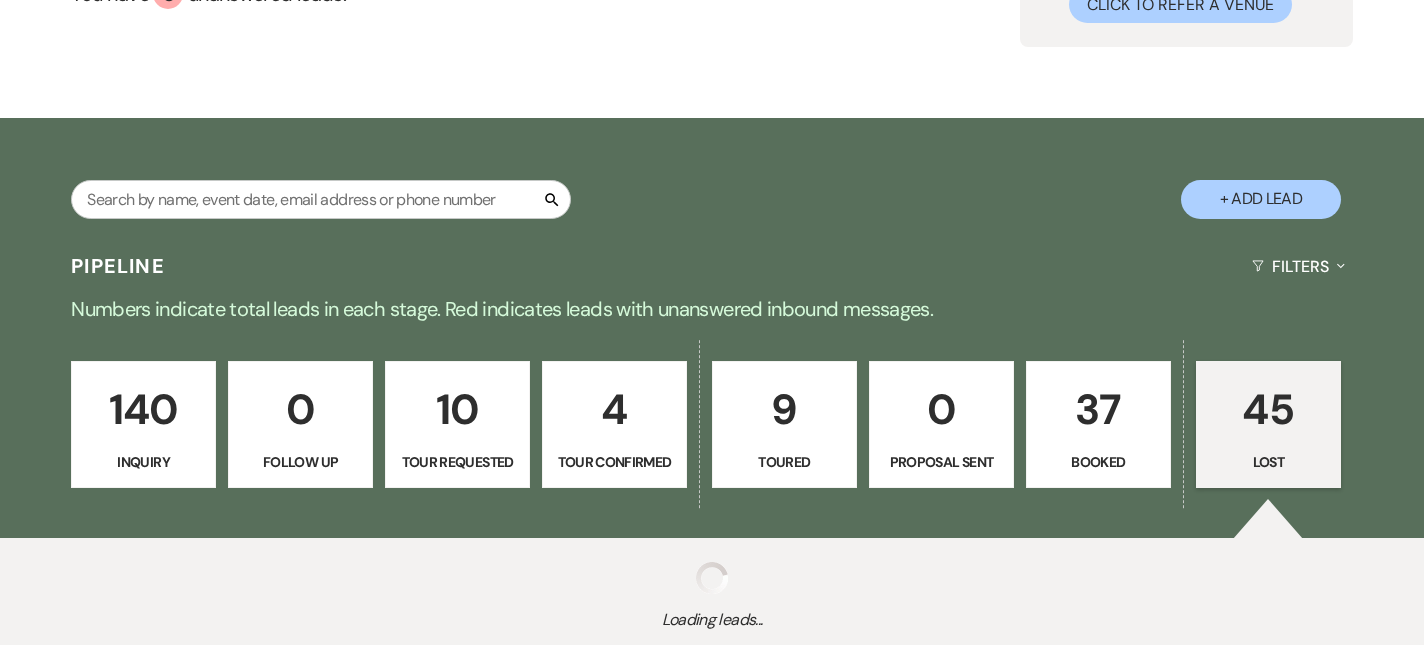 select on "8" 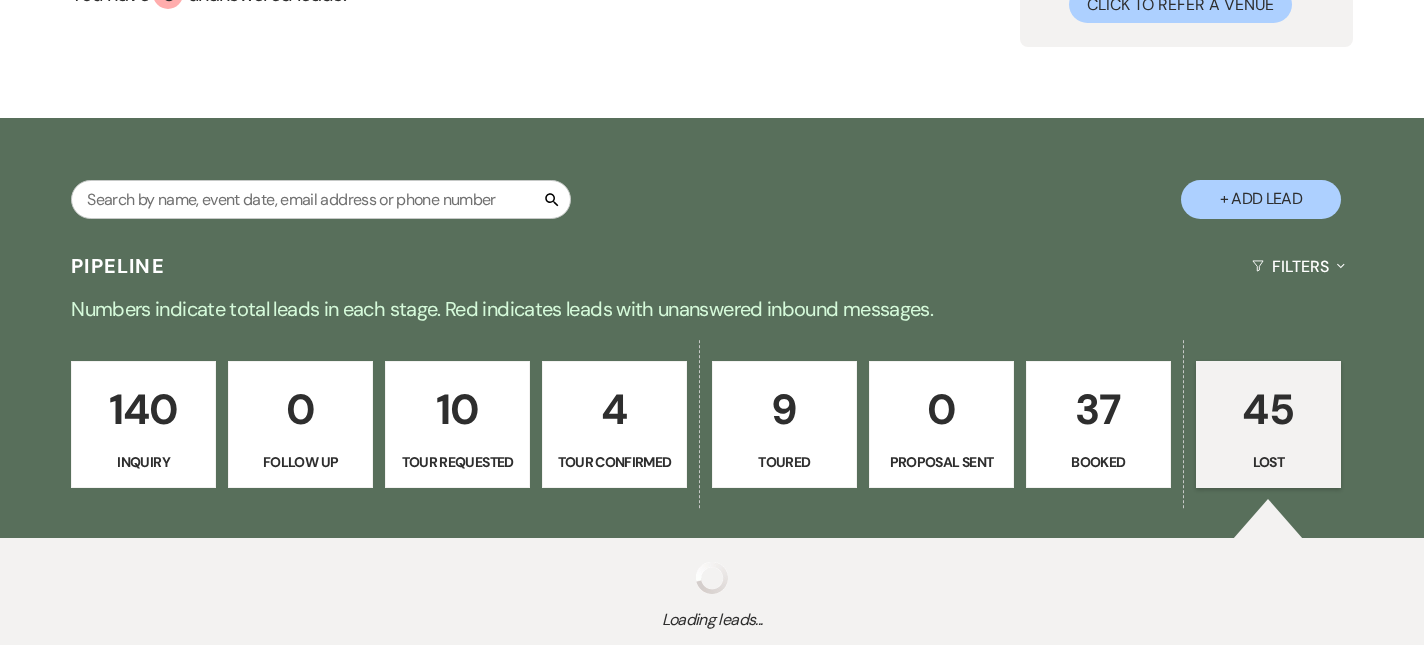 select on "8" 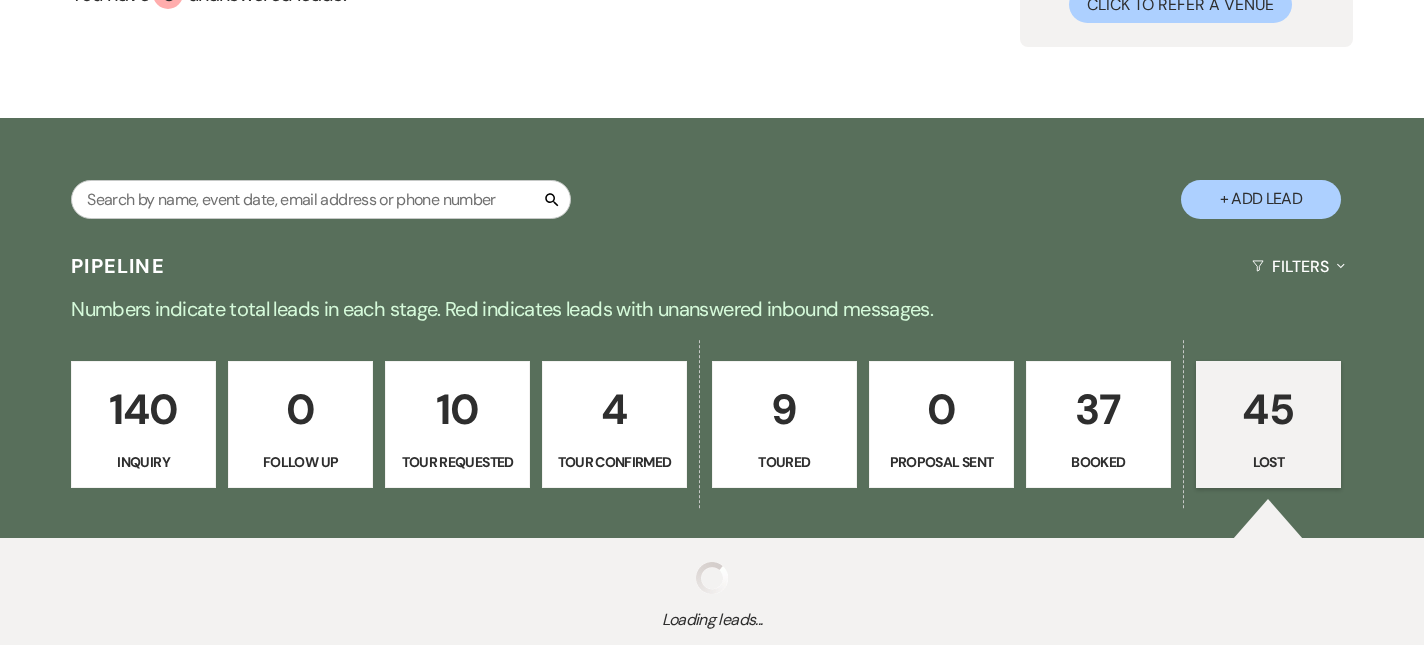 select on "8" 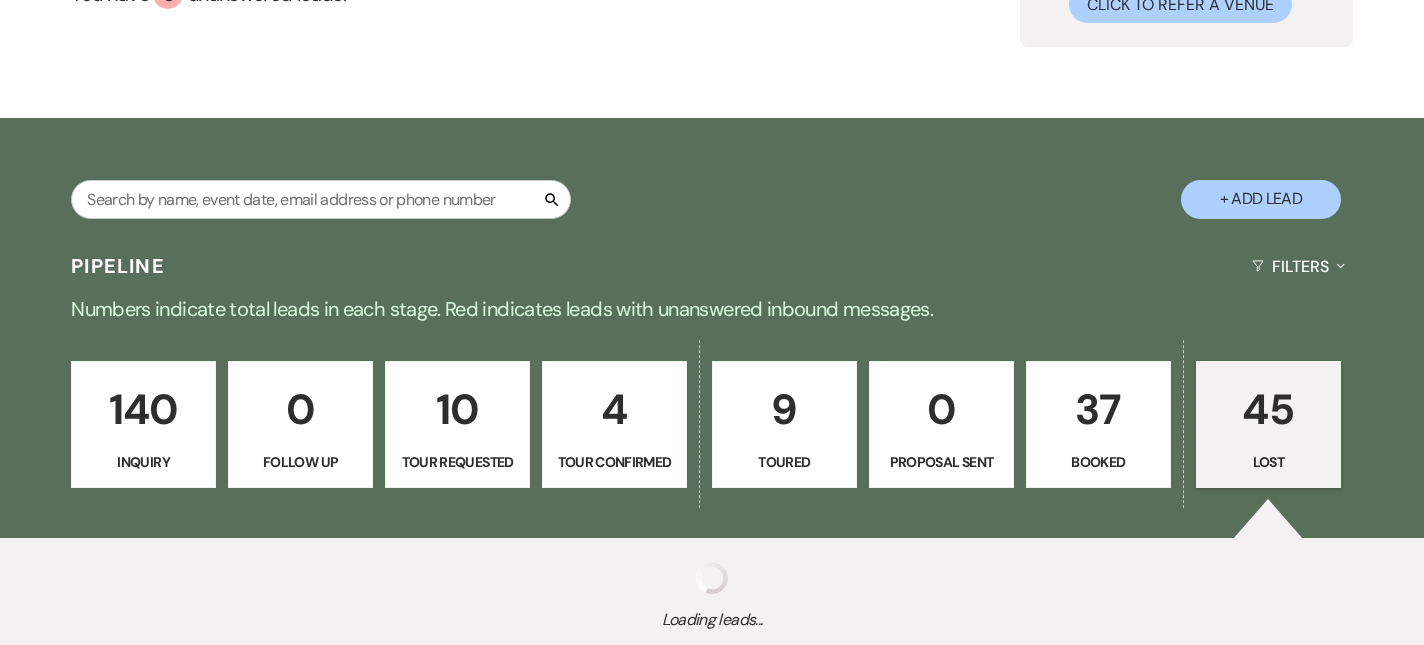 select on "8" 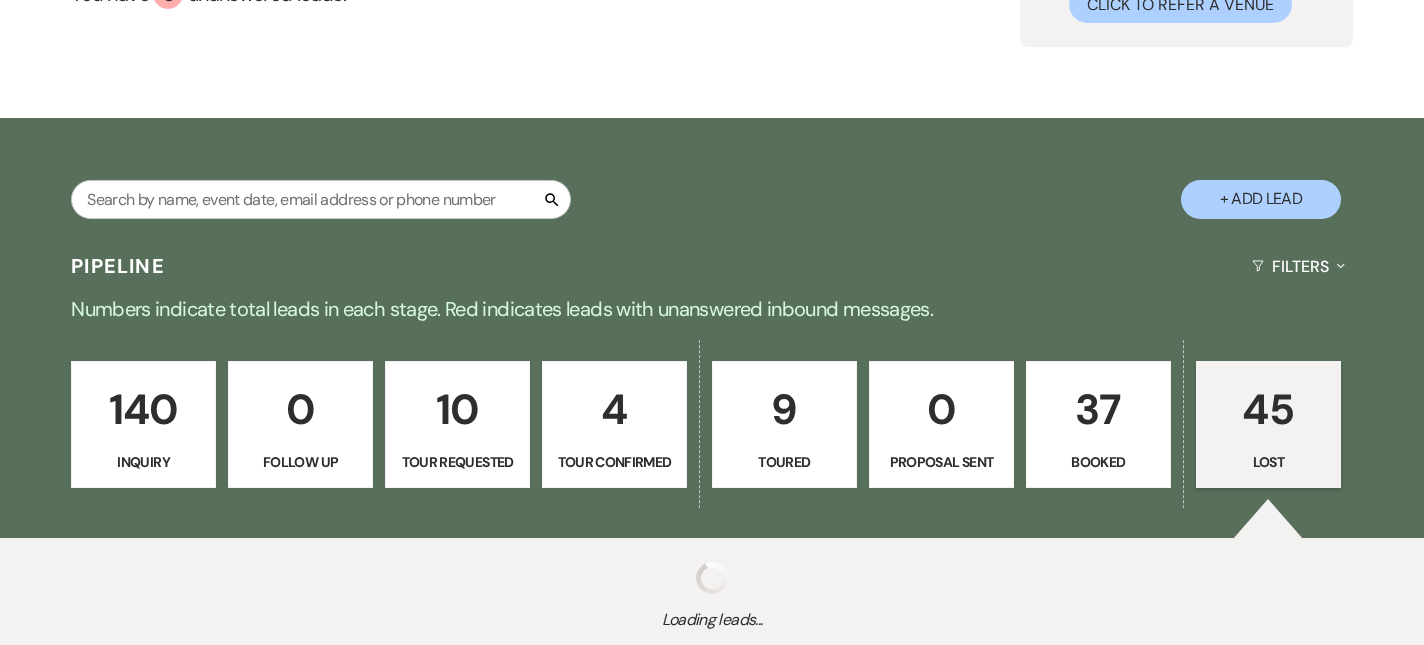 select on "10" 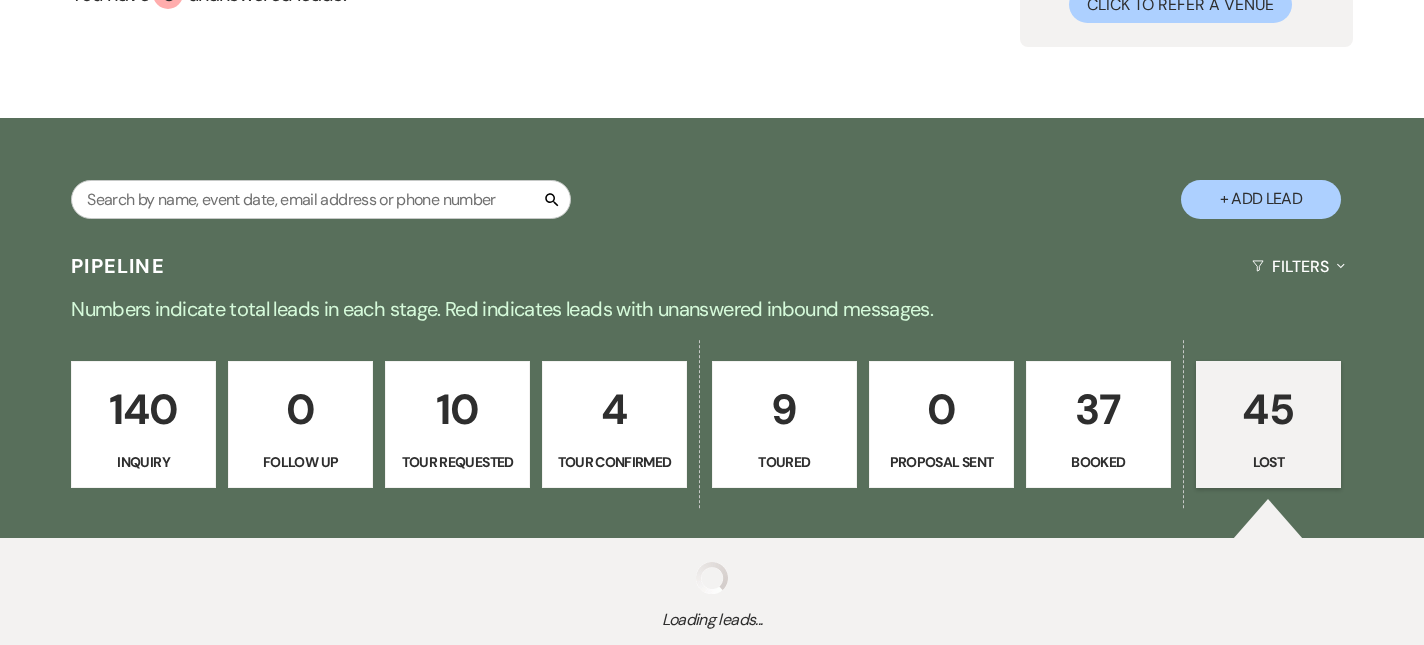 select on "8" 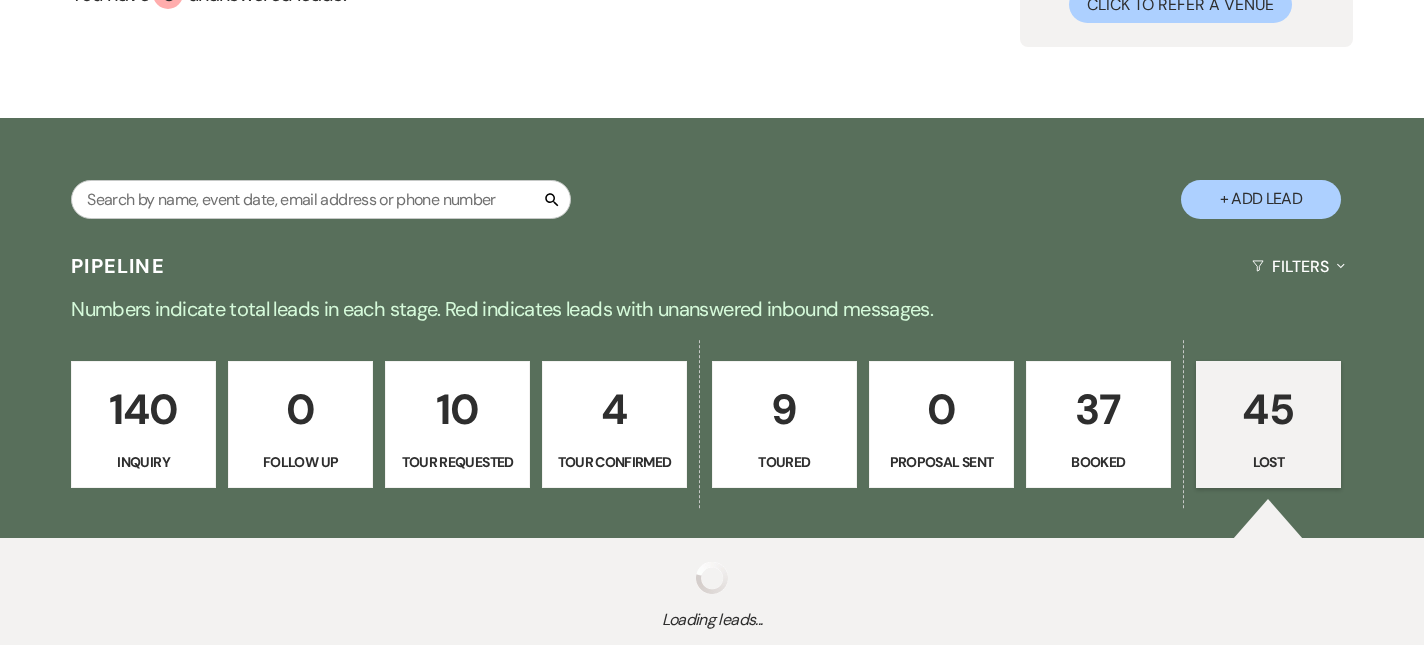 select on "5" 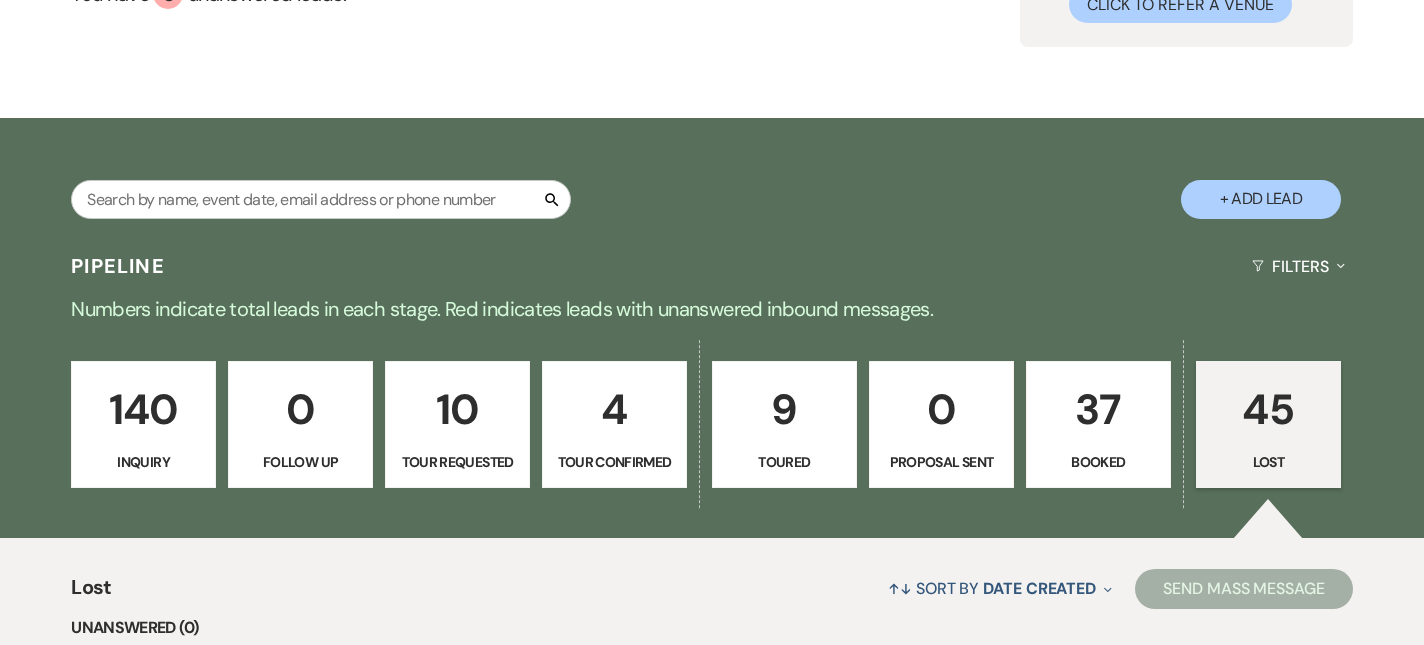 click on "45" at bounding box center (1268, 409) 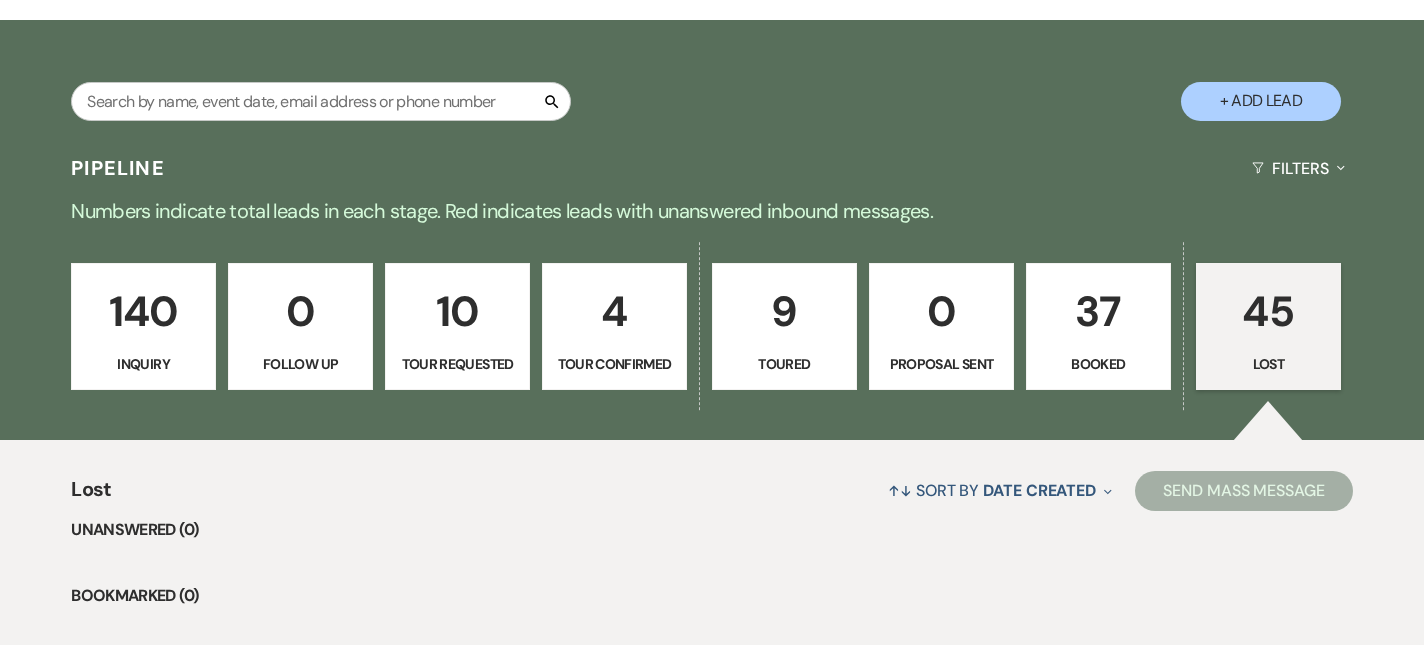 scroll, scrollTop: 326, scrollLeft: 0, axis: vertical 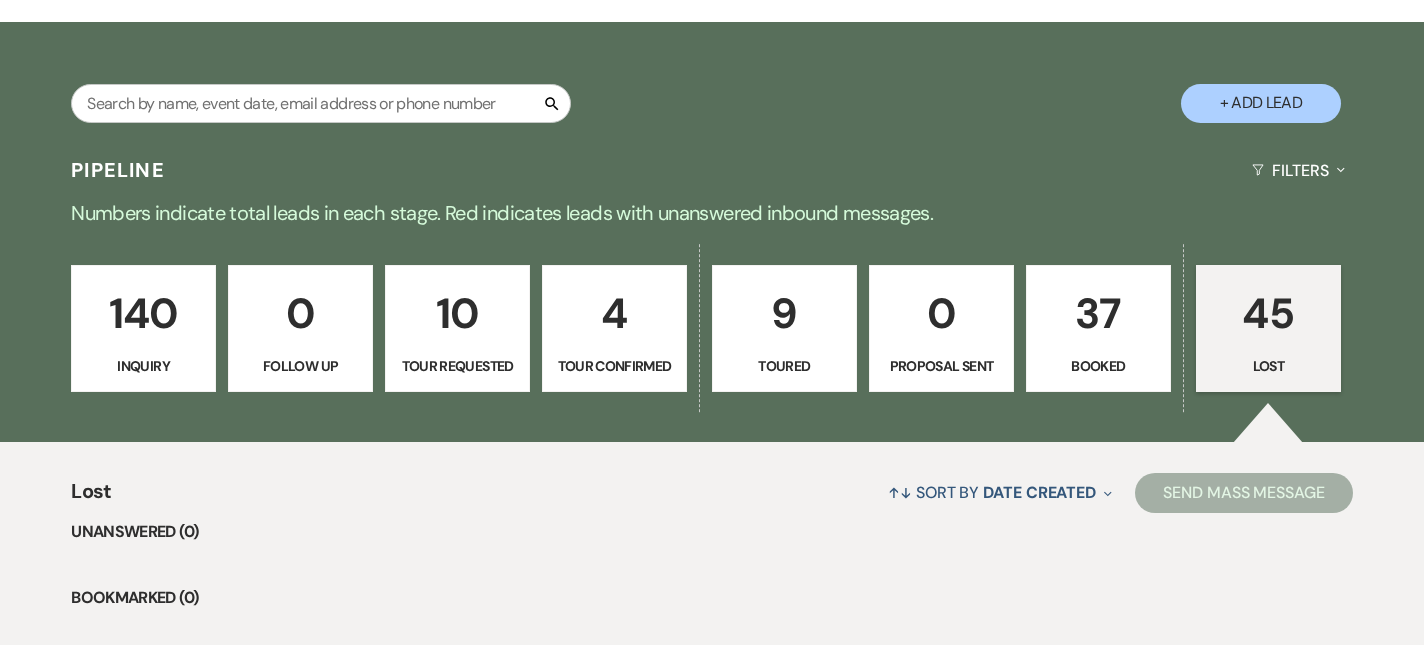 click on "Tour Confirmed" at bounding box center (614, 366) 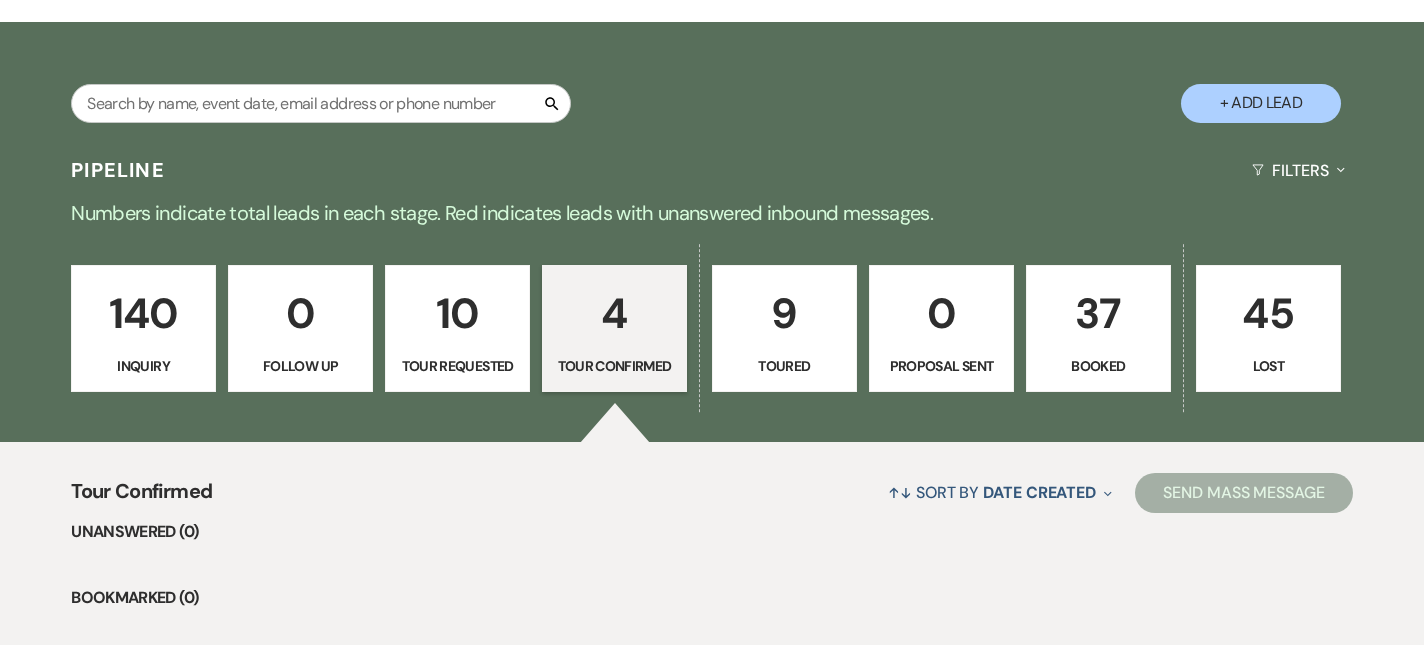 click on "9 Toured" at bounding box center [784, 329] 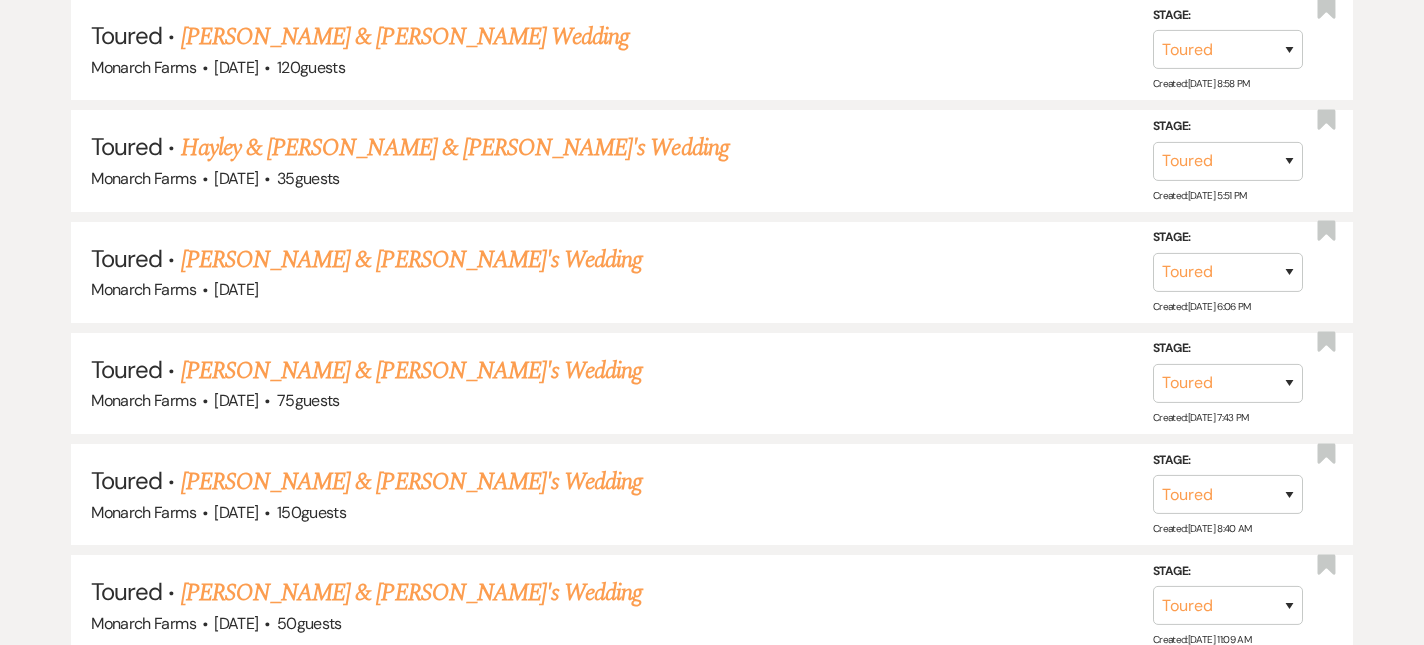 scroll, scrollTop: 1122, scrollLeft: 0, axis: vertical 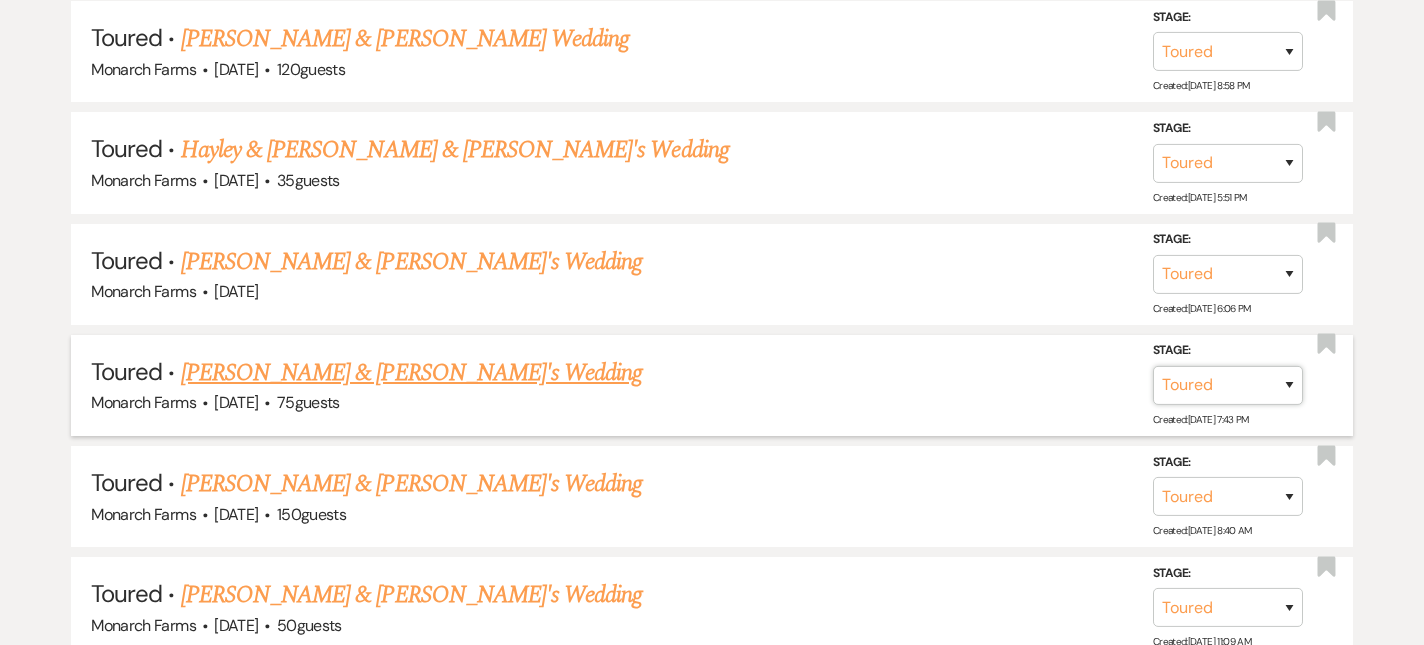 click on "Inquiry Follow Up Tour Requested Tour Confirmed Toured Proposal Sent Booked Lost" at bounding box center (1228, 385) 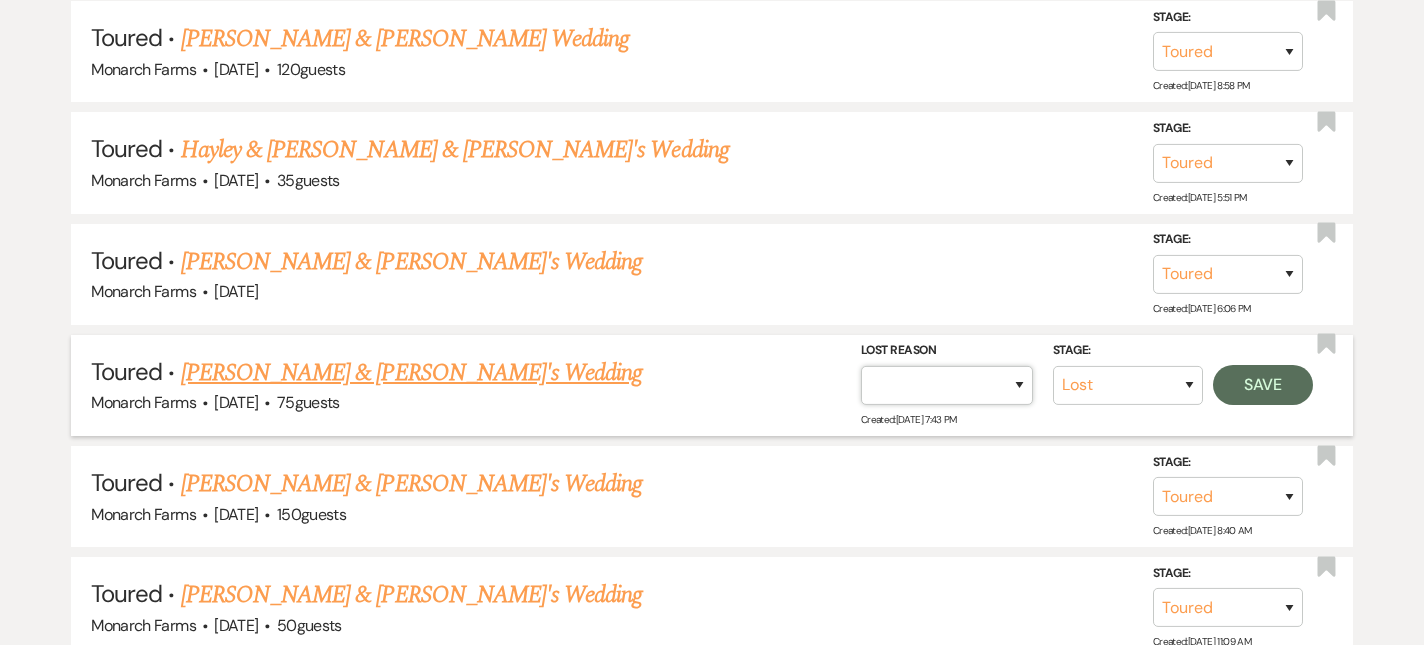 click on "Booked Elsewhere Budget Date Unavailable No Response Not a Good Match Capacity Cancelled Duplicate (hidden) Spam (hidden) Other (hidden) Other" at bounding box center (947, 385) 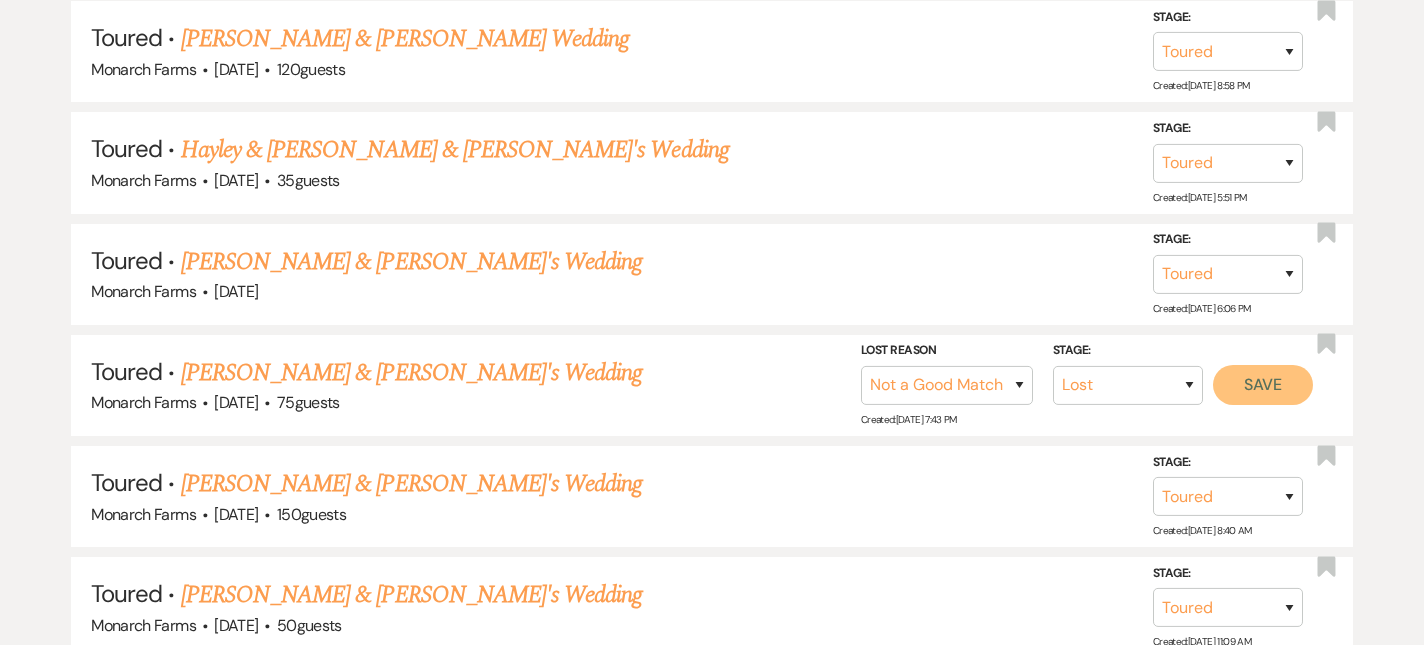 drag, startPoint x: 1273, startPoint y: 385, endPoint x: 1381, endPoint y: 429, distance: 116.61904 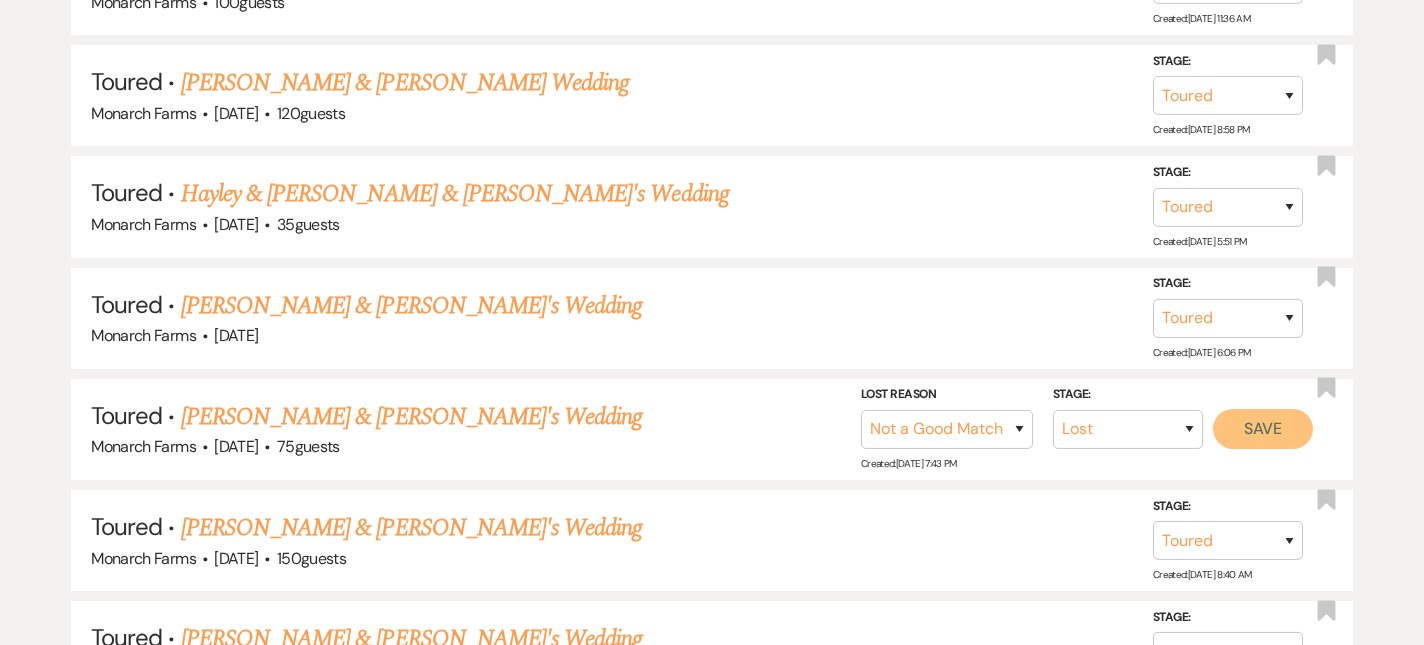 scroll, scrollTop: 1069, scrollLeft: 0, axis: vertical 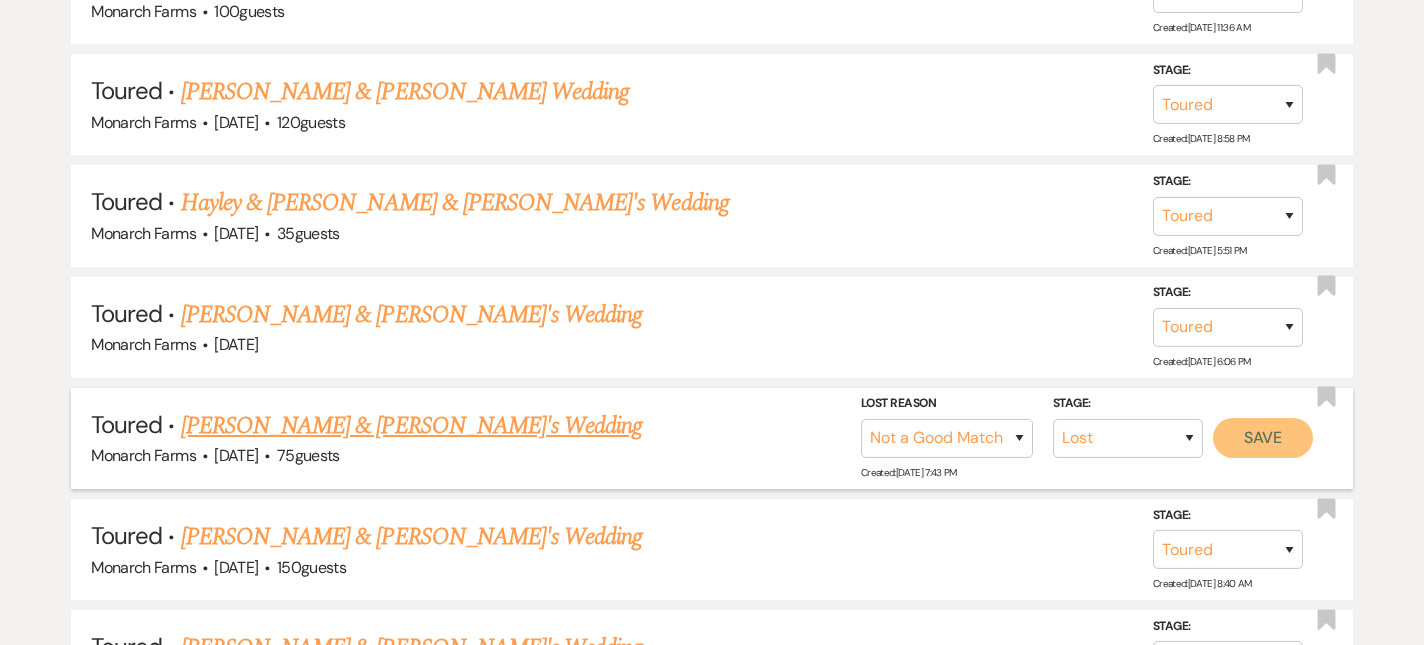 click on "Save" at bounding box center (1263, 438) 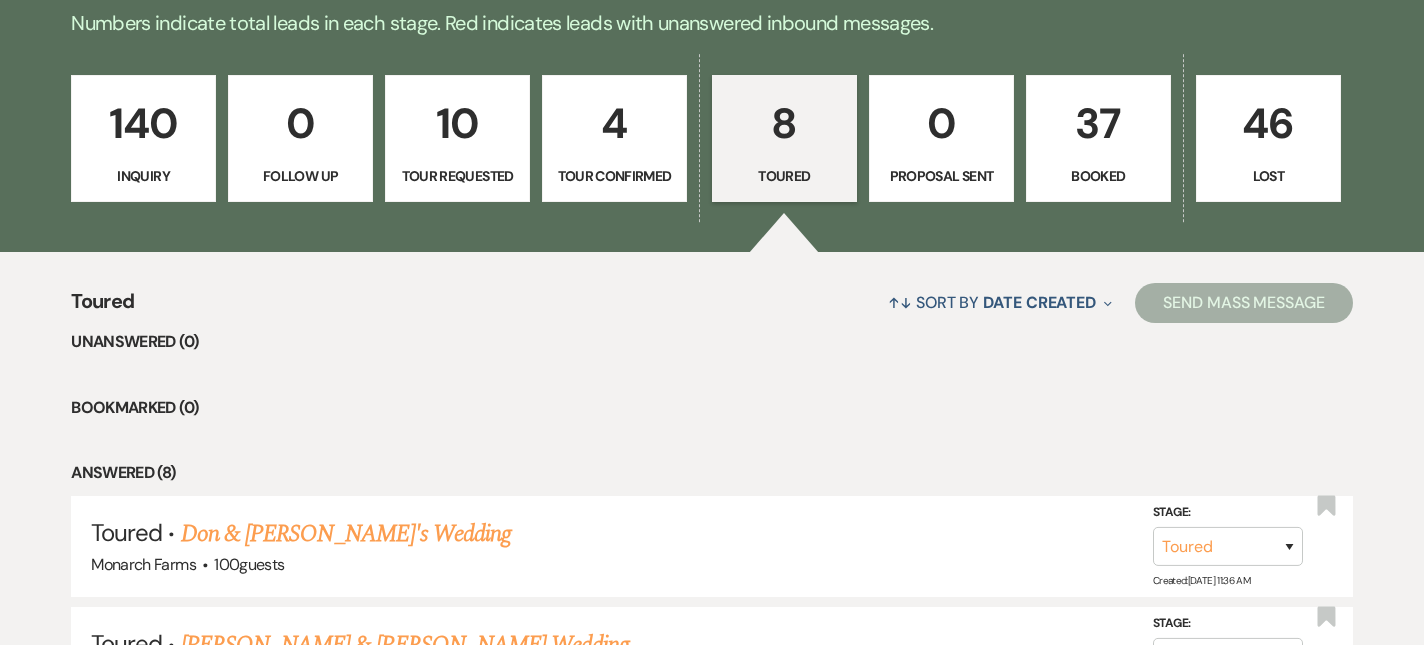 scroll, scrollTop: 411, scrollLeft: 0, axis: vertical 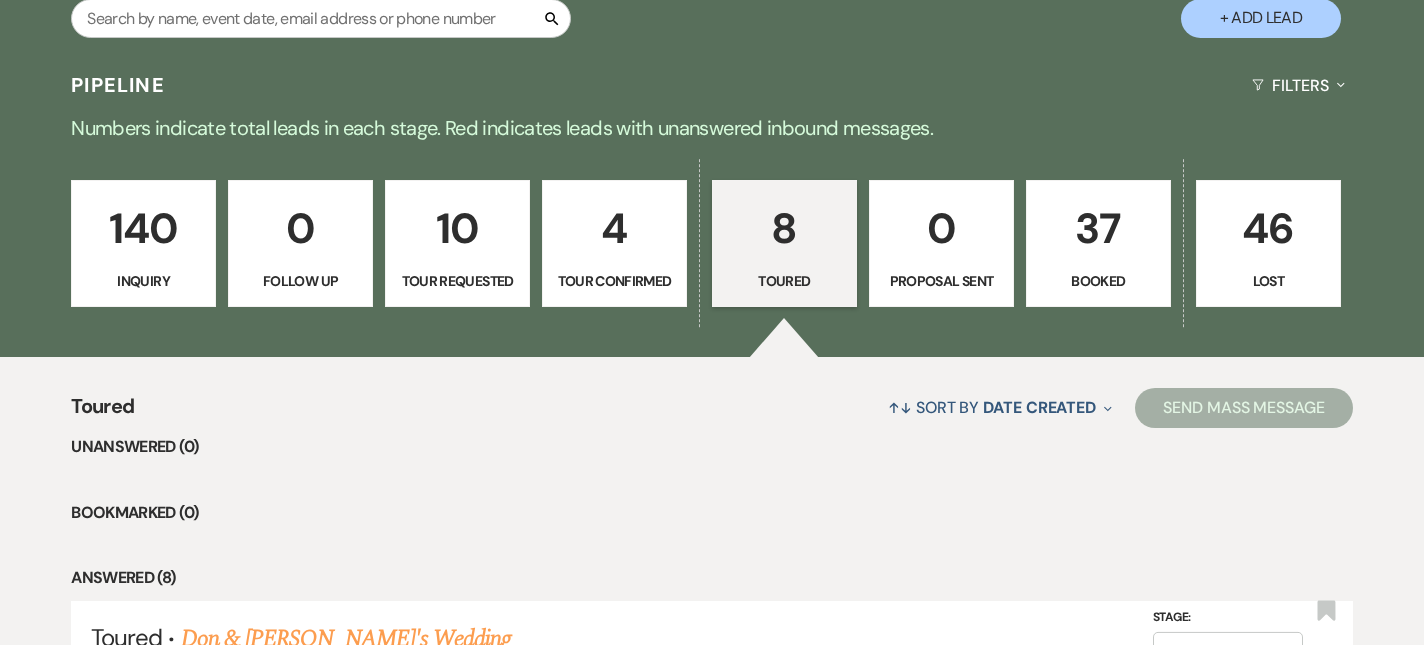click on "37 Booked" at bounding box center (1098, 244) 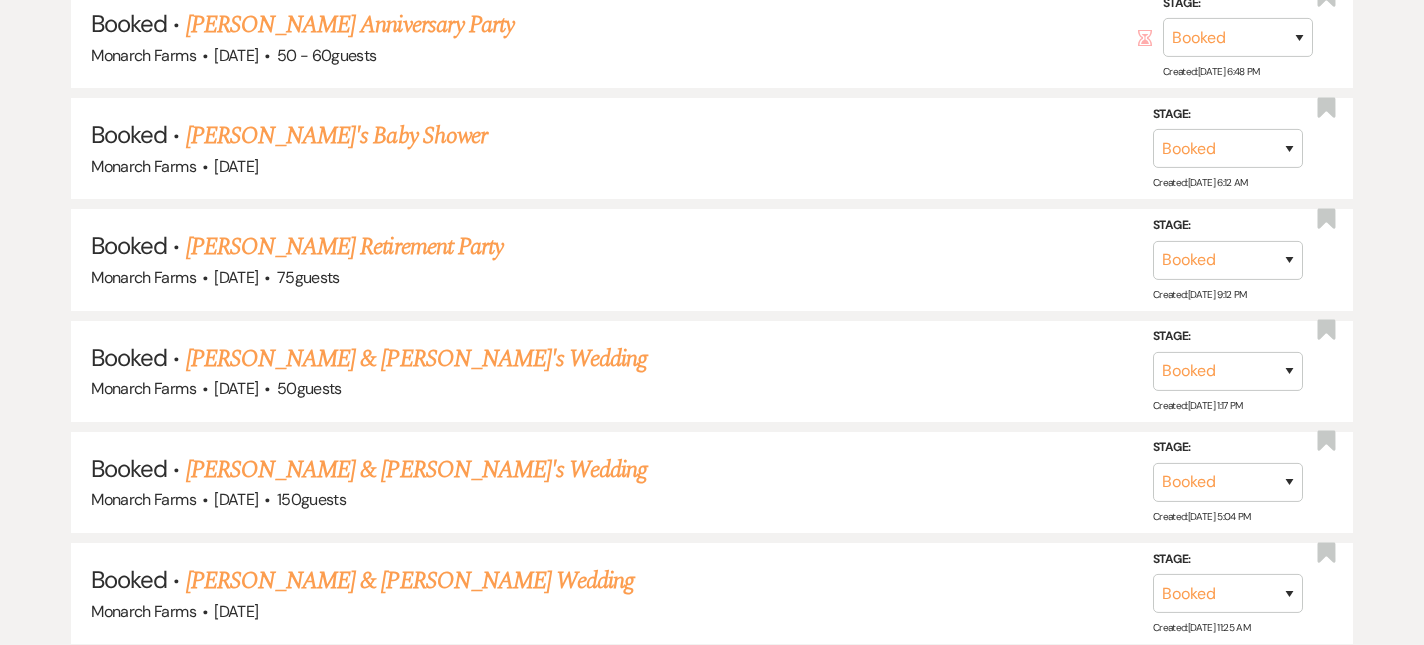 scroll, scrollTop: 1031, scrollLeft: 0, axis: vertical 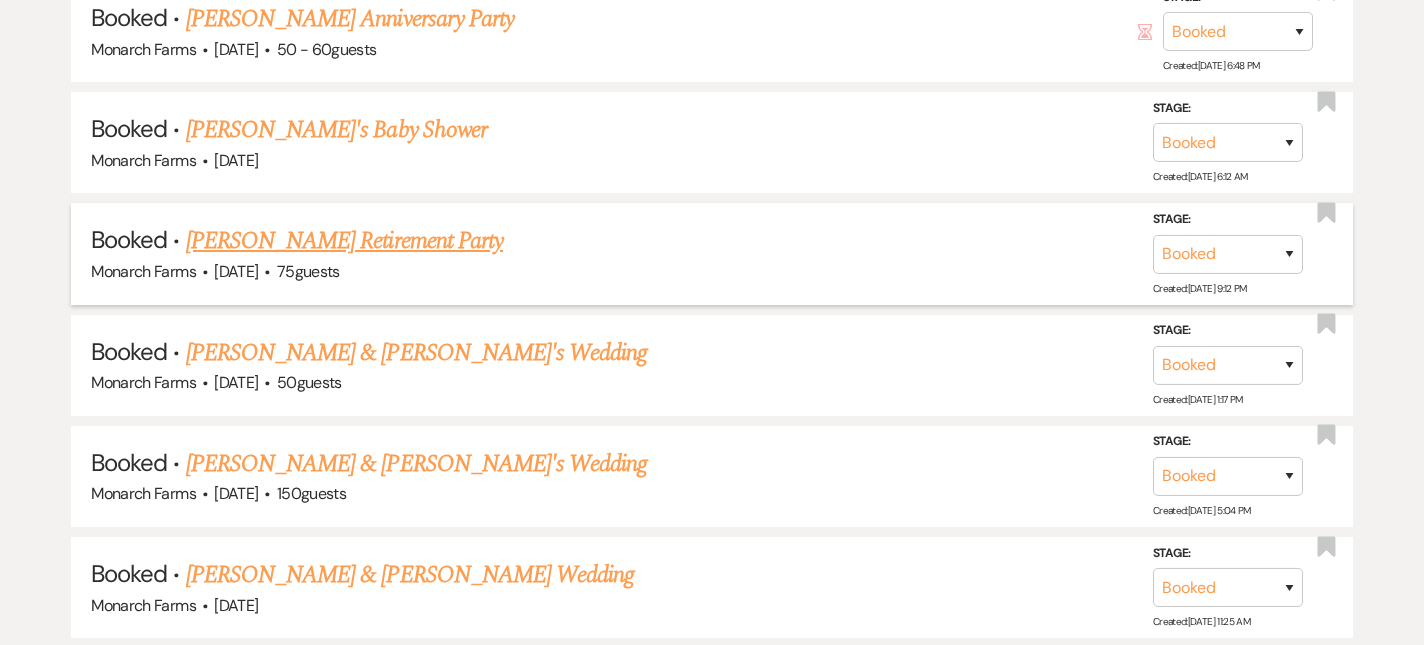 click on "[PERSON_NAME] Retirement Party" at bounding box center (344, 241) 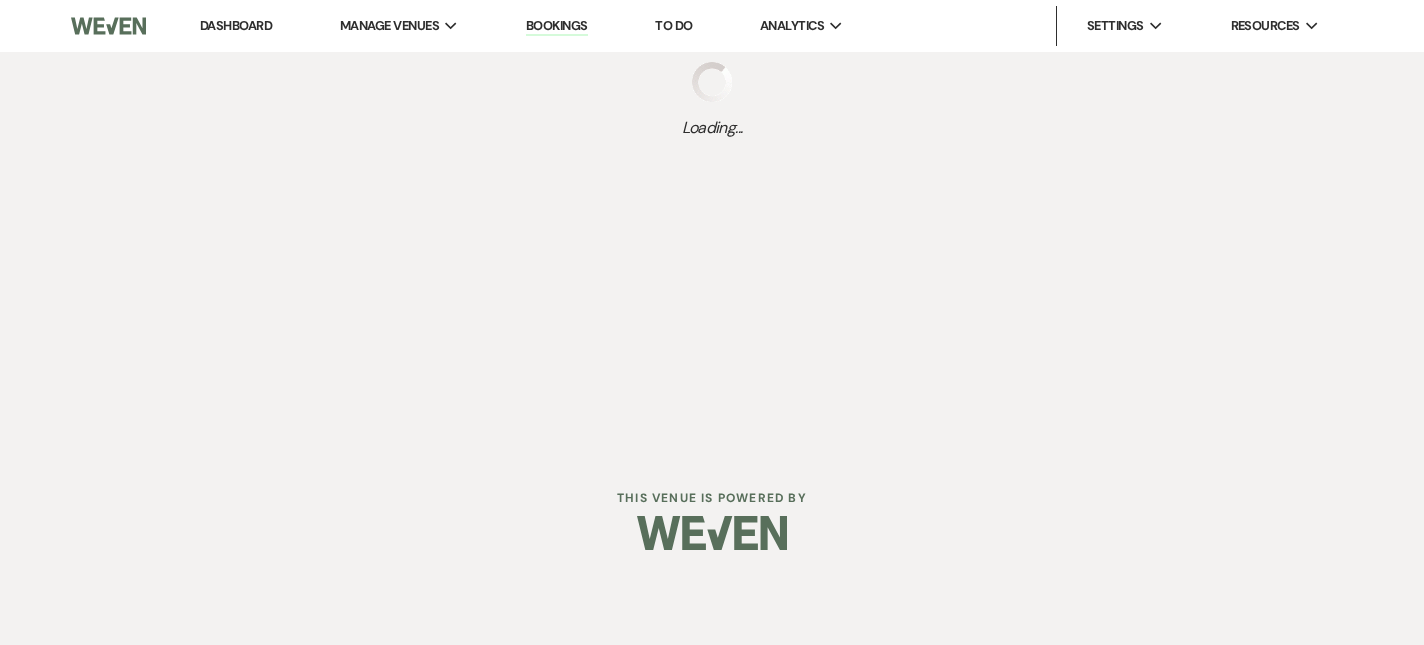 scroll, scrollTop: 0, scrollLeft: 0, axis: both 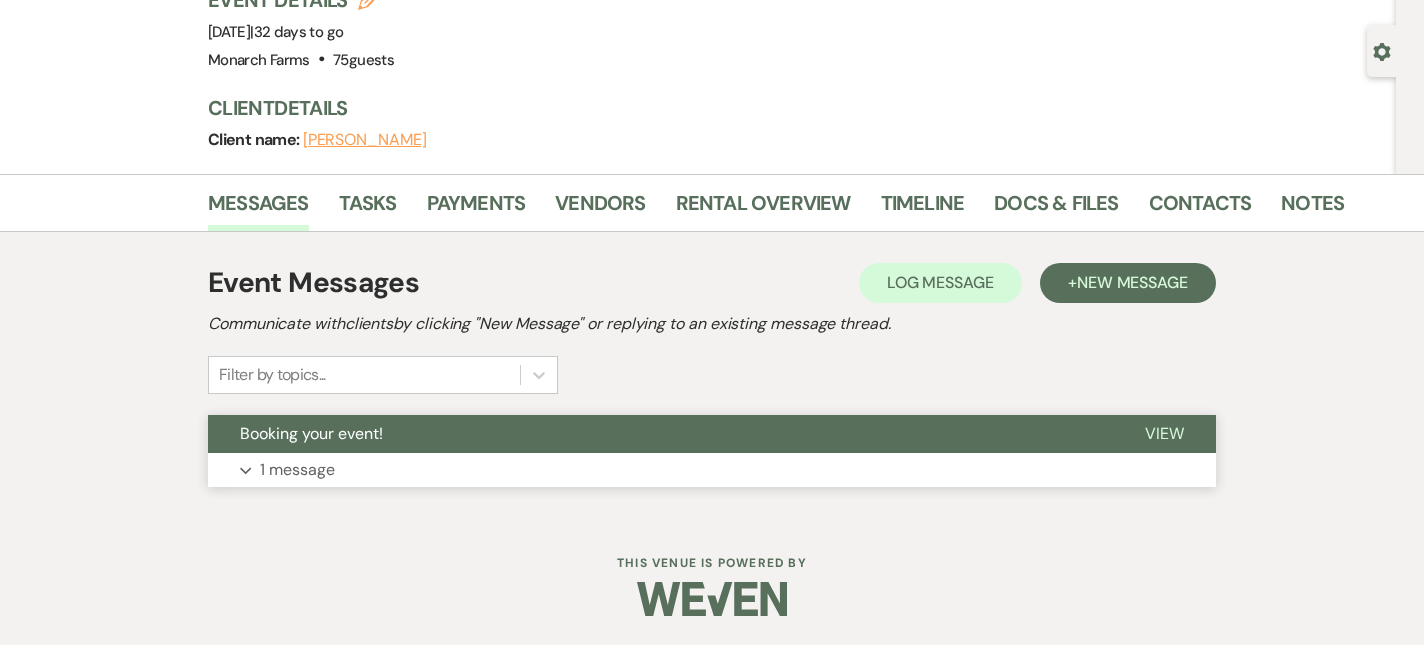 click on "1 message" at bounding box center [297, 470] 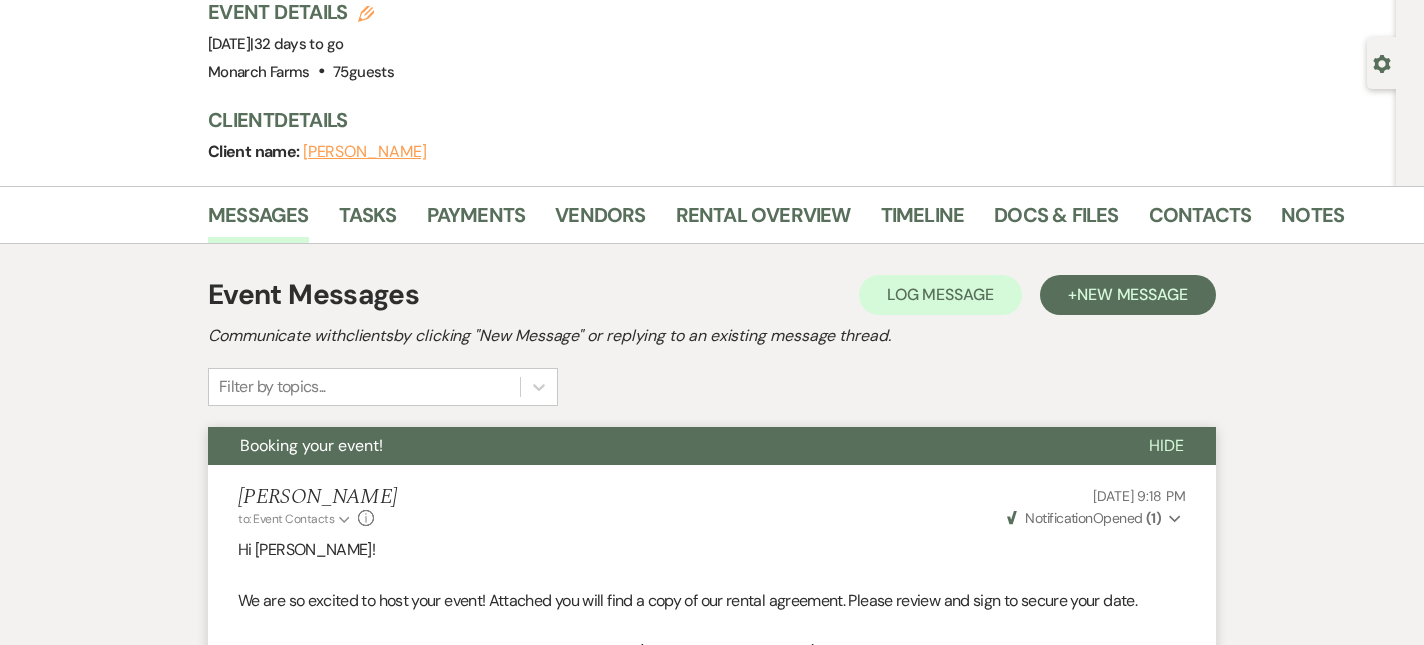 scroll, scrollTop: 0, scrollLeft: 0, axis: both 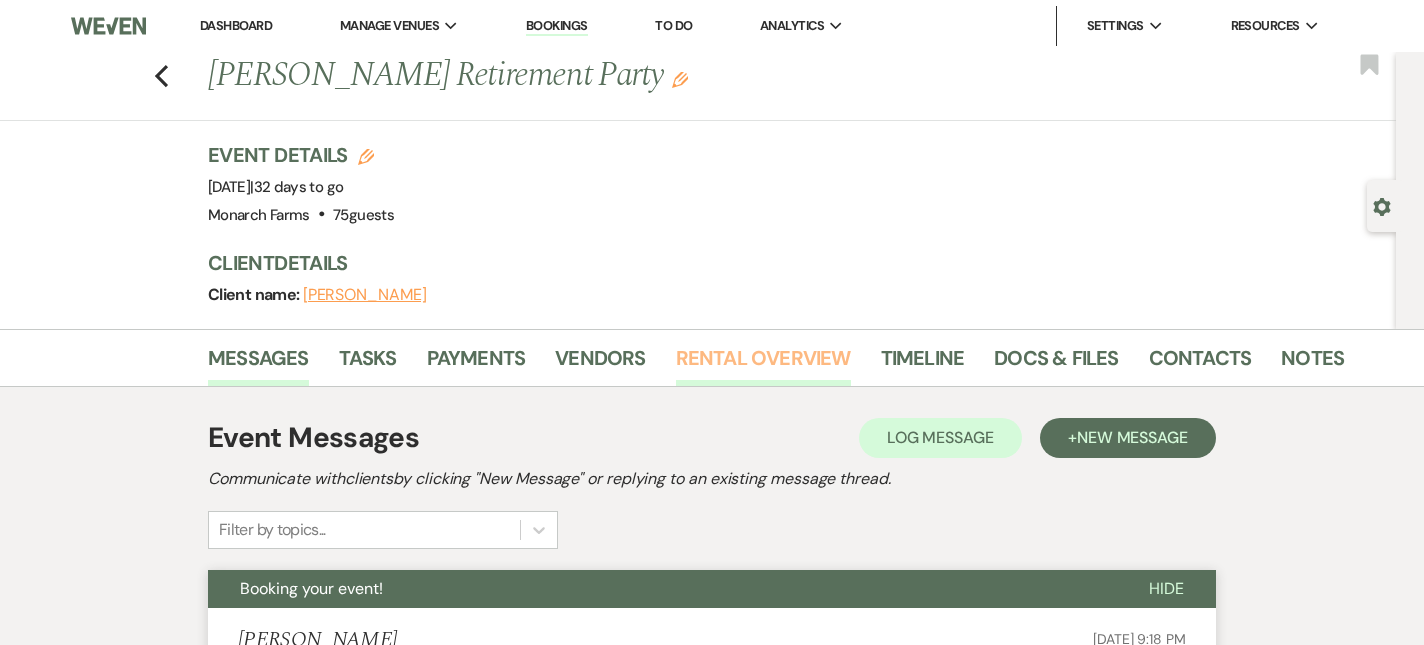 click on "Rental Overview" at bounding box center [763, 364] 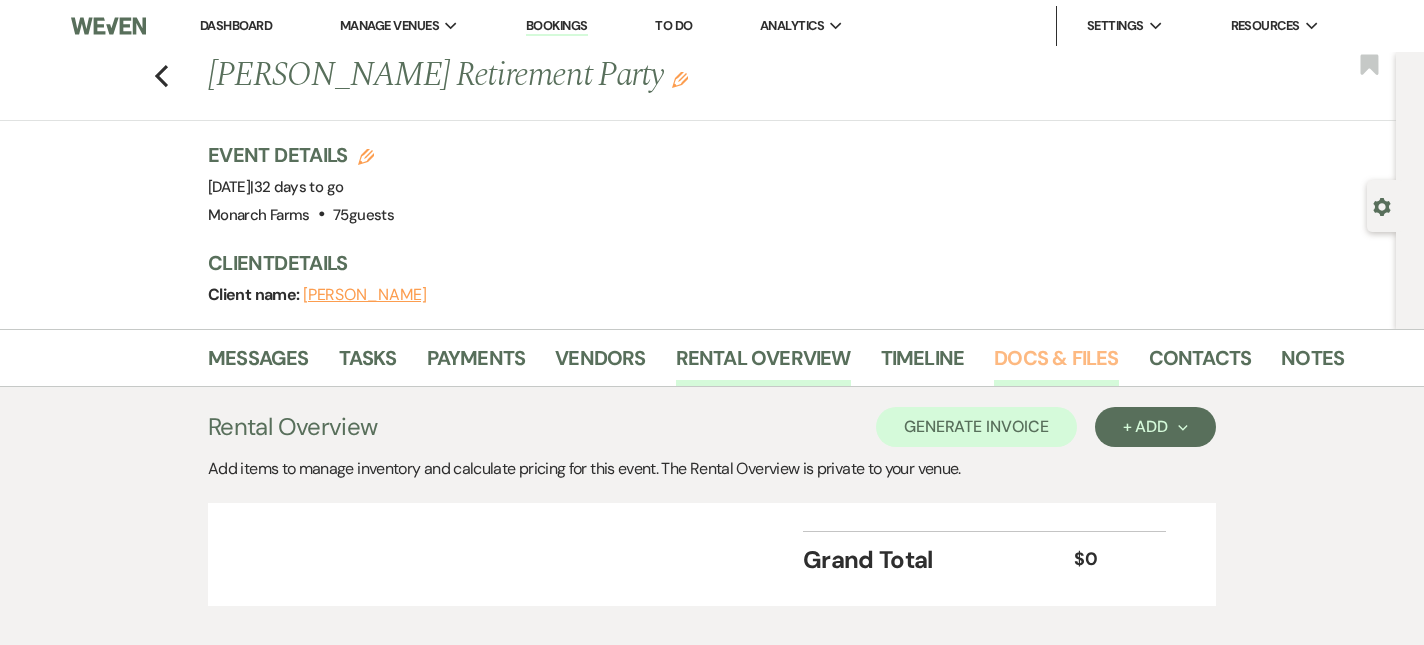 click on "Docs & Files" at bounding box center (1056, 364) 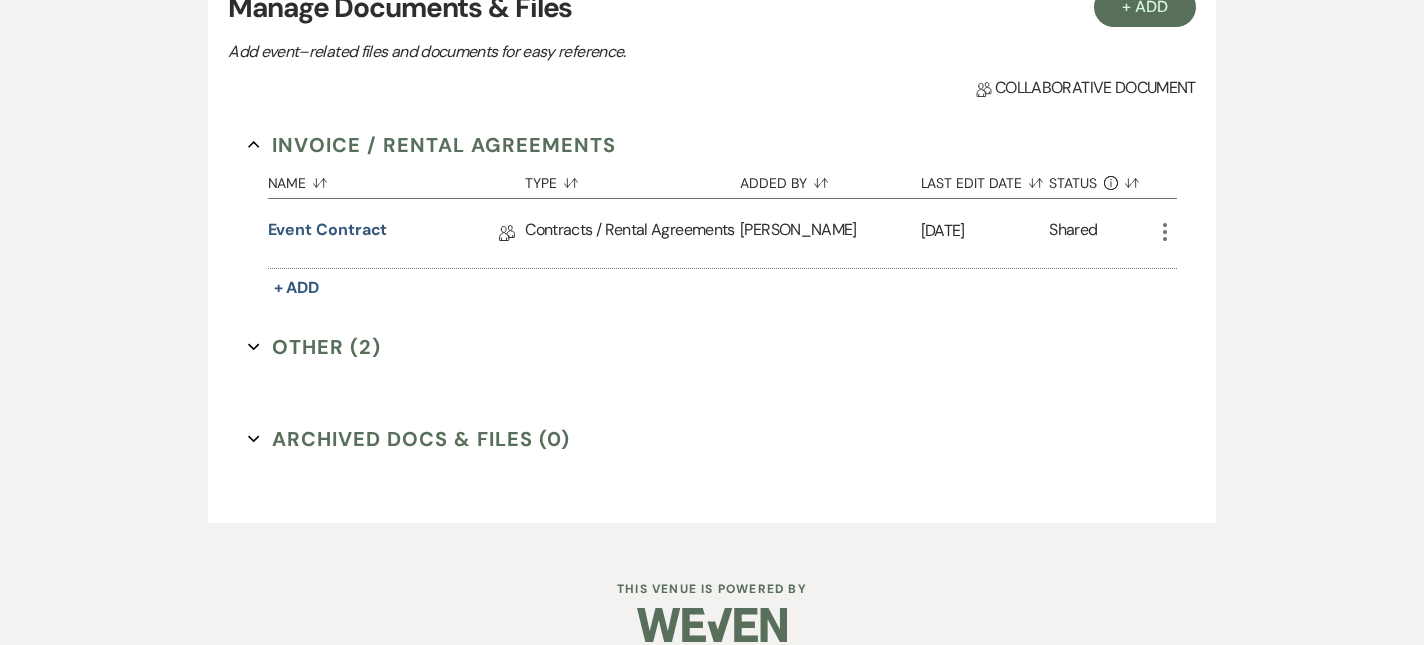 scroll, scrollTop: 452, scrollLeft: 0, axis: vertical 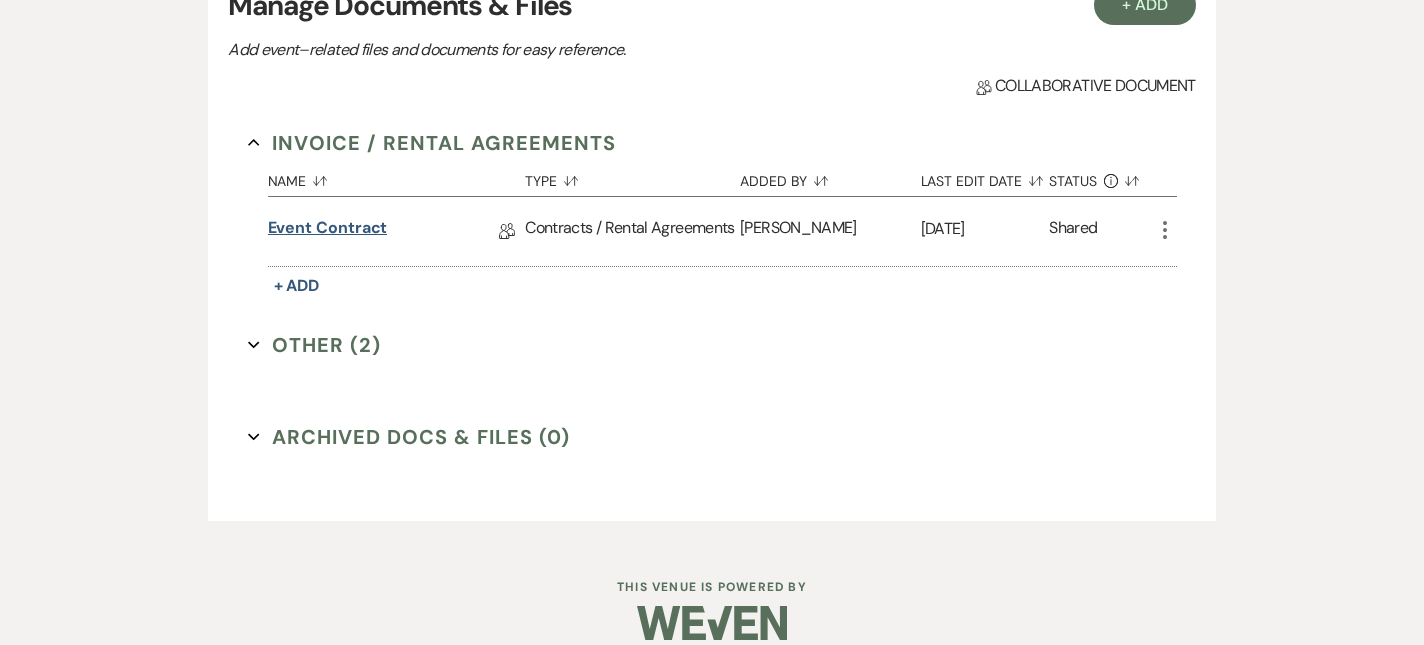 click on "Event Contract" at bounding box center [328, 231] 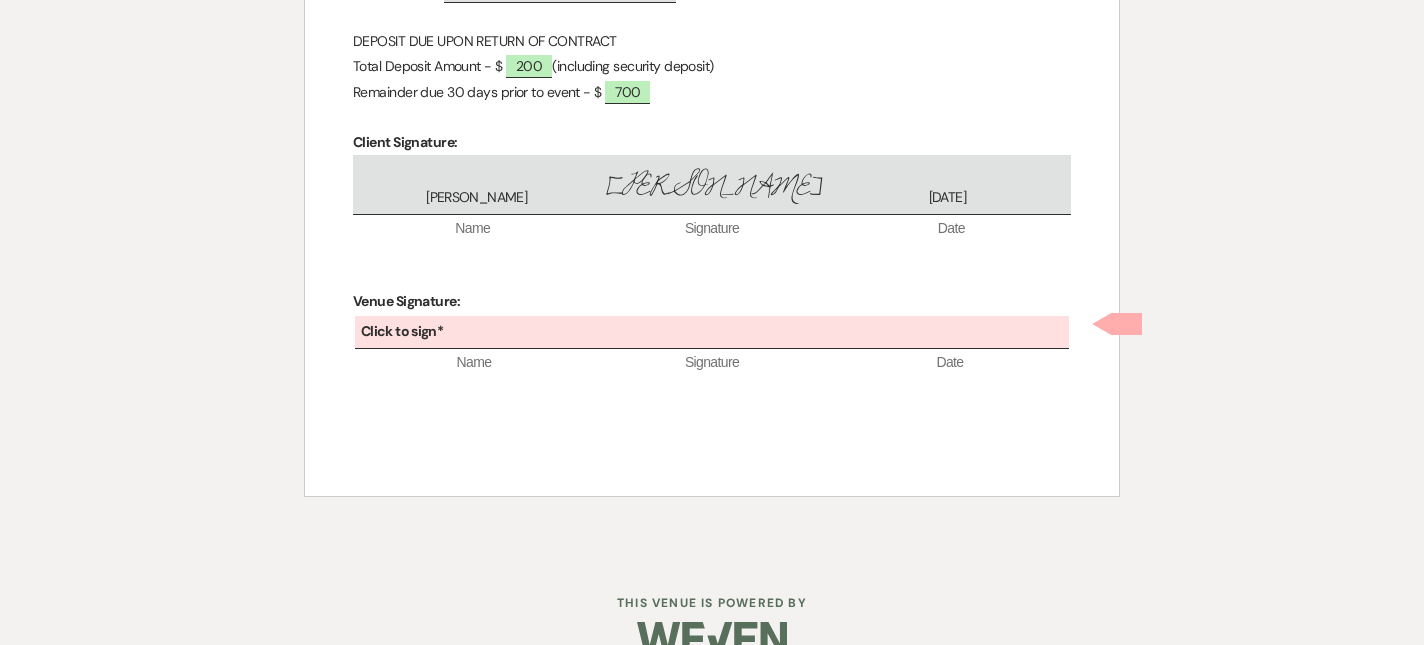 scroll, scrollTop: 1882, scrollLeft: 0, axis: vertical 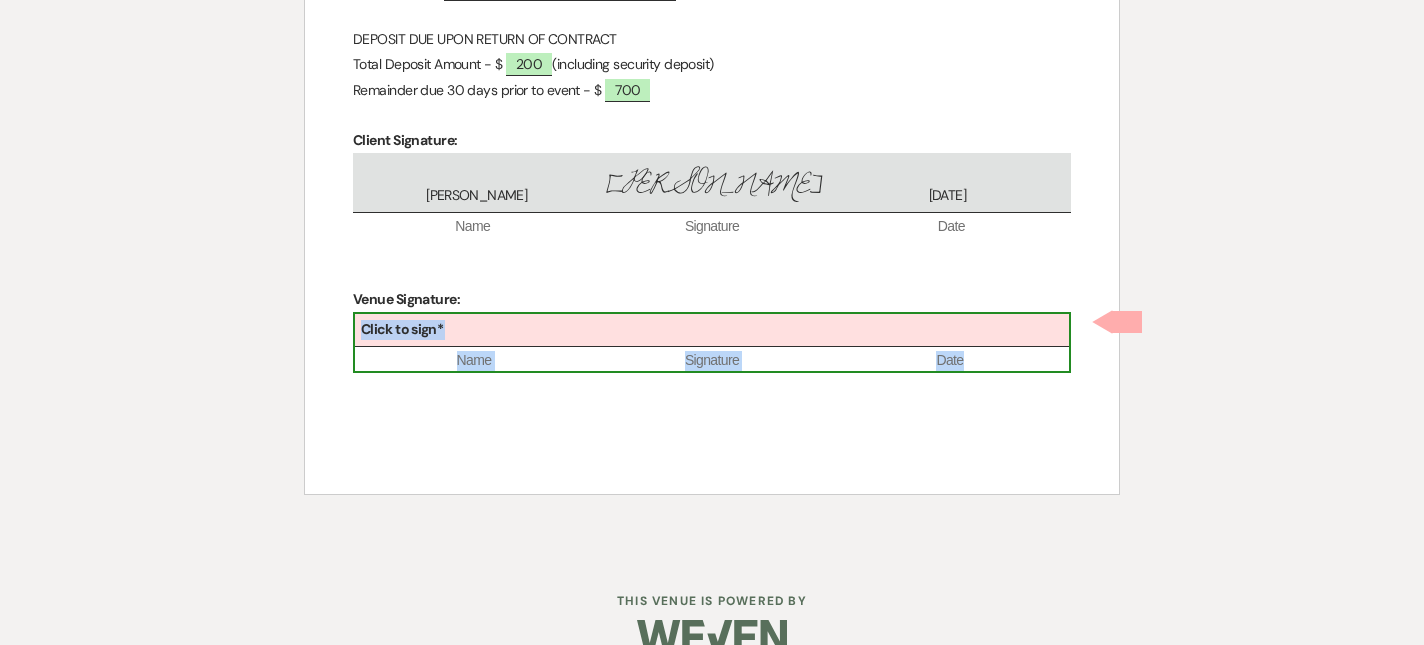 click on "Click to sign*" at bounding box center [712, 330] 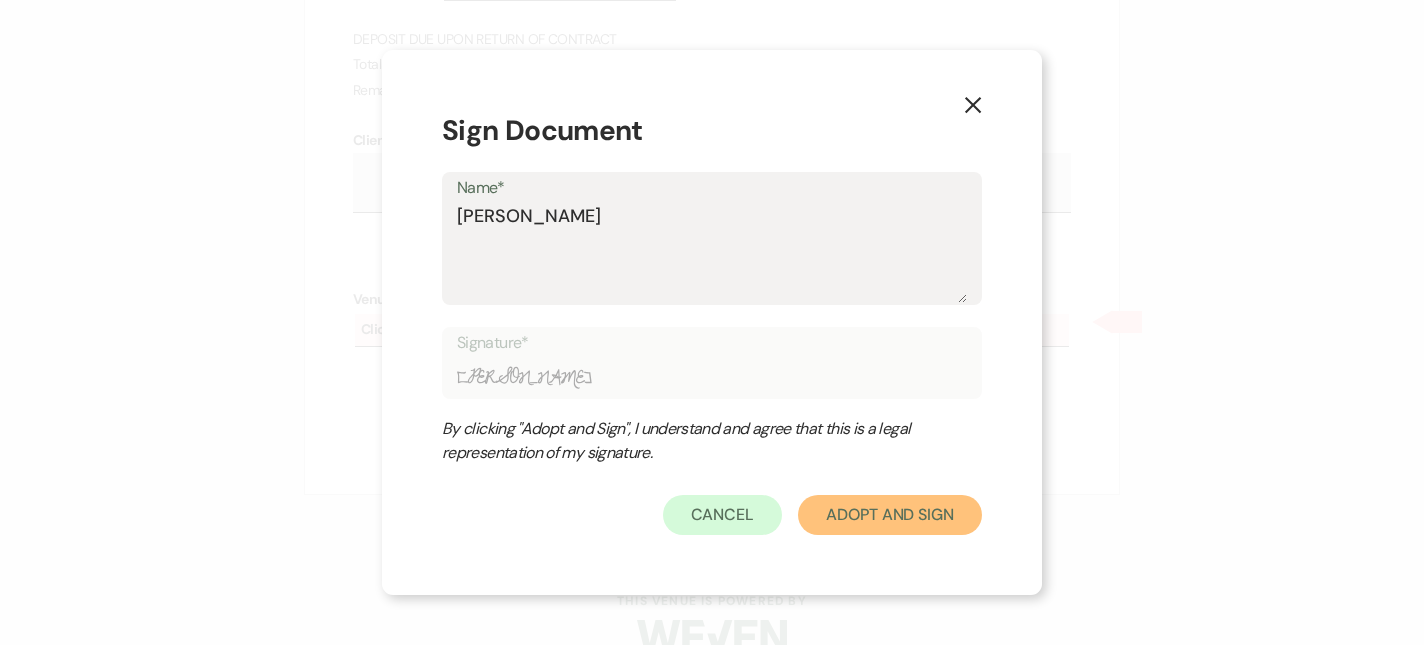 click on "Adopt And Sign" at bounding box center (890, 515) 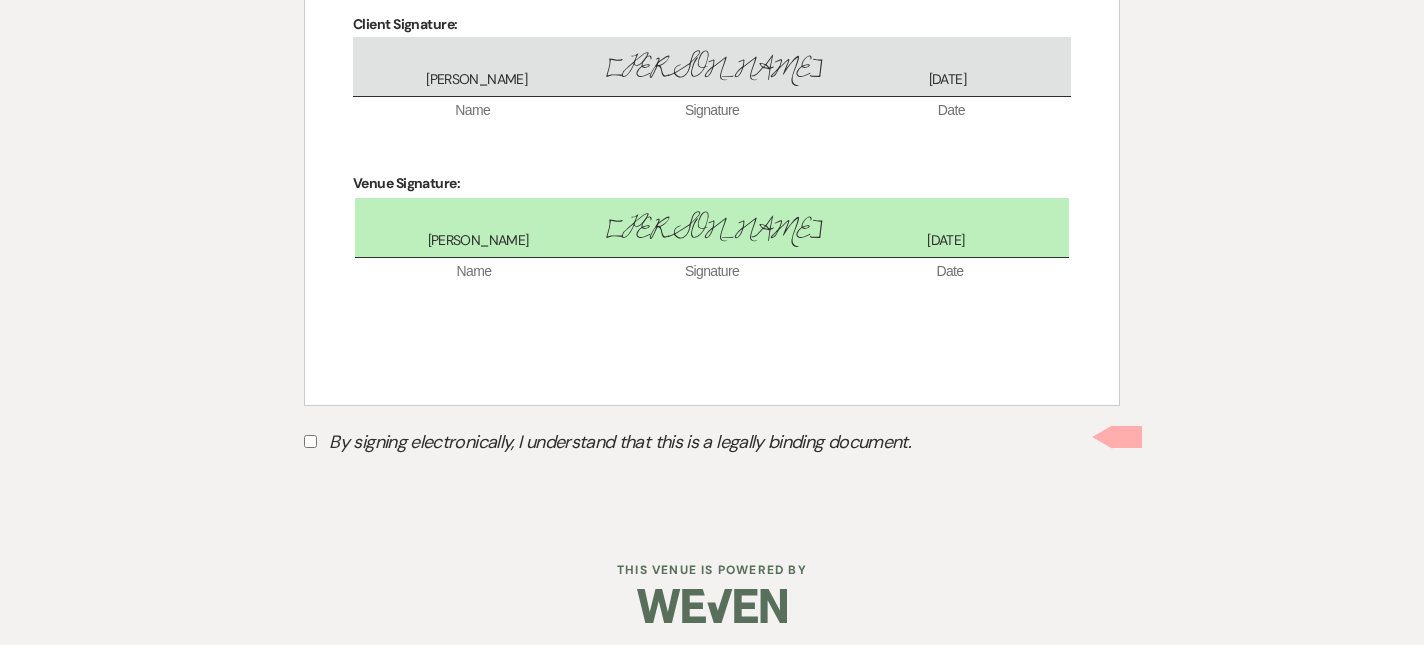 scroll, scrollTop: 2006, scrollLeft: 0, axis: vertical 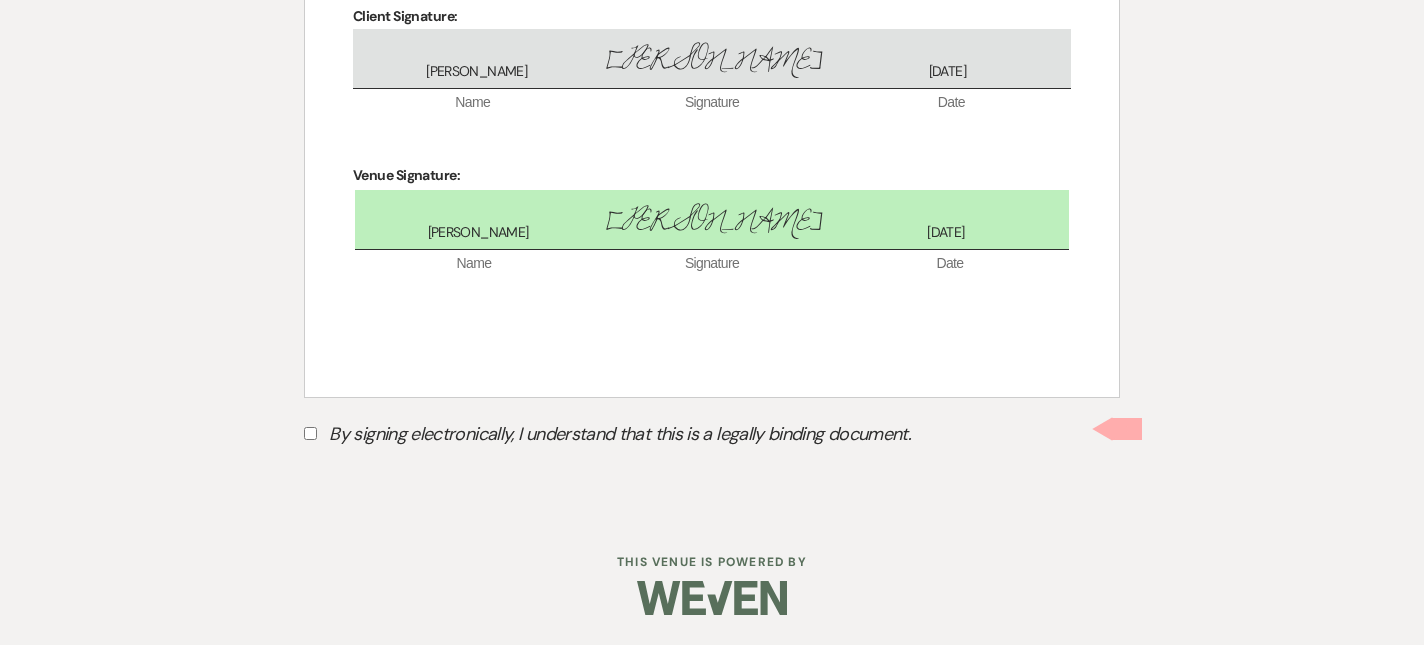 click on "By signing electronically, I understand that this is a legally binding document." at bounding box center (310, 433) 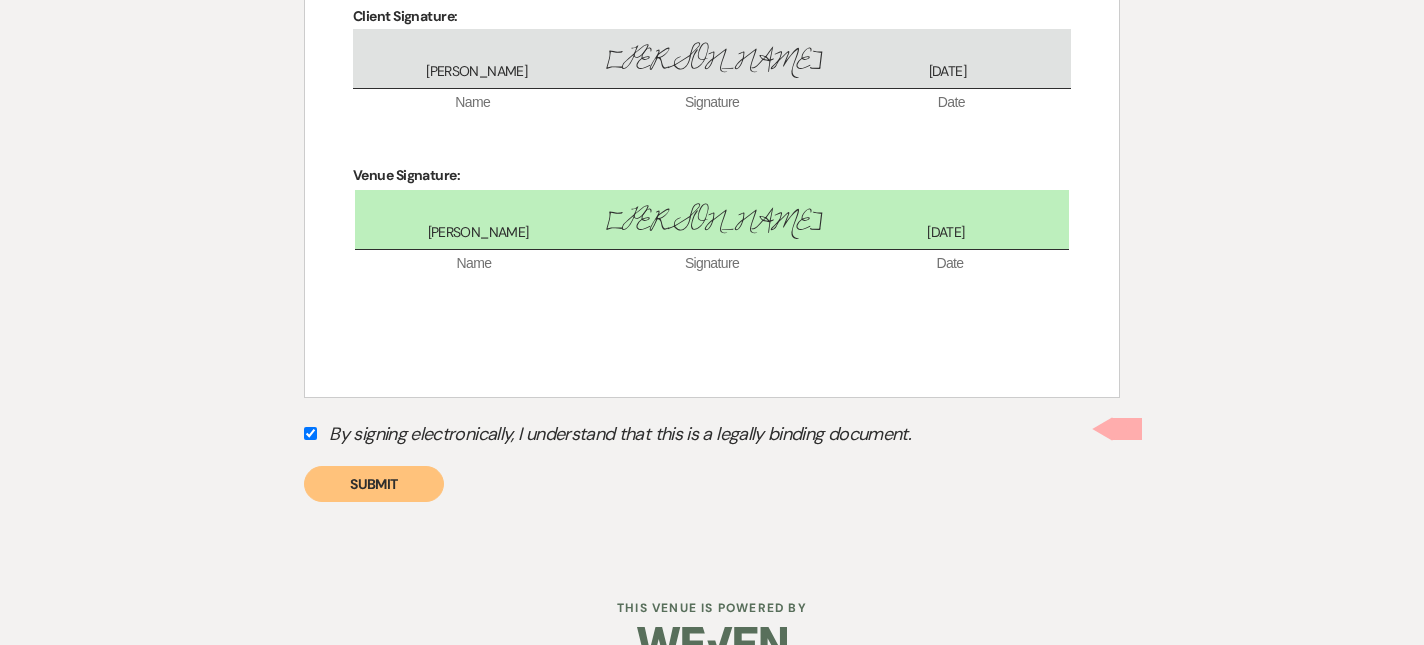 click on "Submit" at bounding box center [374, 484] 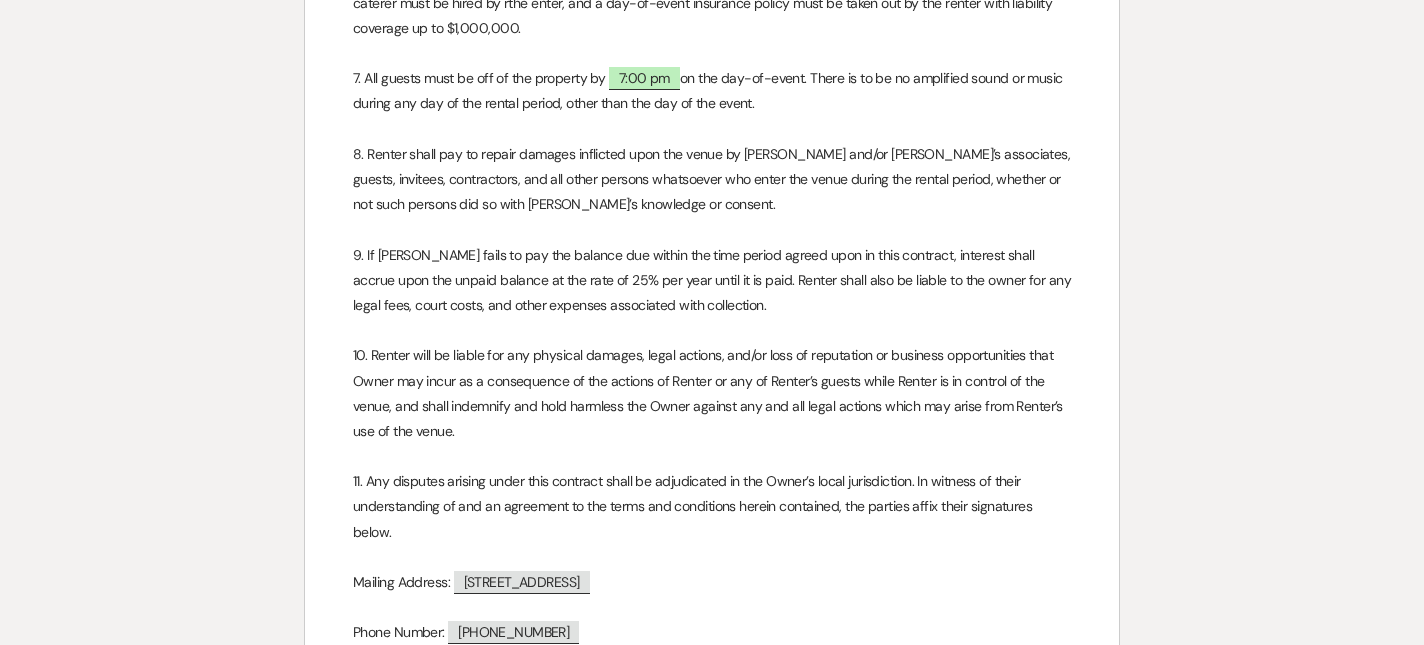 scroll, scrollTop: 0, scrollLeft: 0, axis: both 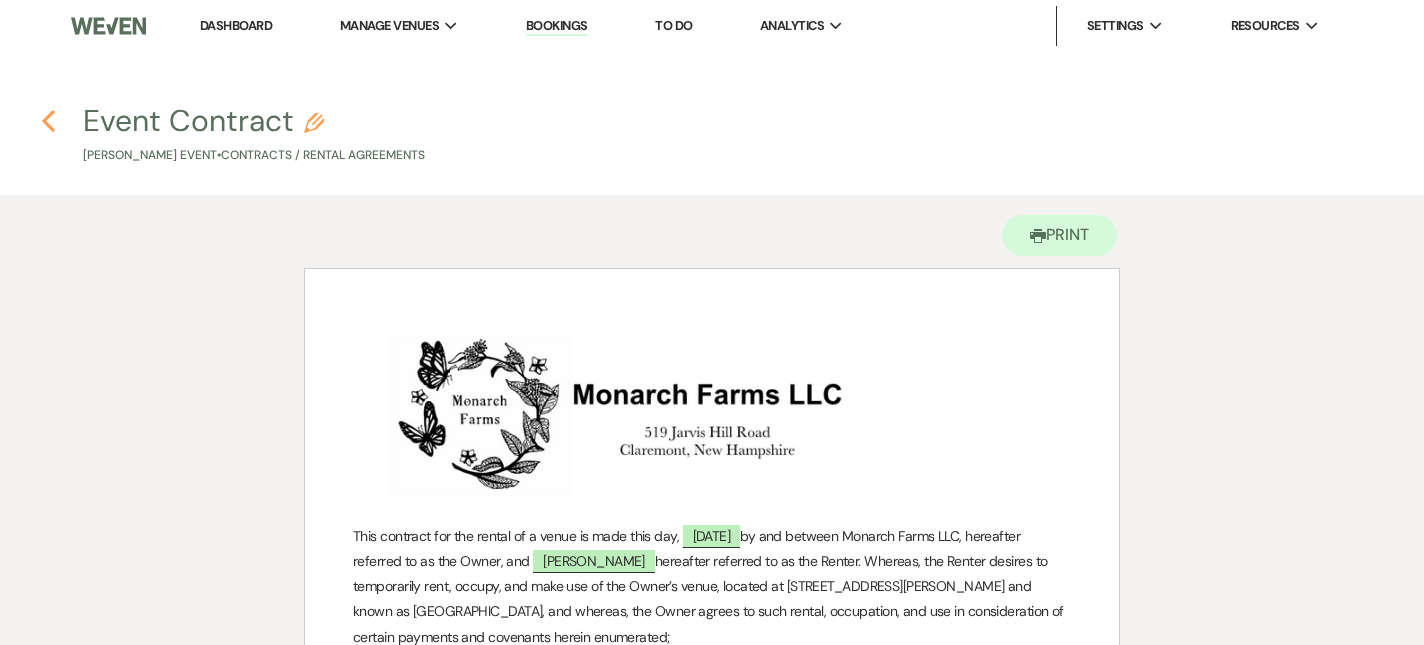 click on "Previous" 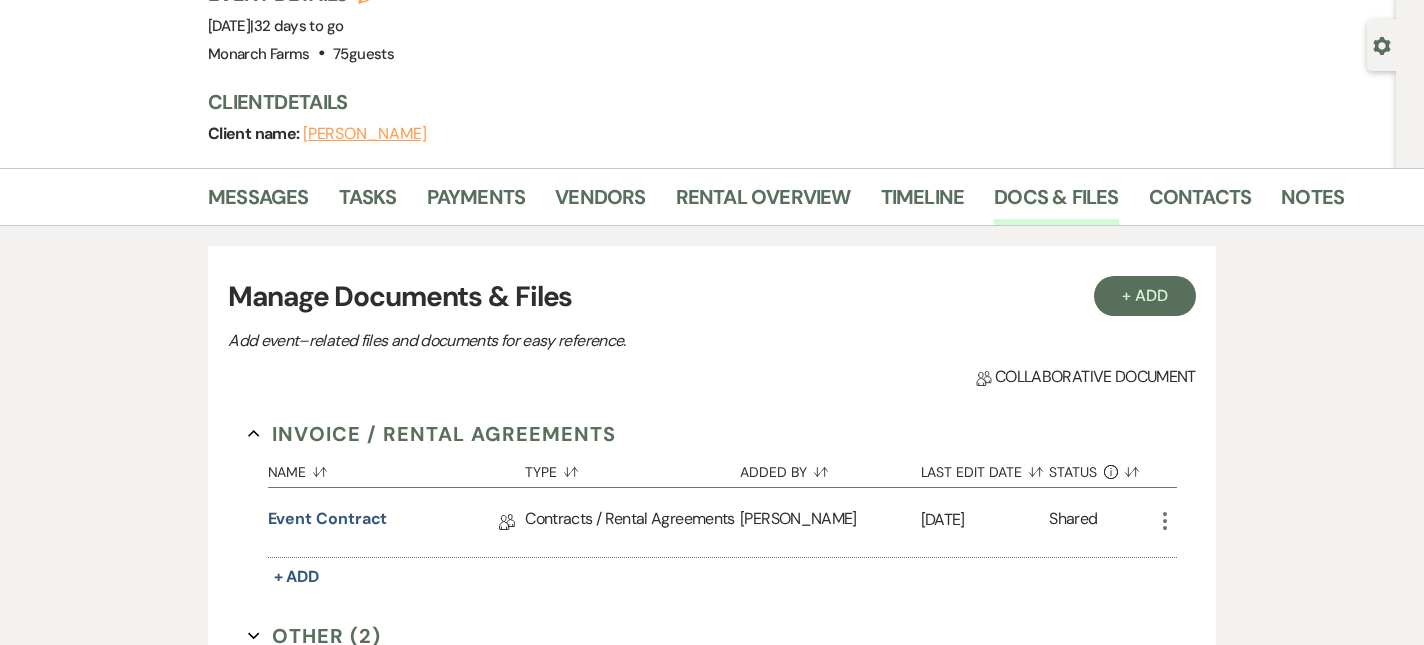 scroll, scrollTop: 35, scrollLeft: 0, axis: vertical 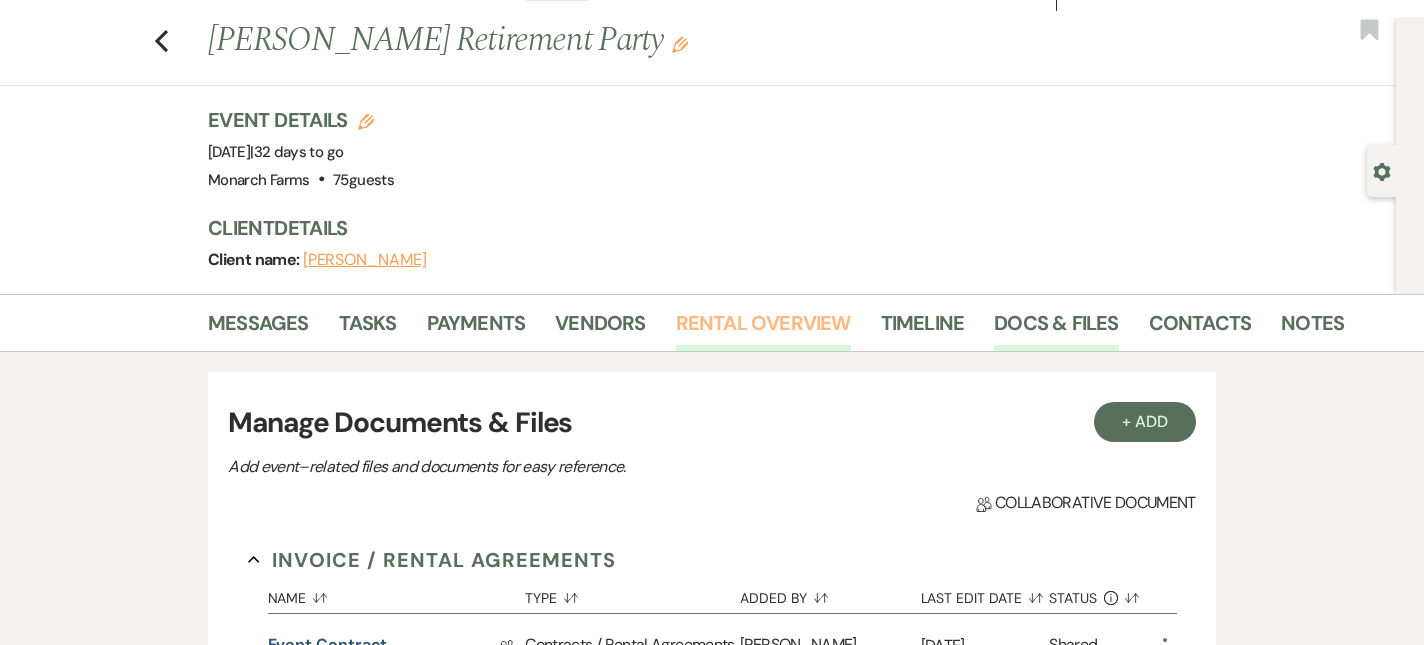 click on "Rental Overview" at bounding box center [763, 329] 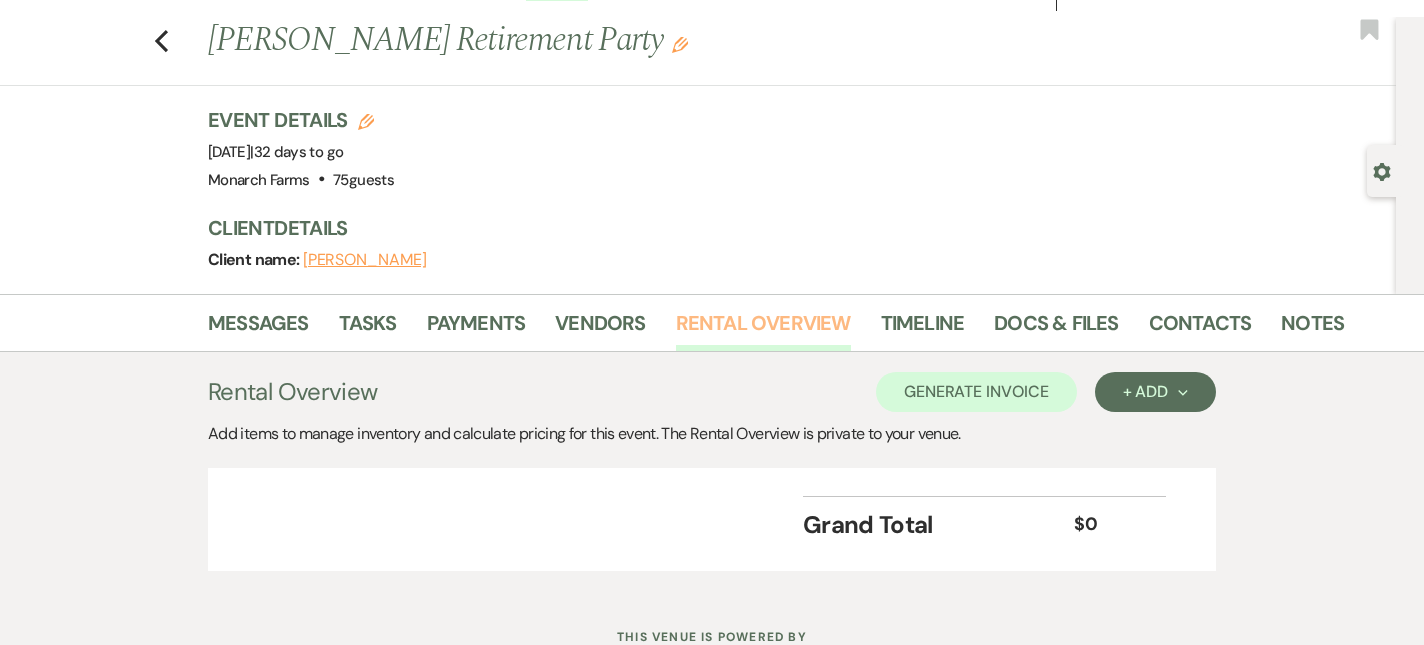 scroll, scrollTop: 109, scrollLeft: 0, axis: vertical 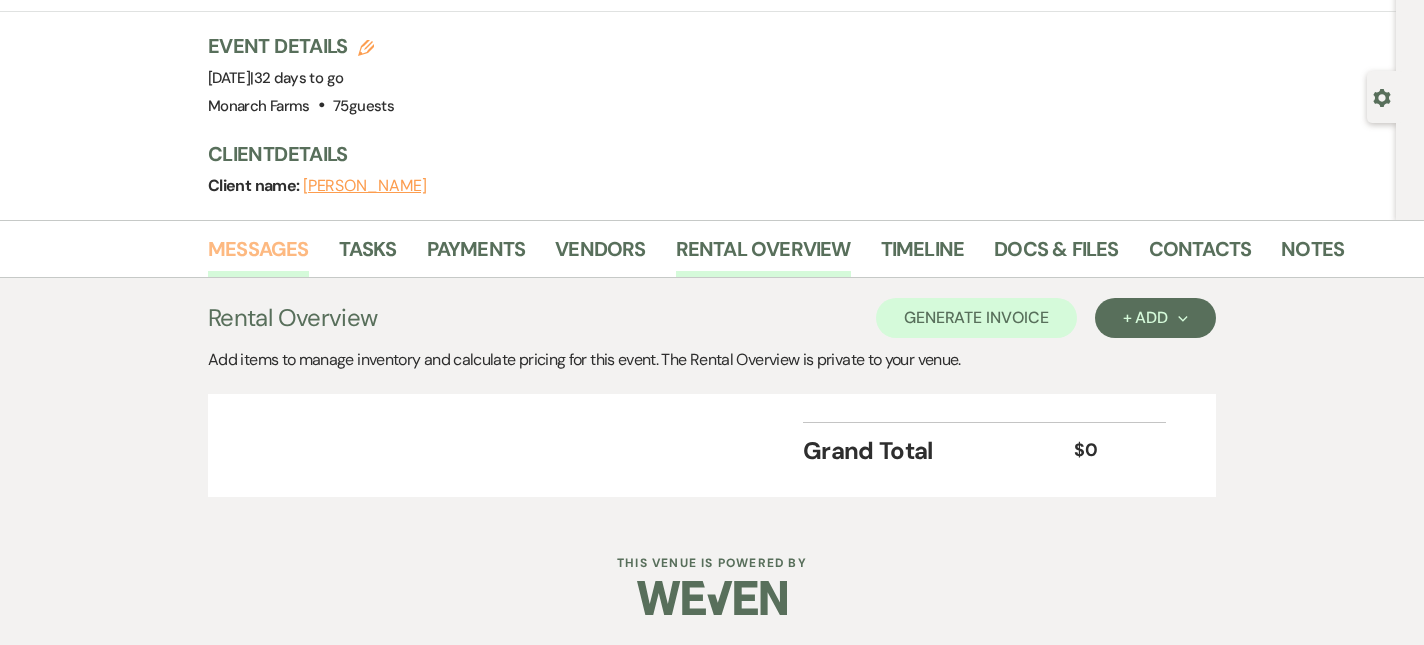 click on "Messages" at bounding box center (258, 255) 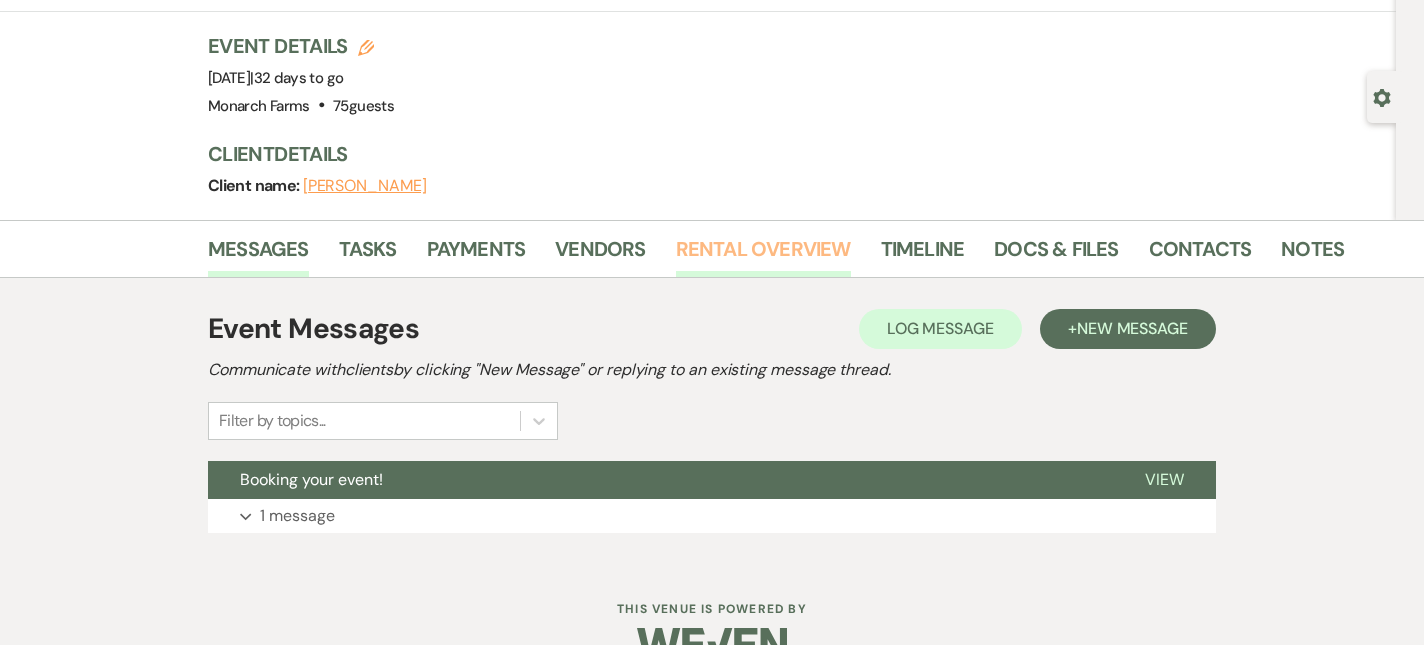 click on "Rental Overview" at bounding box center (763, 255) 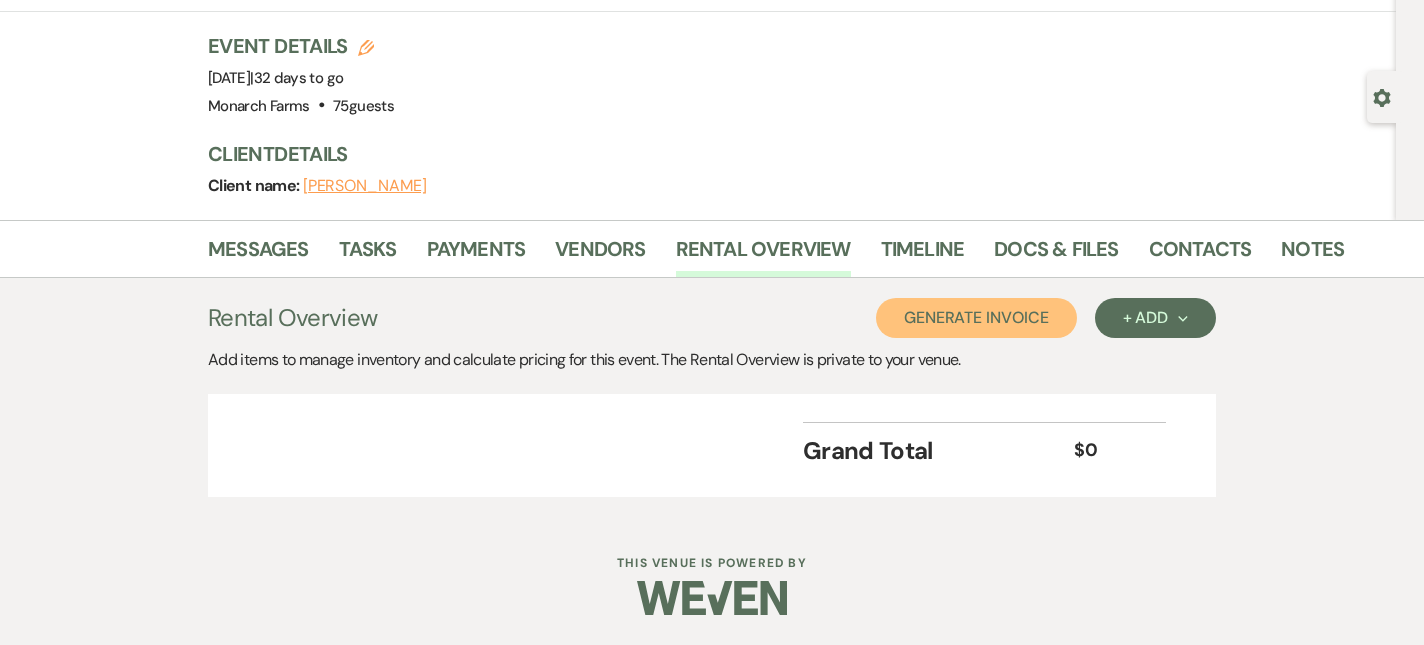click on "Generate Invoice" at bounding box center (976, 318) 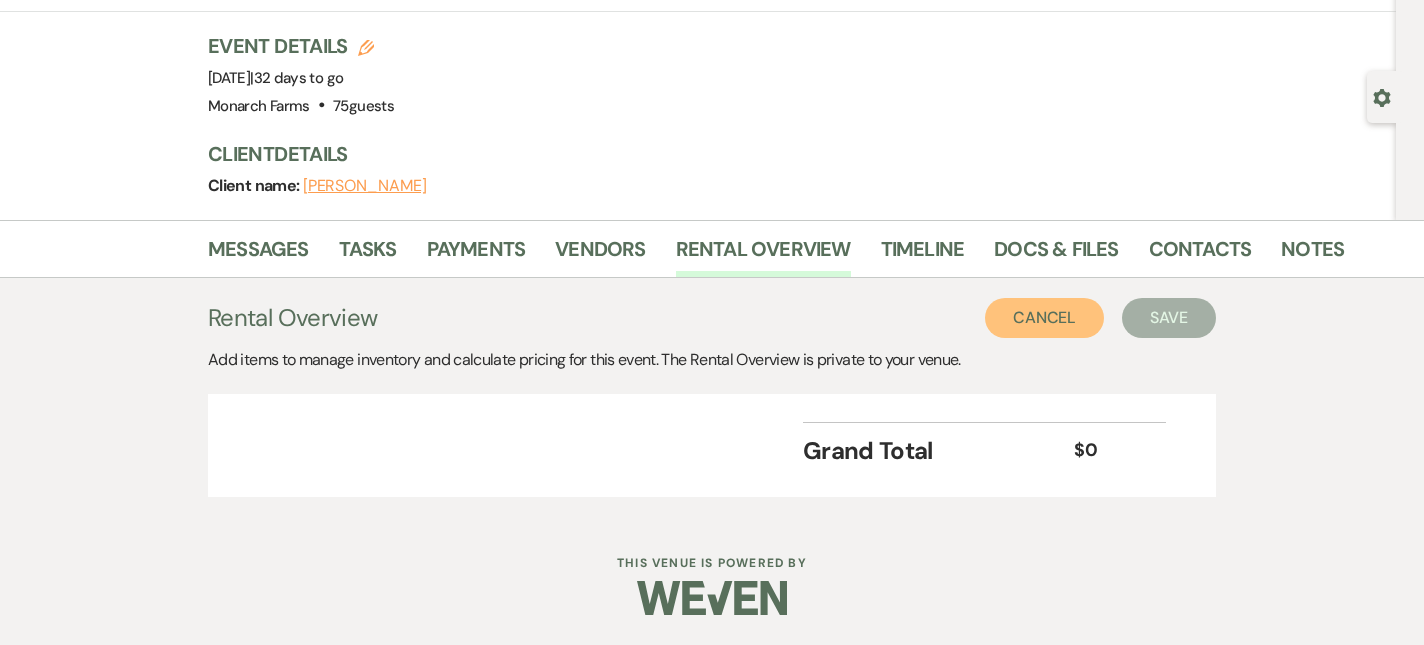 click on "Cancel" at bounding box center (1045, 318) 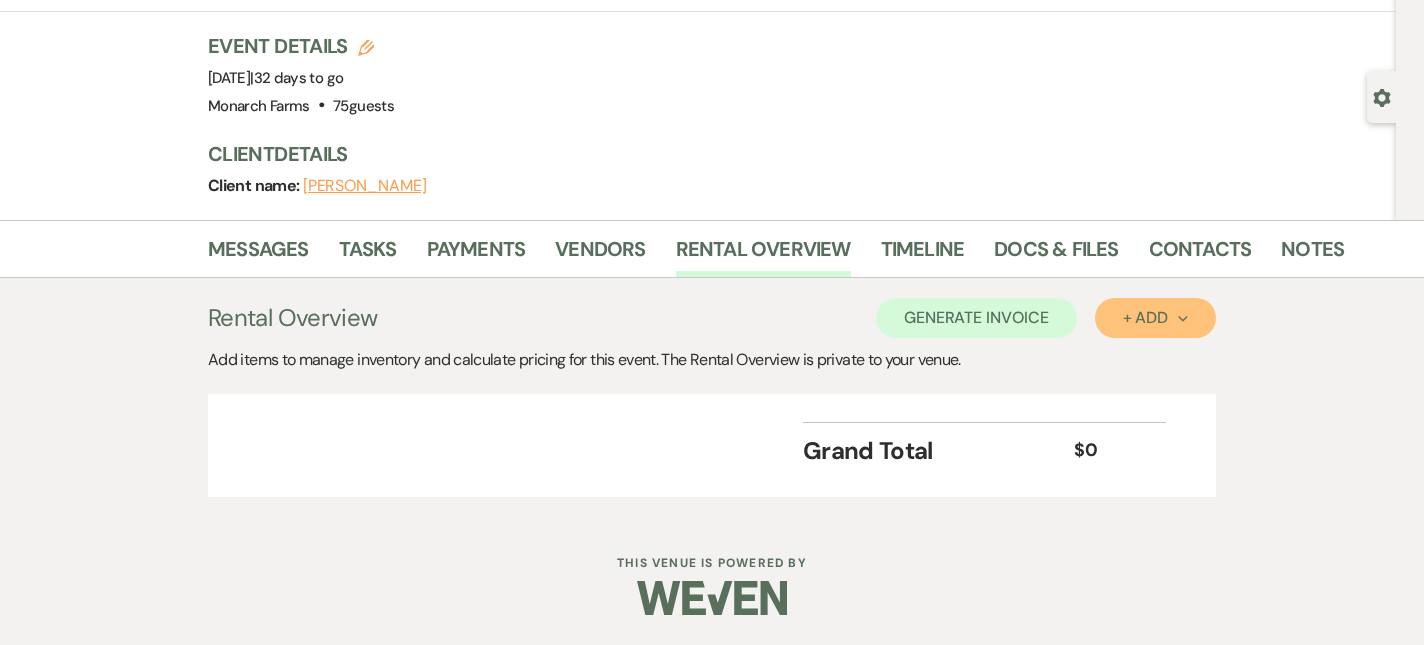 click on "+ Add Next" at bounding box center [1155, 318] 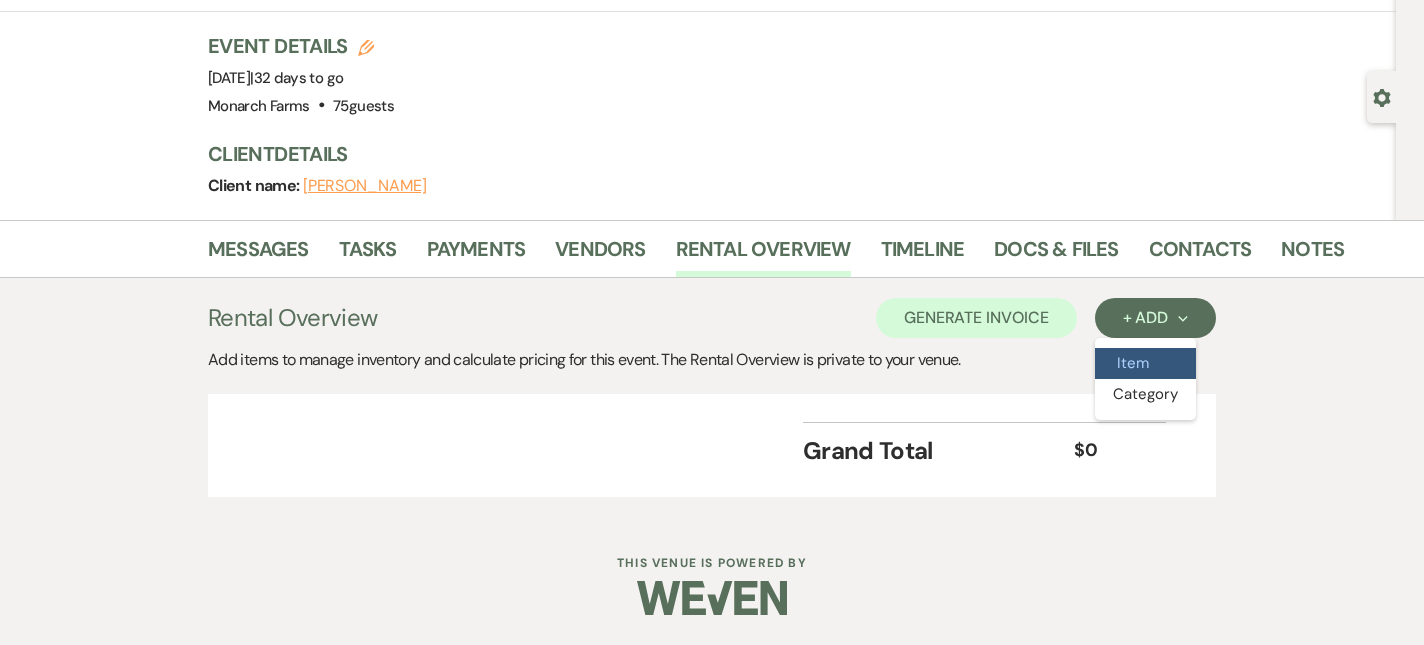 click on "Item" at bounding box center [1145, 363] 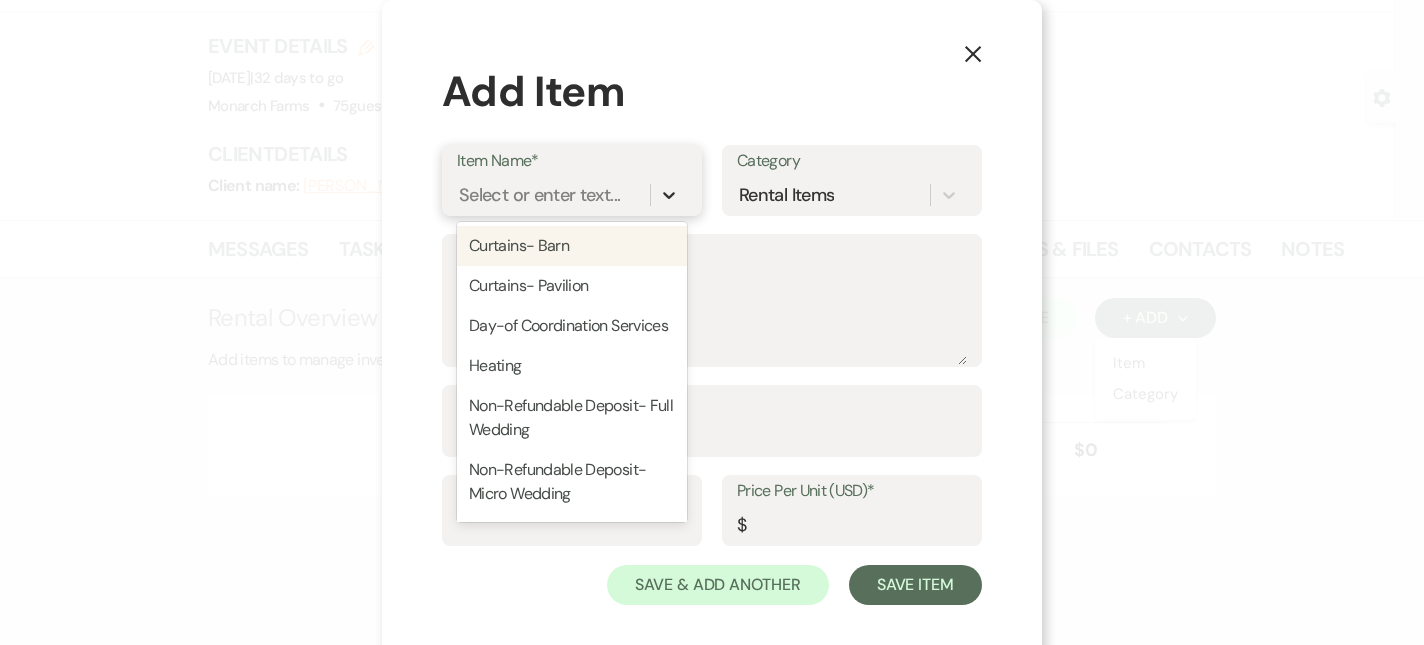 click at bounding box center [669, 195] 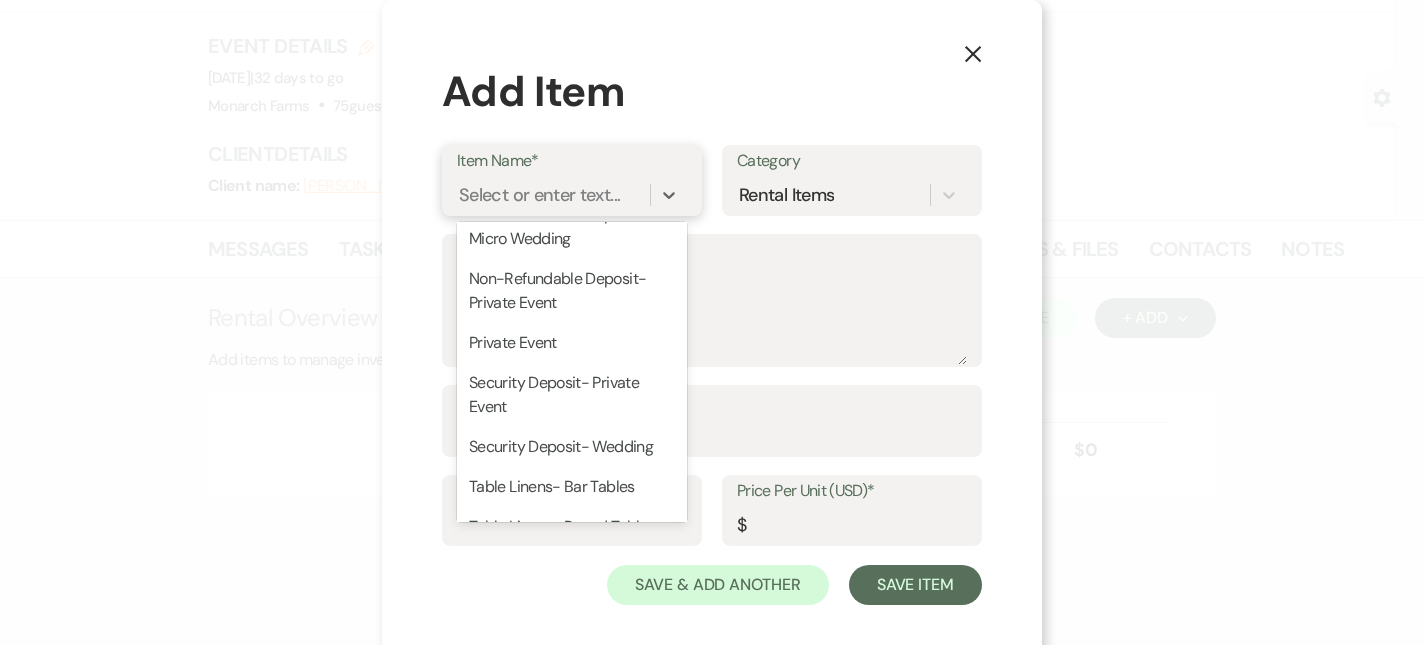 scroll, scrollTop: 264, scrollLeft: 0, axis: vertical 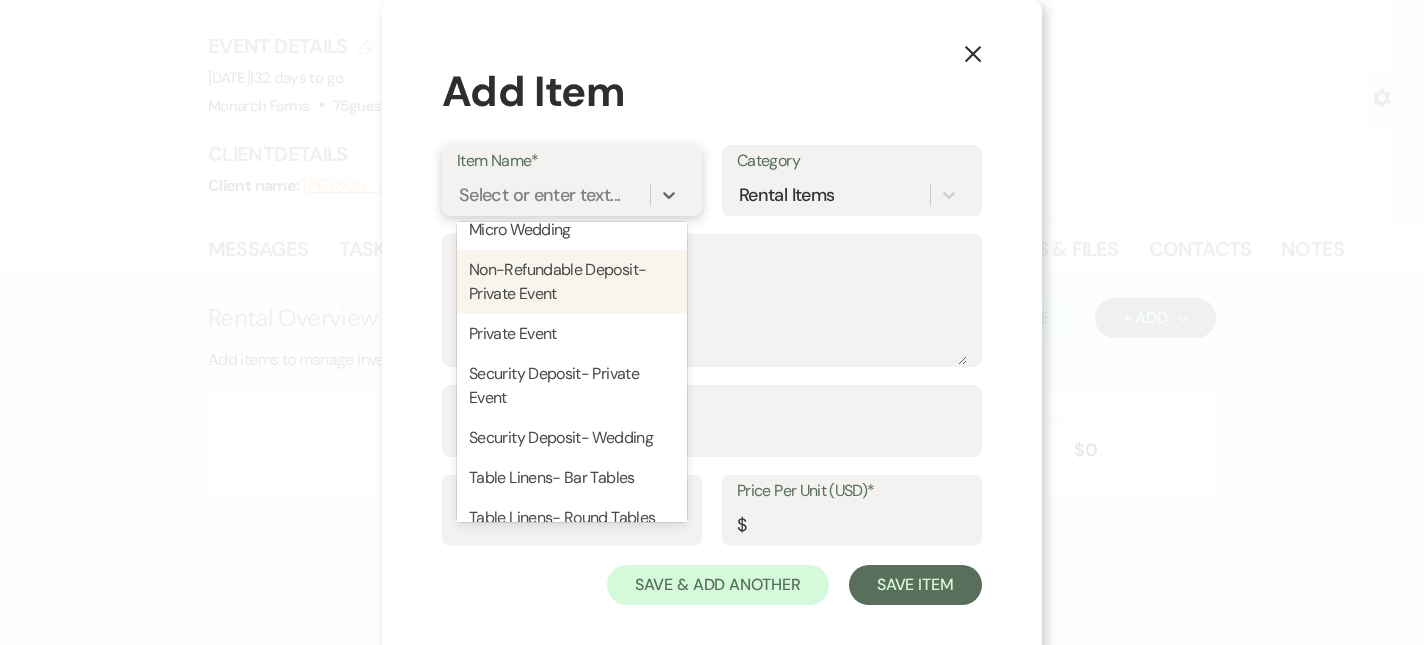 click on "Non-Refundable Deposit- Private Event" at bounding box center [572, 282] 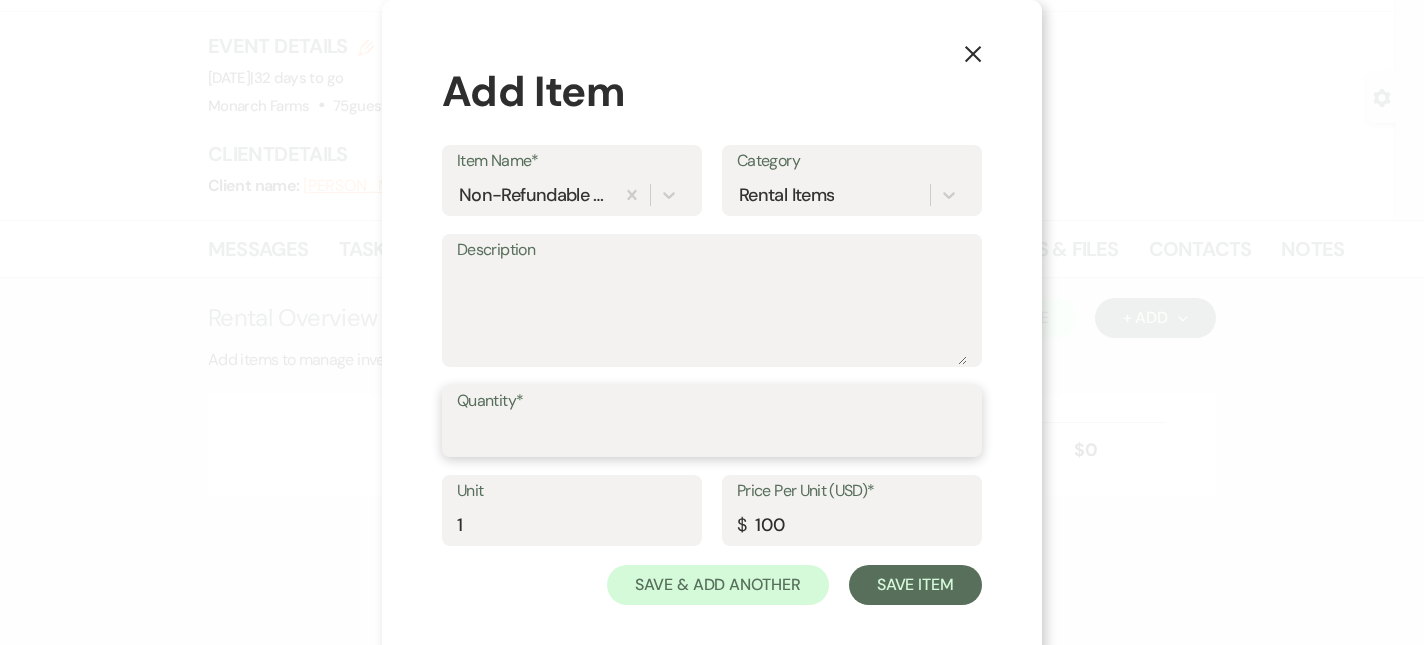 click on "Quantity*" at bounding box center (712, 435) 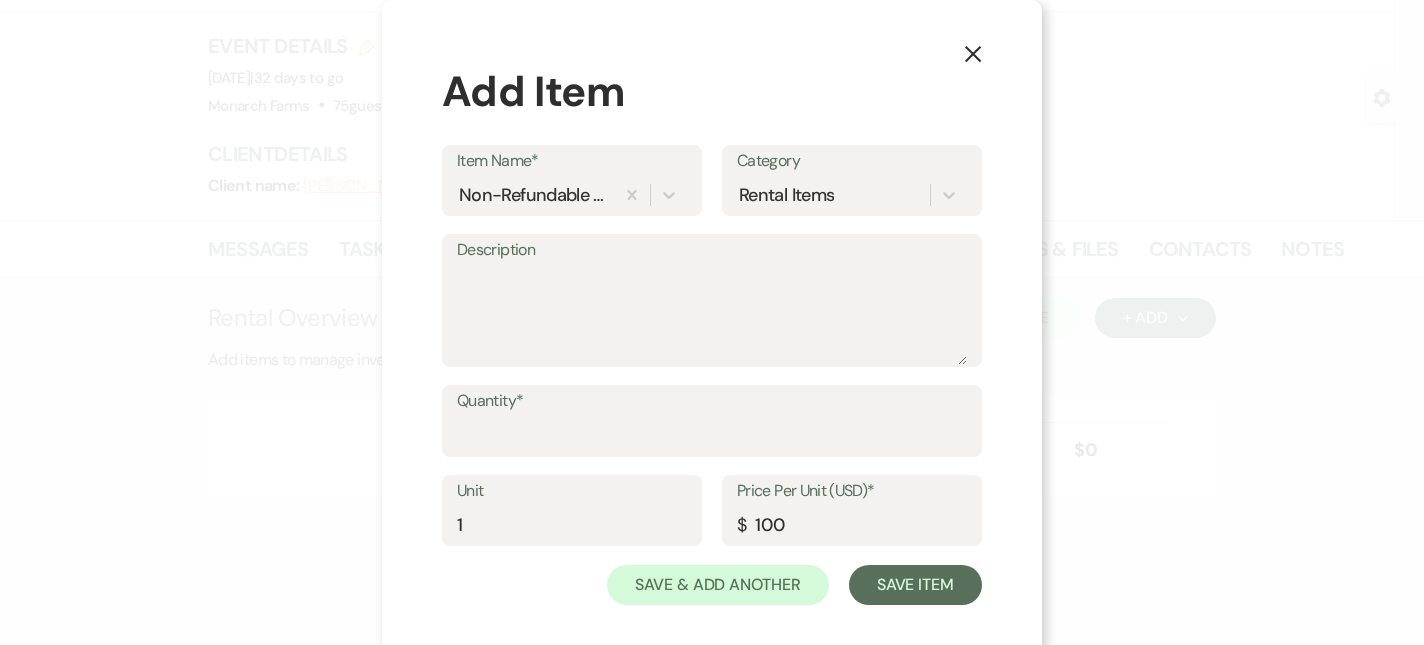 click 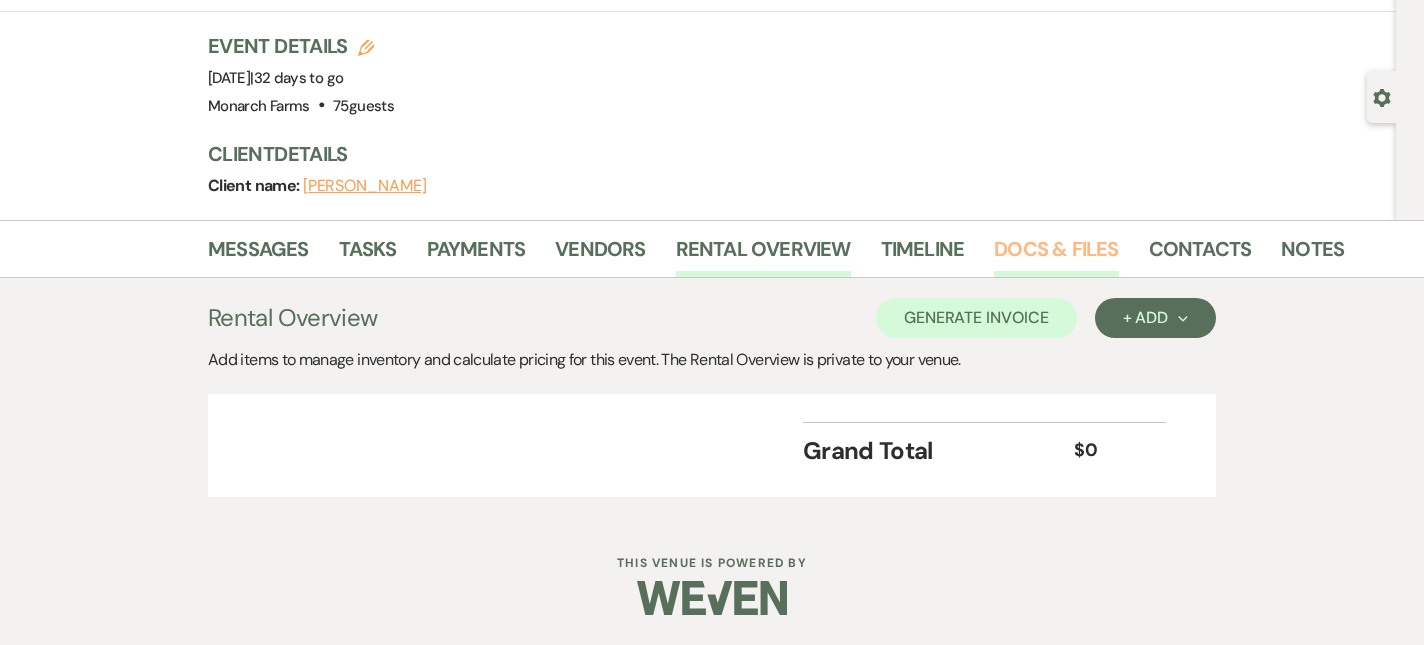 click on "Docs & Files" at bounding box center (1056, 255) 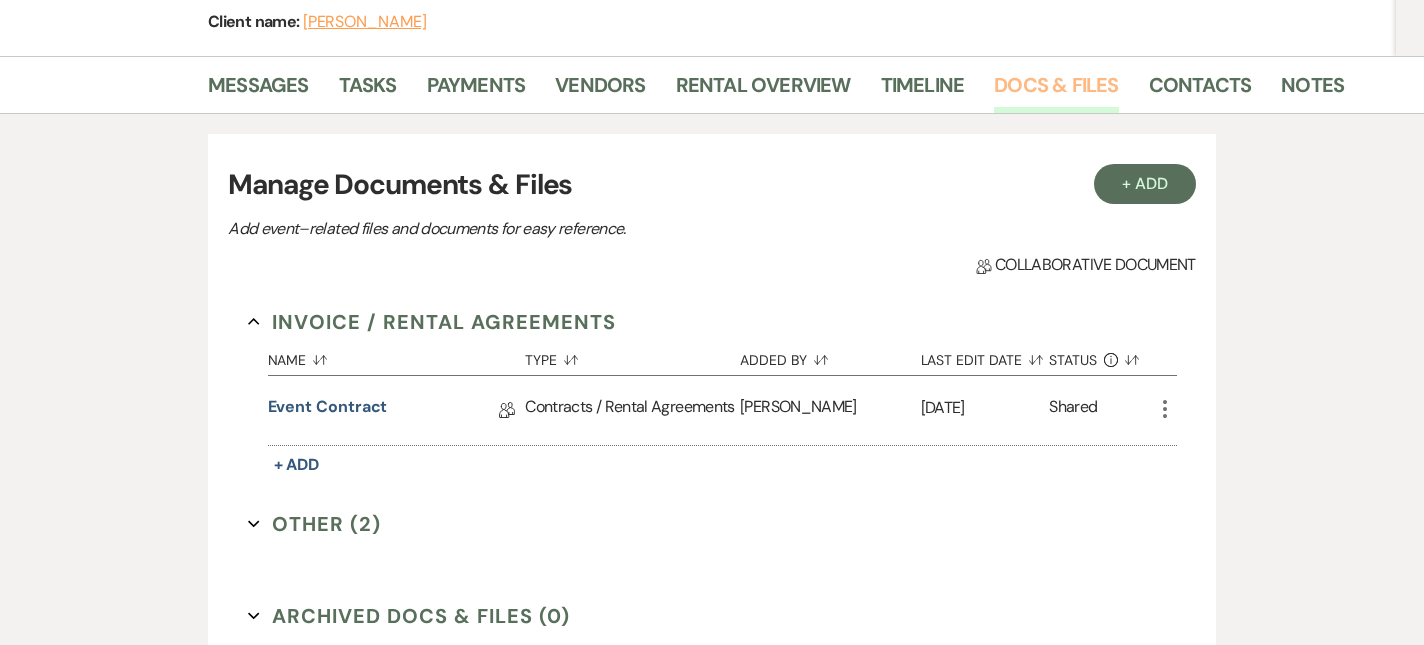 scroll, scrollTop: 275, scrollLeft: 0, axis: vertical 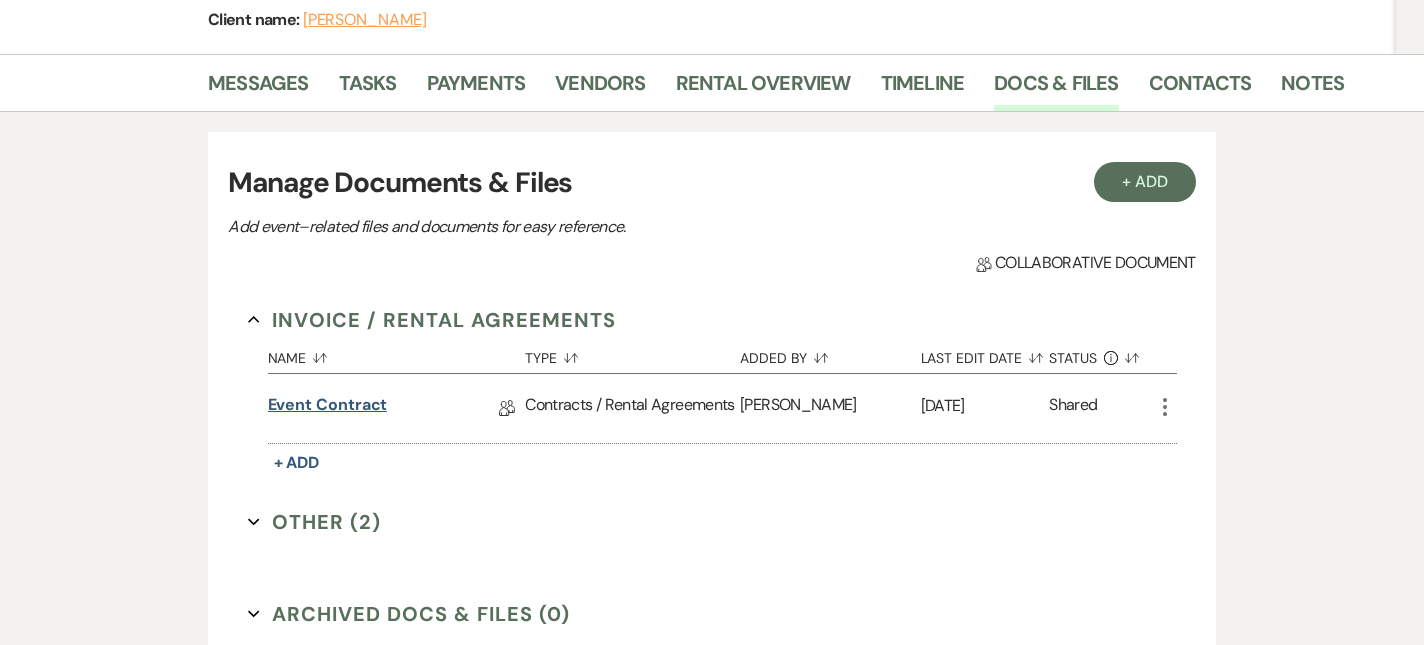click on "Event Contract" at bounding box center (328, 408) 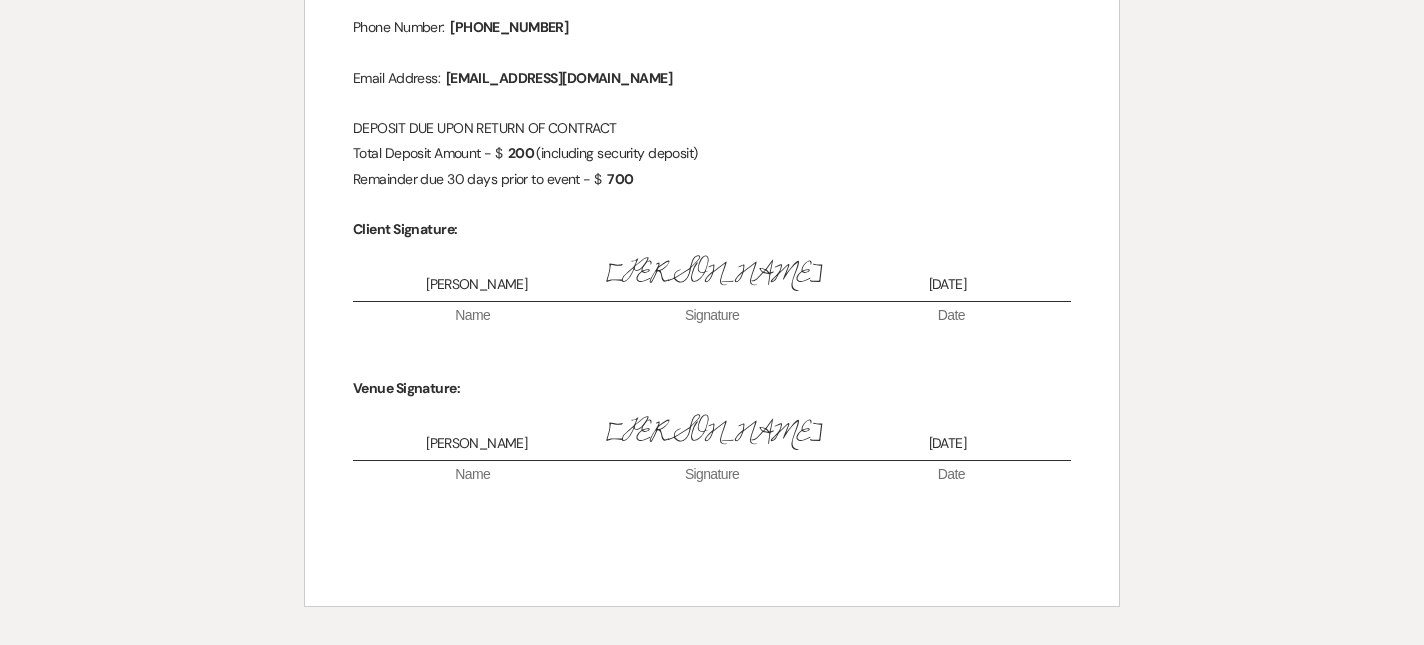 scroll, scrollTop: 1787, scrollLeft: 0, axis: vertical 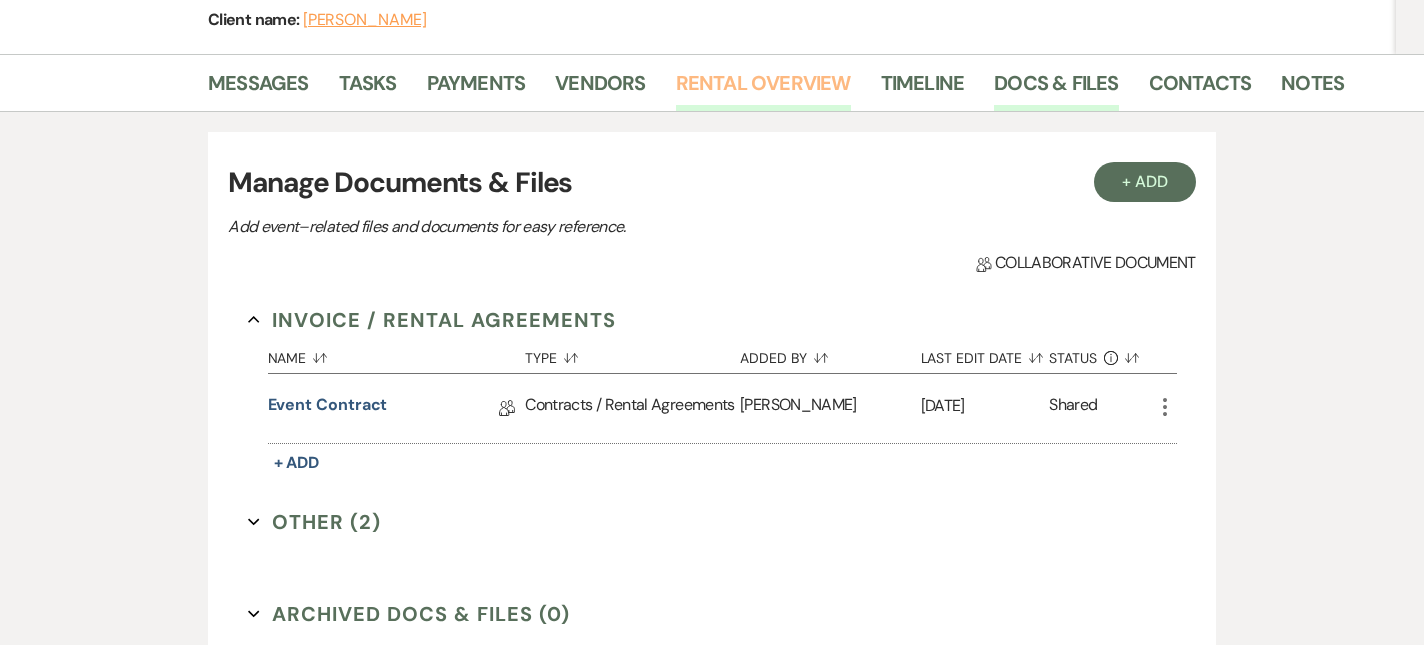 click on "Rental Overview" at bounding box center (763, 89) 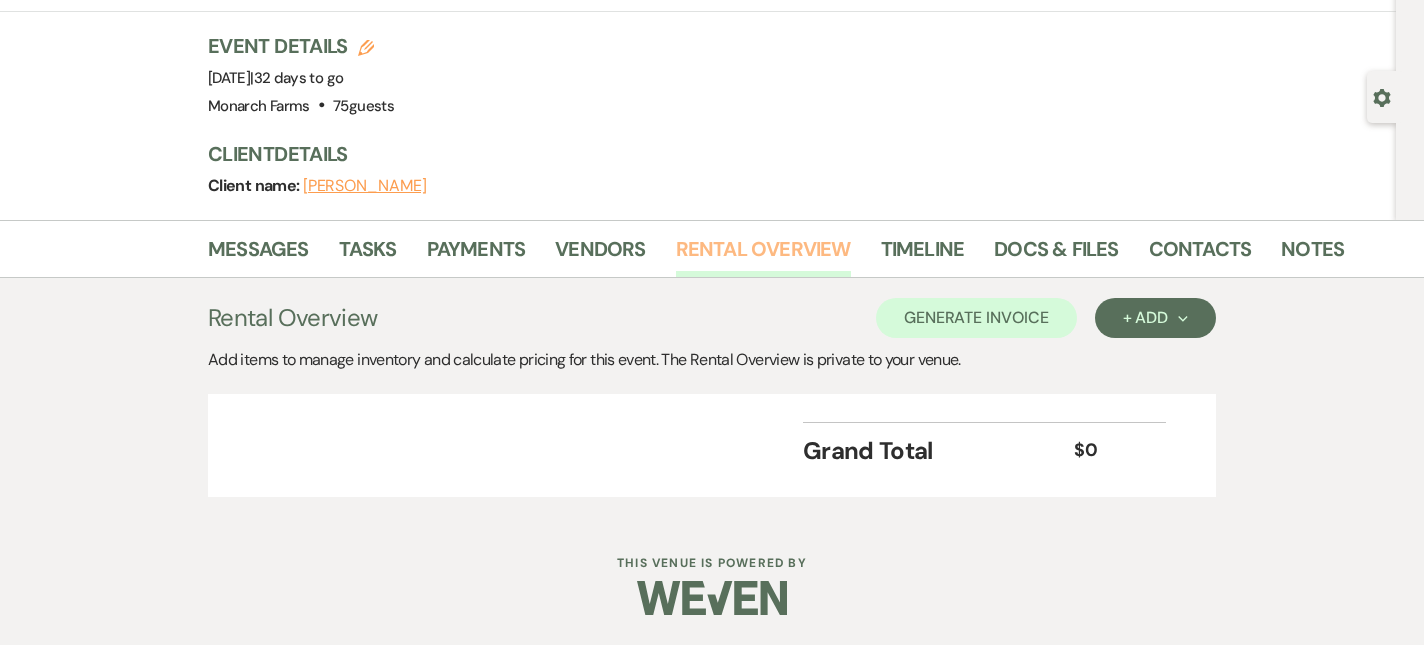 scroll, scrollTop: 109, scrollLeft: 0, axis: vertical 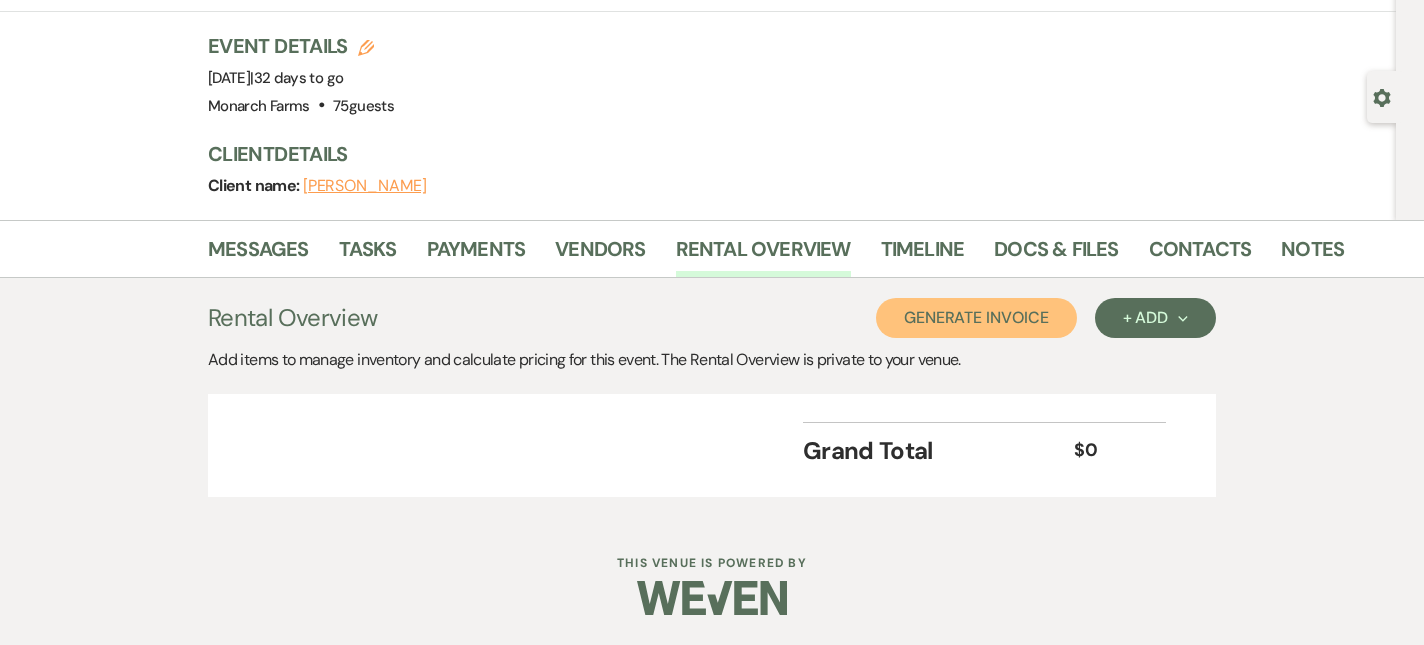 click on "Generate Invoice" at bounding box center [976, 318] 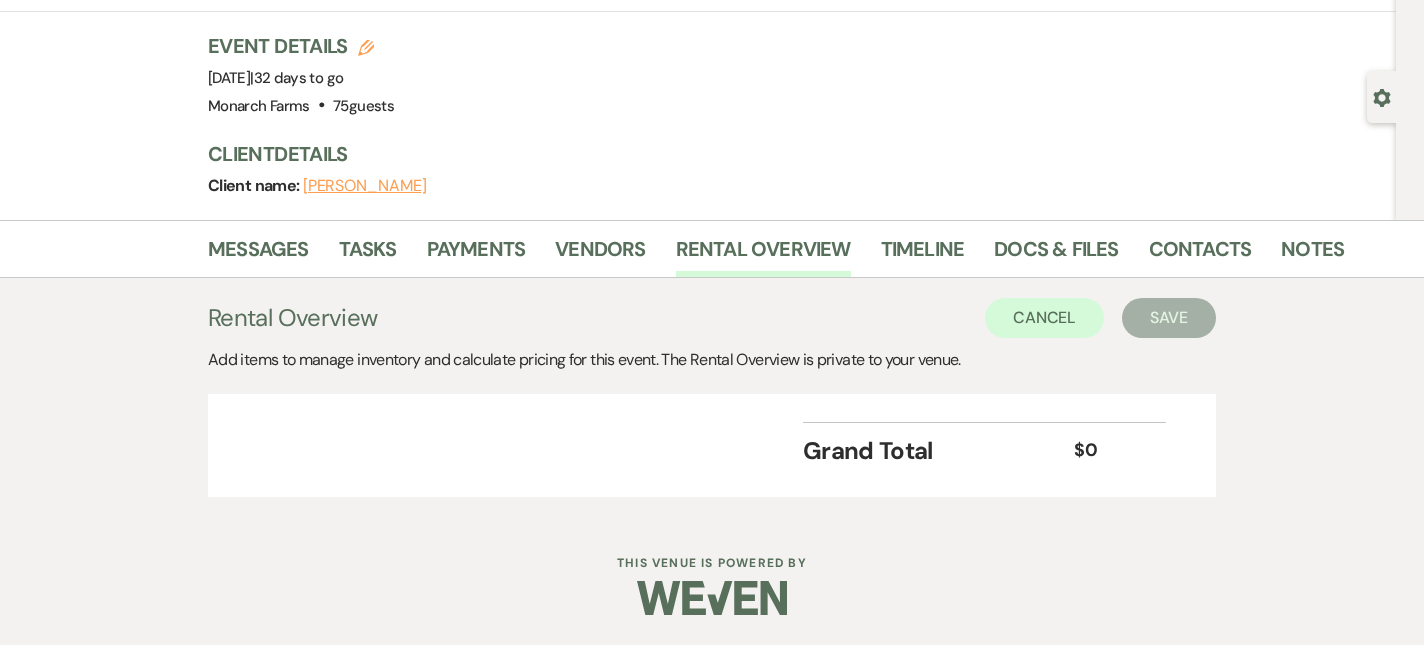 click on "Cancel Save" at bounding box center (1100, 318) 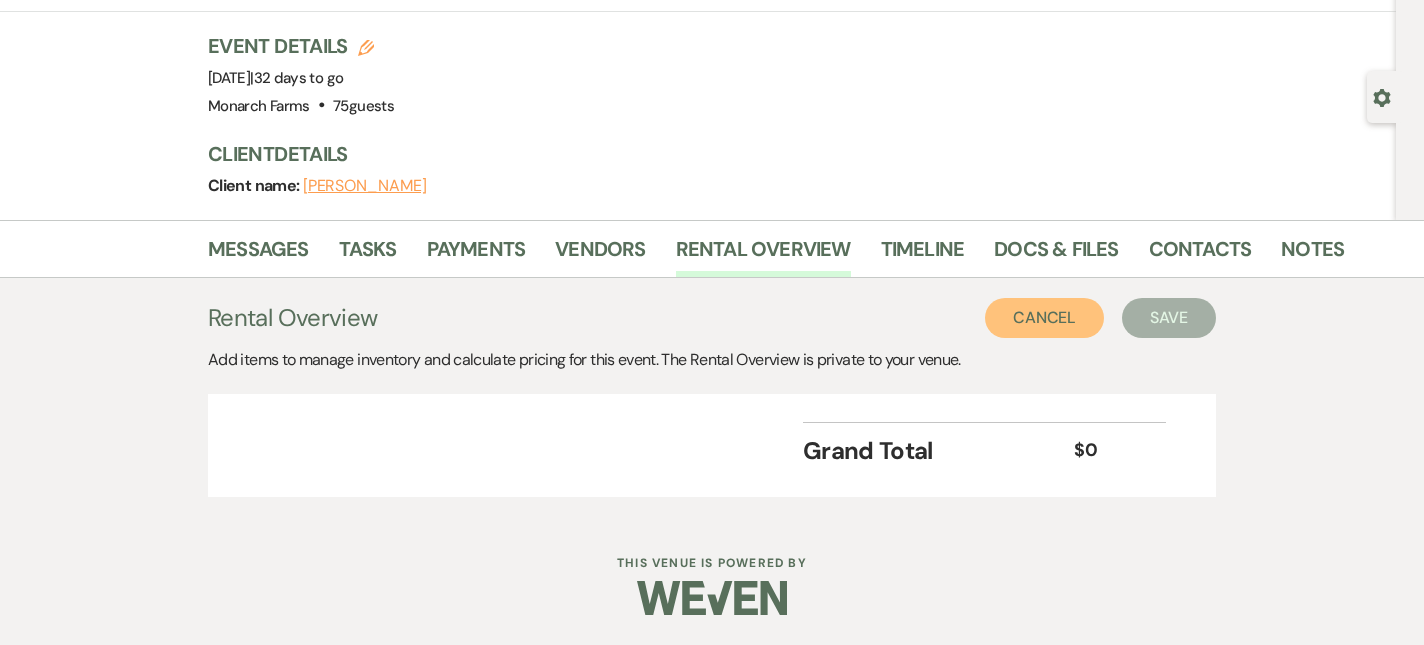 click on "Cancel" at bounding box center (1045, 318) 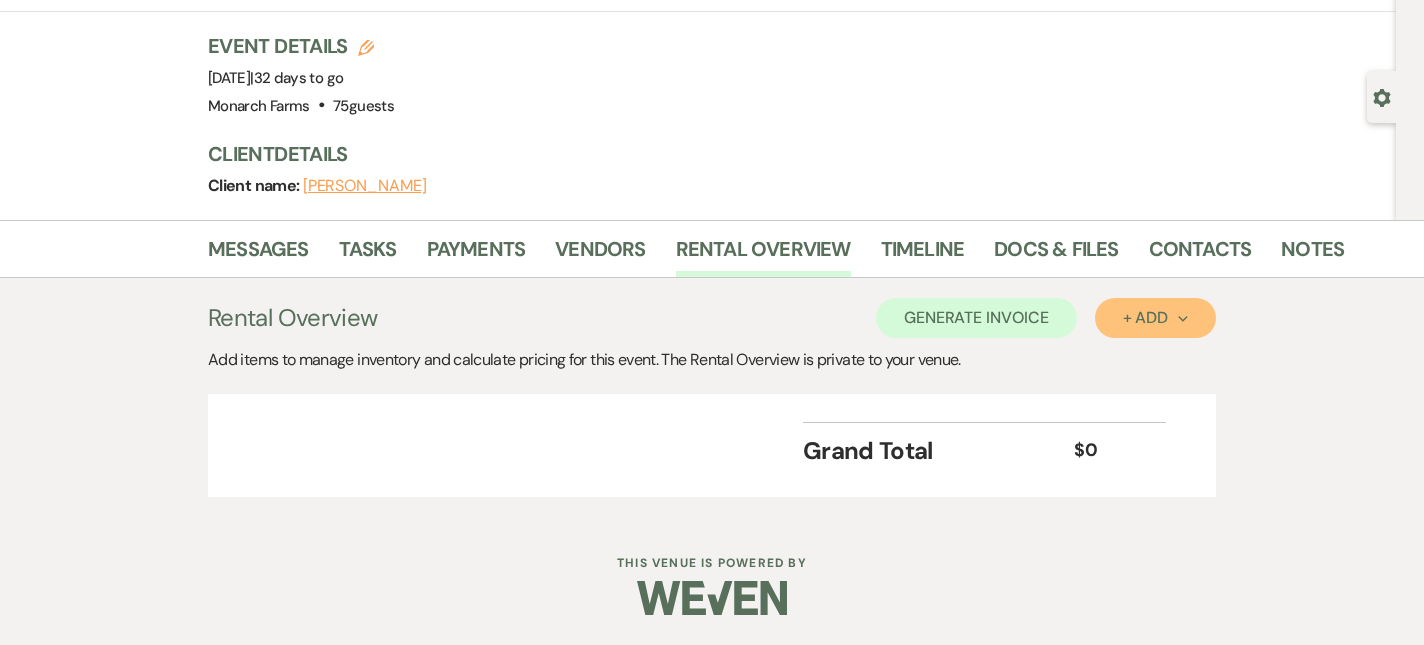 click on "+ Add Next" at bounding box center (1155, 318) 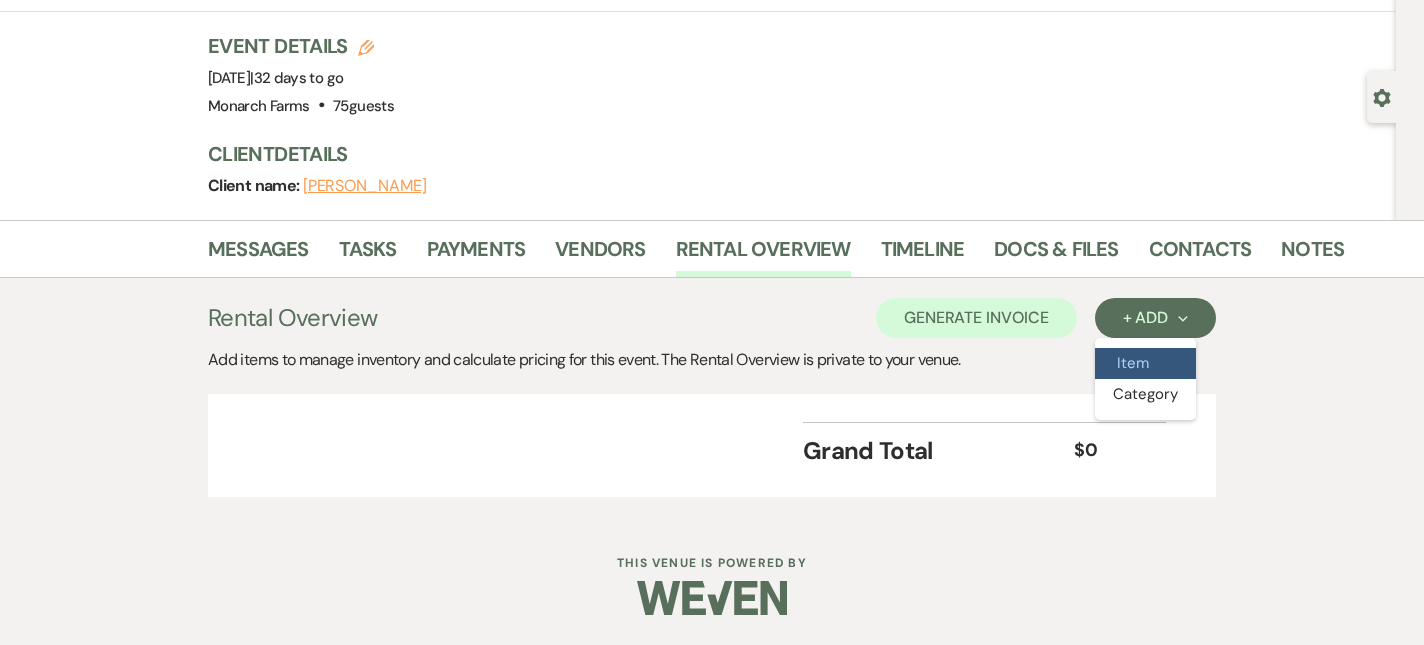 click on "Item" at bounding box center [1145, 363] 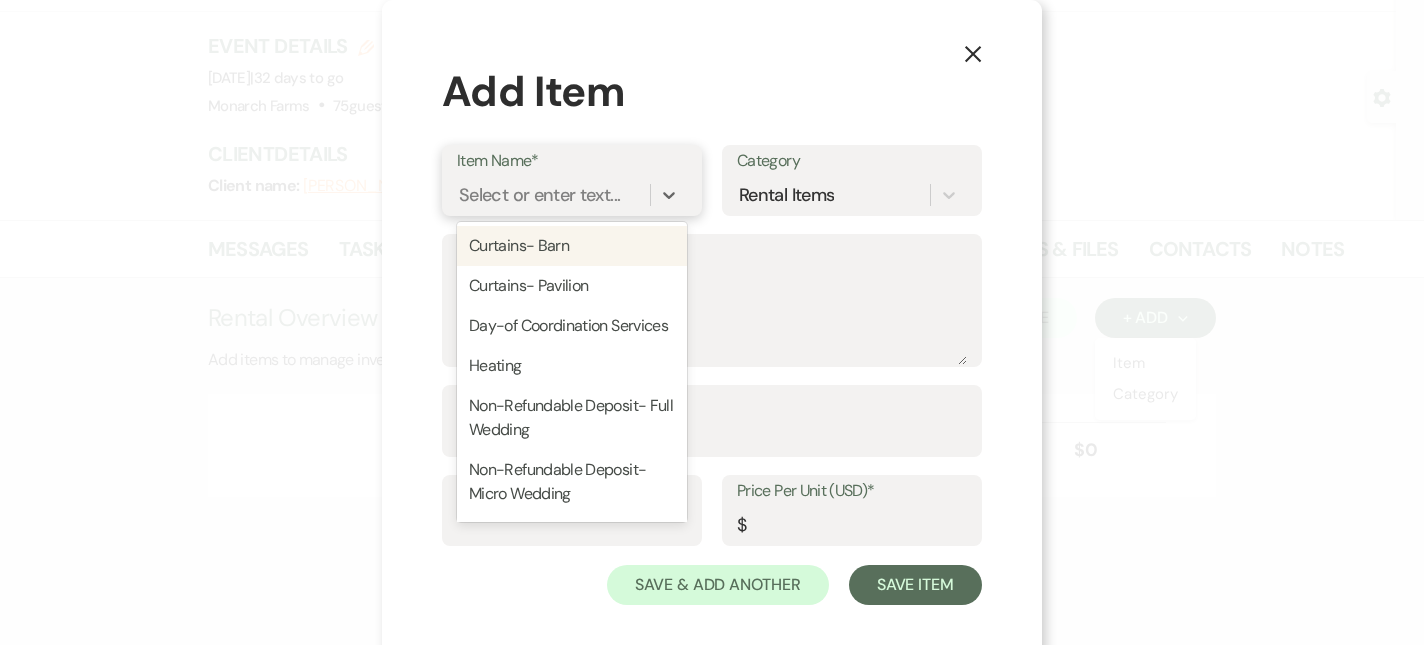 click on "Select or enter text..." at bounding box center (553, 194) 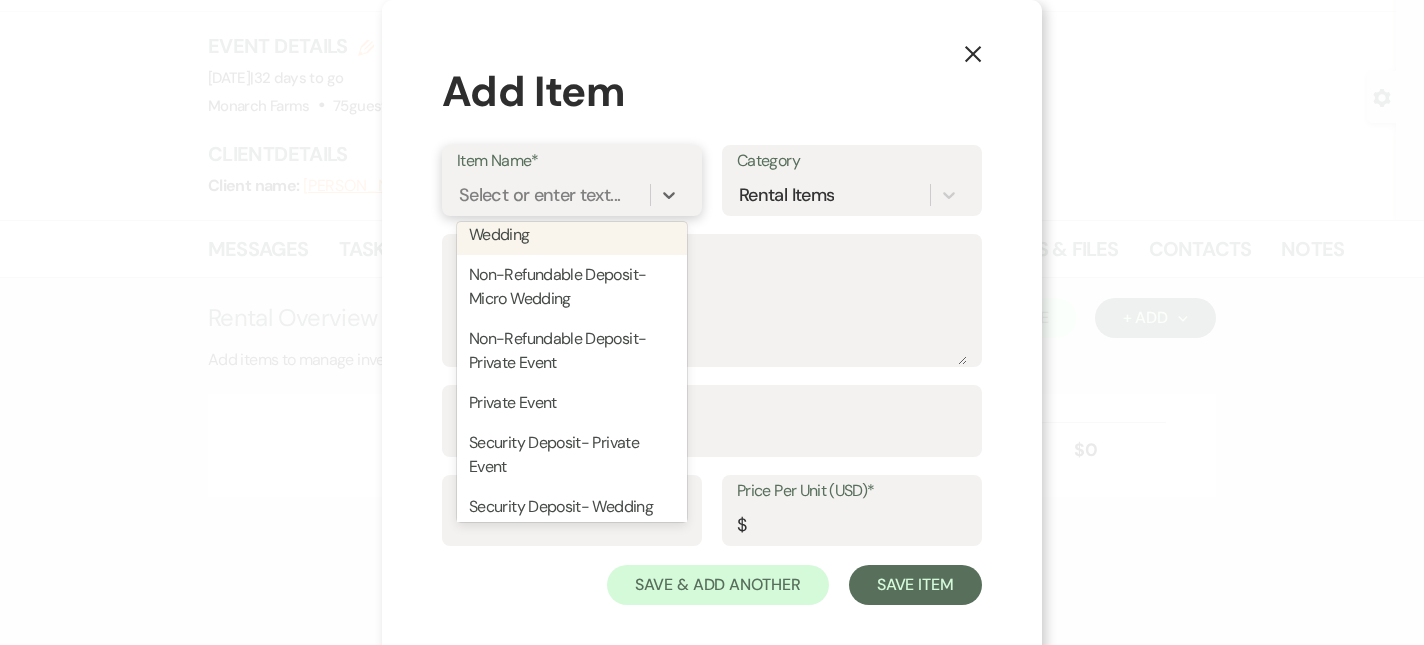 scroll, scrollTop: 219, scrollLeft: 0, axis: vertical 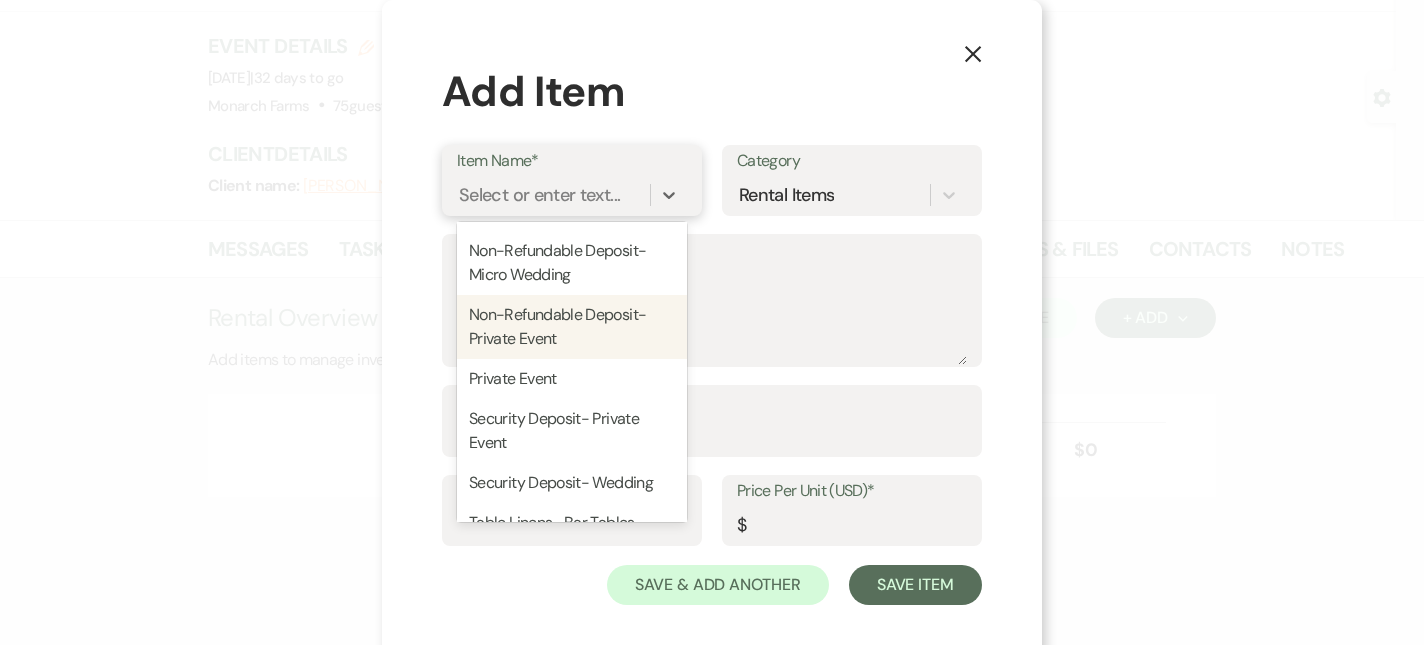 click on "Non-Refundable Deposit- Private Event" at bounding box center [572, 327] 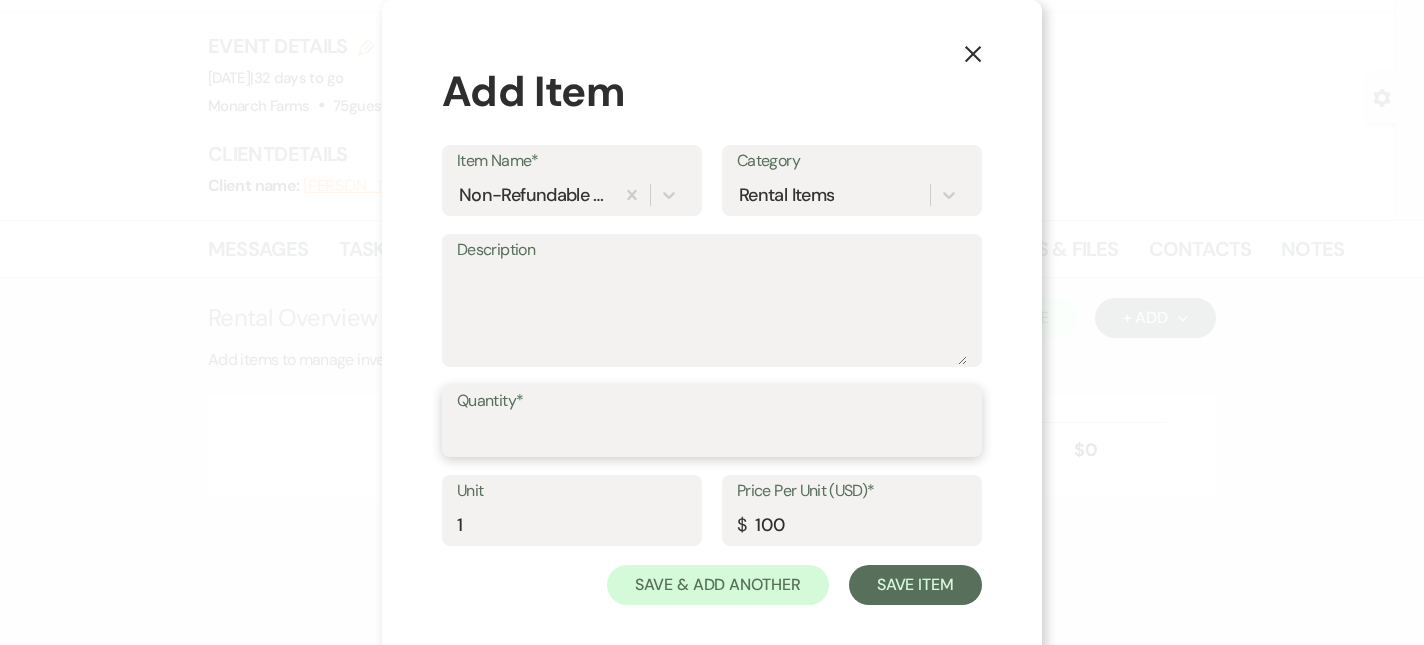 click on "Quantity*" at bounding box center [712, 435] 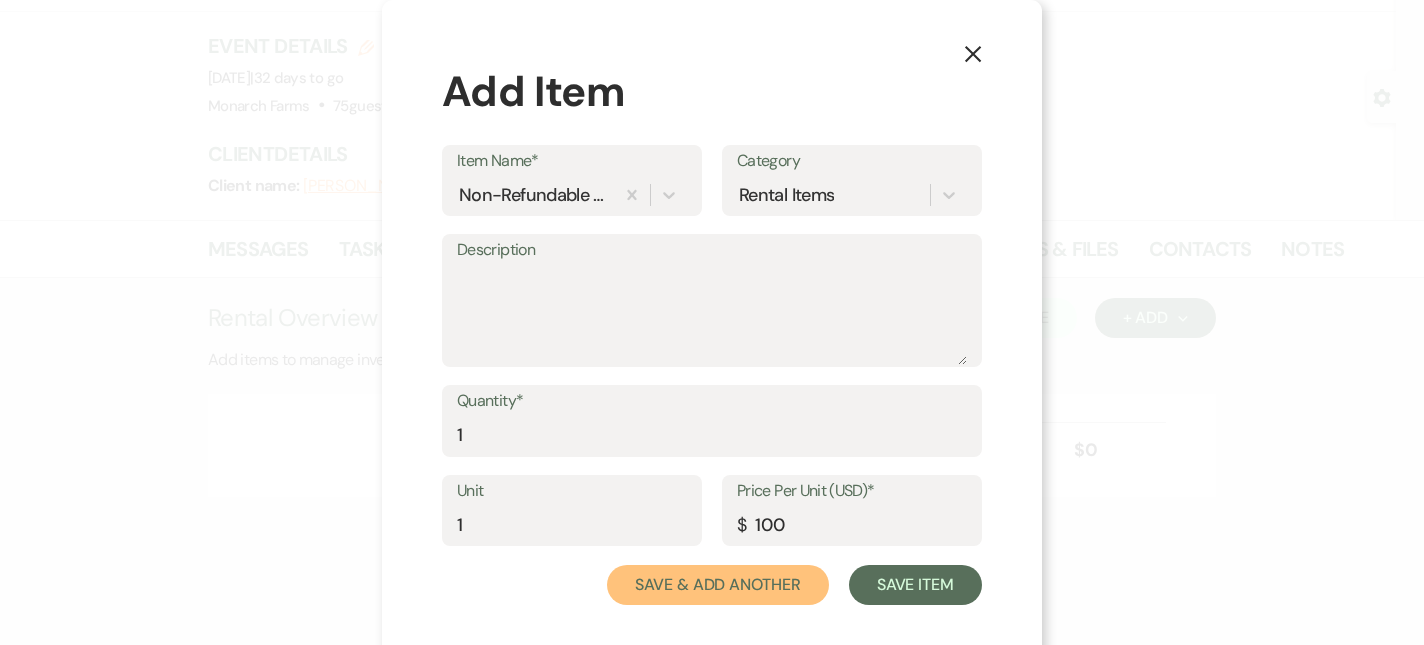 click on "Save & Add Another" at bounding box center [718, 585] 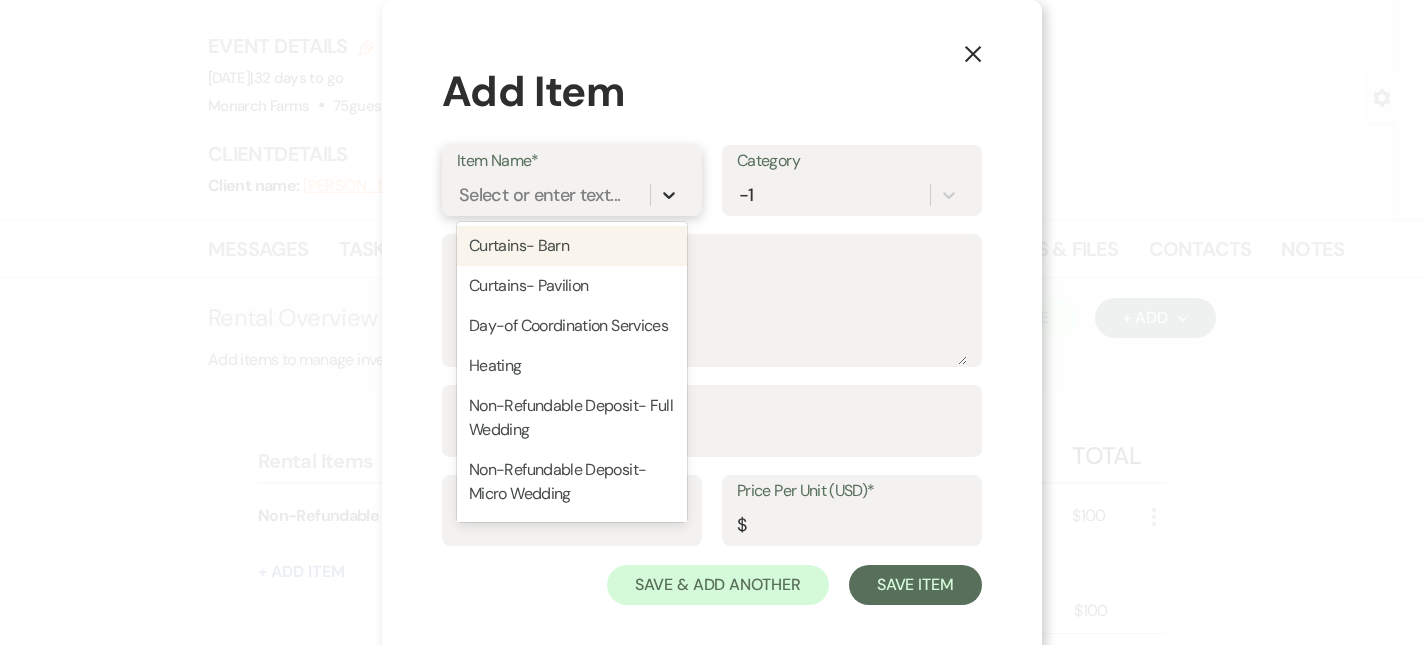 click at bounding box center (669, 195) 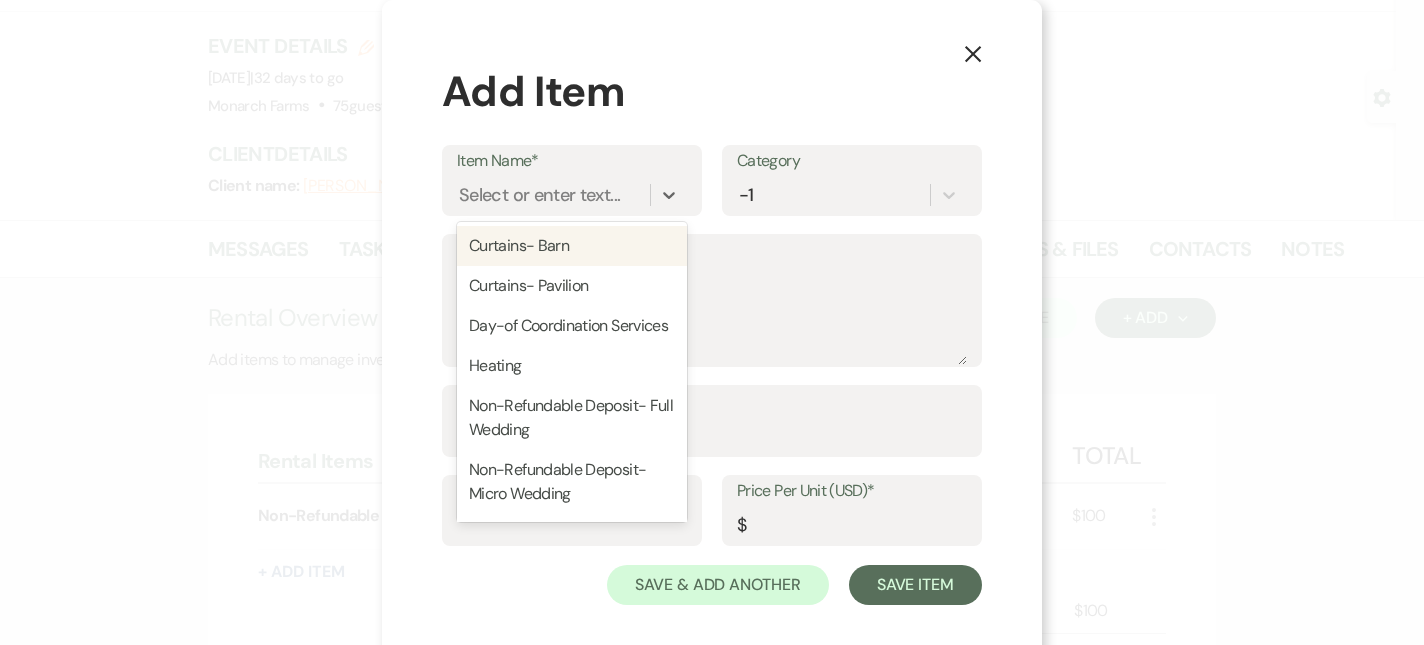 click on "Category" at bounding box center [852, 161] 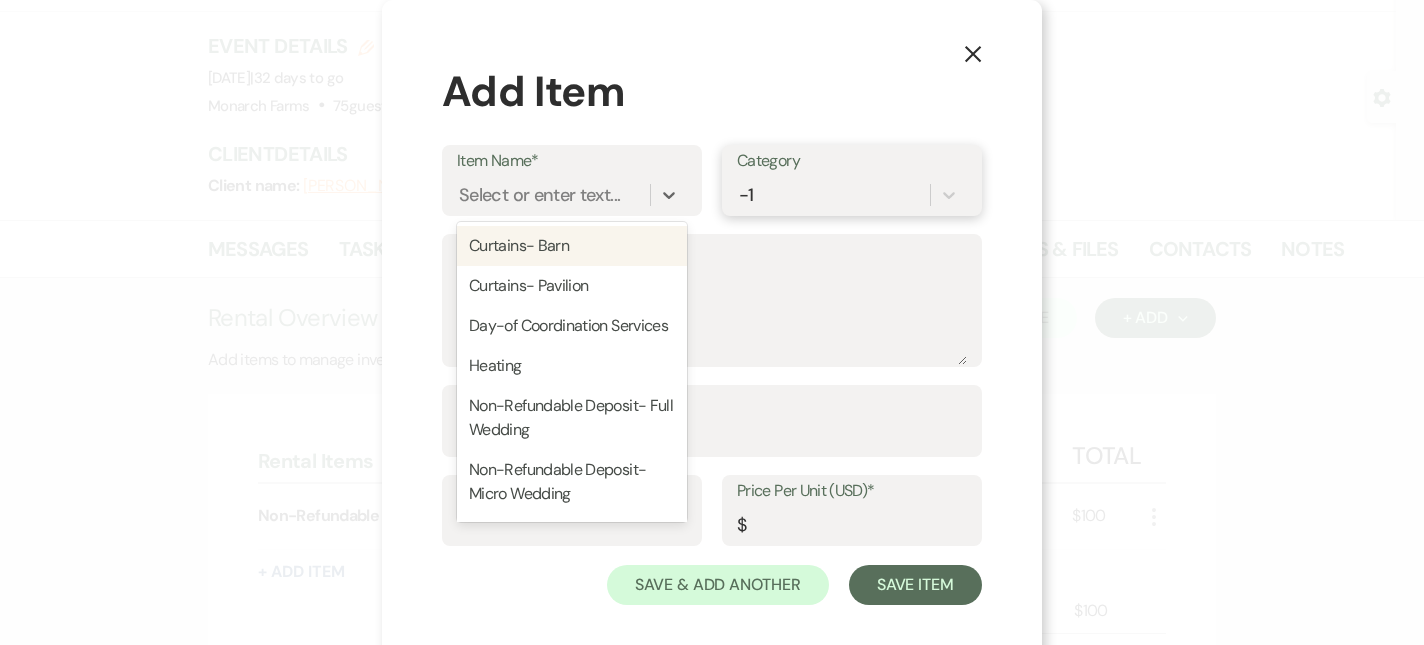 click on "Category" at bounding box center (740, 194) 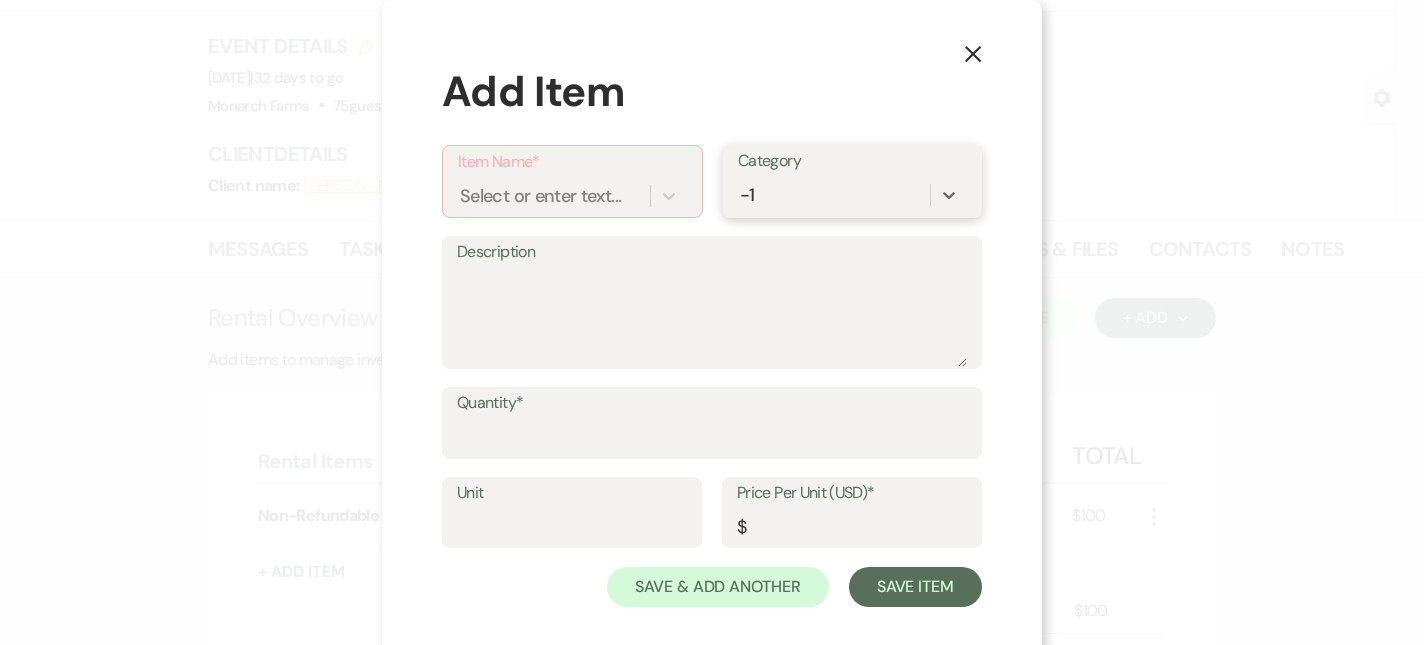 click on "-1" at bounding box center (834, 194) 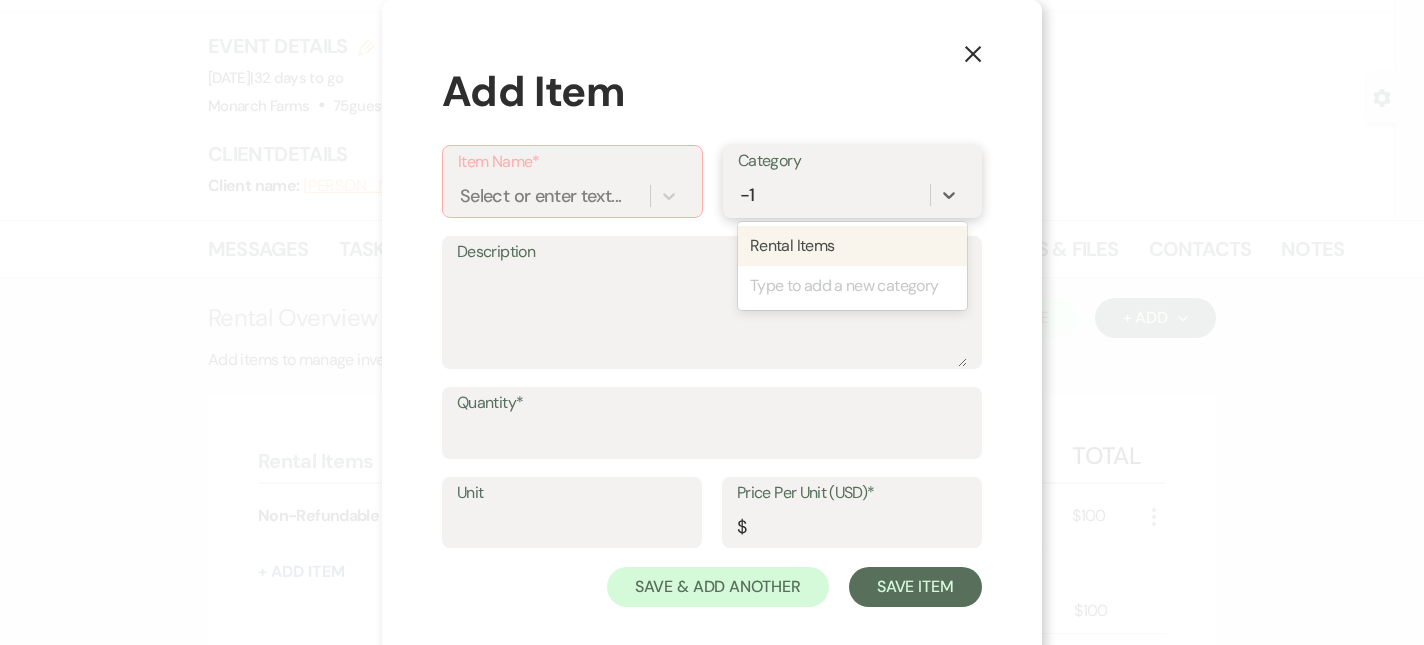 click on "Rental Items" at bounding box center [852, 246] 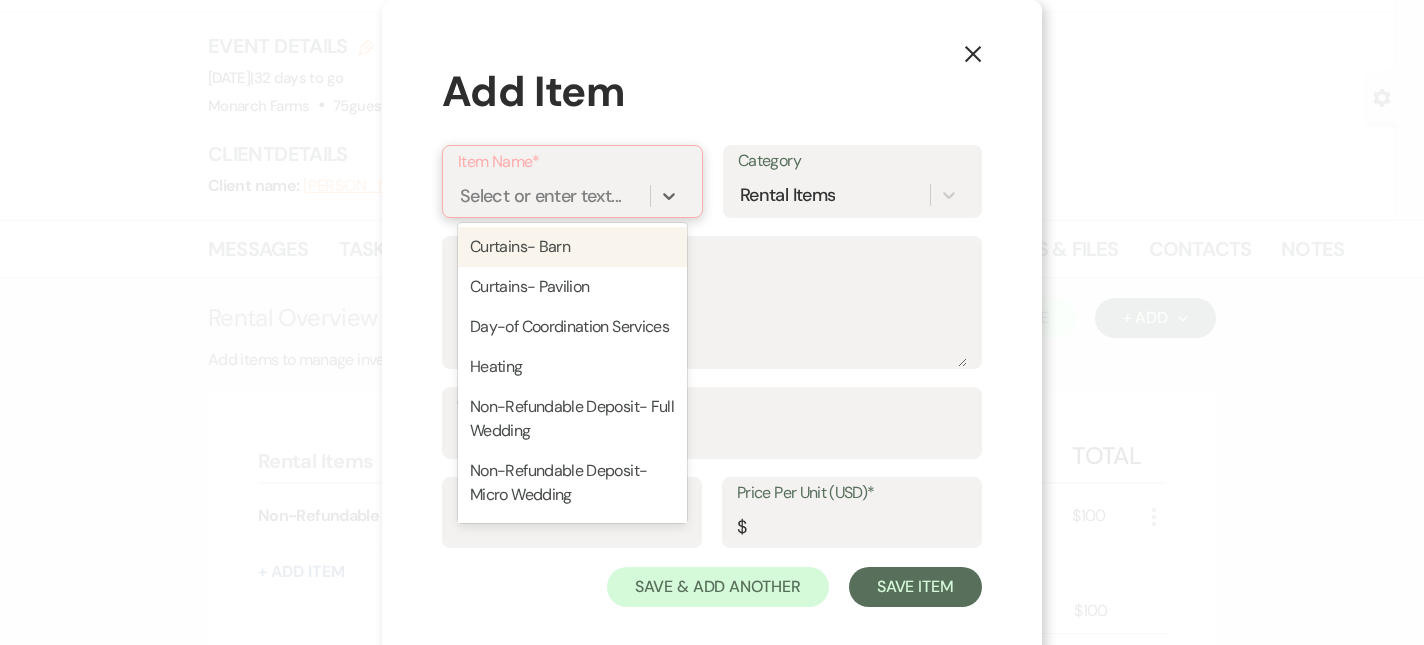 click on "Select or enter text..." at bounding box center (554, 195) 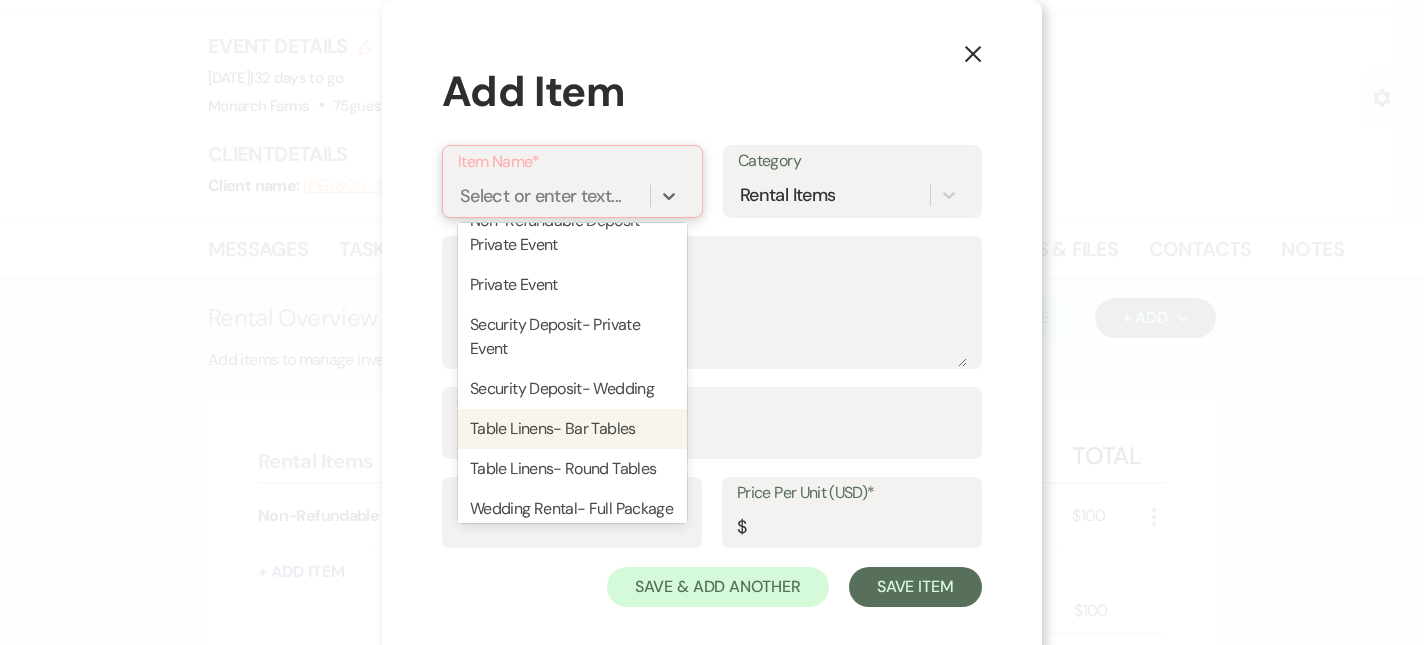 scroll, scrollTop: 312, scrollLeft: 0, axis: vertical 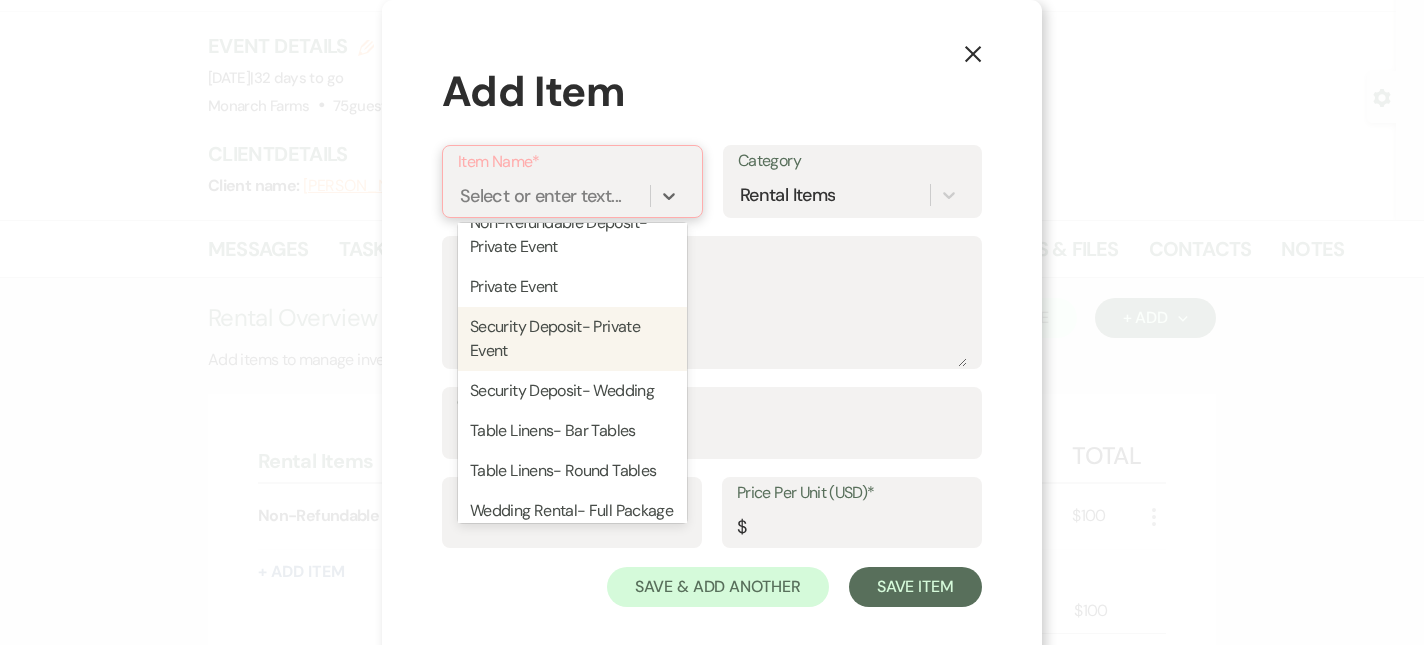 click on "Security Deposit- Private Event" at bounding box center [572, 339] 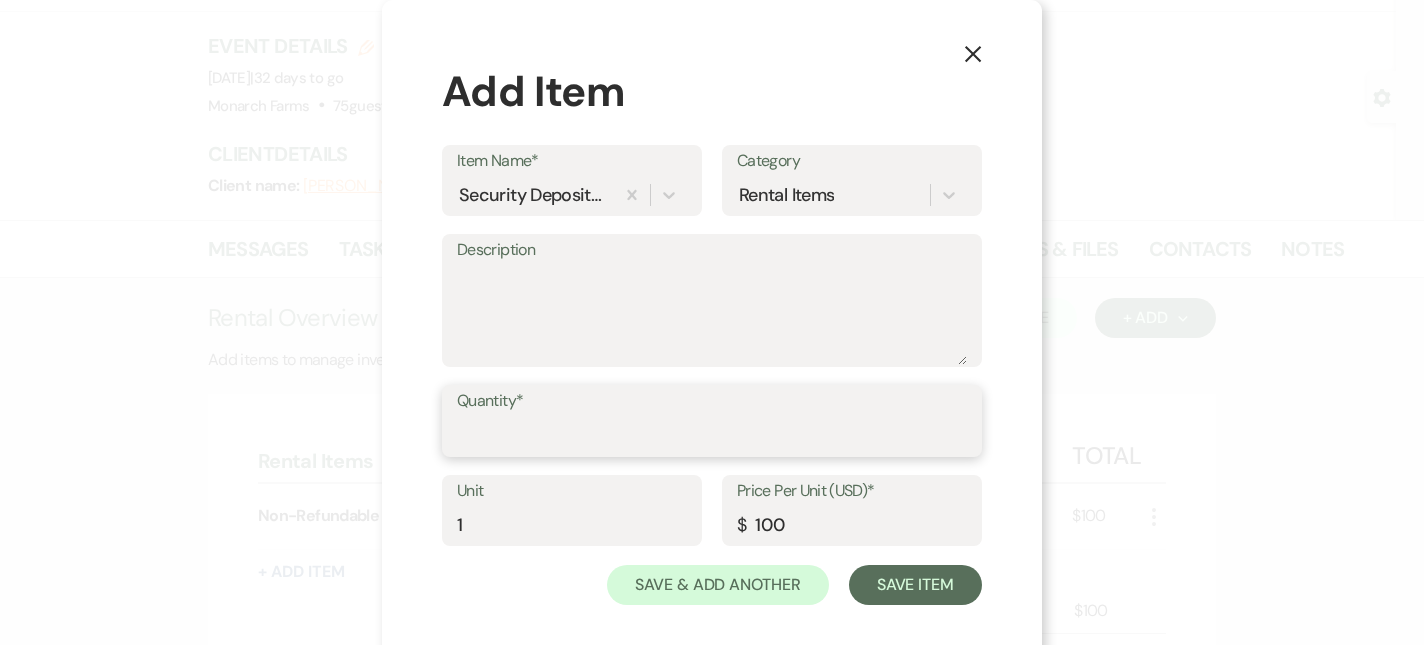 click on "Quantity*" at bounding box center [712, 435] 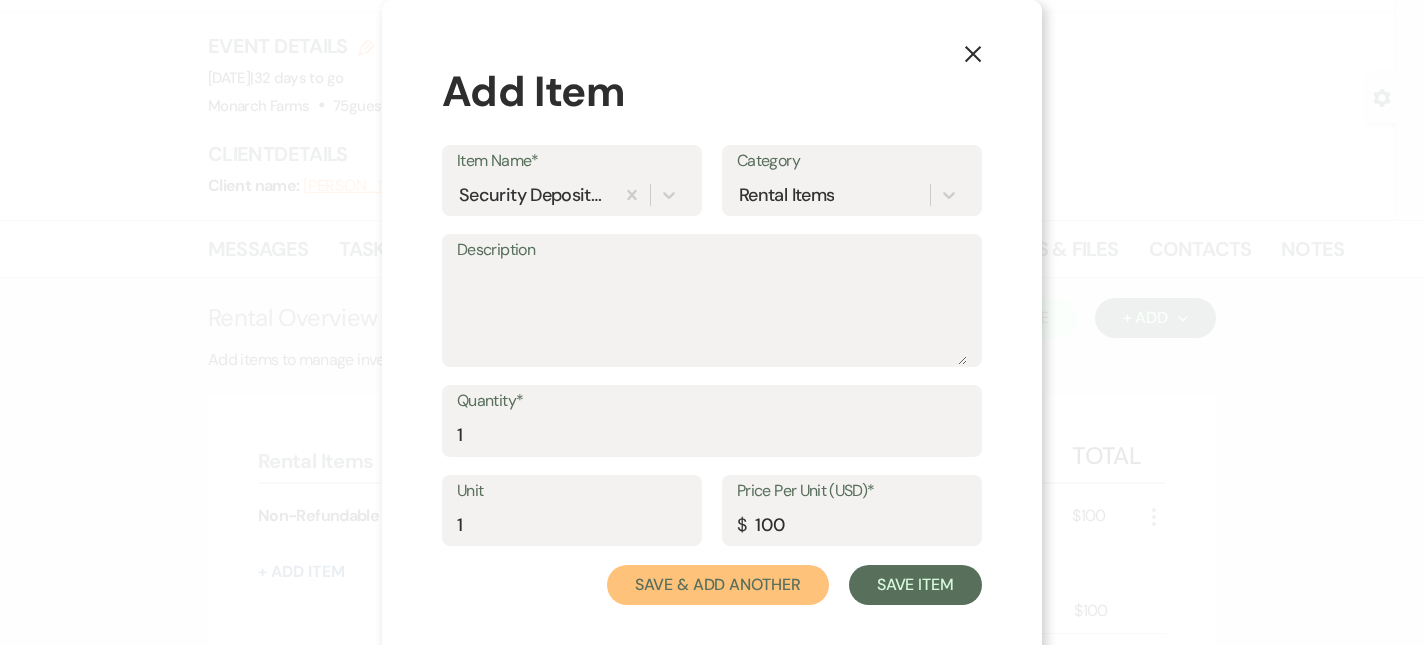 click on "Save & Add Another" at bounding box center (718, 585) 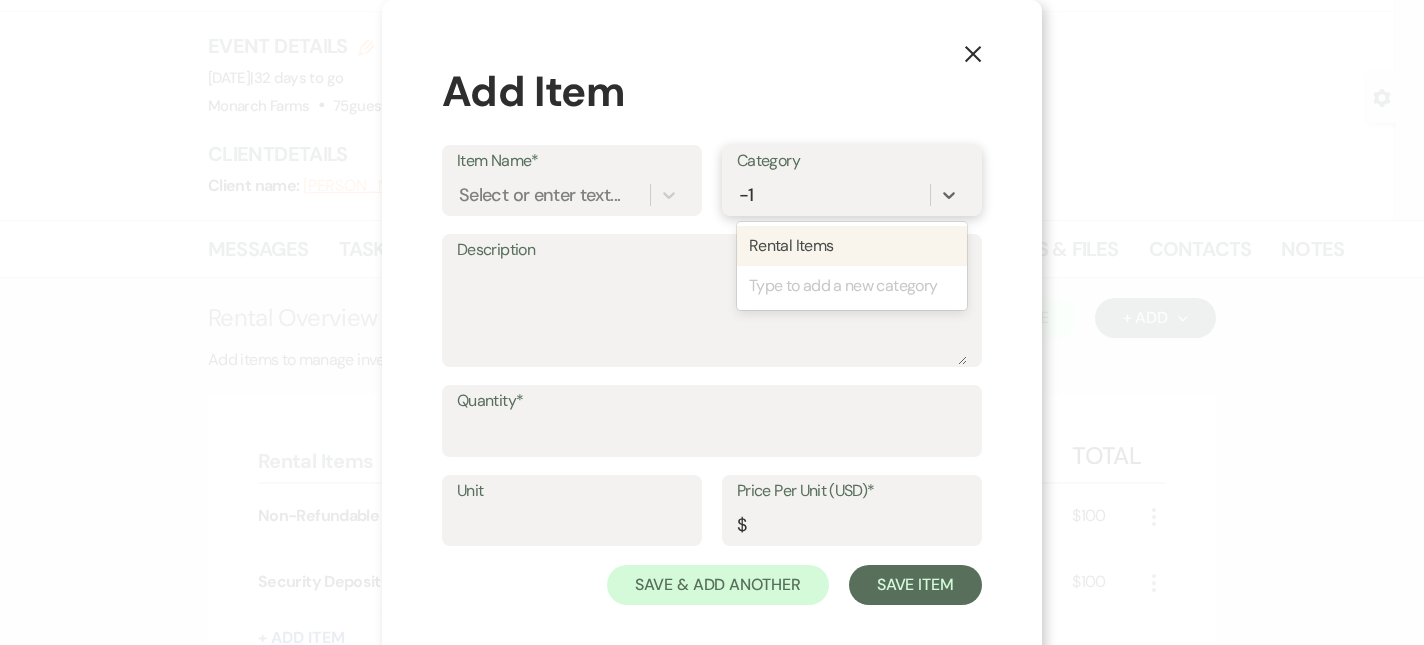click on "-1" at bounding box center (833, 194) 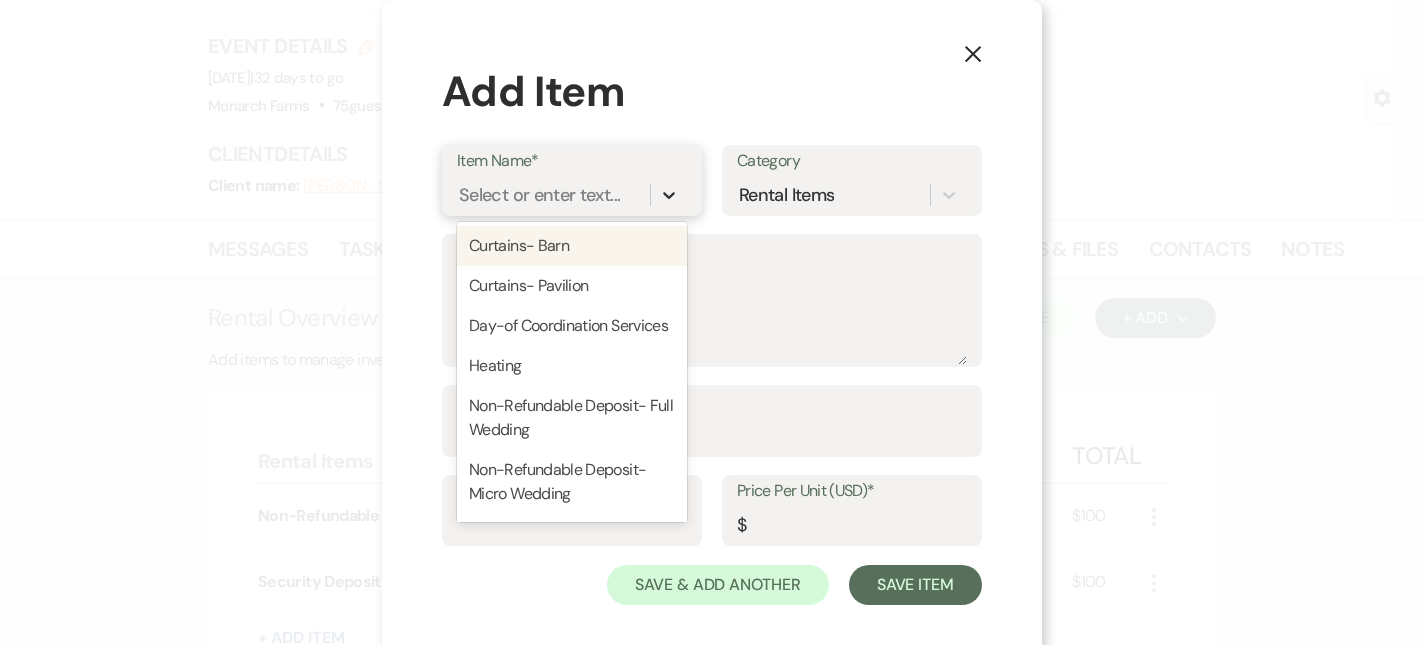 click 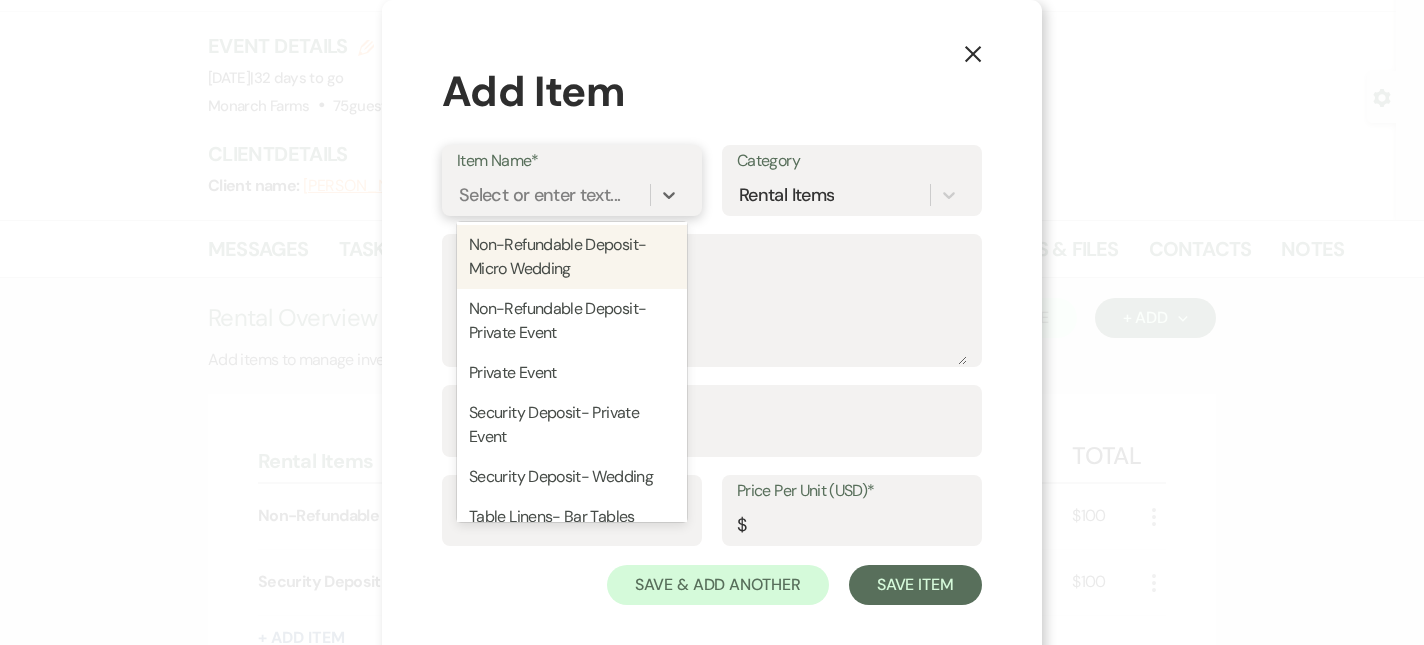 scroll, scrollTop: 251, scrollLeft: 0, axis: vertical 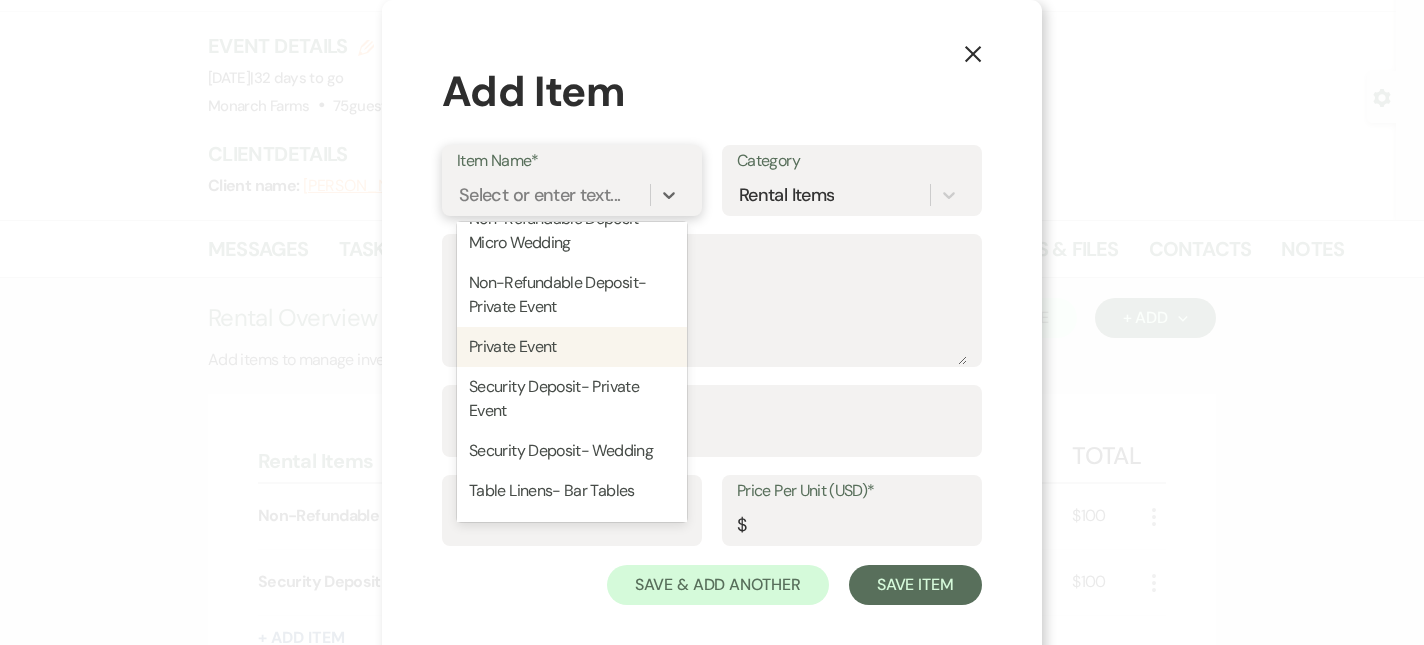 click on "Private Event" at bounding box center [572, 347] 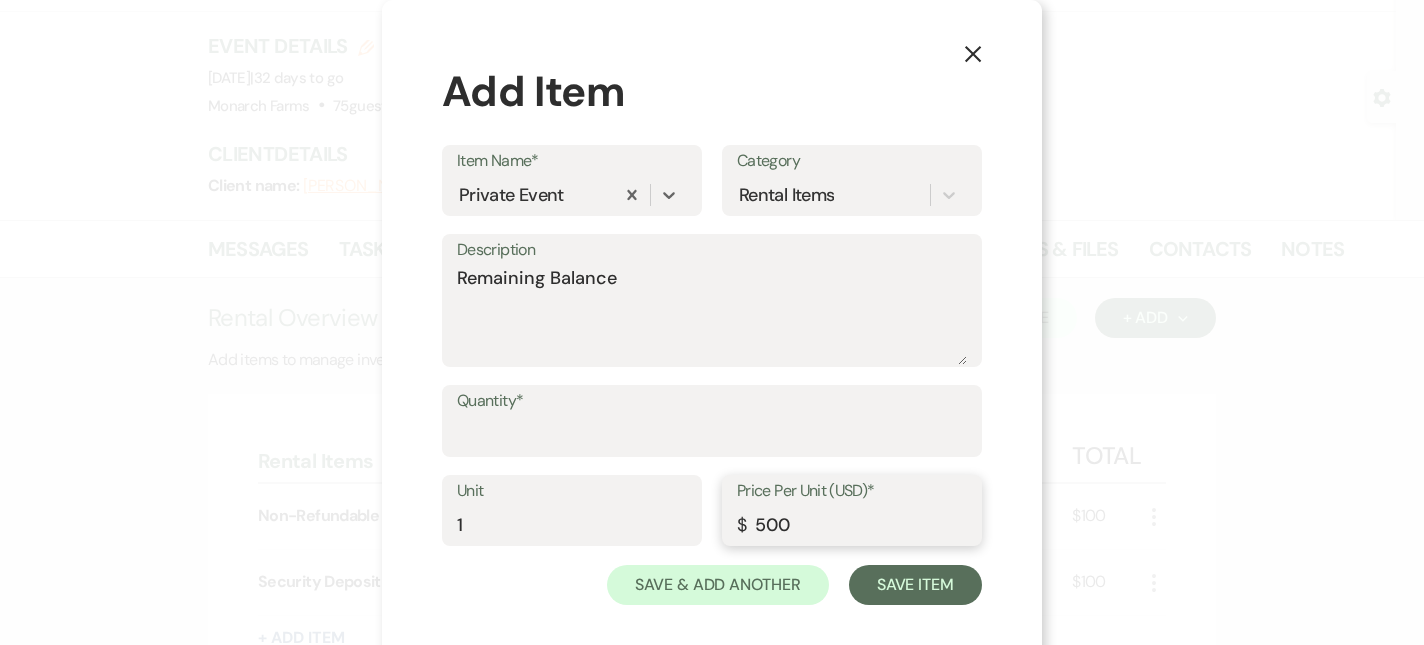 click on "500" at bounding box center [852, 524] 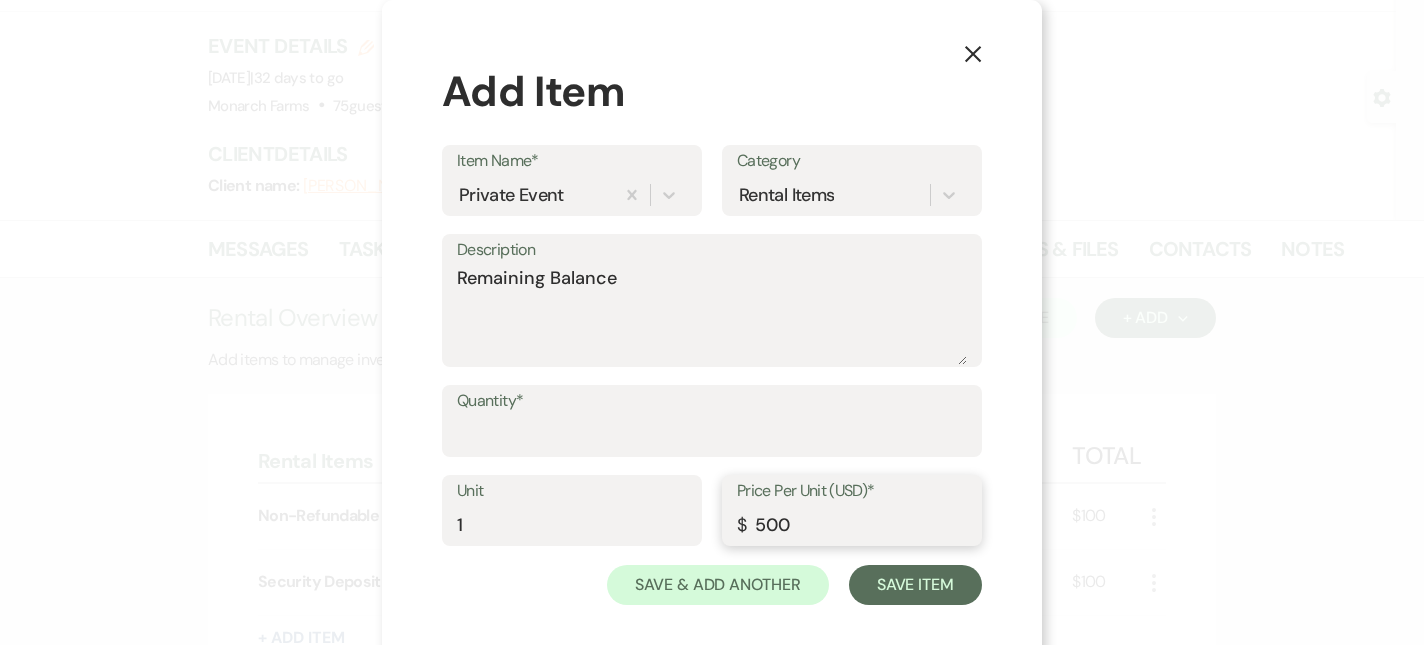 click on "500" at bounding box center [852, 524] 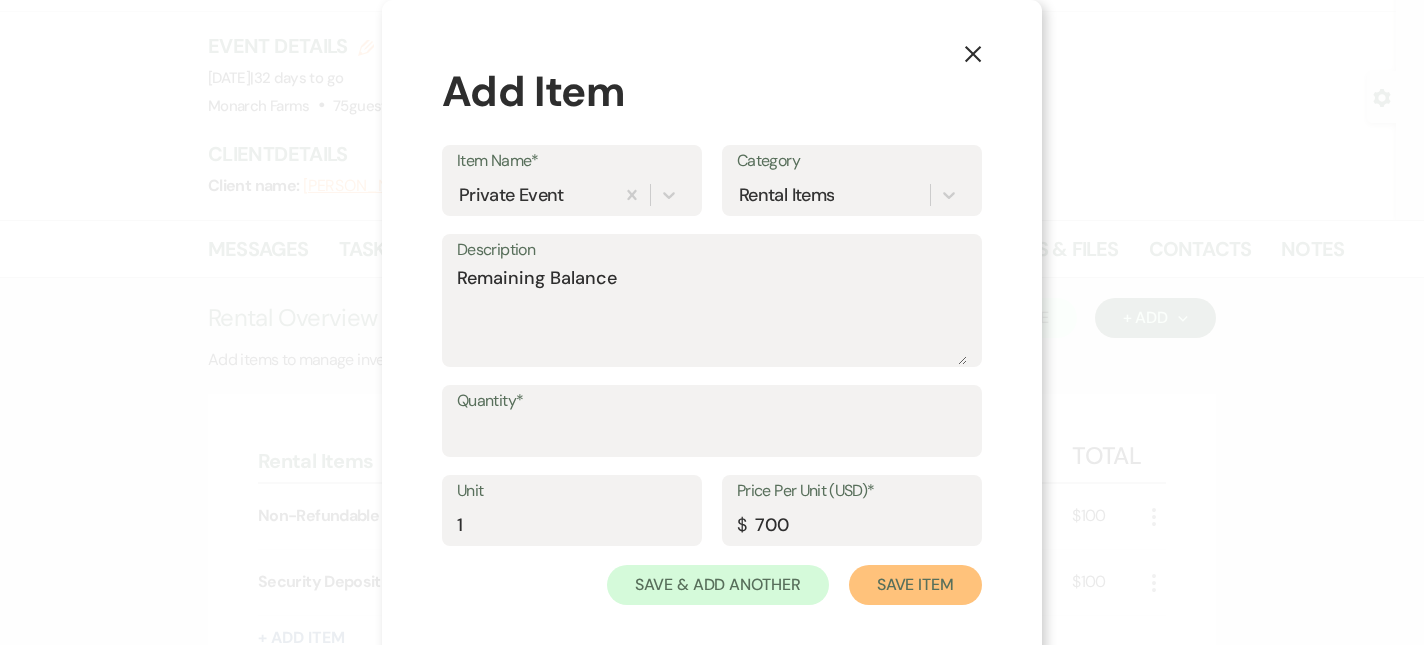 click on "Save Item" at bounding box center [915, 585] 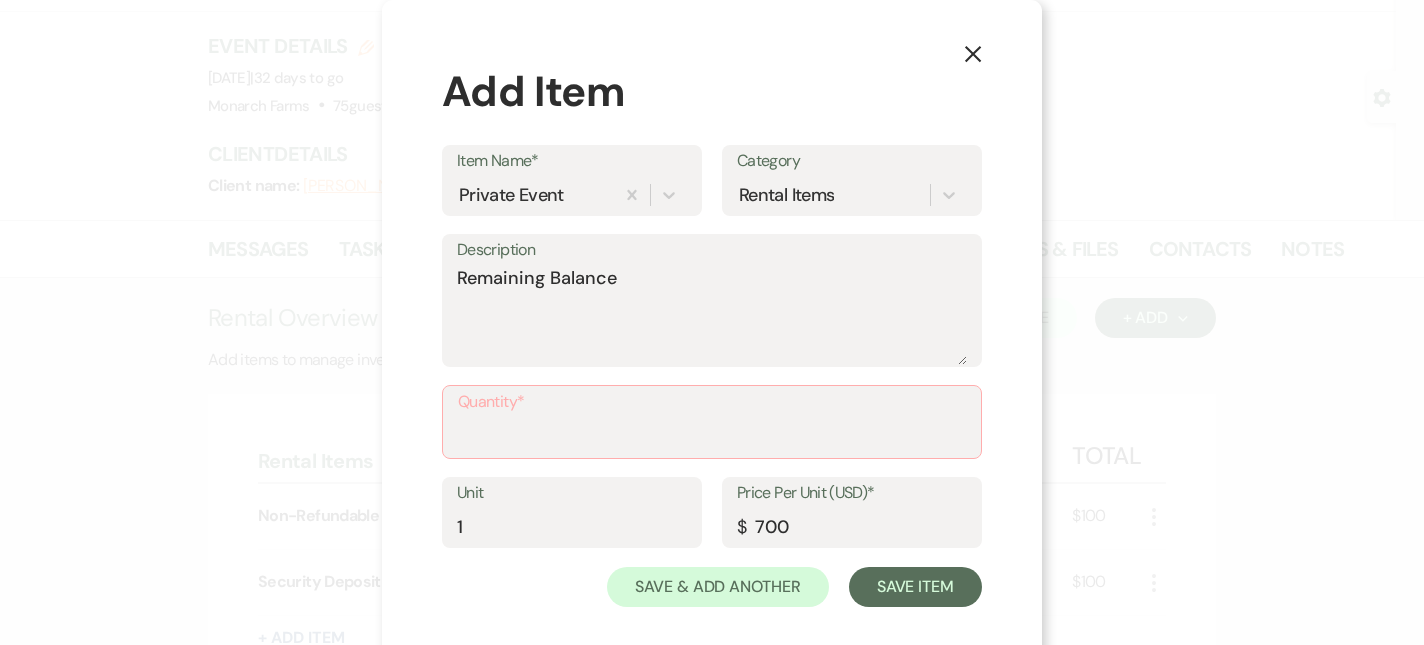click on "Quantity*" at bounding box center [712, 431] 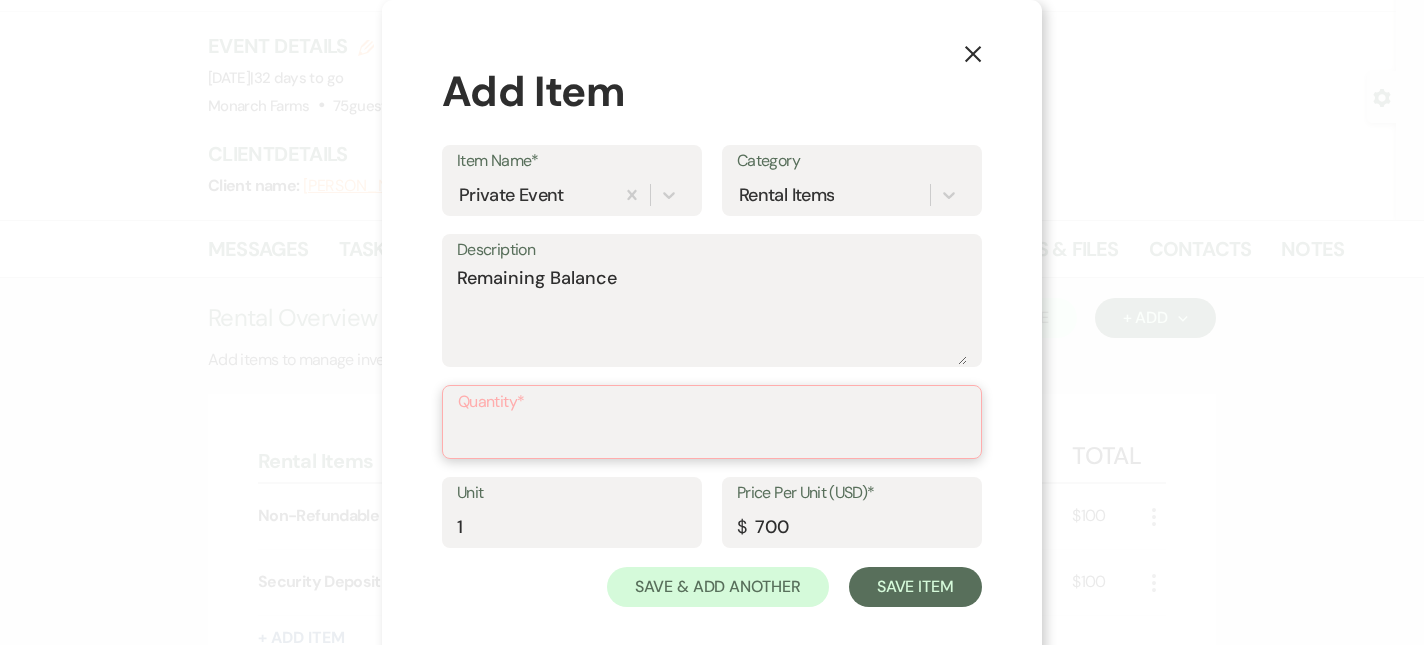 click on "Quantity*" at bounding box center (712, 436) 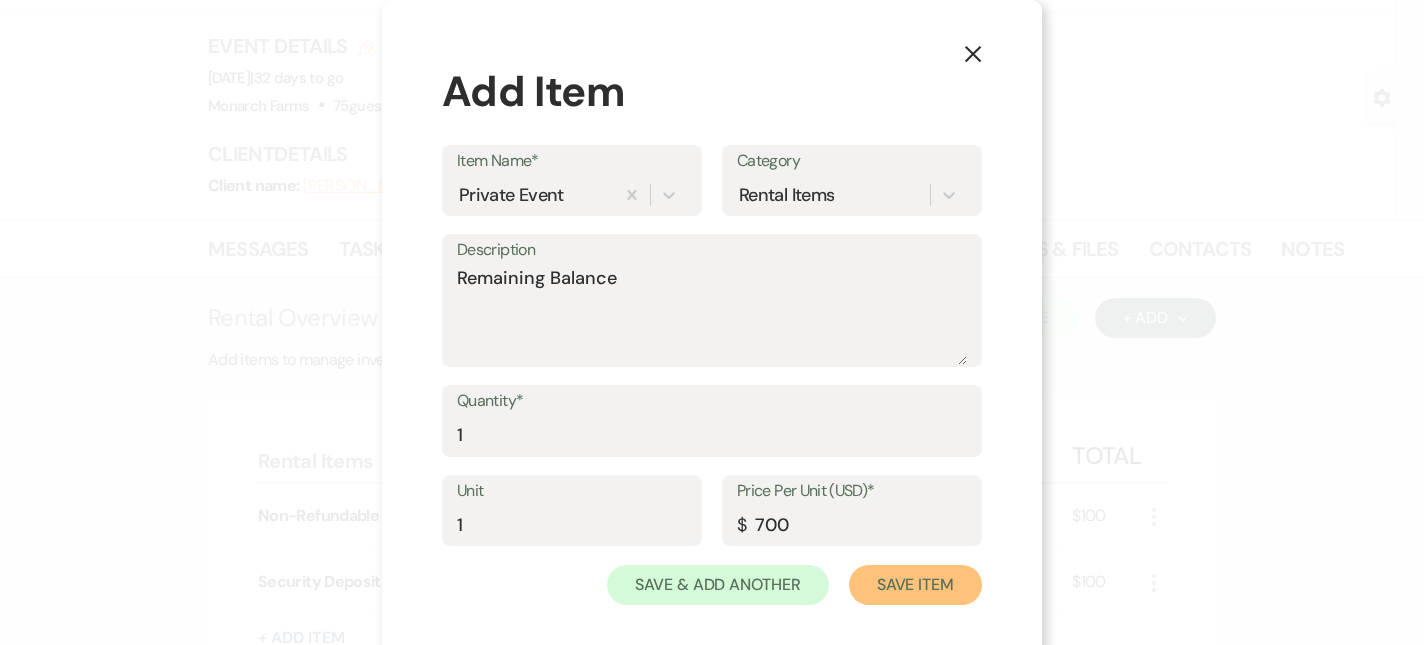click on "Save Item" at bounding box center (915, 585) 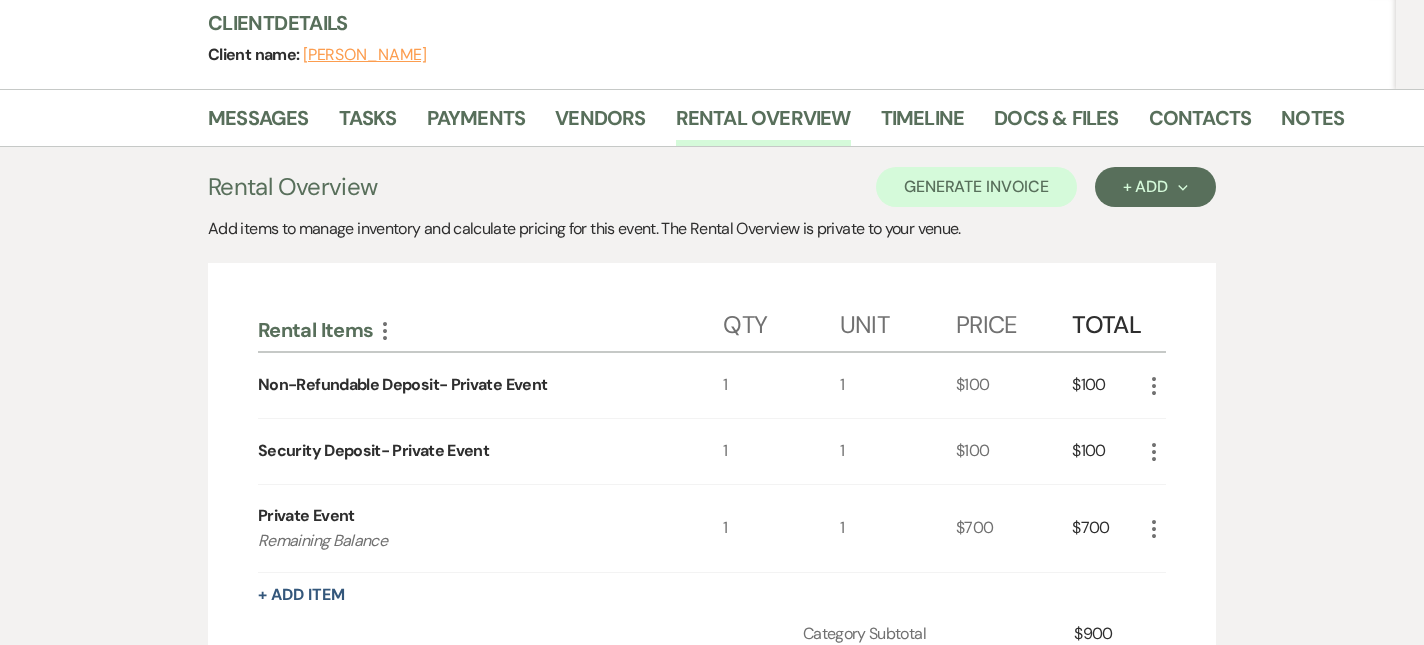 scroll, scrollTop: 239, scrollLeft: 0, axis: vertical 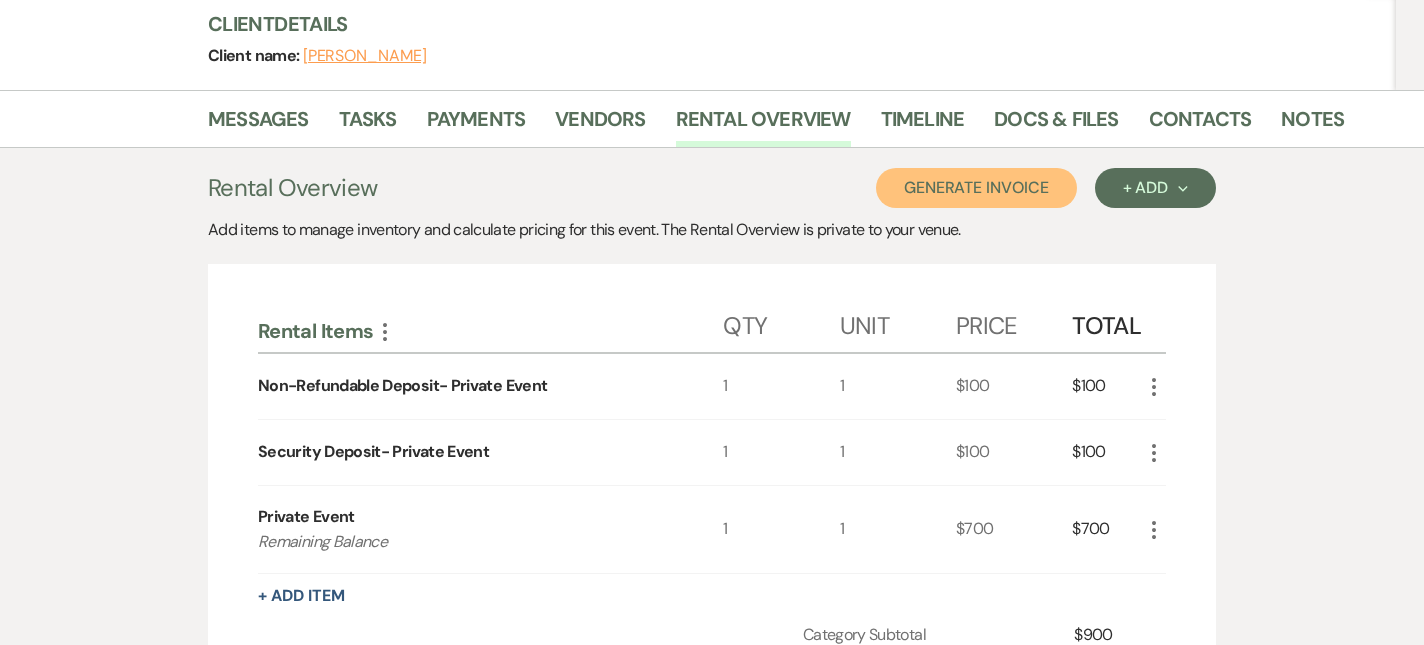 click on "Generate Invoice" at bounding box center (976, 188) 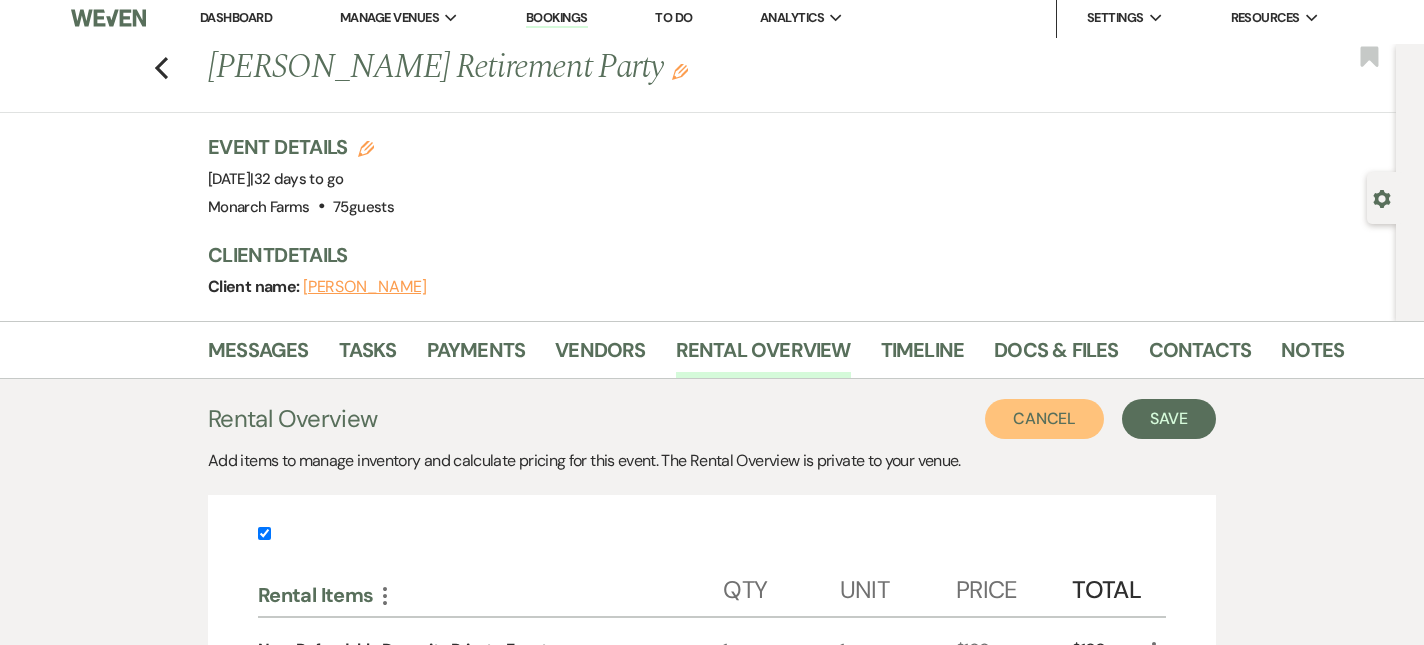 scroll, scrollTop: 0, scrollLeft: 0, axis: both 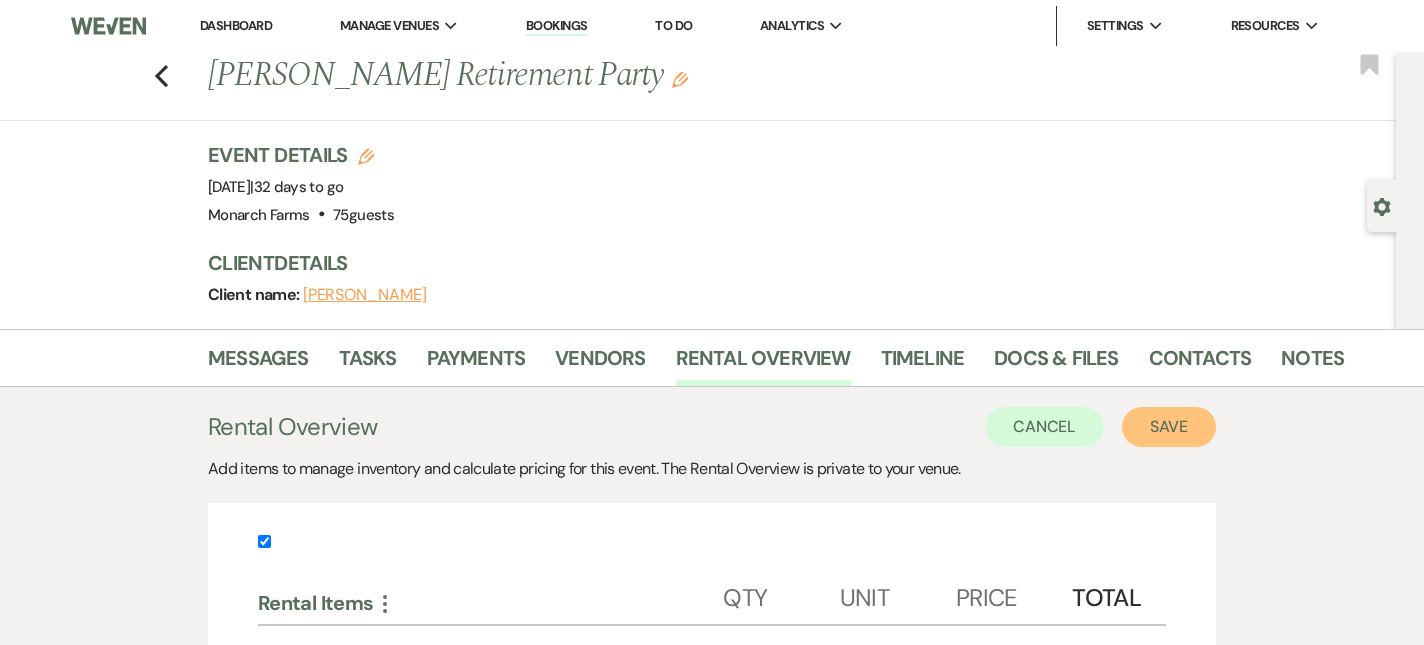 click on "Save" at bounding box center [1169, 427] 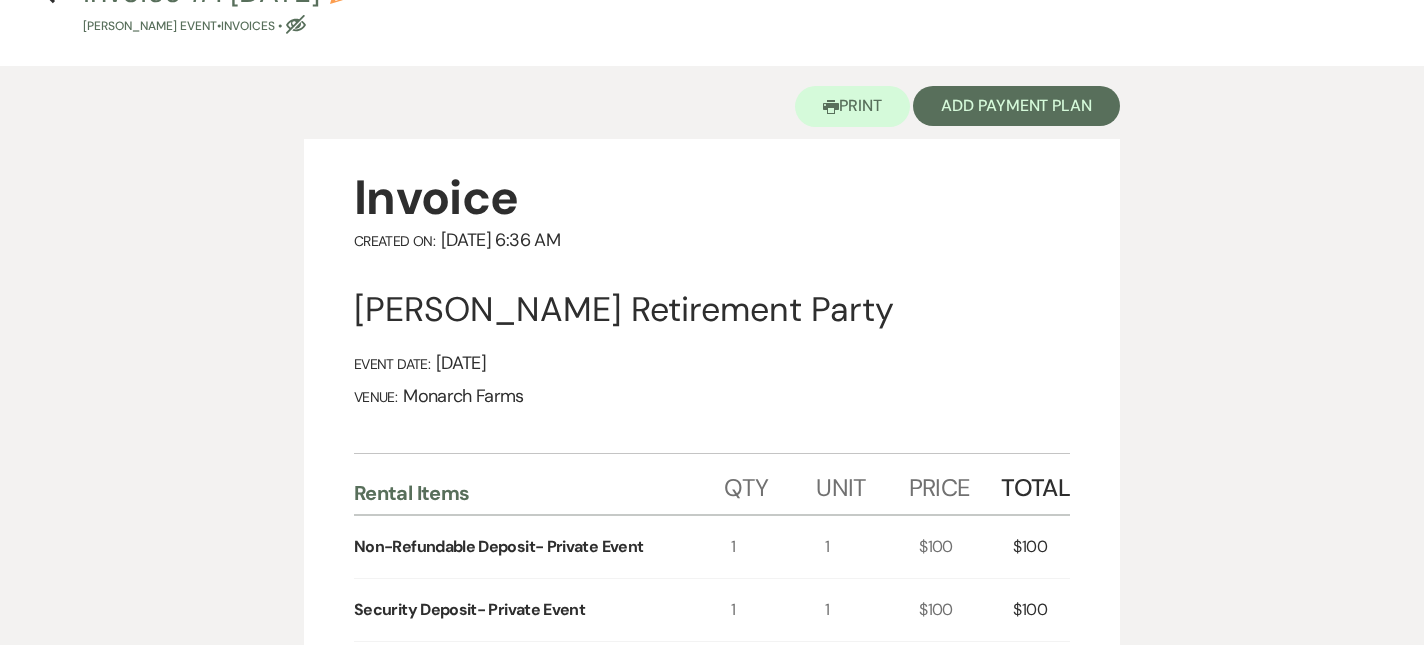 scroll, scrollTop: 0, scrollLeft: 0, axis: both 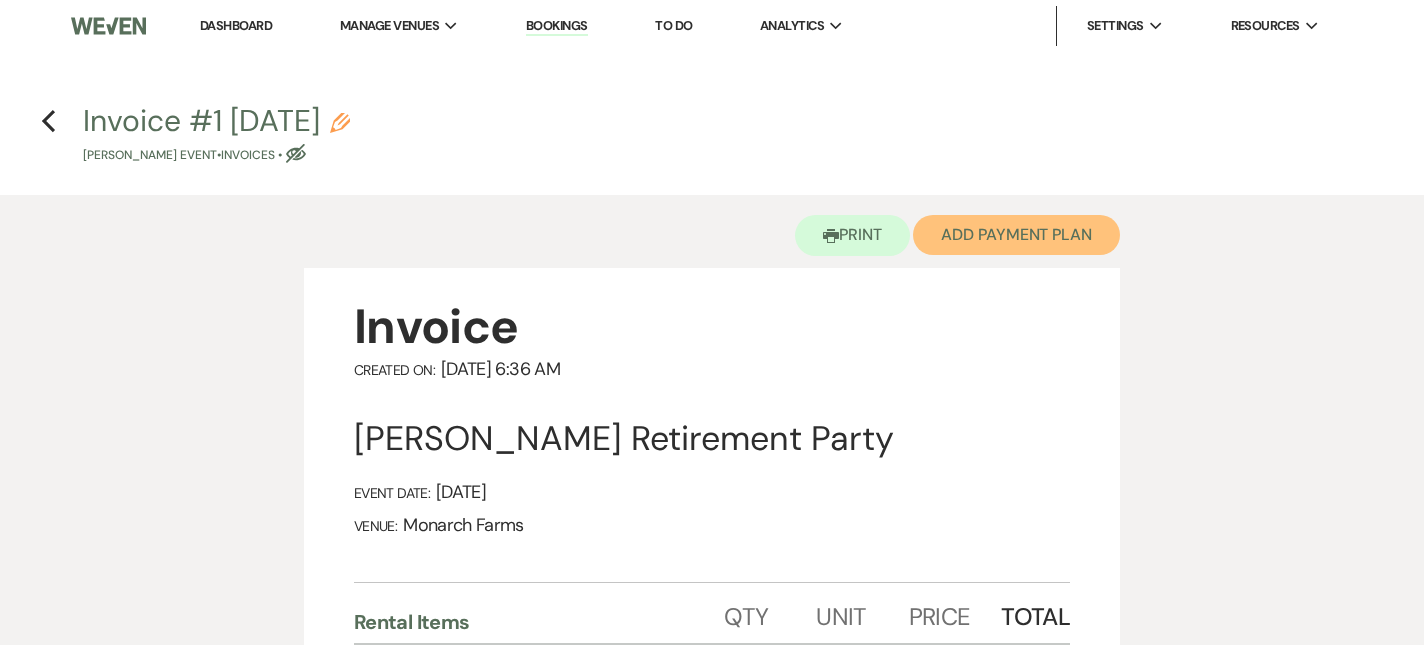 click on "Add Payment Plan" at bounding box center (1016, 235) 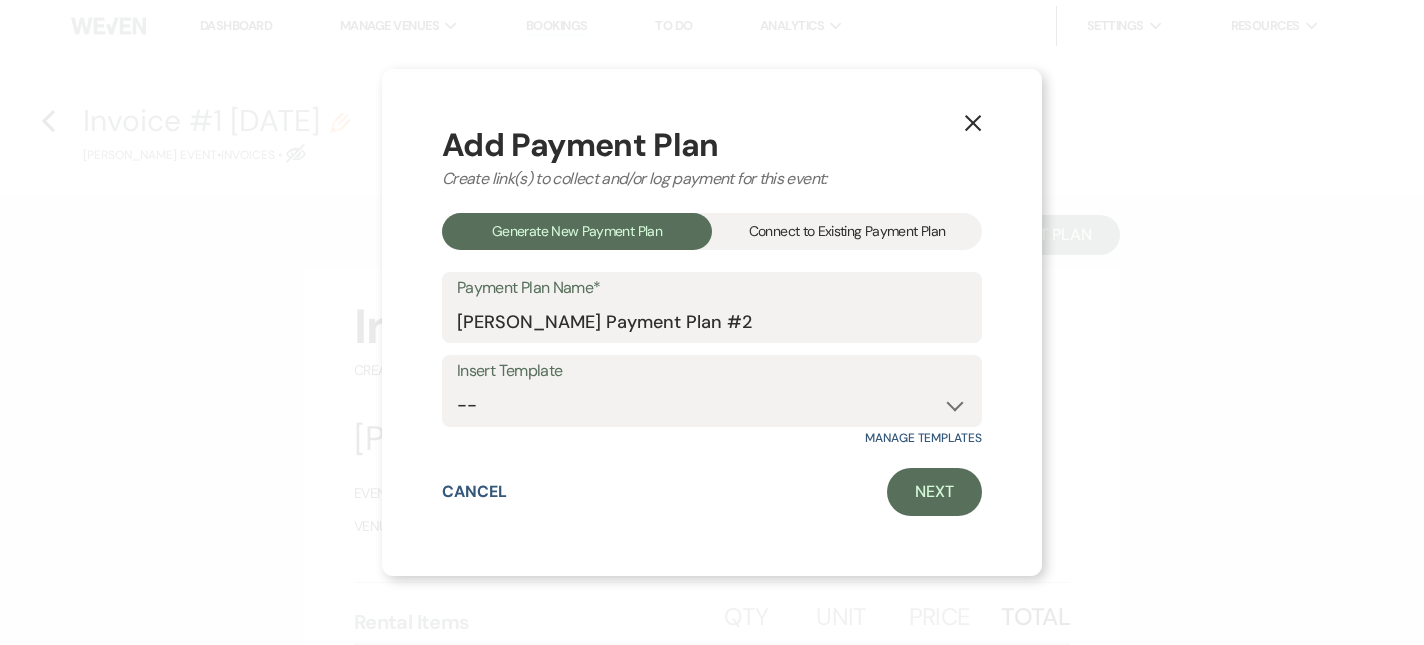 click on "Connect to Existing Payment Plan" at bounding box center (847, 231) 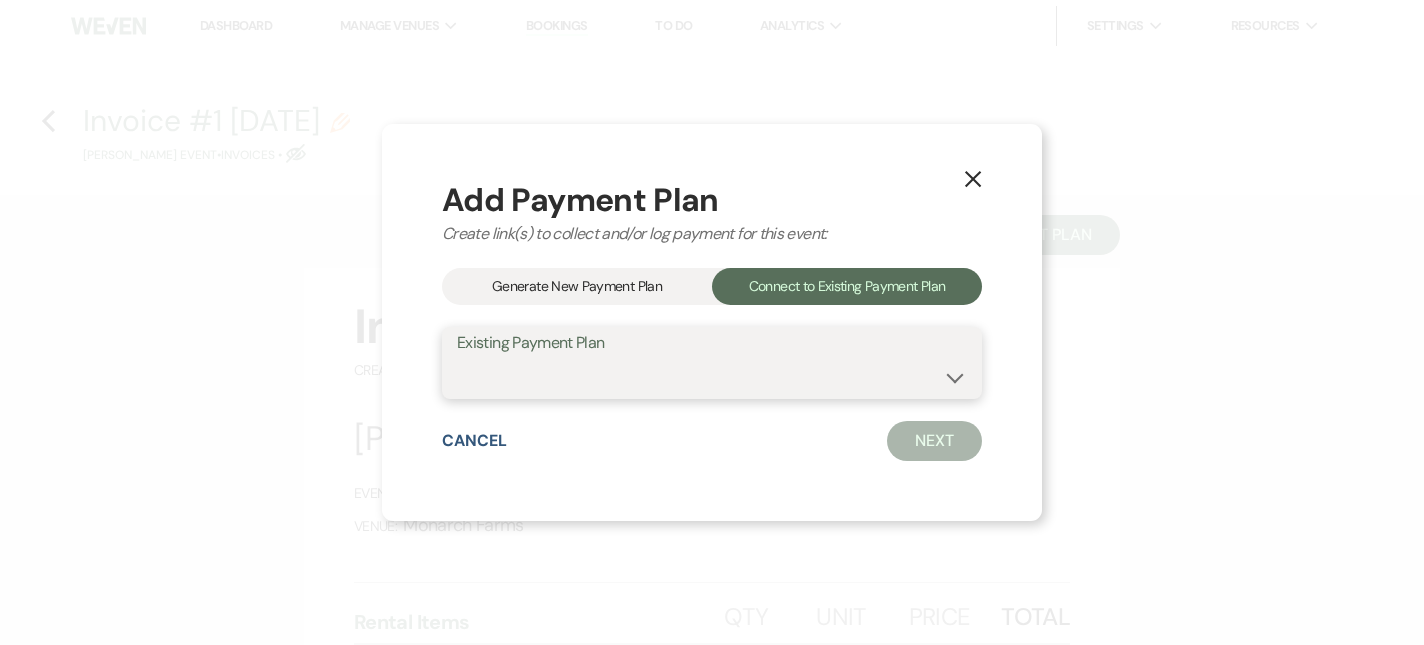 click on "[PERSON_NAME] Payment Plan #1" at bounding box center [712, 377] 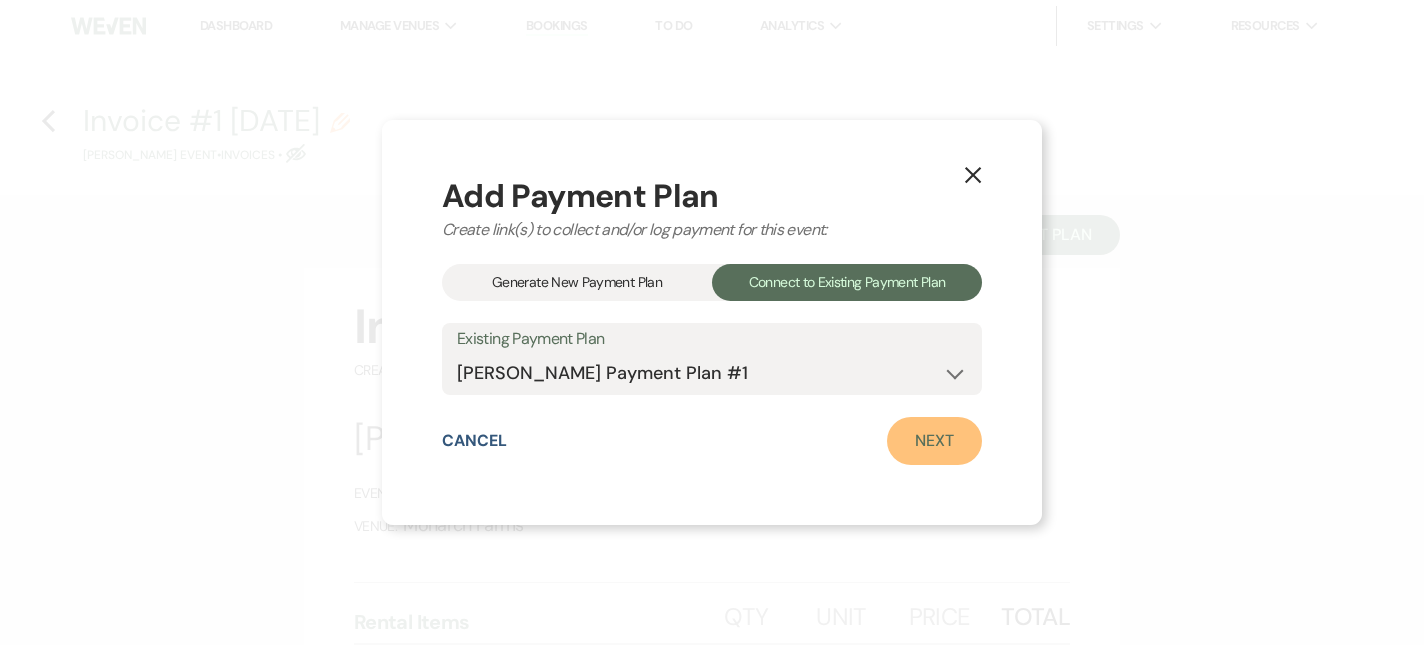 click on "Next" at bounding box center (934, 441) 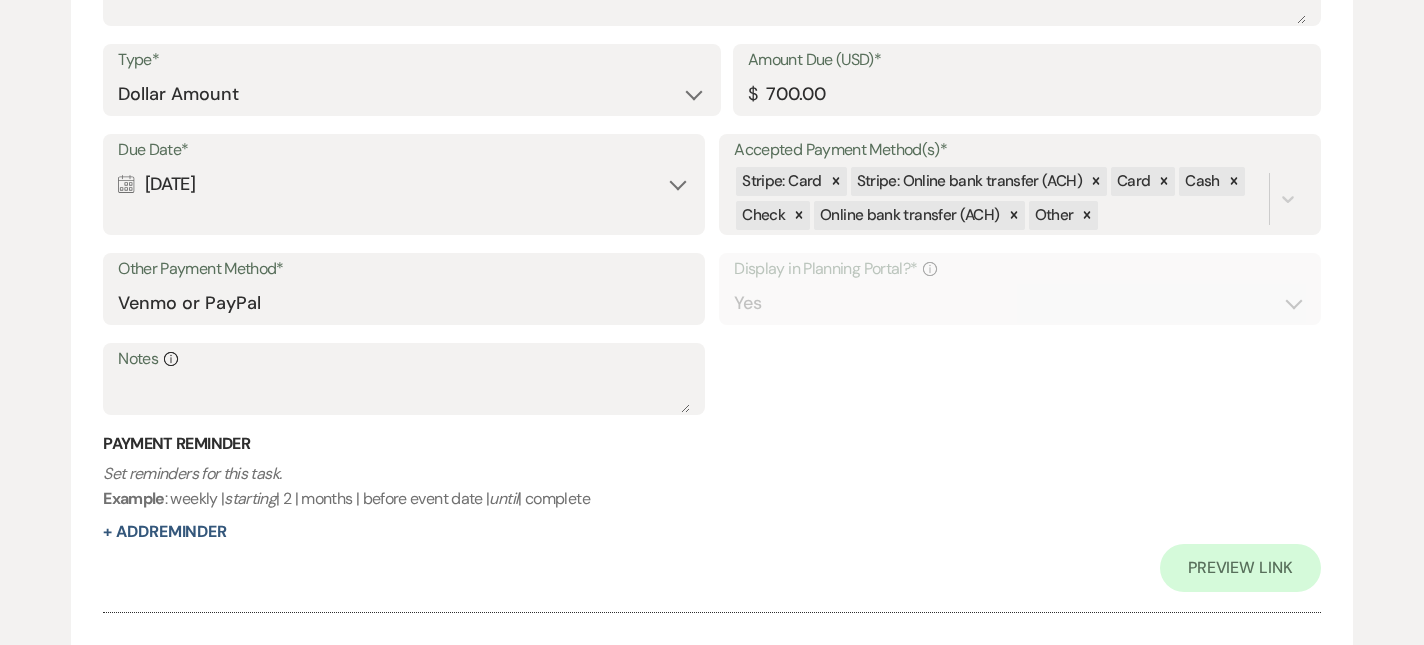 scroll, scrollTop: 2565, scrollLeft: 0, axis: vertical 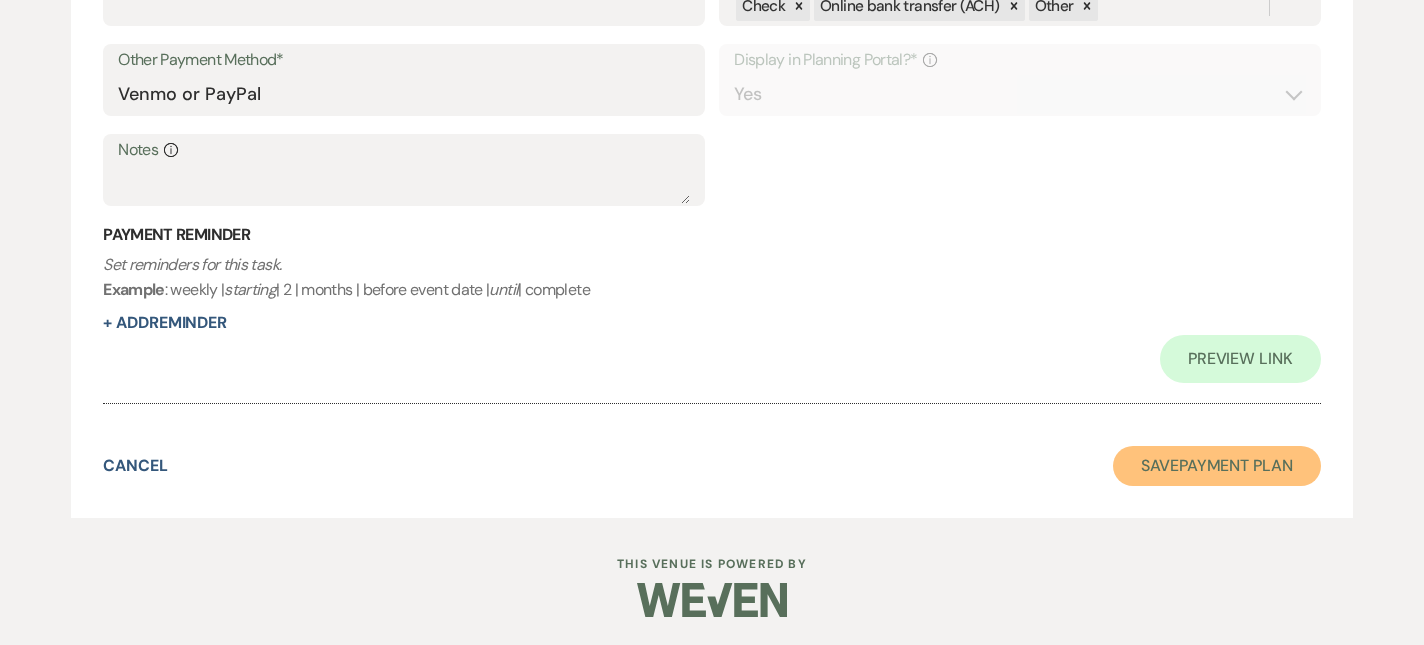 drag, startPoint x: 1194, startPoint y: 456, endPoint x: 920, endPoint y: 128, distance: 427.38742 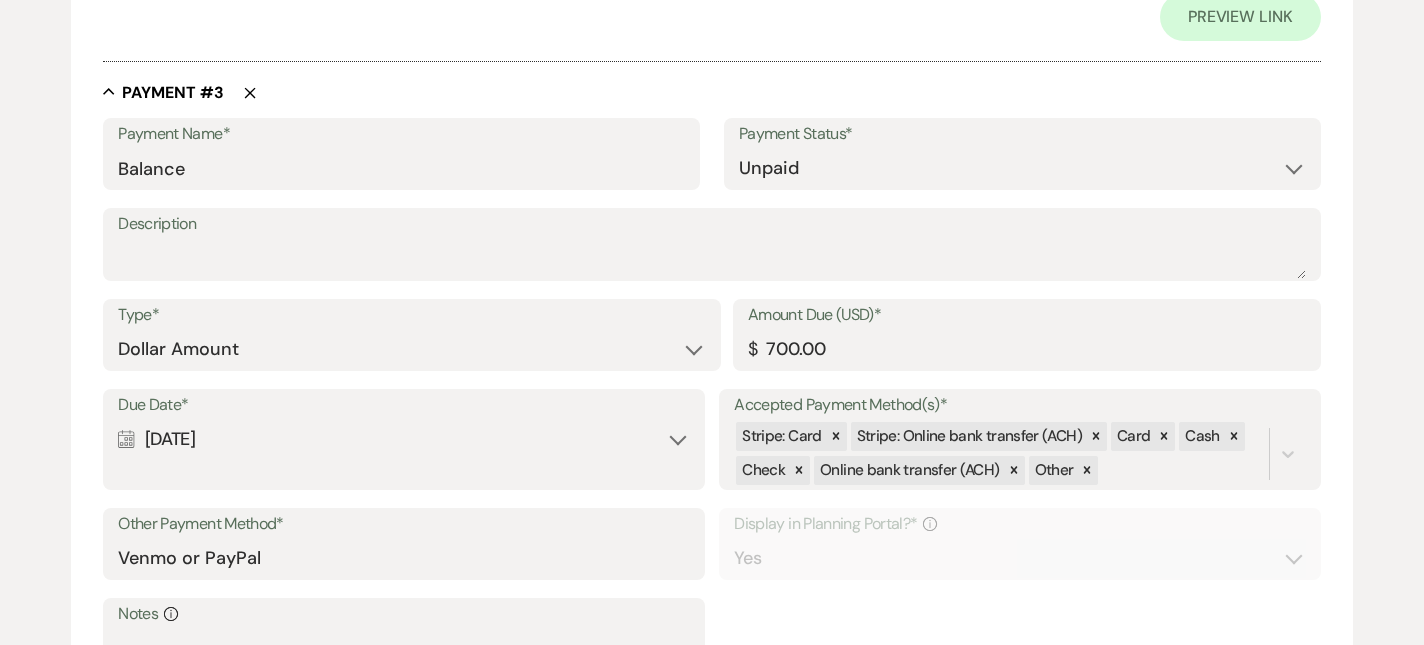 scroll, scrollTop: 2565, scrollLeft: 0, axis: vertical 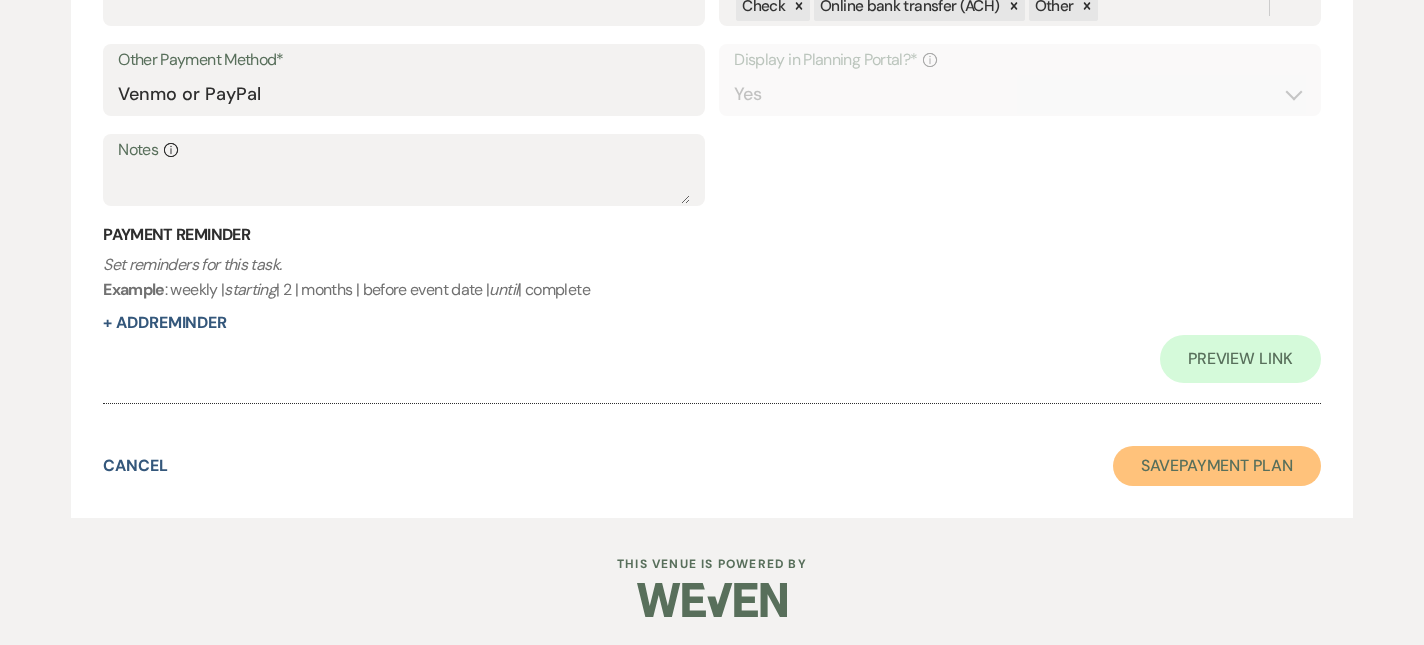 click on "Save  Payment Plan" at bounding box center [1217, 466] 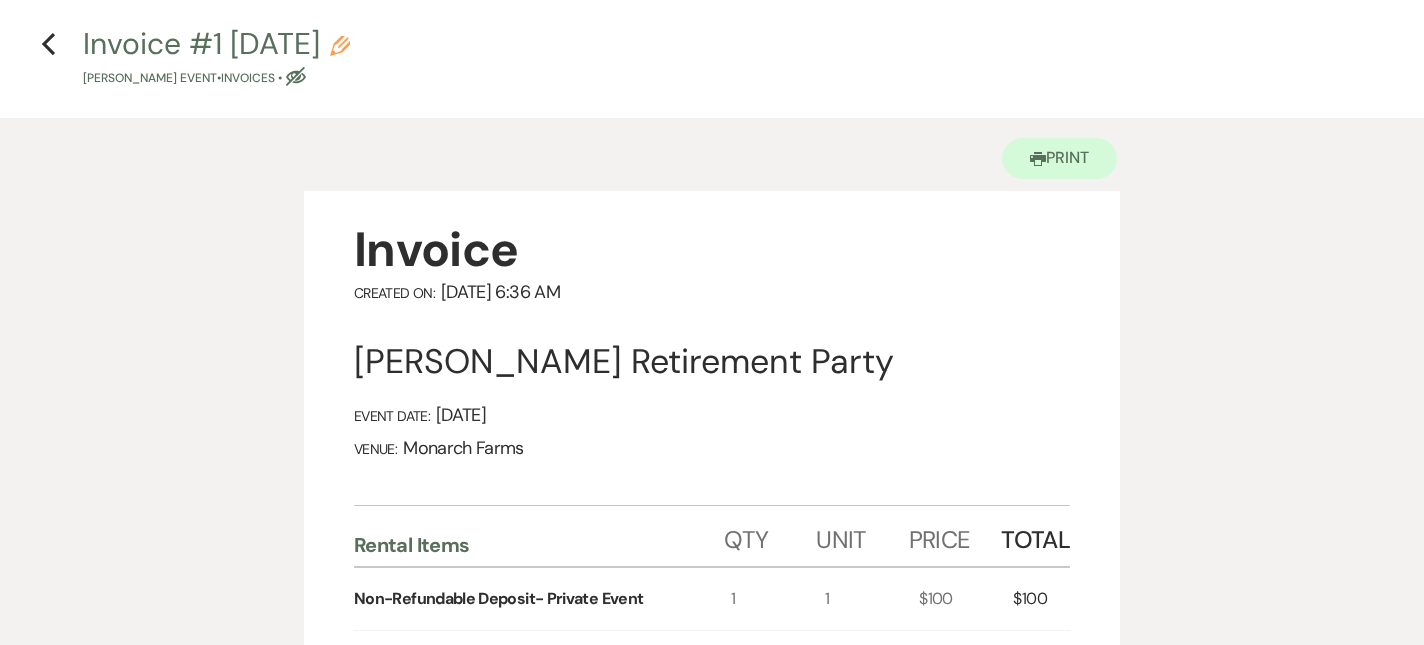 scroll, scrollTop: 0, scrollLeft: 0, axis: both 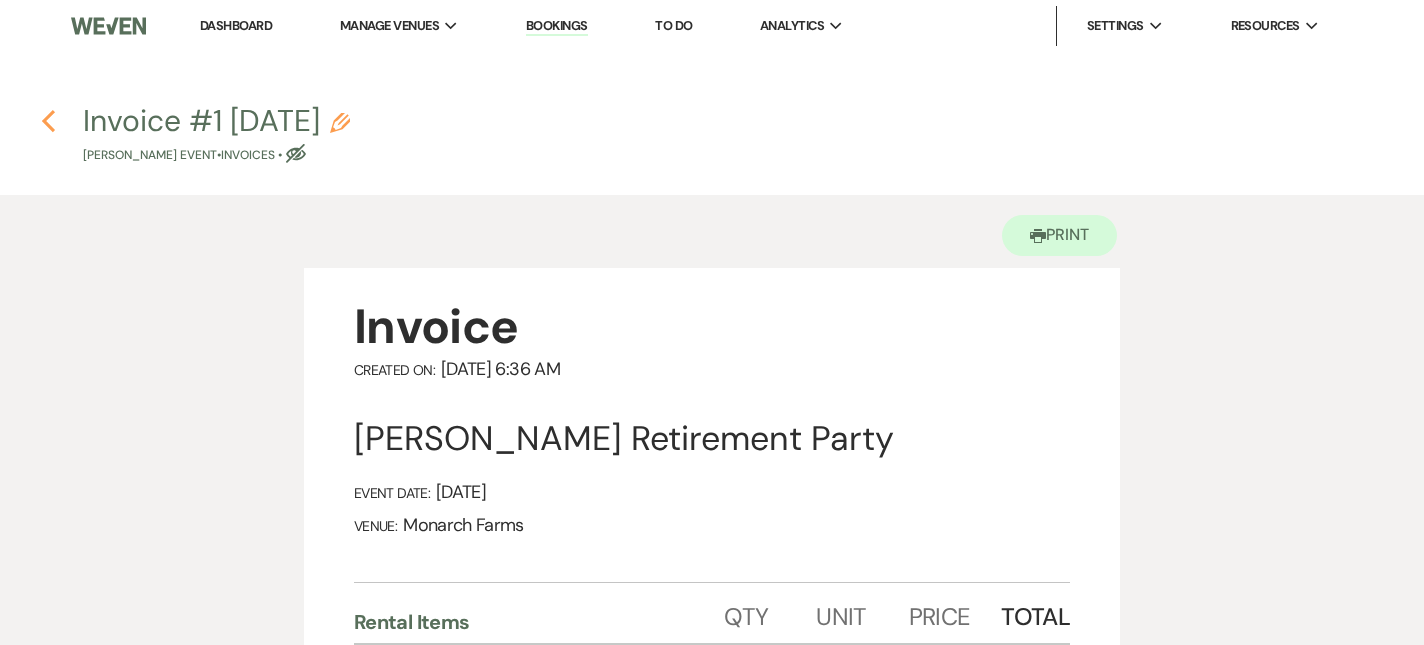 click 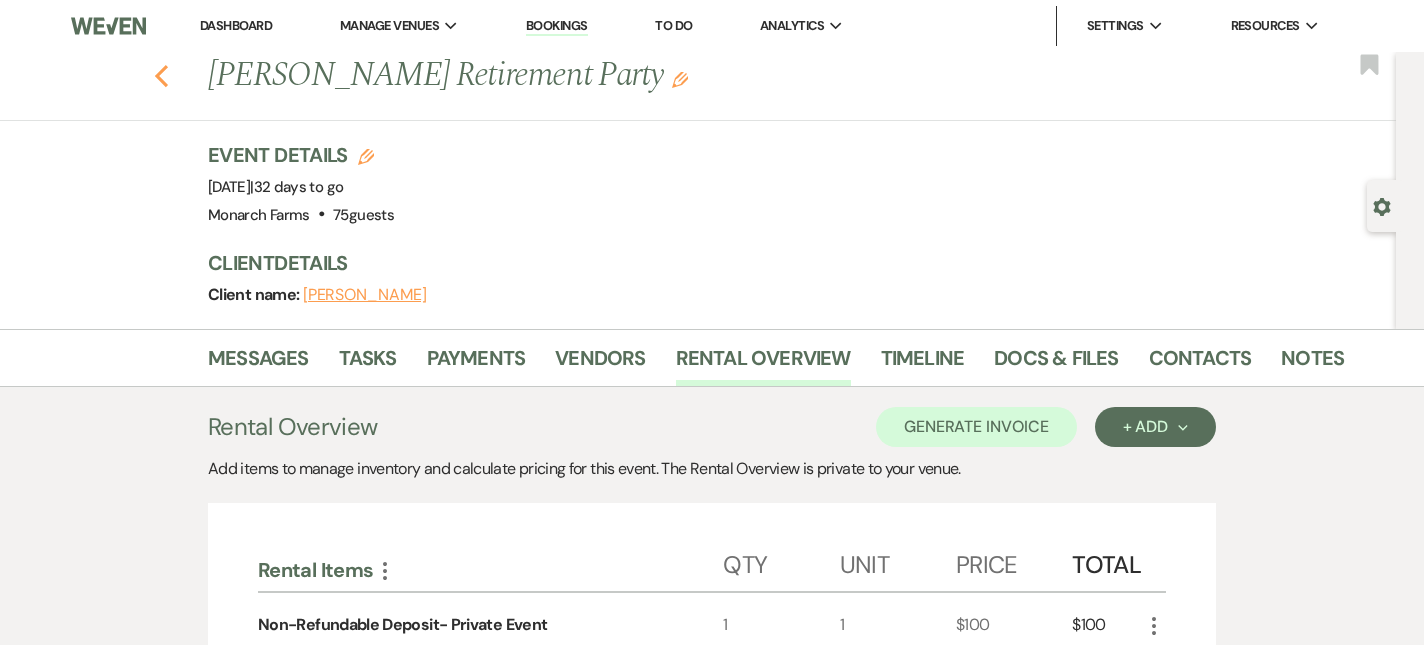 click on "Previous" 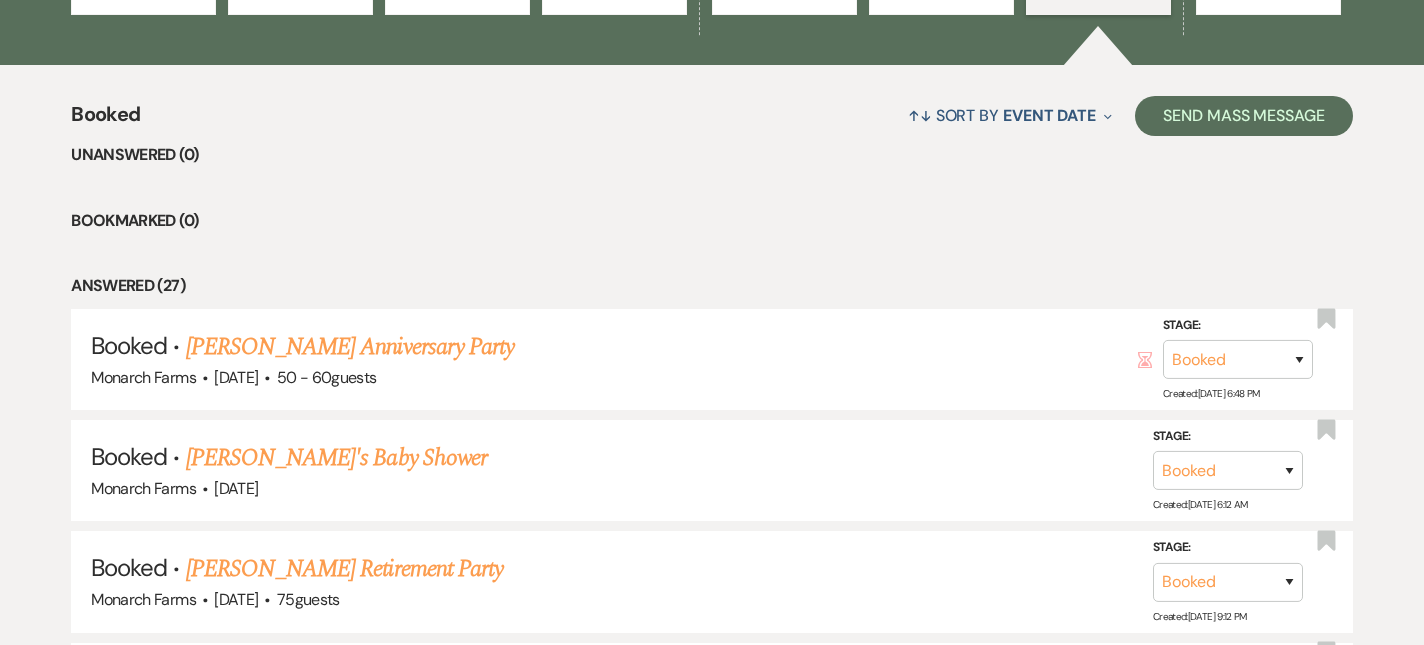 scroll, scrollTop: 0, scrollLeft: 0, axis: both 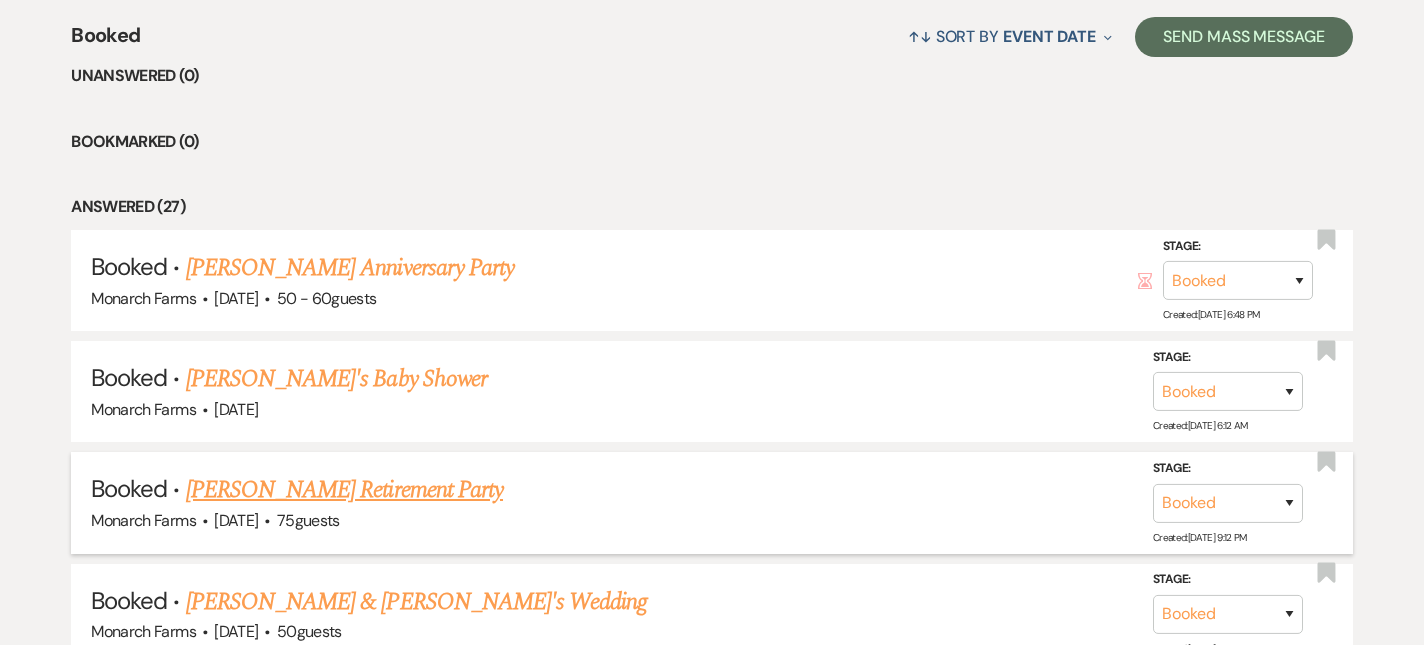 click on "[PERSON_NAME] Retirement Party" at bounding box center [344, 490] 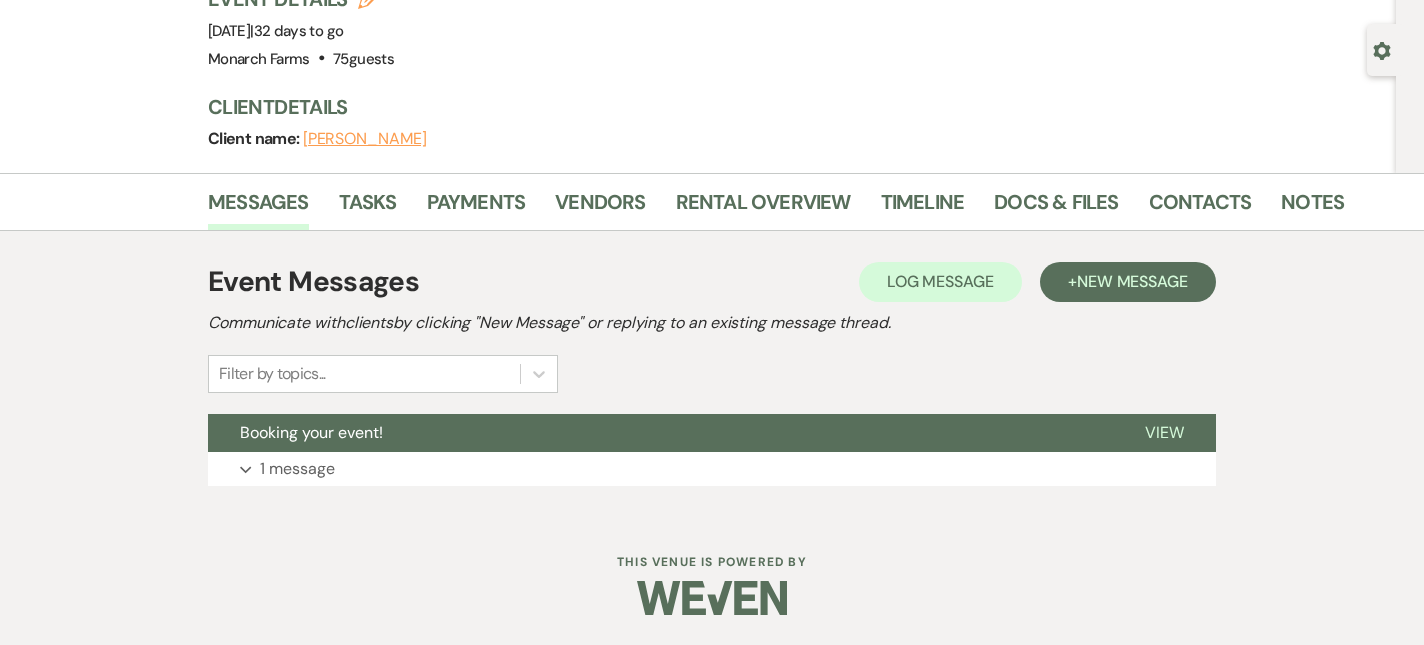 scroll, scrollTop: 155, scrollLeft: 0, axis: vertical 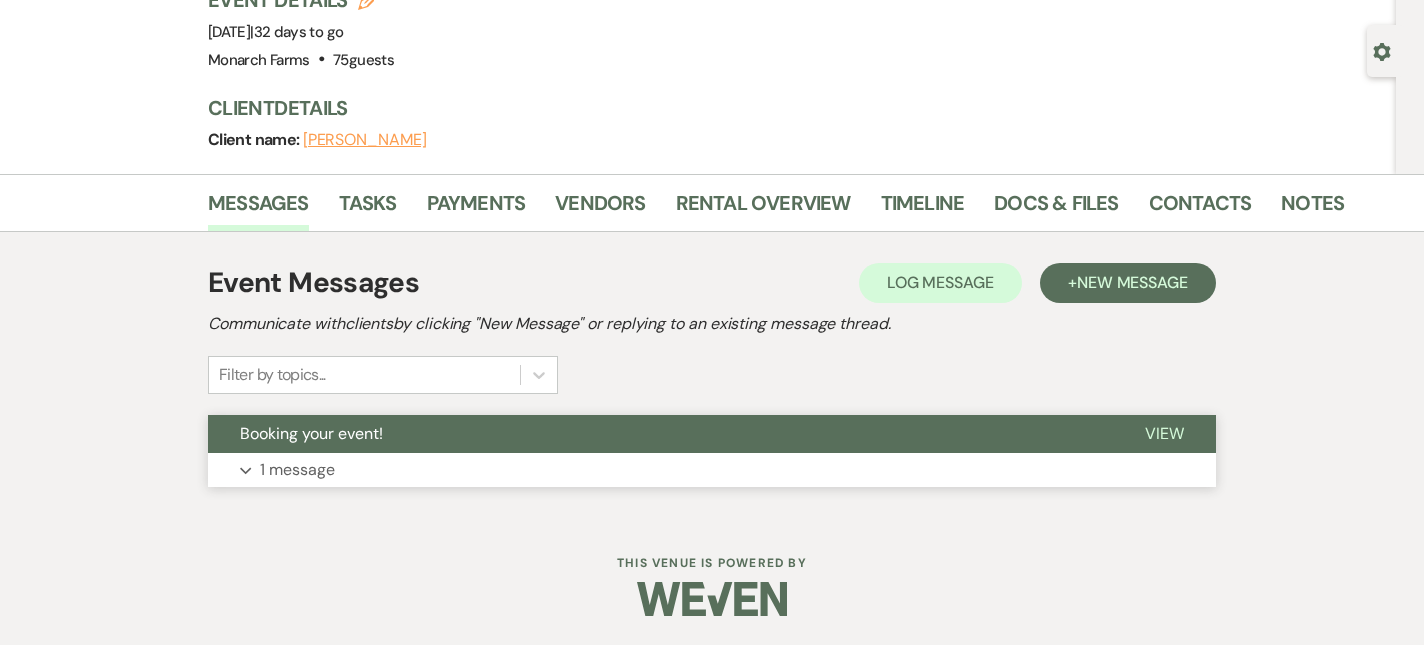 click on "1 message" at bounding box center [297, 470] 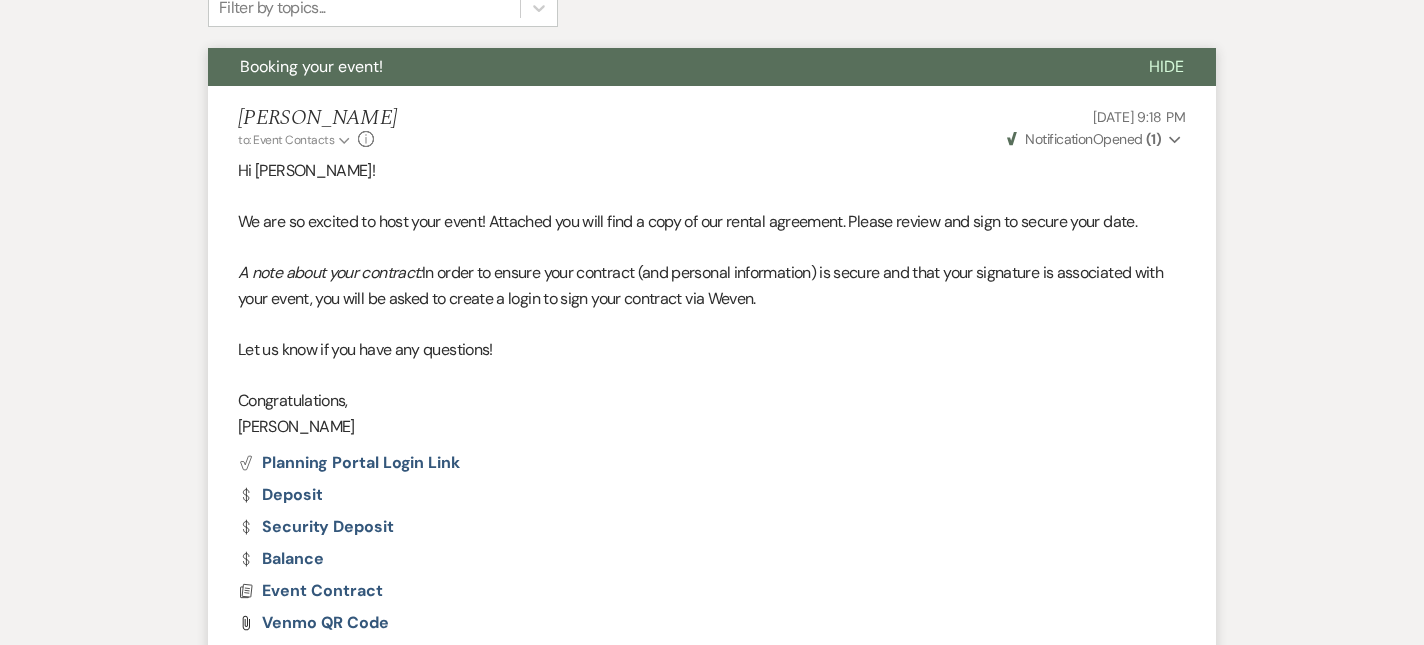 scroll, scrollTop: 0, scrollLeft: 0, axis: both 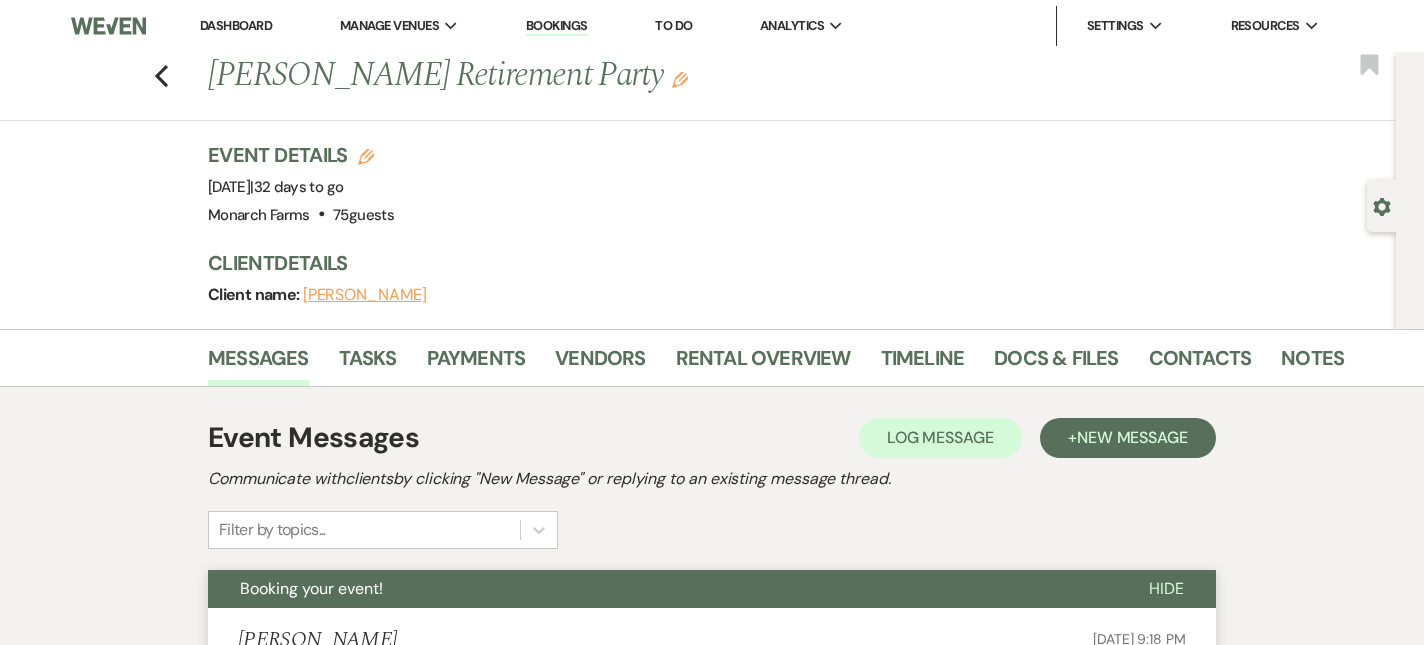 click on "Dashboard" at bounding box center [236, 25] 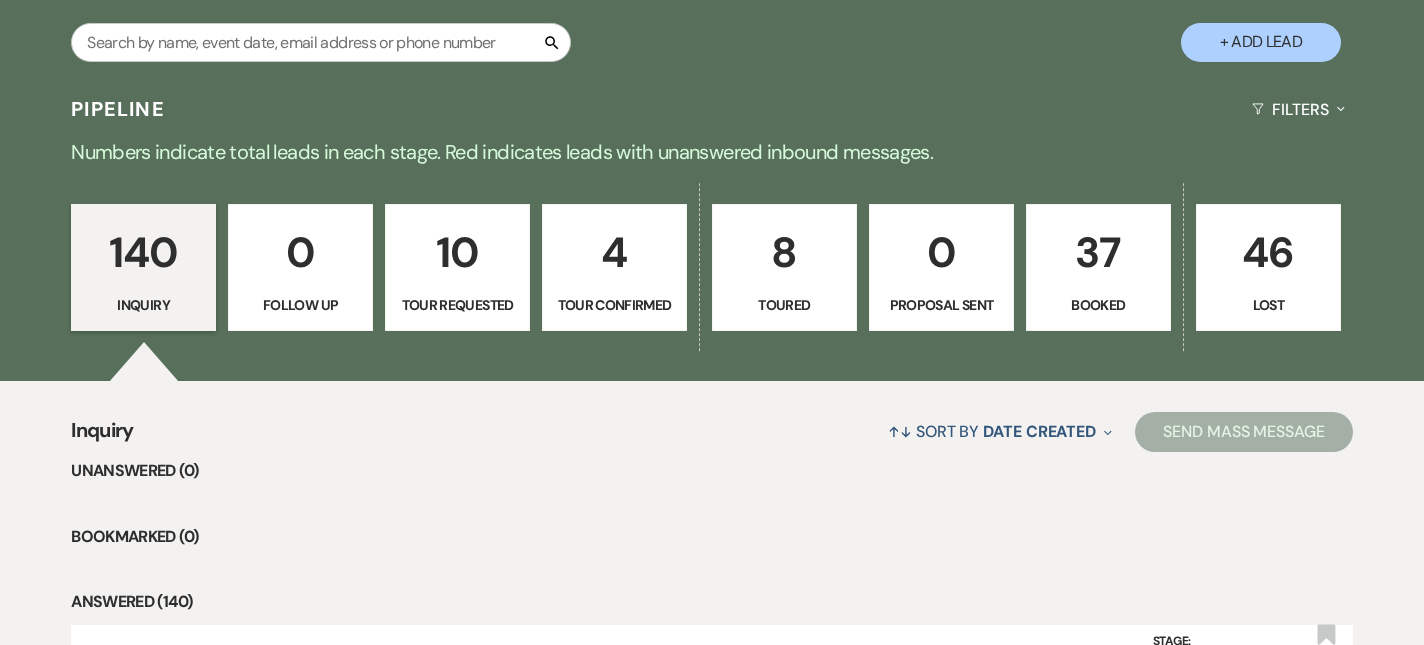 scroll, scrollTop: 385, scrollLeft: 0, axis: vertical 